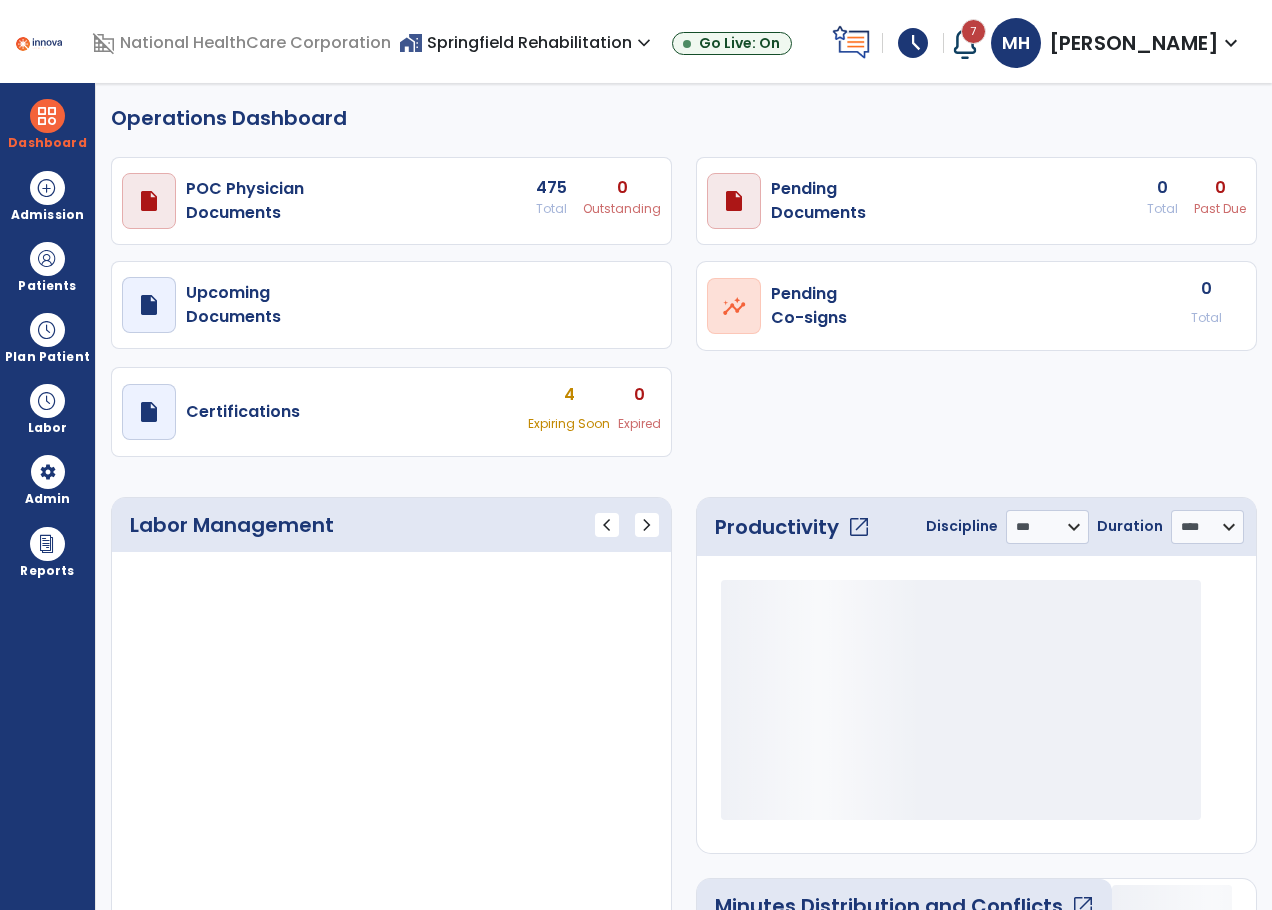 select on "***" 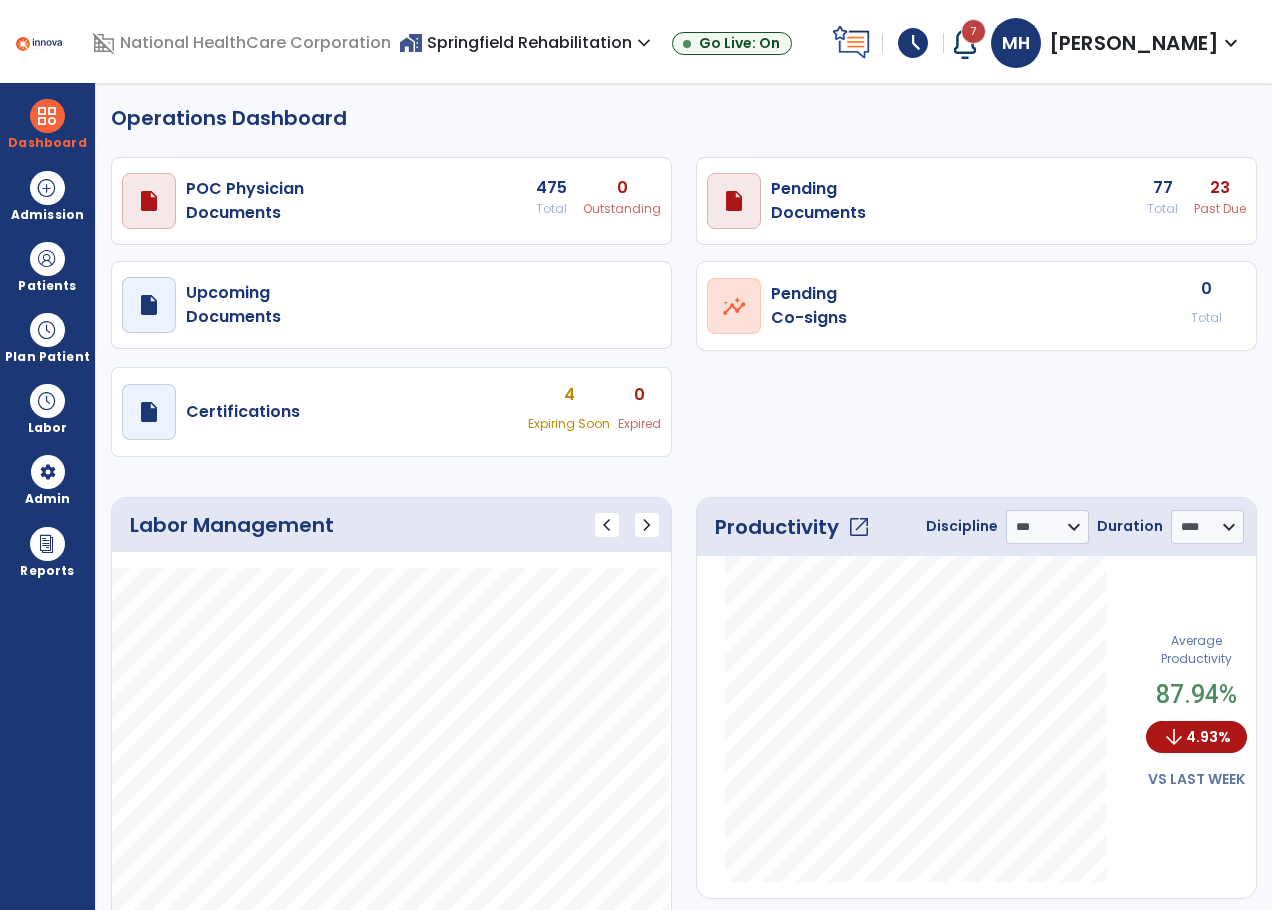 scroll, scrollTop: 0, scrollLeft: 0, axis: both 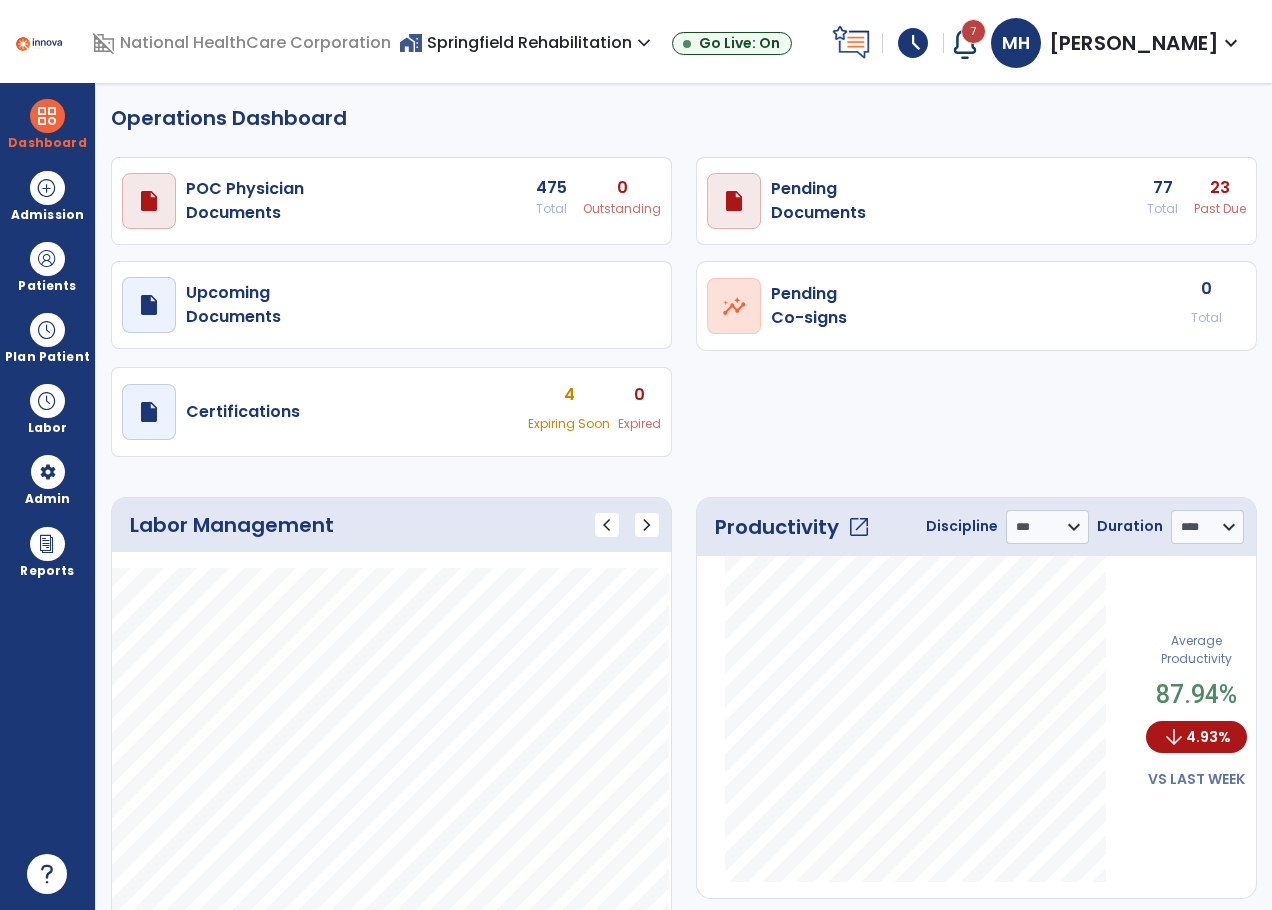 click on "schedule" at bounding box center (913, 43) 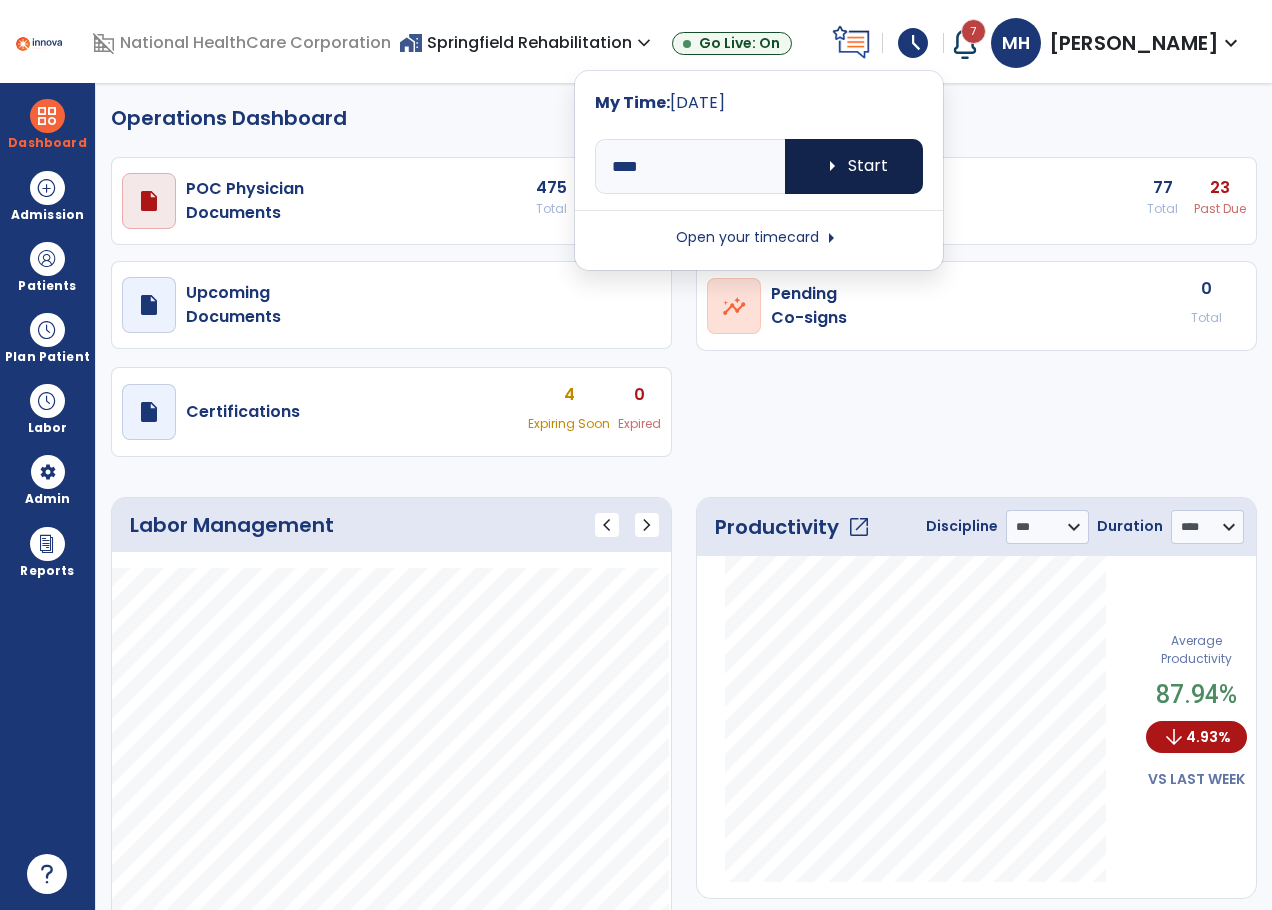 click on "arrow_right  Start" at bounding box center [854, 166] 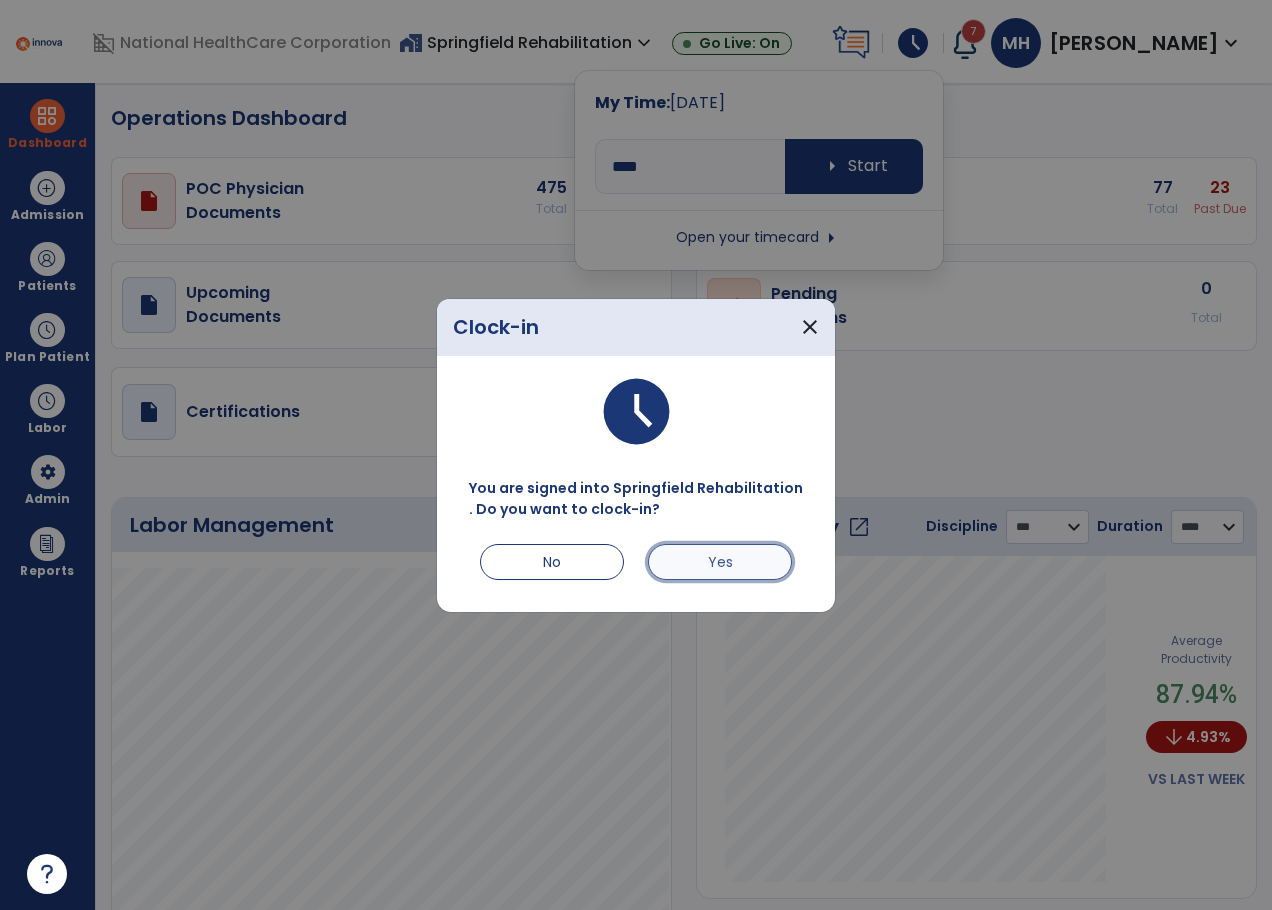 click on "Yes" at bounding box center (720, 562) 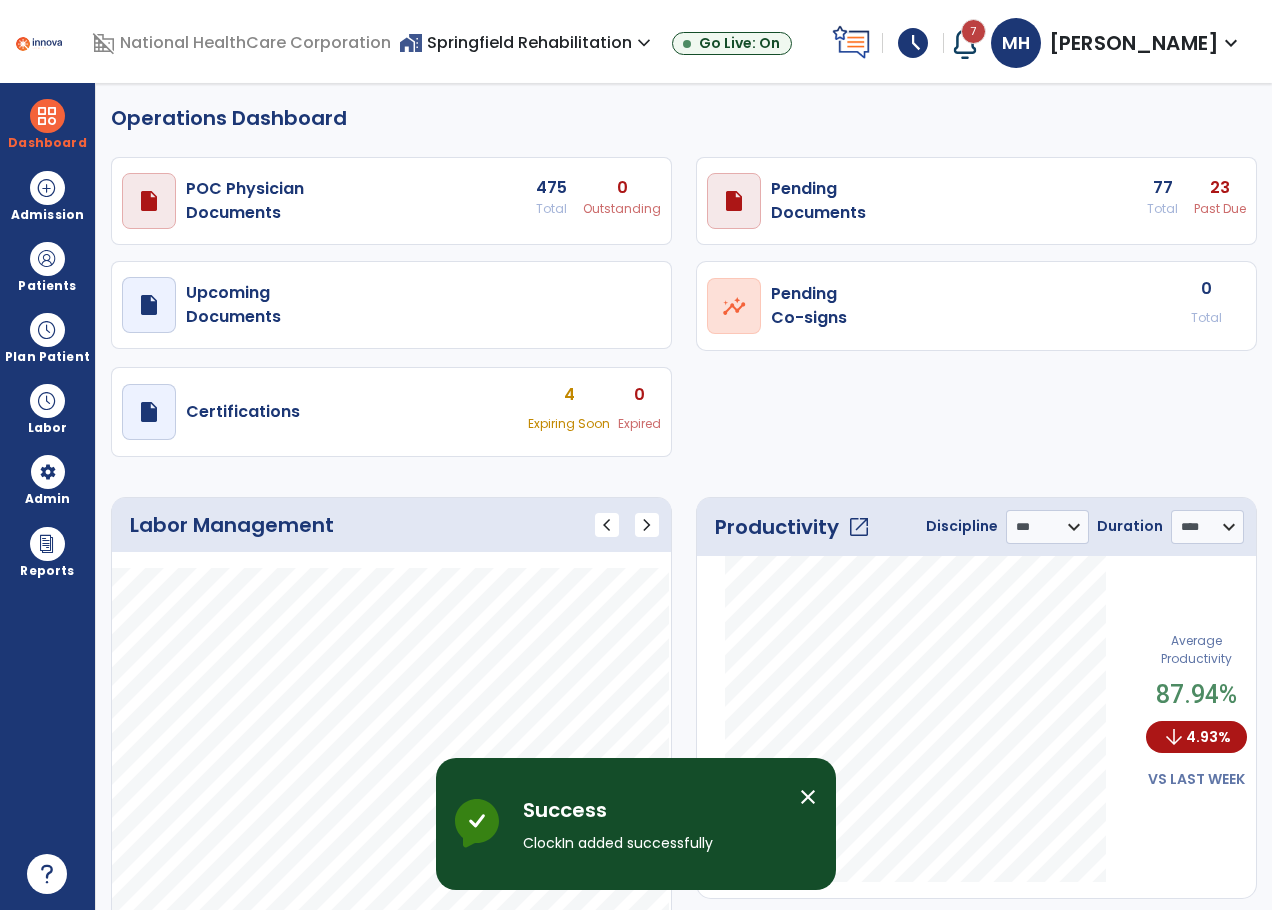 click at bounding box center (965, 43) 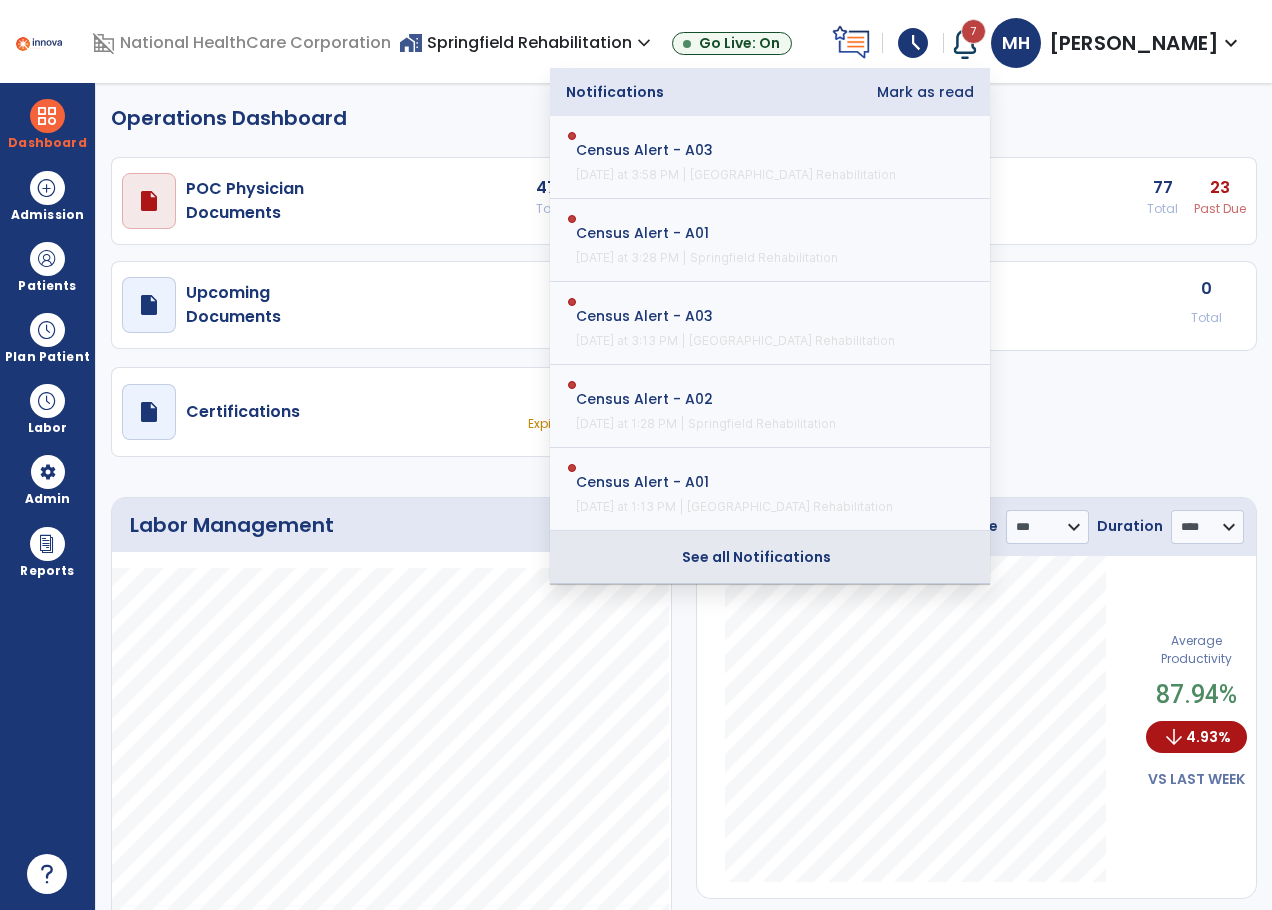 click on "See all Notifications" at bounding box center (756, 557) 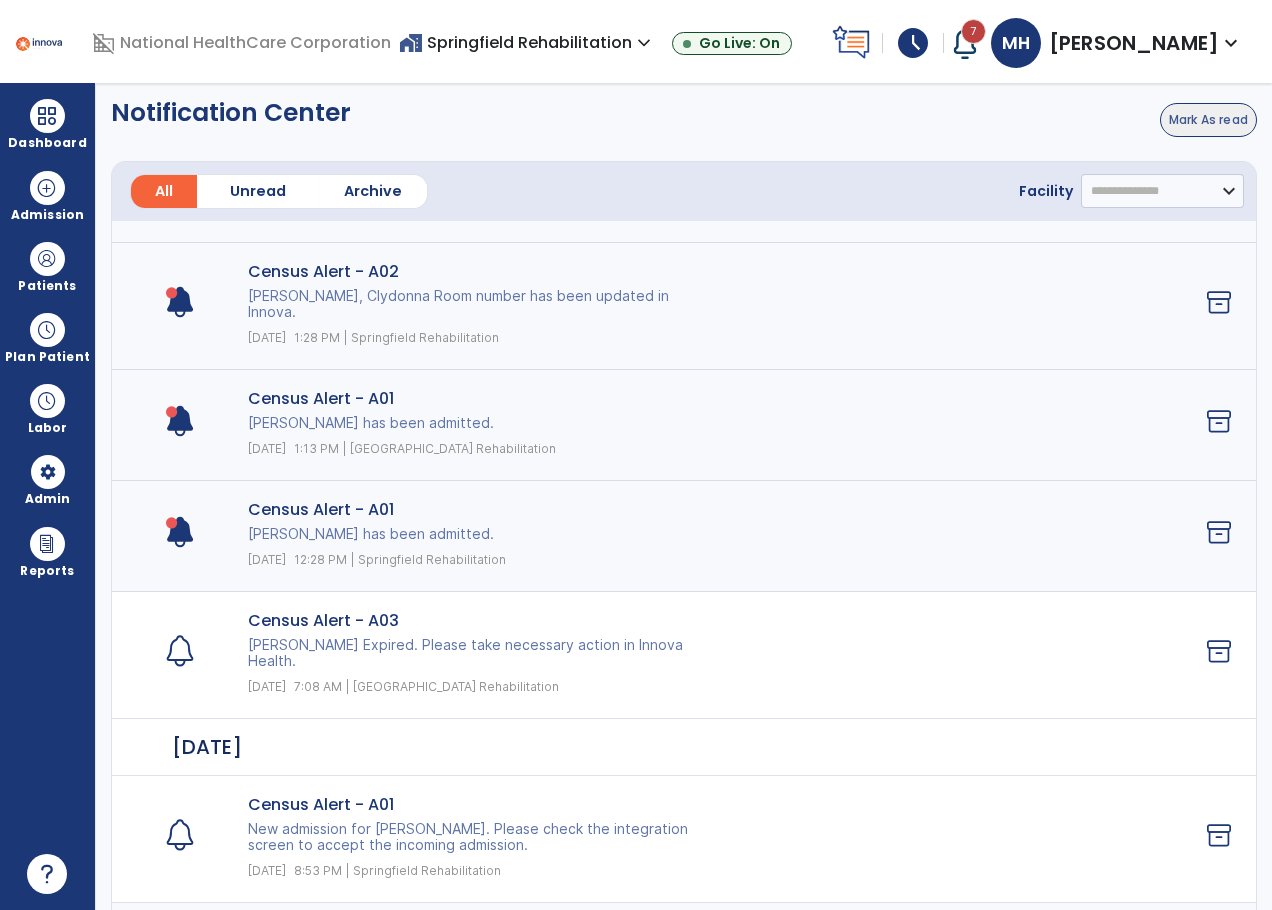 scroll, scrollTop: 800, scrollLeft: 0, axis: vertical 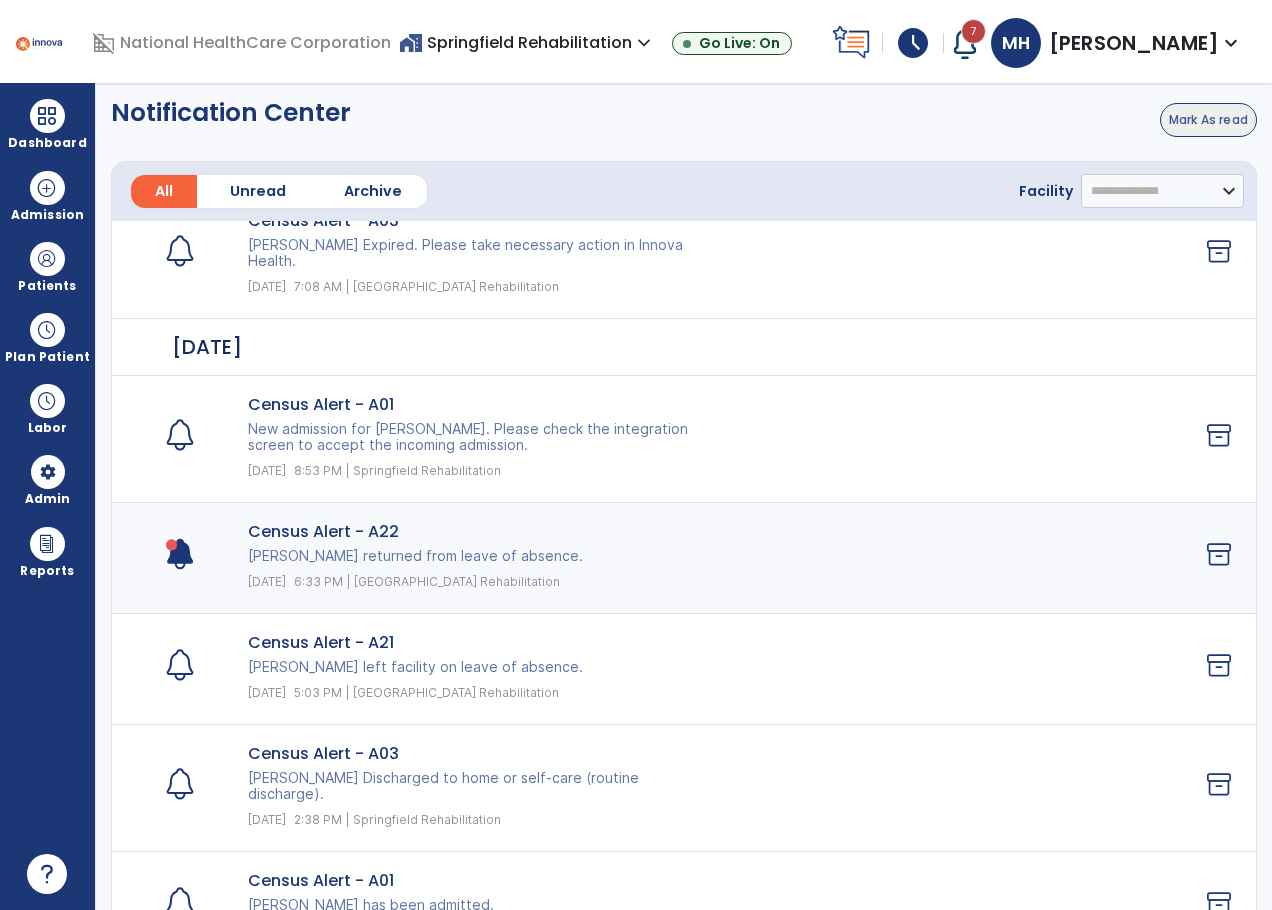 click on "Census Alert - A22 [PERSON_NAME] returned from leave of absence.  [DATE] 6:33 PM | [GEOGRAPHIC_DATA] Rehabilitation" 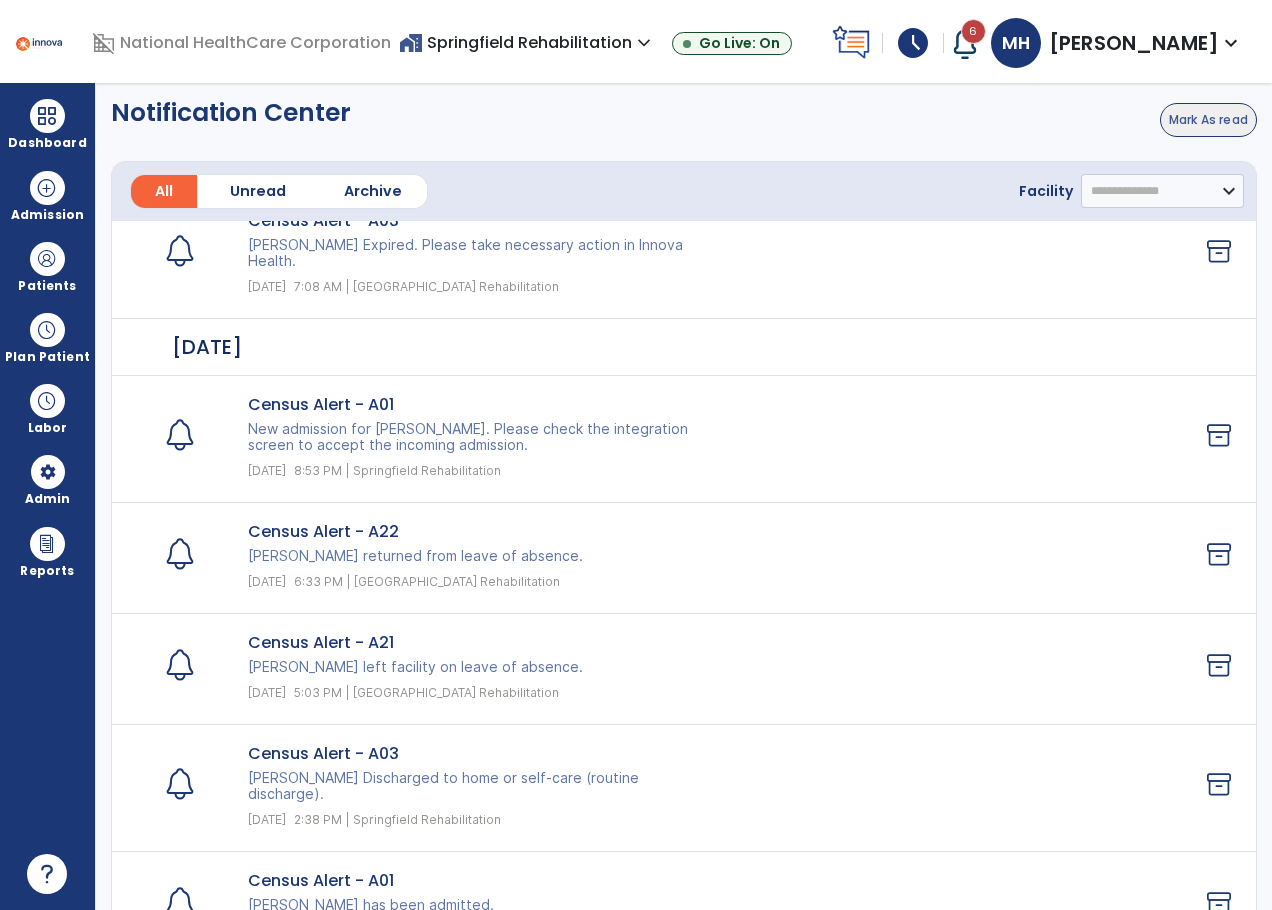 scroll, scrollTop: 400, scrollLeft: 0, axis: vertical 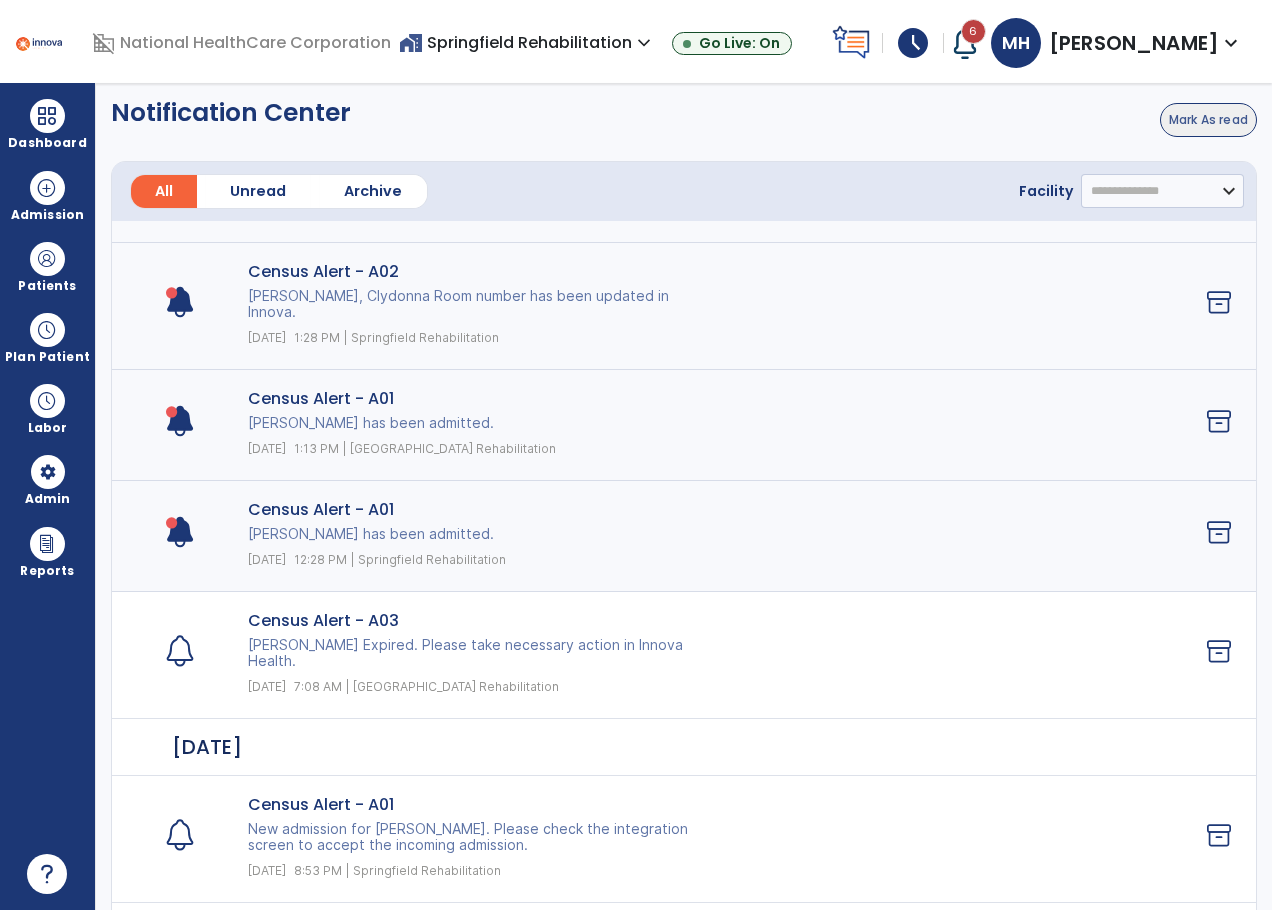 click on "Census Alert - A01 [PERSON_NAME] has been admitted.
[DATE] 12:28 PM | Springfield Rehabilitation" 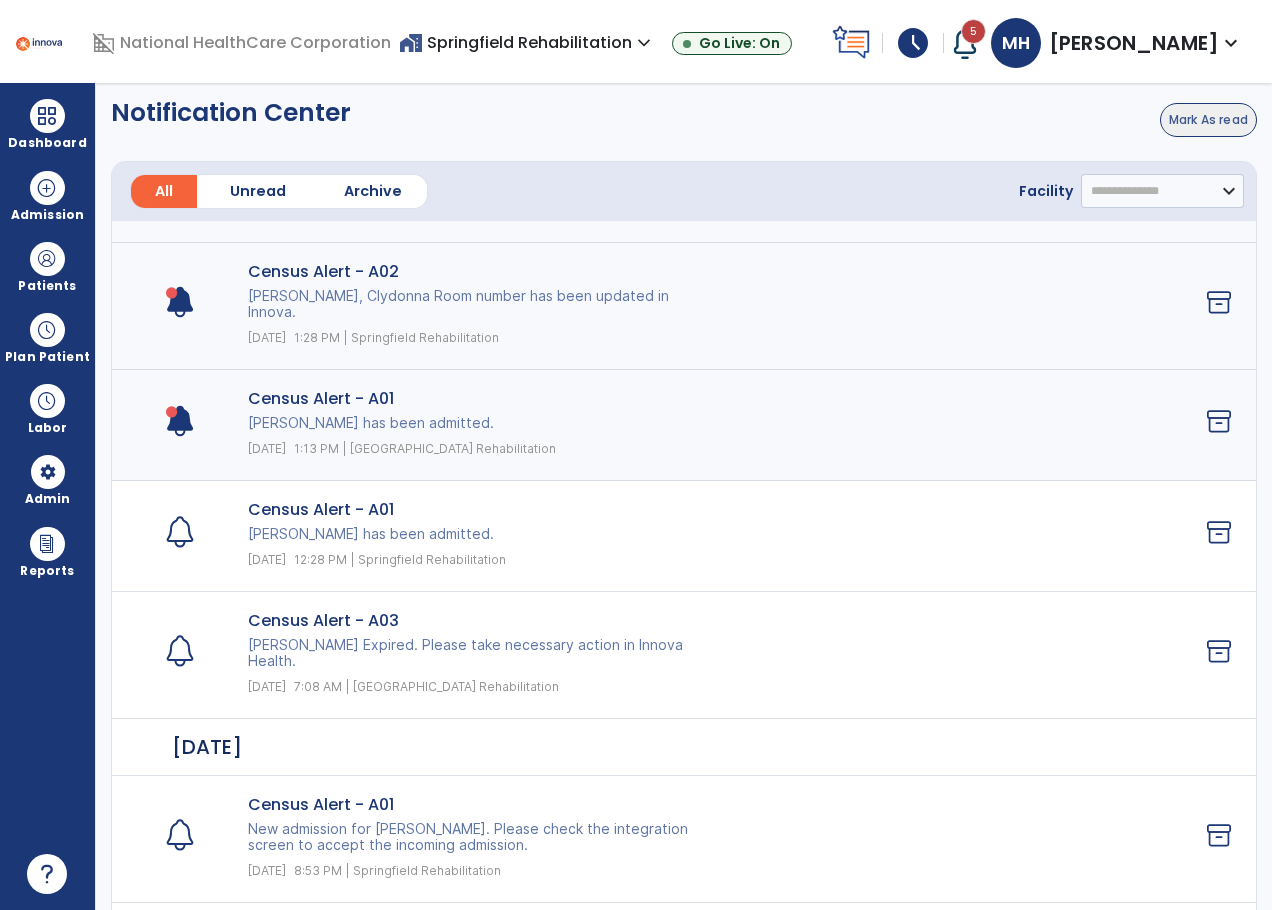 click on "Census Alert - A01 [PERSON_NAME] has been admitted.
[DATE] 1:13 PM | [GEOGRAPHIC_DATA] Rehabilitation" 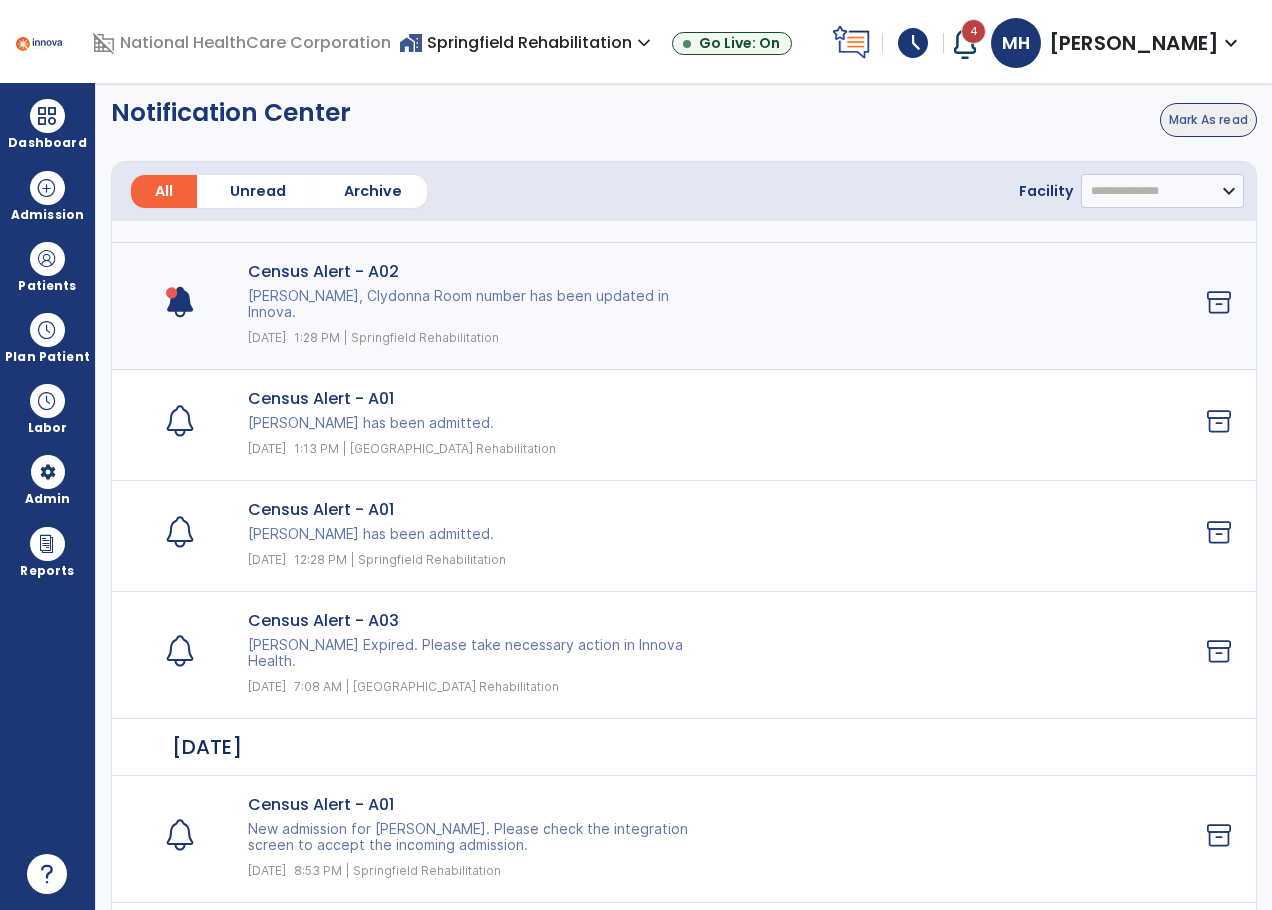 scroll, scrollTop: 300, scrollLeft: 0, axis: vertical 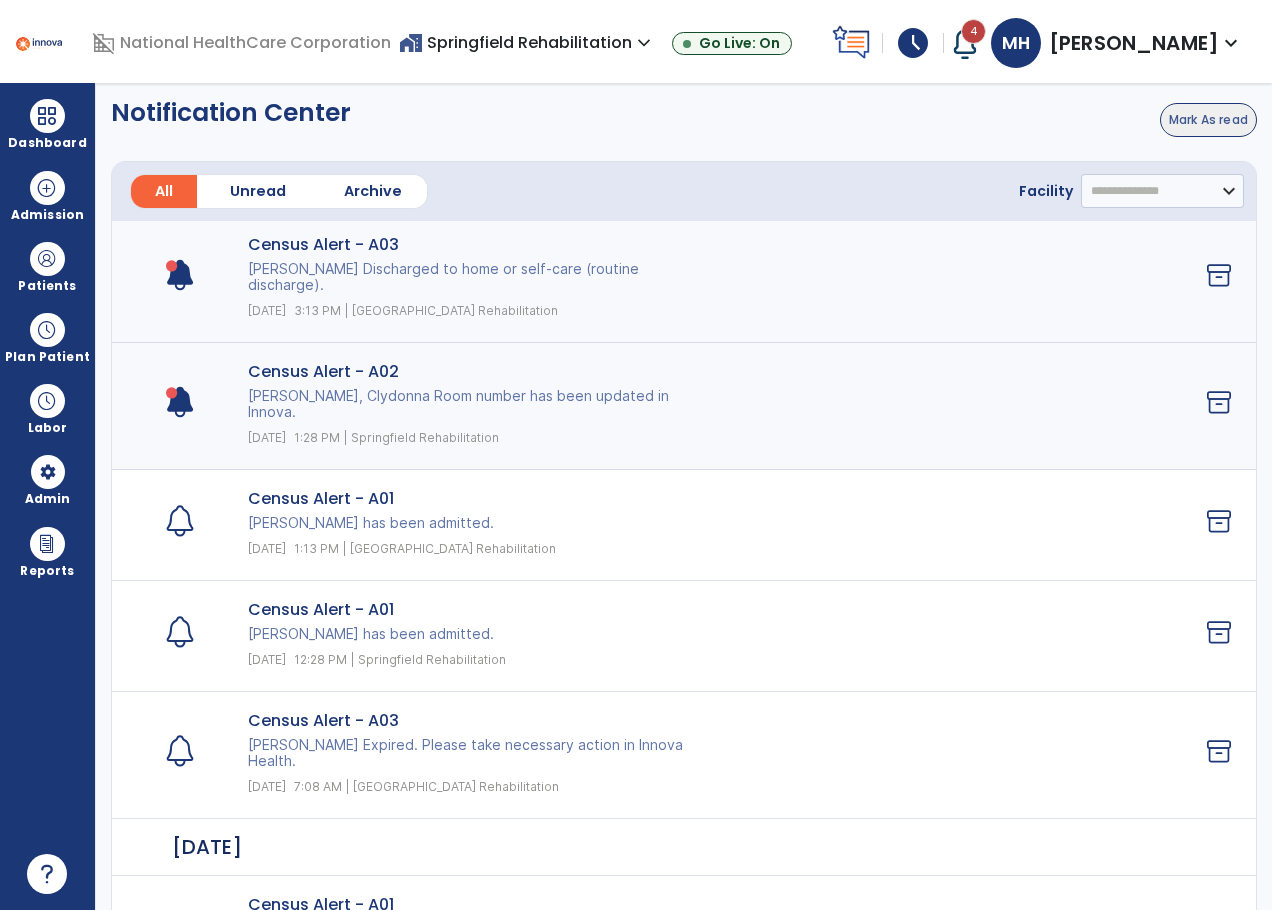 click on "[PERSON_NAME], Clydonna Room number has been updated in Innova." 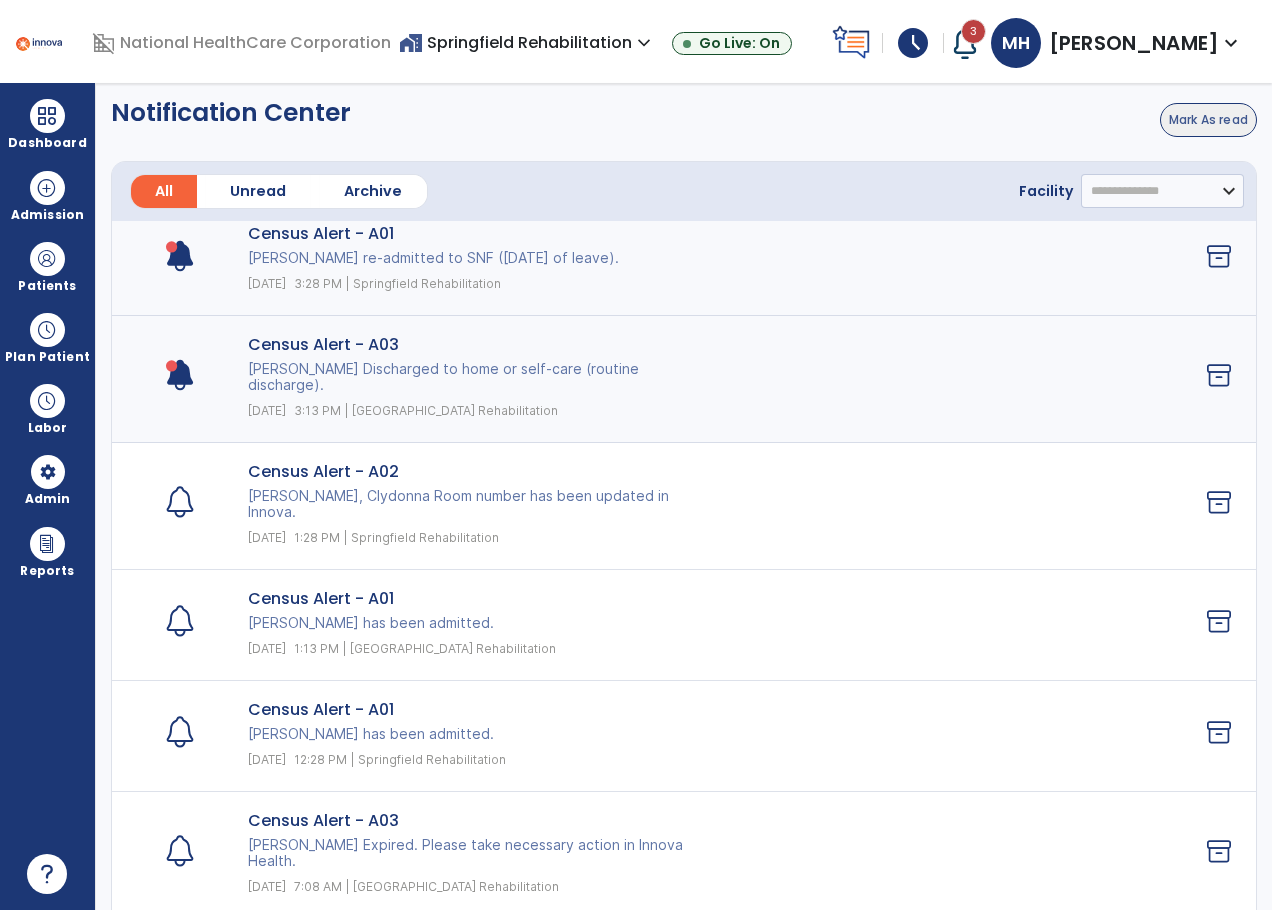 click on "Census Alert - A03 [PERSON_NAME] to home or self-care (routine discharge). [DATE] 3:13 PM | [GEOGRAPHIC_DATA] Rehabilitation" 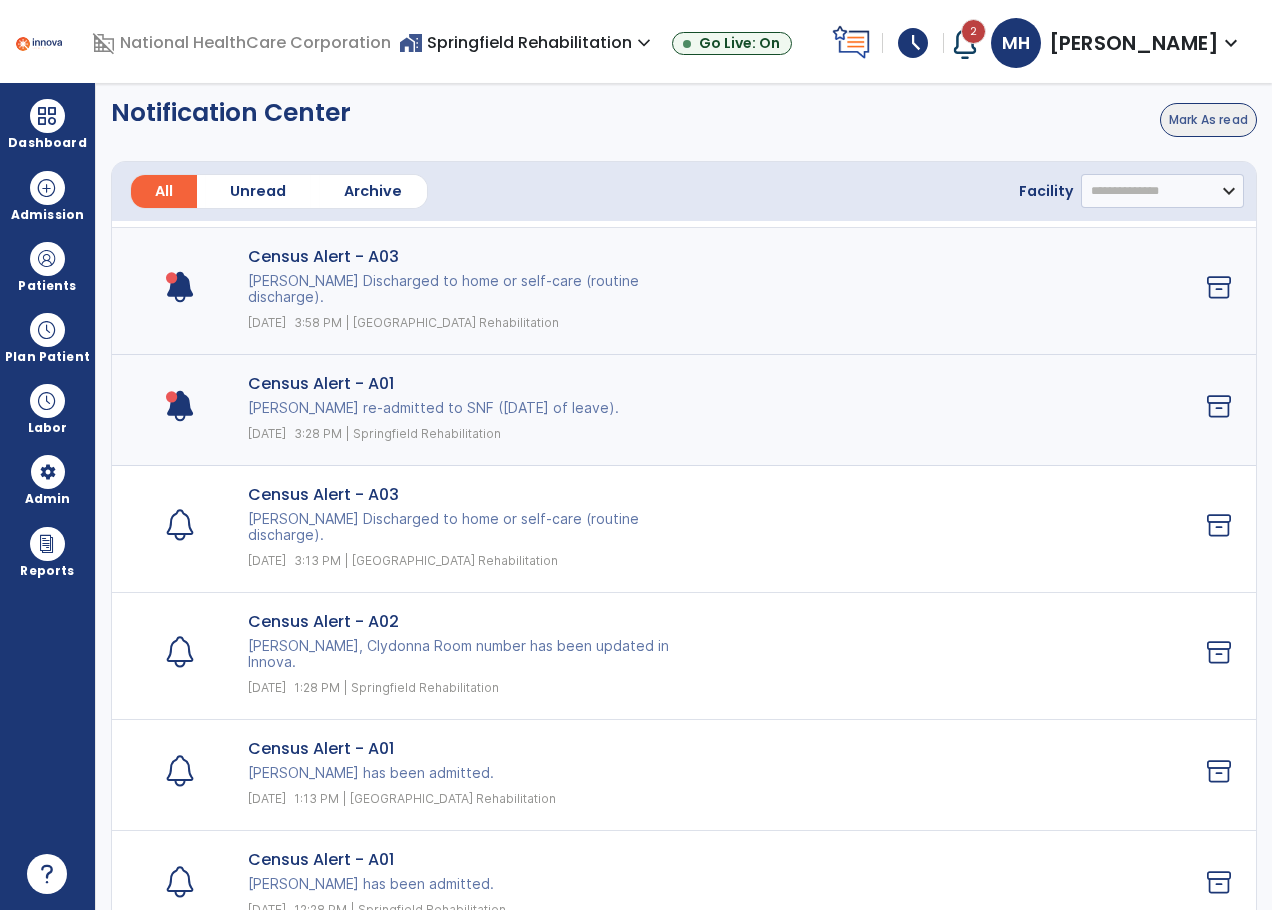 scroll, scrollTop: 0, scrollLeft: 0, axis: both 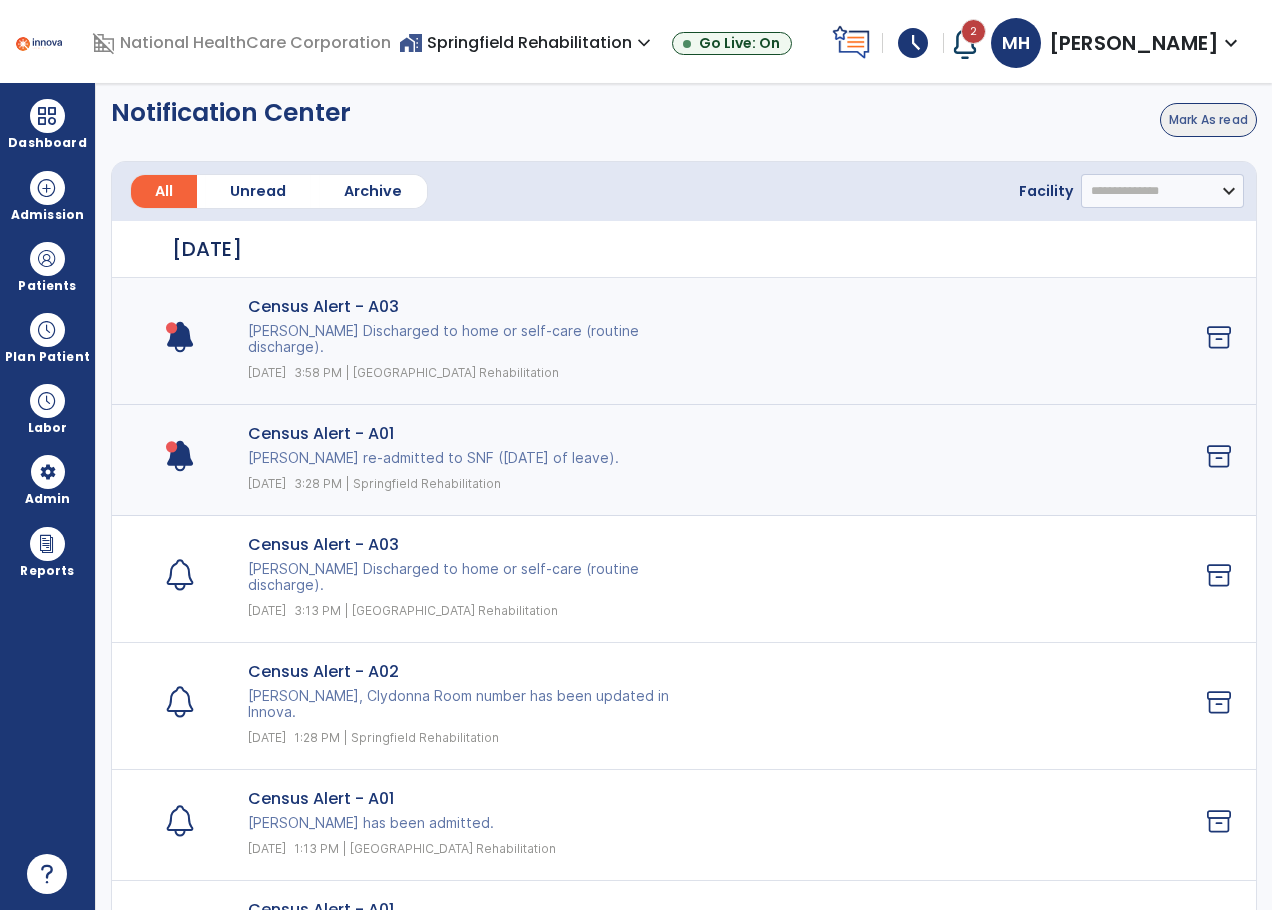 click on "Census Alert - A01 [PERSON_NAME] re-admitted to SNF ([DATE] of leave). [DATE] 3:28 PM | Springfield Rehabilitation" 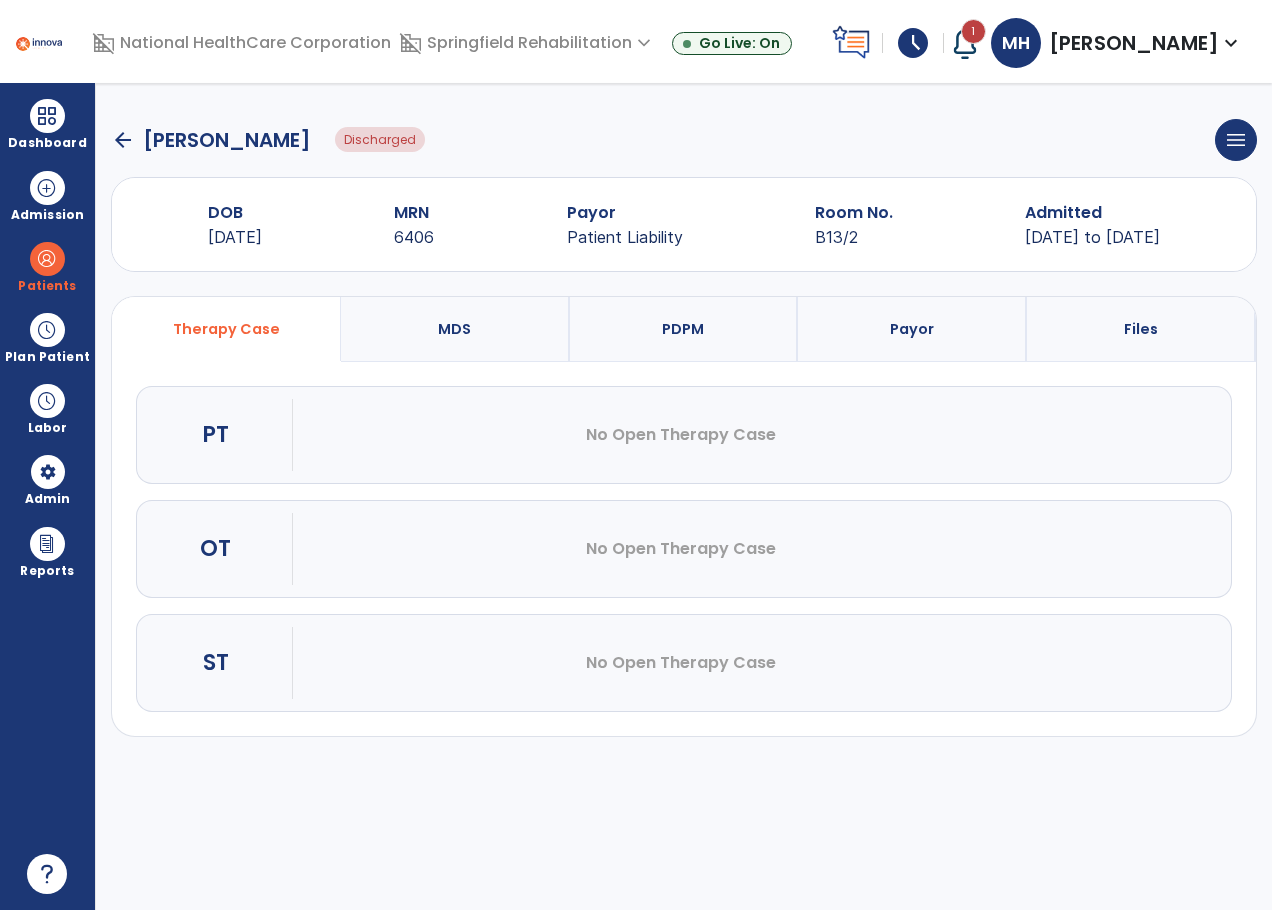 click on "arrow_back" 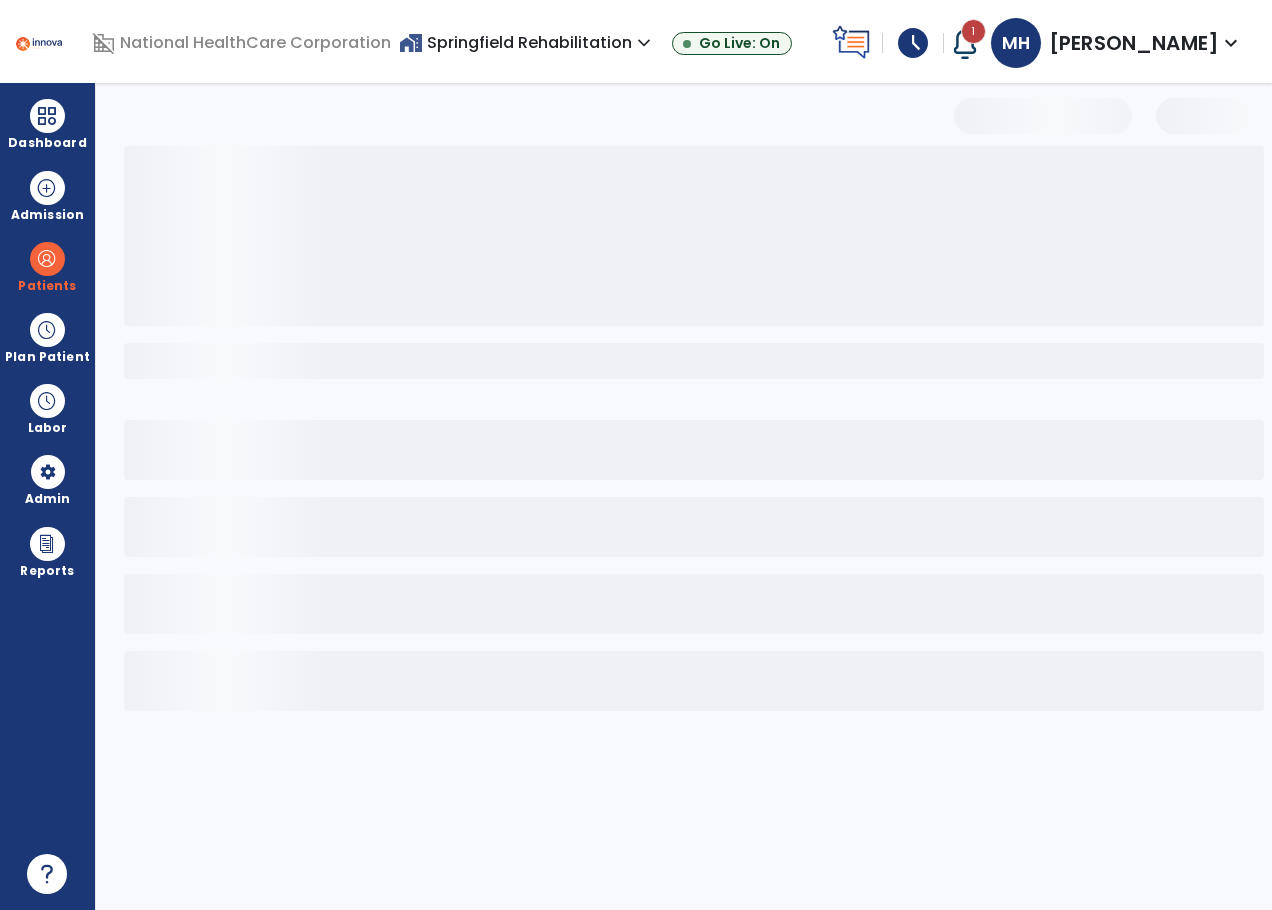 select on "***" 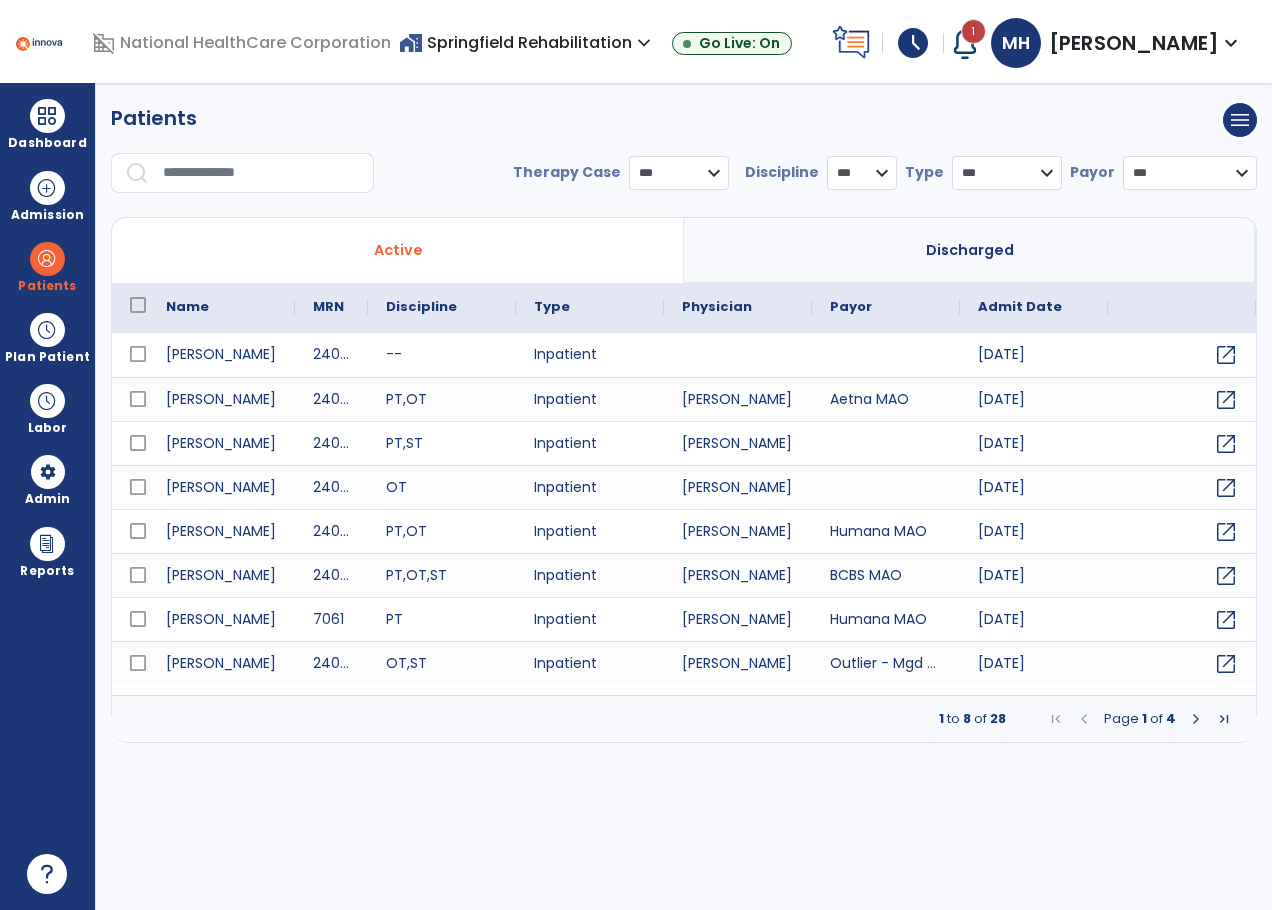 click on "1" at bounding box center (973, 31) 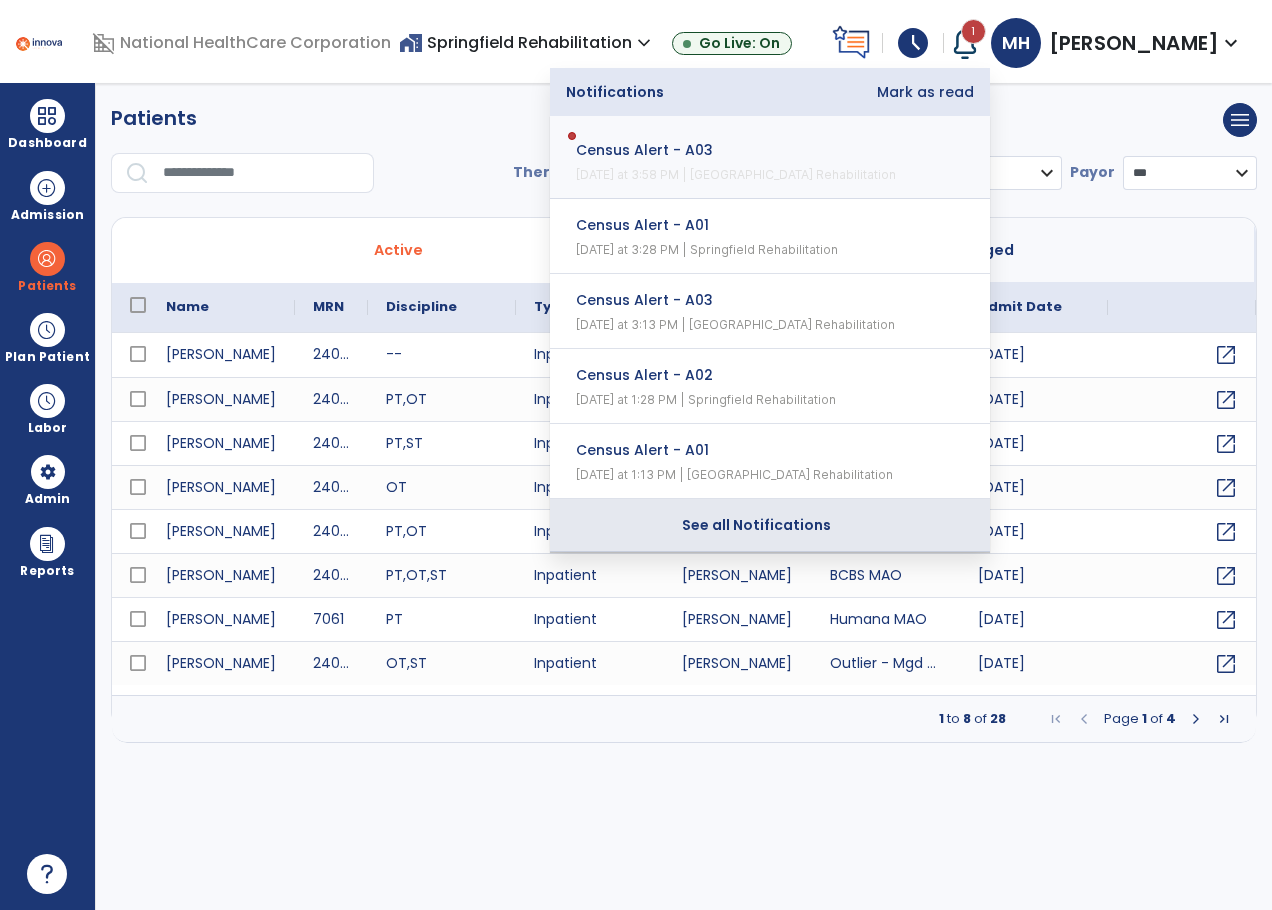 click on "See all Notifications" at bounding box center [770, 525] 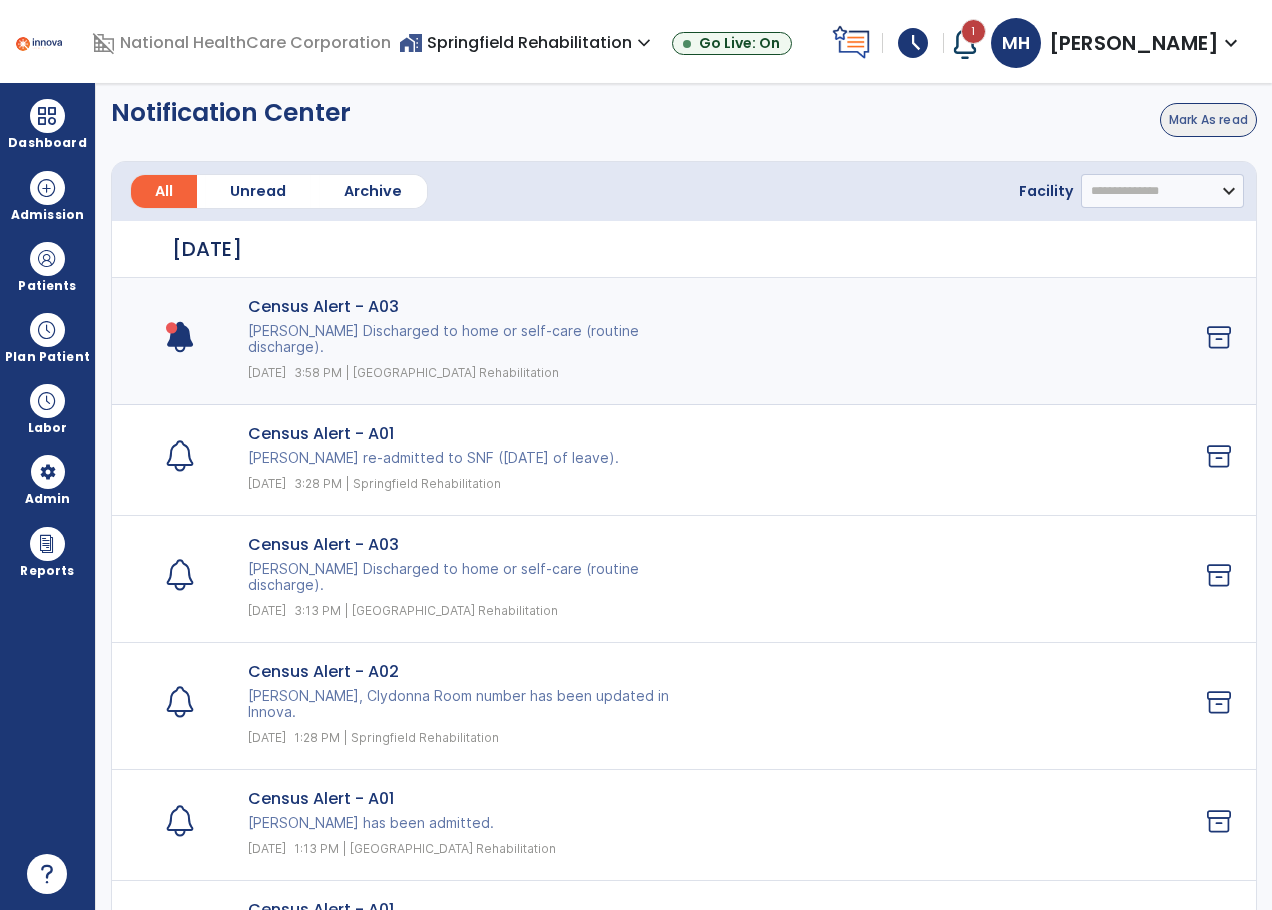 click on "Census Alert - A03 [PERSON_NAME] Discharged to home or self-care (routine discharge). [DATE] 3:58 PM | [GEOGRAPHIC_DATA] Rehabilitation" 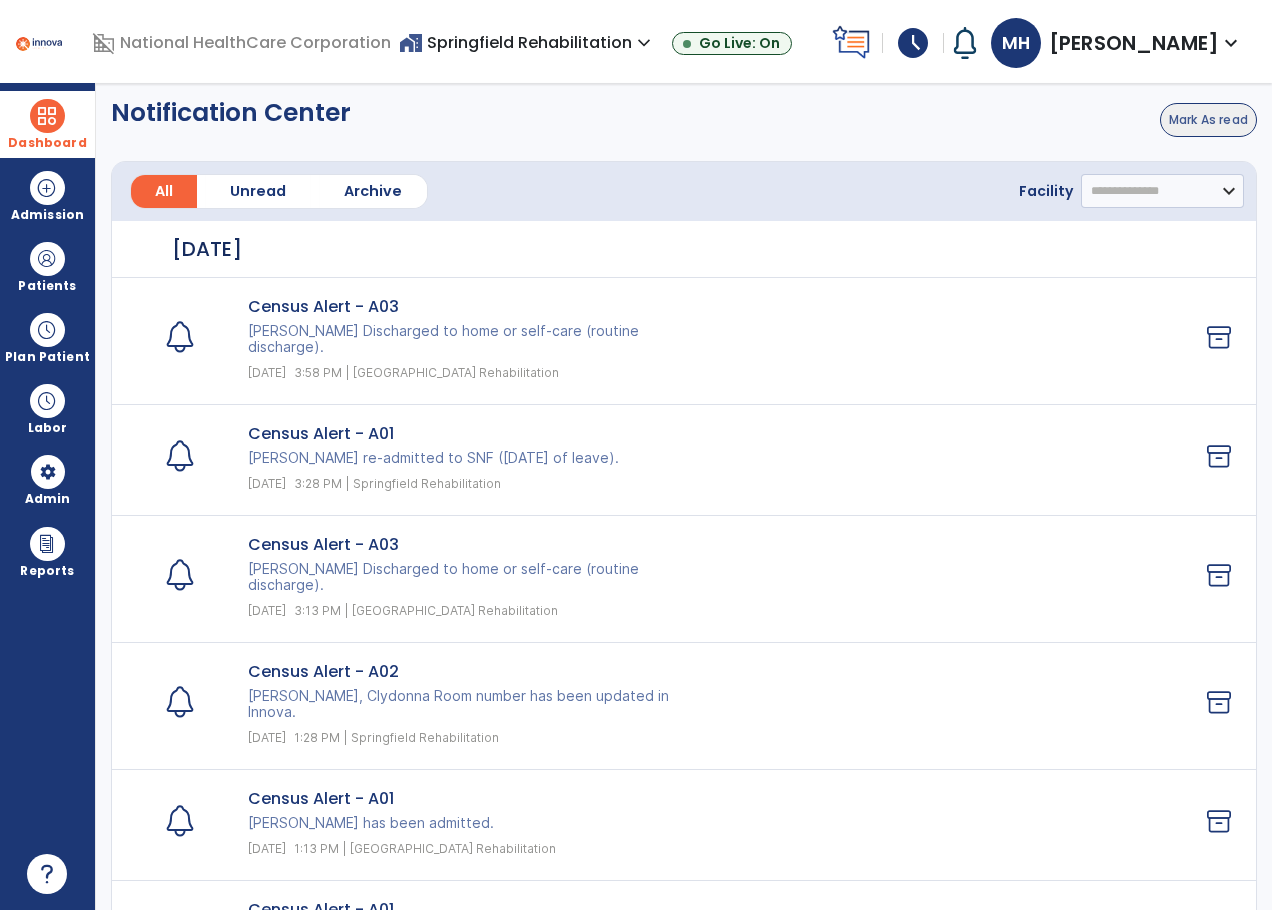 click at bounding box center (47, 116) 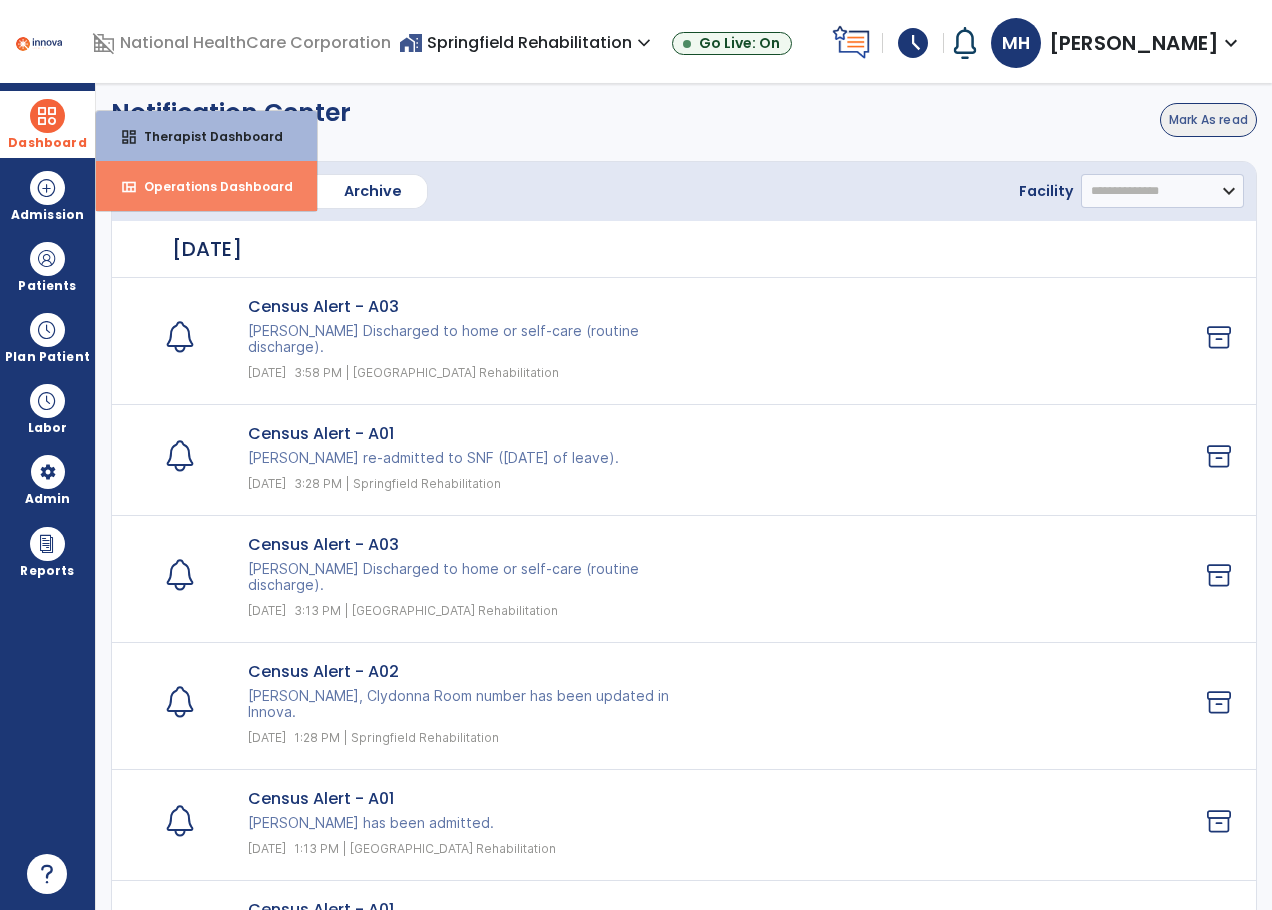 click on "Operations Dashboard" at bounding box center (210, 186) 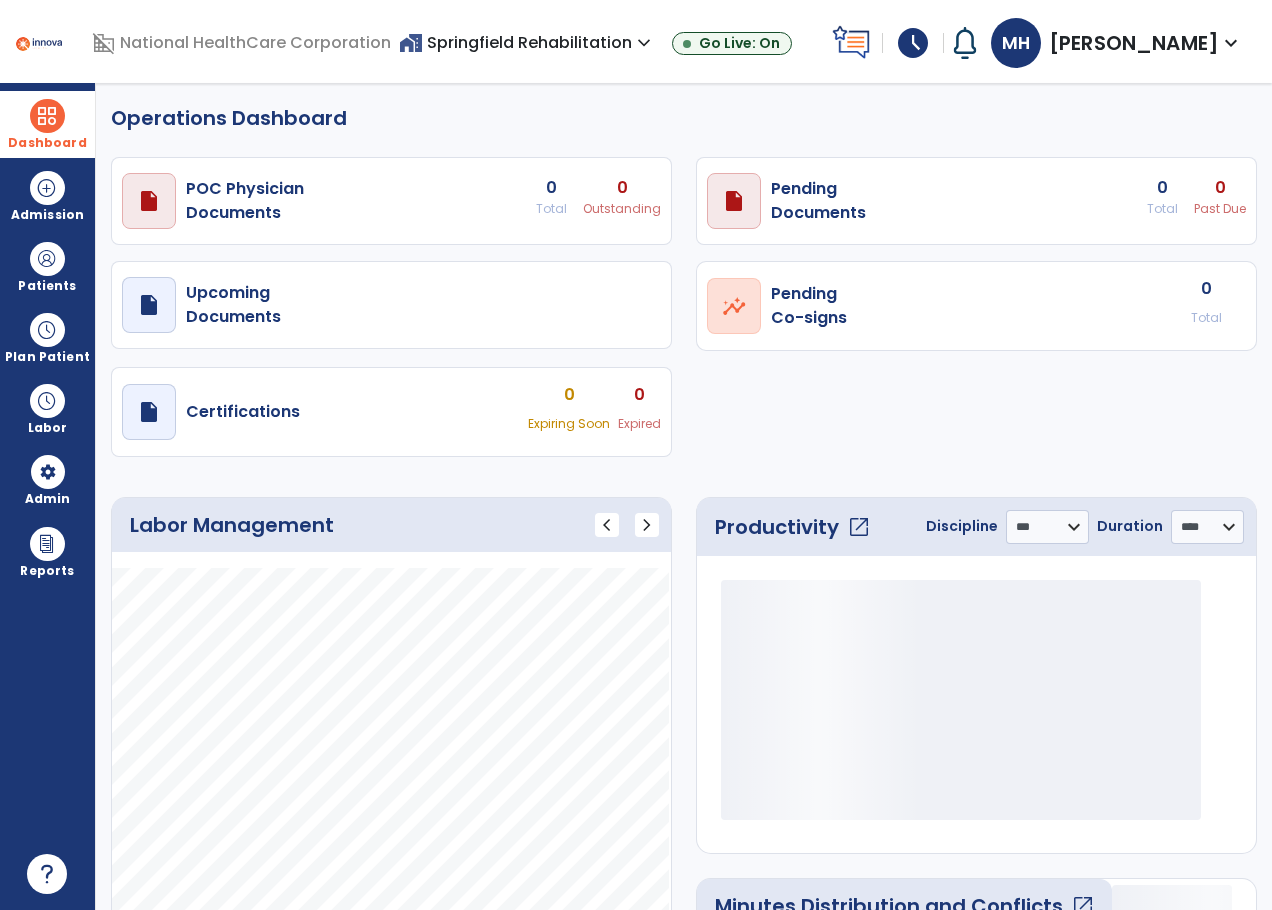 select on "***" 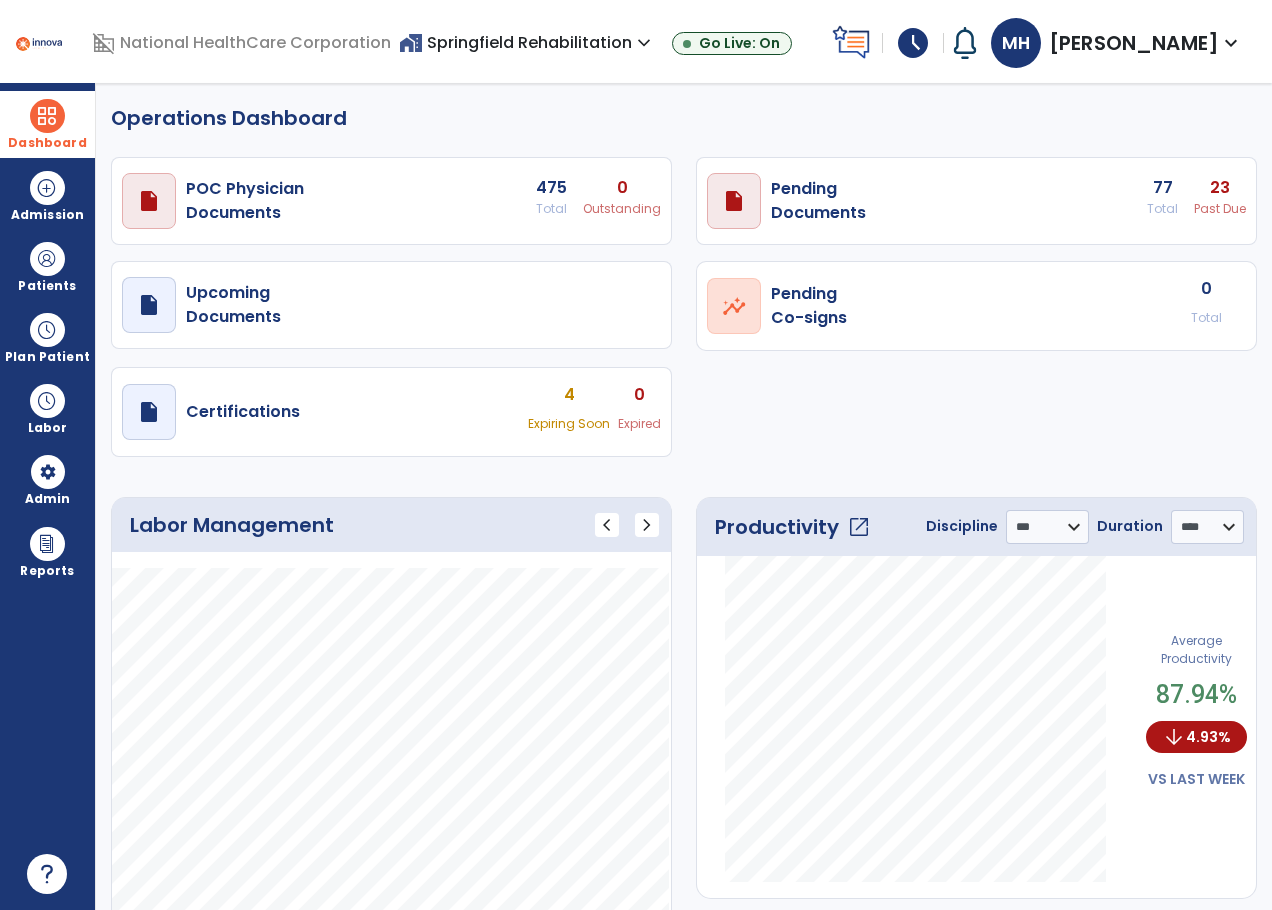 click on "23" at bounding box center (622, 188) 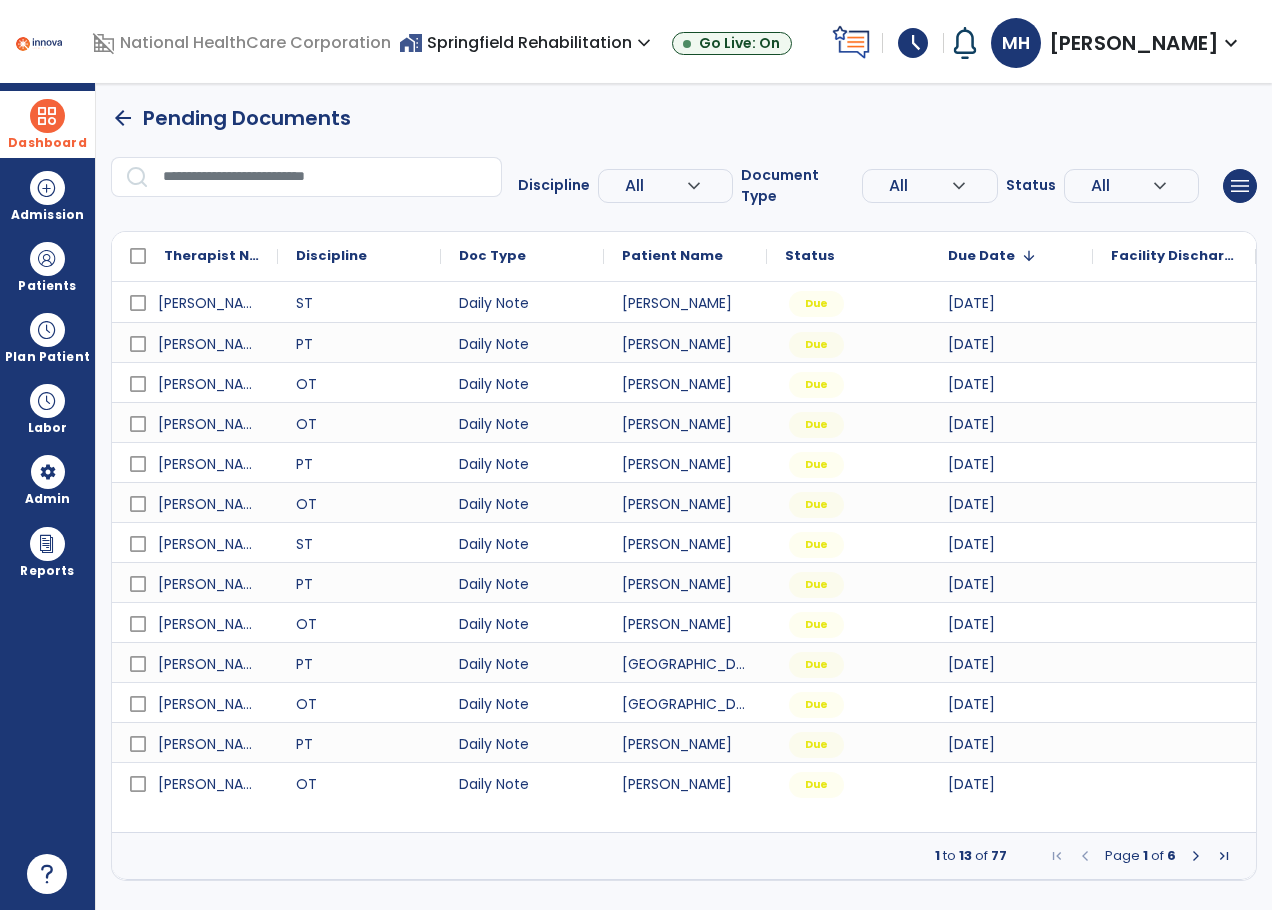 click on "All" at bounding box center [655, 186] 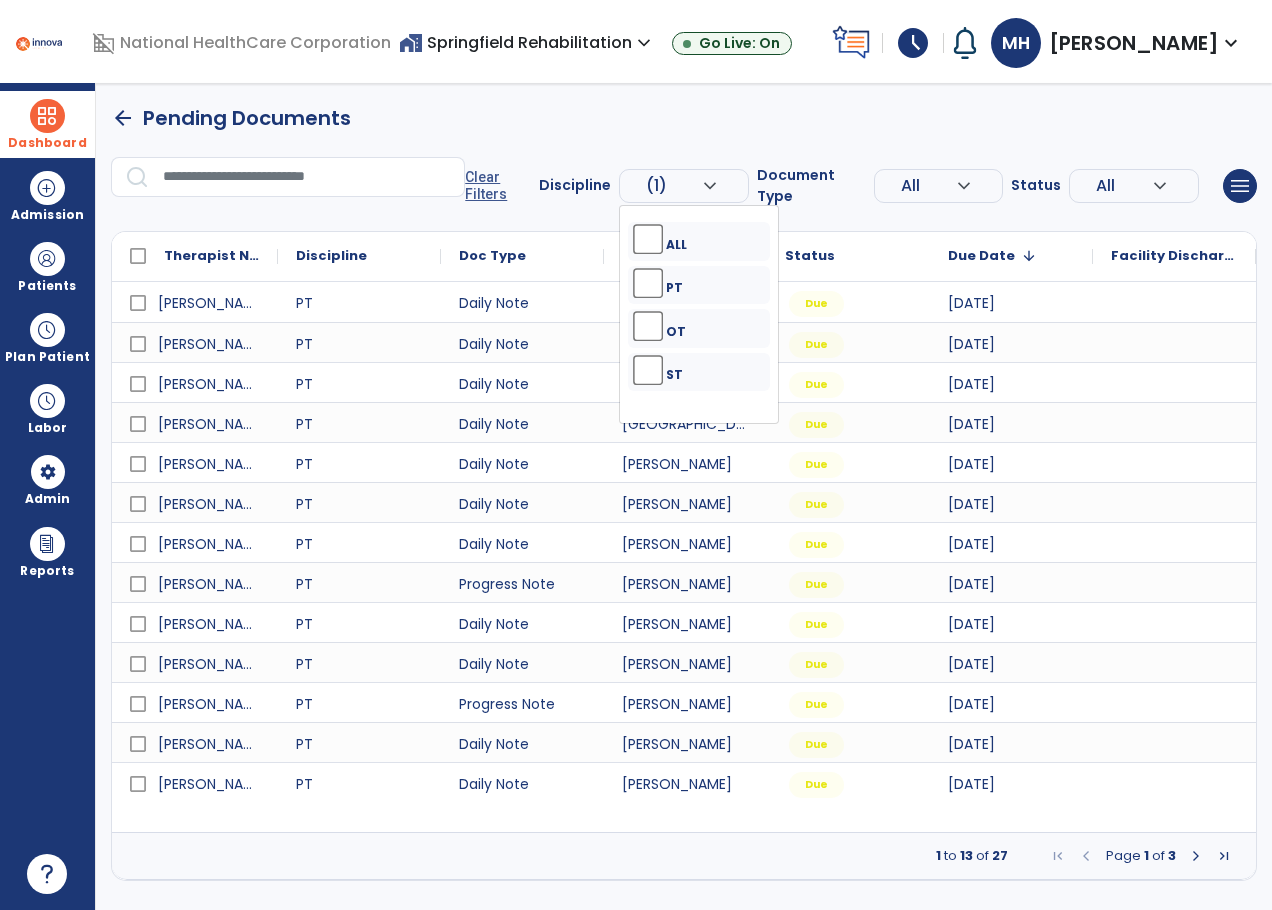 click at bounding box center [1196, 856] 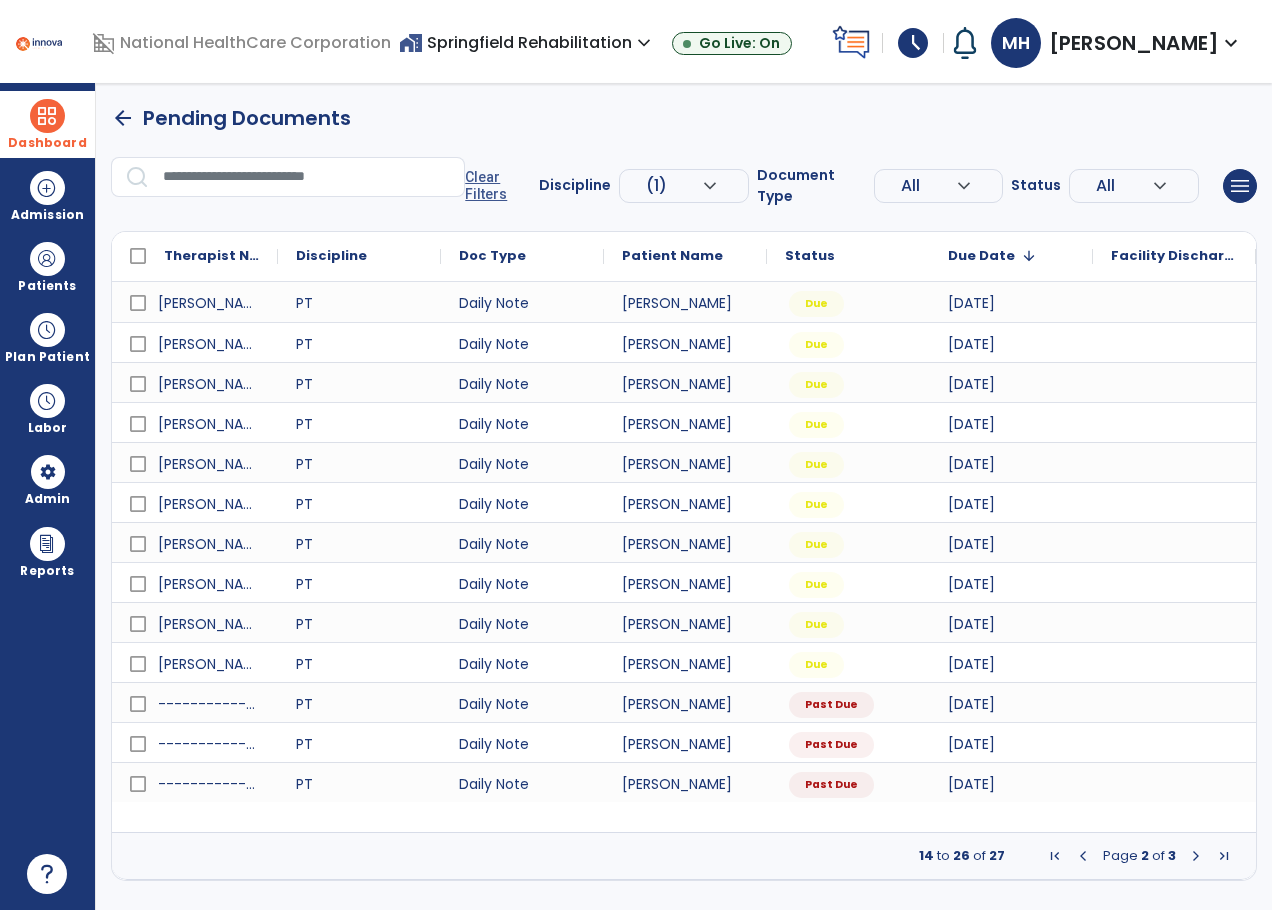 click at bounding box center [1196, 856] 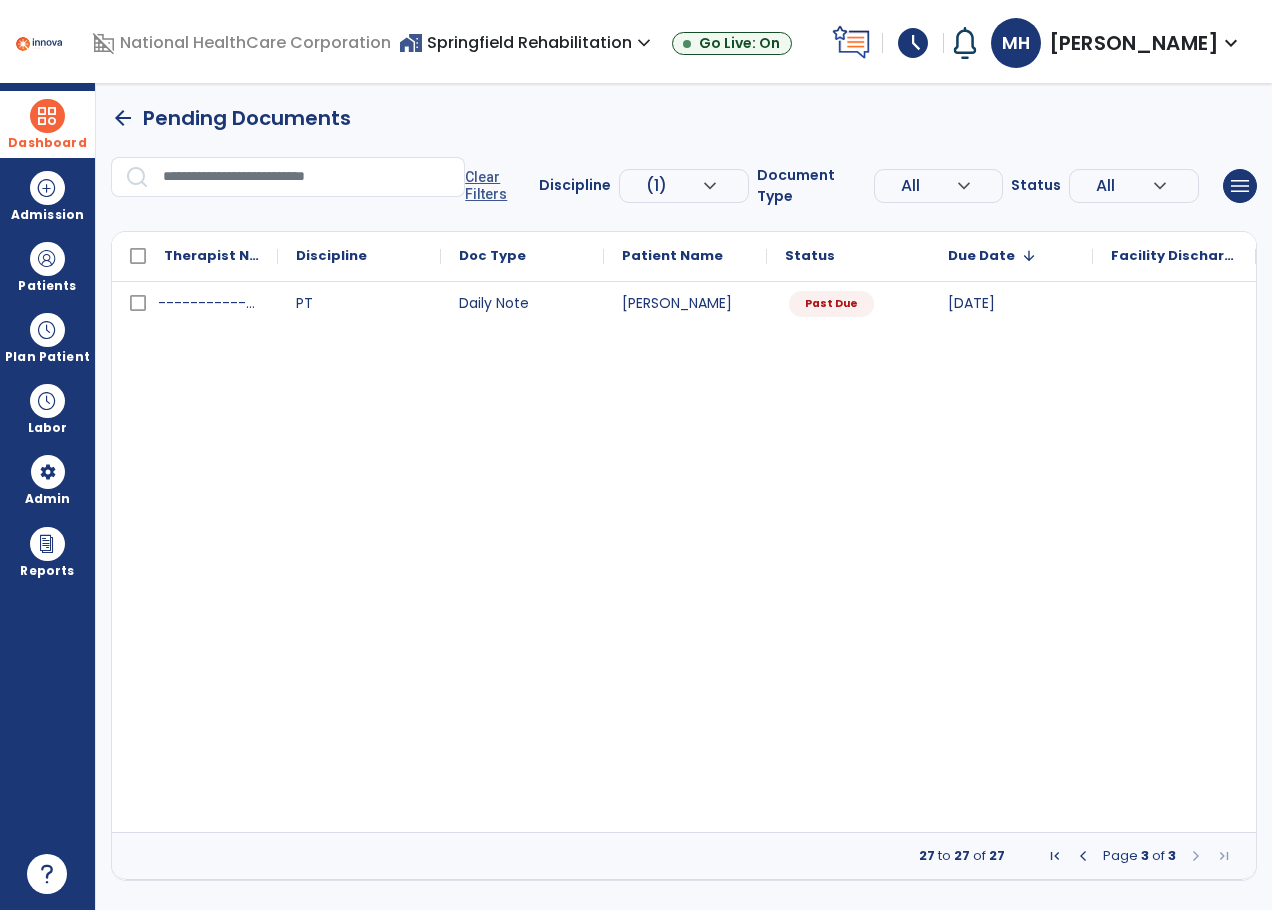 click on "arrow_back" at bounding box center [123, 118] 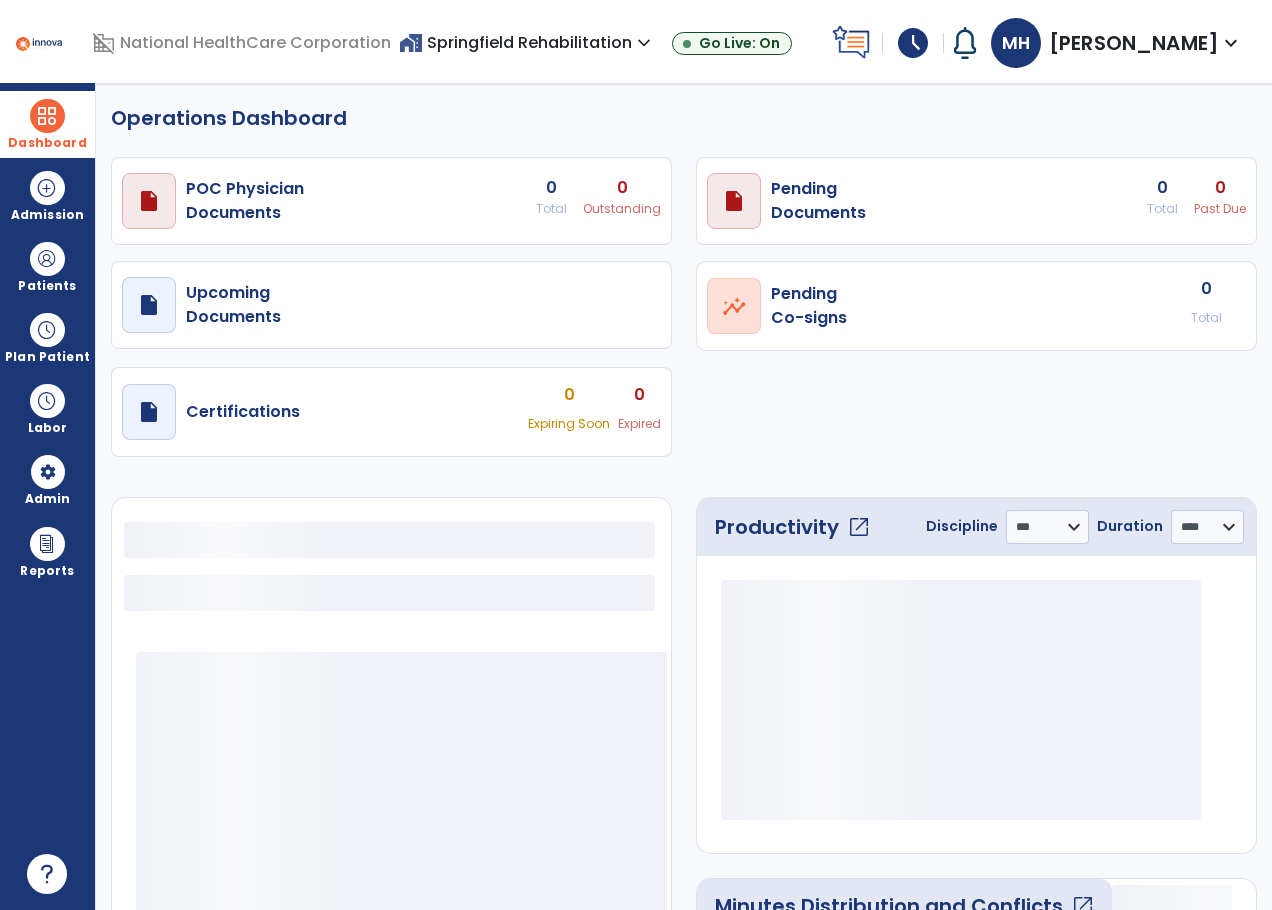 select on "***" 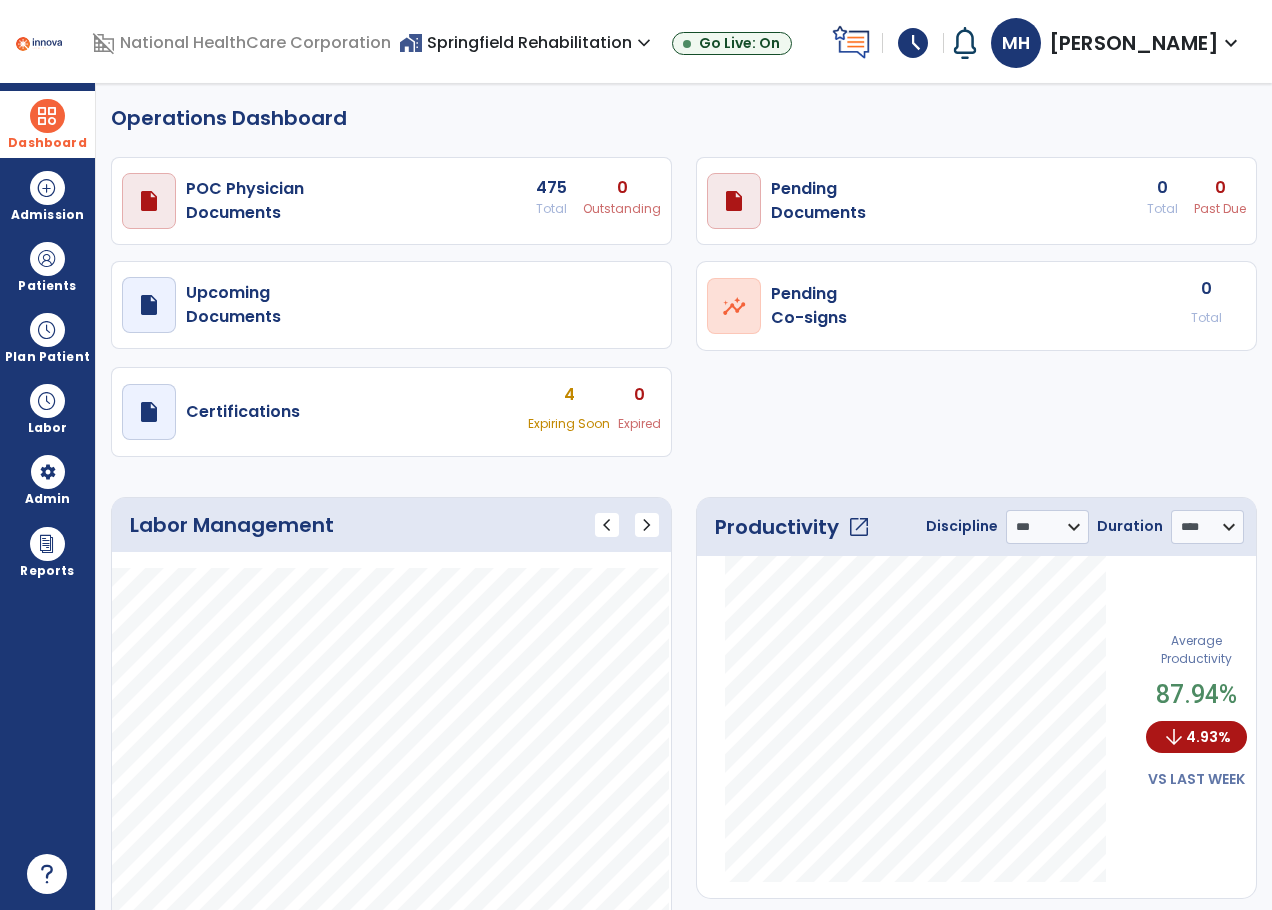 click on "Dashboard" at bounding box center (47, 143) 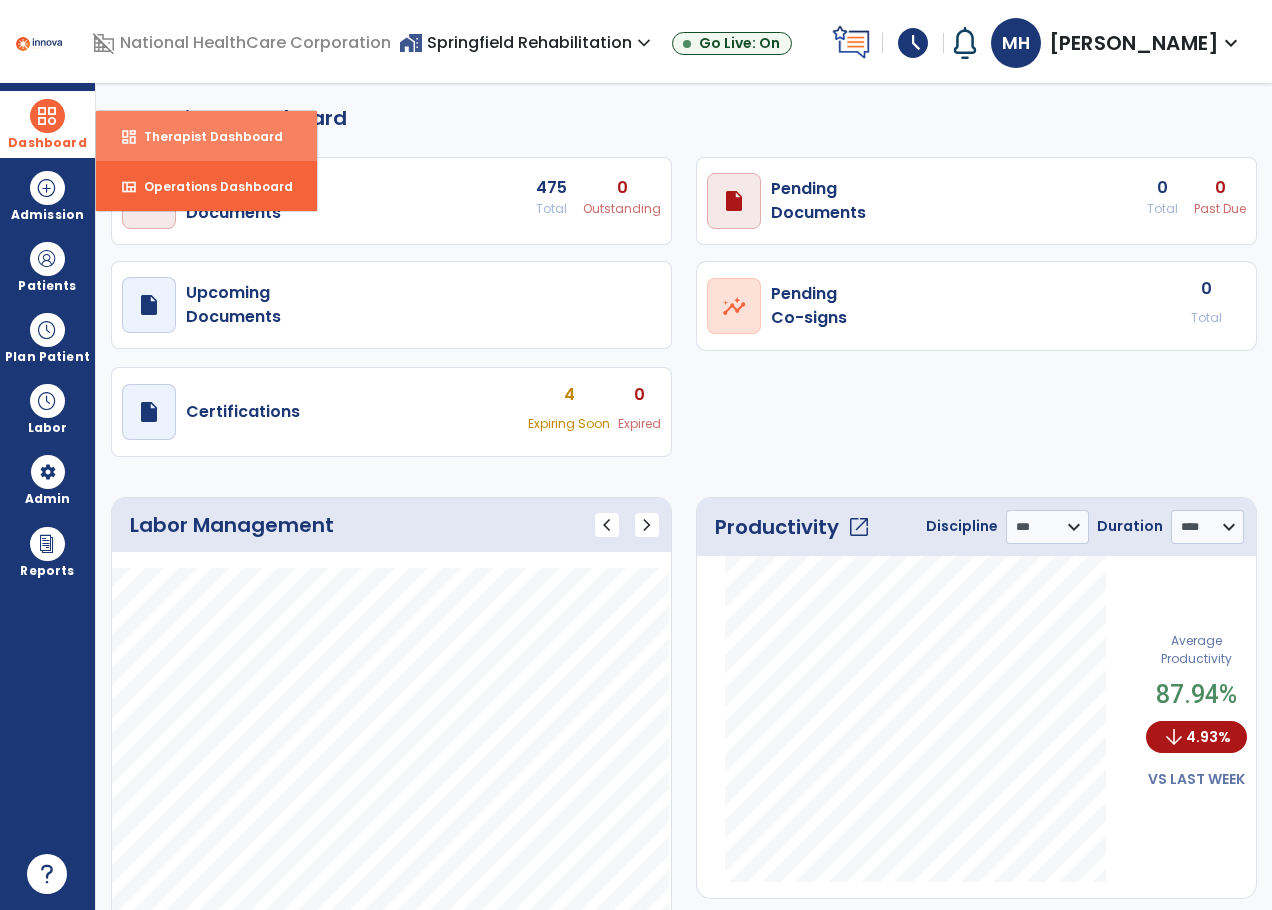 click on "dashboard  Therapist Dashboard" at bounding box center (206, 136) 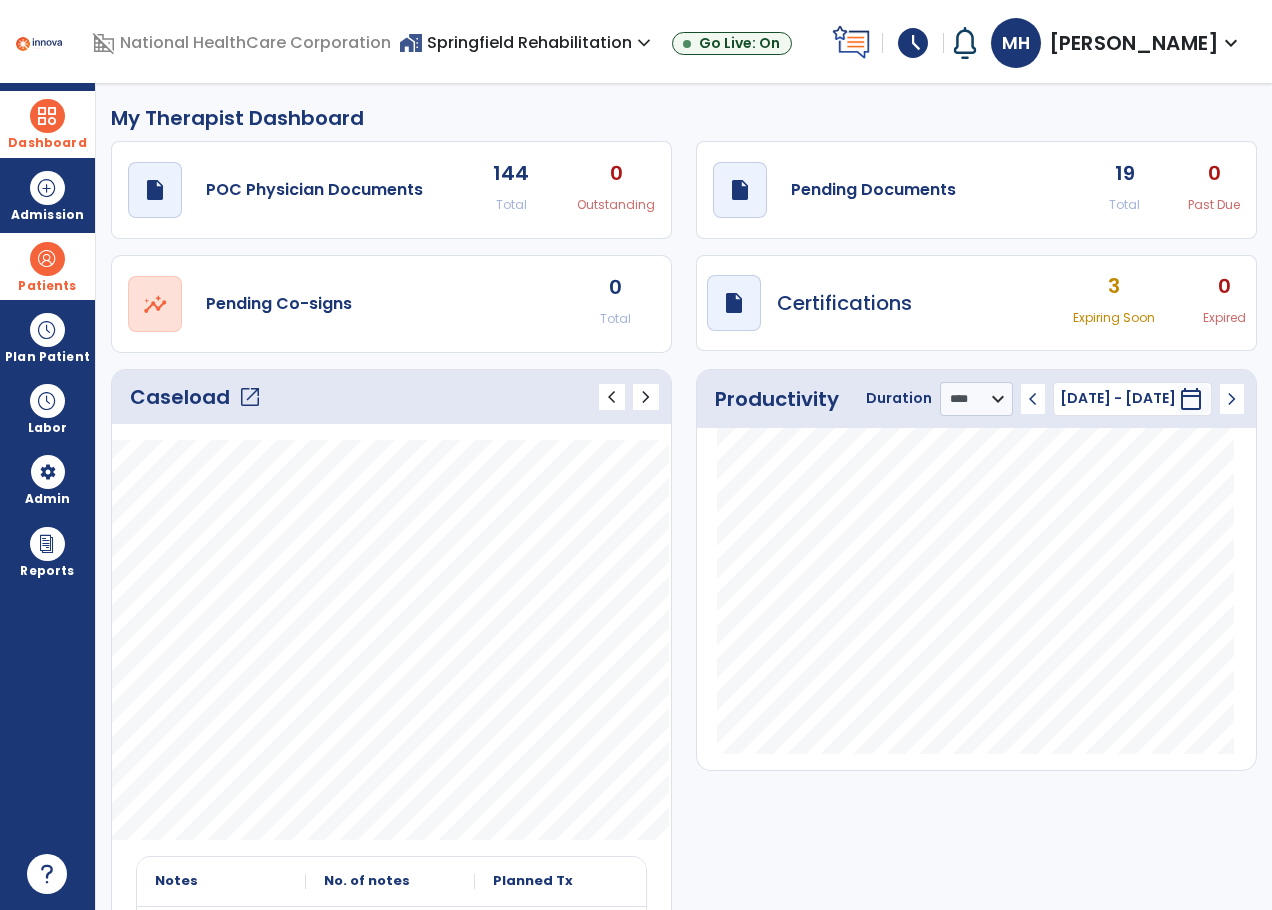 click at bounding box center (47, 259) 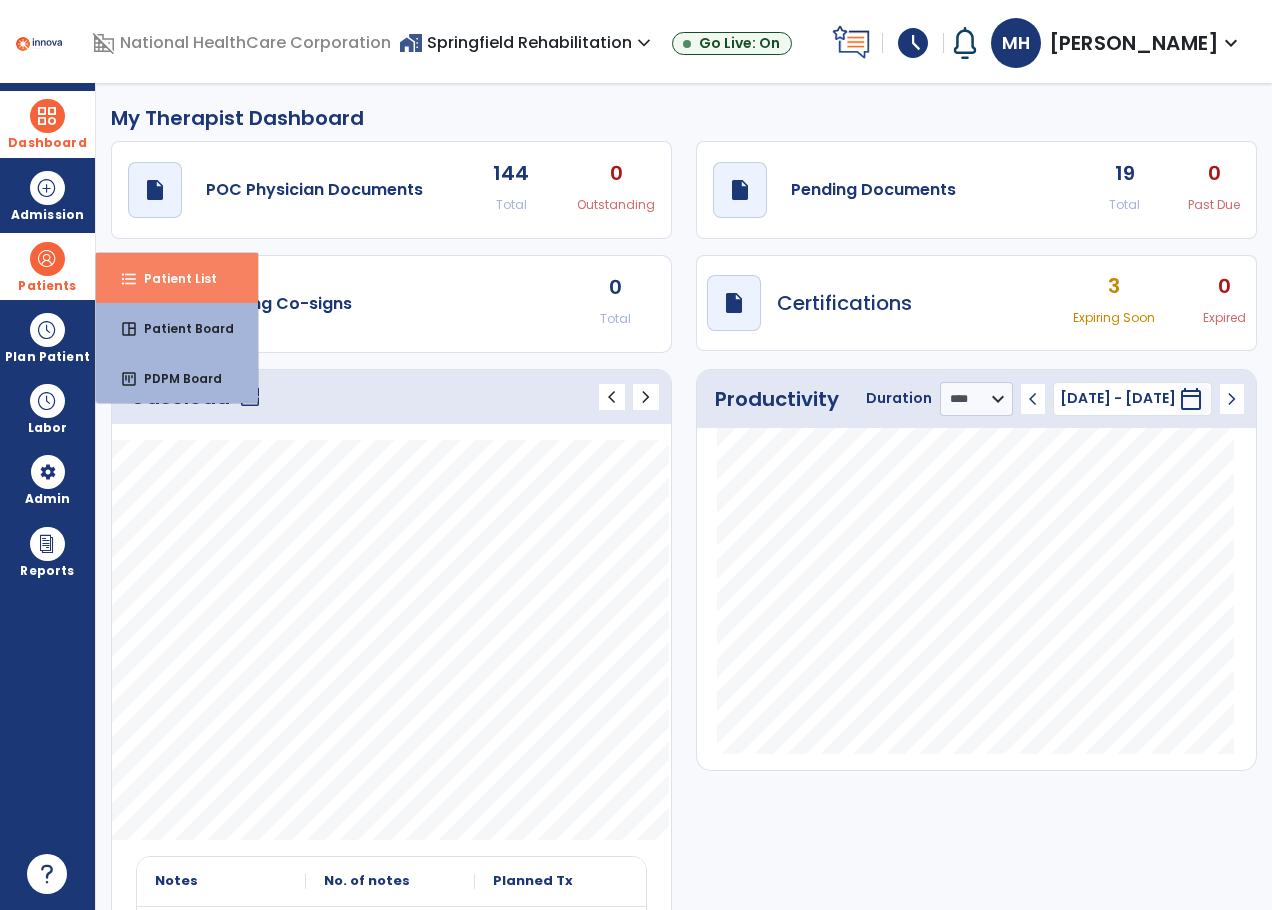 click on "Patient List" at bounding box center (172, 278) 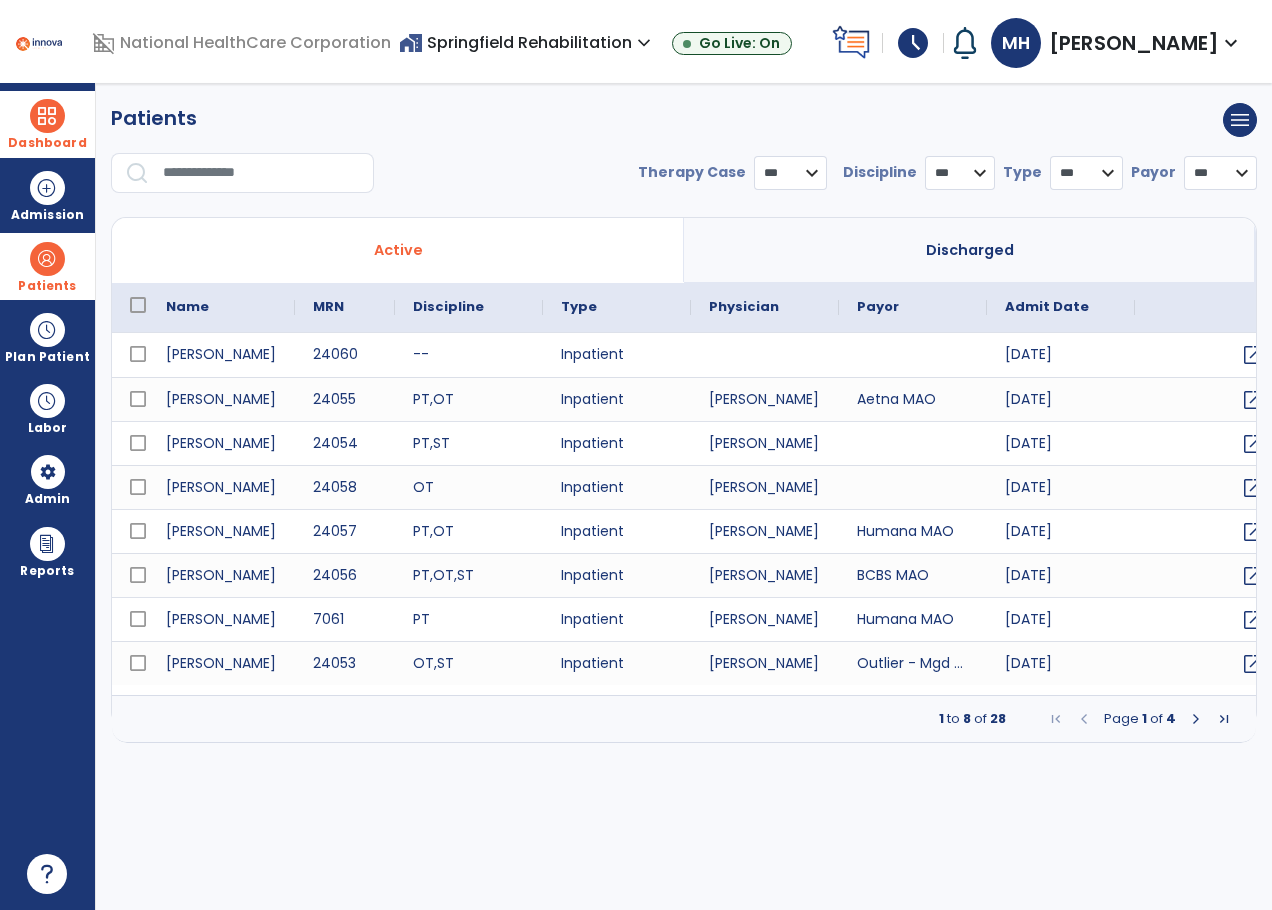 select on "***" 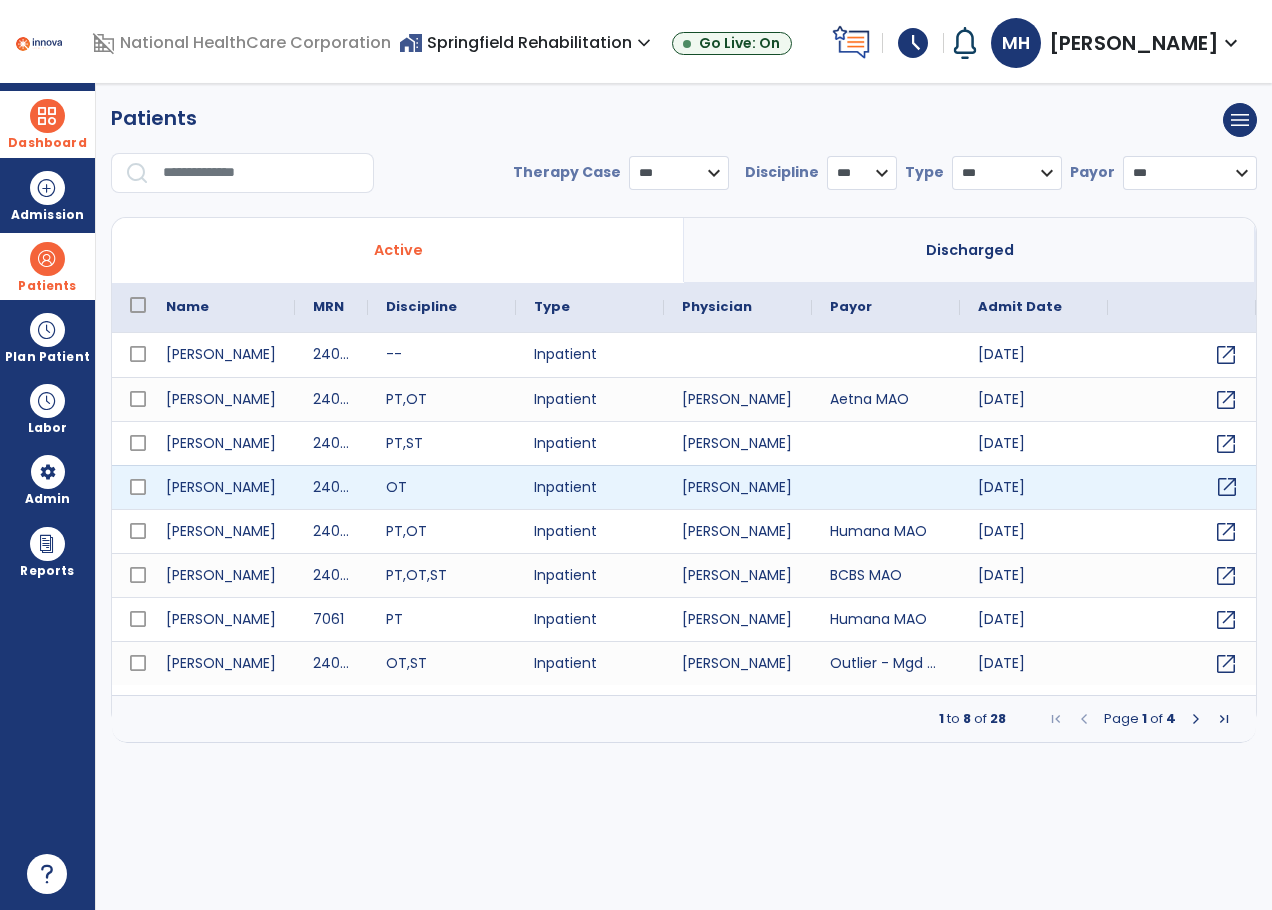click on "open_in_new" at bounding box center (1227, 487) 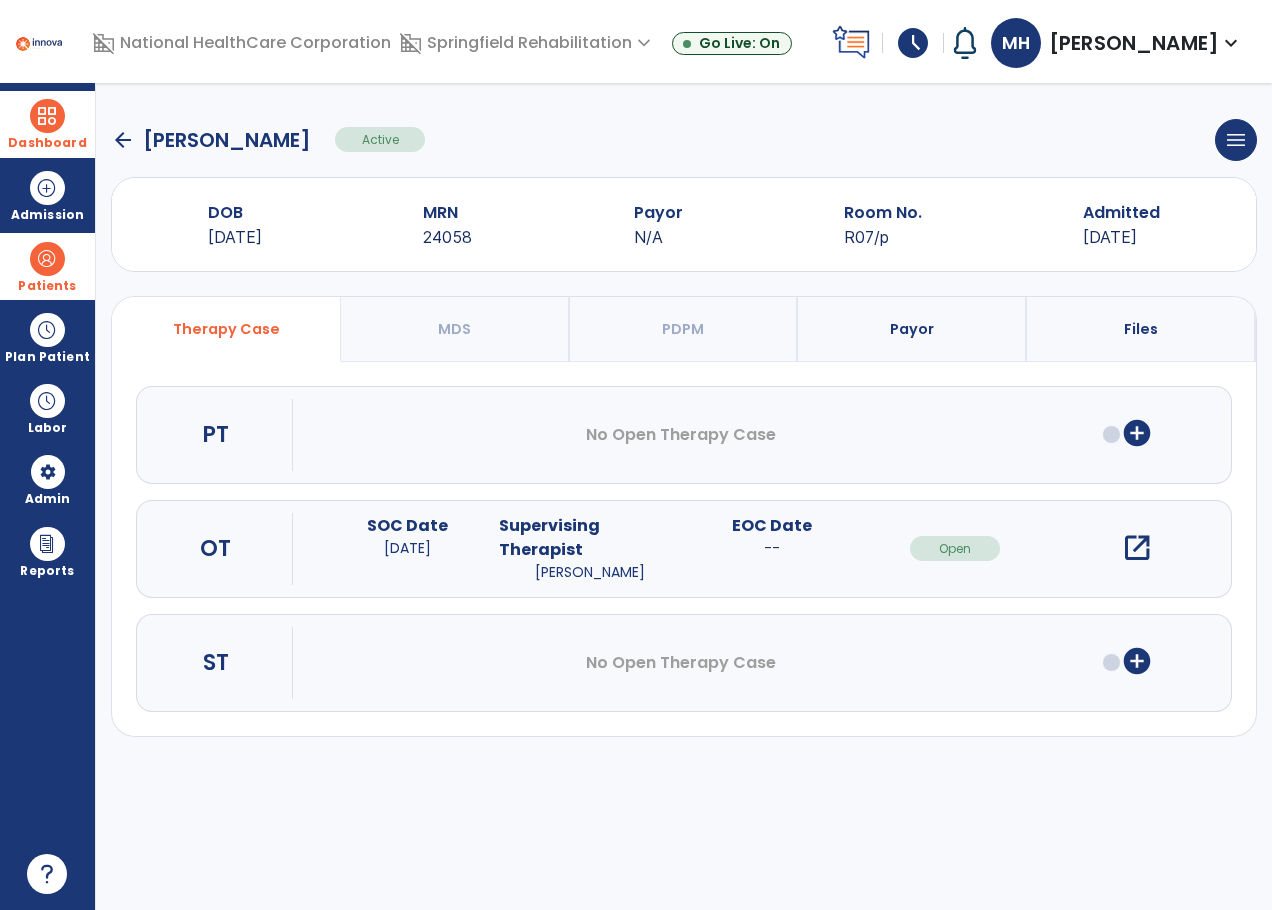 click on "Payor" at bounding box center (912, 329) 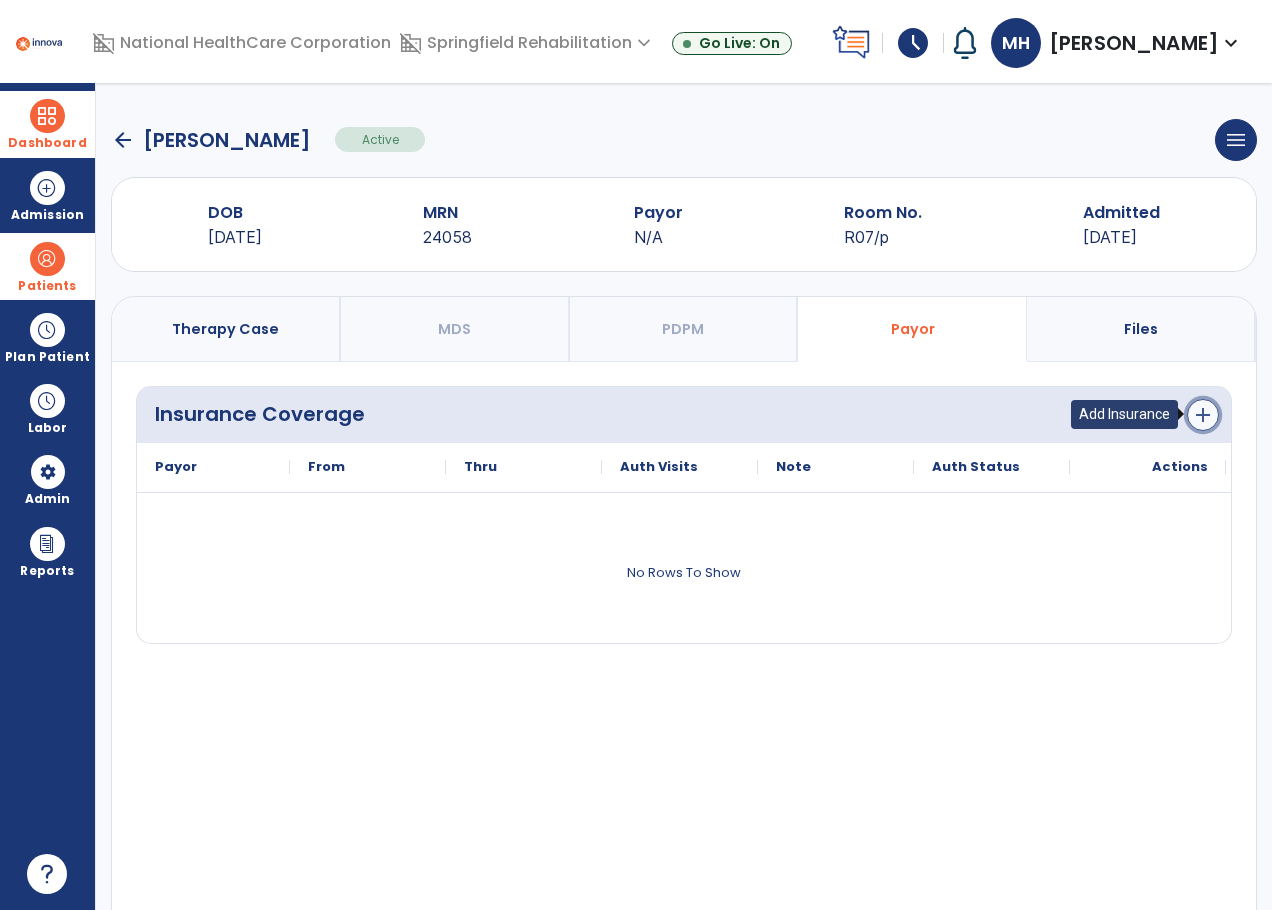 click on "add" 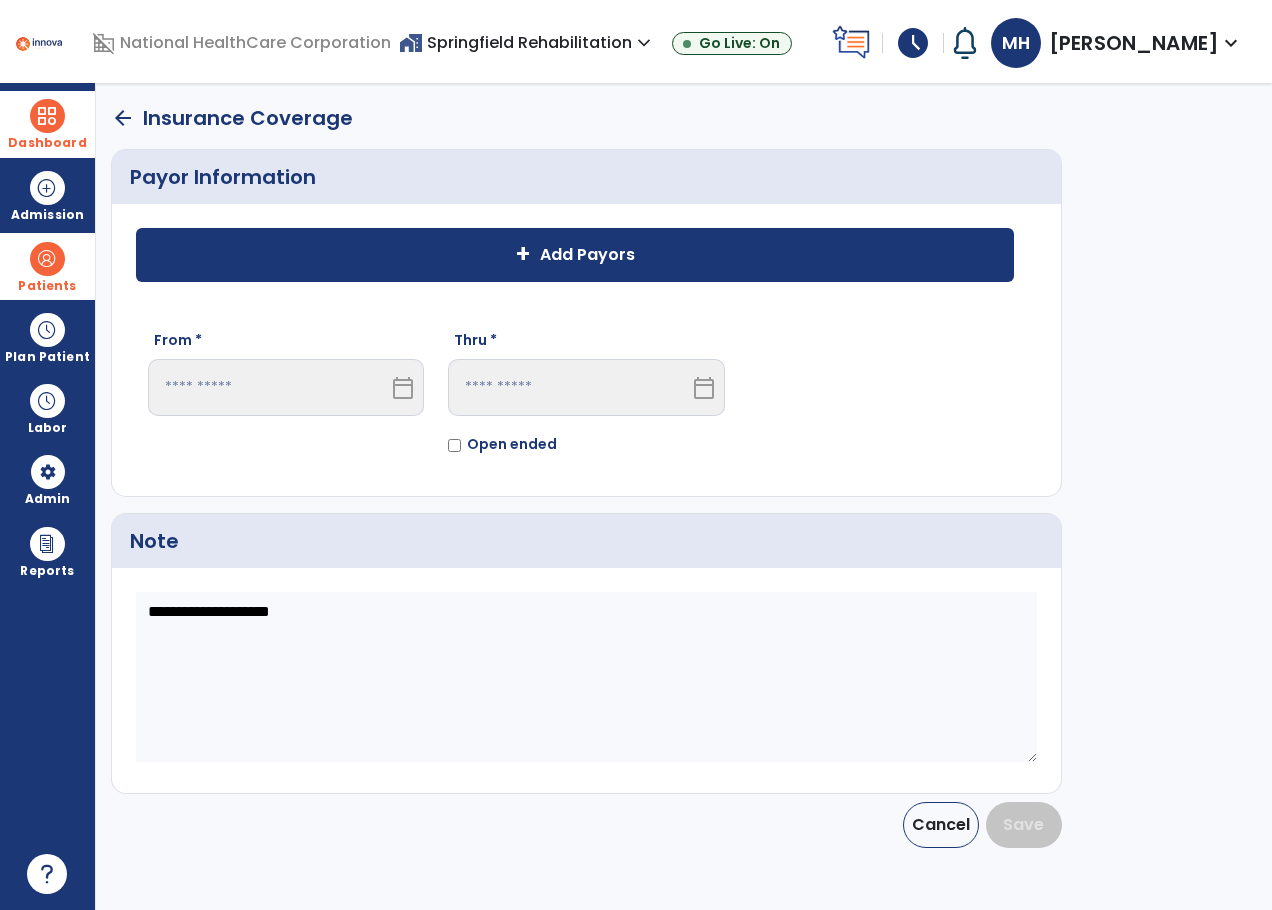 click on "Add Payors" 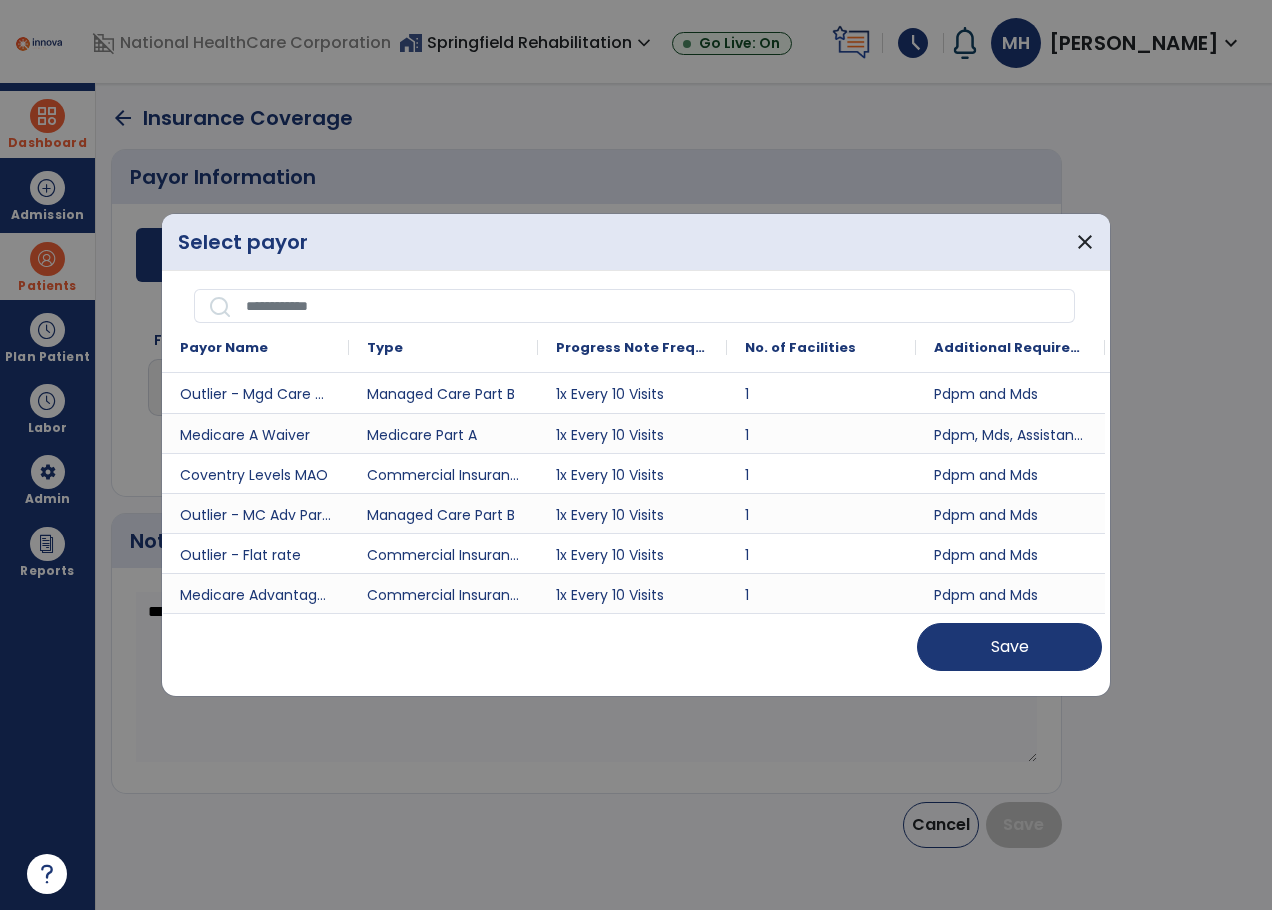 click at bounding box center (654, 306) 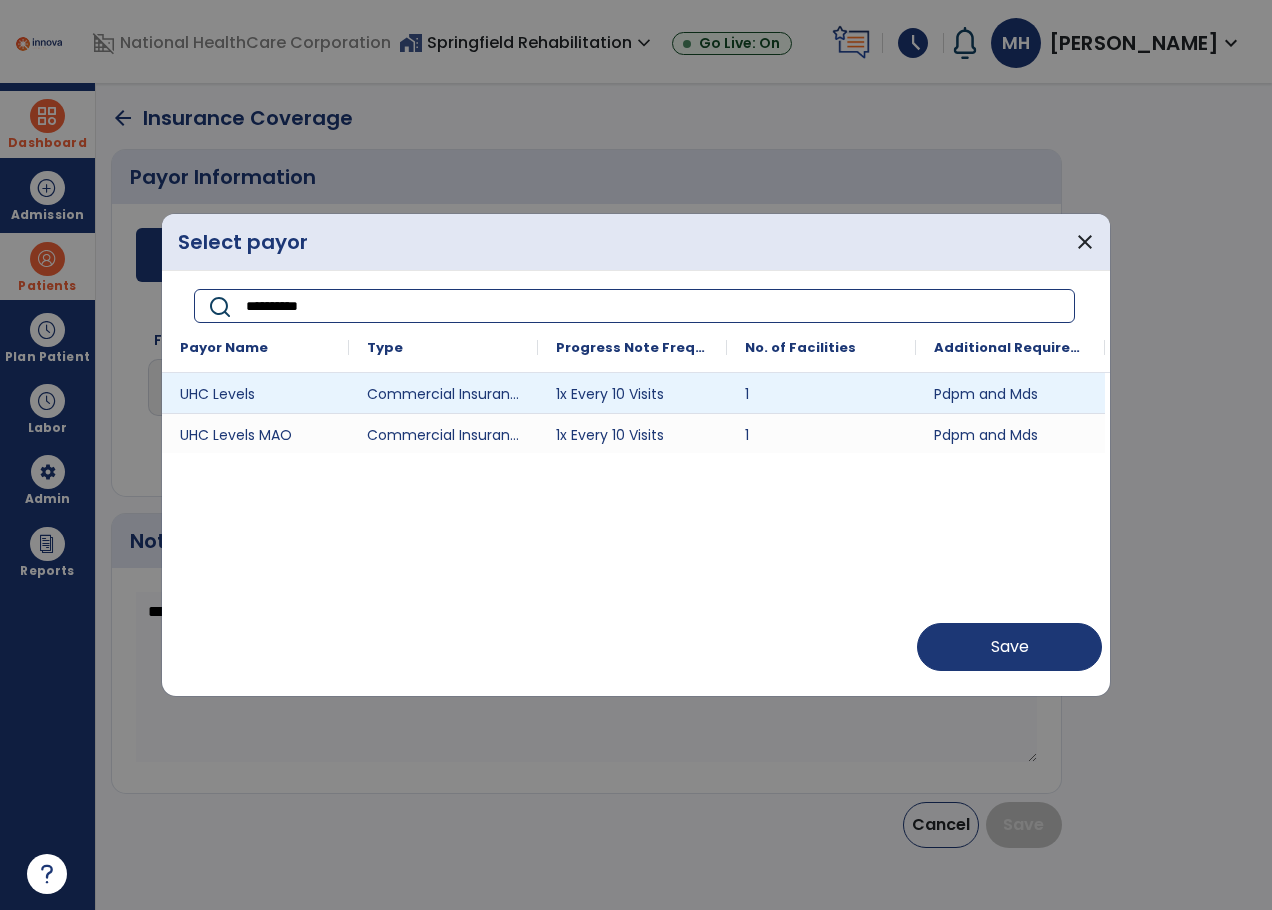 type on "**********" 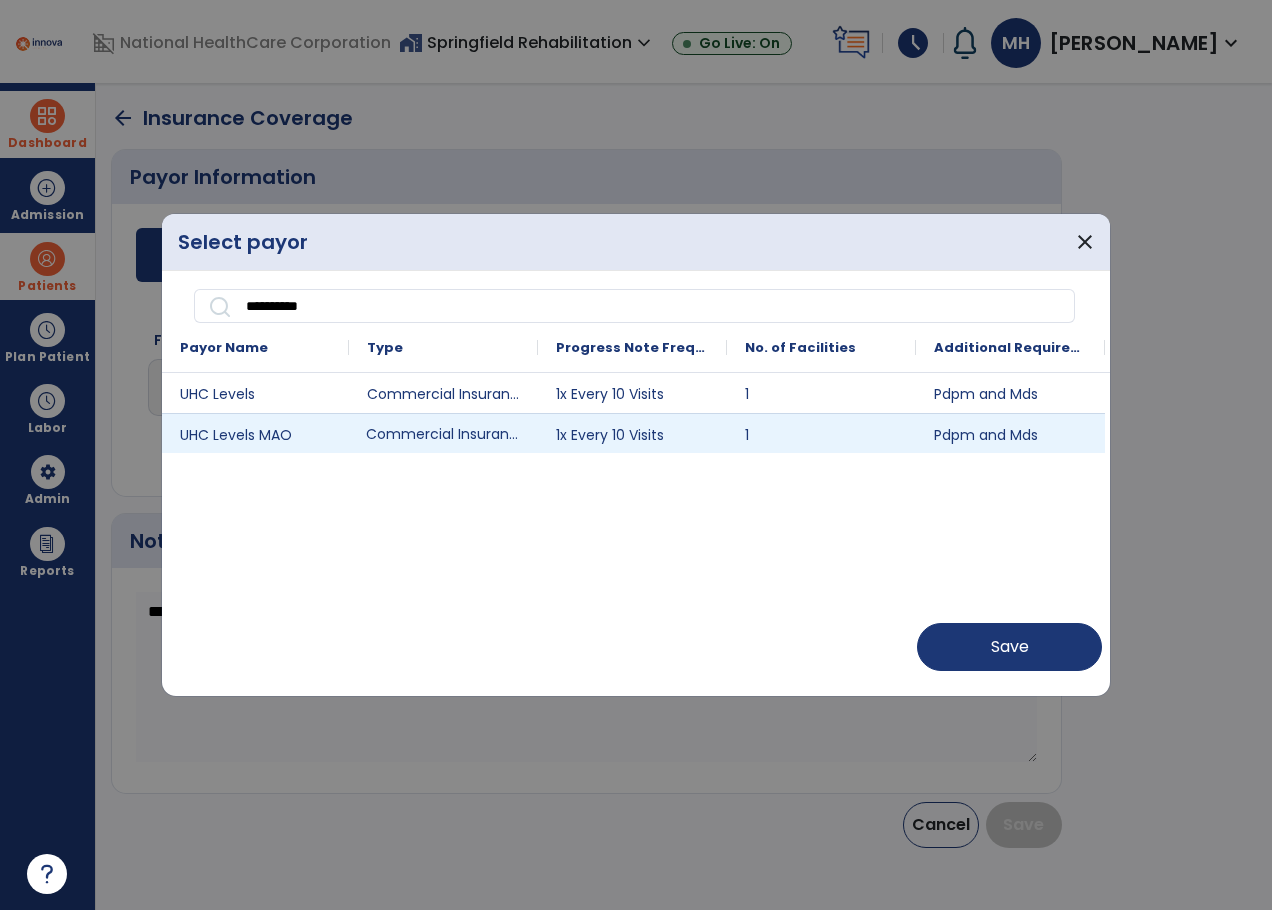 click on "Commercial Insurance" at bounding box center (443, 433) 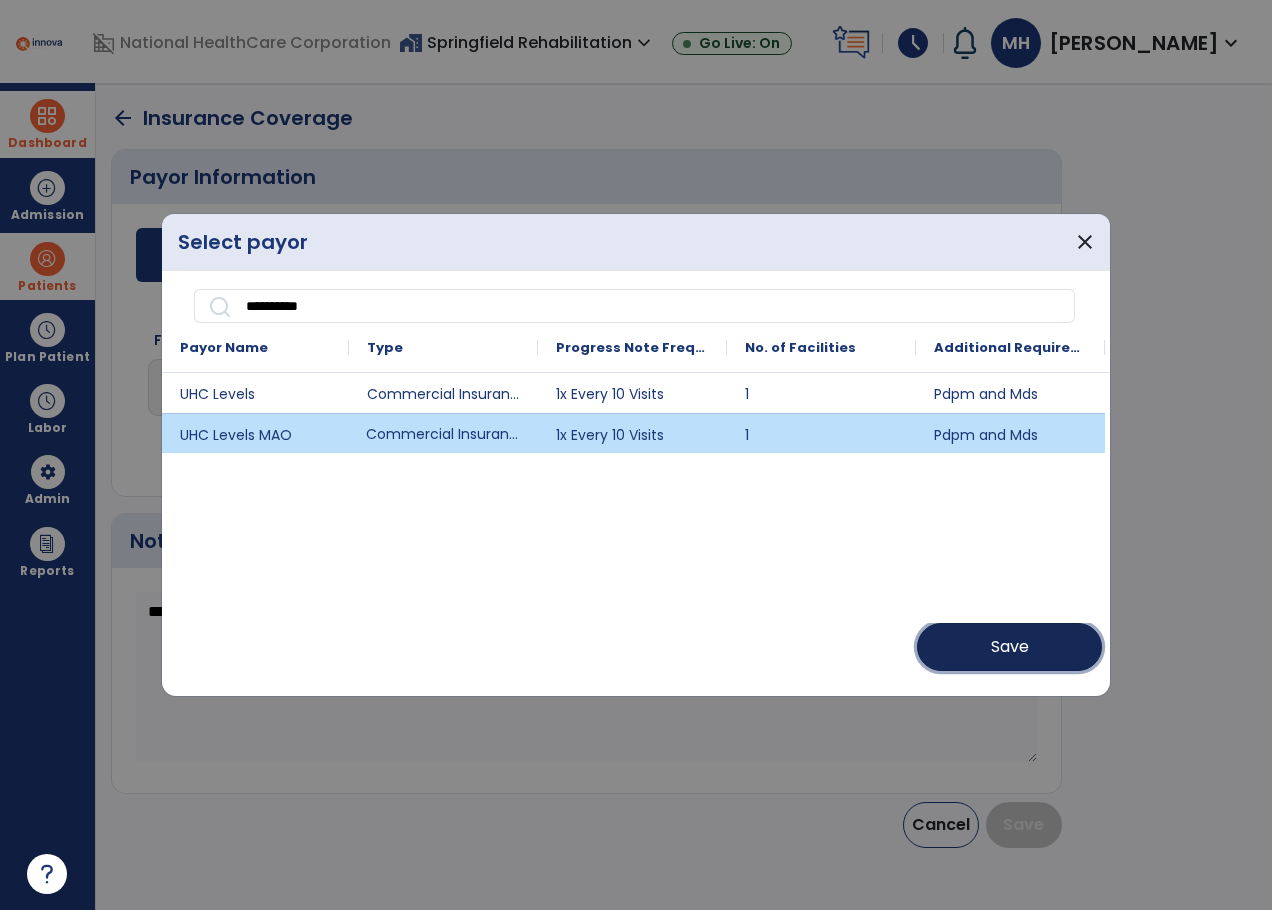 click on "Save" at bounding box center [1010, 647] 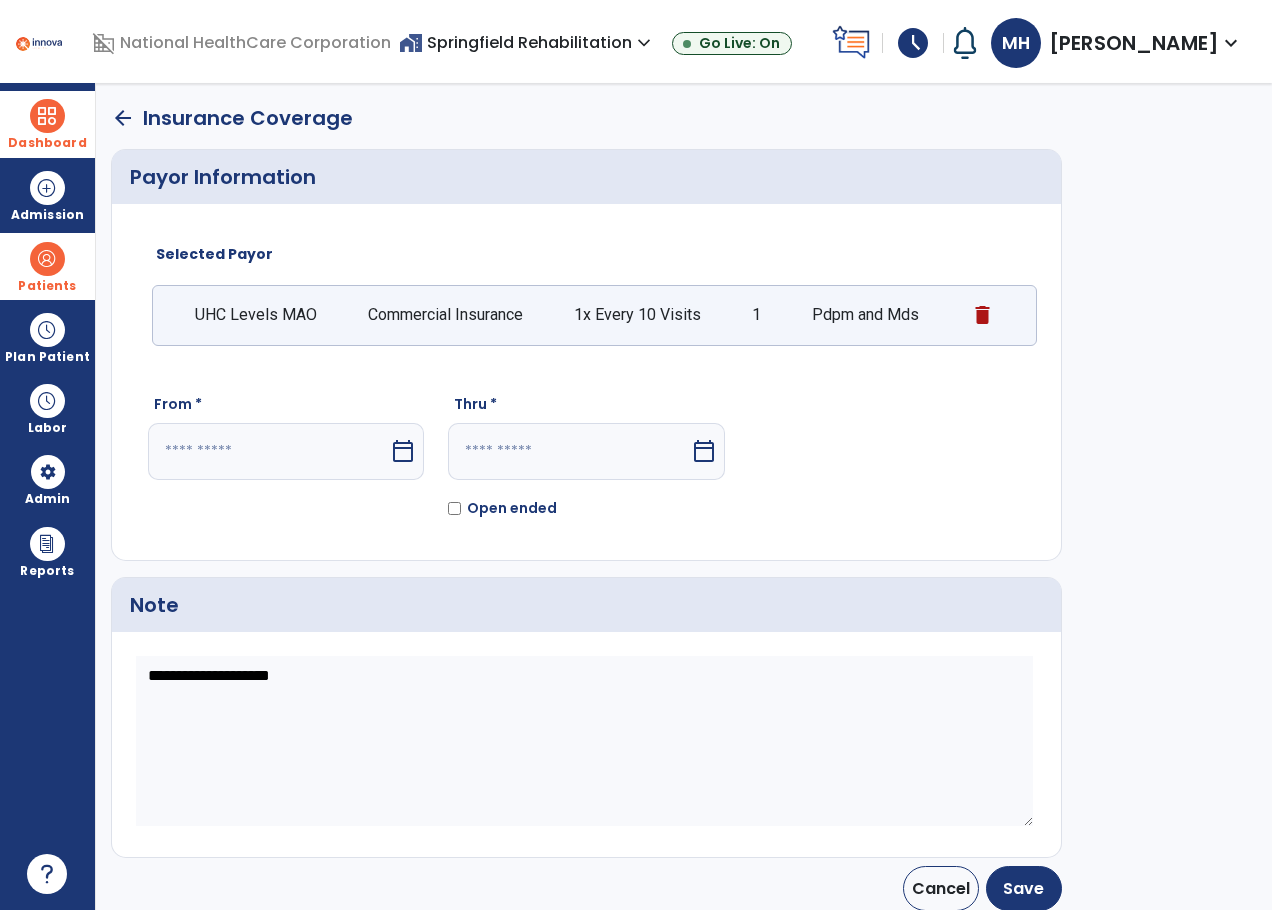 click on "calendar_today" at bounding box center (403, 451) 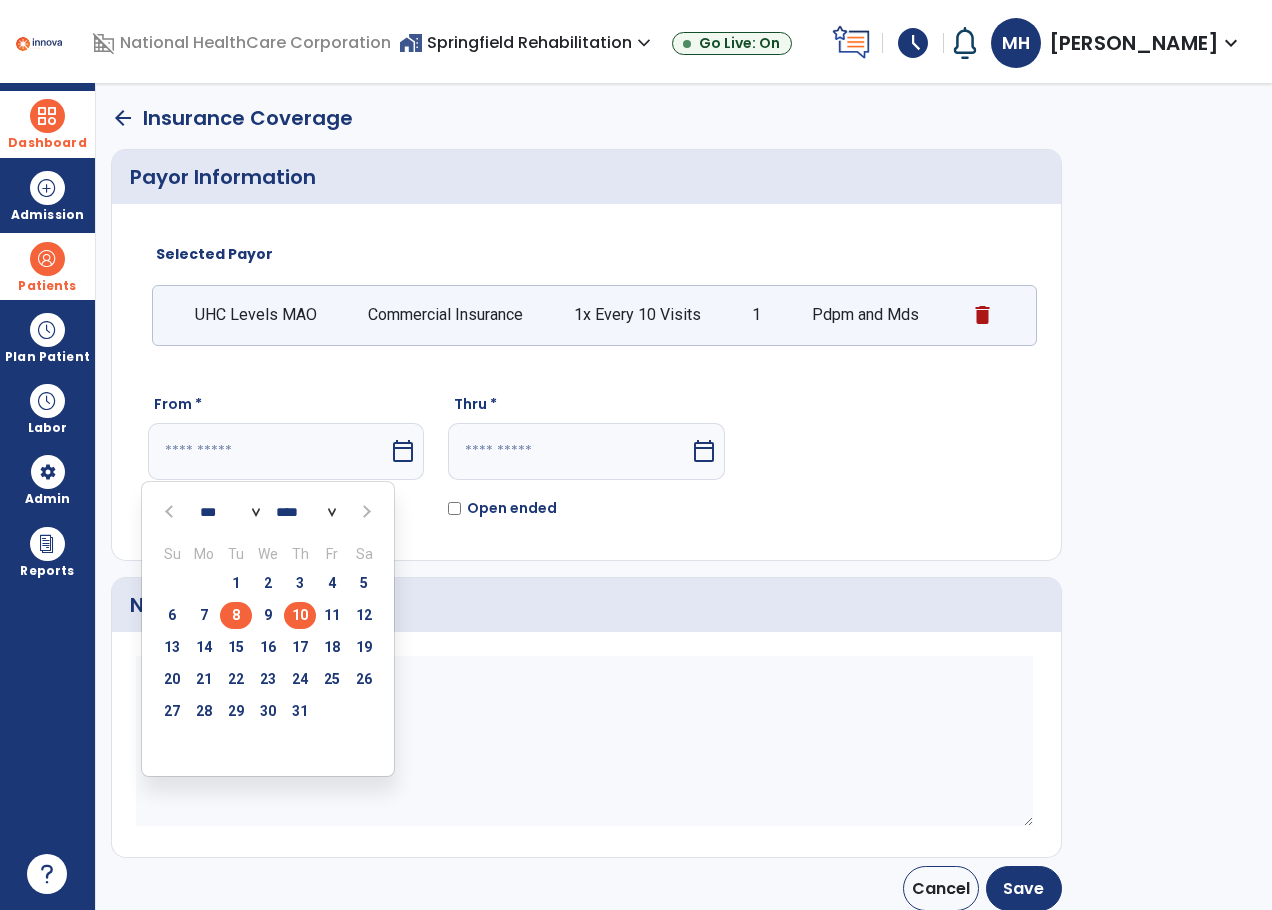 click on "8" at bounding box center [236, 615] 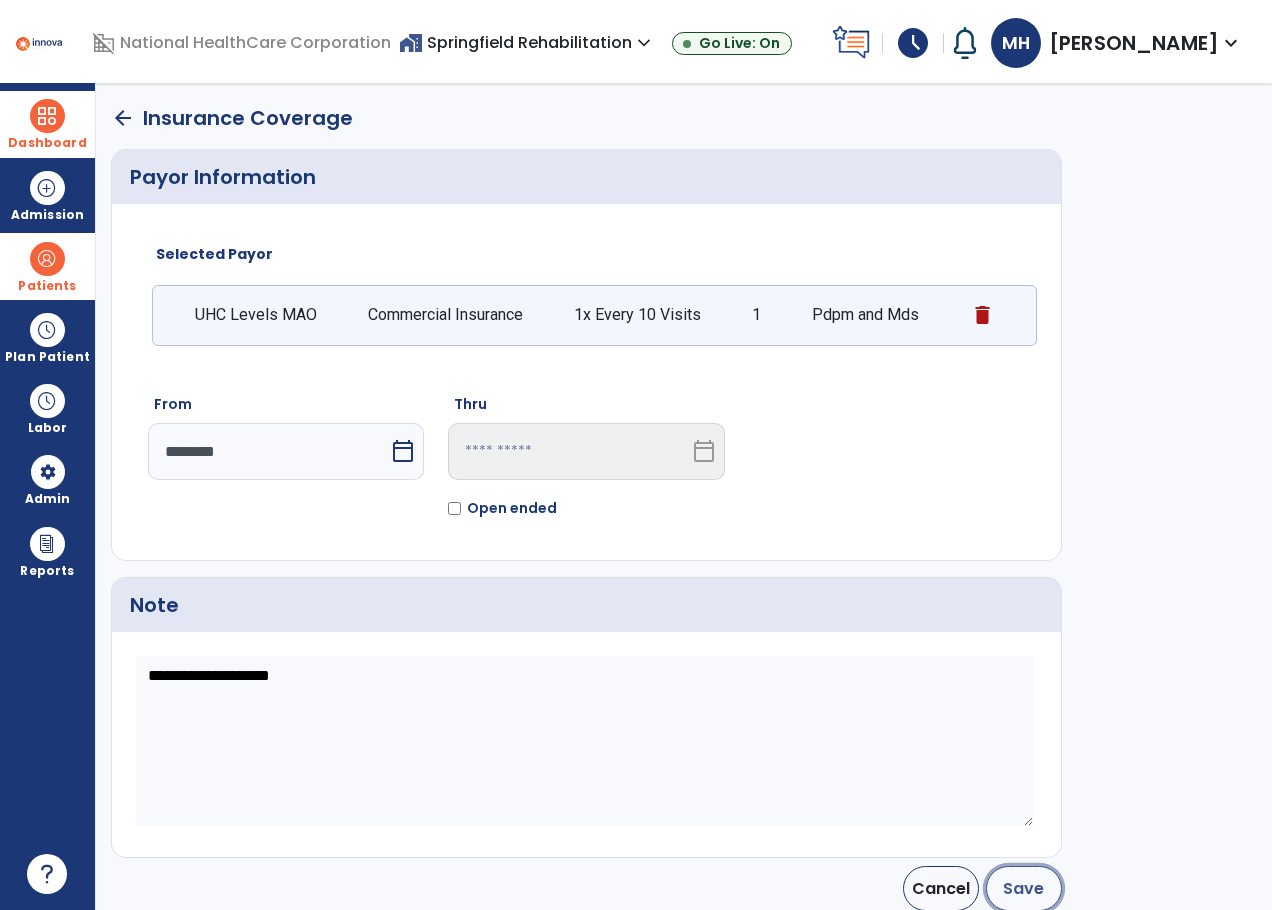 click on "Save" 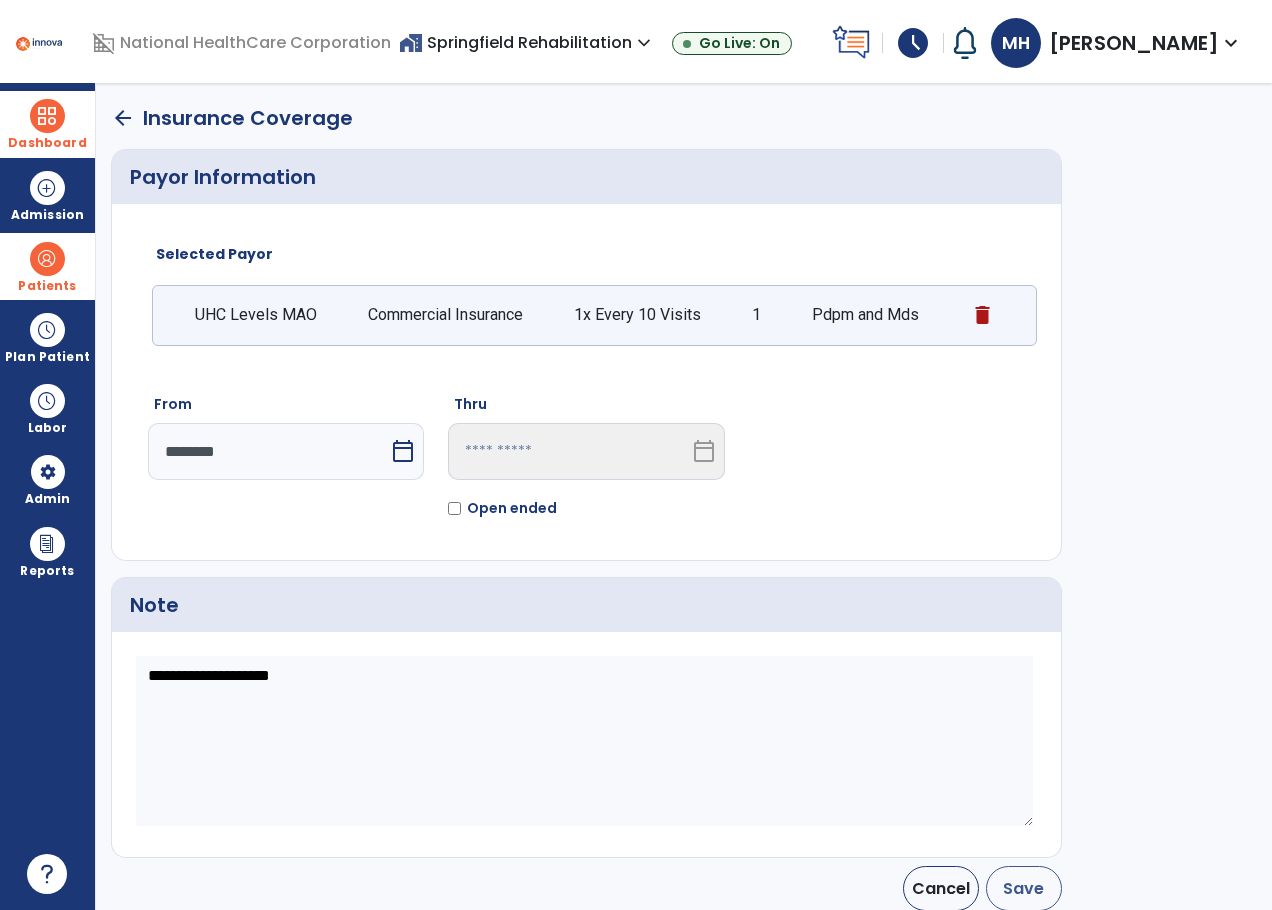 type on "********" 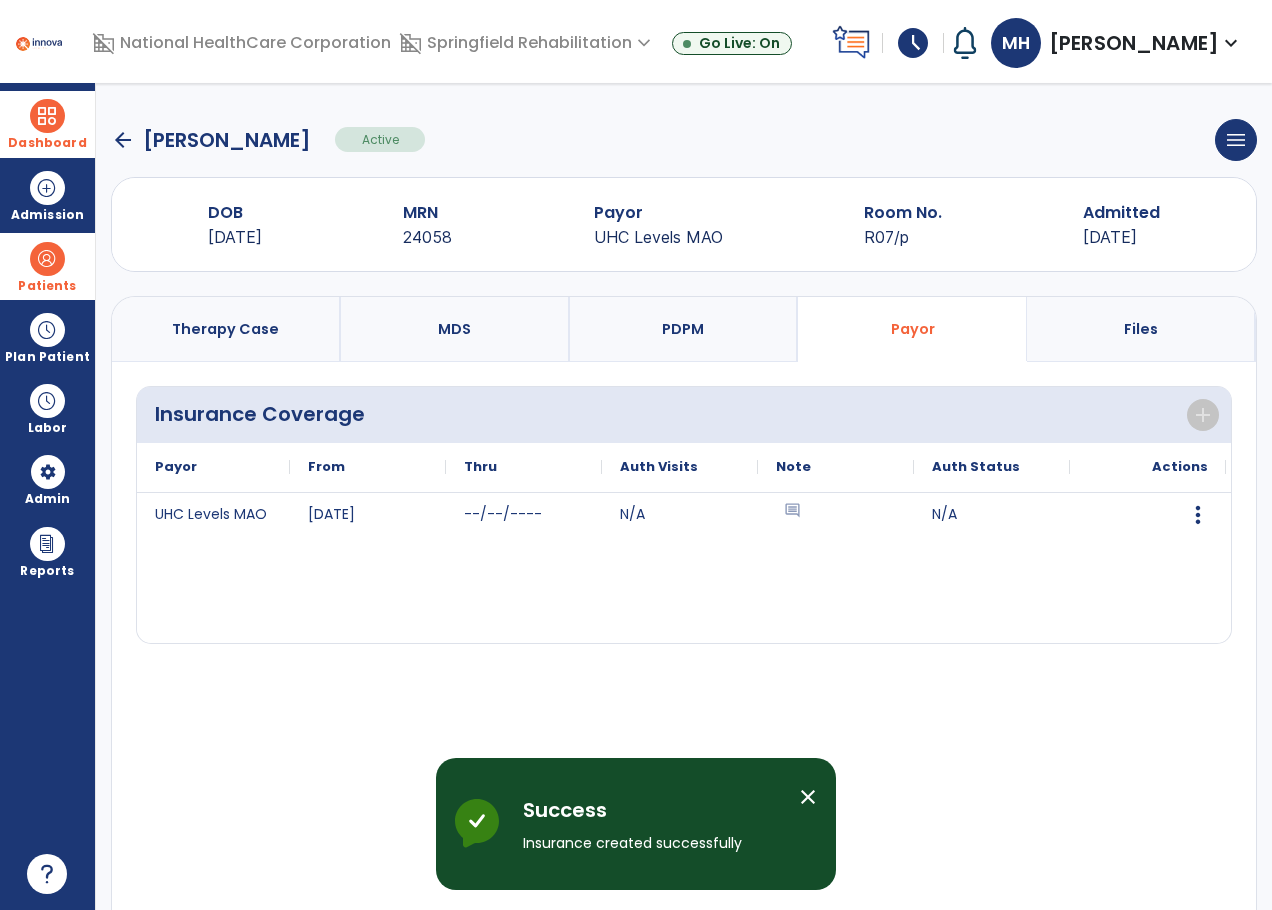 click on "Patients" at bounding box center (47, 286) 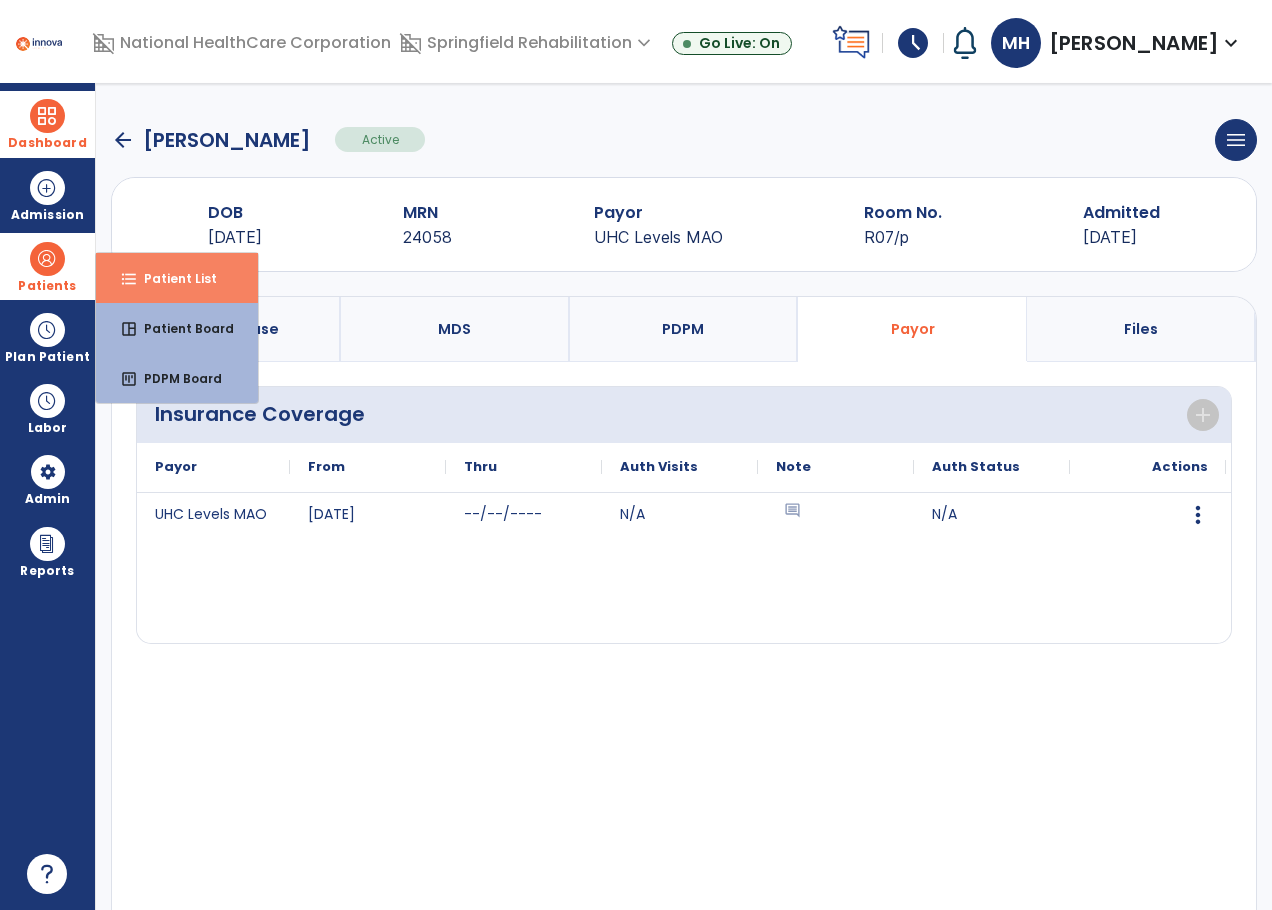 click on "format_list_bulleted  Patient List" at bounding box center (177, 278) 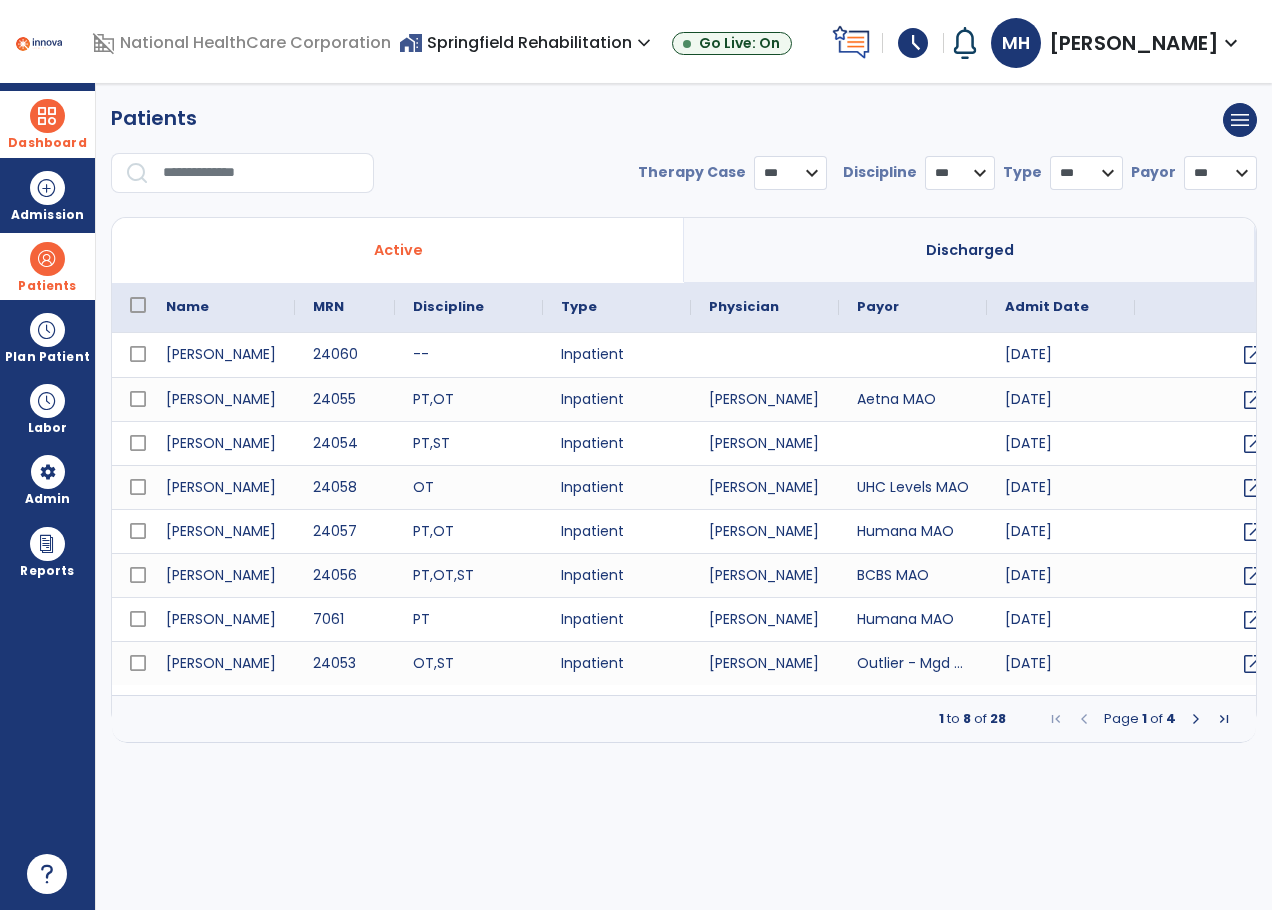 select on "***" 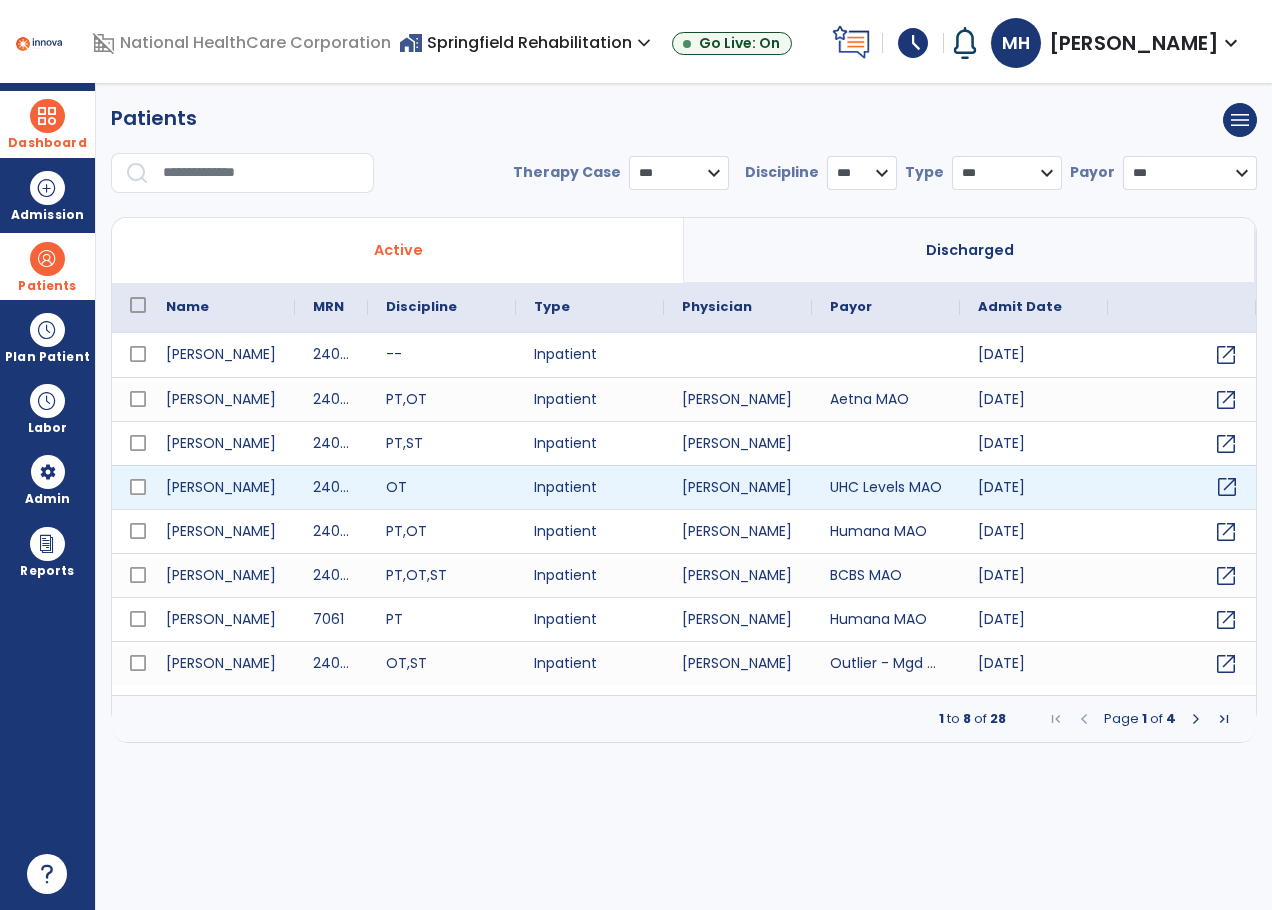 click on "open_in_new" at bounding box center [1227, 487] 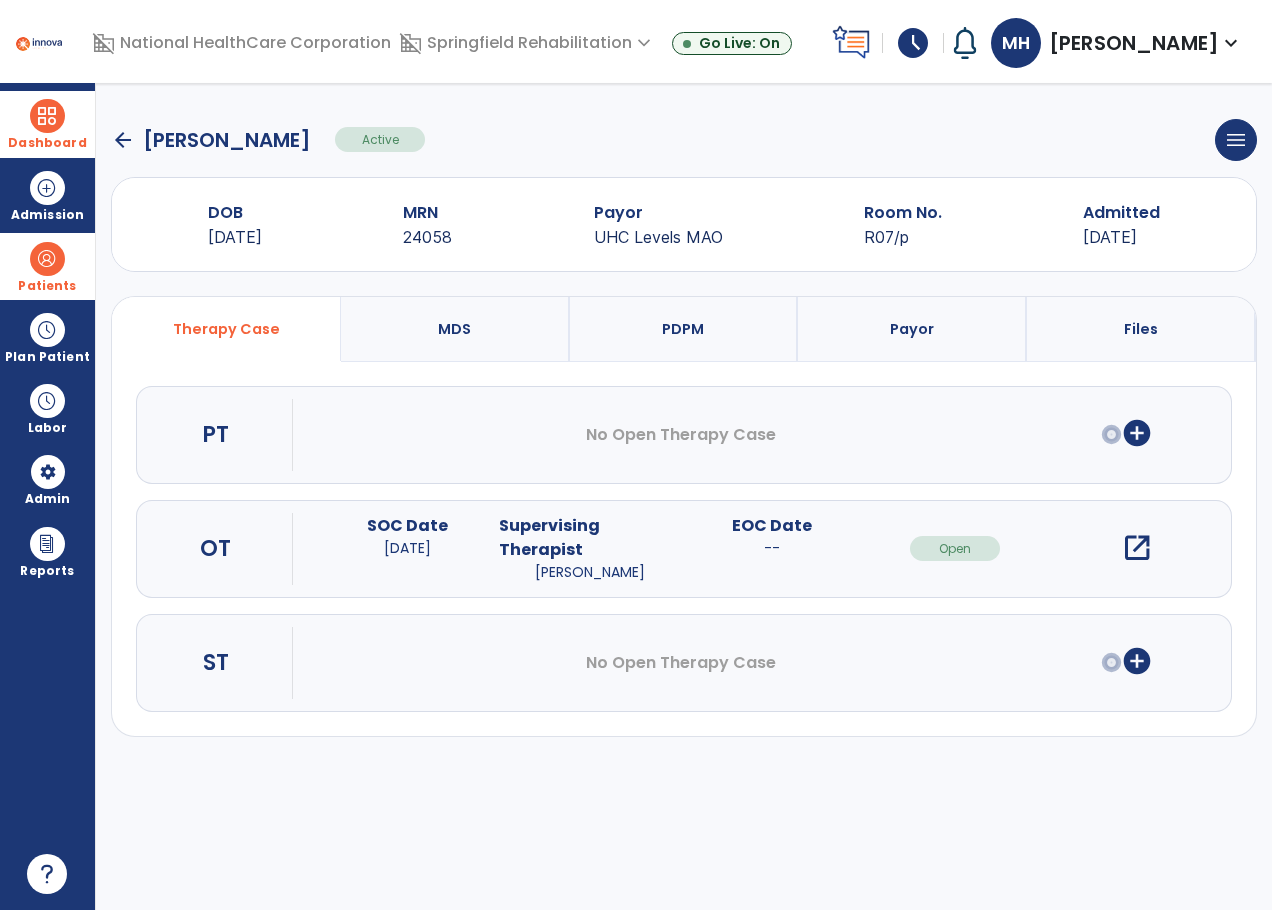 click on "arrow_back" 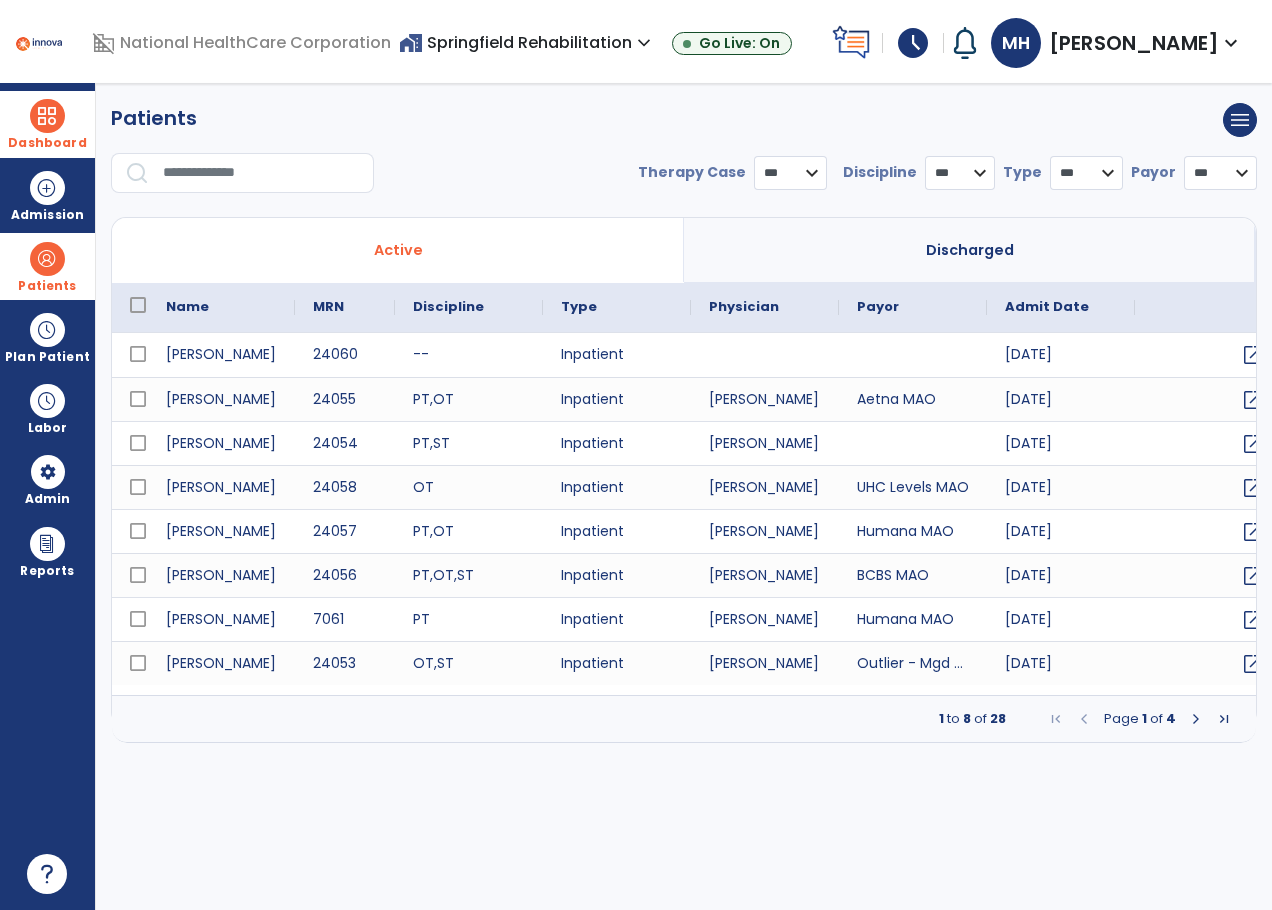 select on "***" 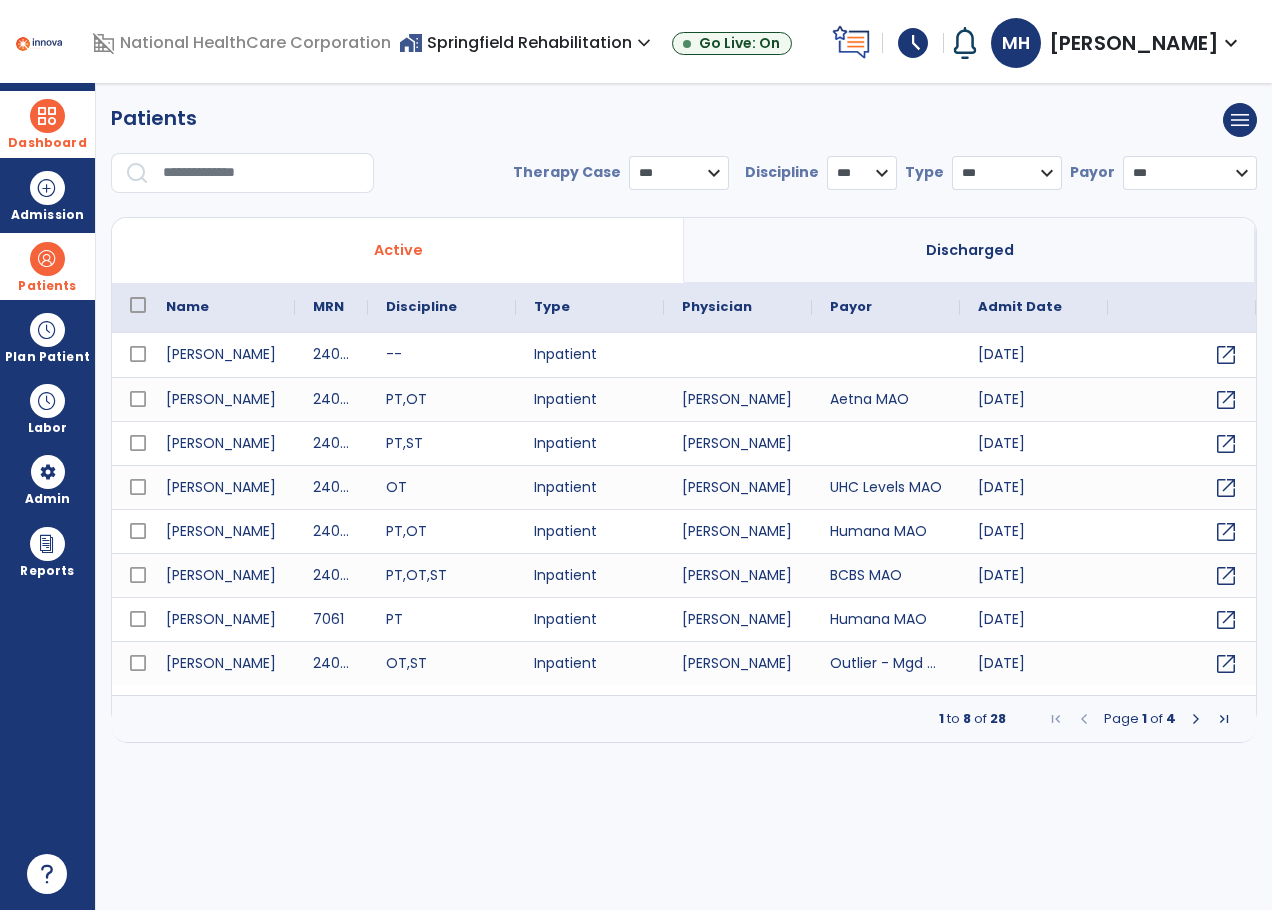 click at bounding box center (1196, 719) 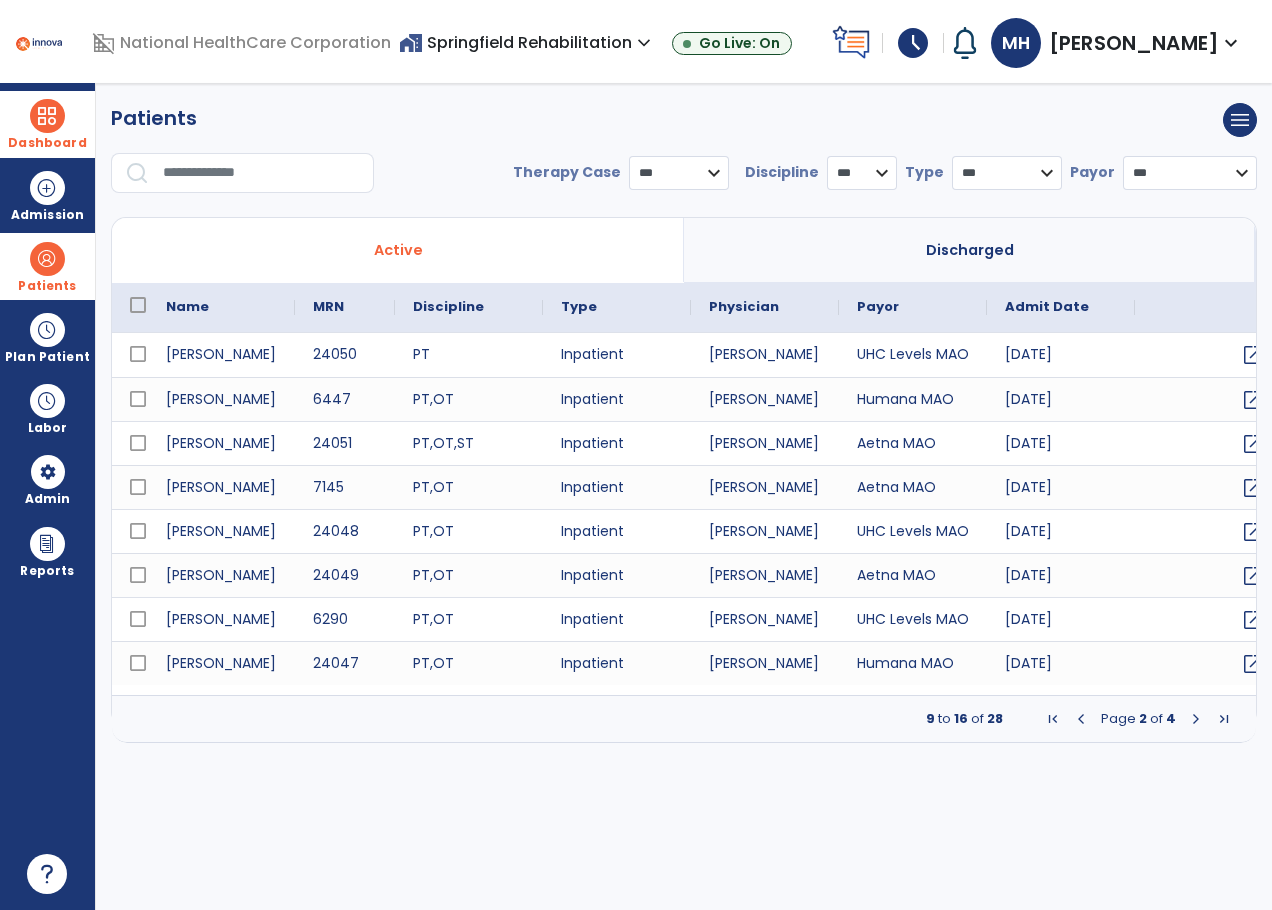 click at bounding box center [1196, 719] 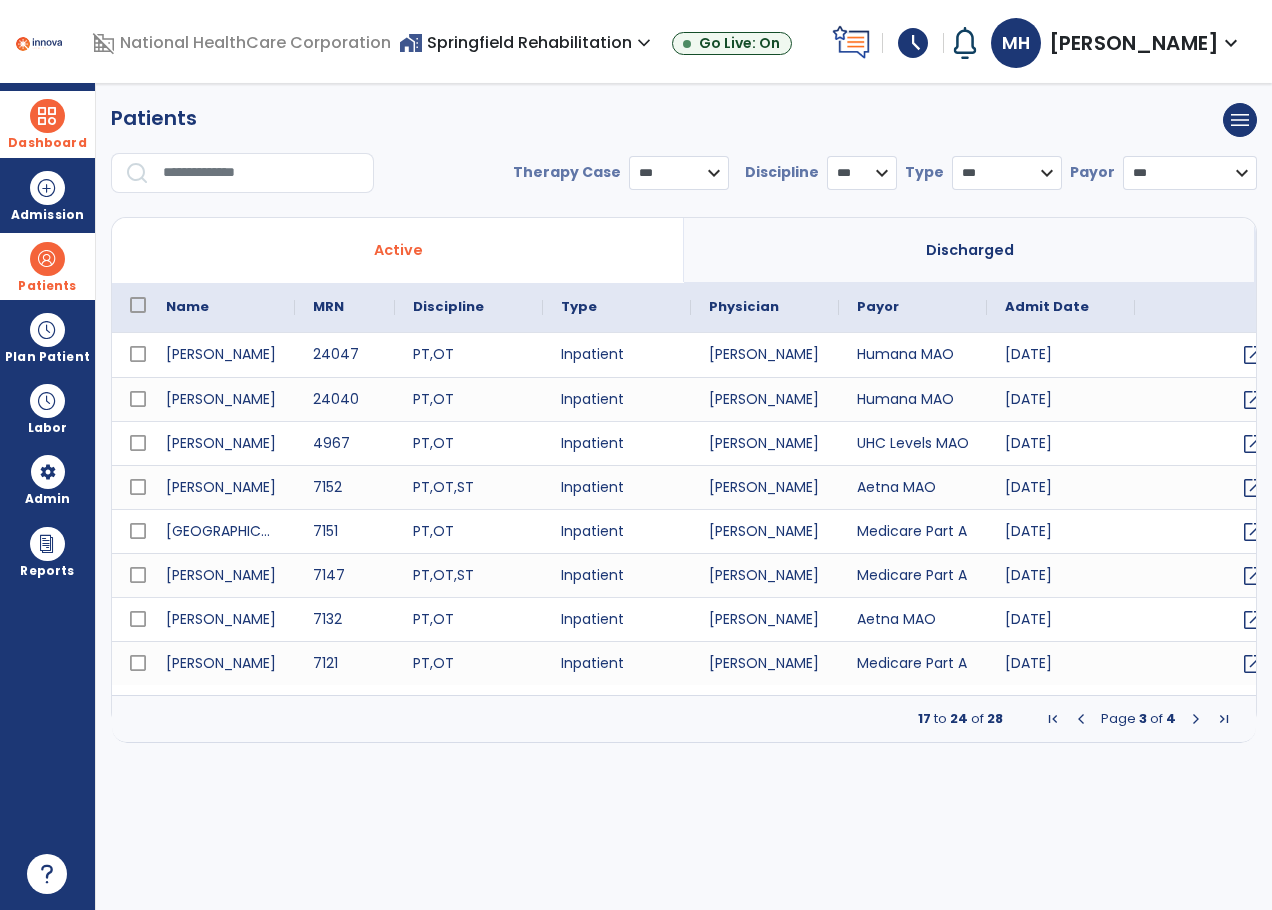 click at bounding box center (1196, 719) 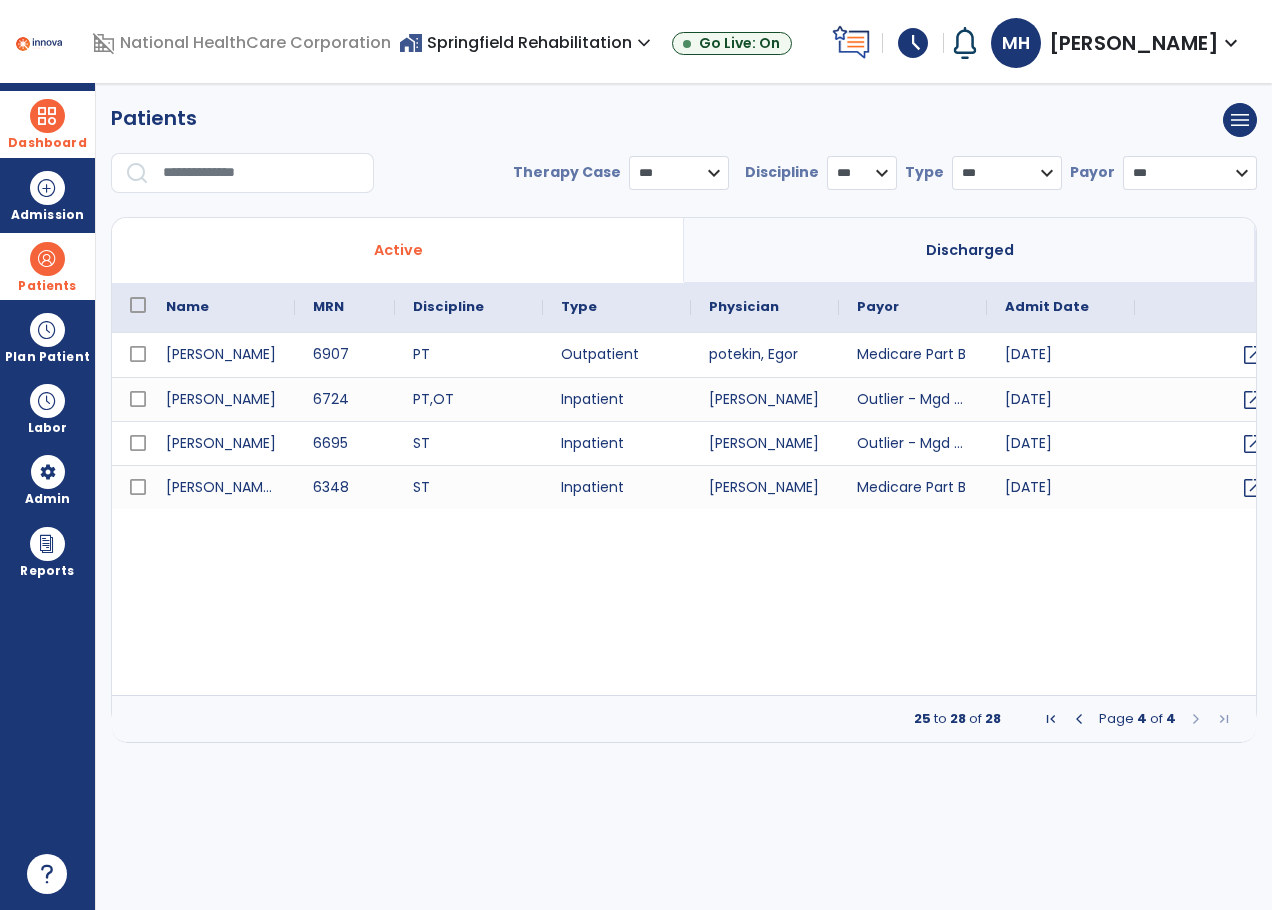 click at bounding box center (1079, 719) 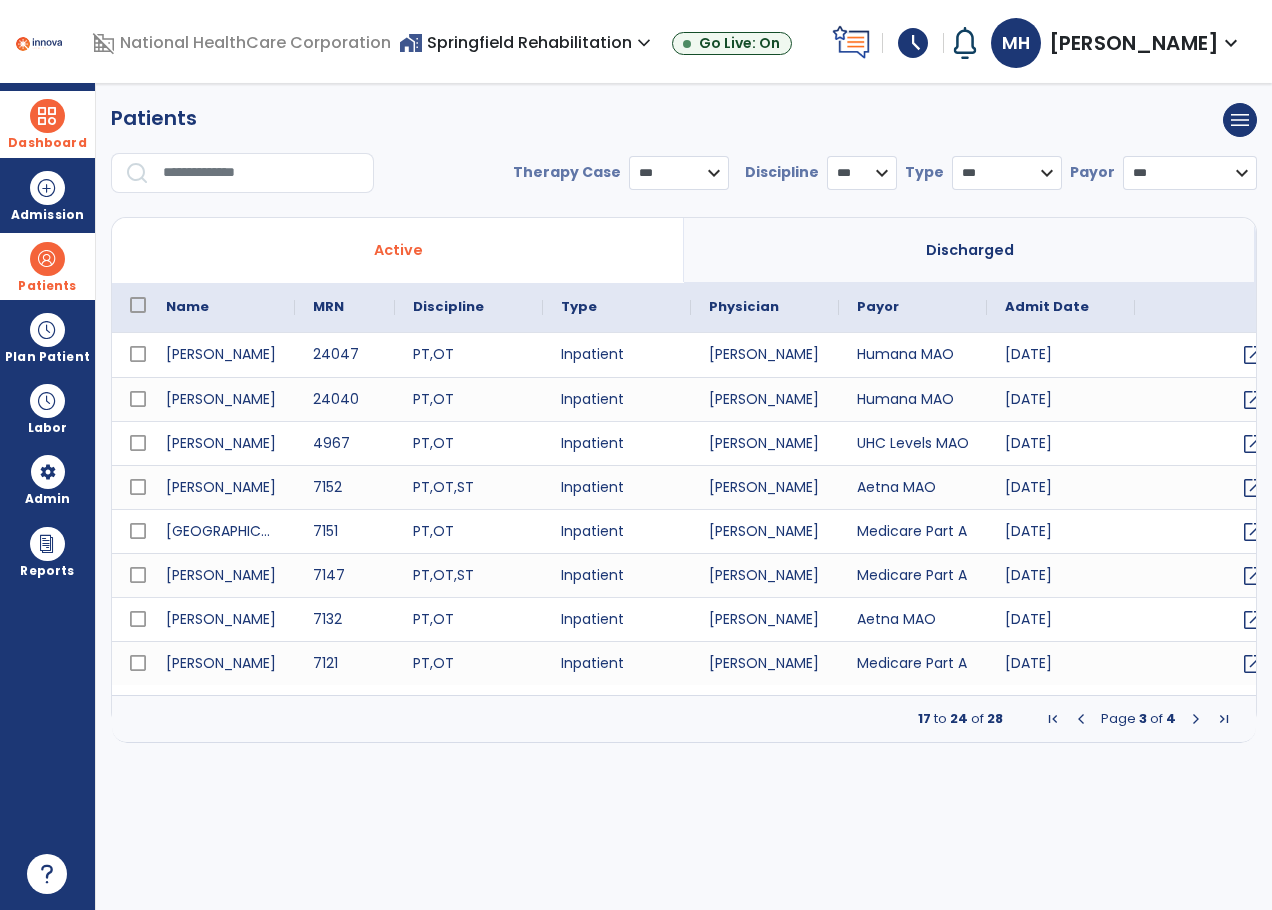 click at bounding box center (1081, 719) 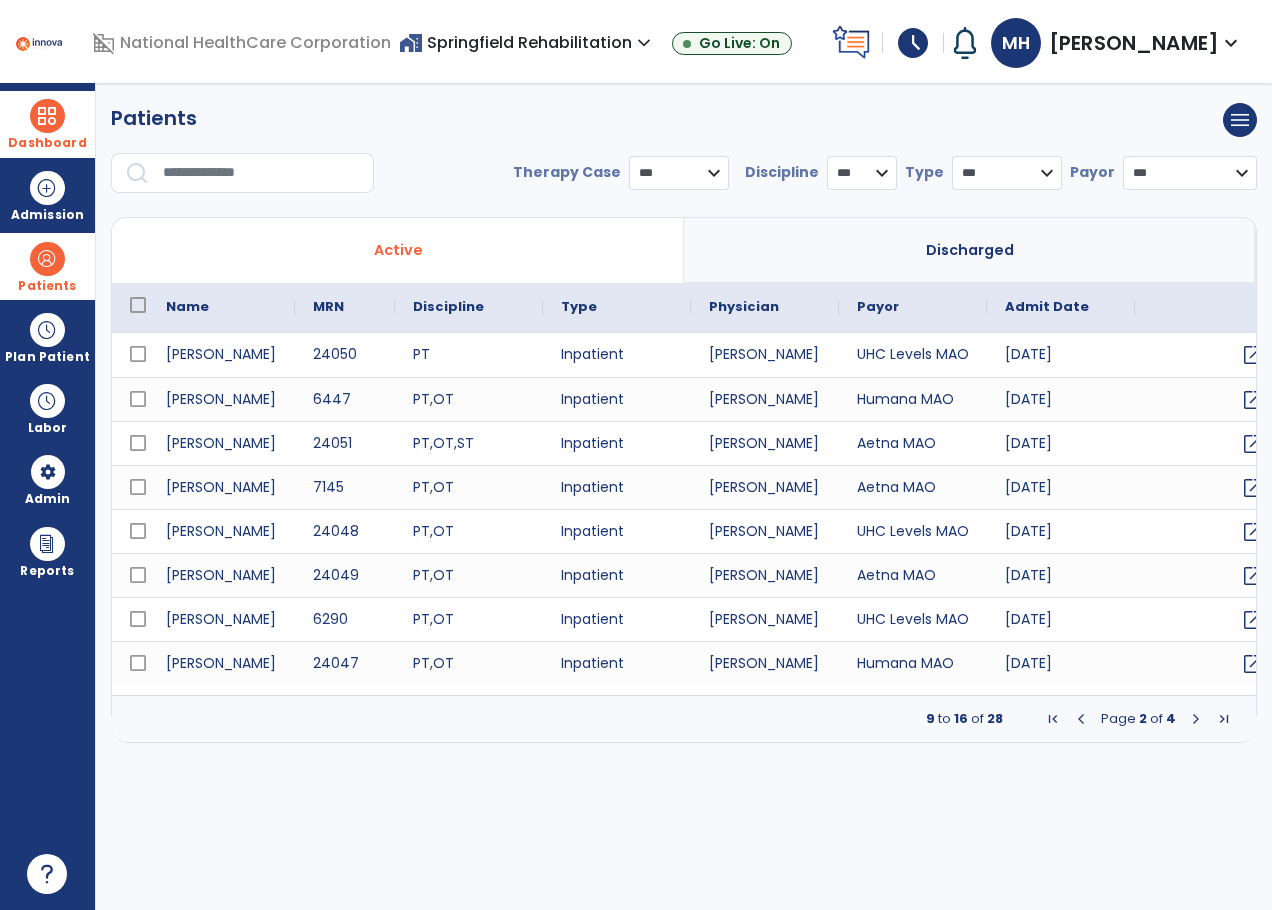 click at bounding box center [1081, 719] 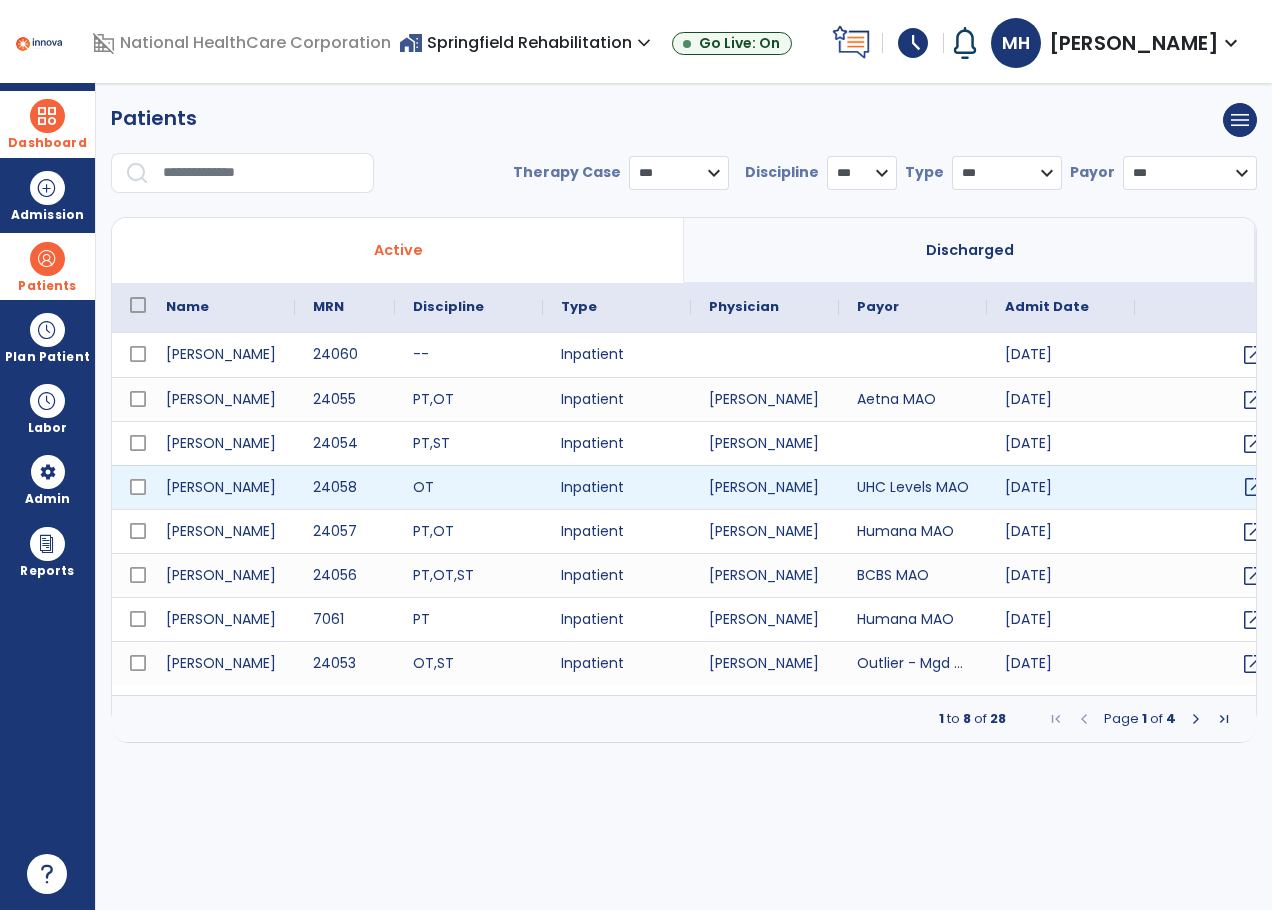click on "open_in_new" at bounding box center (1254, 487) 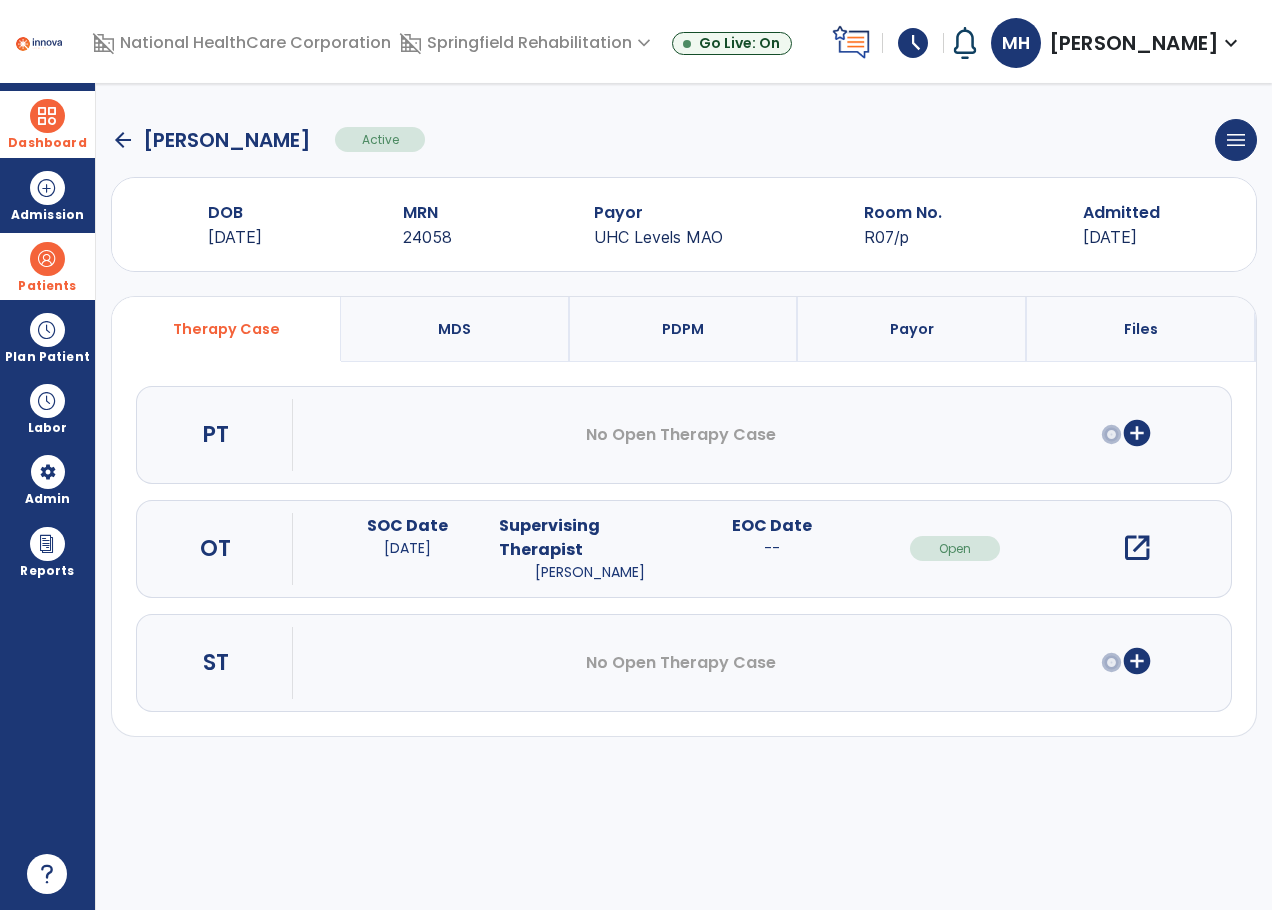 click at bounding box center [47, 116] 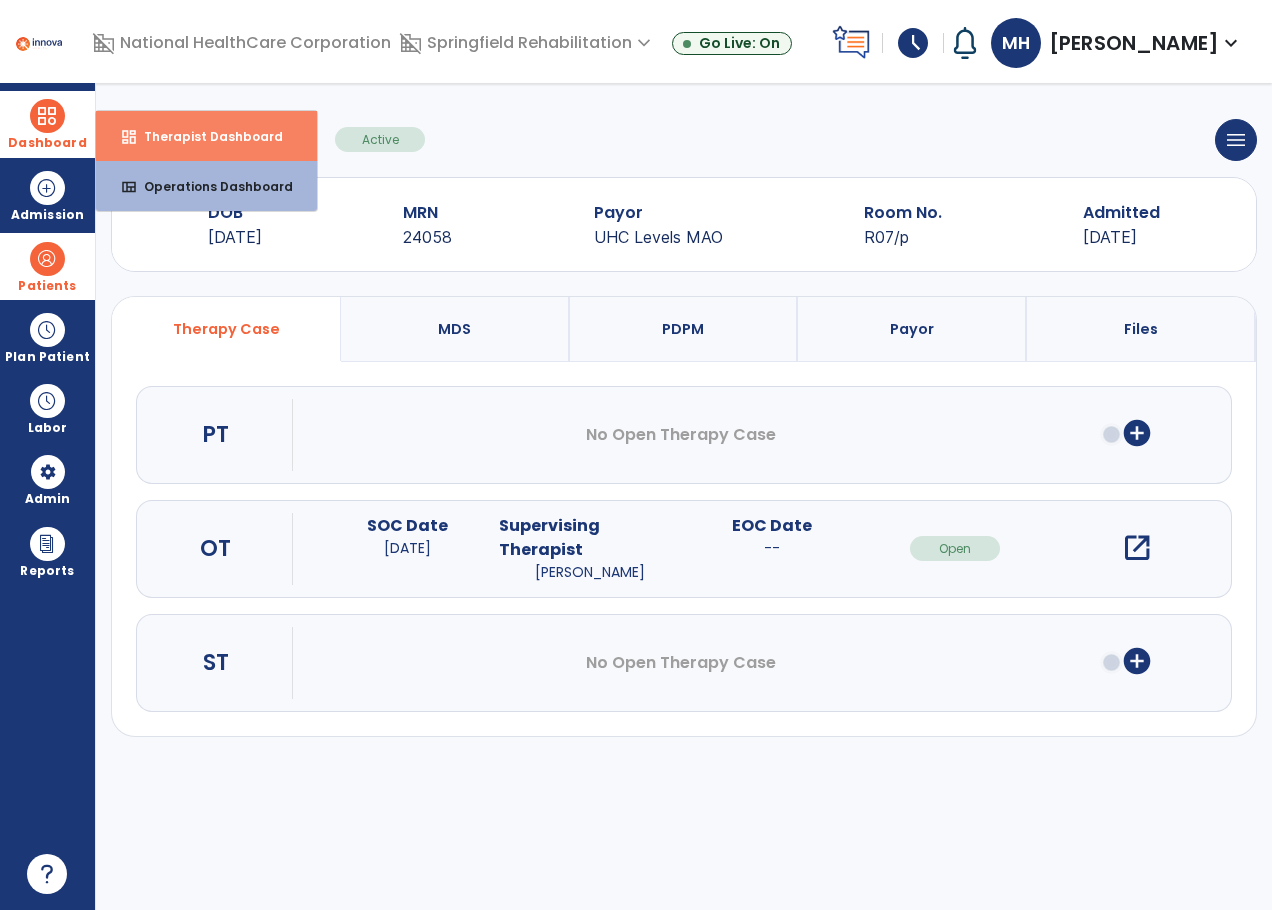 click on "Therapist Dashboard" at bounding box center (205, 136) 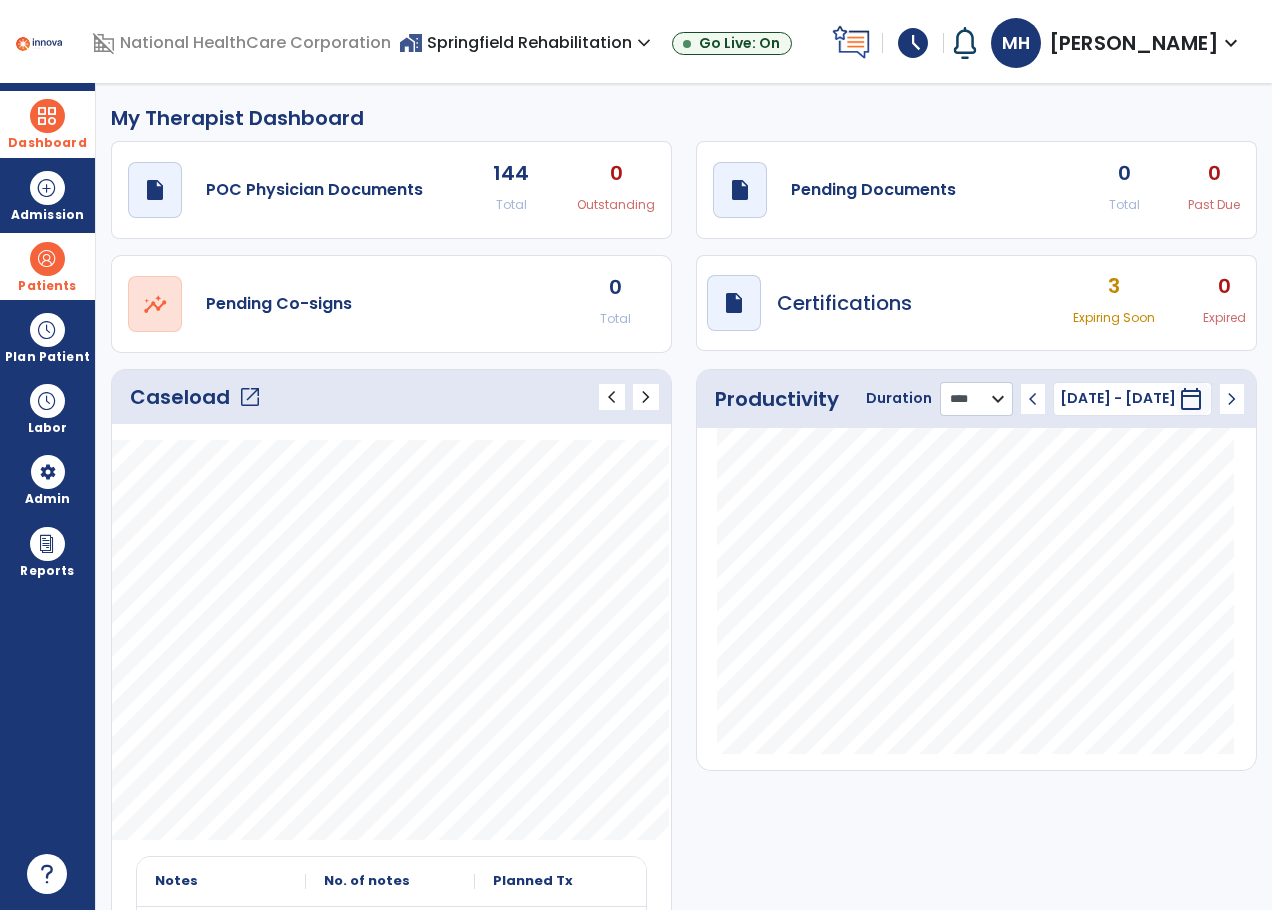 click on "******** **** ***" 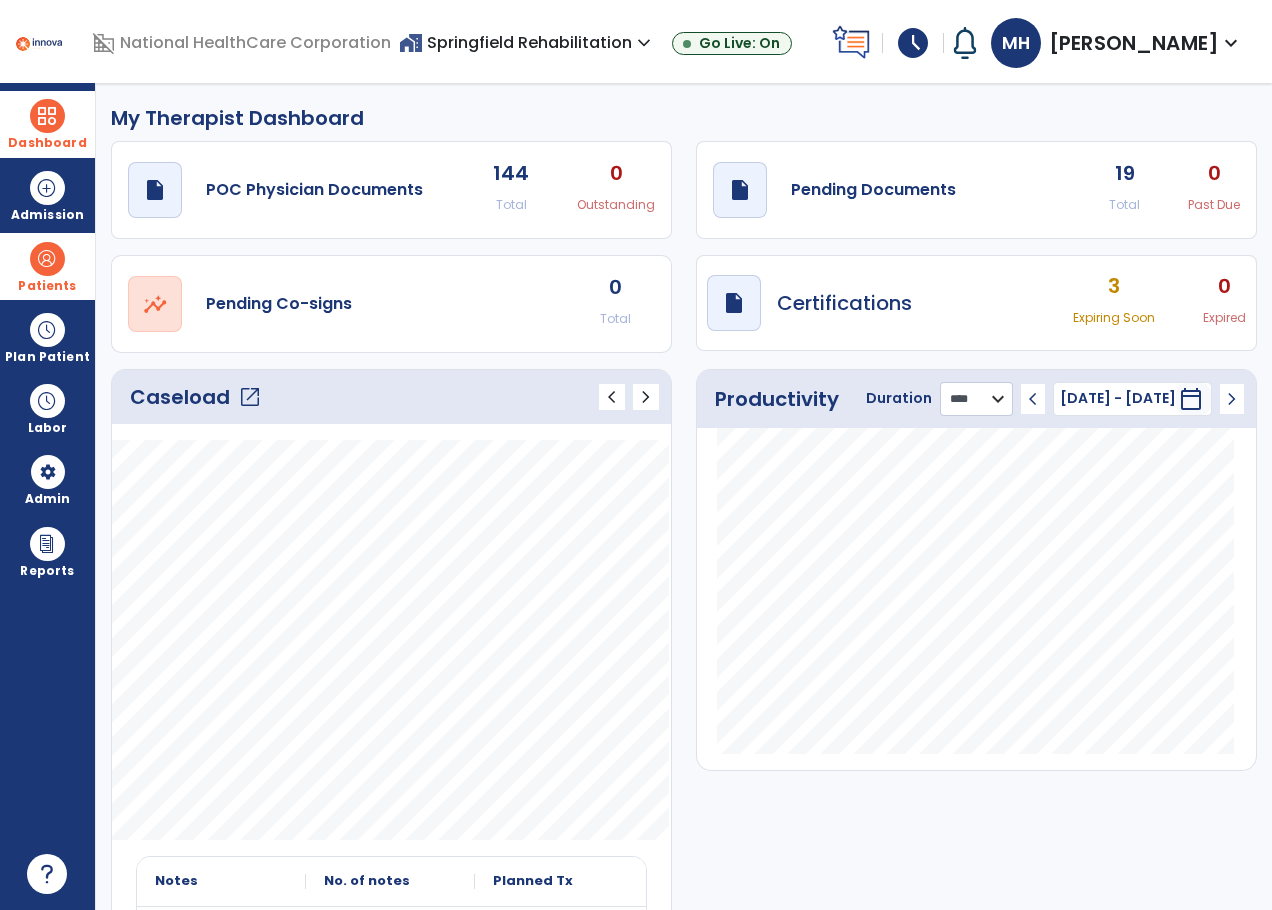 select on "***" 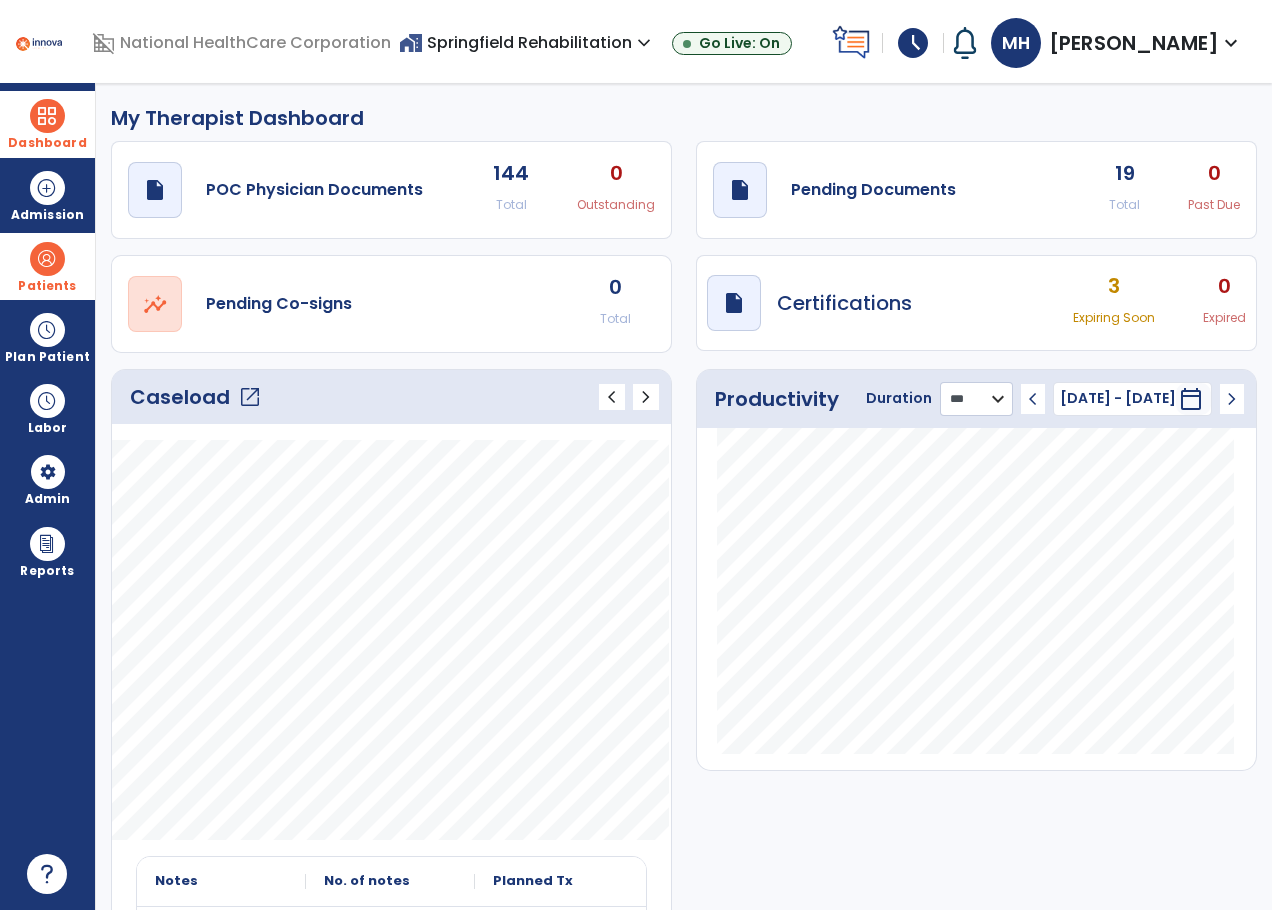 click on "******** **** ***" 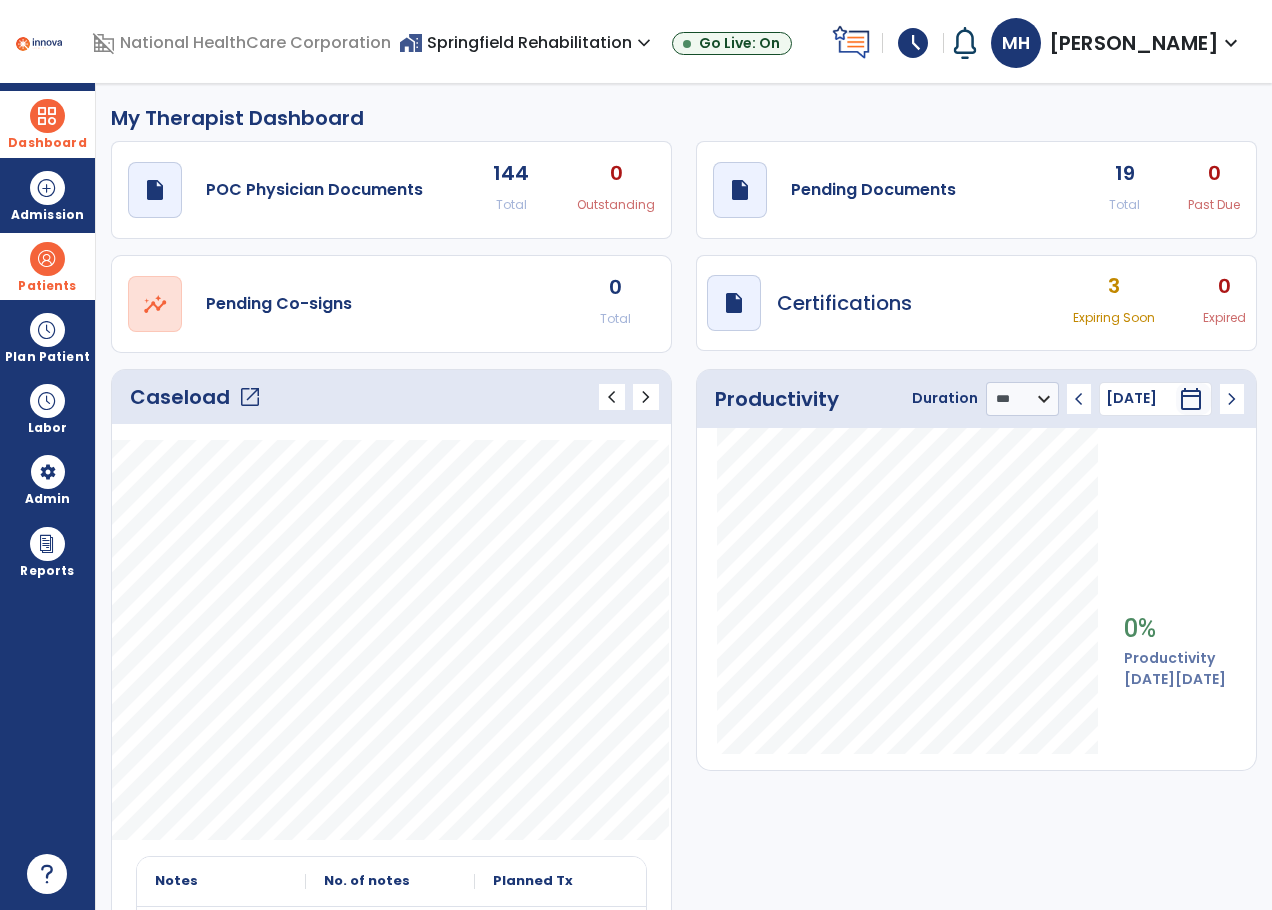 click on "chevron_left" 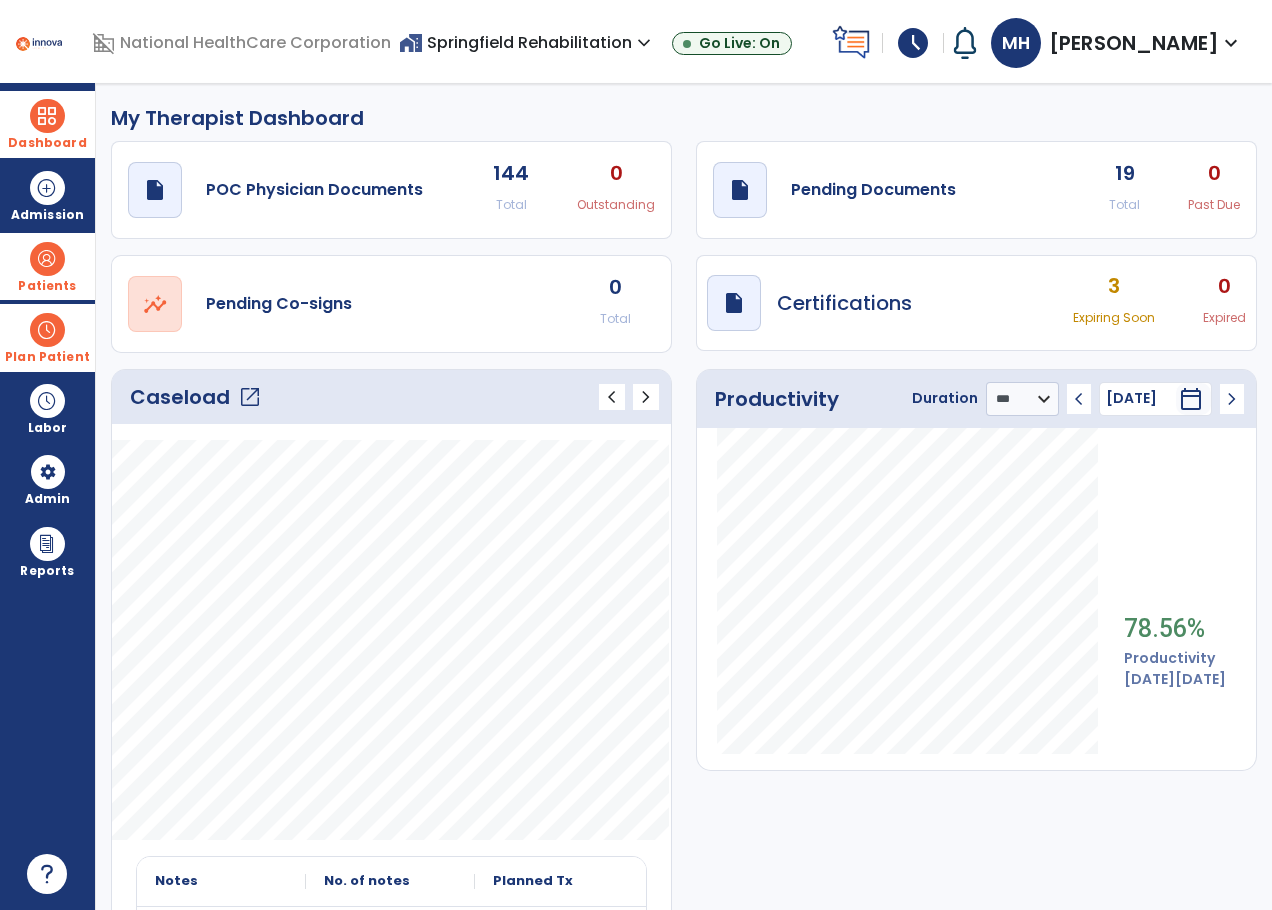 click on "Plan Patient" at bounding box center [47, 266] 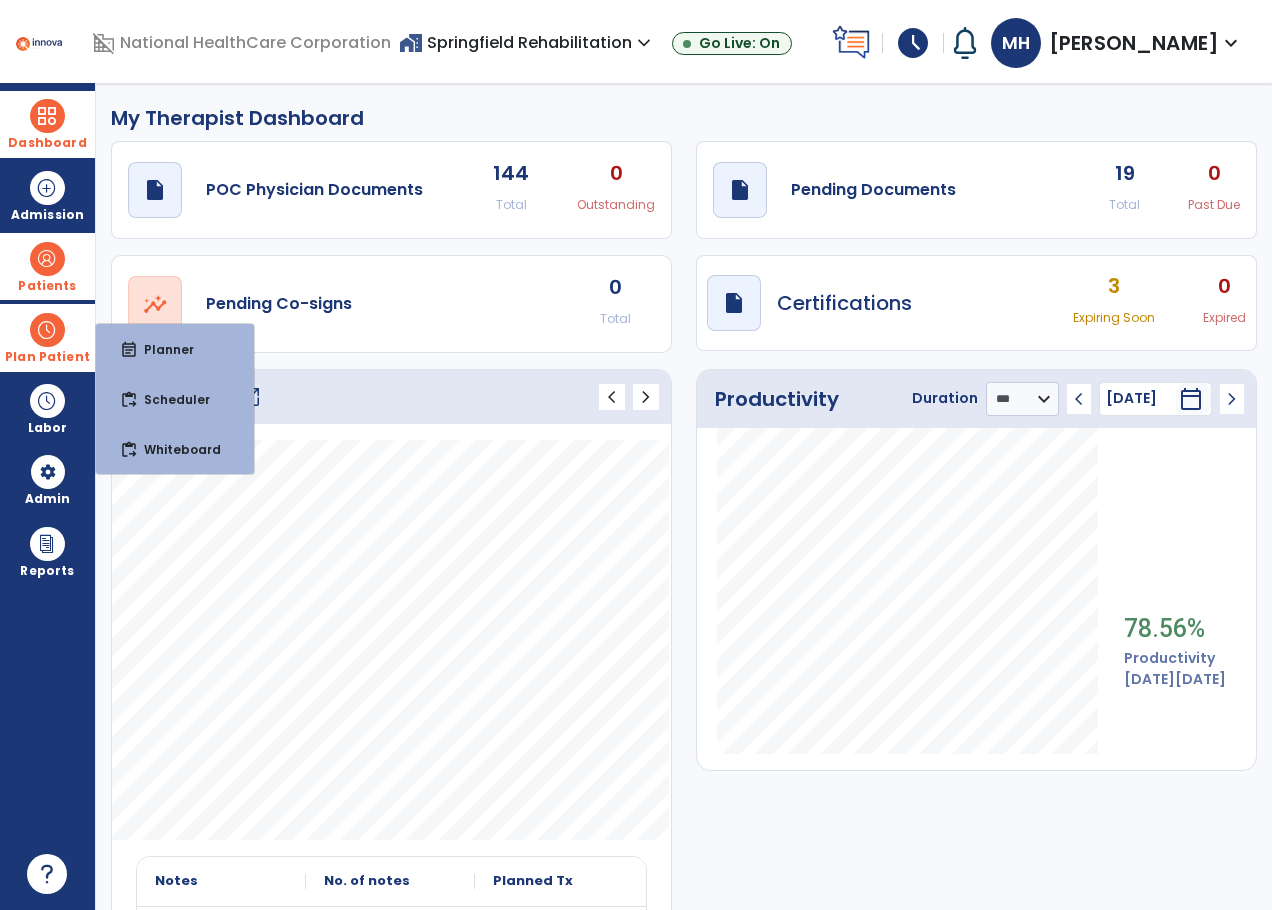 click at bounding box center (47, 330) 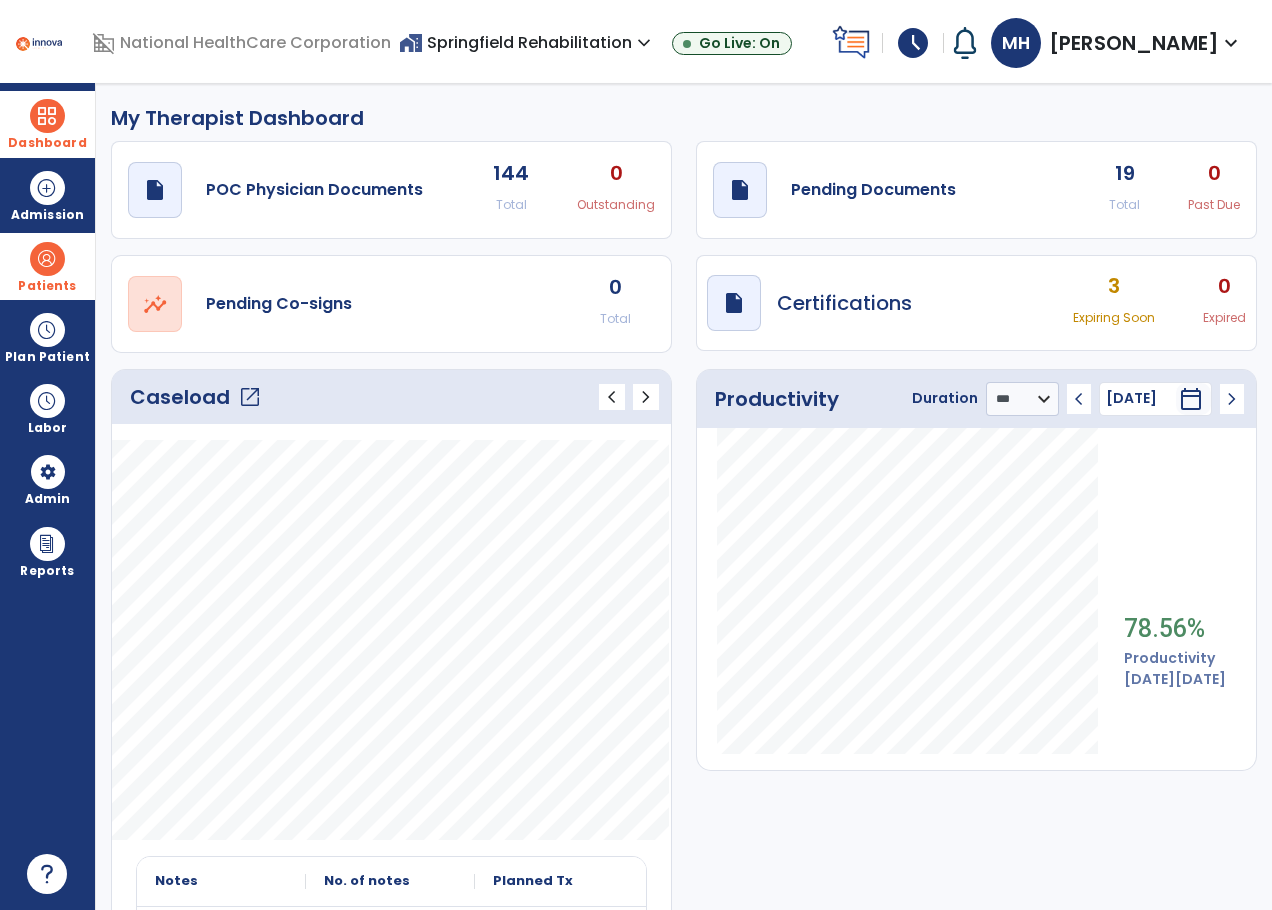 click on "Patients" at bounding box center [47, 286] 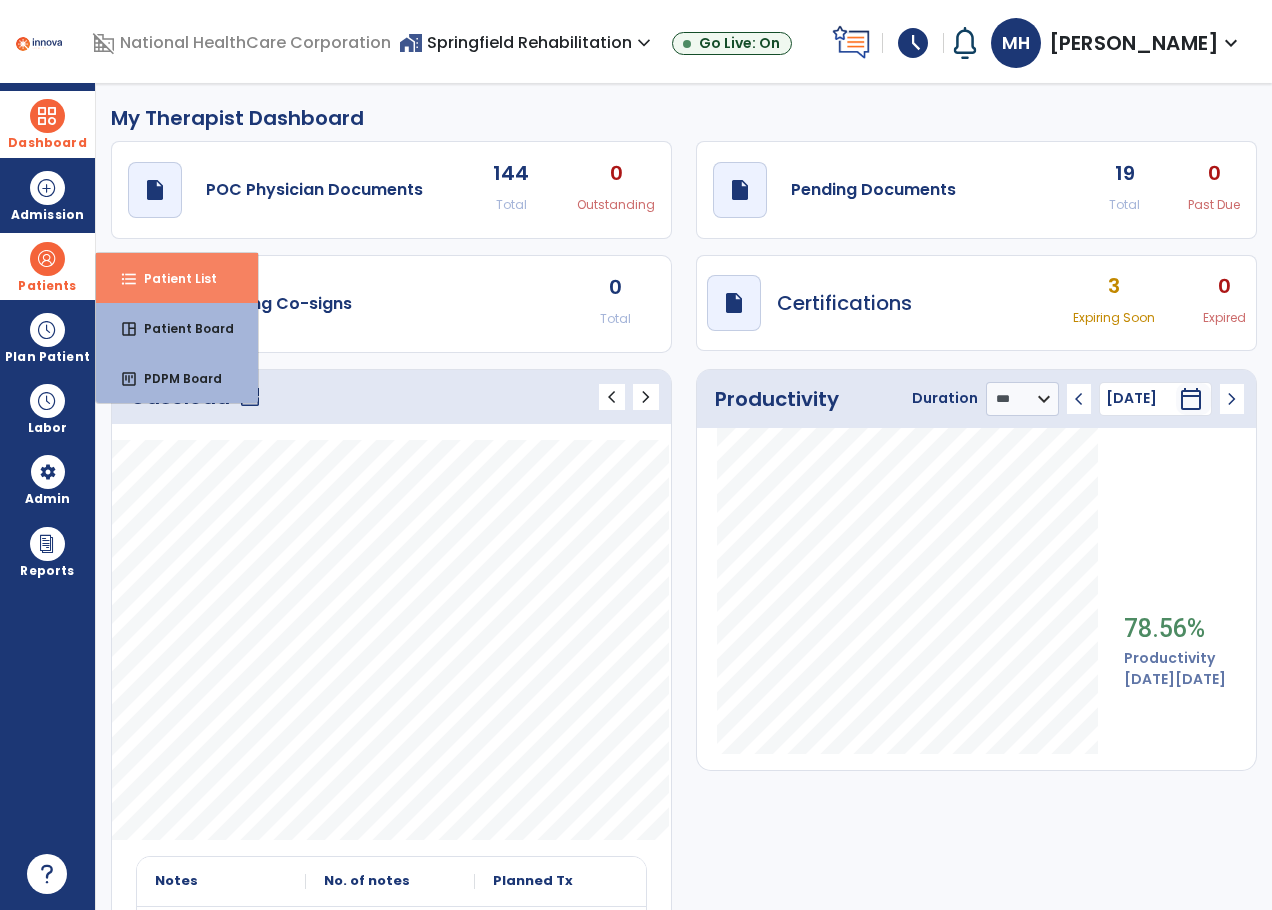 click on "Patient List" at bounding box center [172, 278] 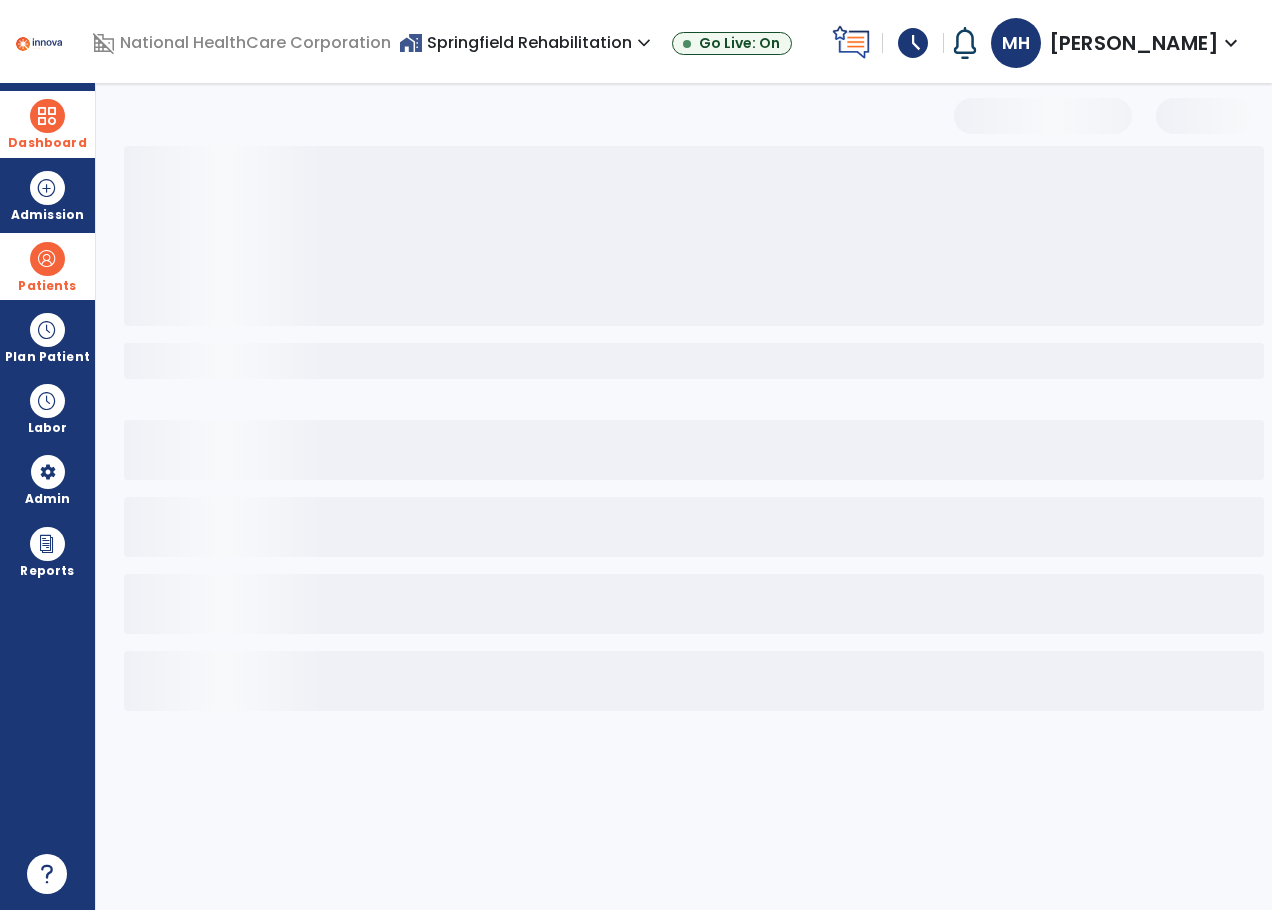 select on "***" 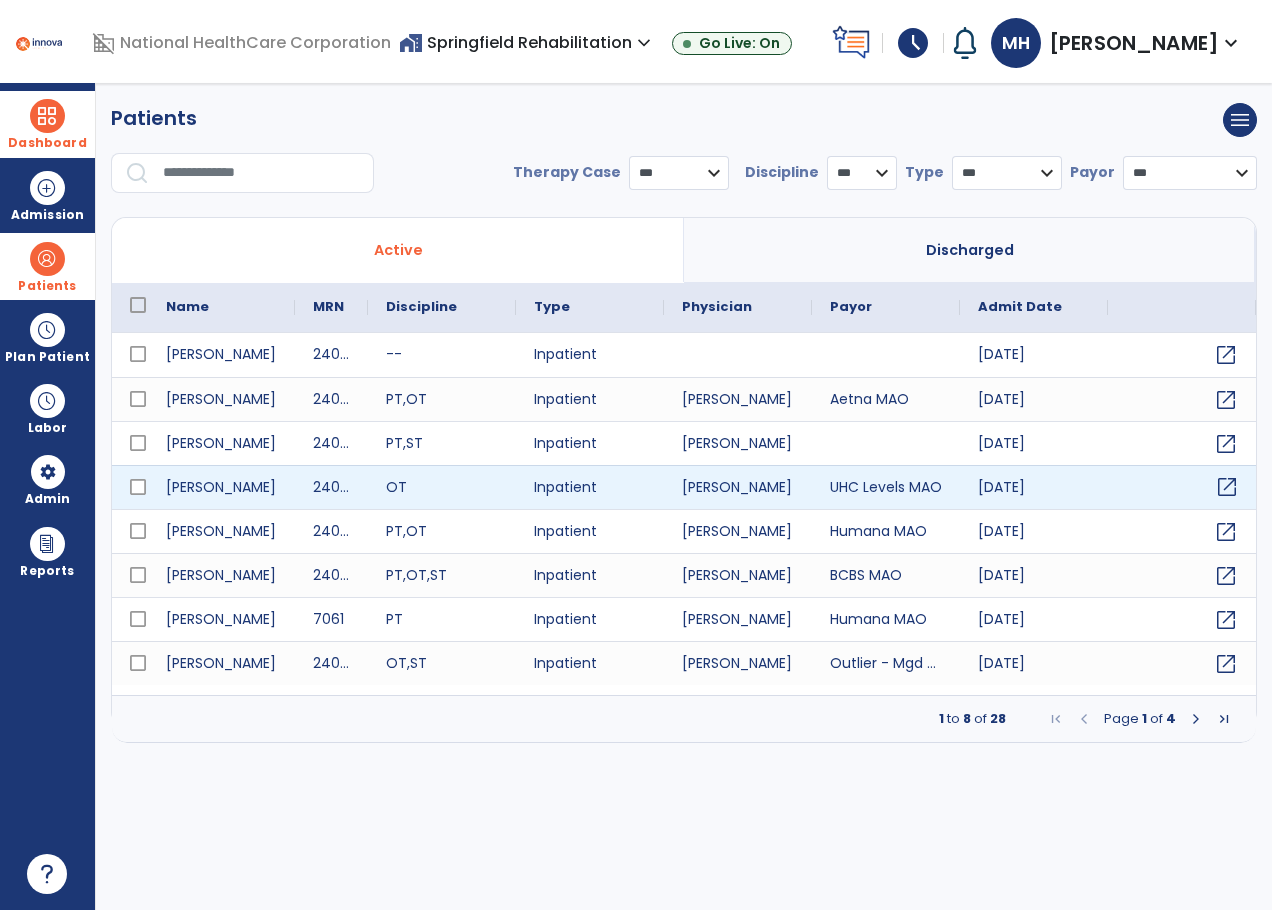 click on "open_in_new" at bounding box center (1227, 487) 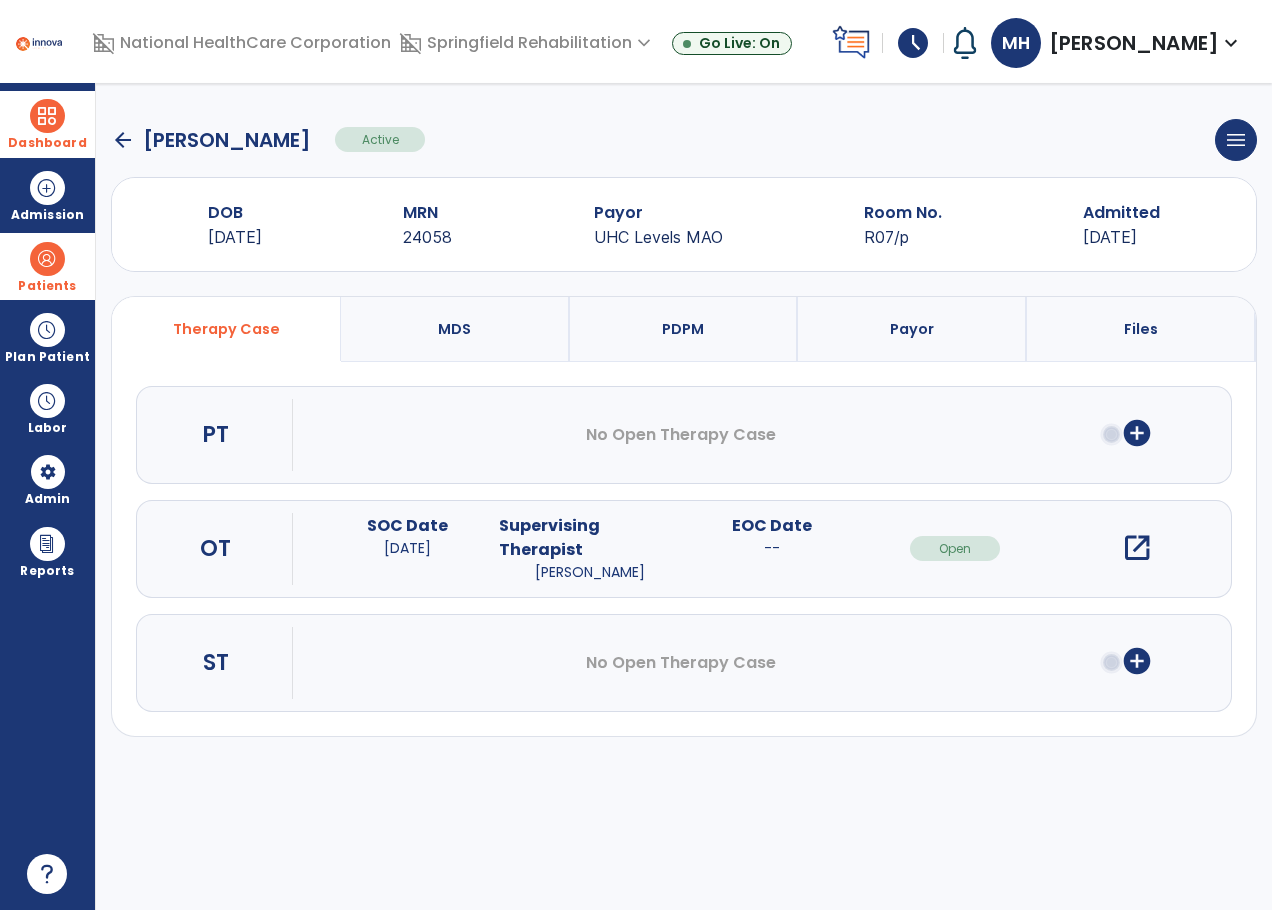 click on "open_in_new" at bounding box center (1137, 548) 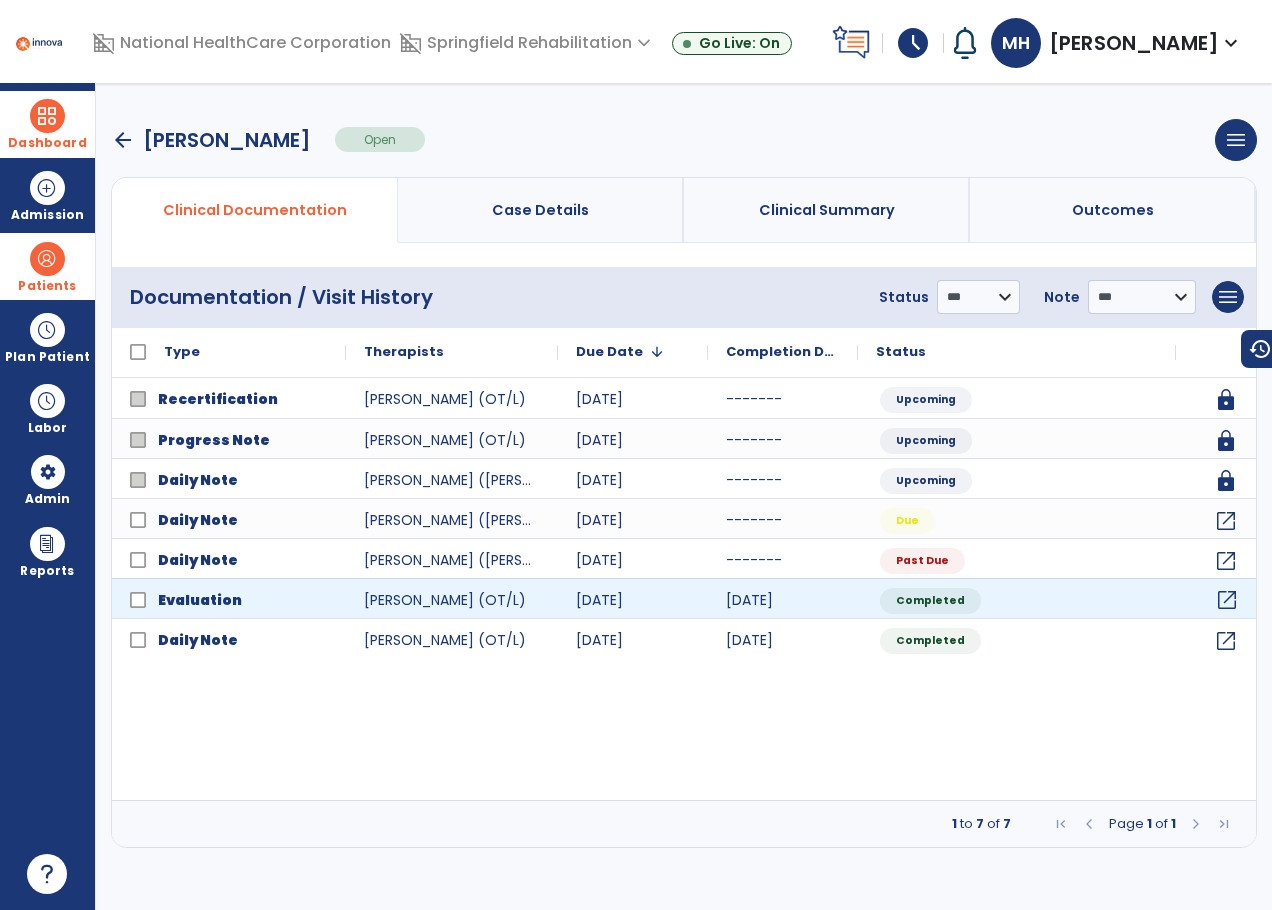 click on "open_in_new" 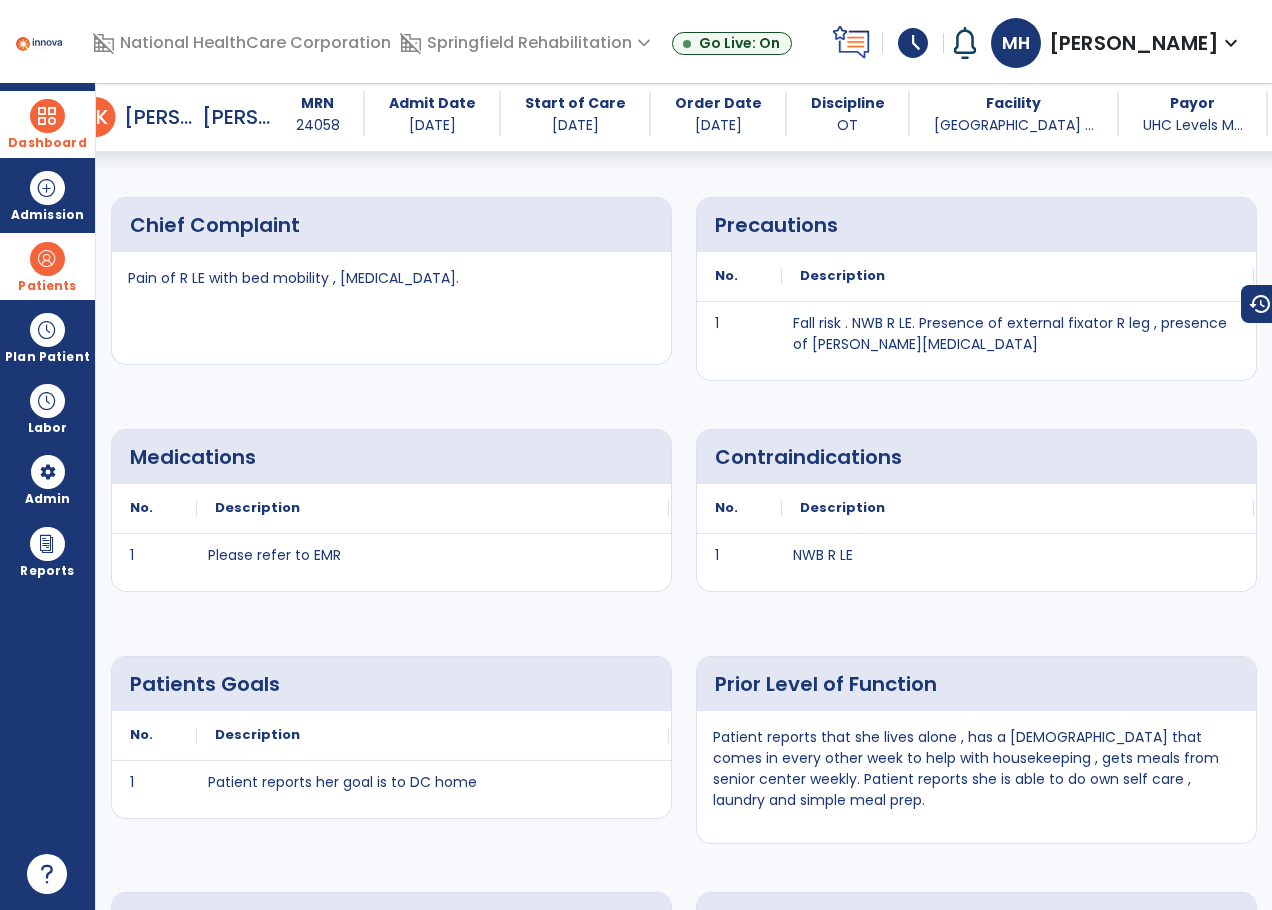 scroll, scrollTop: 900, scrollLeft: 0, axis: vertical 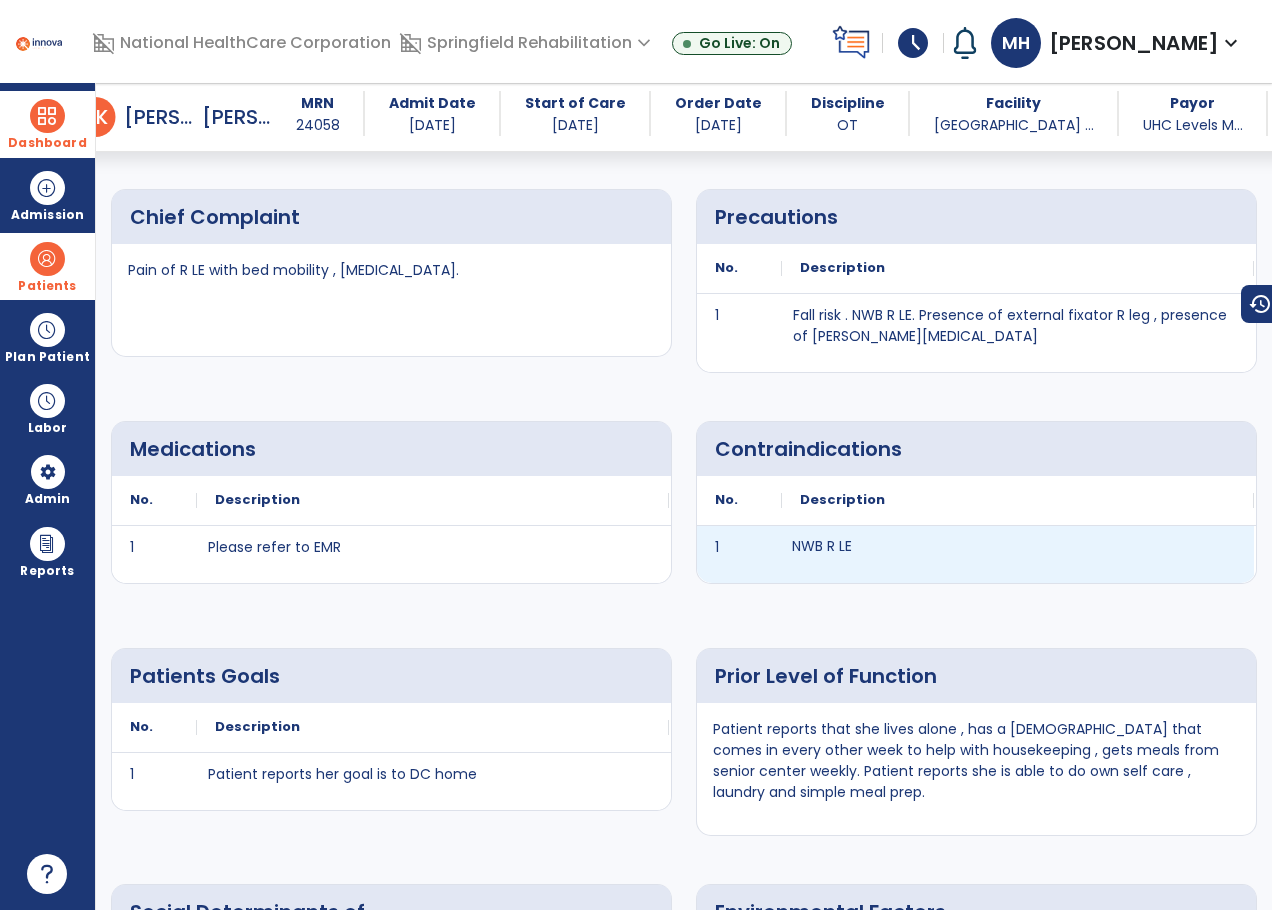 click on "NWB R LE" at bounding box center [1018, 554] 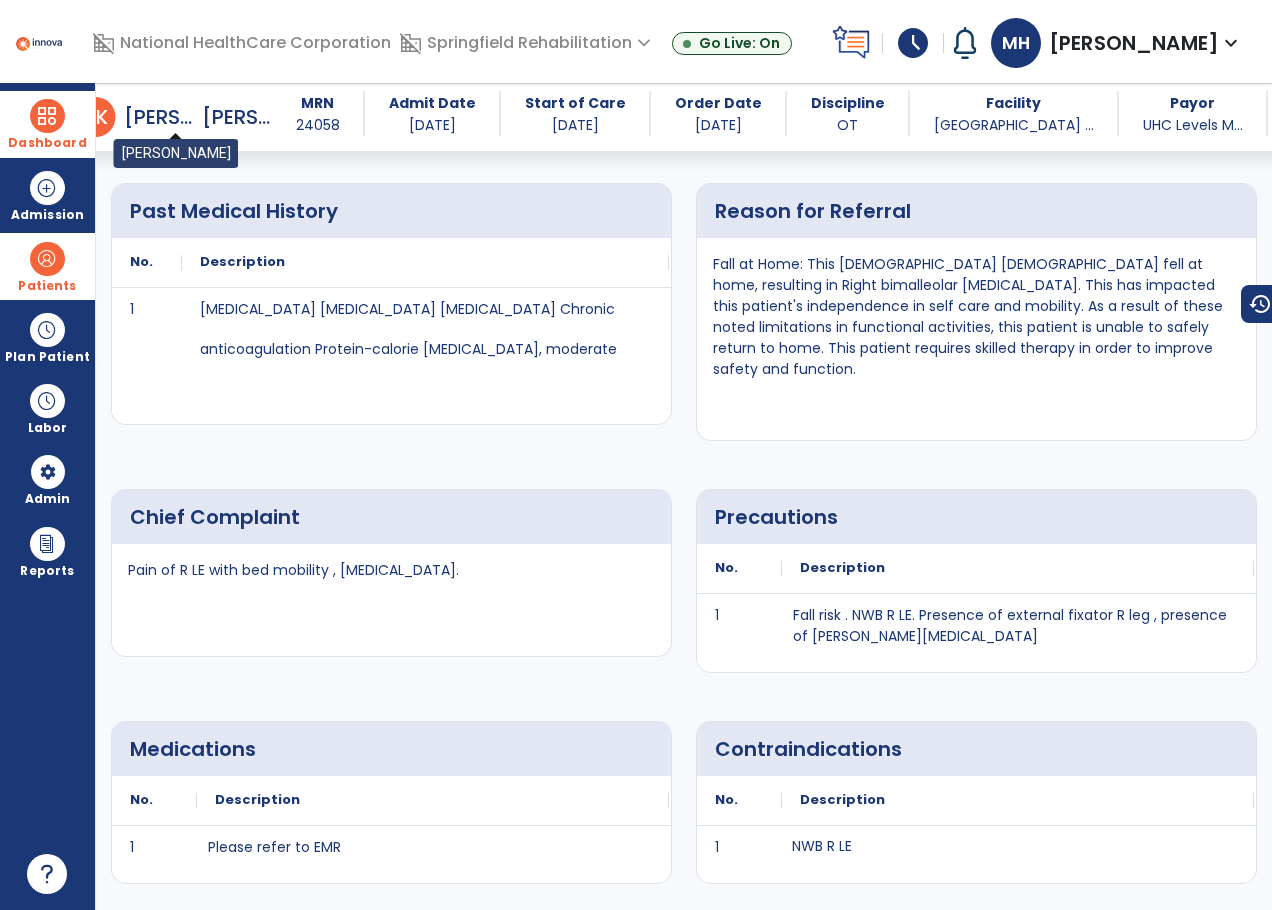 scroll, scrollTop: 0, scrollLeft: 0, axis: both 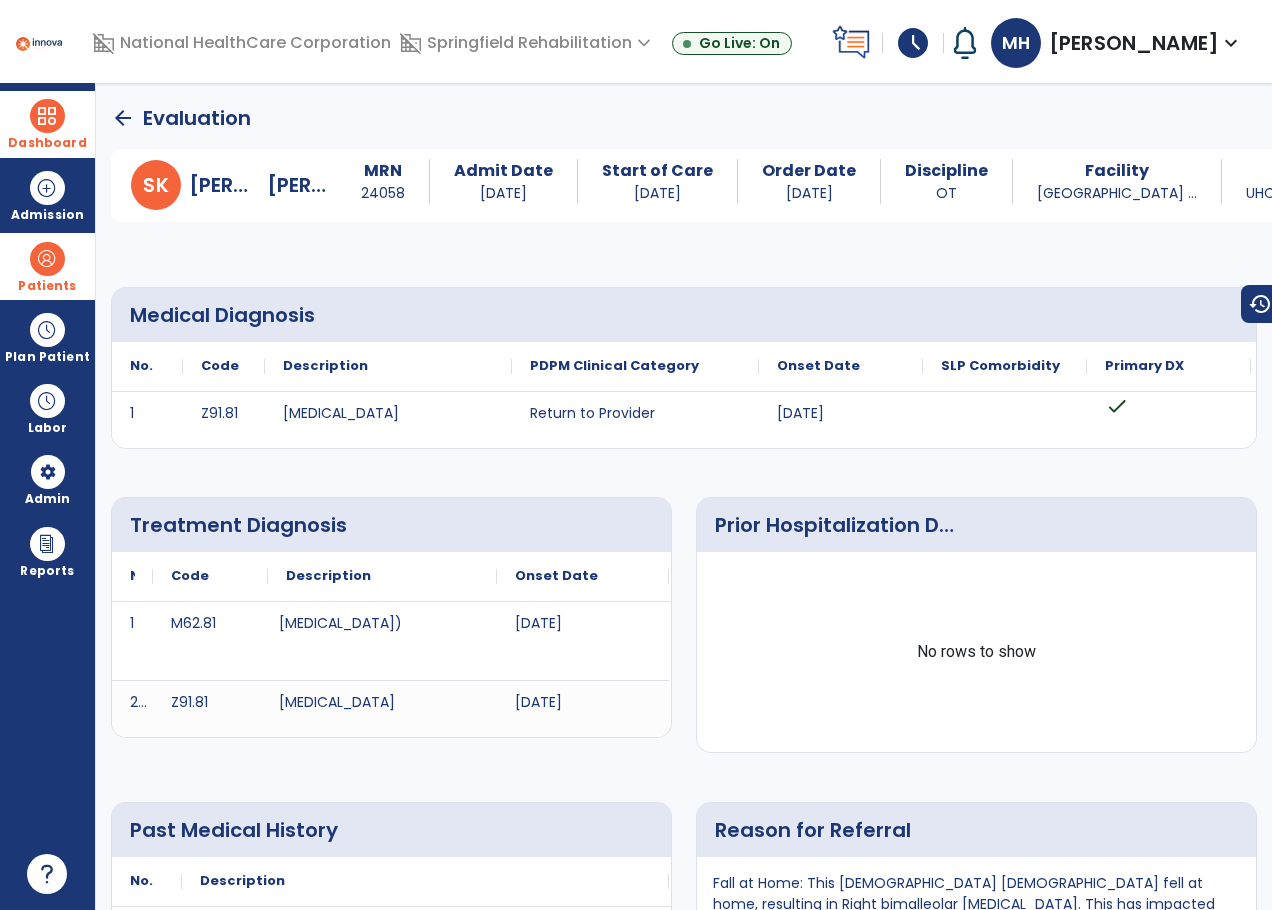 click on "Dashboard" at bounding box center (47, 124) 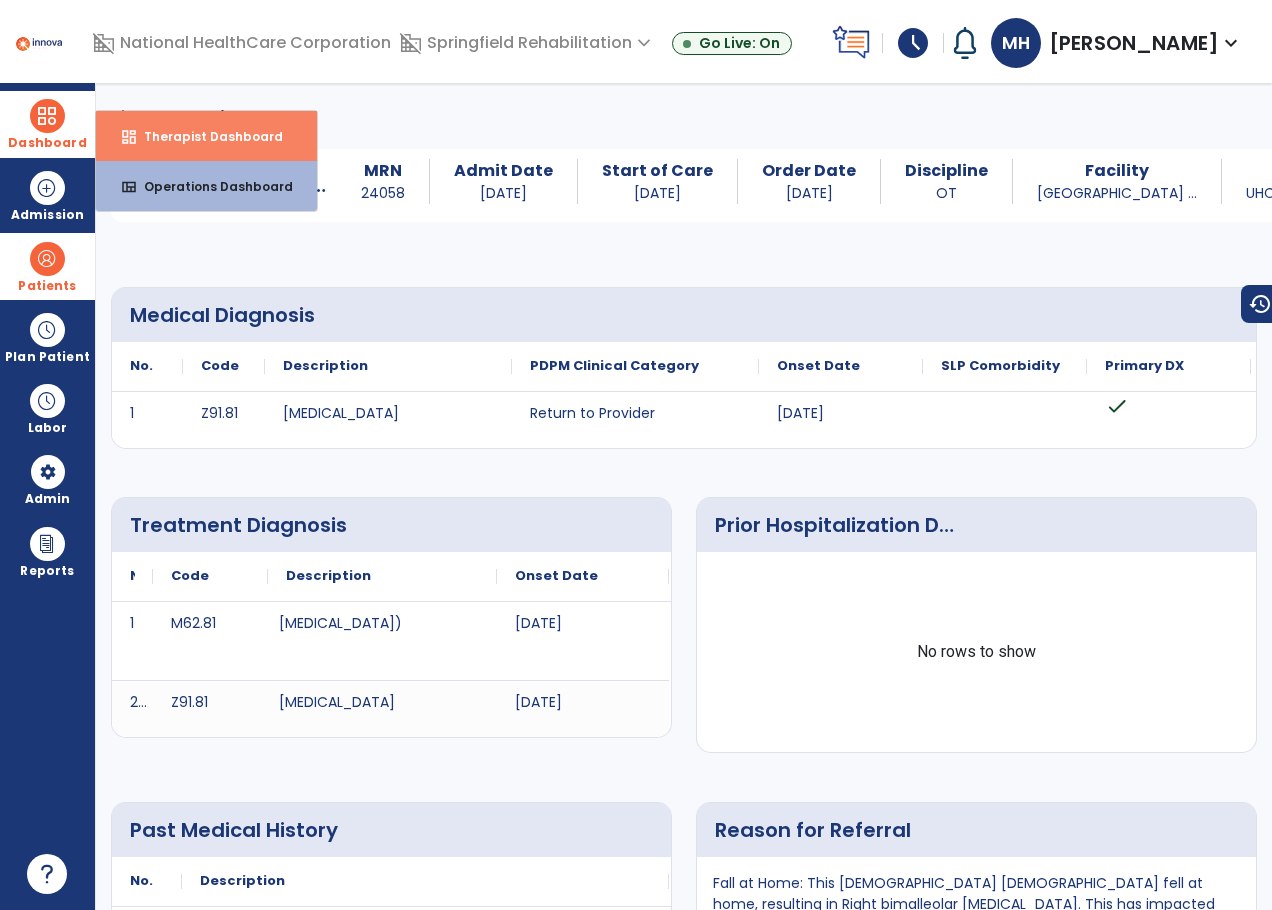 click on "Therapist Dashboard" at bounding box center [205, 136] 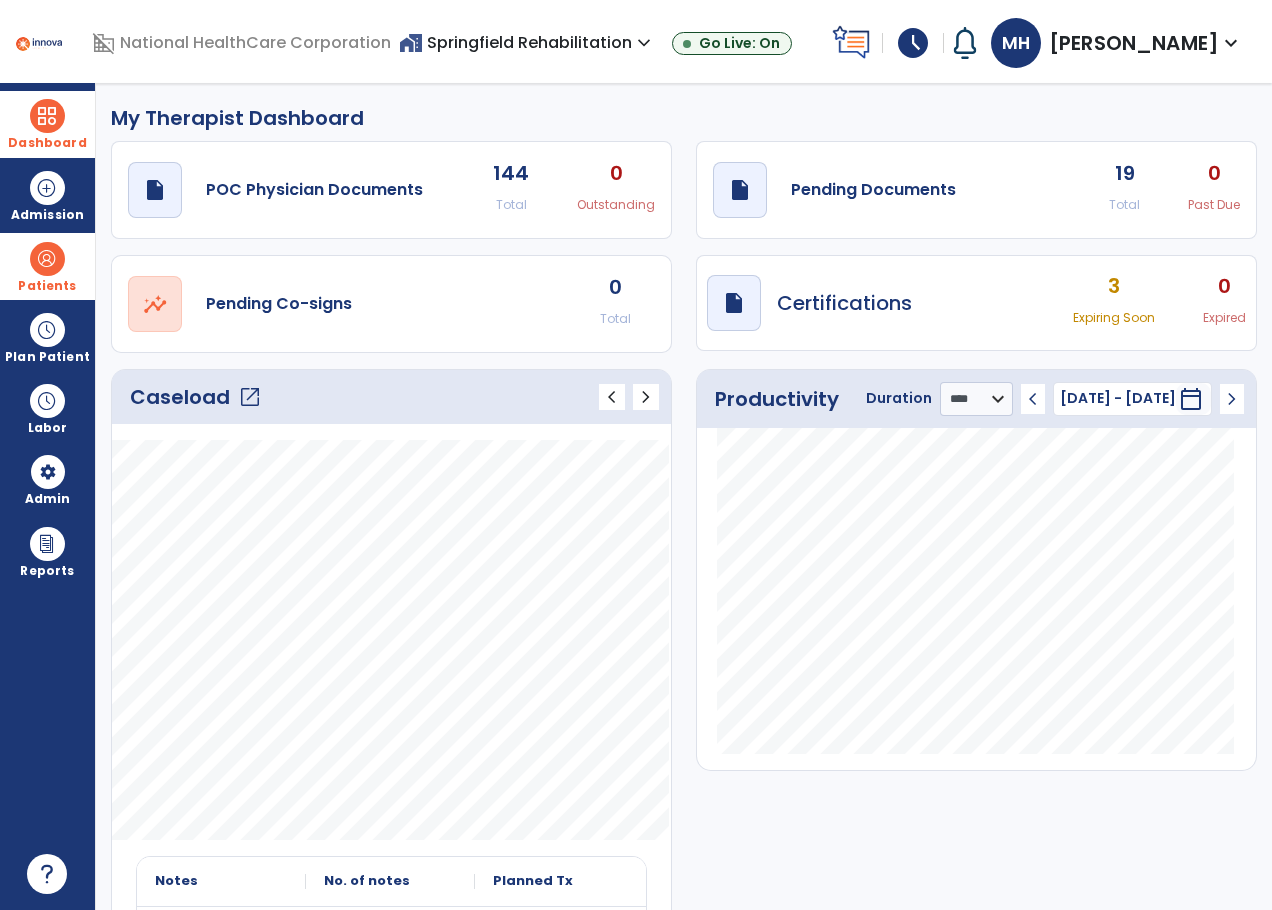 click at bounding box center (47, 259) 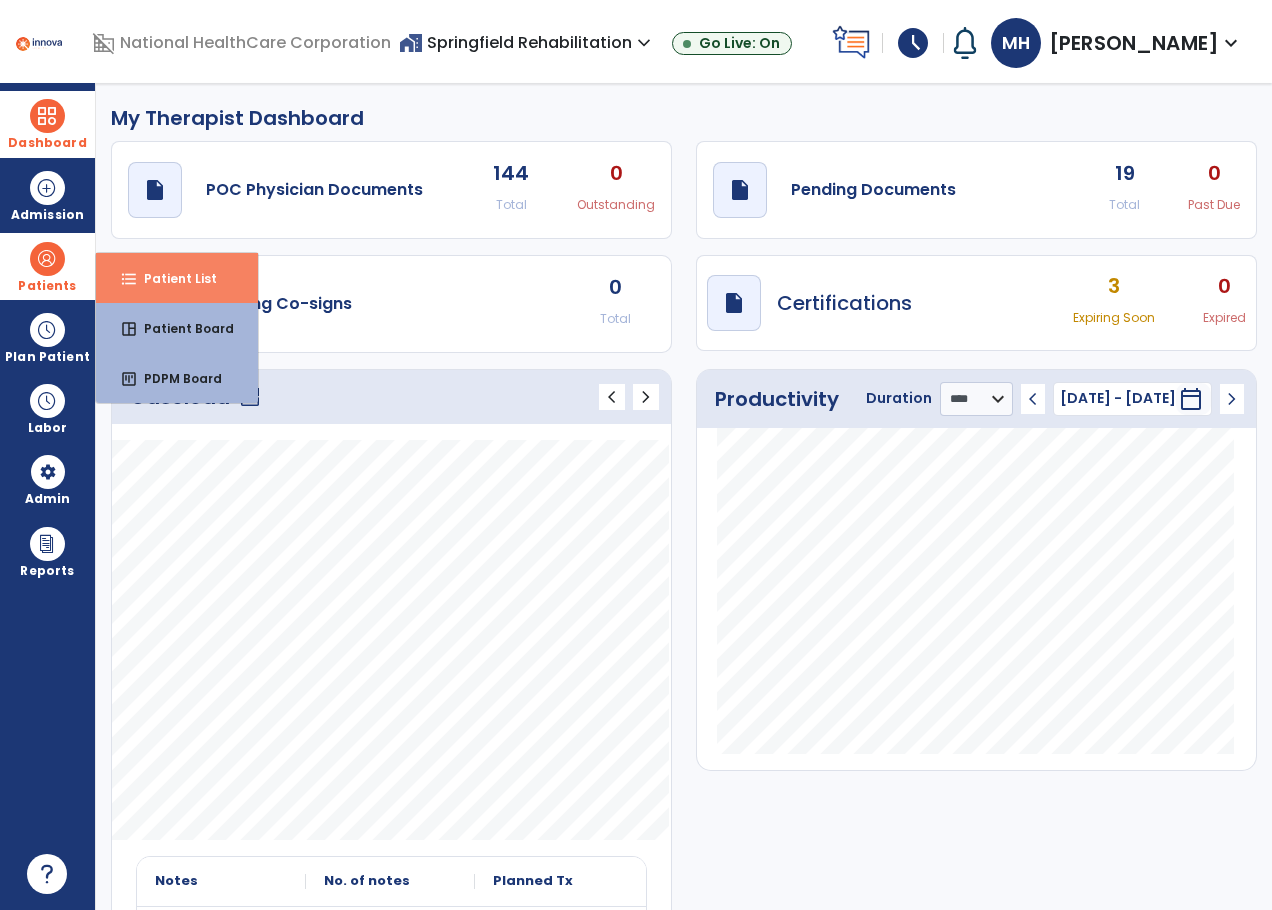 click on "format_list_bulleted  Patient List" at bounding box center [177, 278] 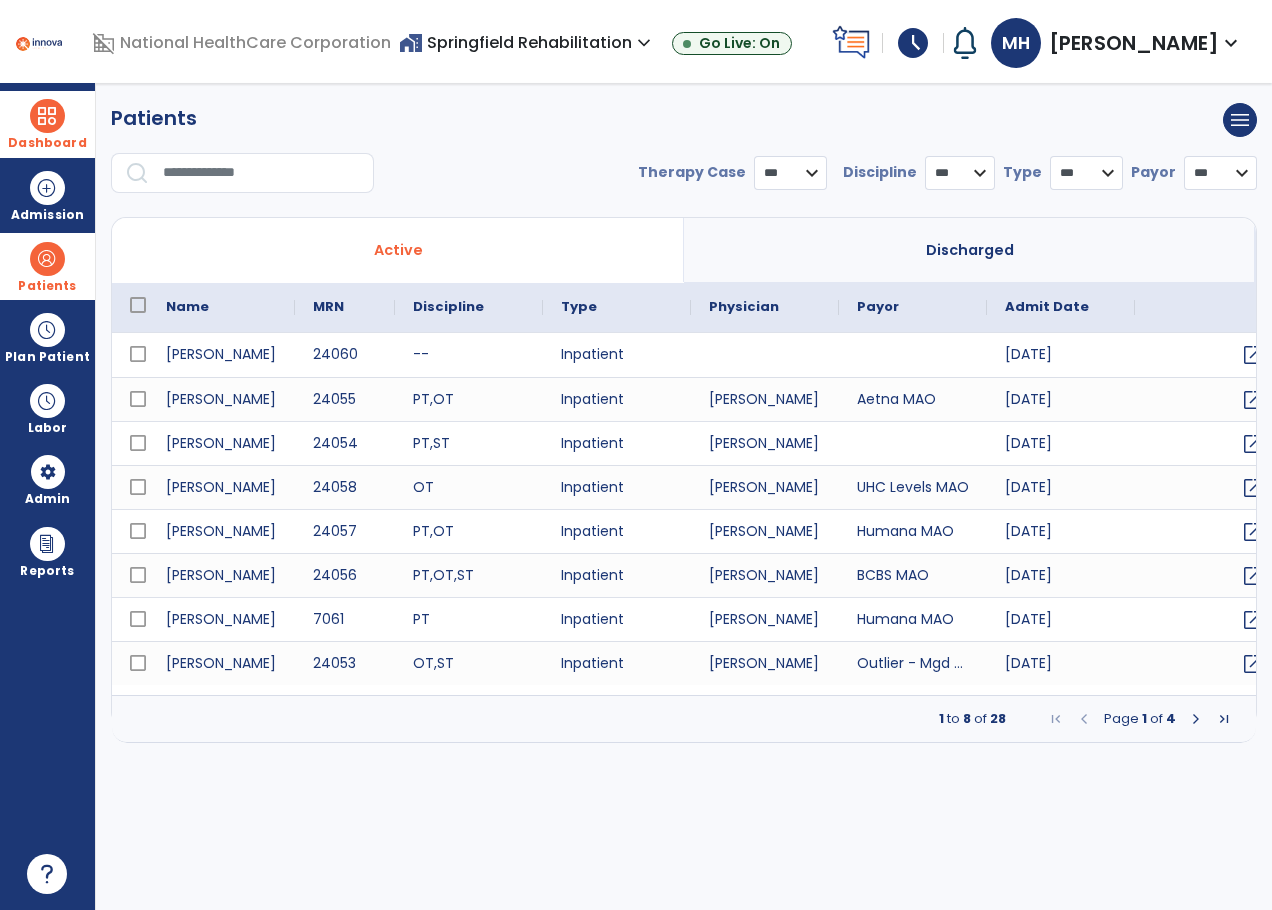 select on "***" 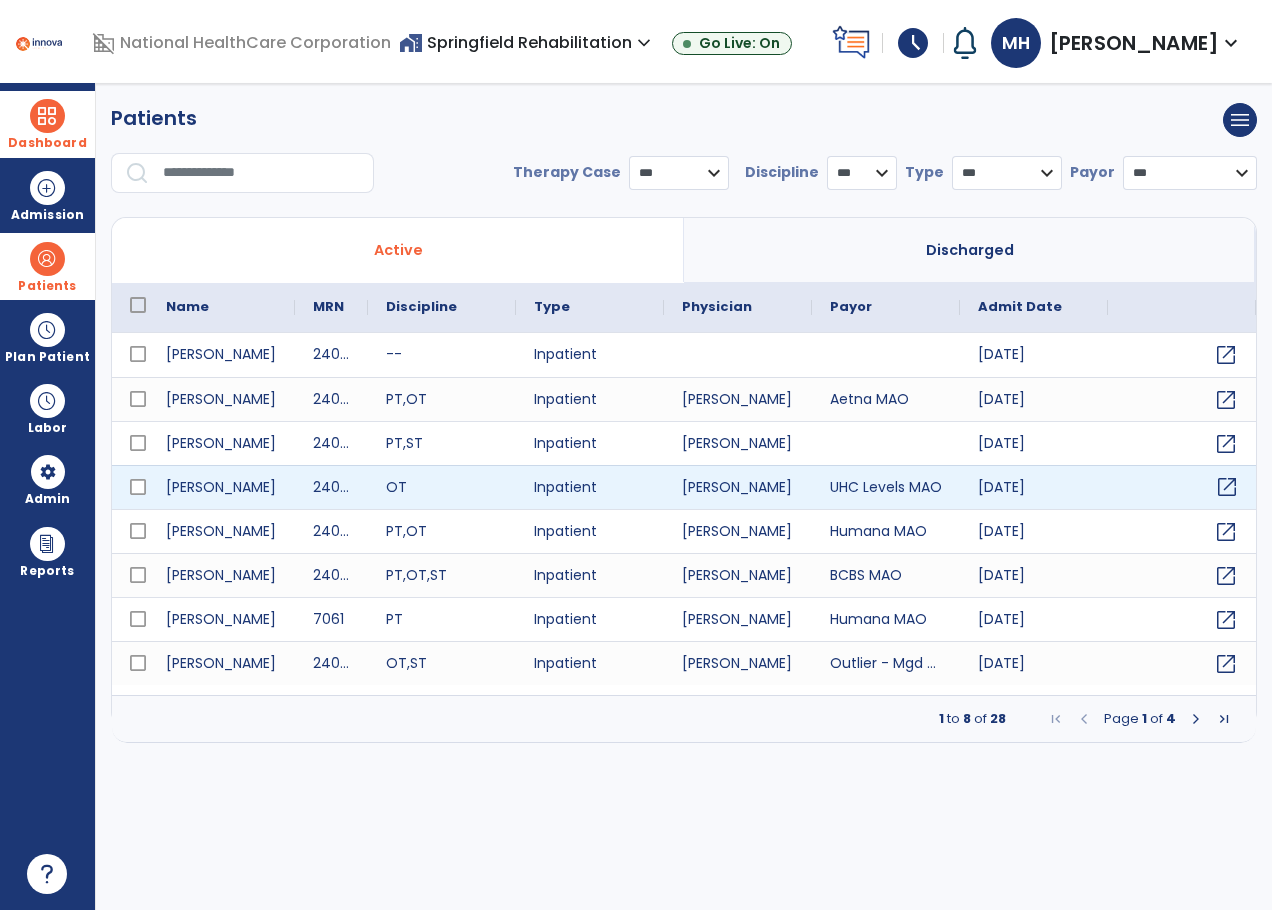 click on "open_in_new" at bounding box center [1227, 487] 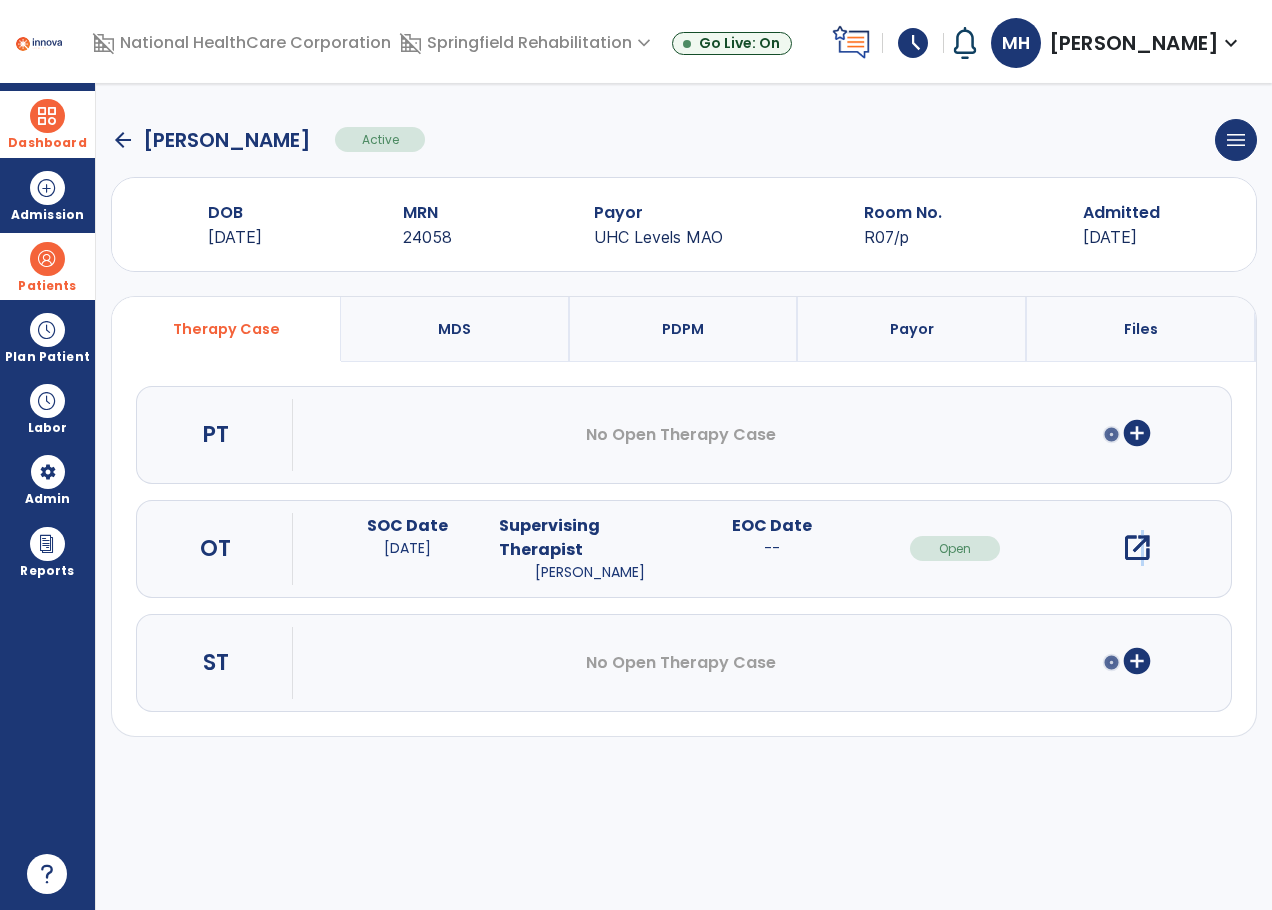 click on "open_in_new" at bounding box center (1137, 548) 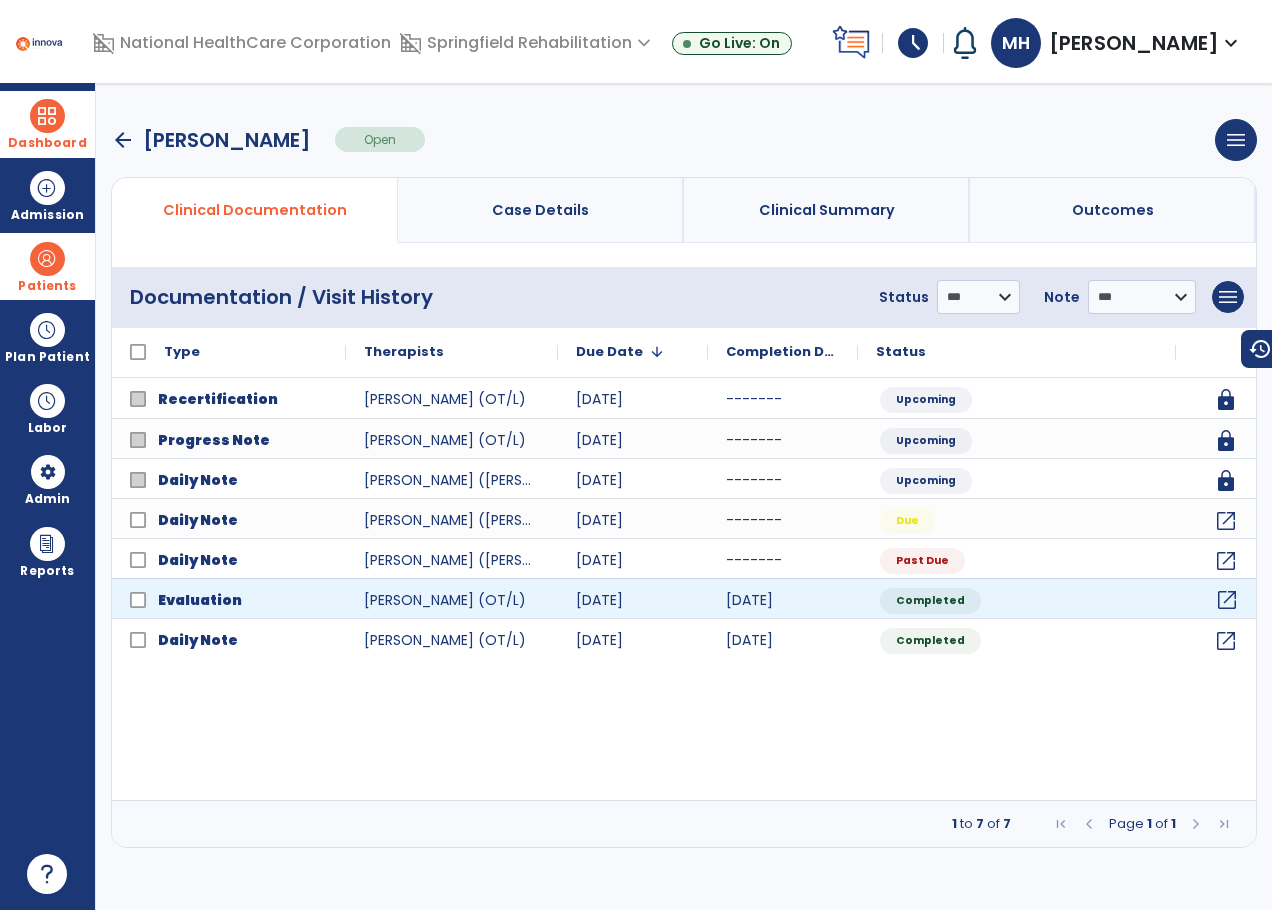 click on "open_in_new" 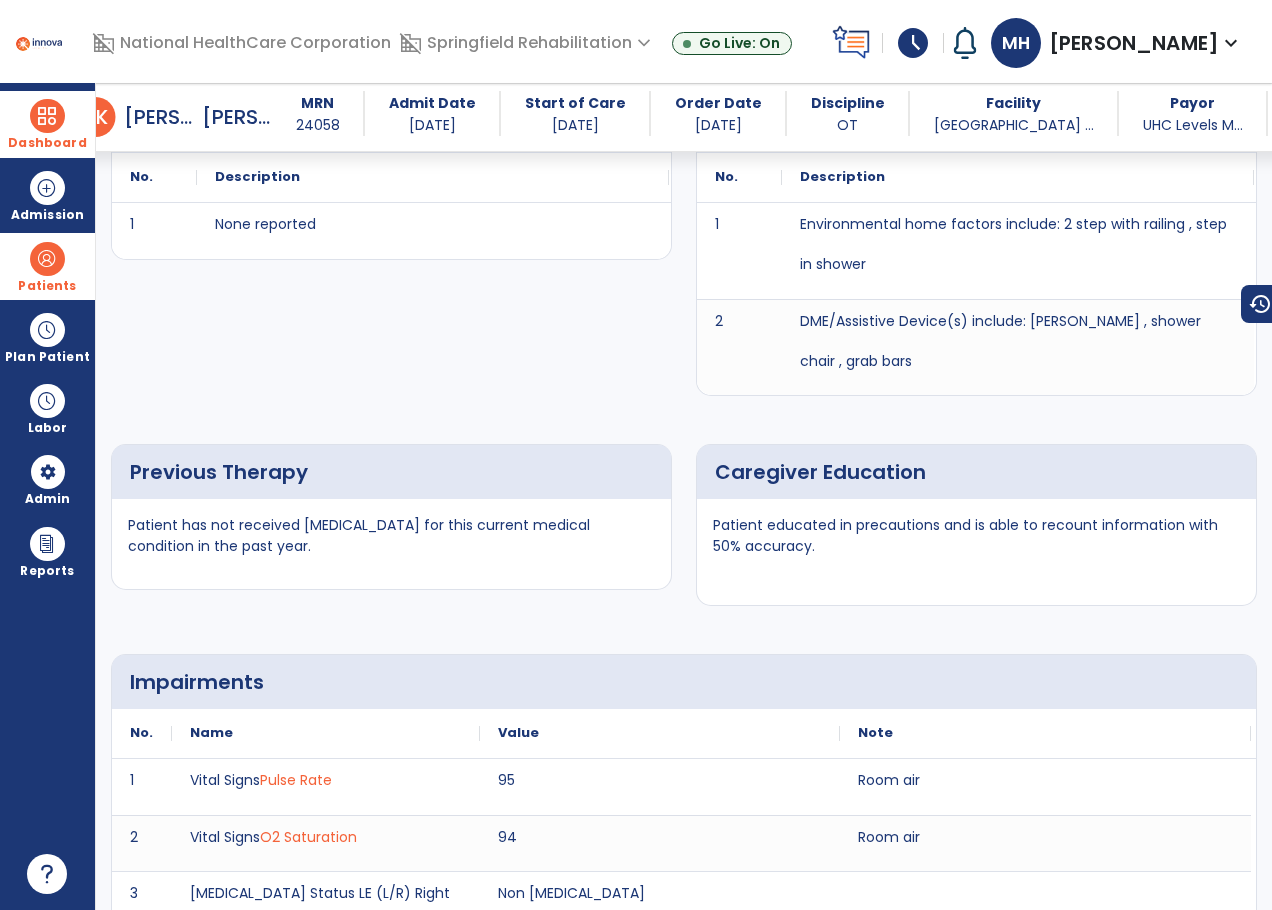 scroll, scrollTop: 1086, scrollLeft: 0, axis: vertical 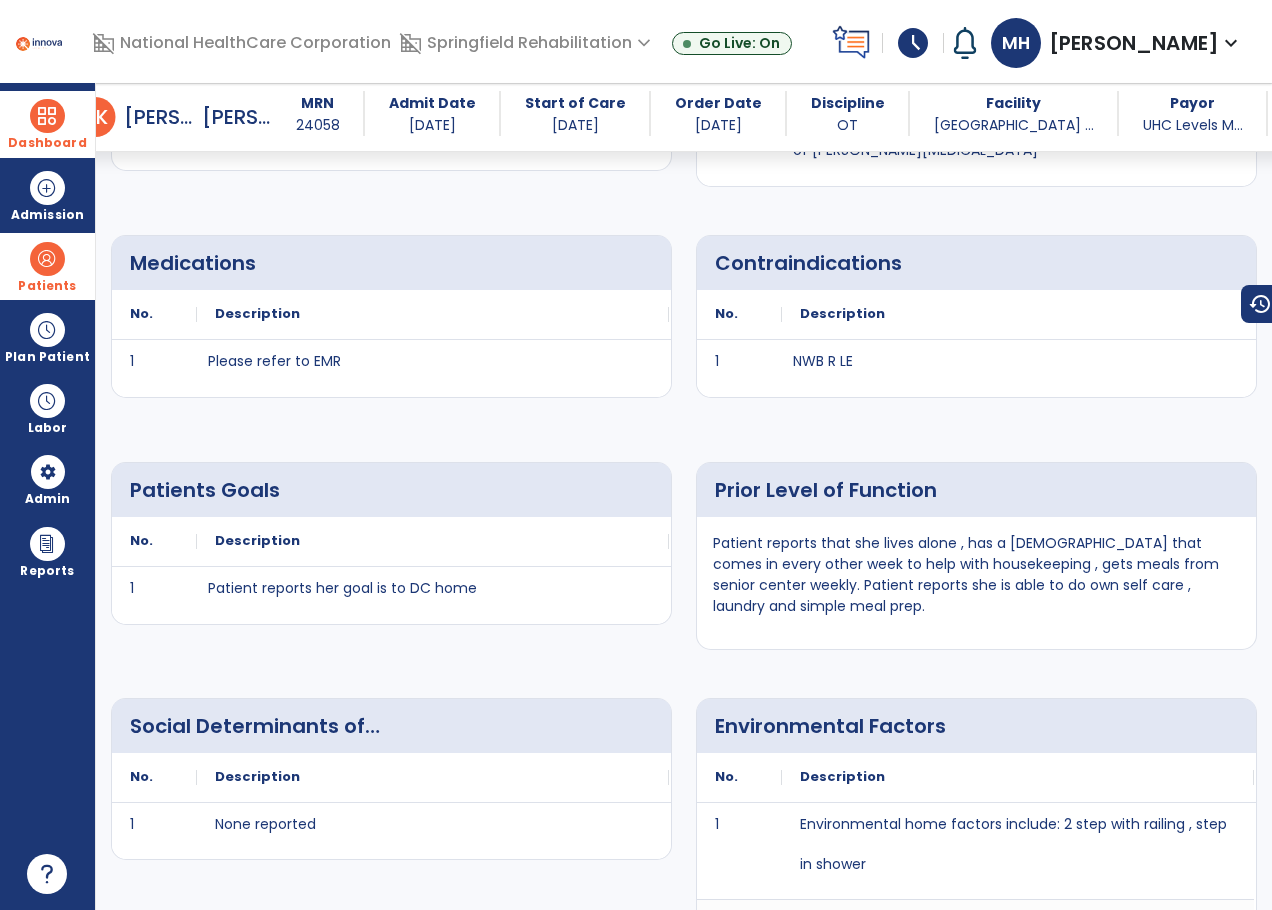 click on "Description" at bounding box center (1018, 314) 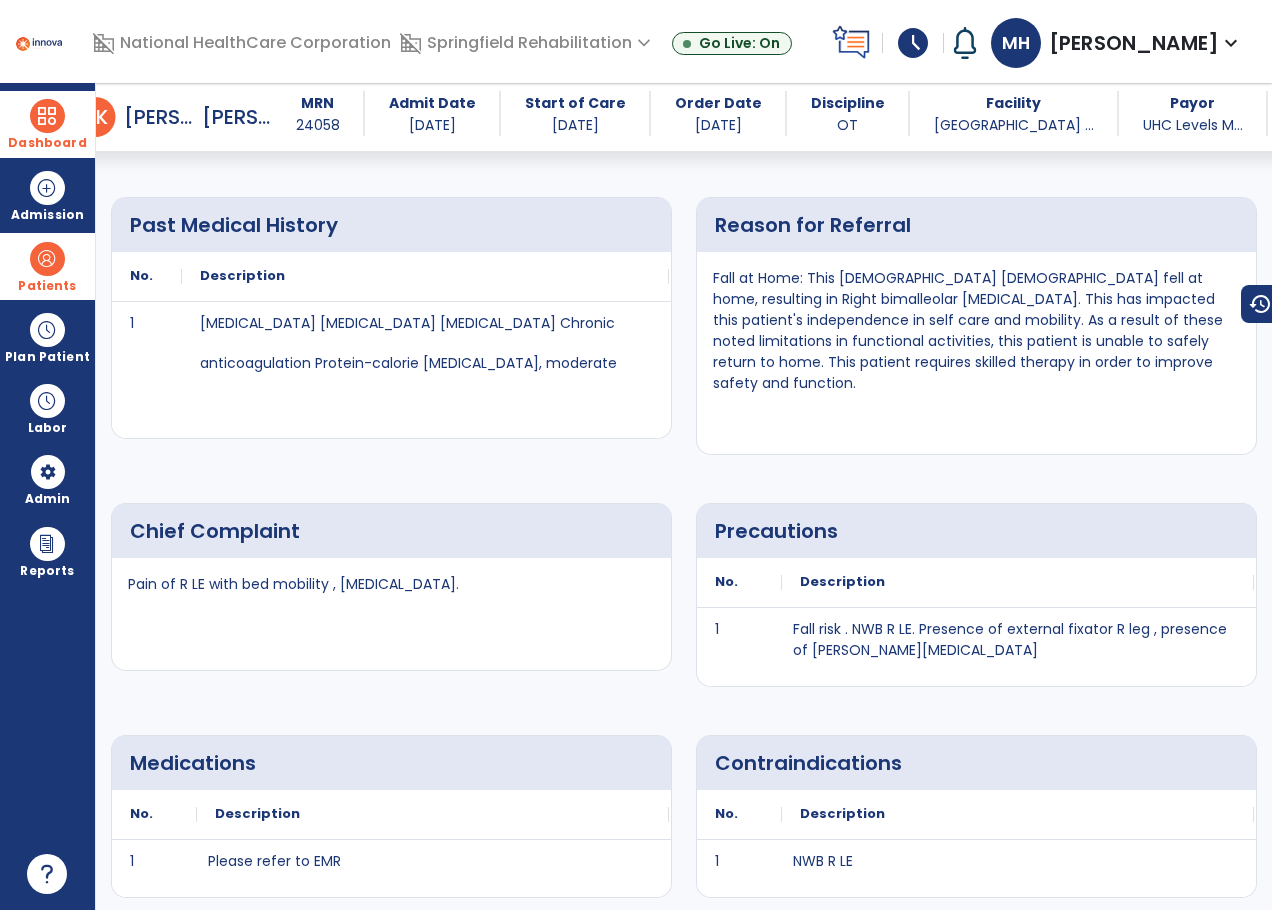 scroll, scrollTop: 0, scrollLeft: 0, axis: both 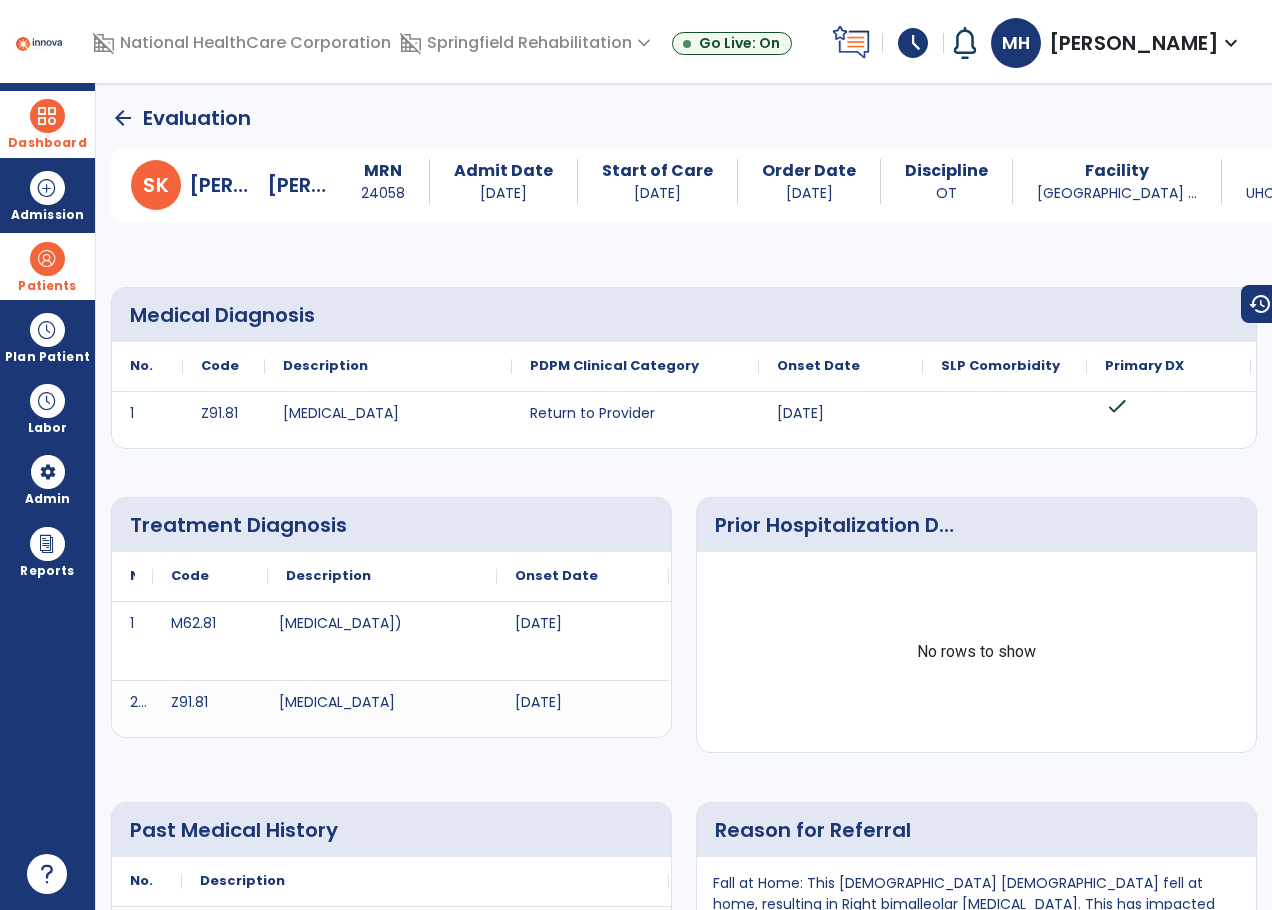 click on "arrow_back" 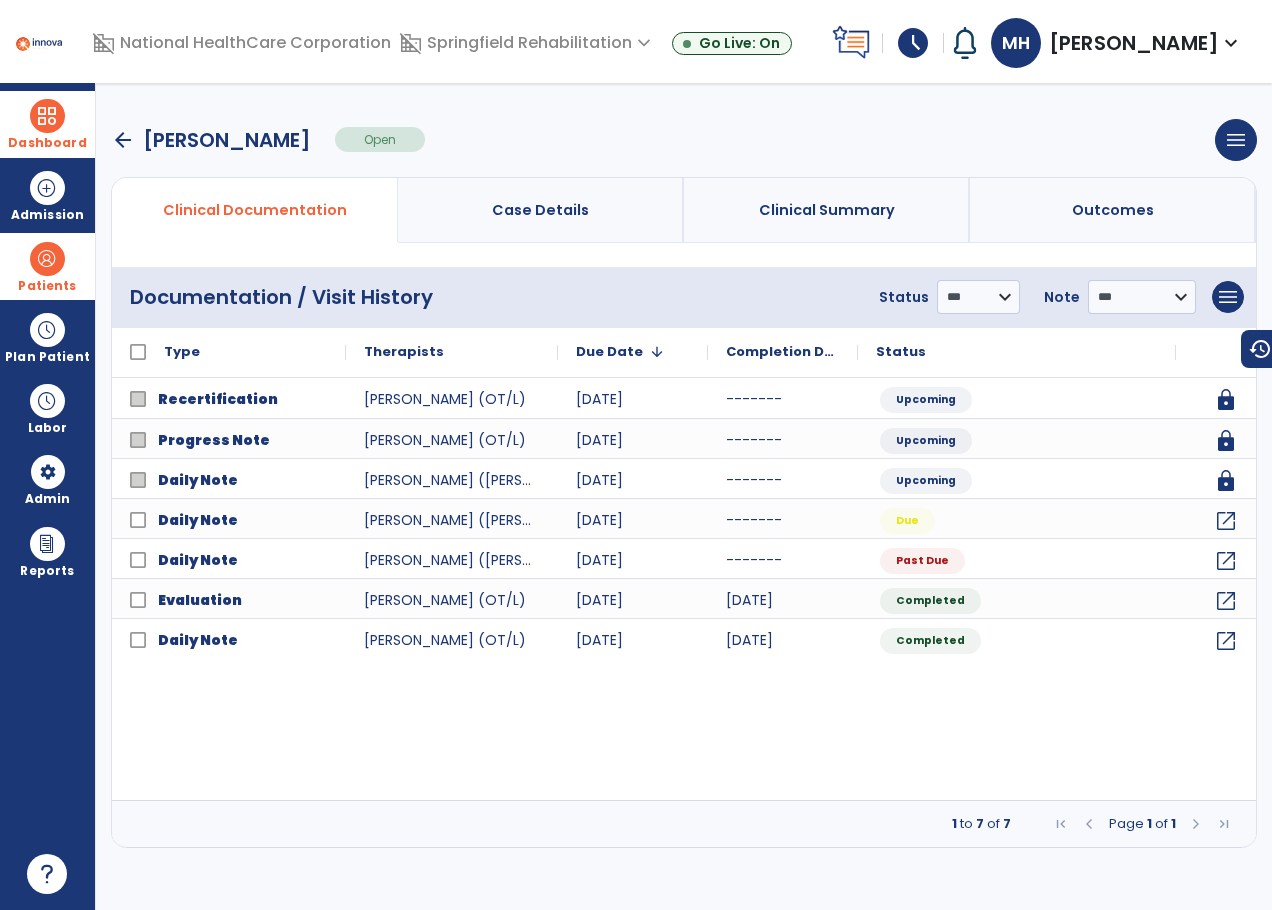 click on "arrow_back" at bounding box center (123, 140) 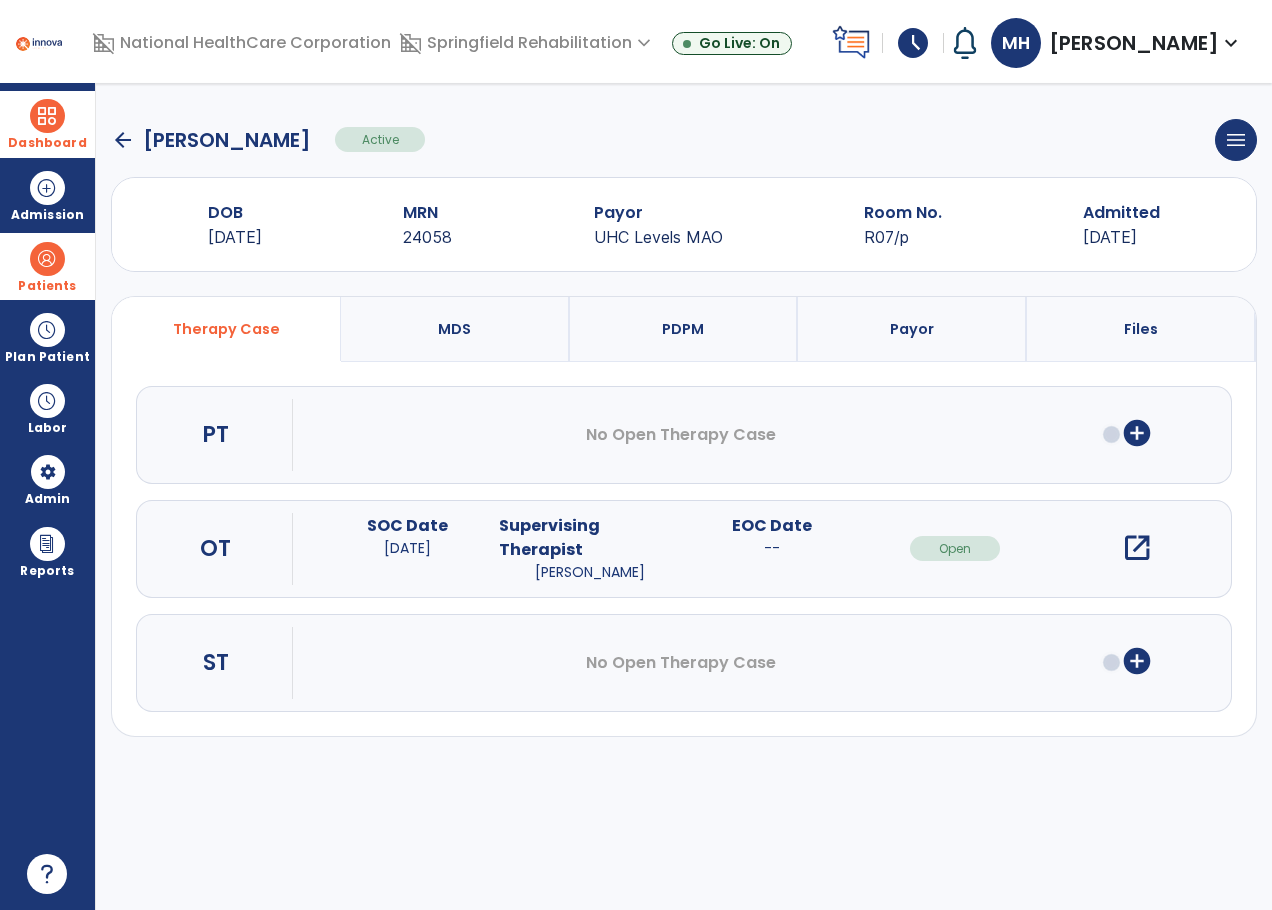 click 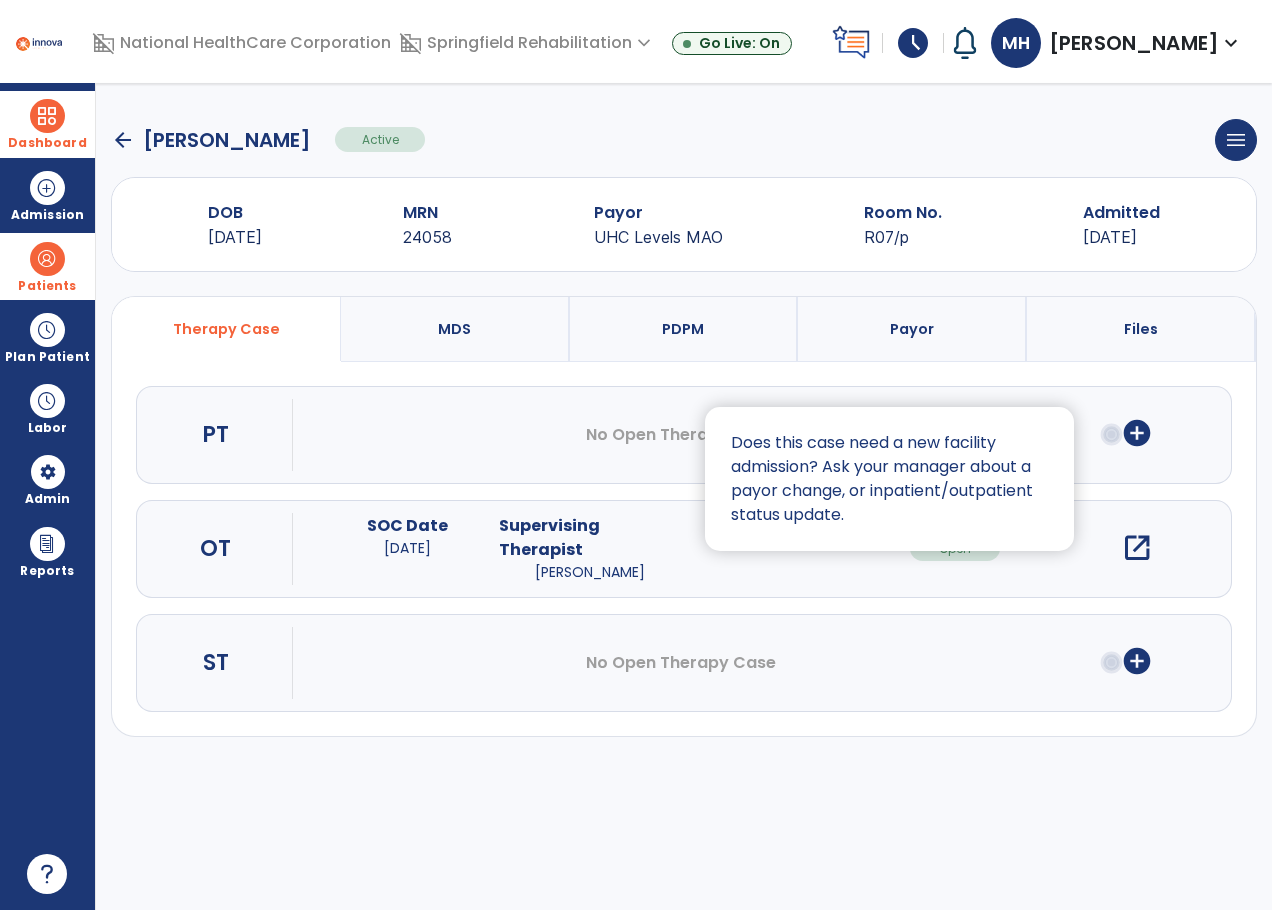 click at bounding box center (636, 455) 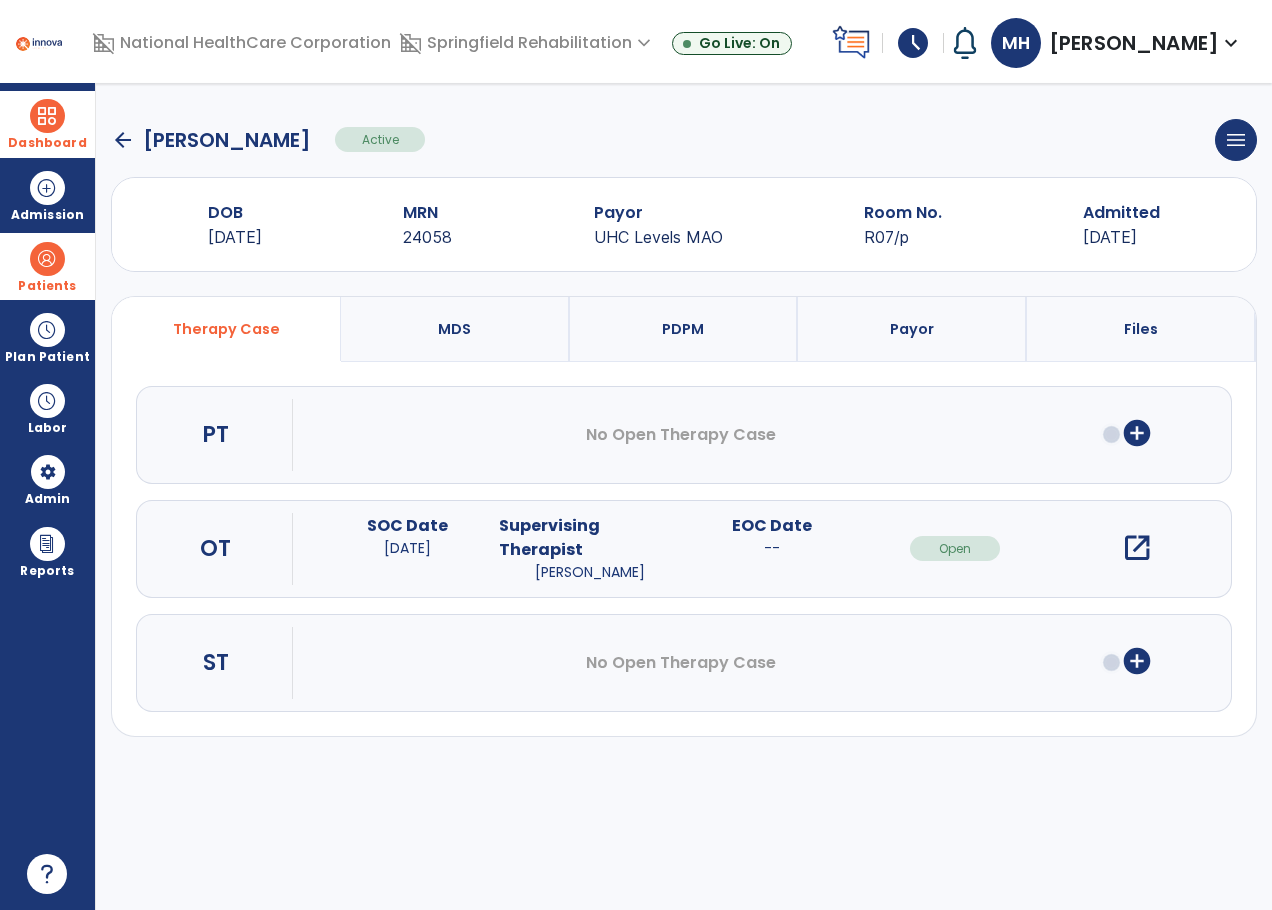click on "add_circle" at bounding box center (1137, 433) 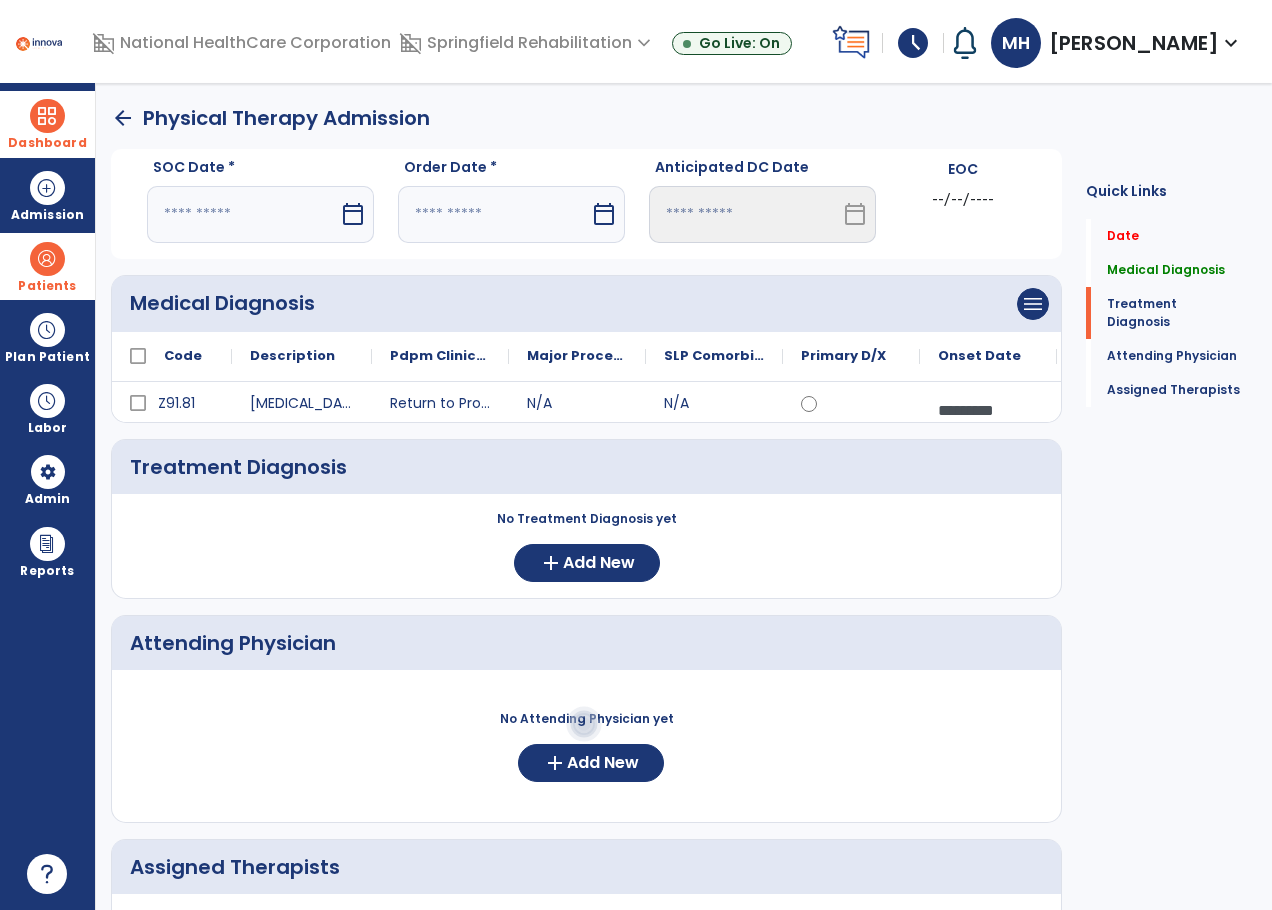 drag, startPoint x: 710, startPoint y: 273, endPoint x: 696, endPoint y: 273, distance: 14 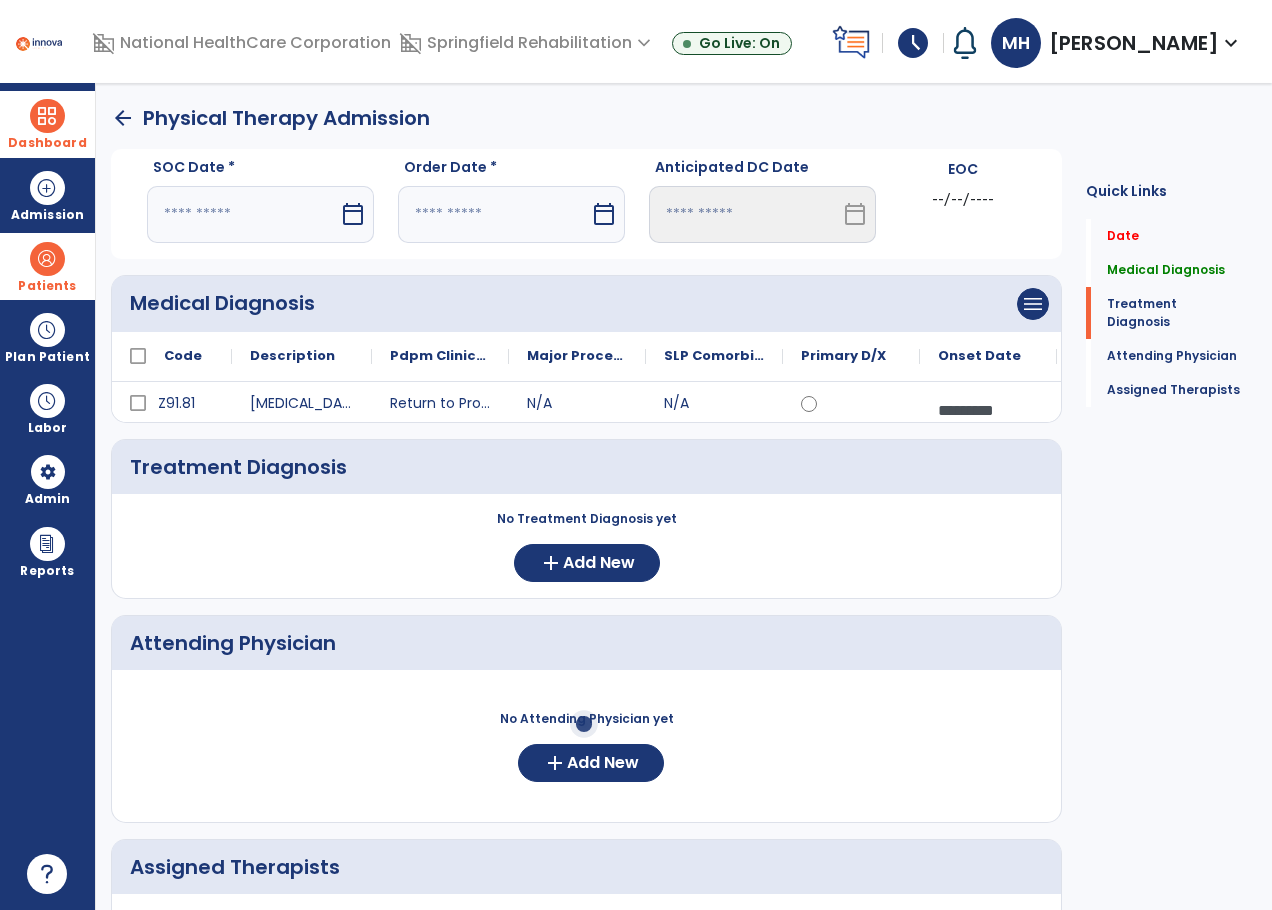 click on "arrow_back   Physical Therapy Admission  SOC Date *  calendar_today  Order Date *  calendar_today  Anticipated DC Date   calendar_today  EOC --/--/---- Medical Diagnosis      menu   Add Medical Diagnosis   Delete Medical Diagnosis
Code
Description
>" 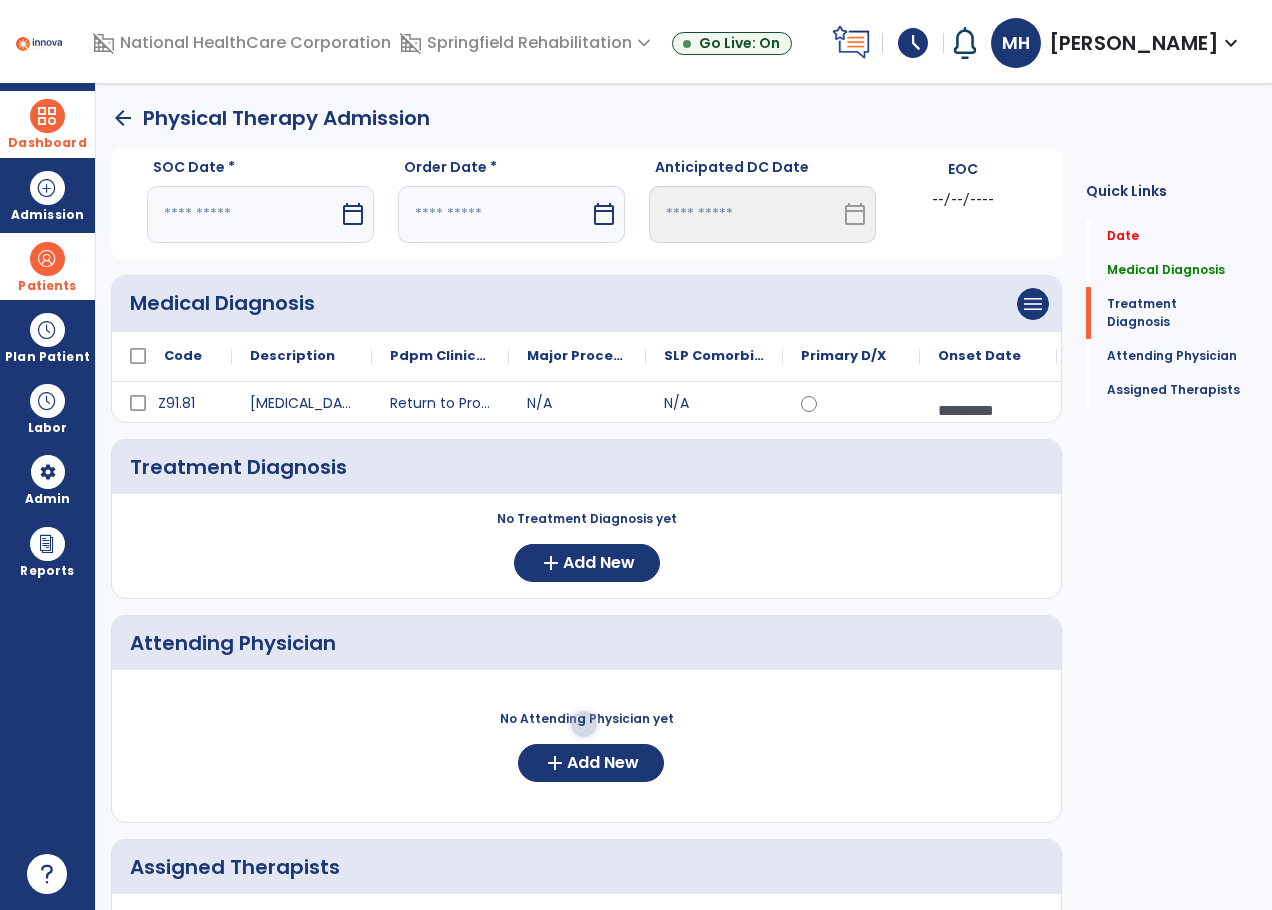 click on "calendar_today" at bounding box center [353, 214] 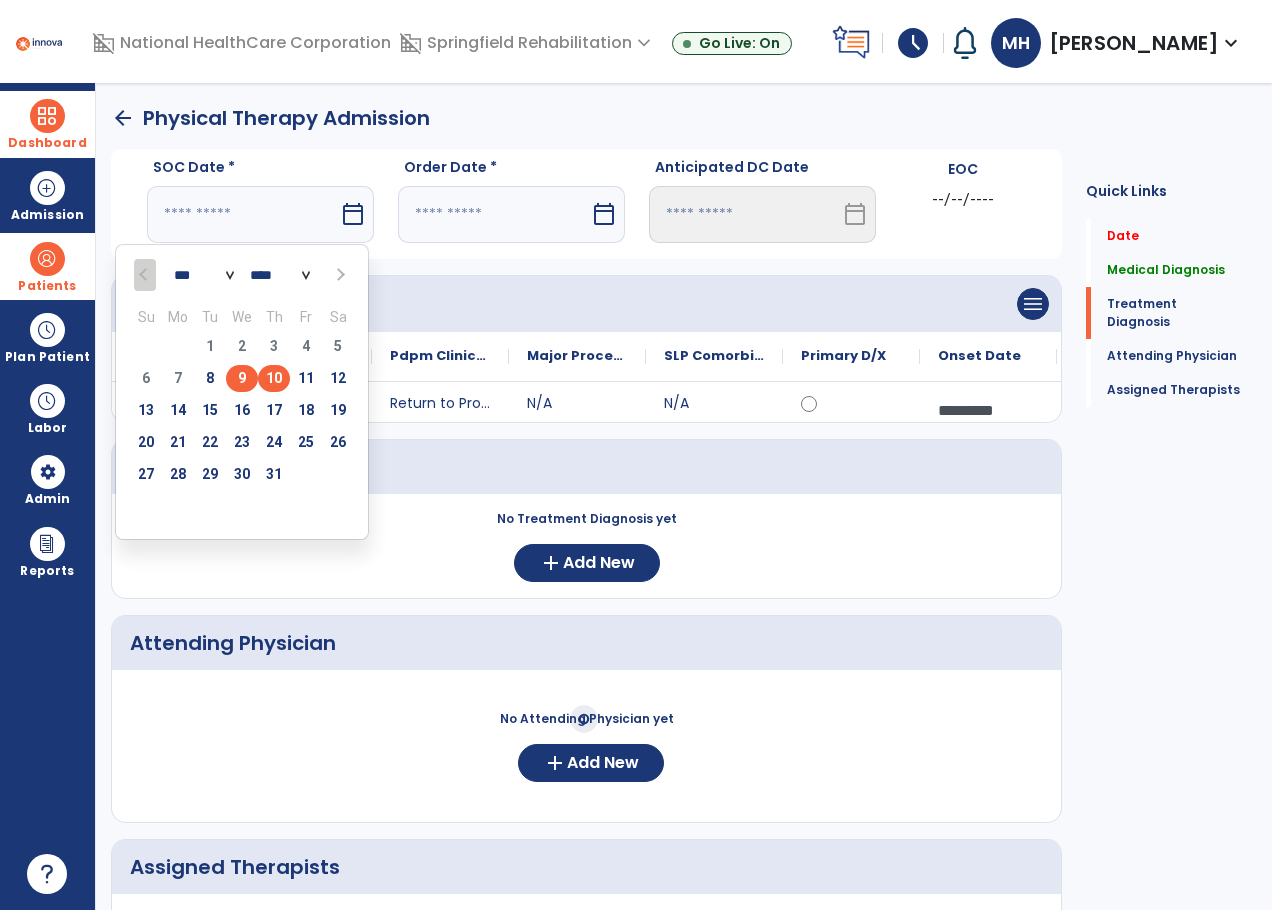 click on "9" at bounding box center [242, 378] 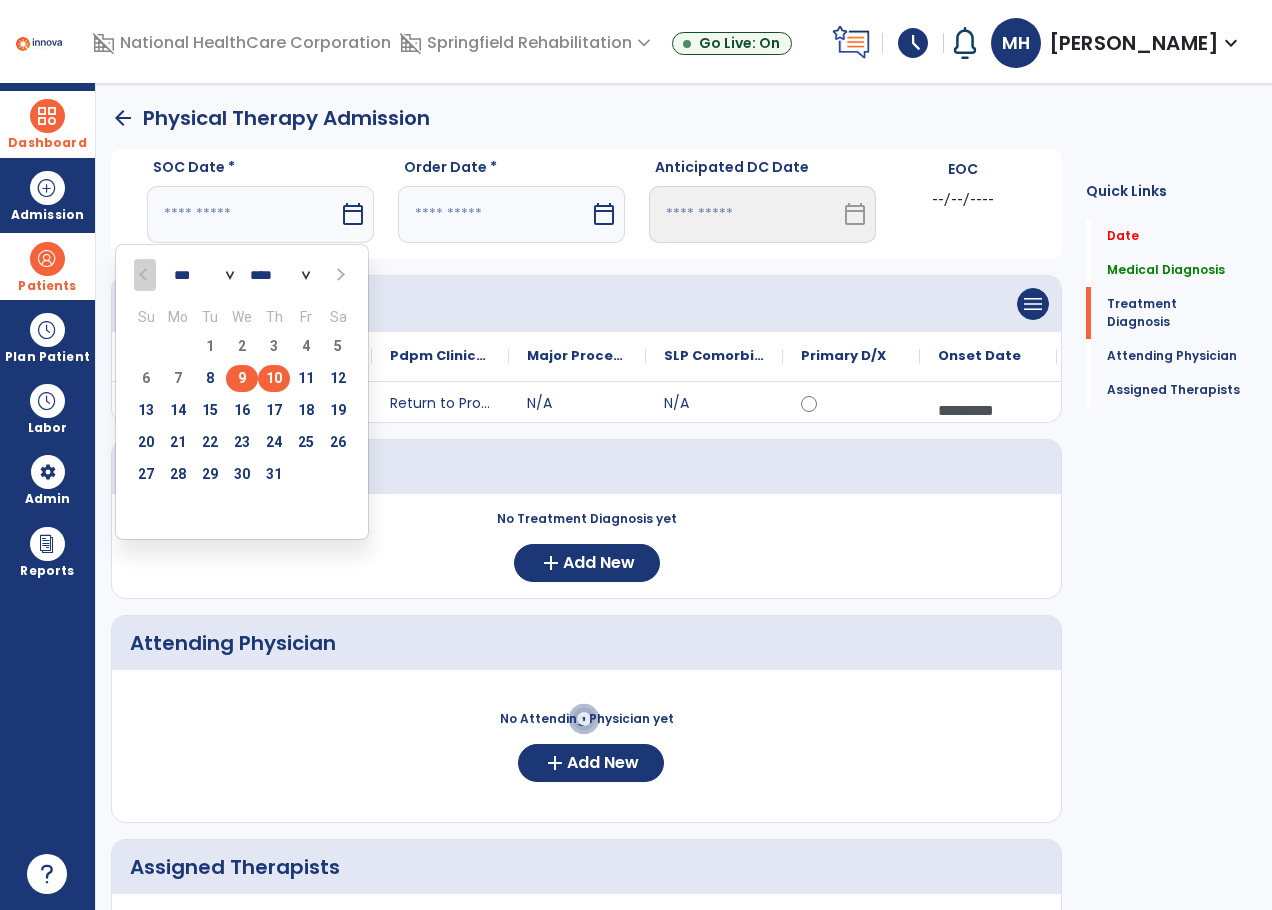 type on "********" 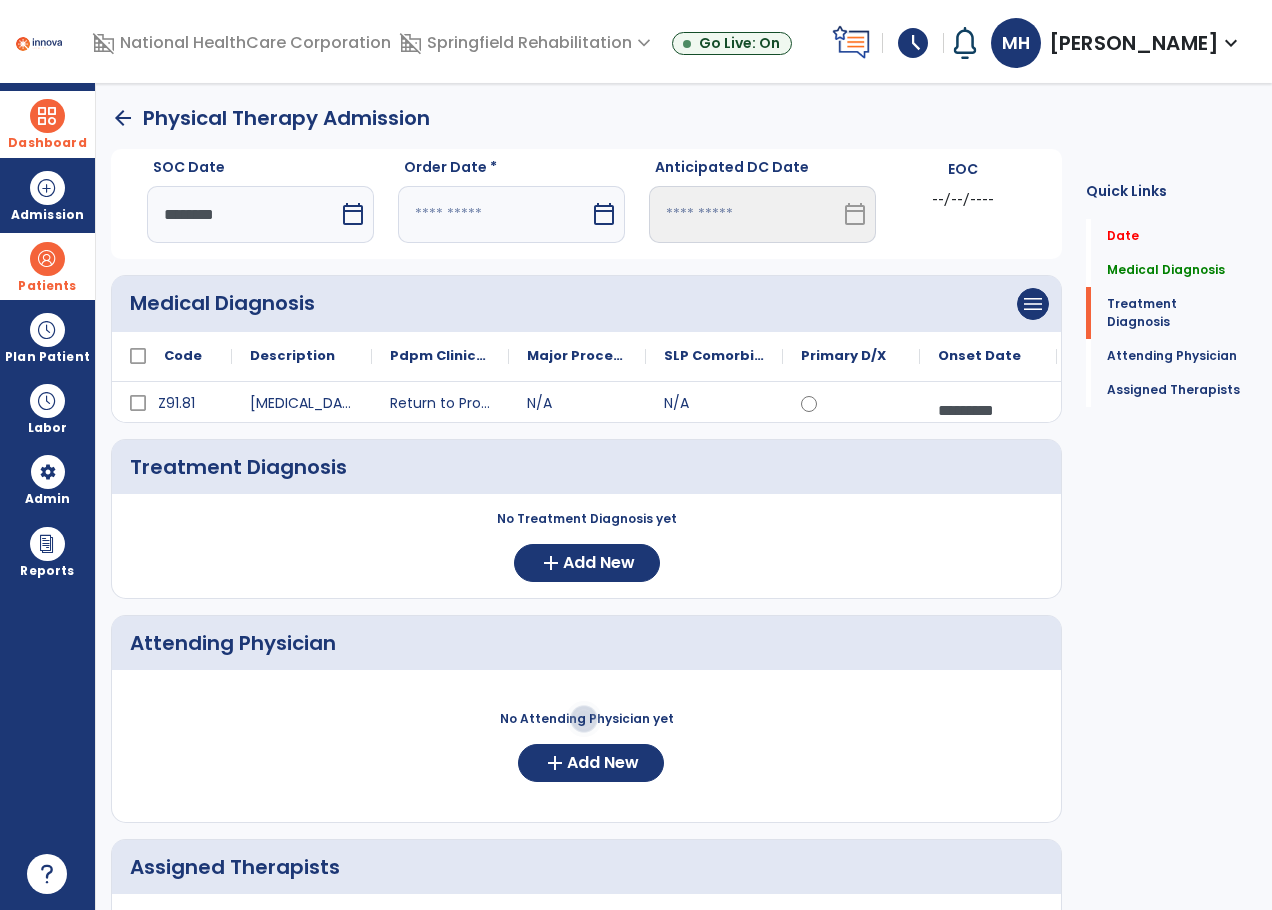 drag, startPoint x: 598, startPoint y: 217, endPoint x: 588, endPoint y: 231, distance: 17.20465 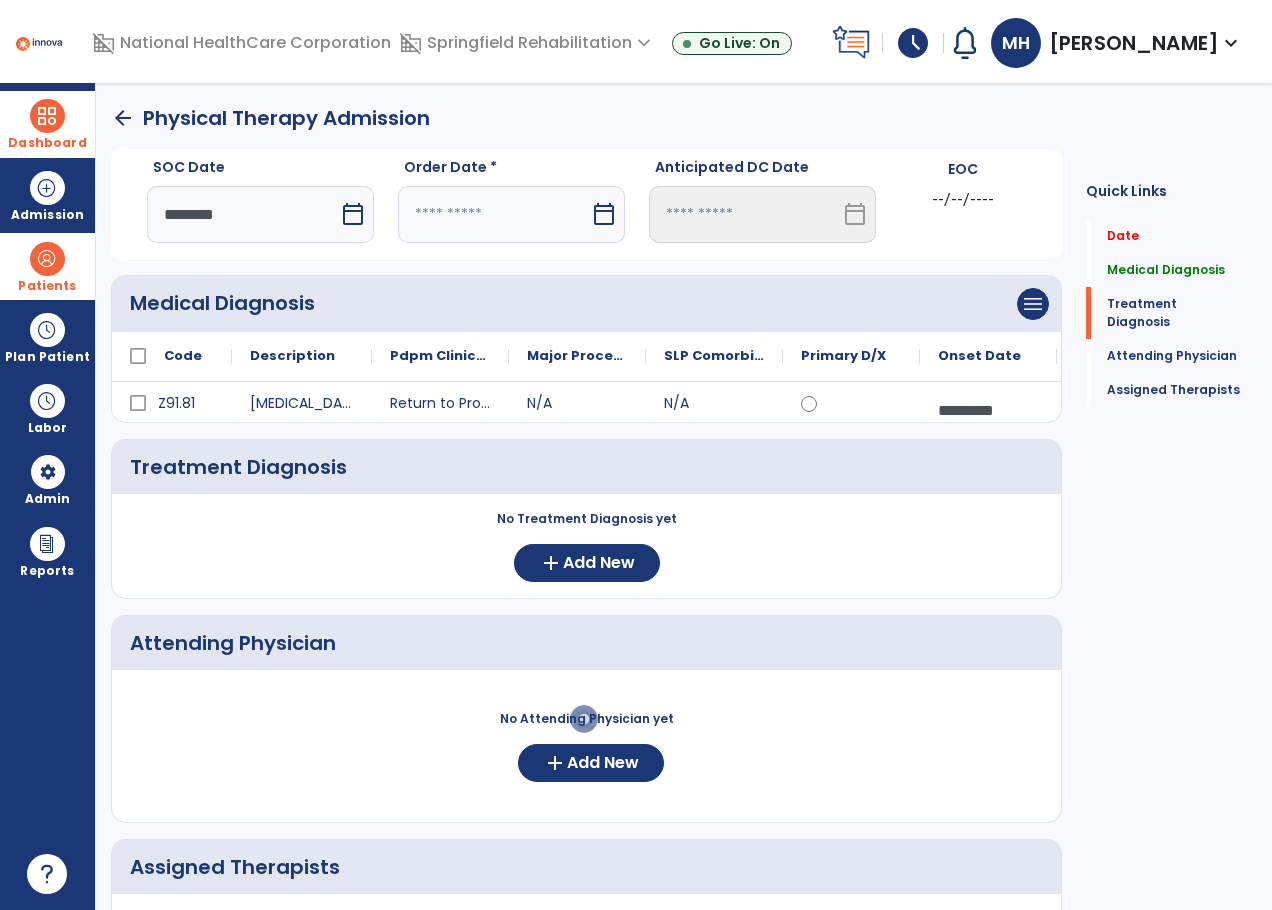 click on "calendar_today" at bounding box center [604, 214] 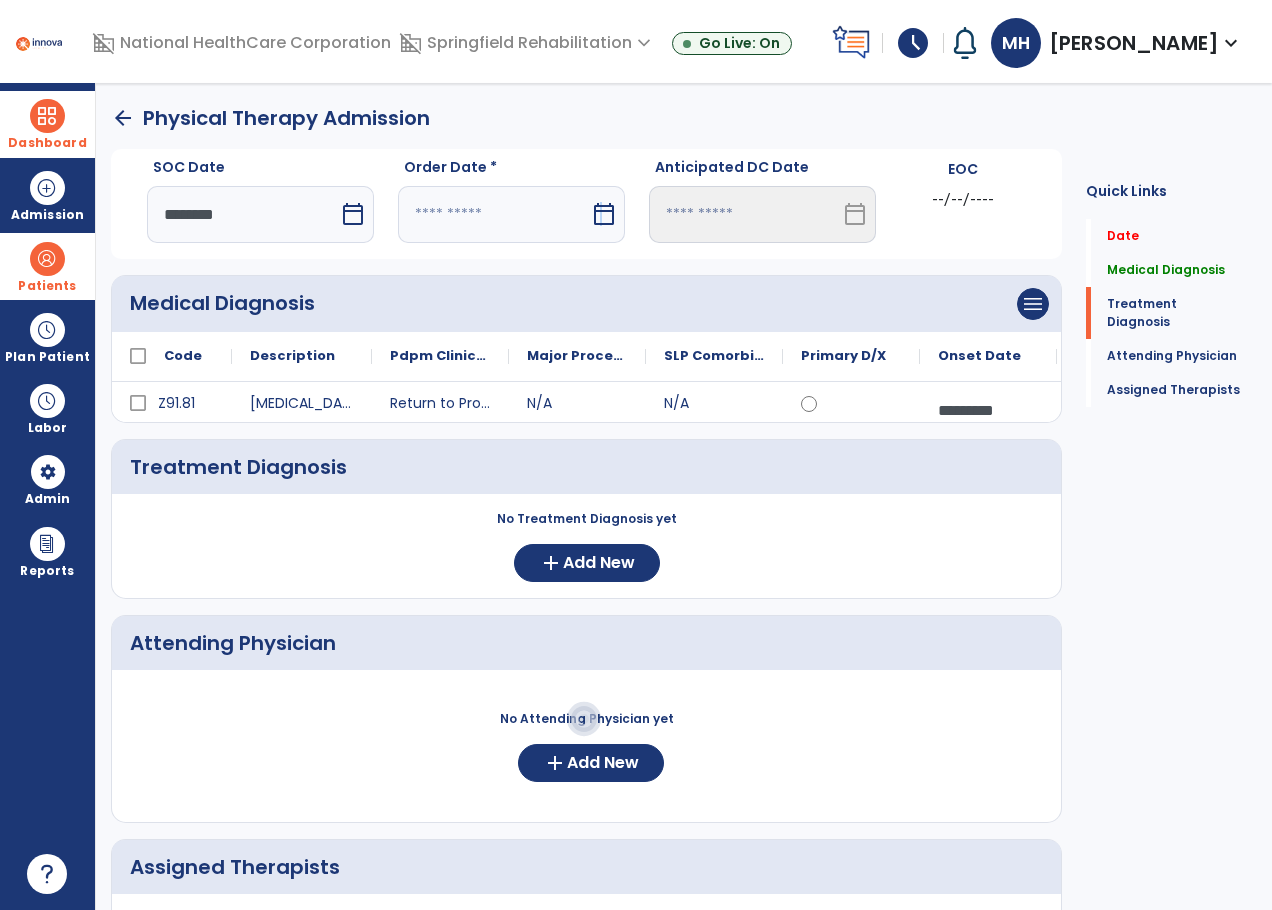 select on "*" 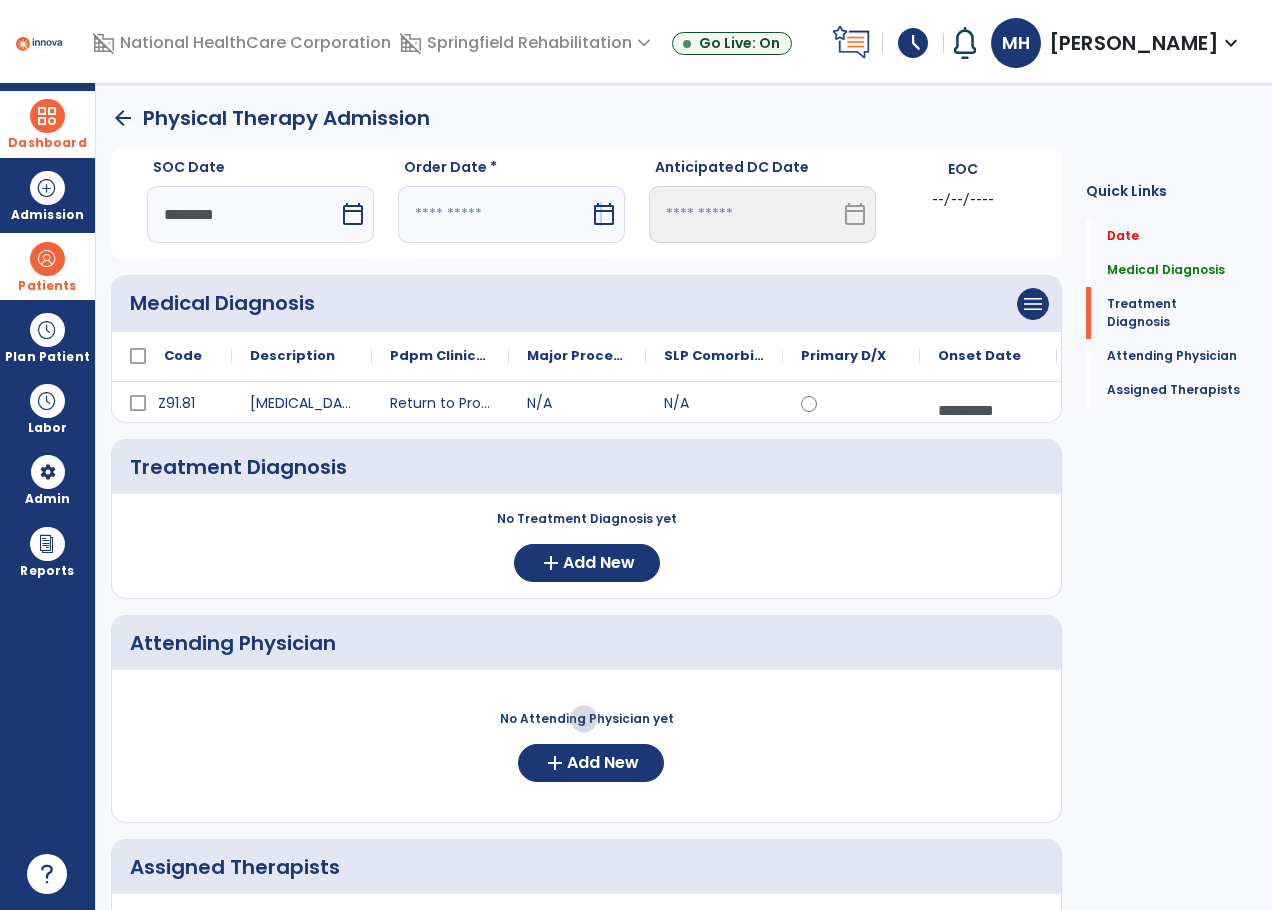 select on "****" 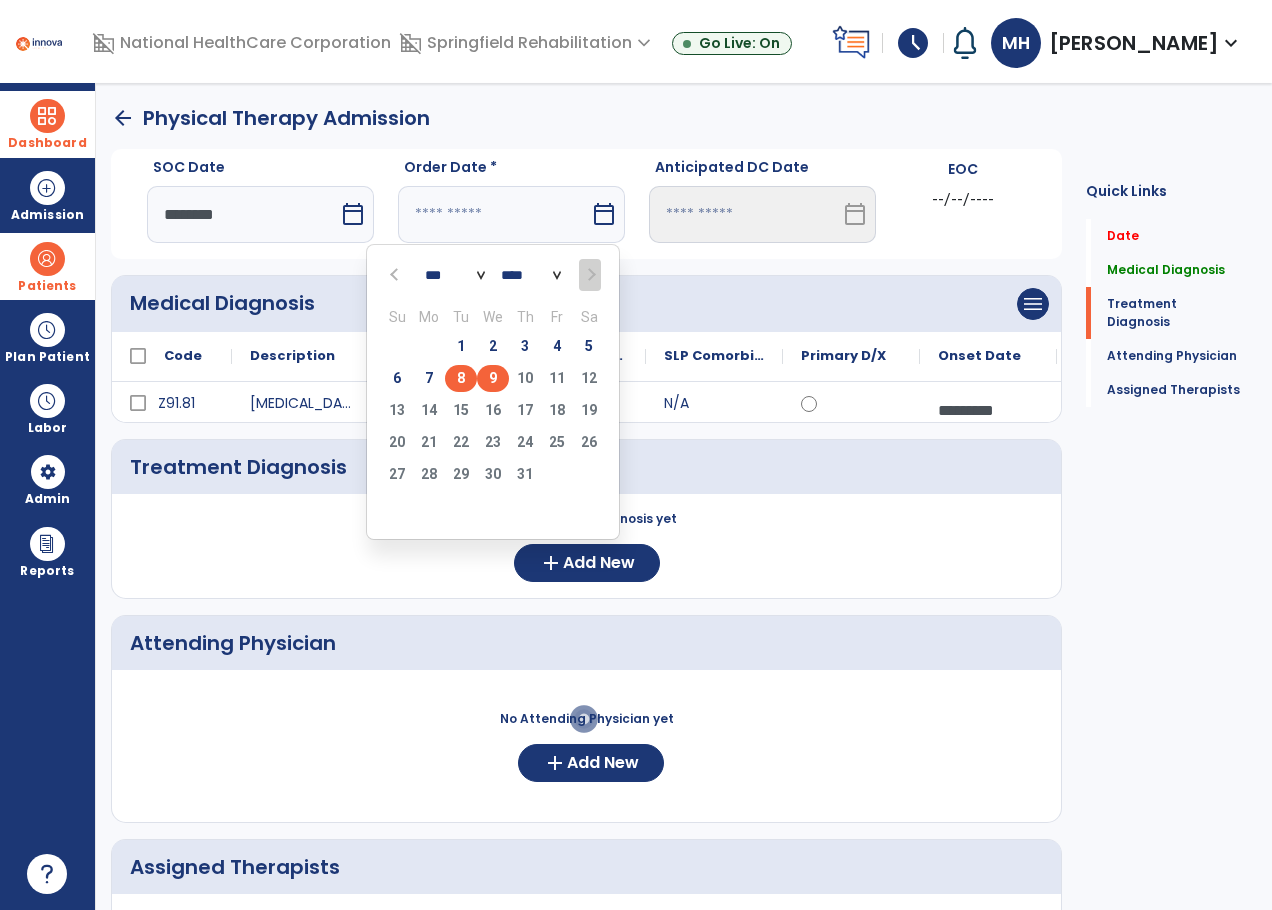 click on "8" at bounding box center (461, 378) 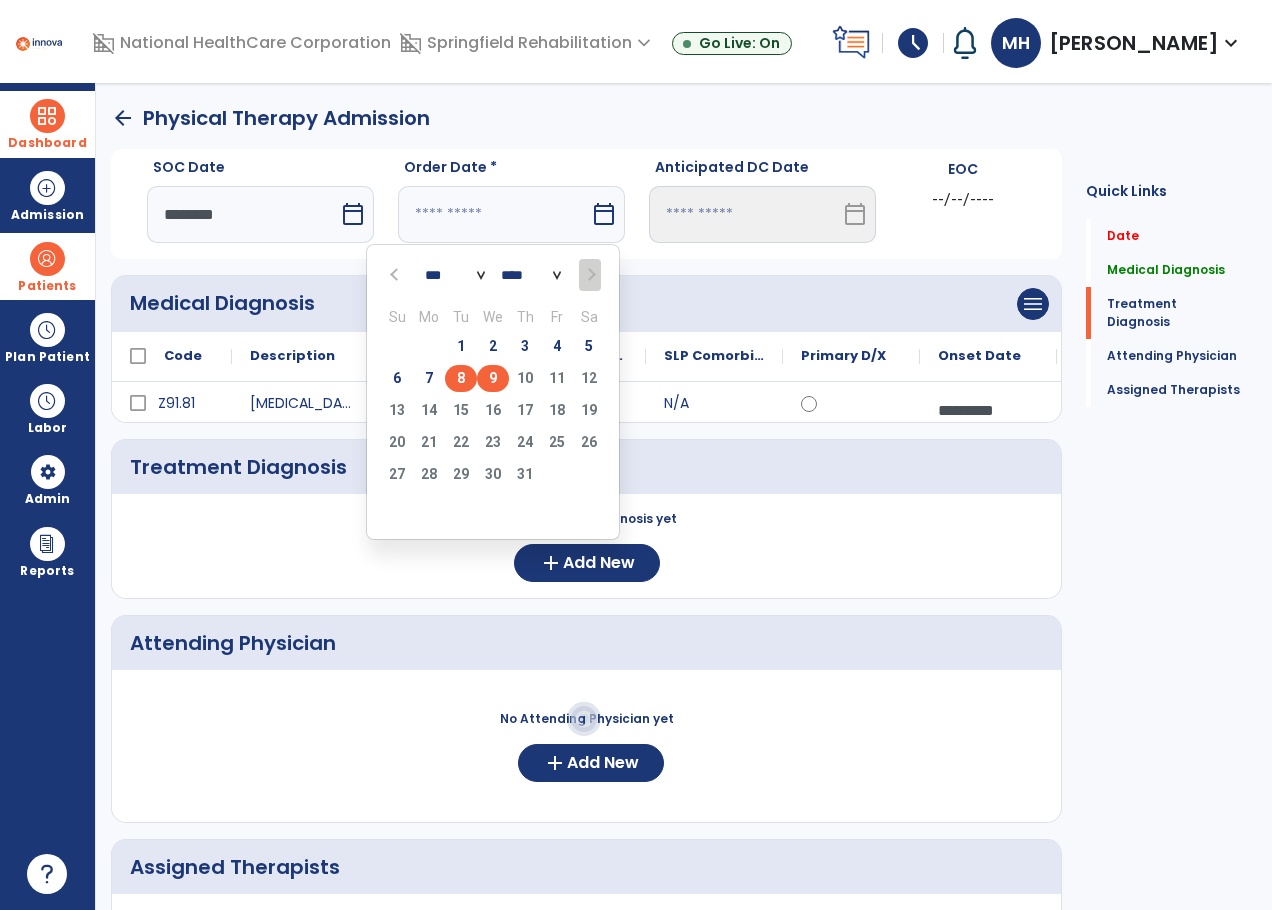 type on "********" 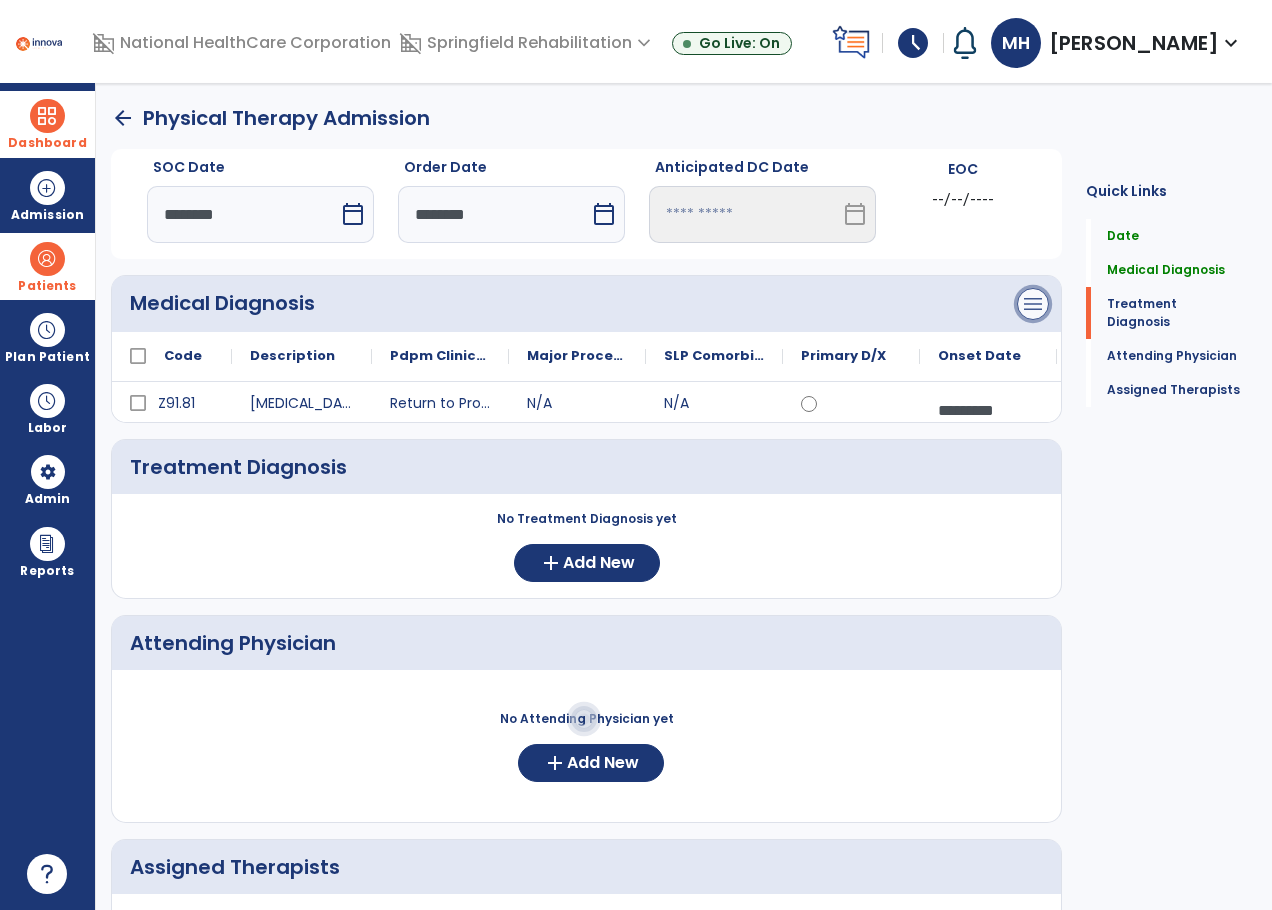 click on "menu" at bounding box center [1033, 304] 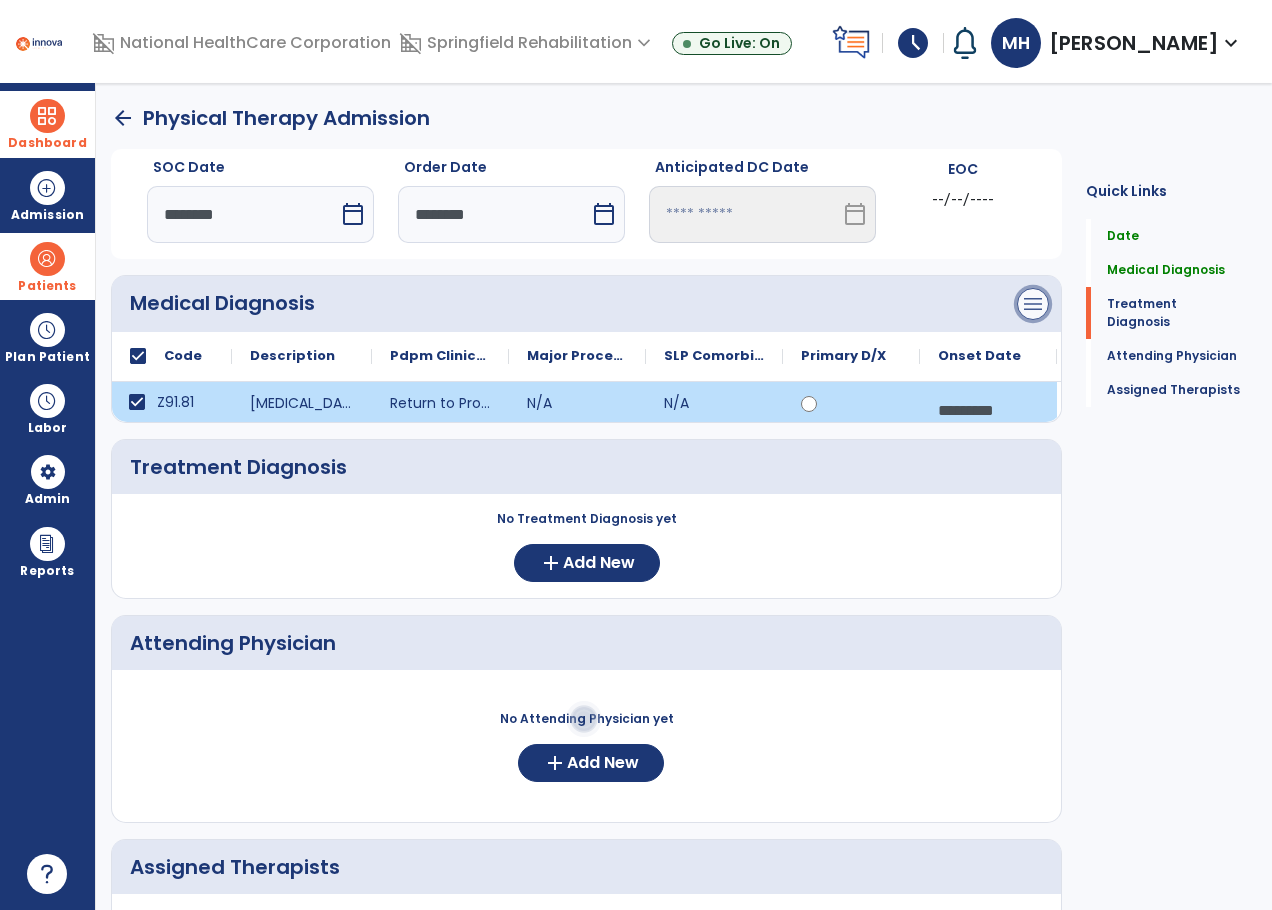 click on "menu" at bounding box center [1033, 304] 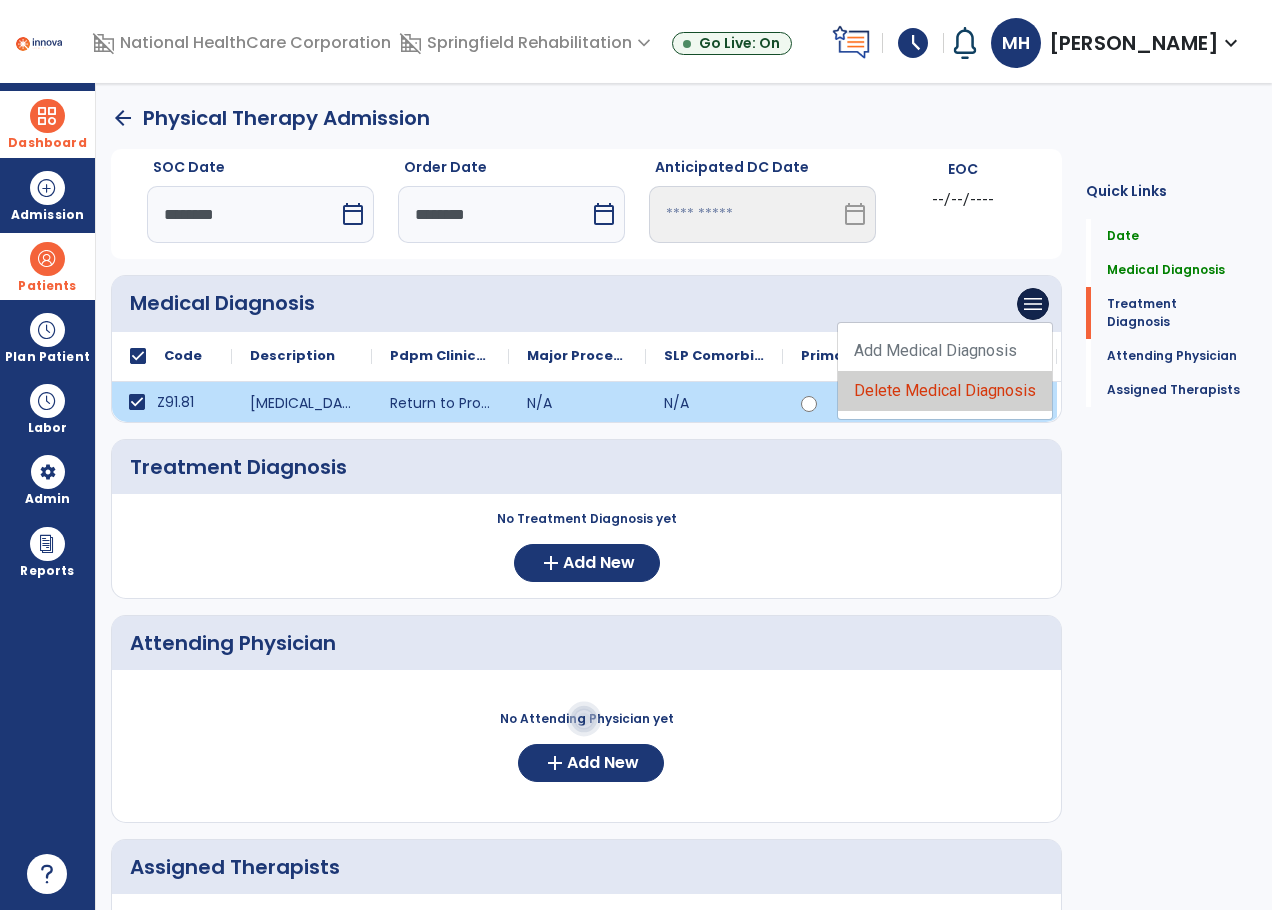 click on "Delete Medical Diagnosis" 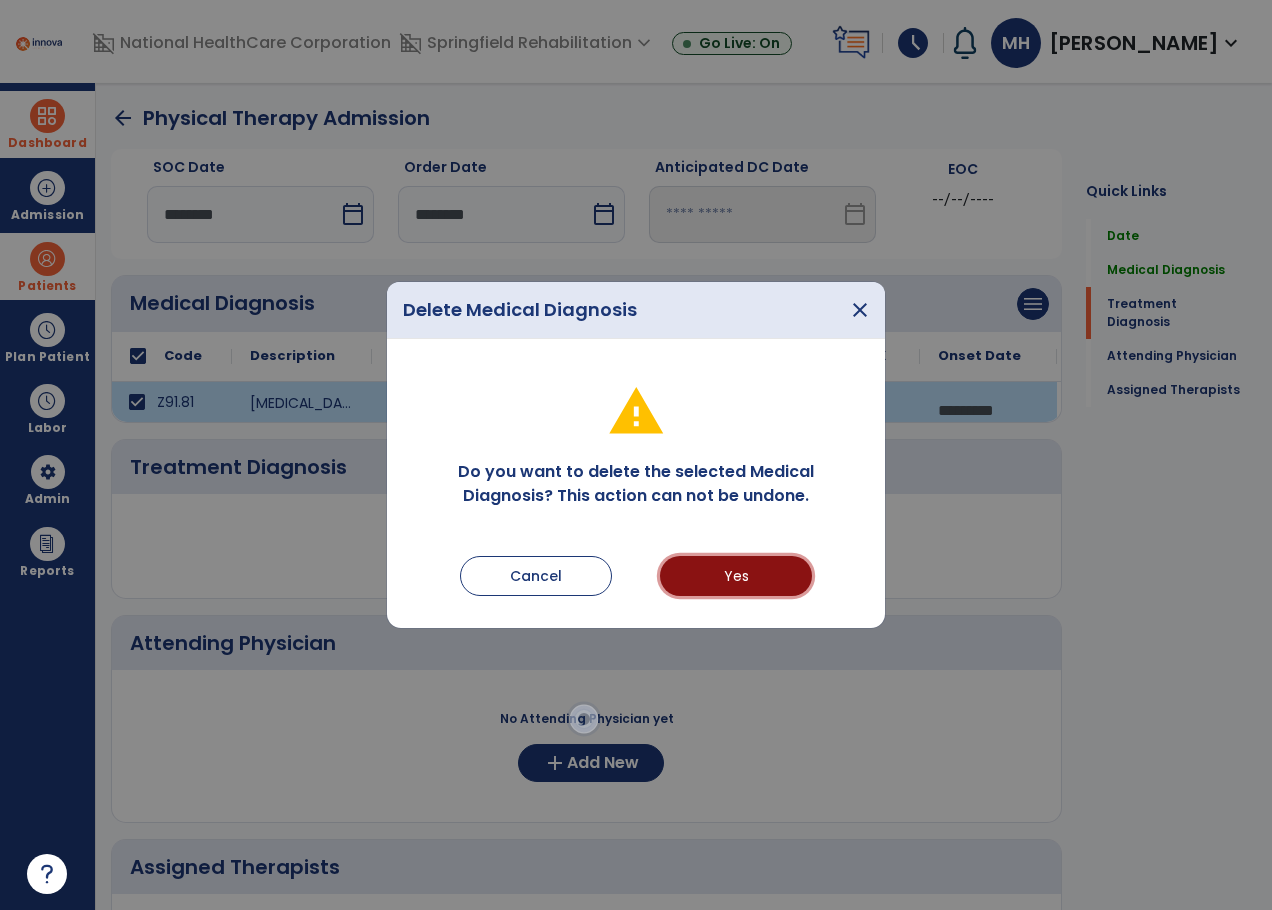 click on "Yes" at bounding box center [736, 576] 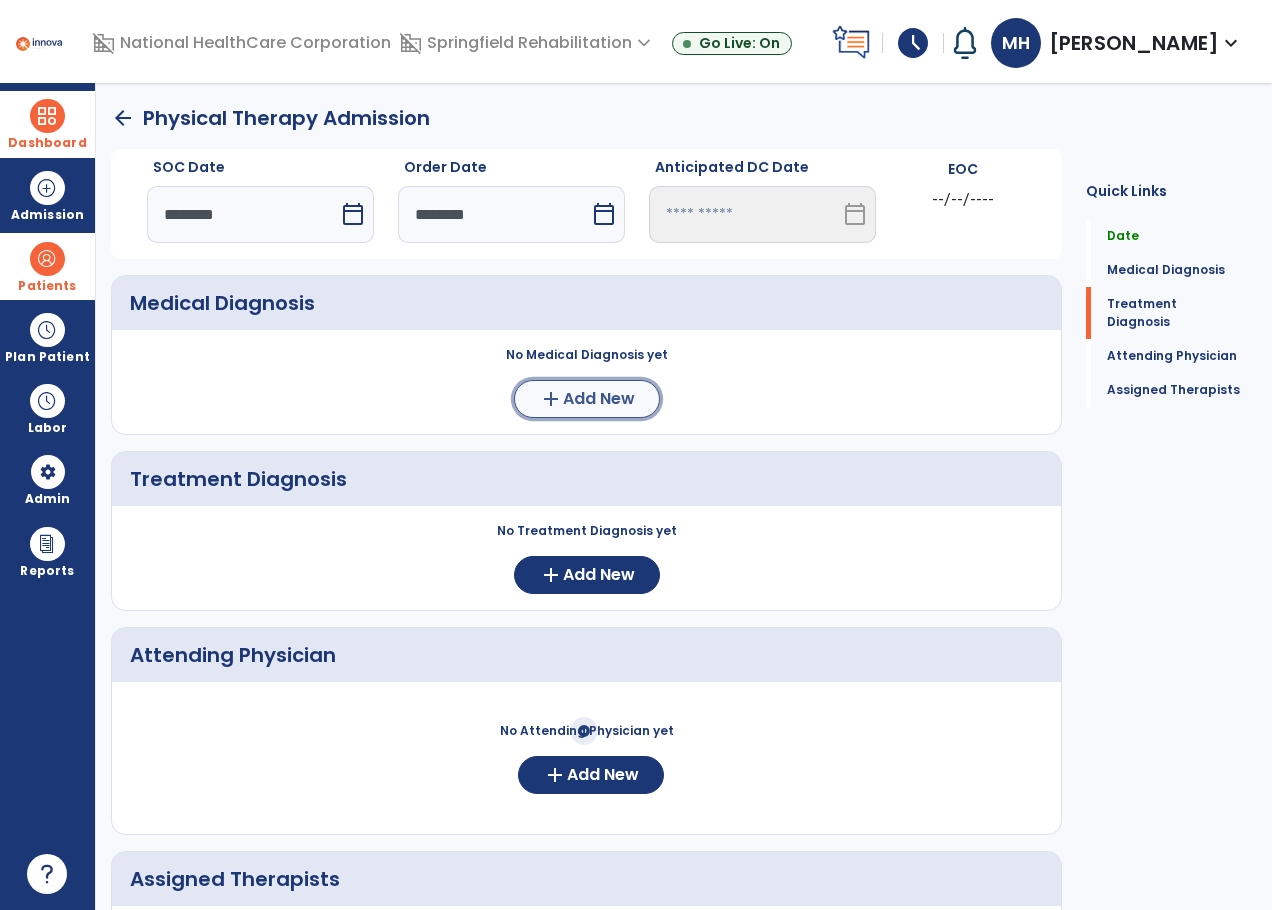 click on "Add New" 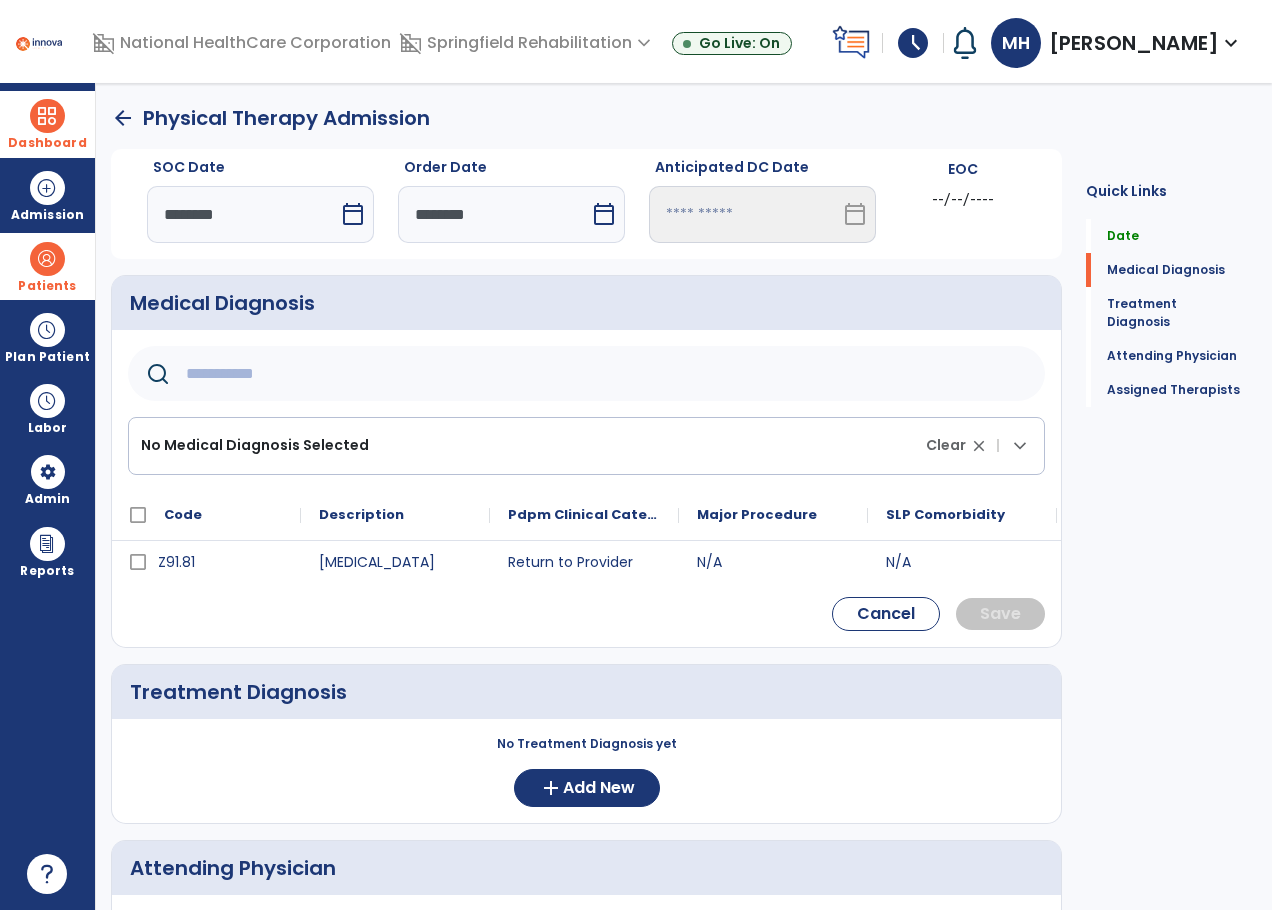 click 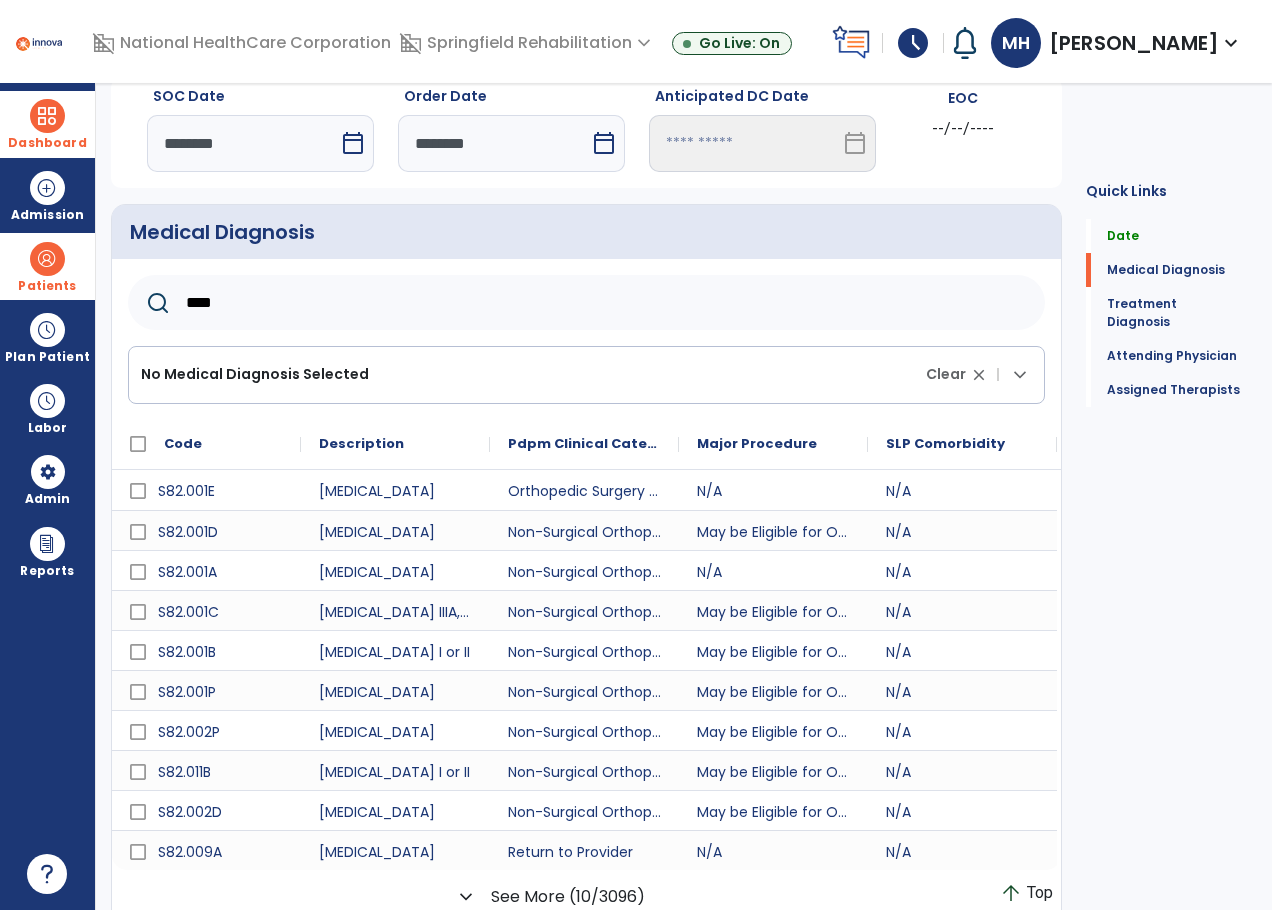 scroll, scrollTop: 77, scrollLeft: 0, axis: vertical 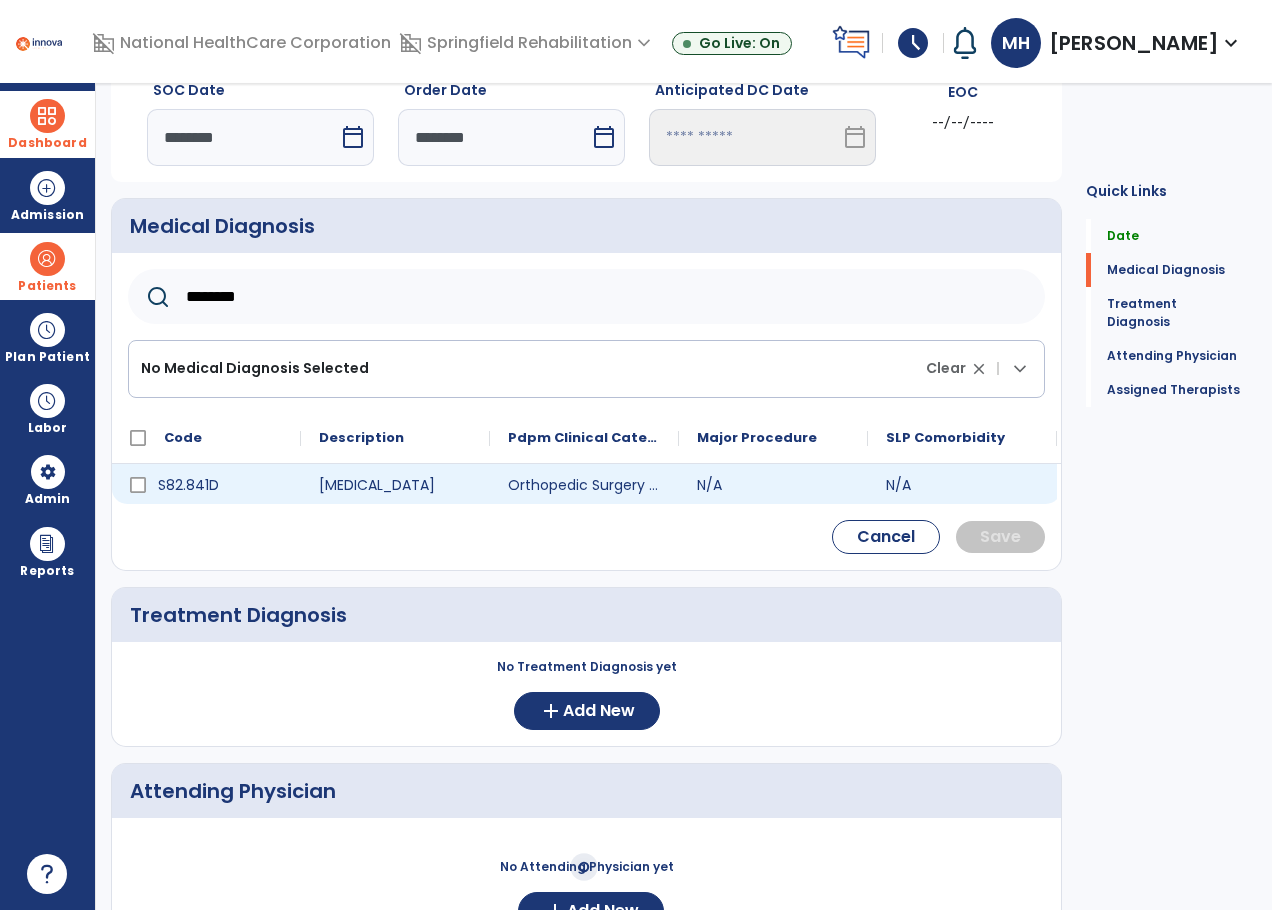 type on "********" 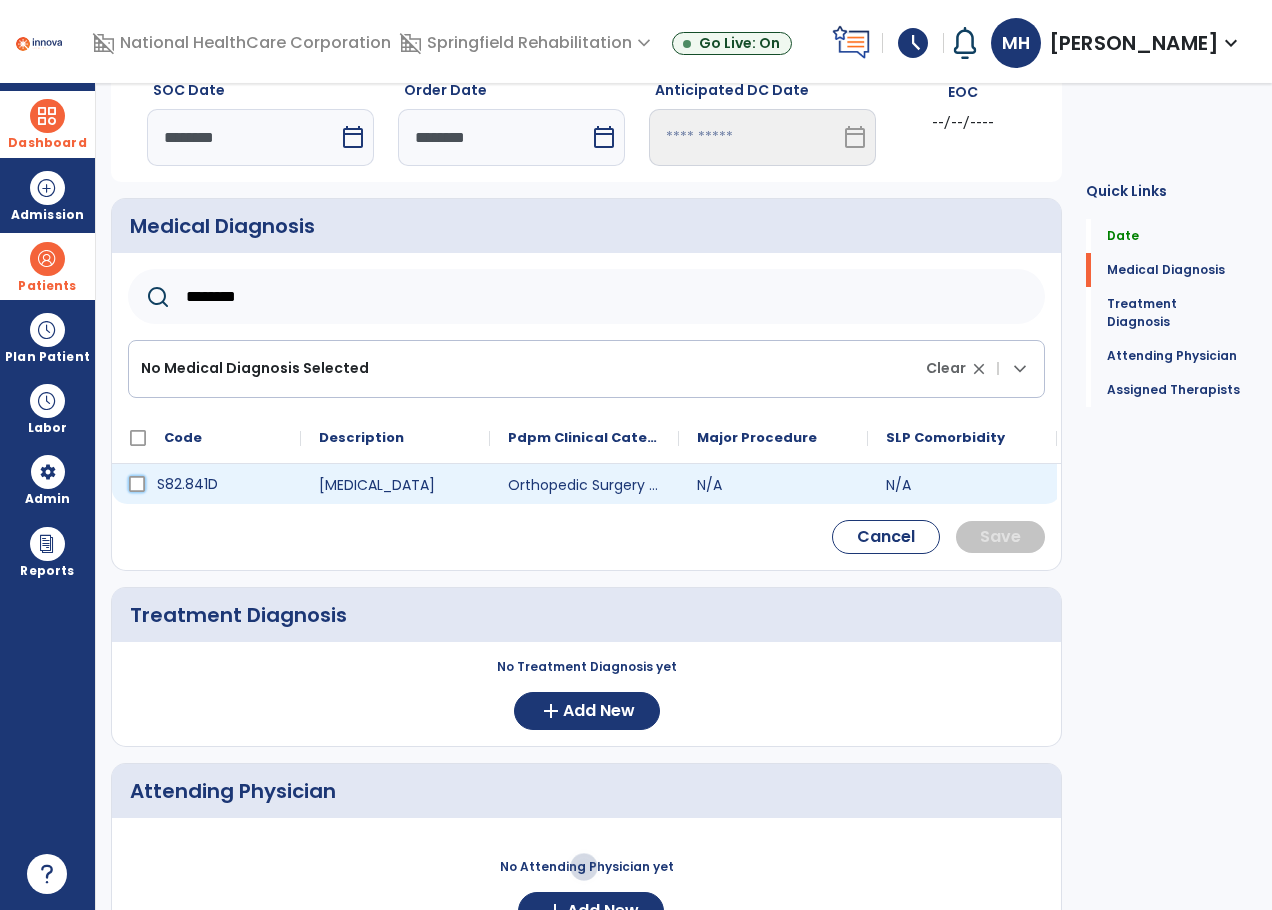 click on "S82.841D" 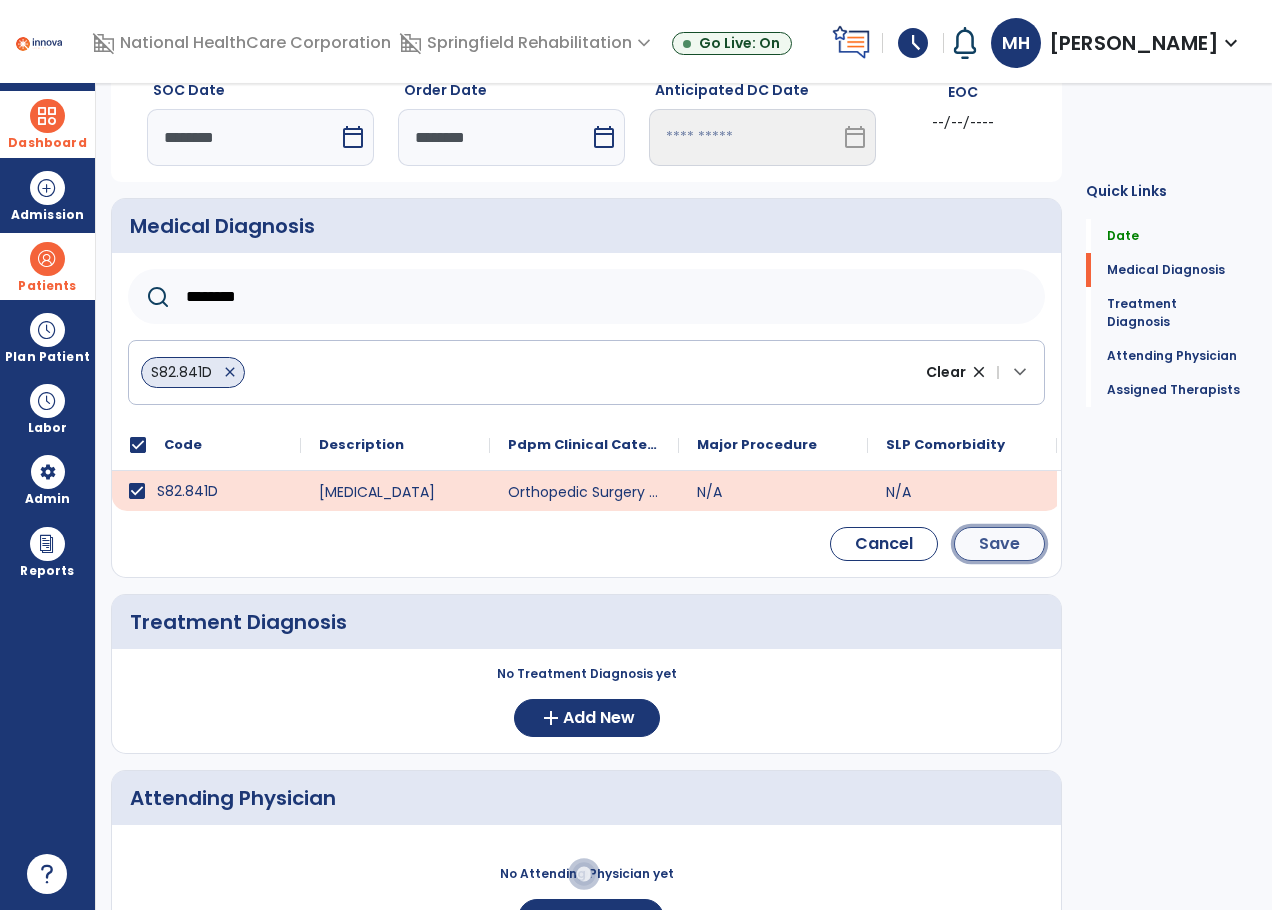 click on "Save" 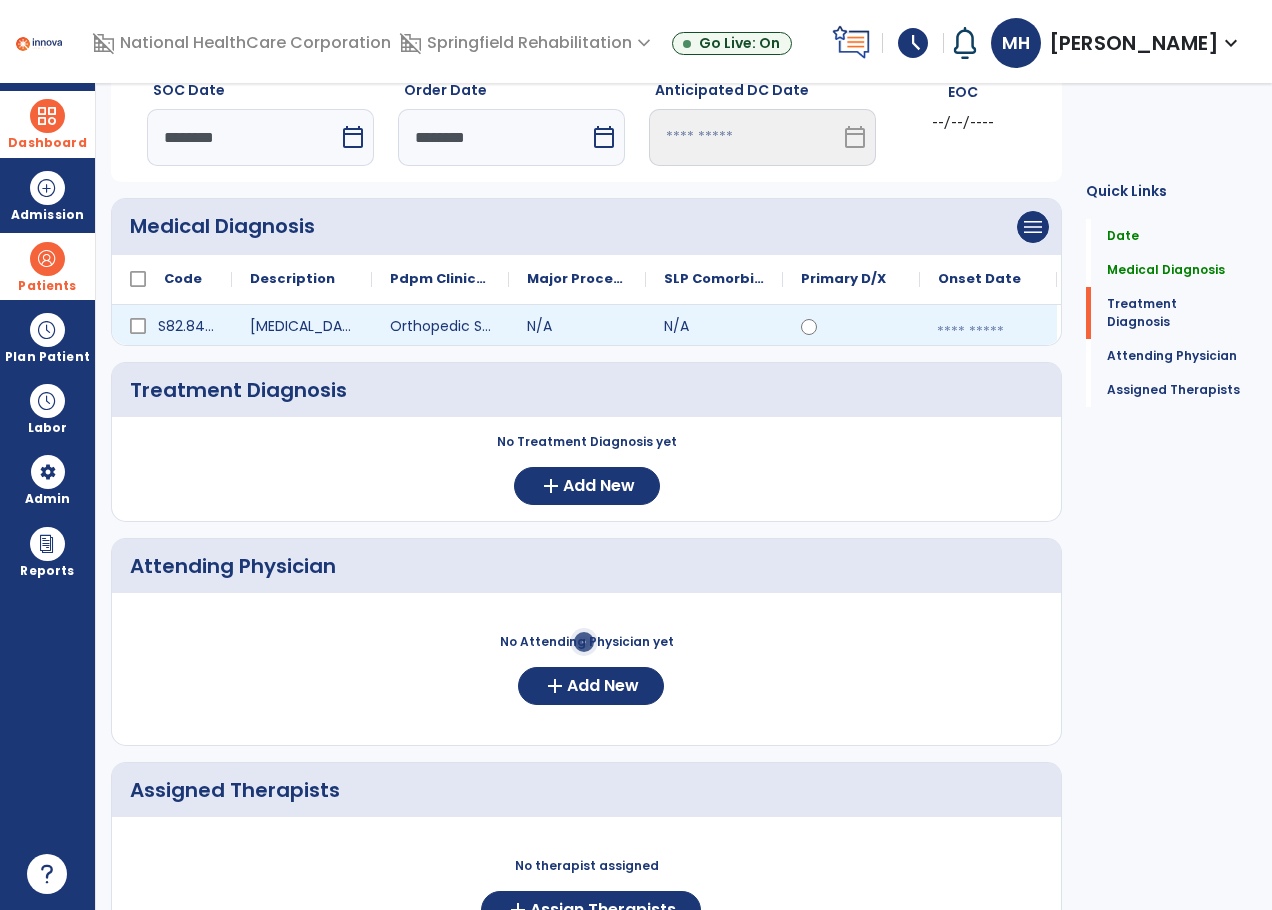 click at bounding box center [988, 332] 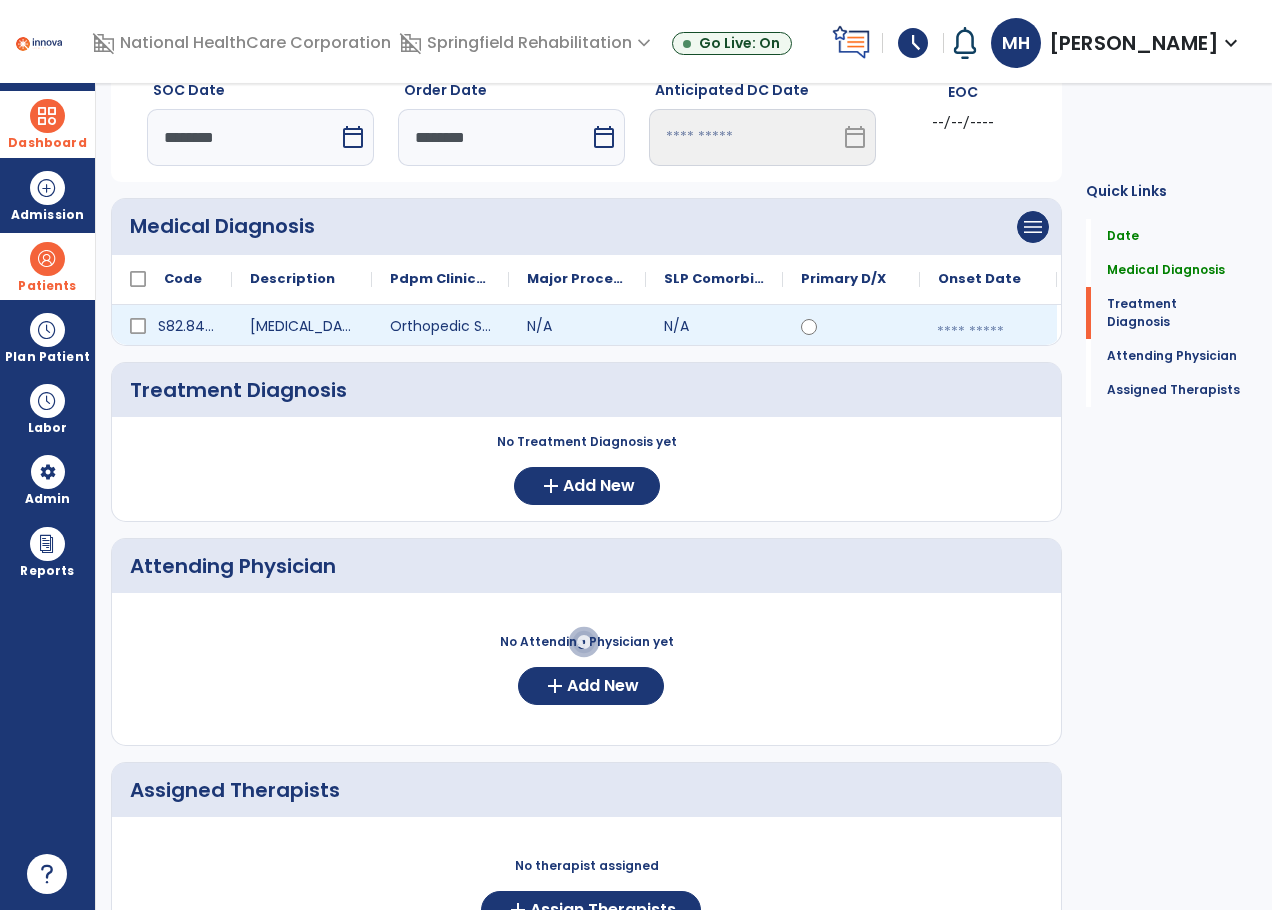 select on "*" 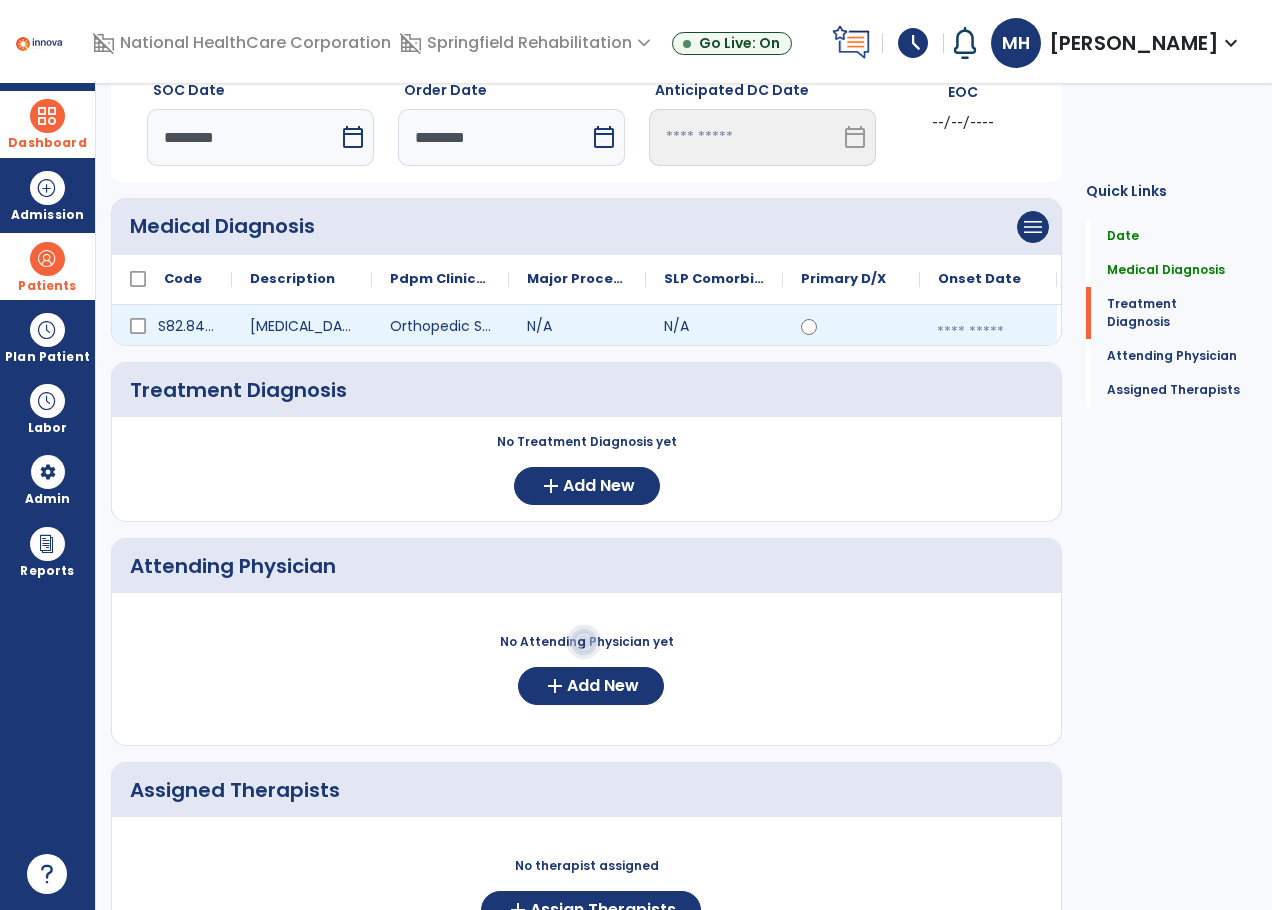 select on "****" 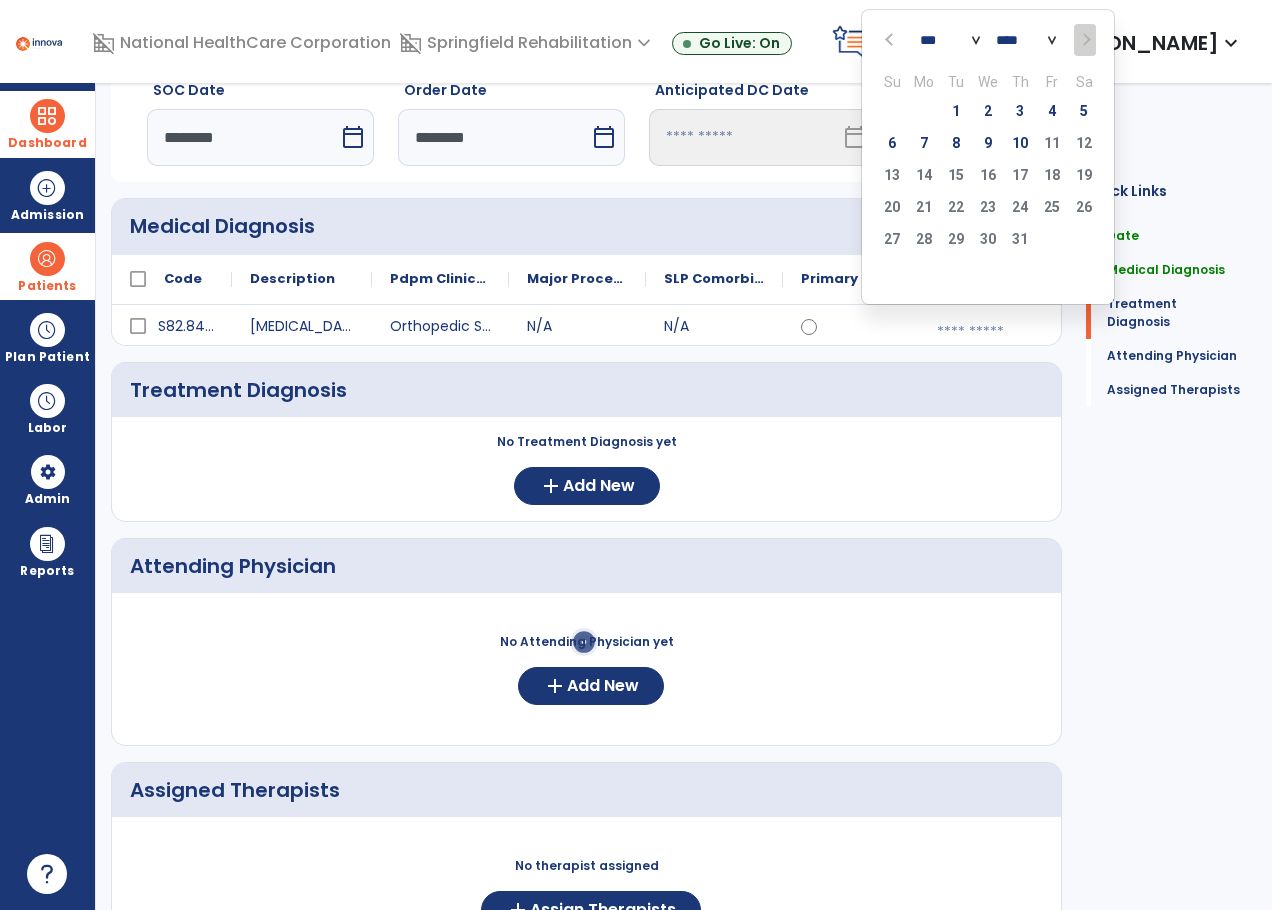 click 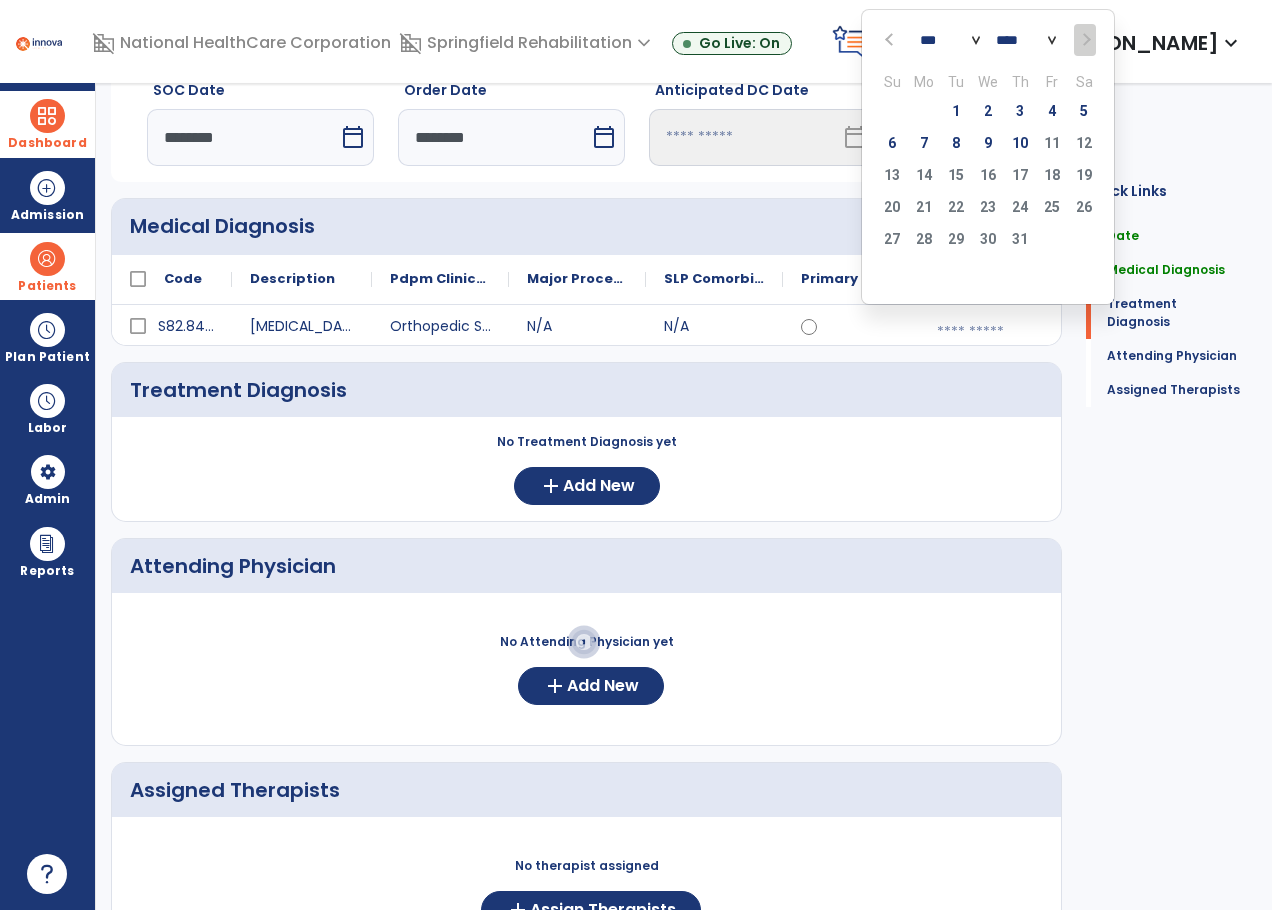 select on "*" 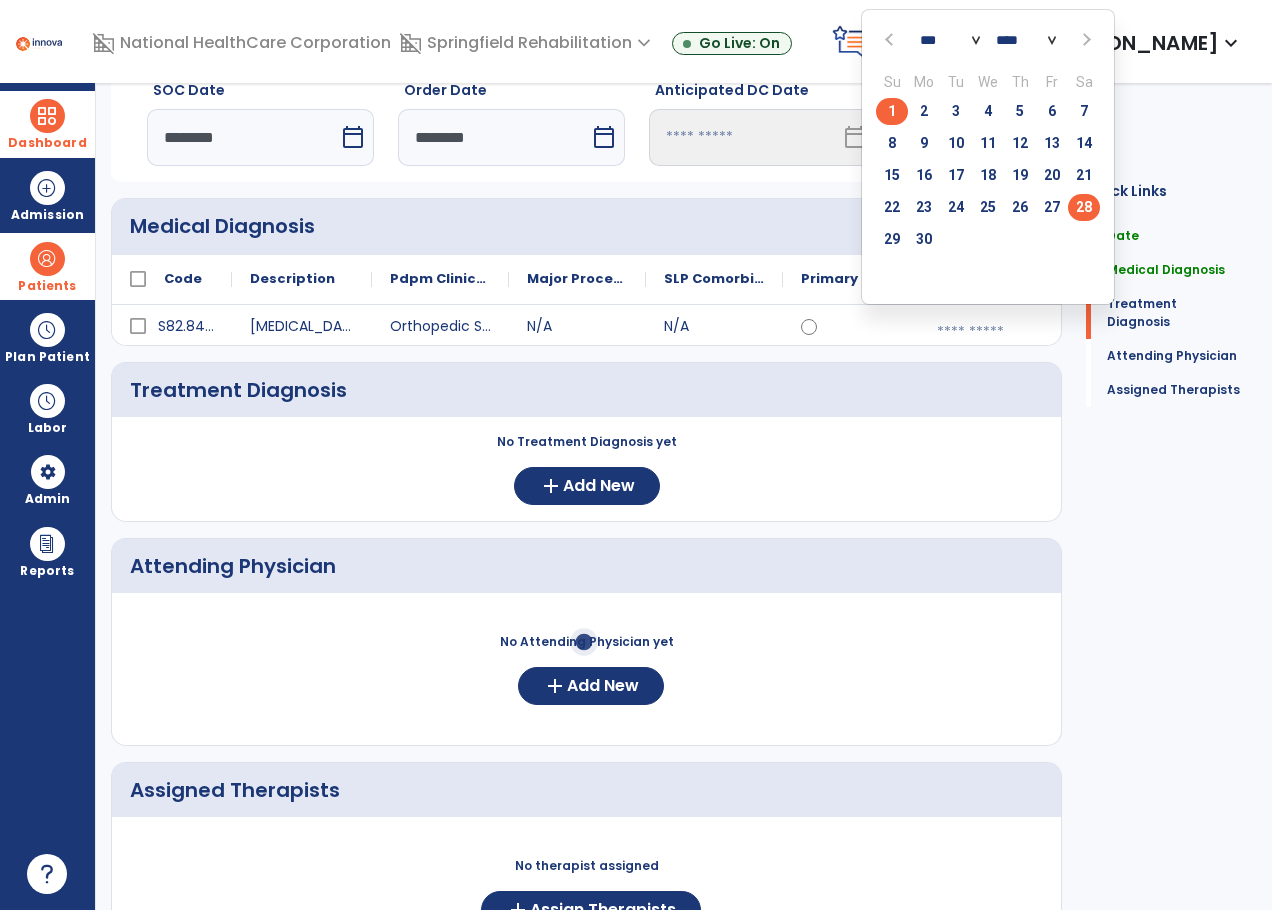 click on "28" 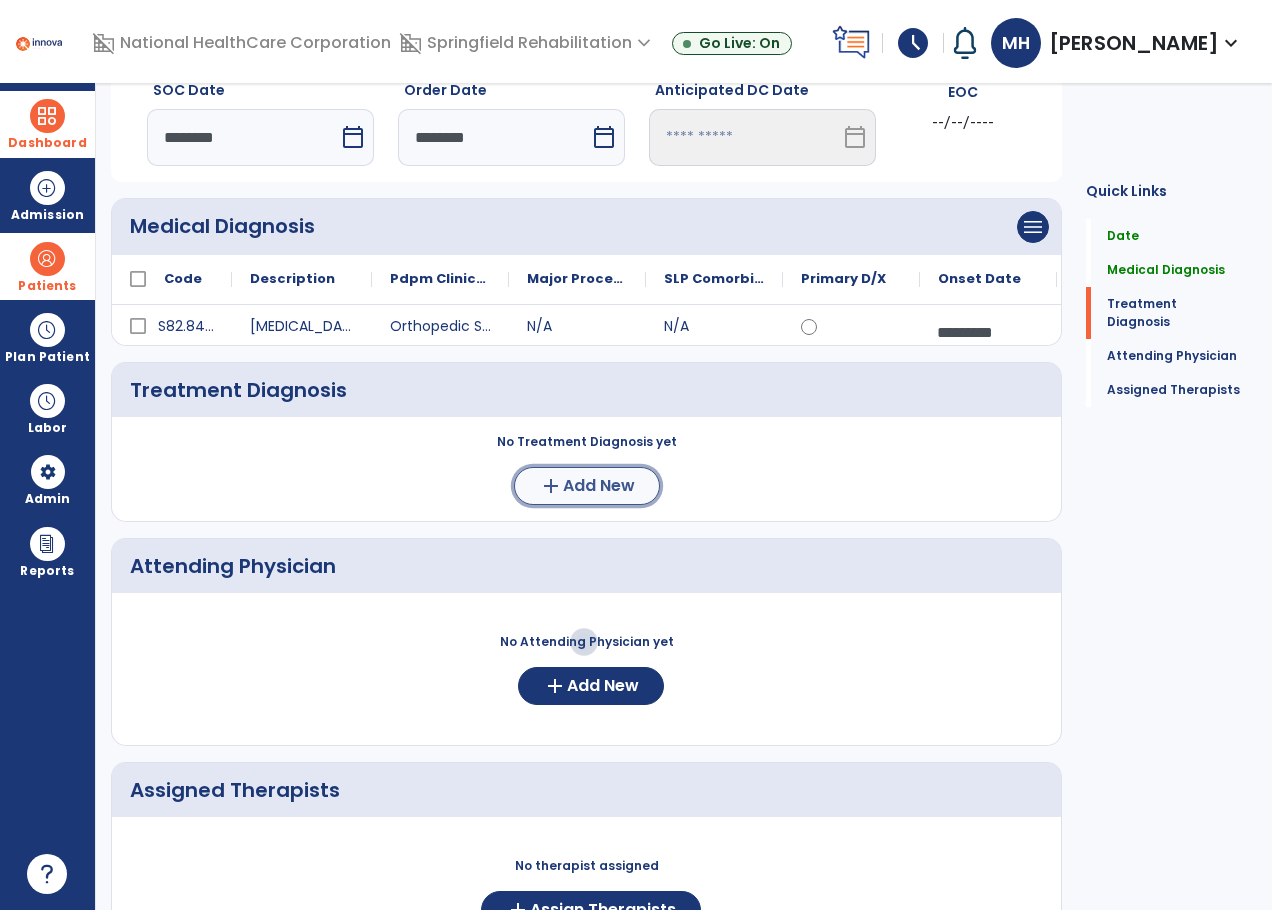 click on "Add New" 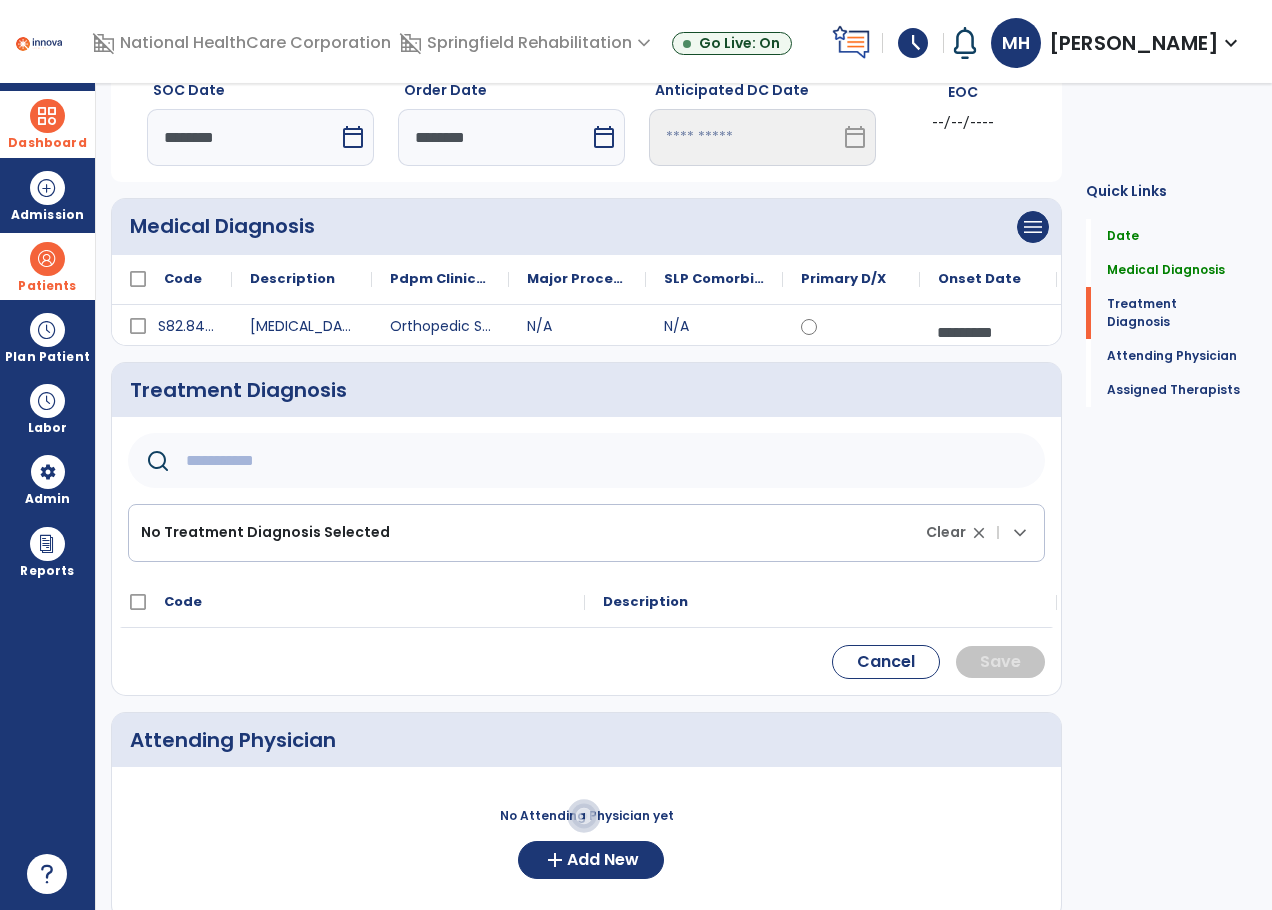 click 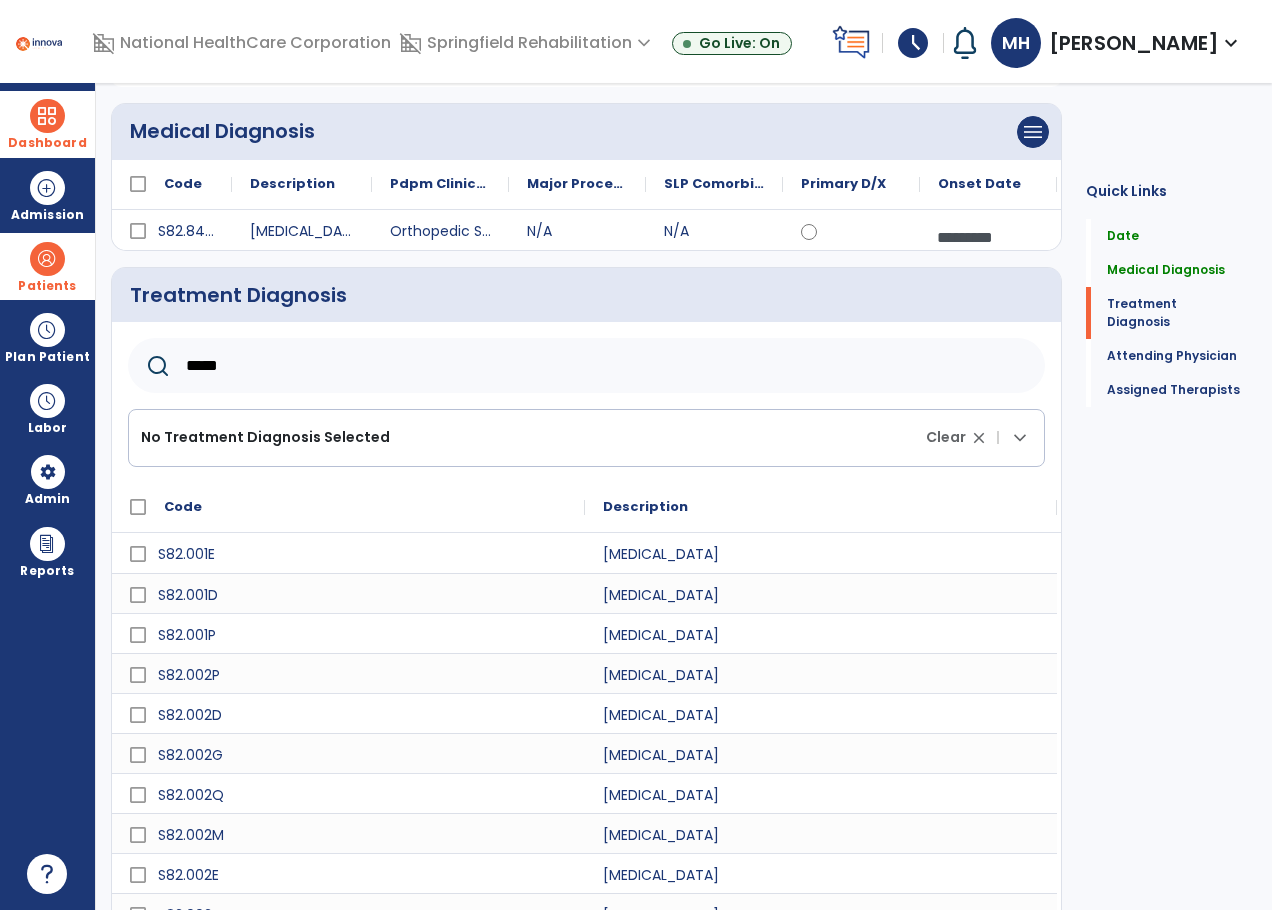 scroll, scrollTop: 241, scrollLeft: 0, axis: vertical 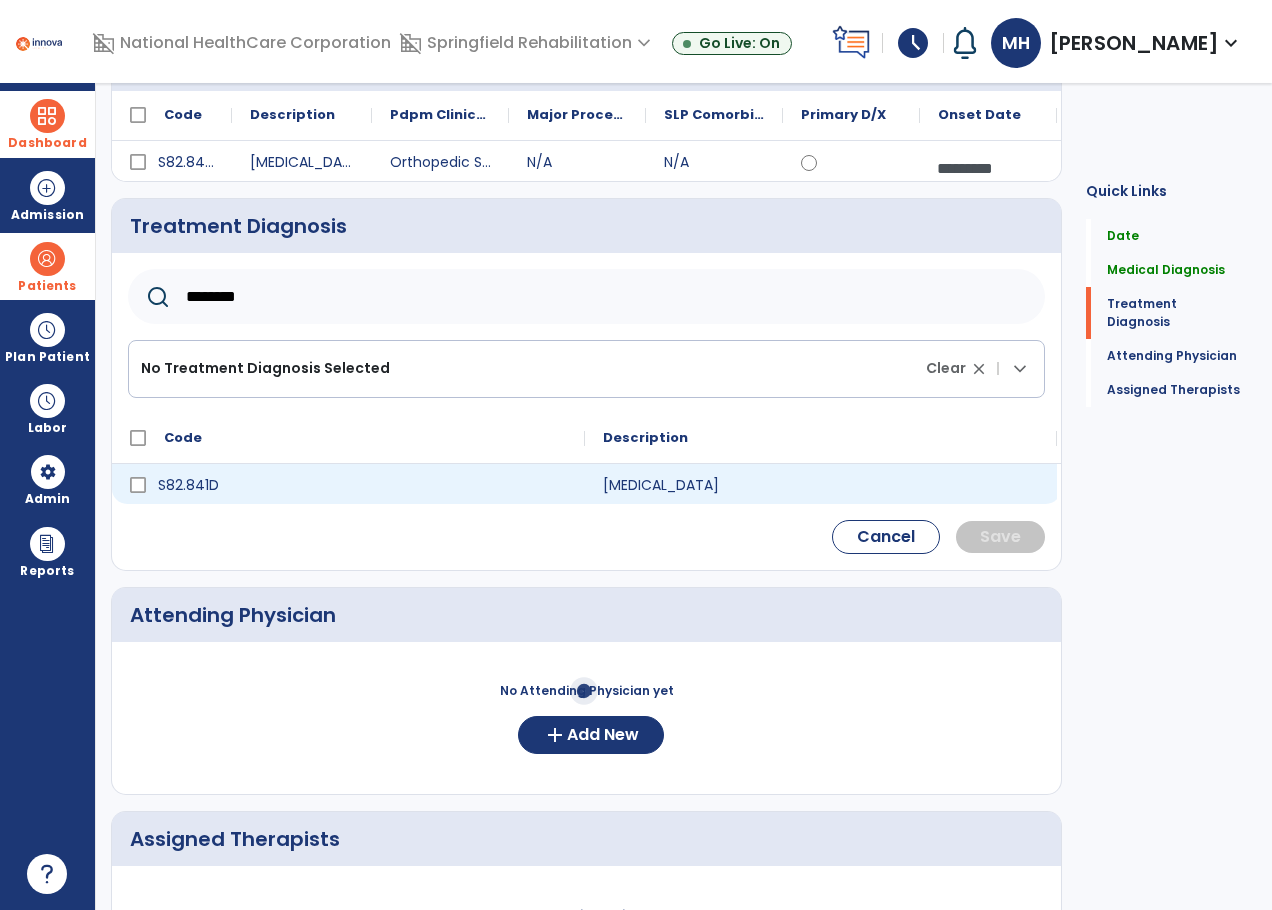 type on "********" 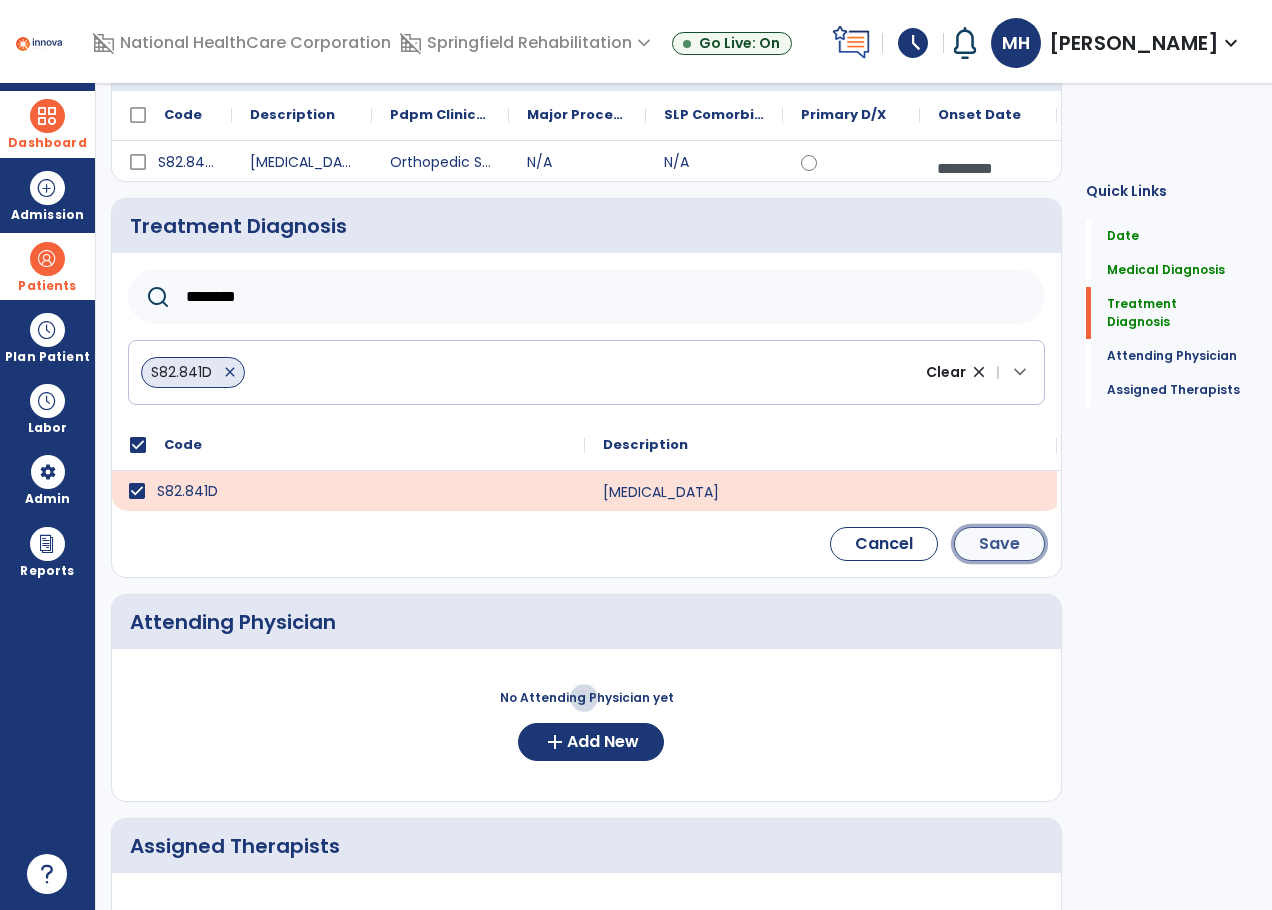 click on "Save" 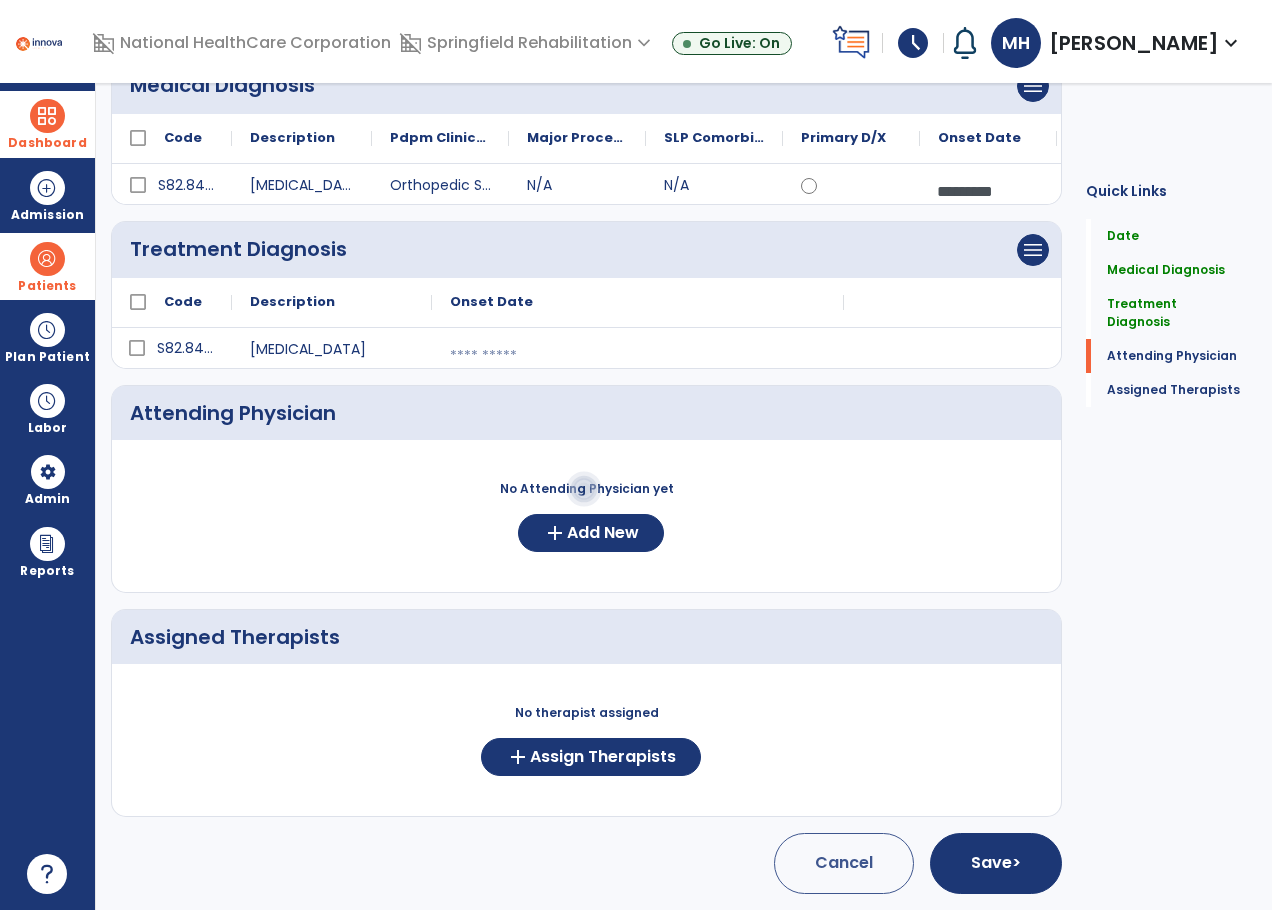 scroll, scrollTop: 218, scrollLeft: 0, axis: vertical 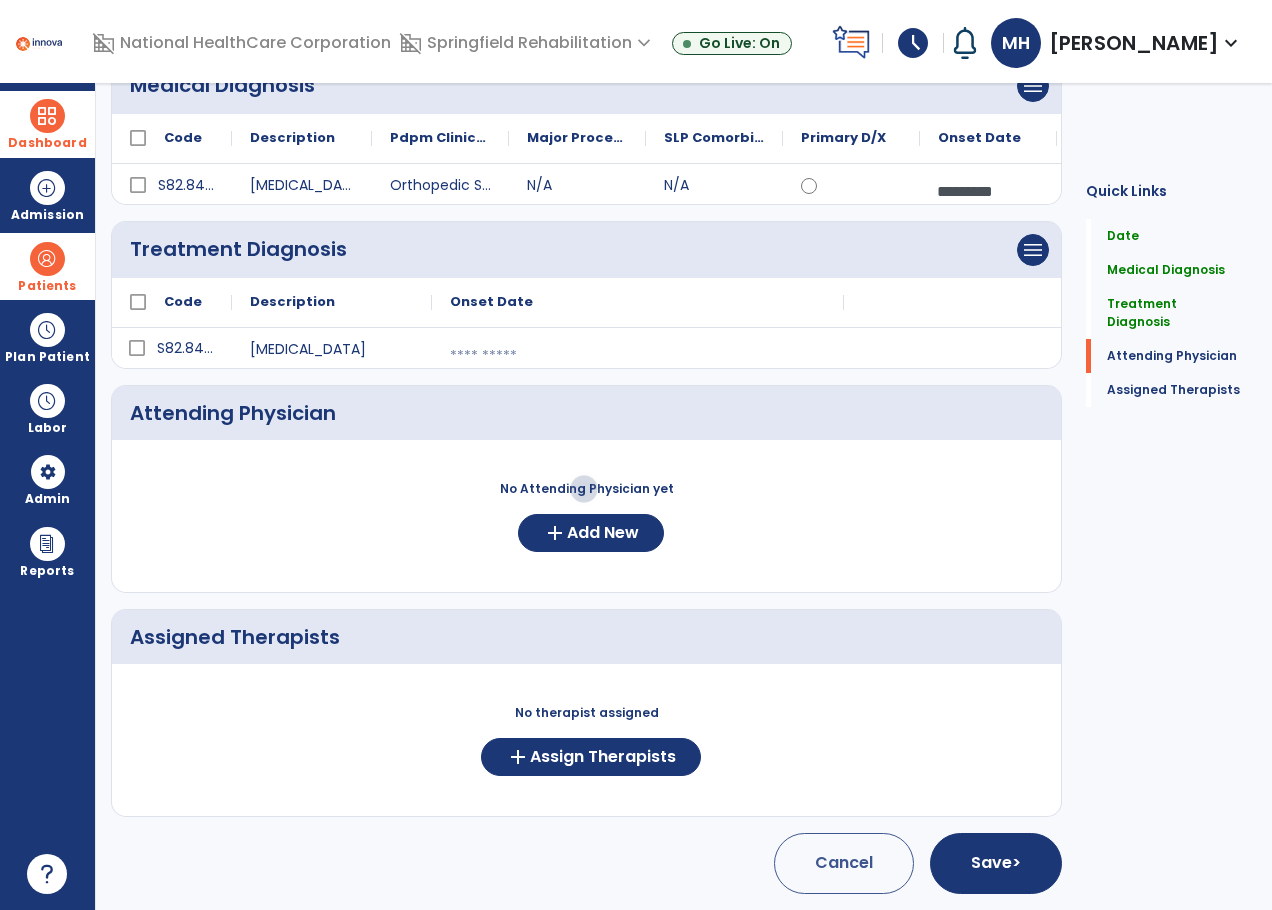 drag, startPoint x: 854, startPoint y: 561, endPoint x: 801, endPoint y: 578, distance: 55.65968 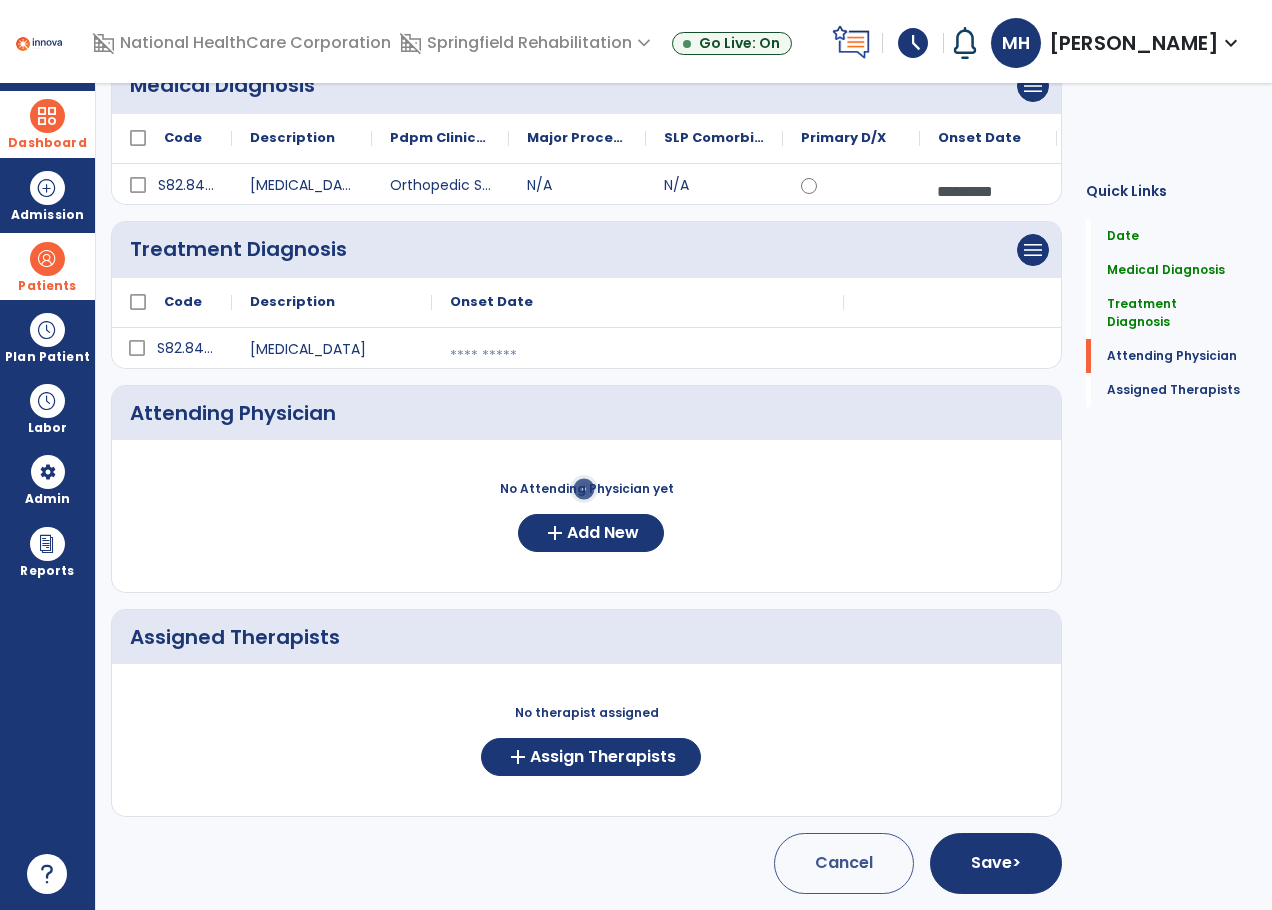 click on "No Attending Physician yet  add  Add New" 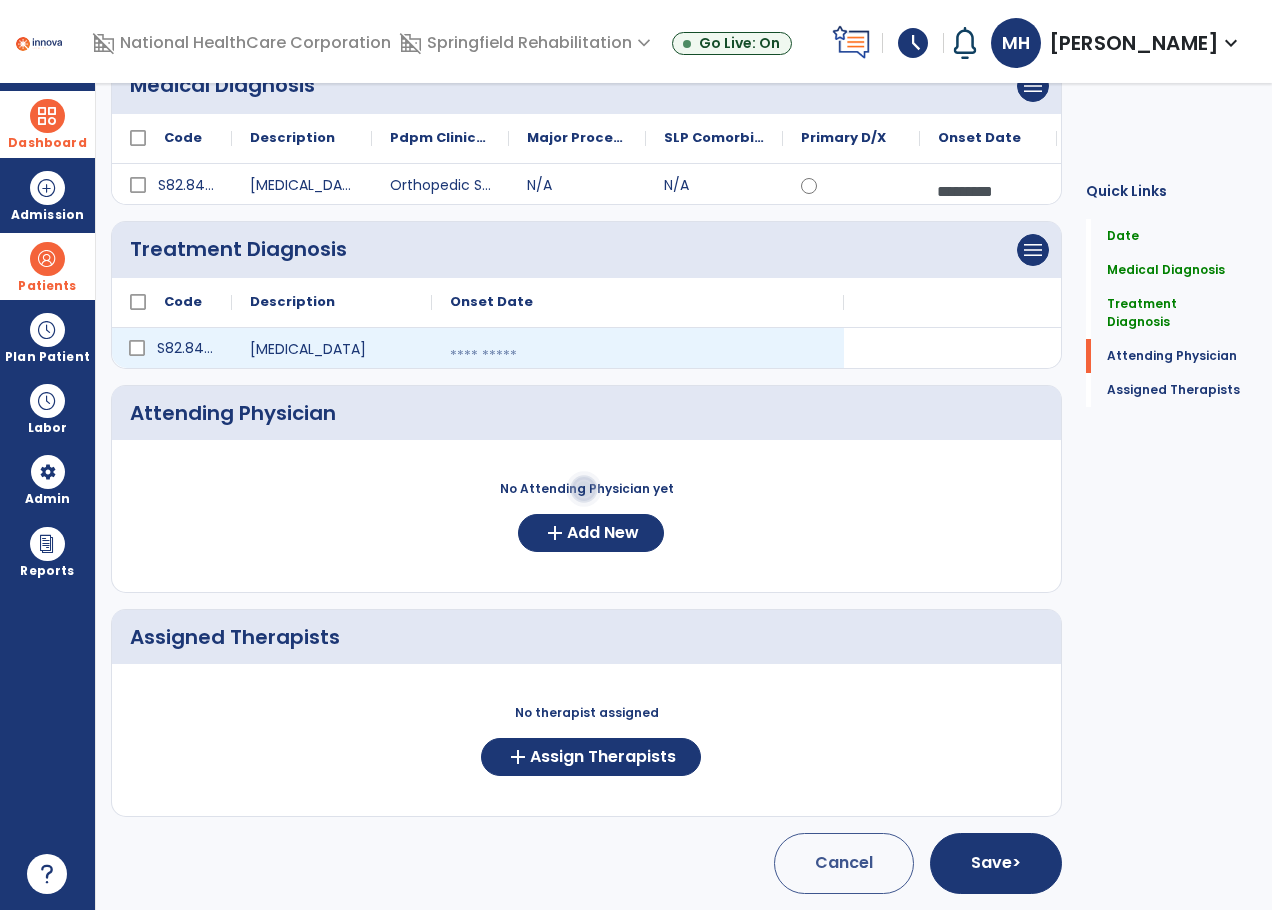 click at bounding box center (638, 356) 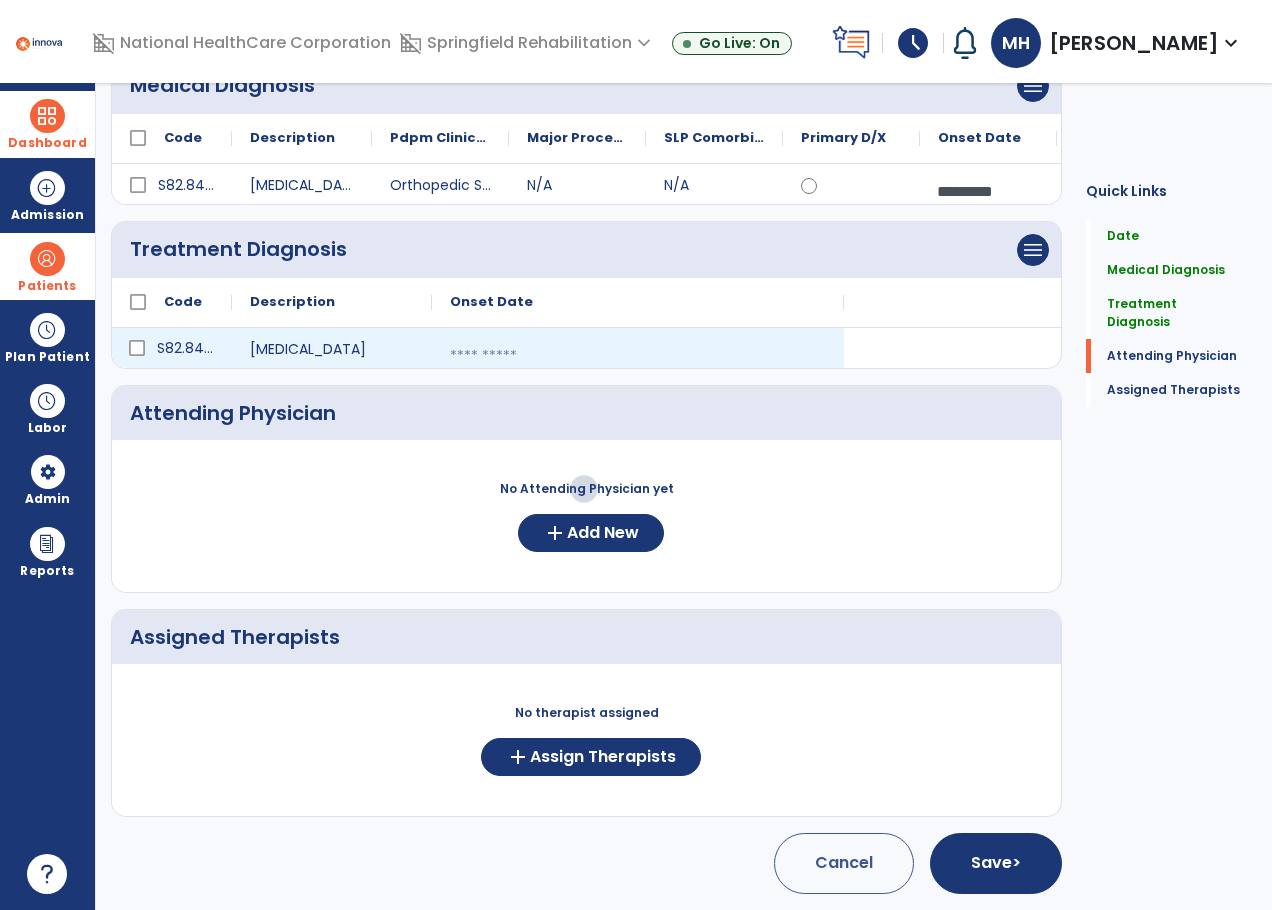 select on "*" 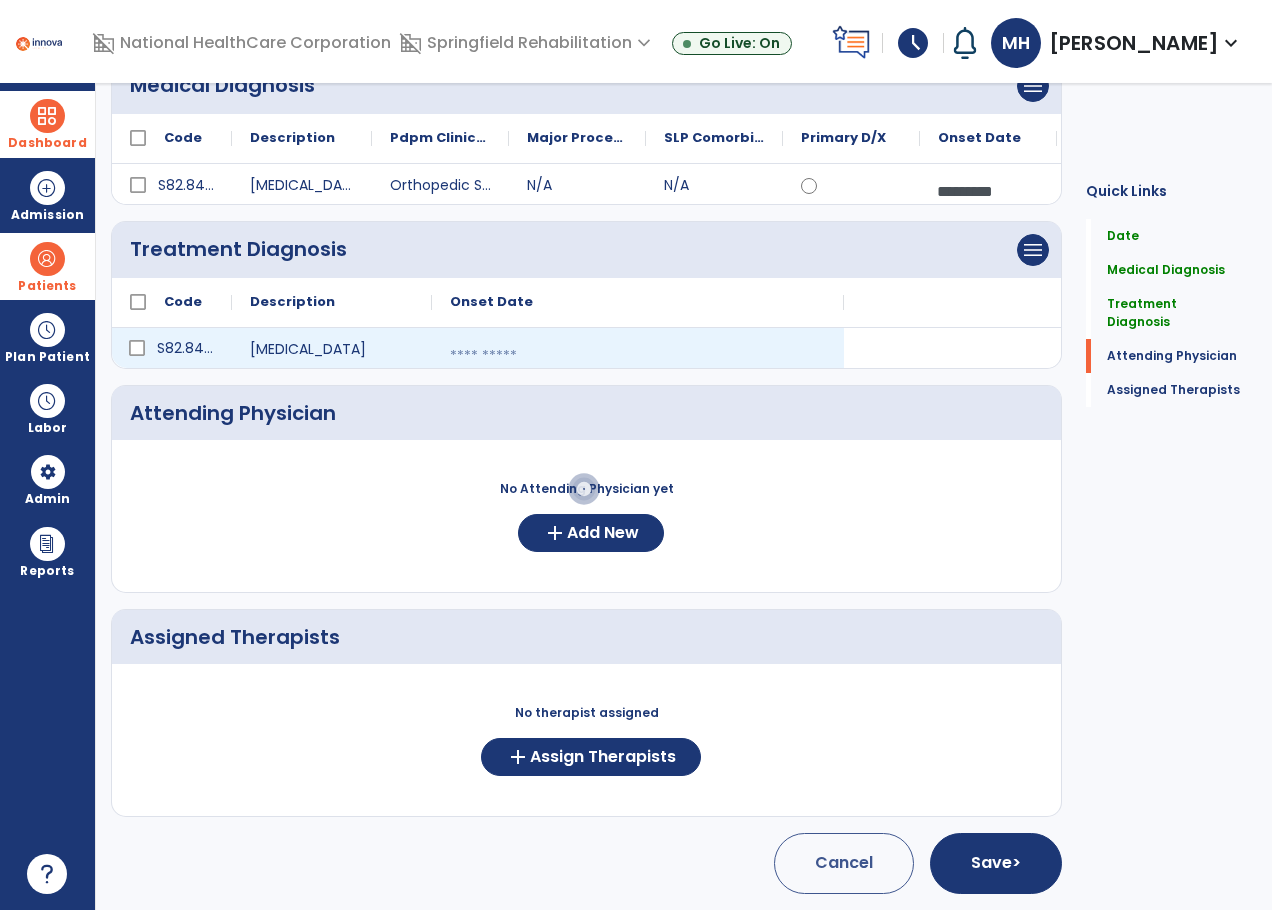 select on "****" 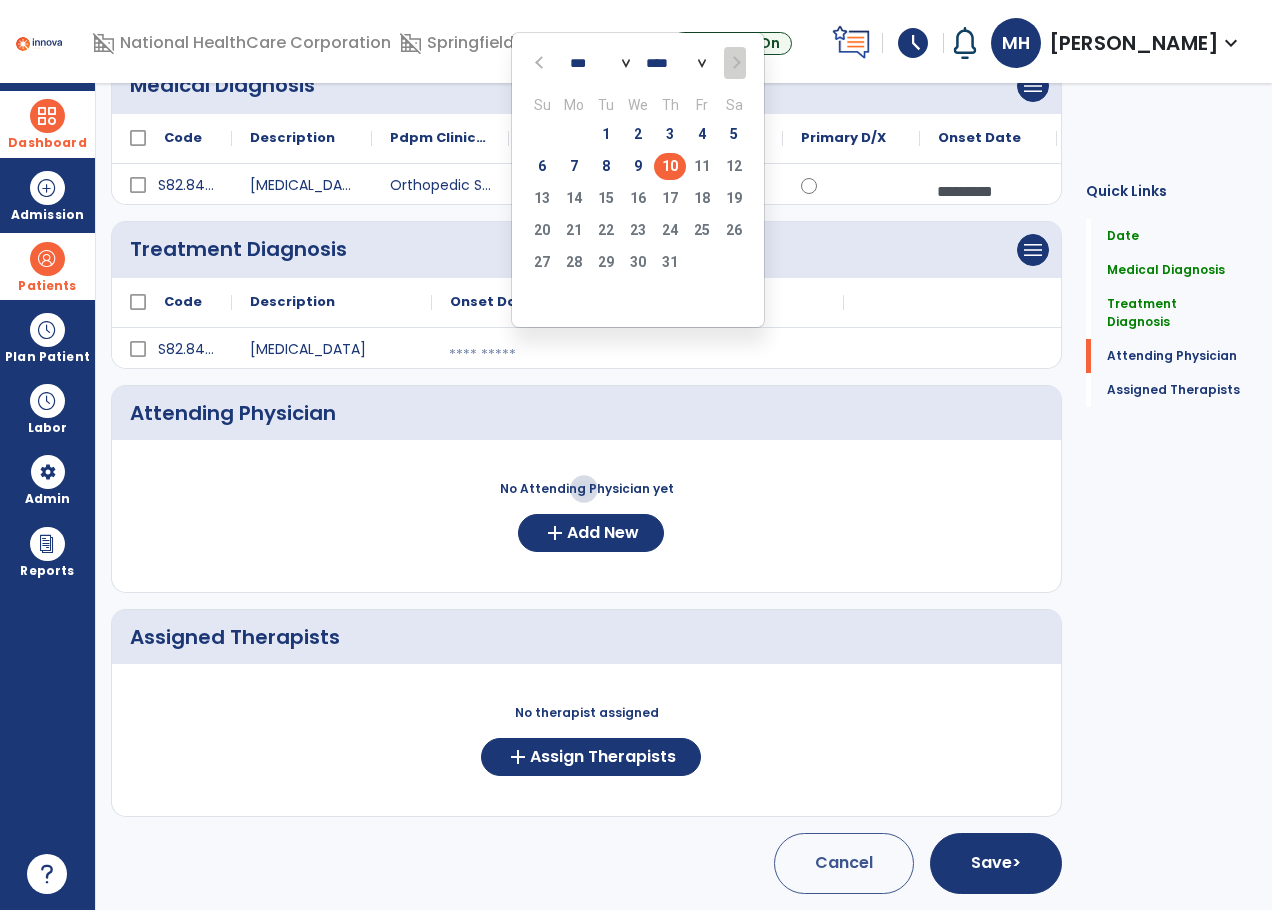 click 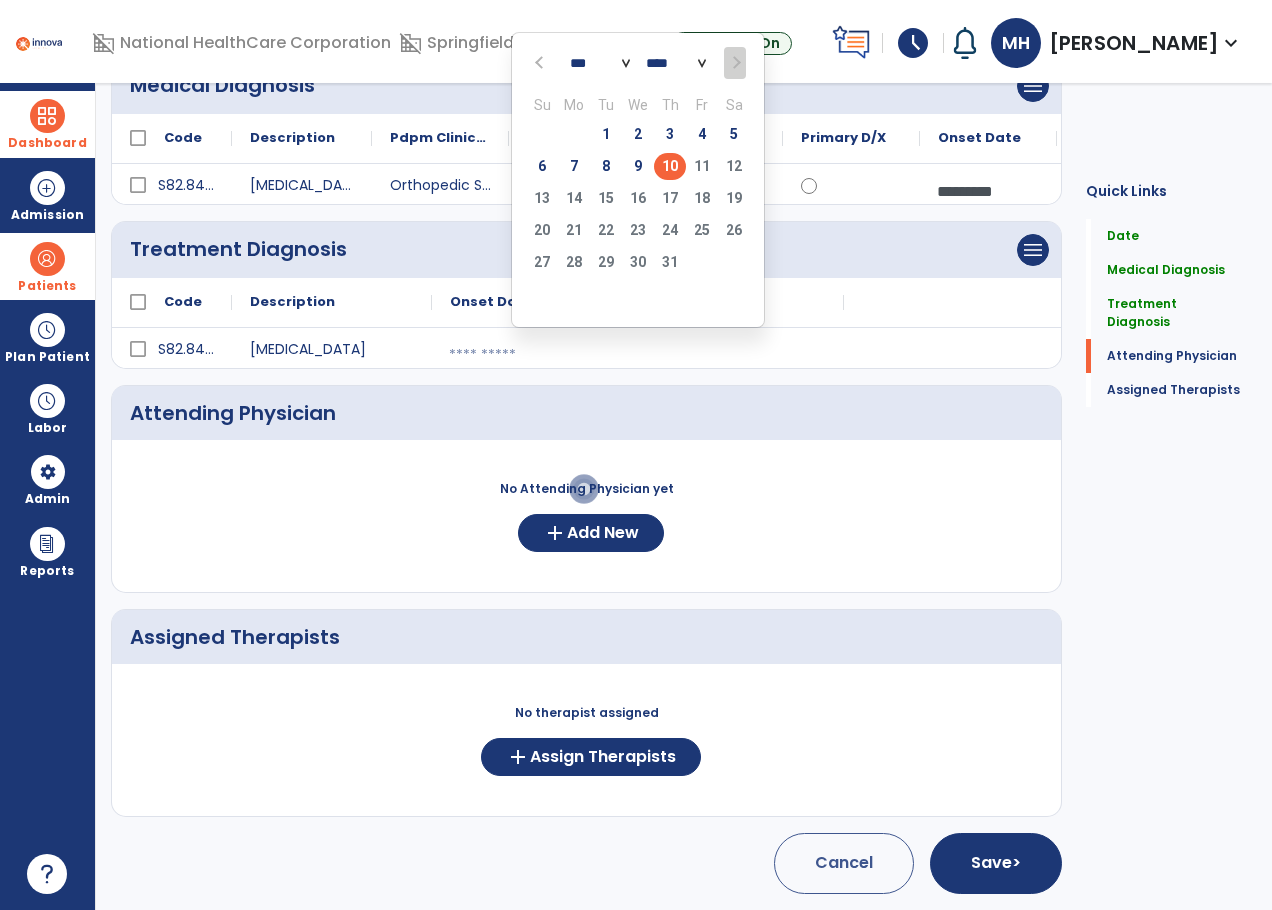 select on "*" 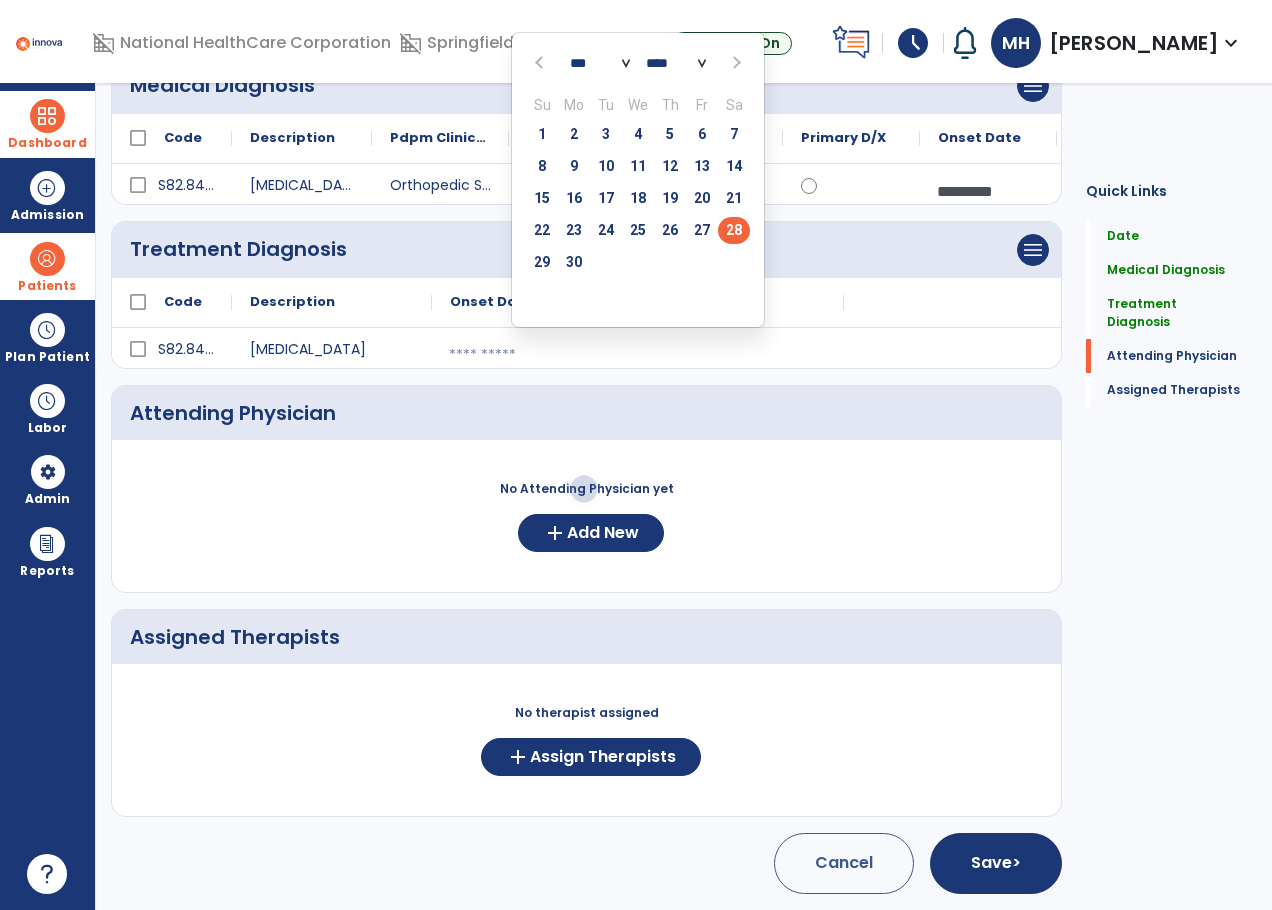 click on "28" 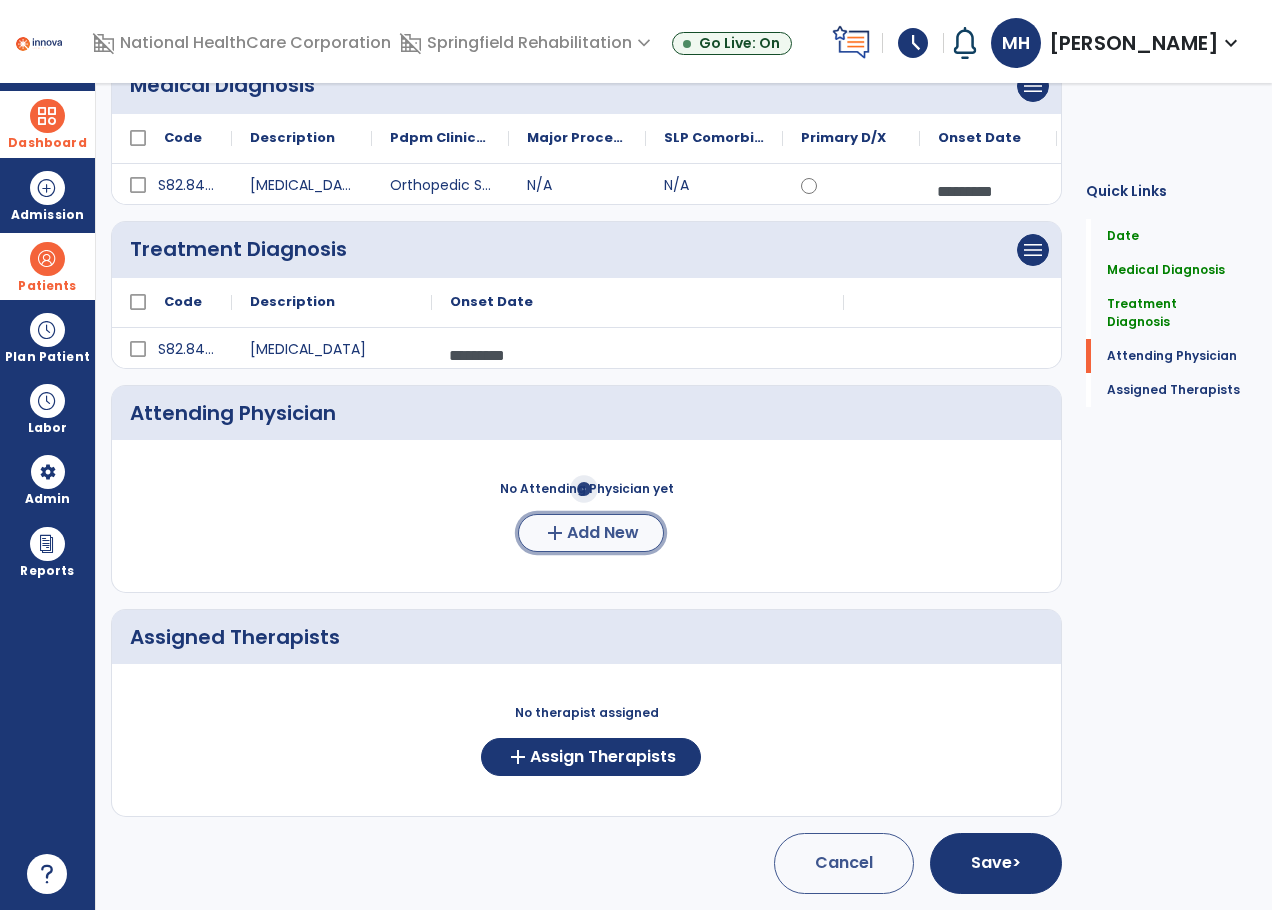 click on "Add New" 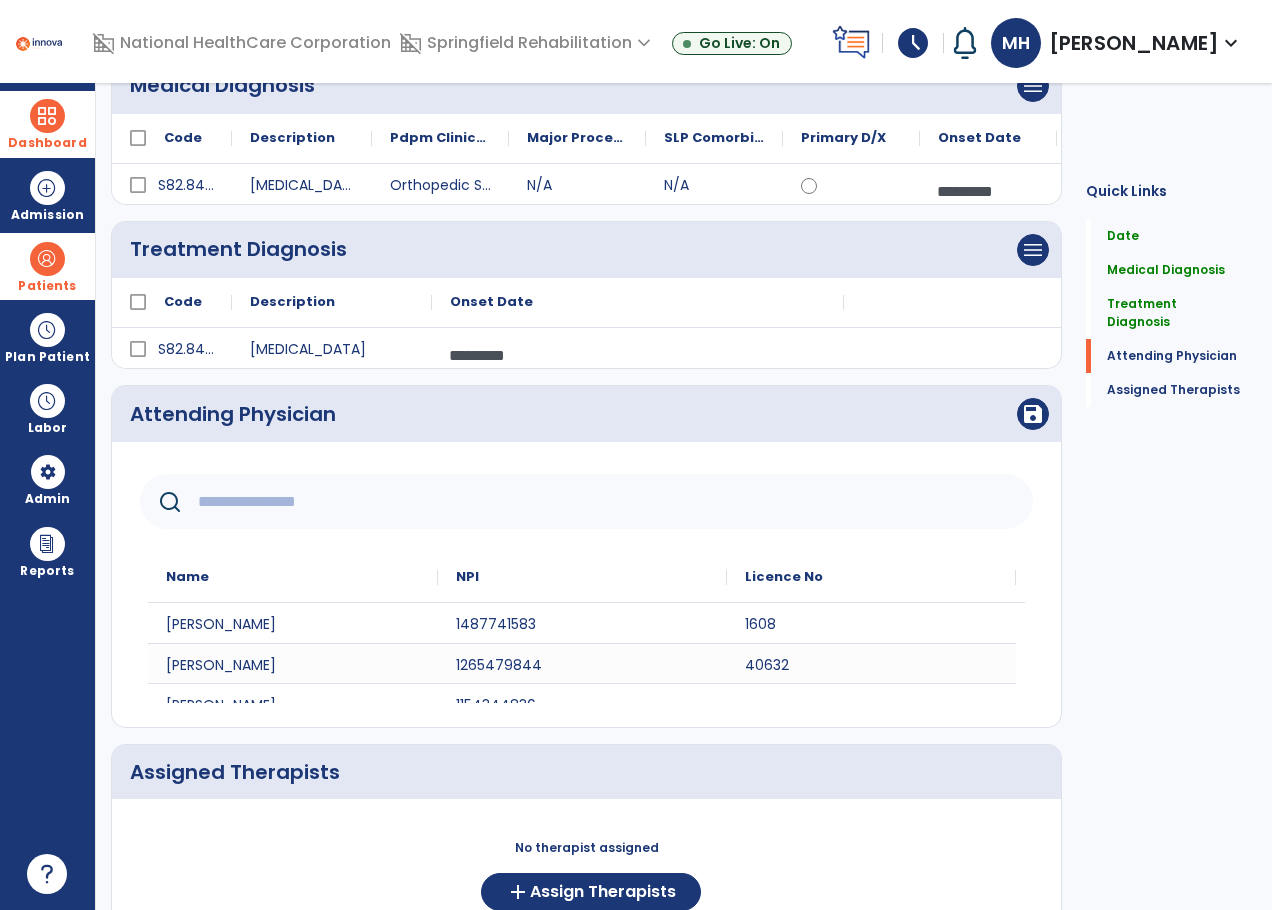click 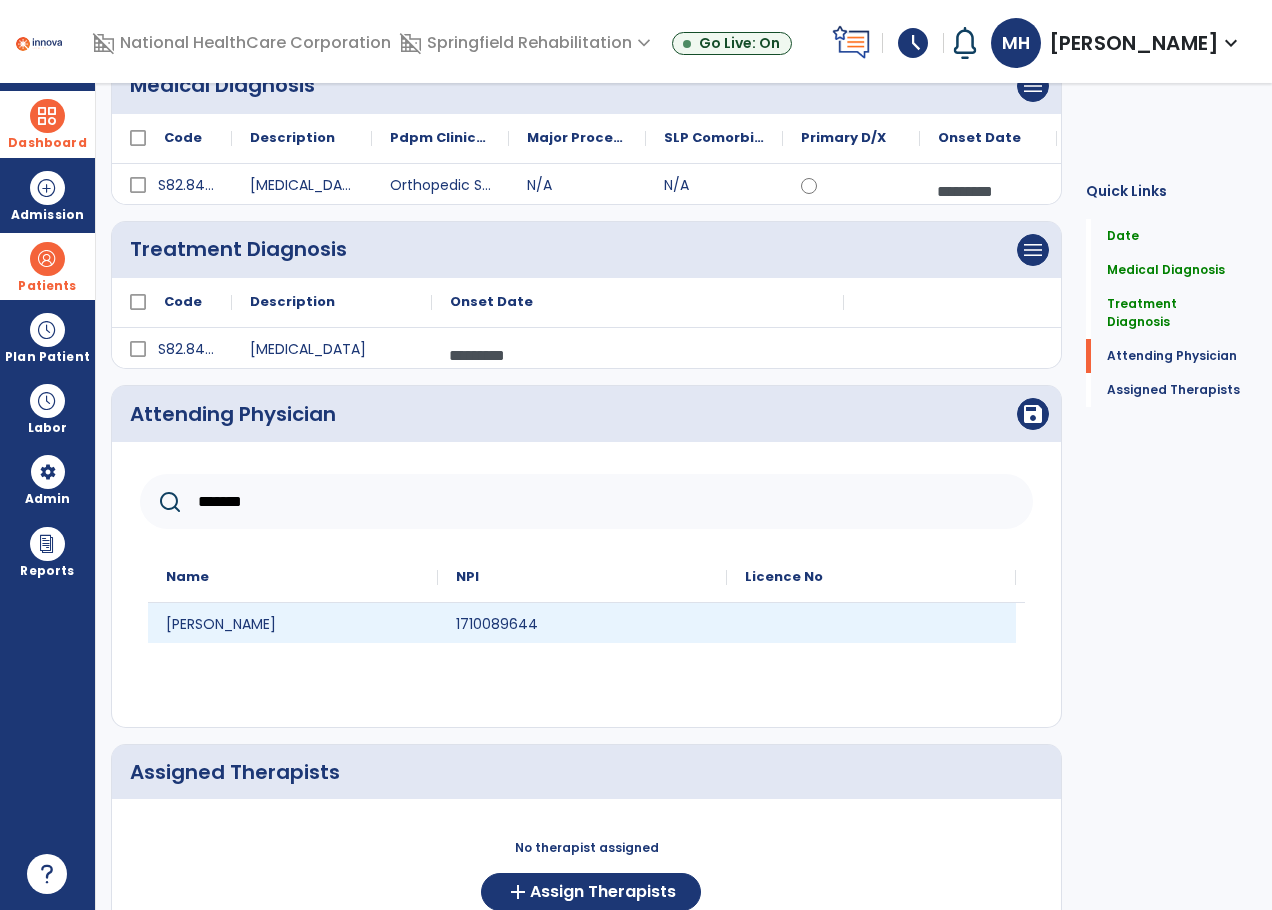 type on "*******" 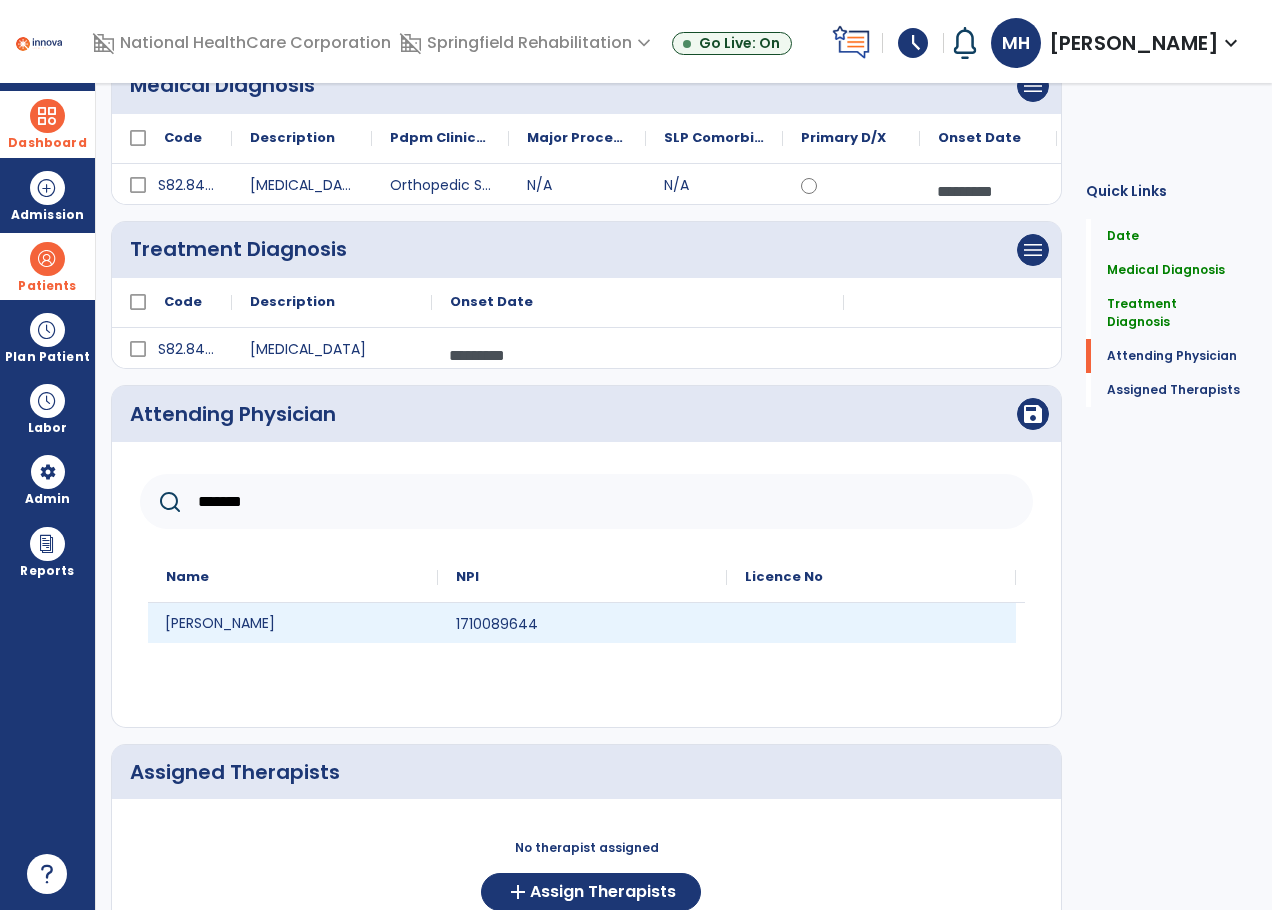 click on "[PERSON_NAME]" 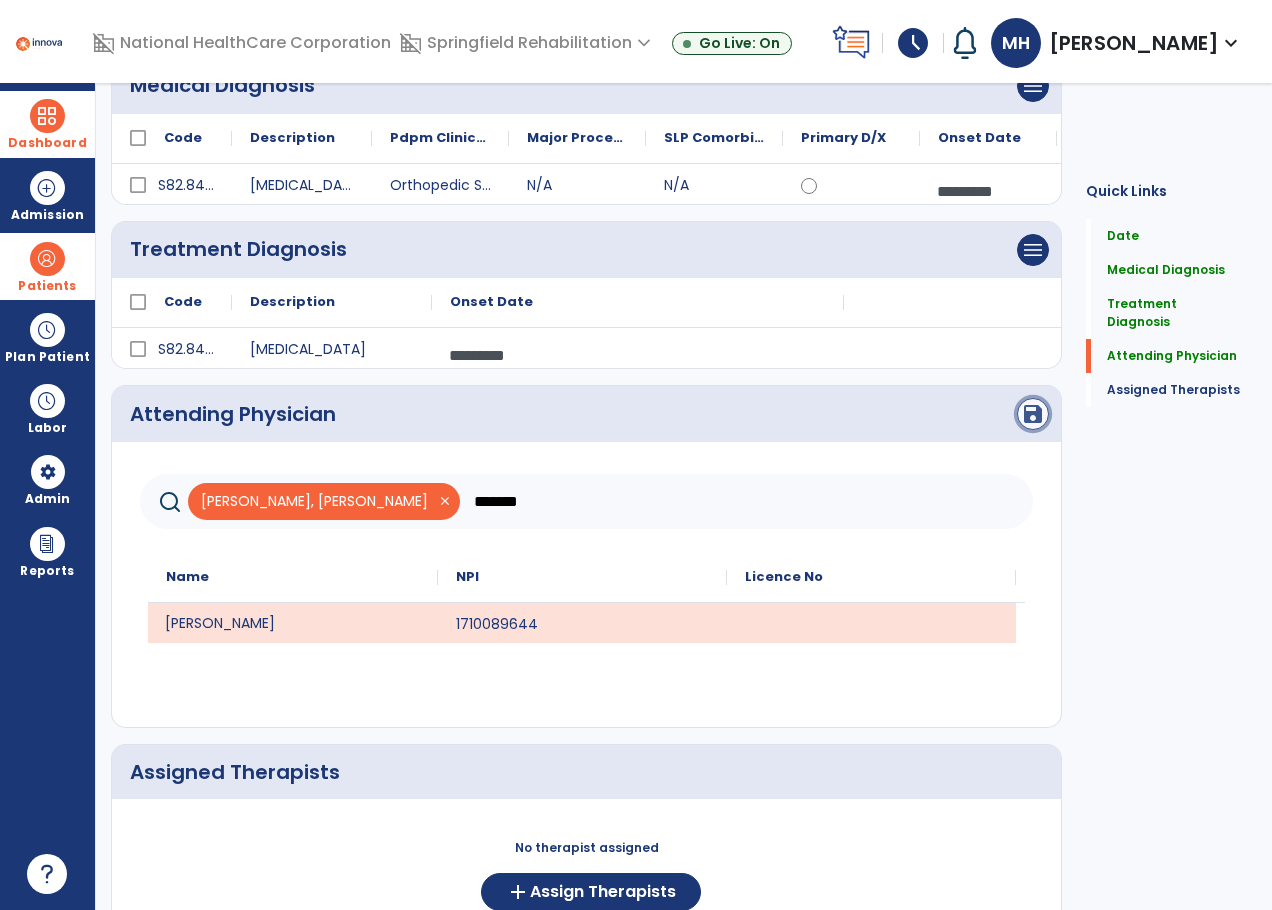 click on "save" 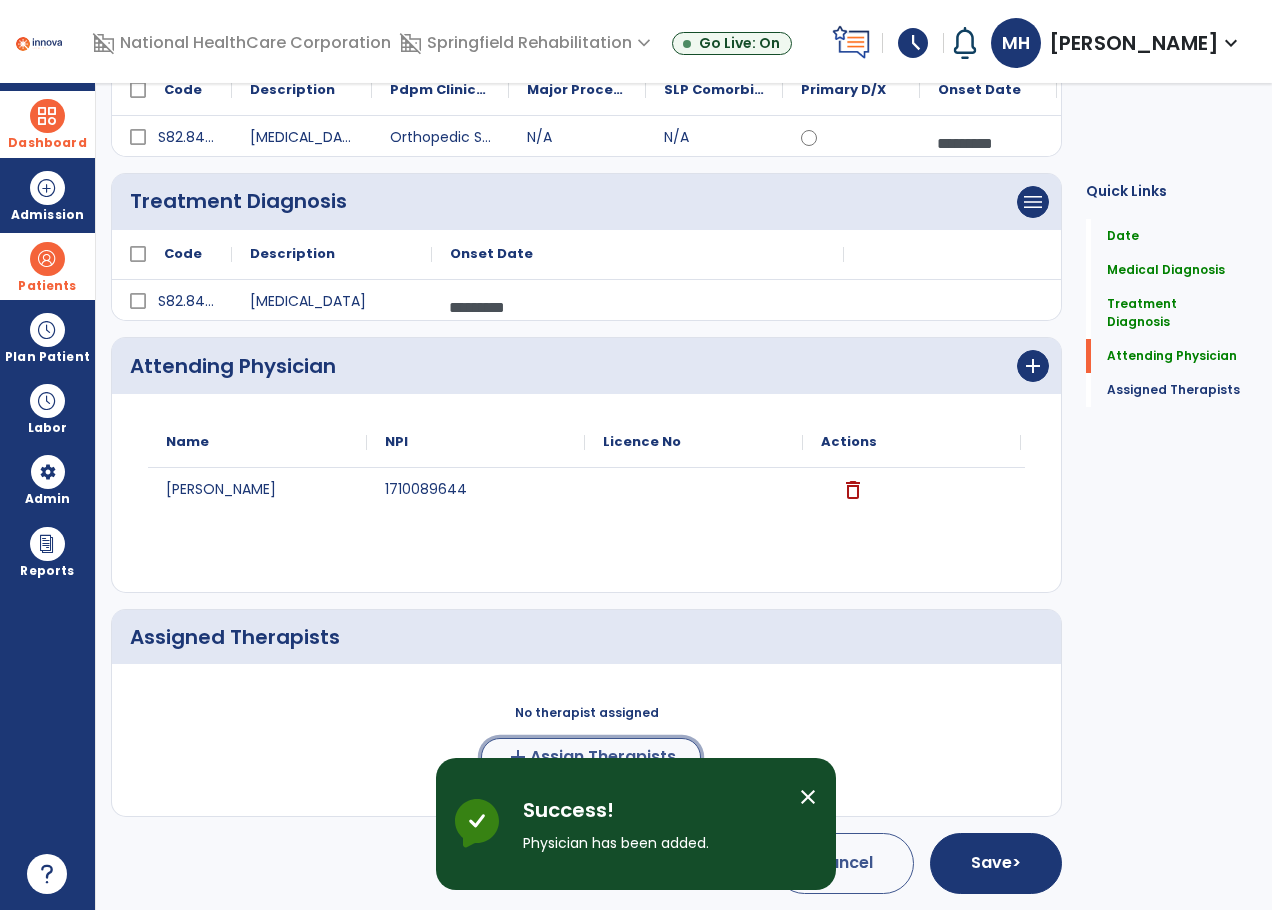click on "add  Assign Therapists" 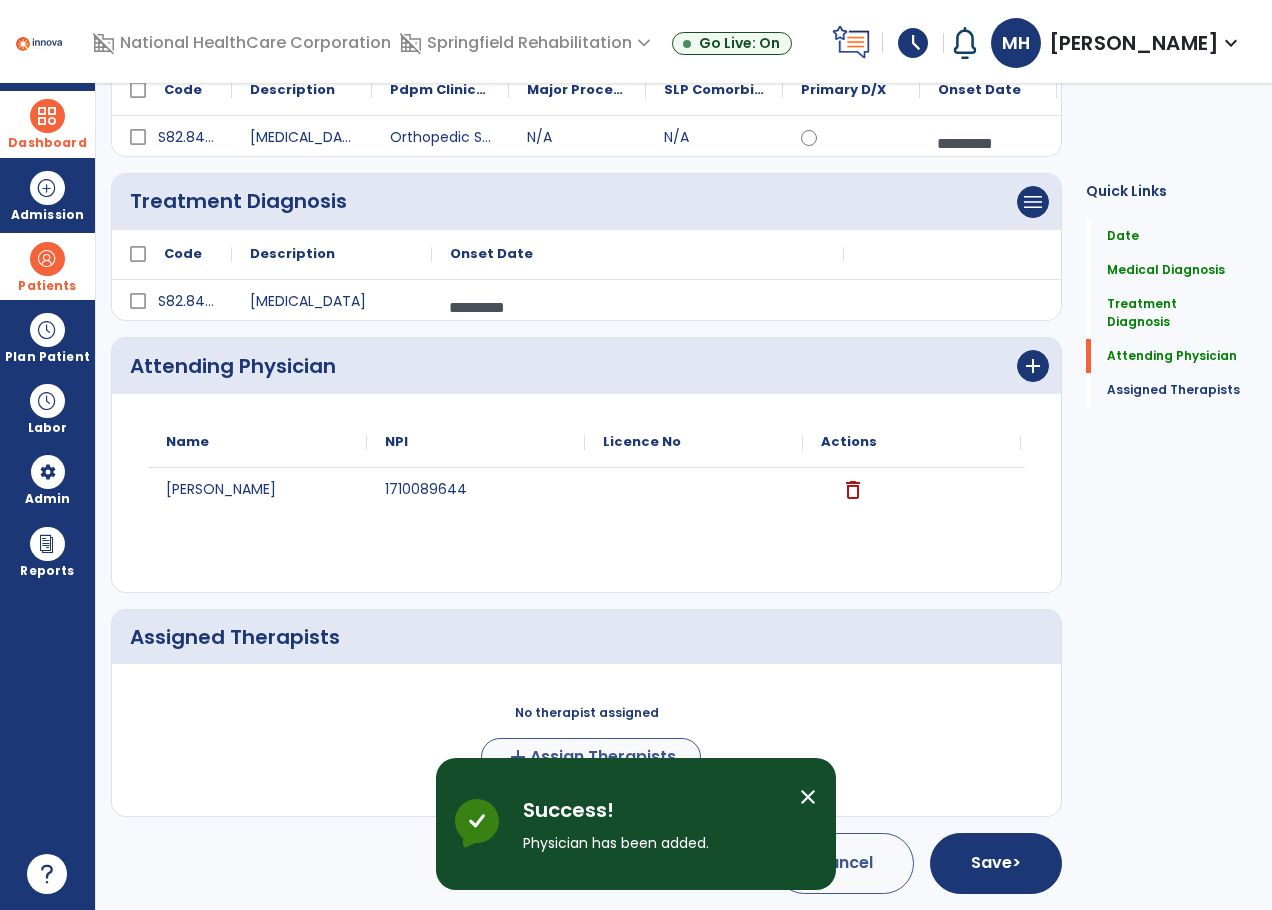 scroll, scrollTop: 262, scrollLeft: 0, axis: vertical 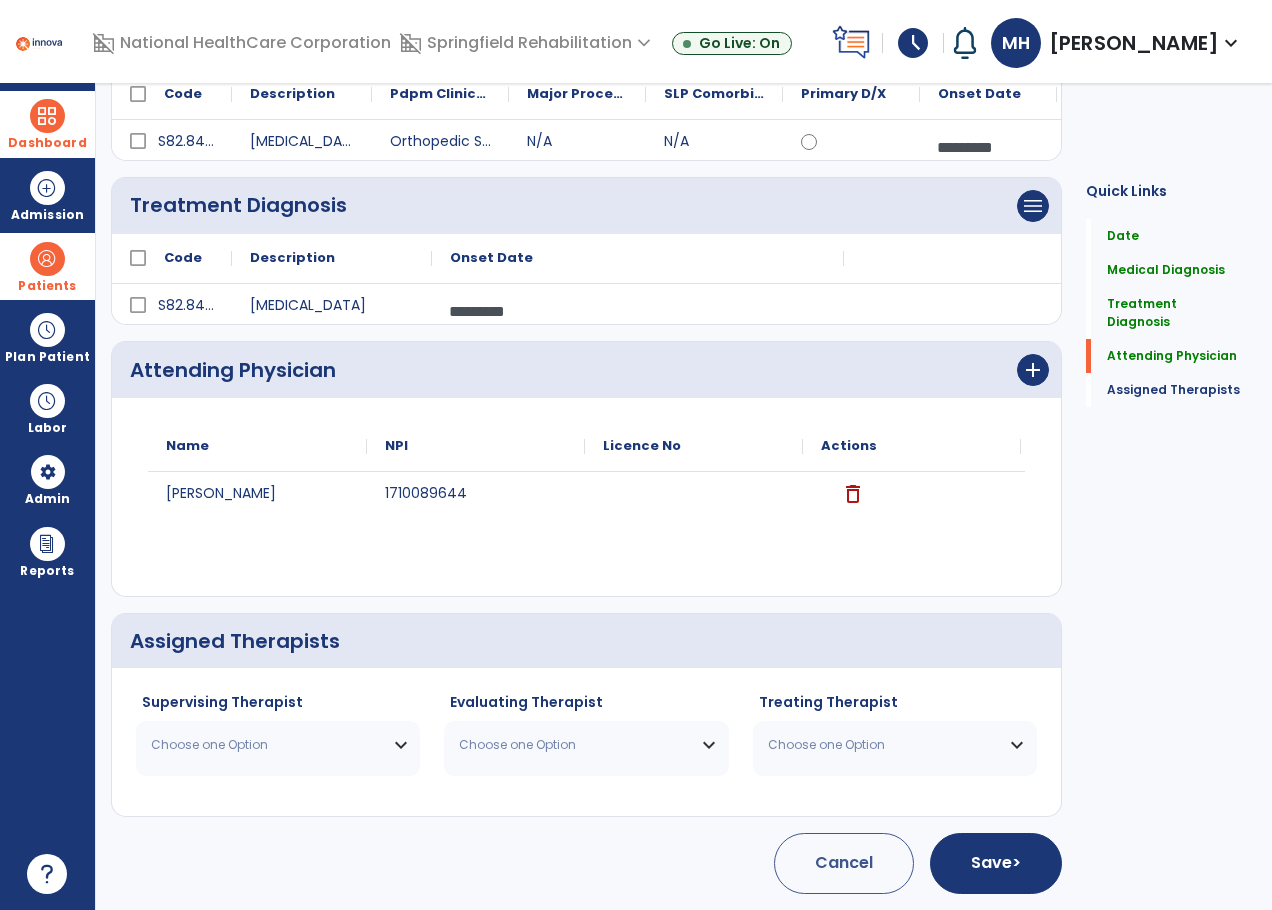 click on "Choose one Option" at bounding box center [265, 745] 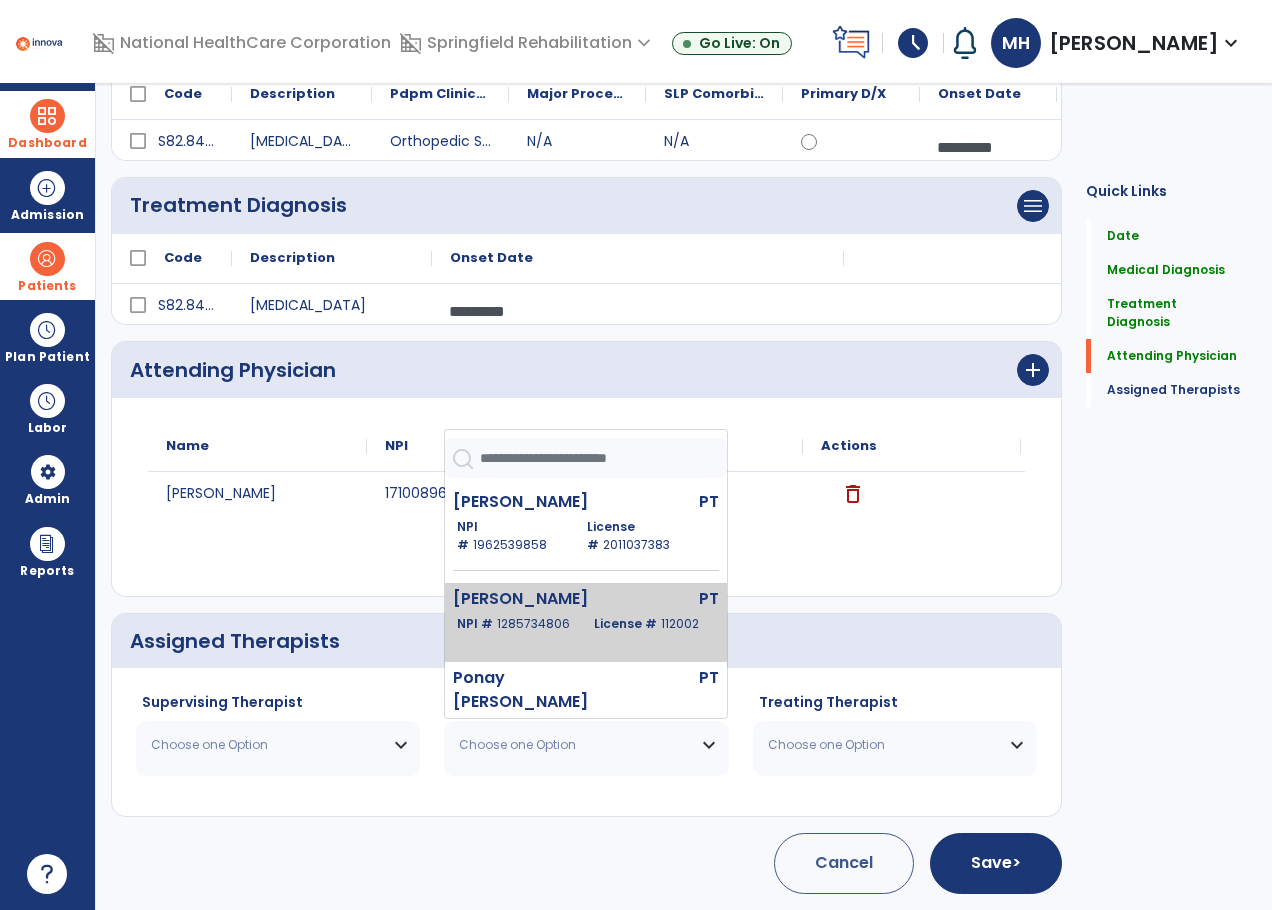 click on "[PERSON_NAME]  PT   NPI #  [US_HEALTHCARE_NPI]  License #  112002" 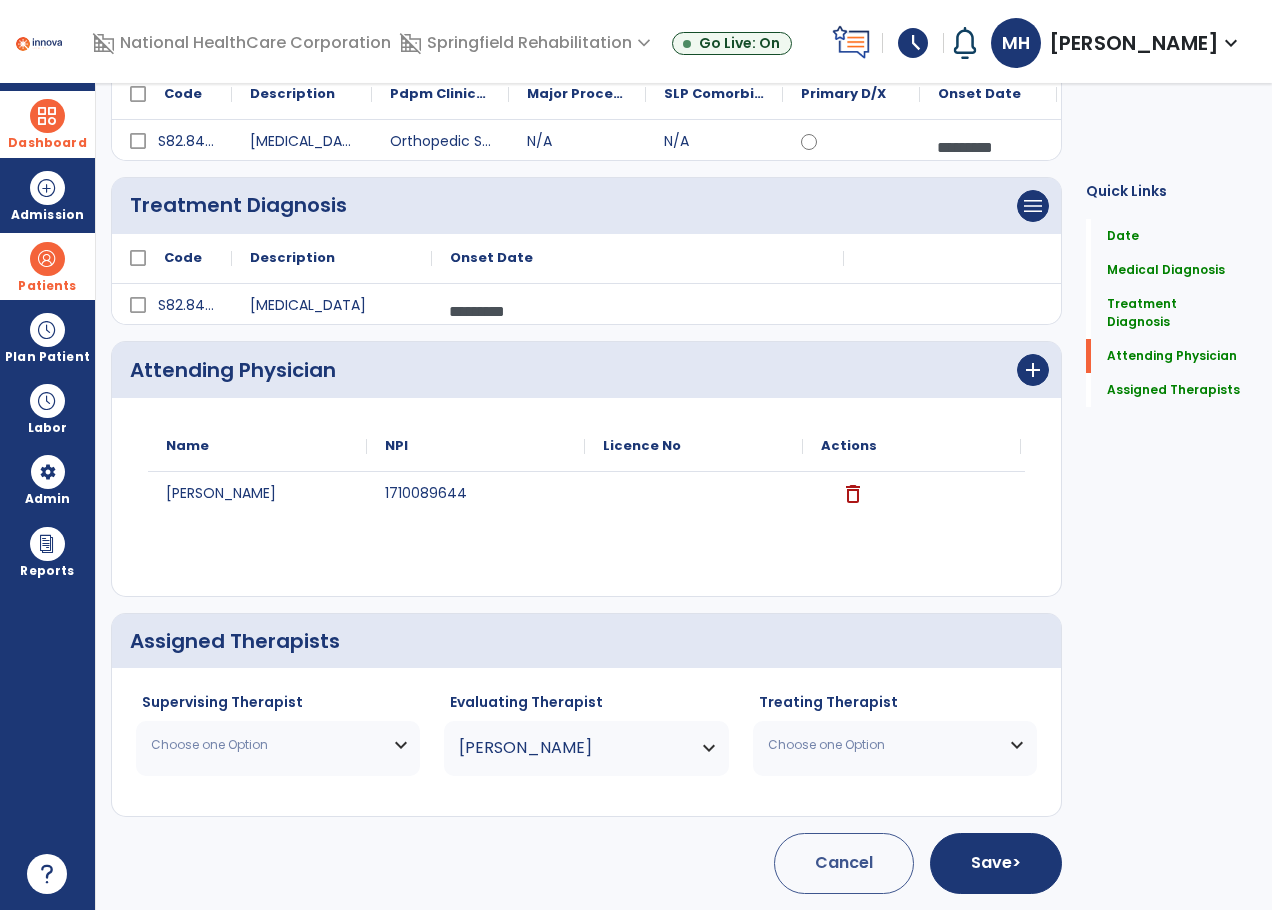 click on "Choose one Option" at bounding box center (278, 745) 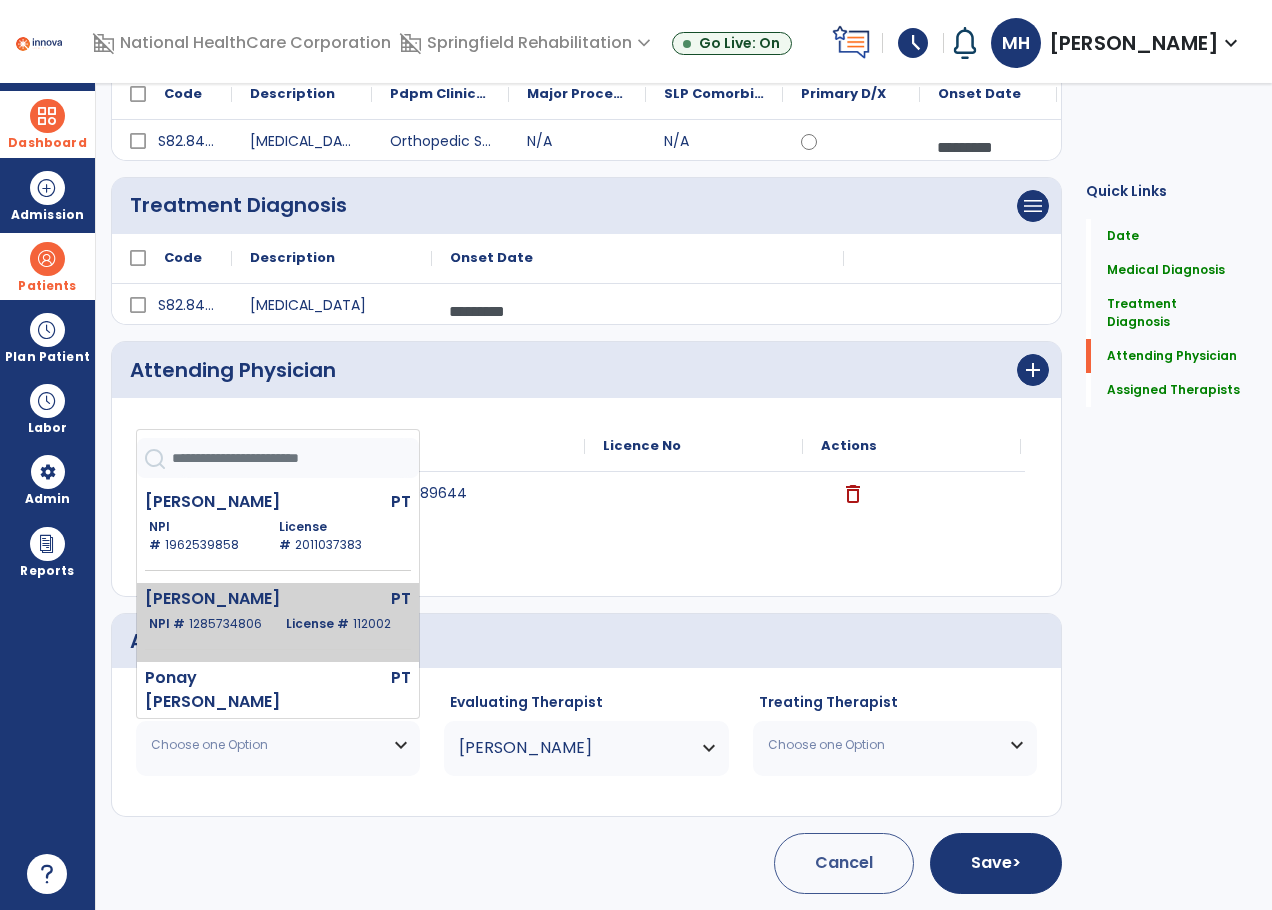 click on "[PERSON_NAME]" 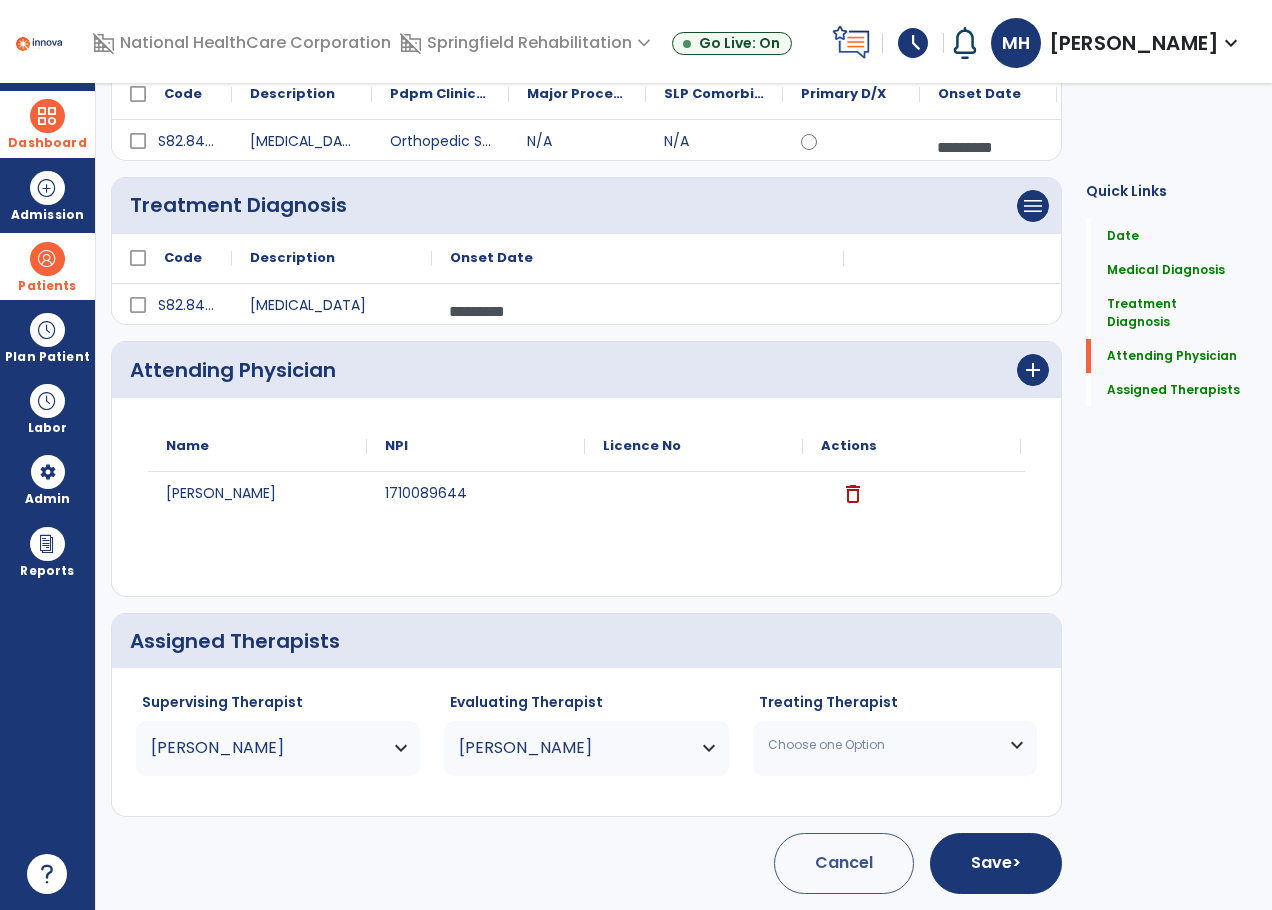 click on "Choose one Option" at bounding box center (895, 745) 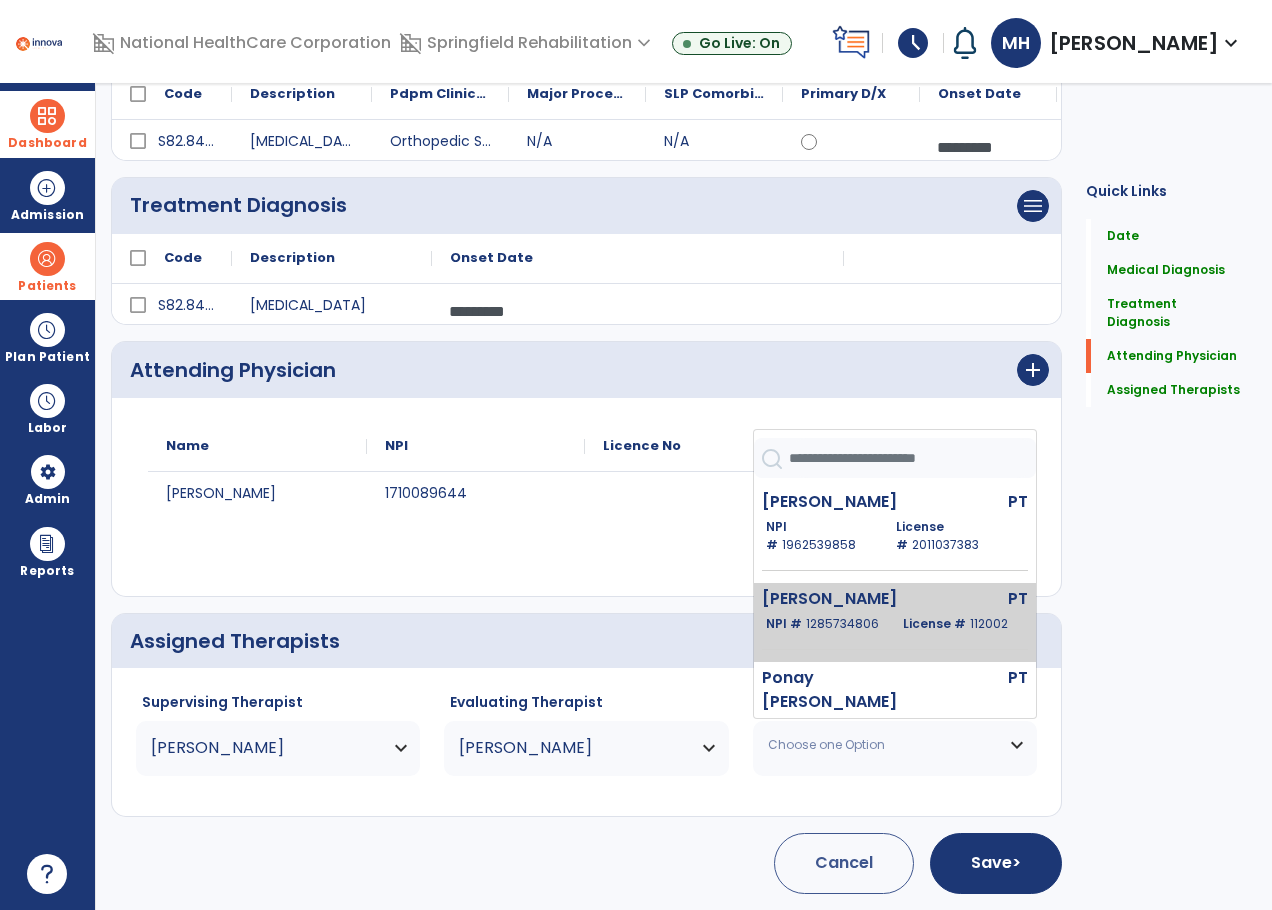 click on "[PERSON_NAME]  PT   NPI #  [US_HEALTHCARE_NPI]  License #  112002" 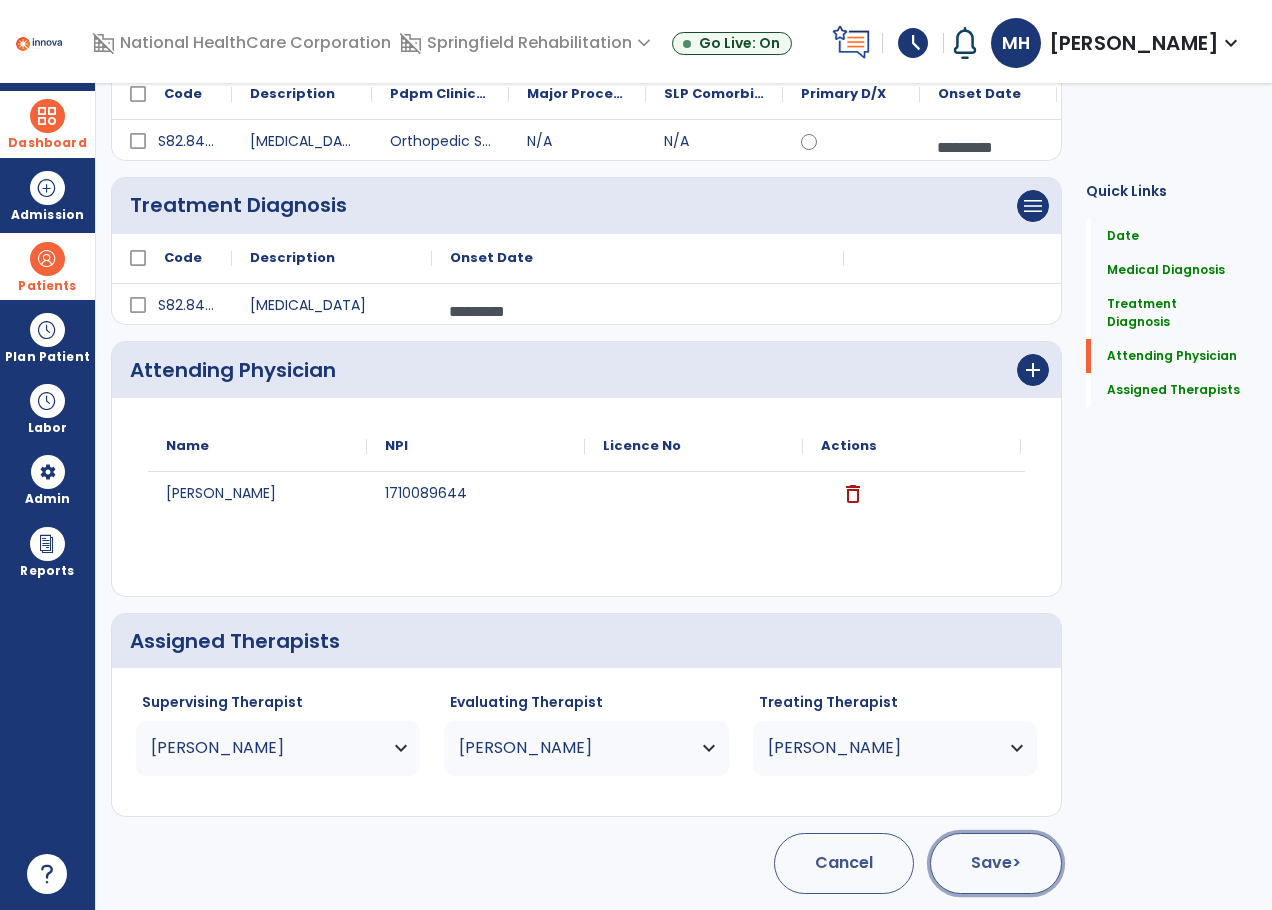 click on "Save  >" 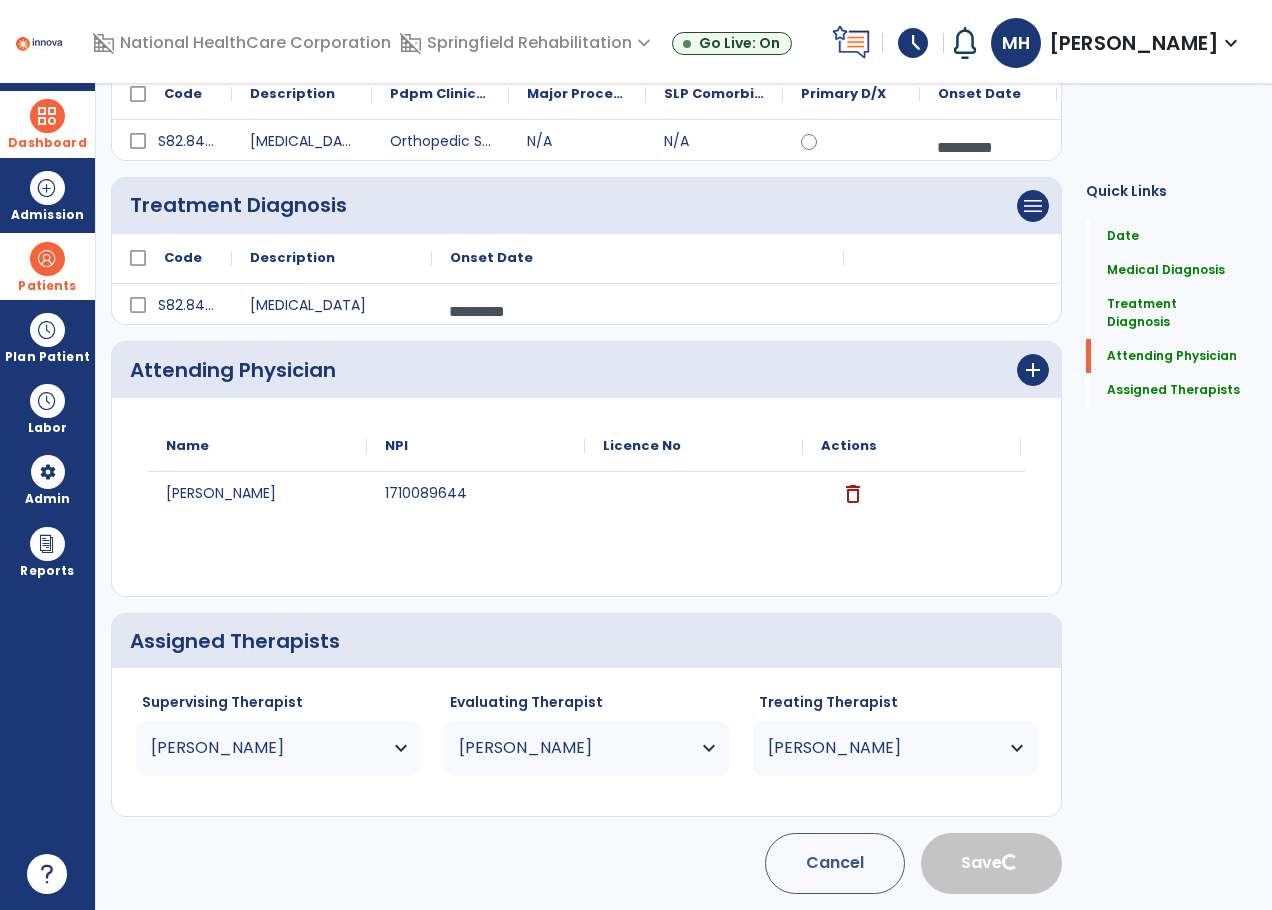 type 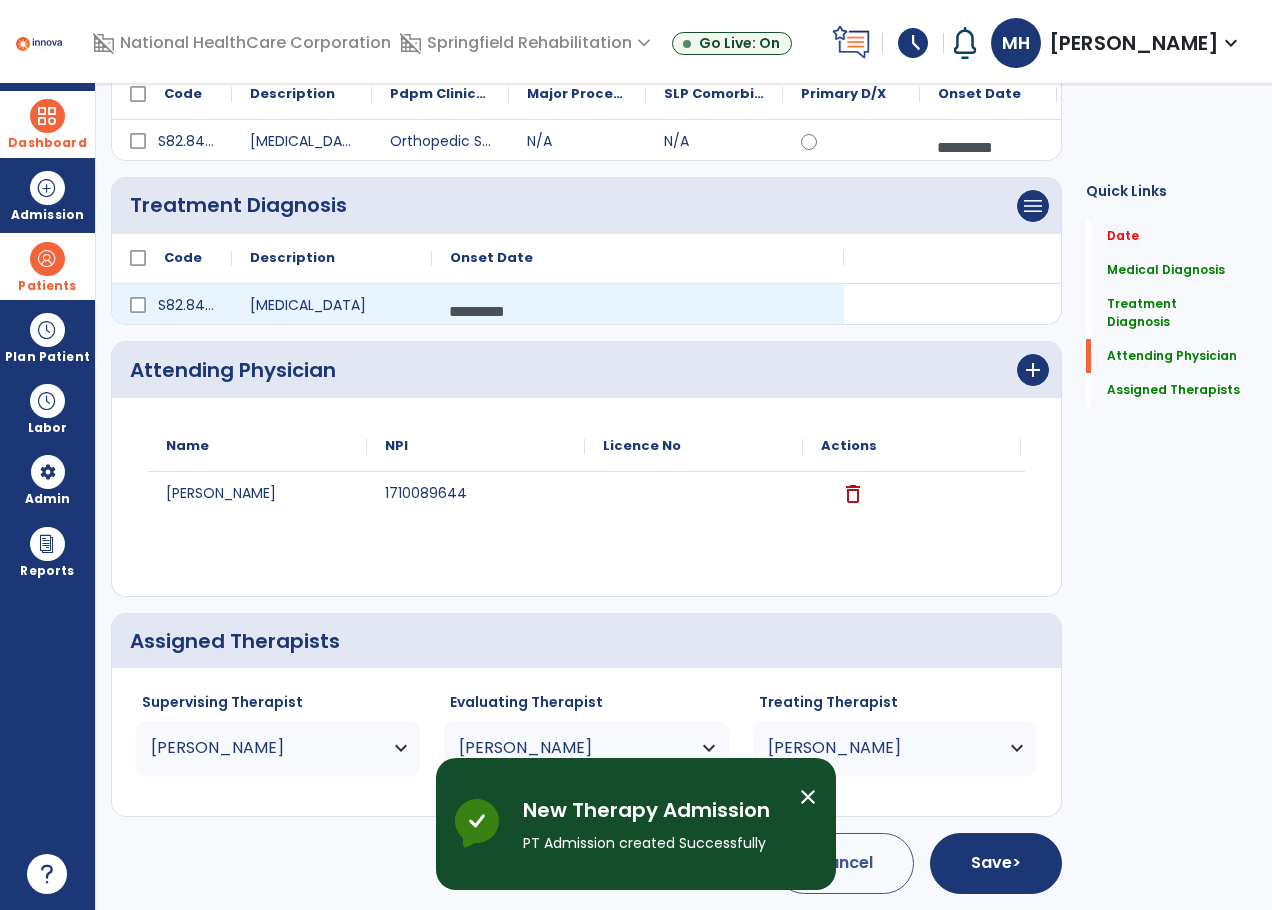 scroll, scrollTop: 0, scrollLeft: 0, axis: both 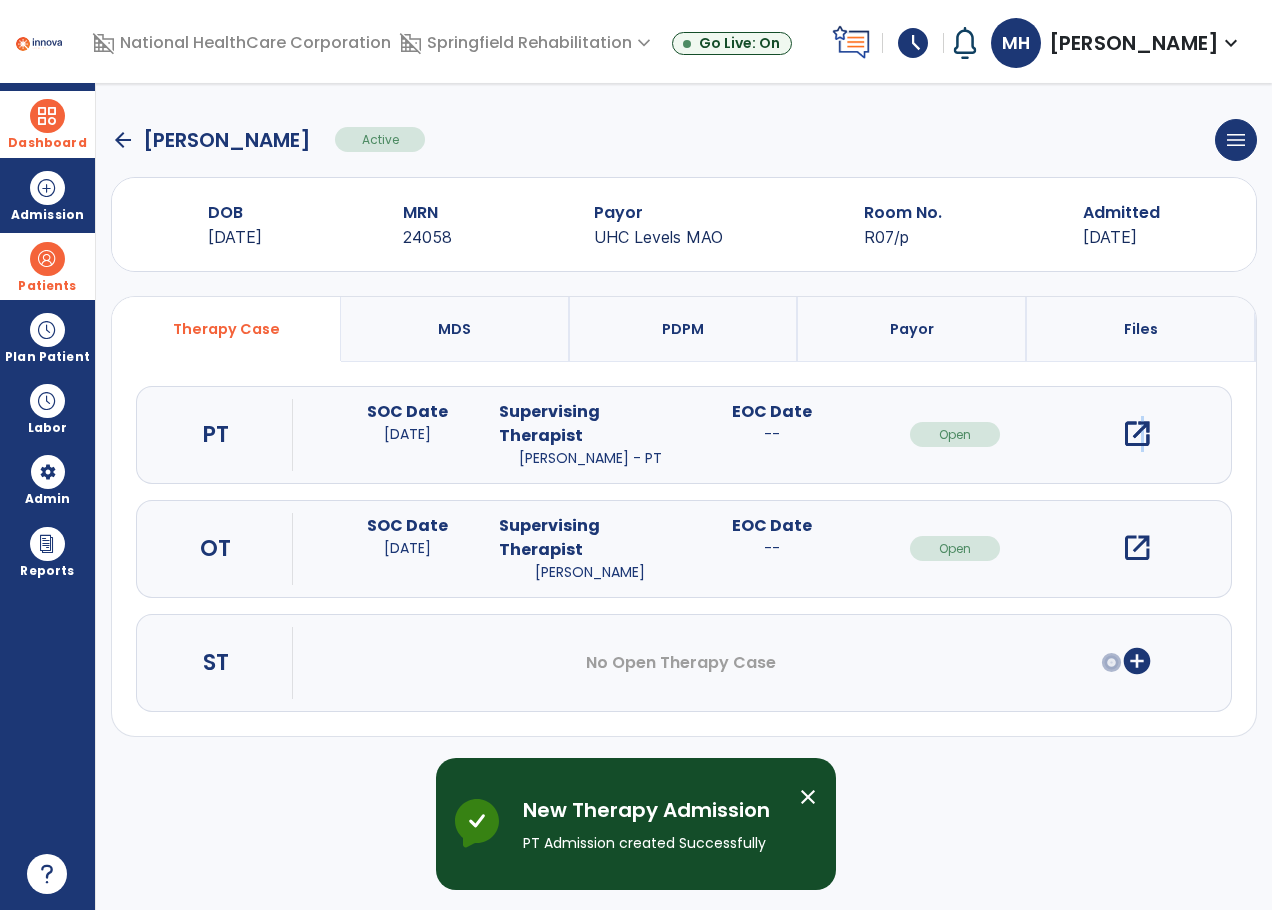 click on "open_in_new" at bounding box center [1137, 434] 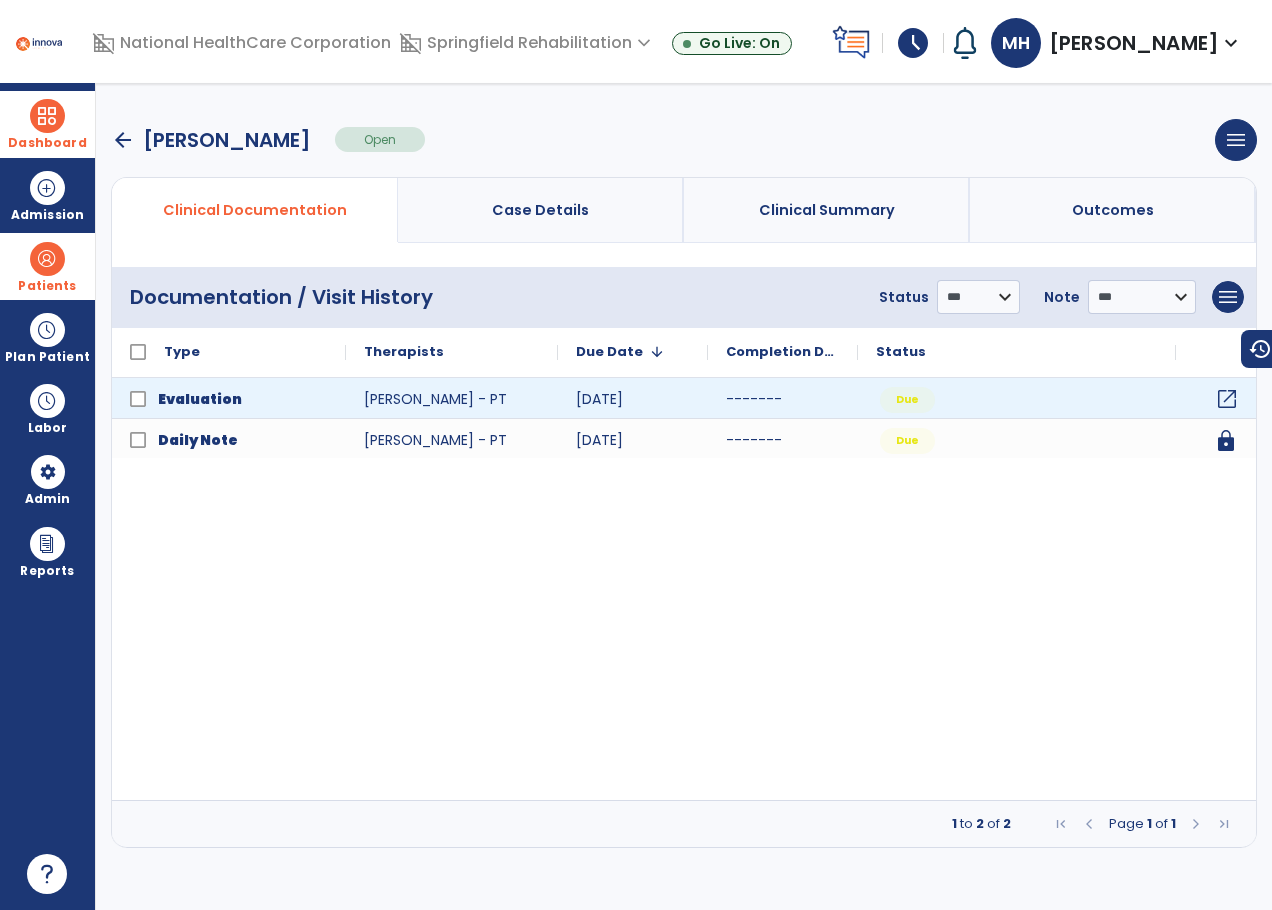 click on "open_in_new" 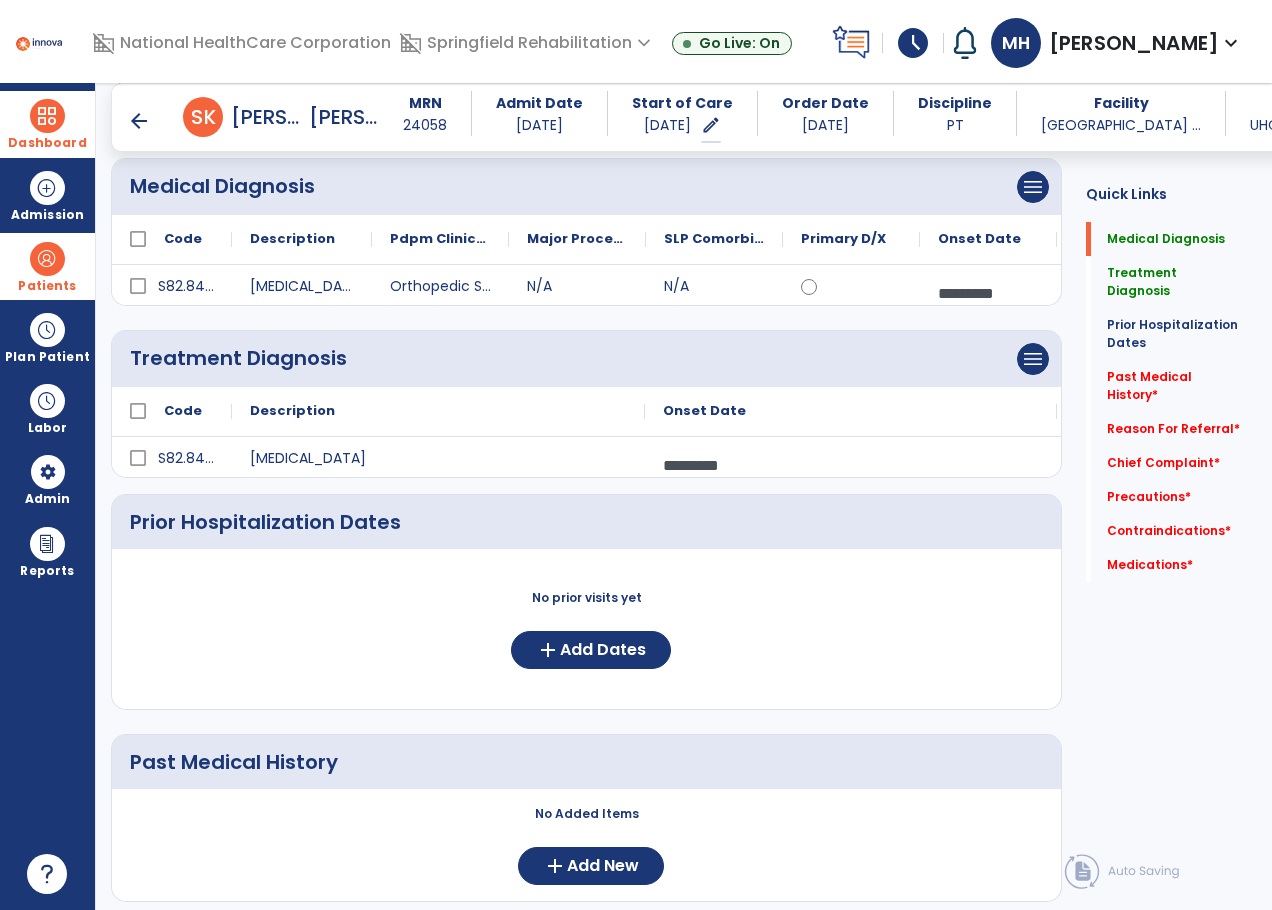scroll, scrollTop: 200, scrollLeft: 0, axis: vertical 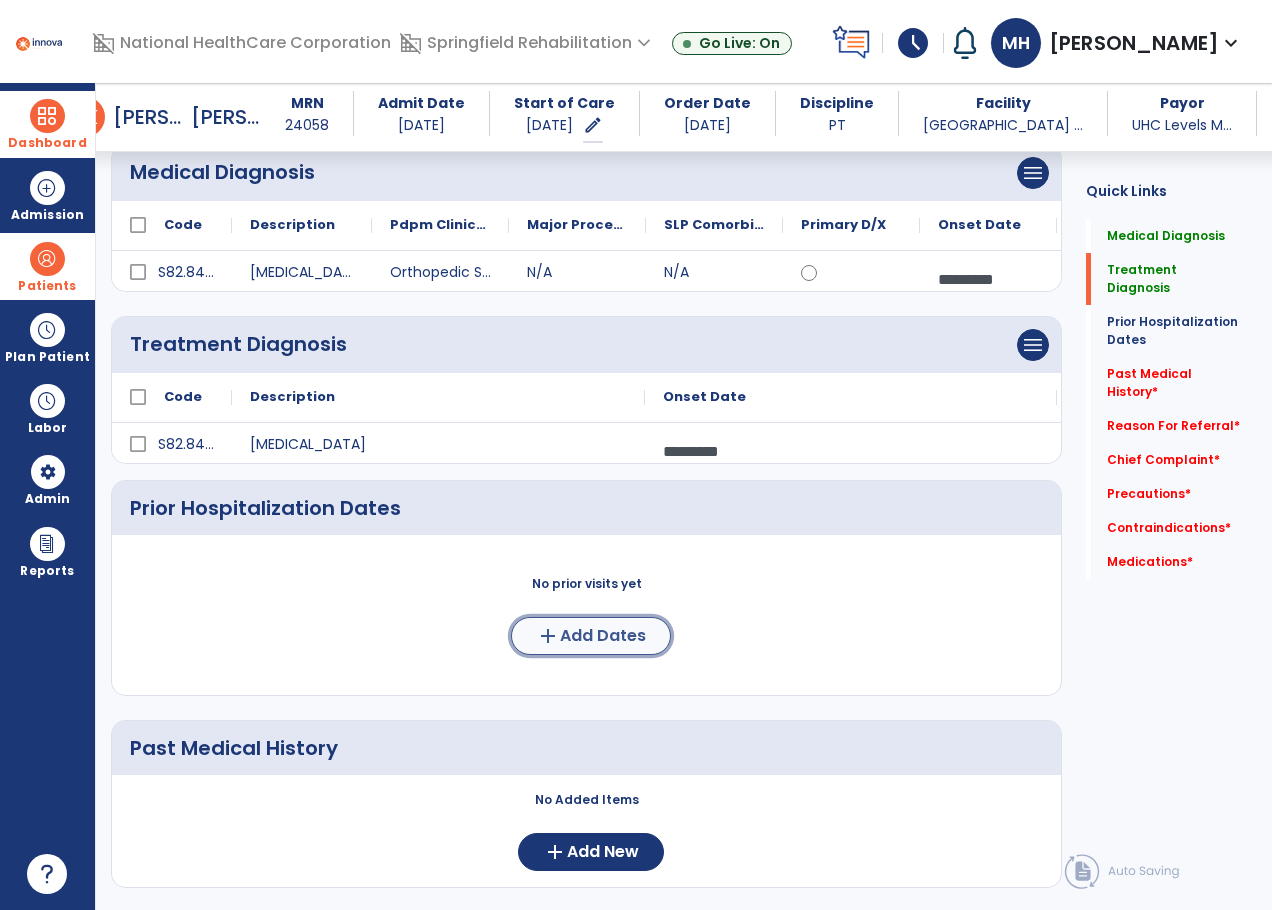 click on "add  Add Dates" 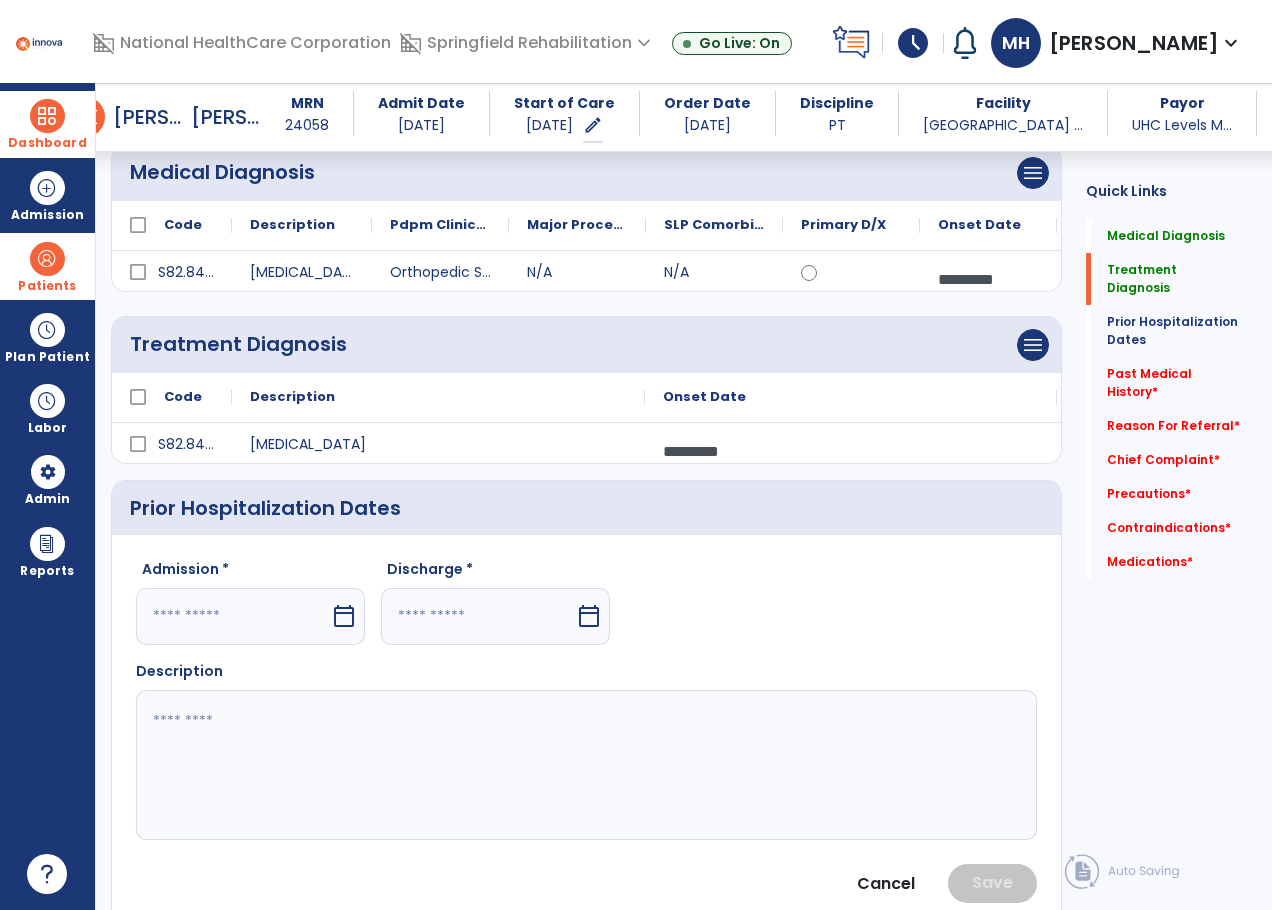 click on "calendar_today" at bounding box center (344, 616) 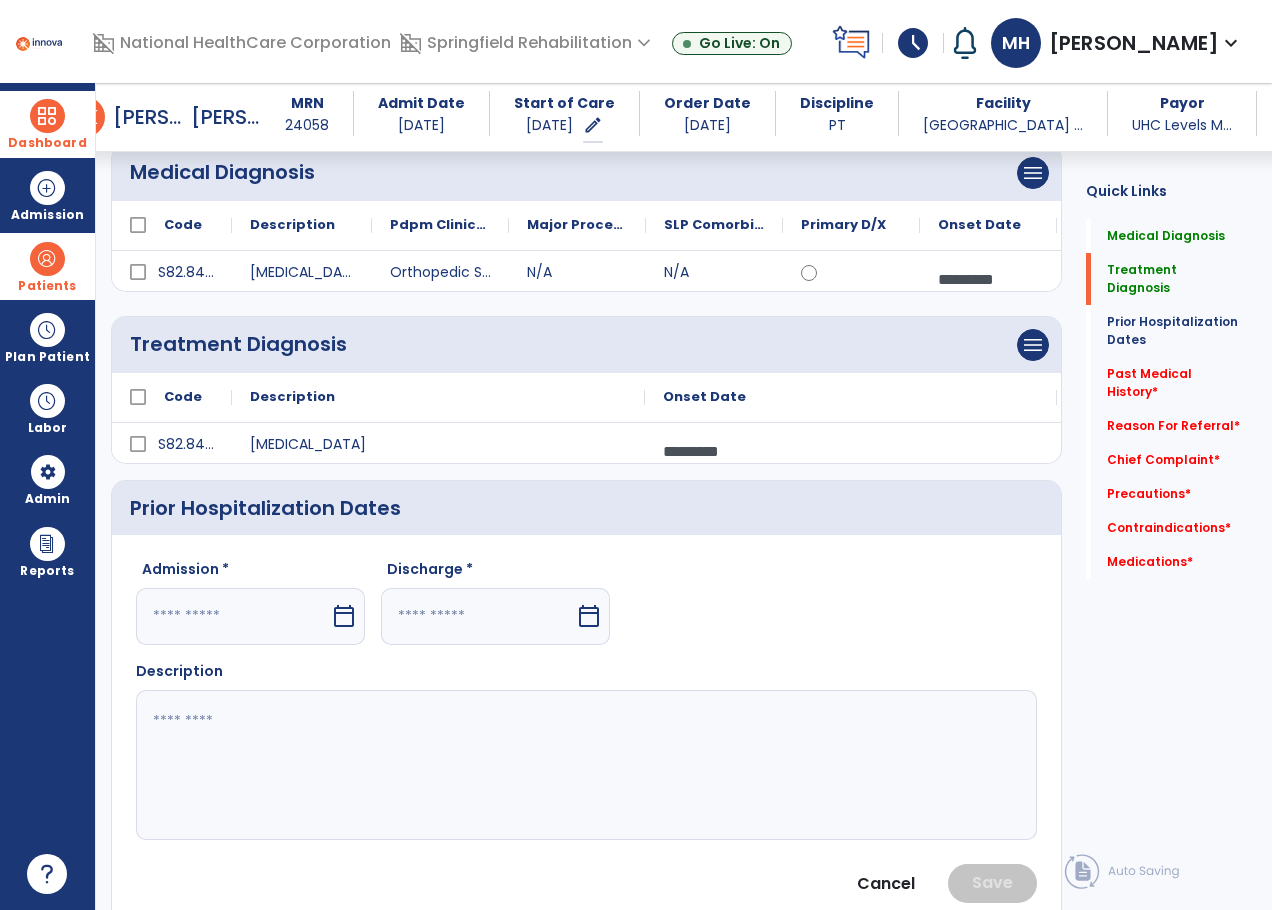 select on "*" 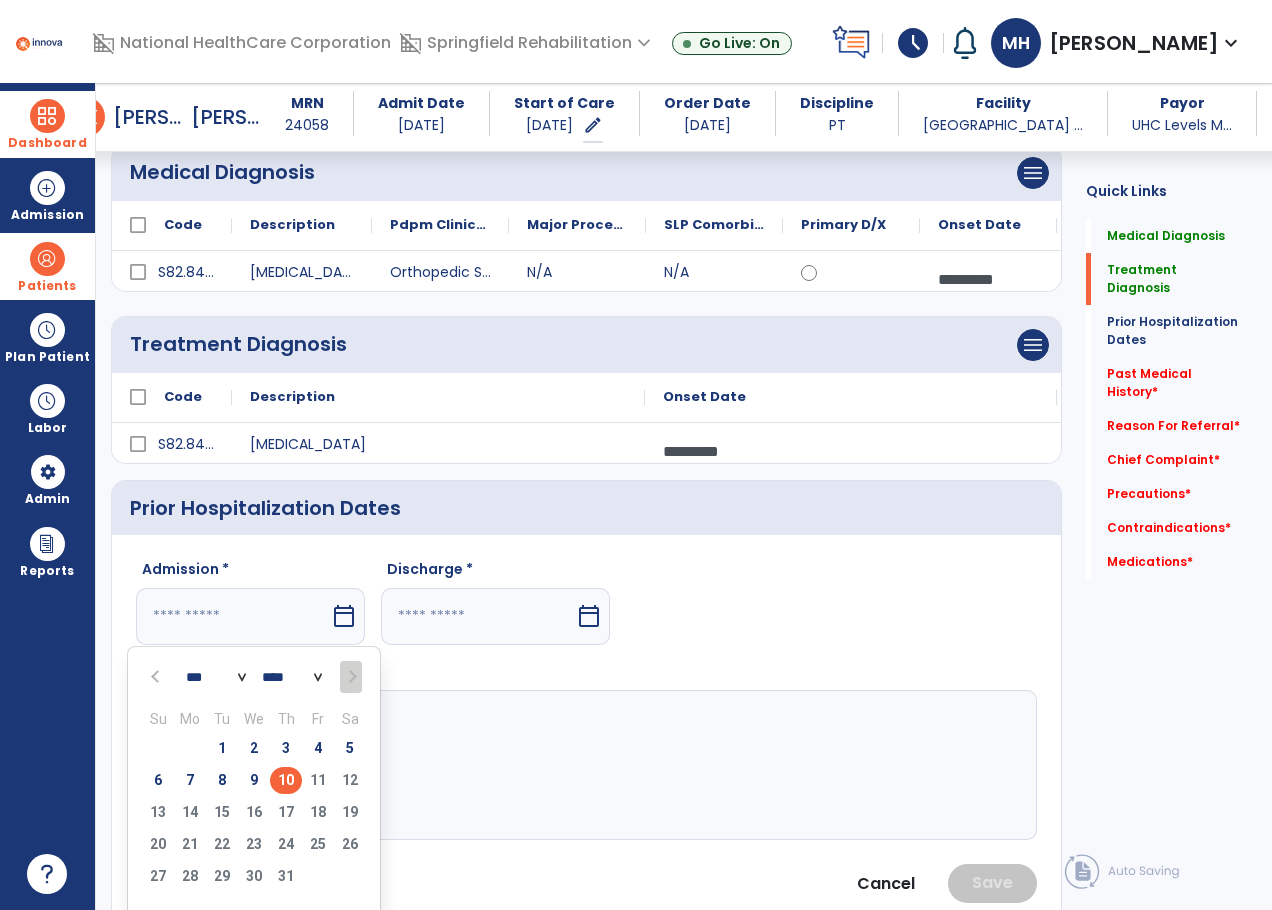 click at bounding box center [157, 676] 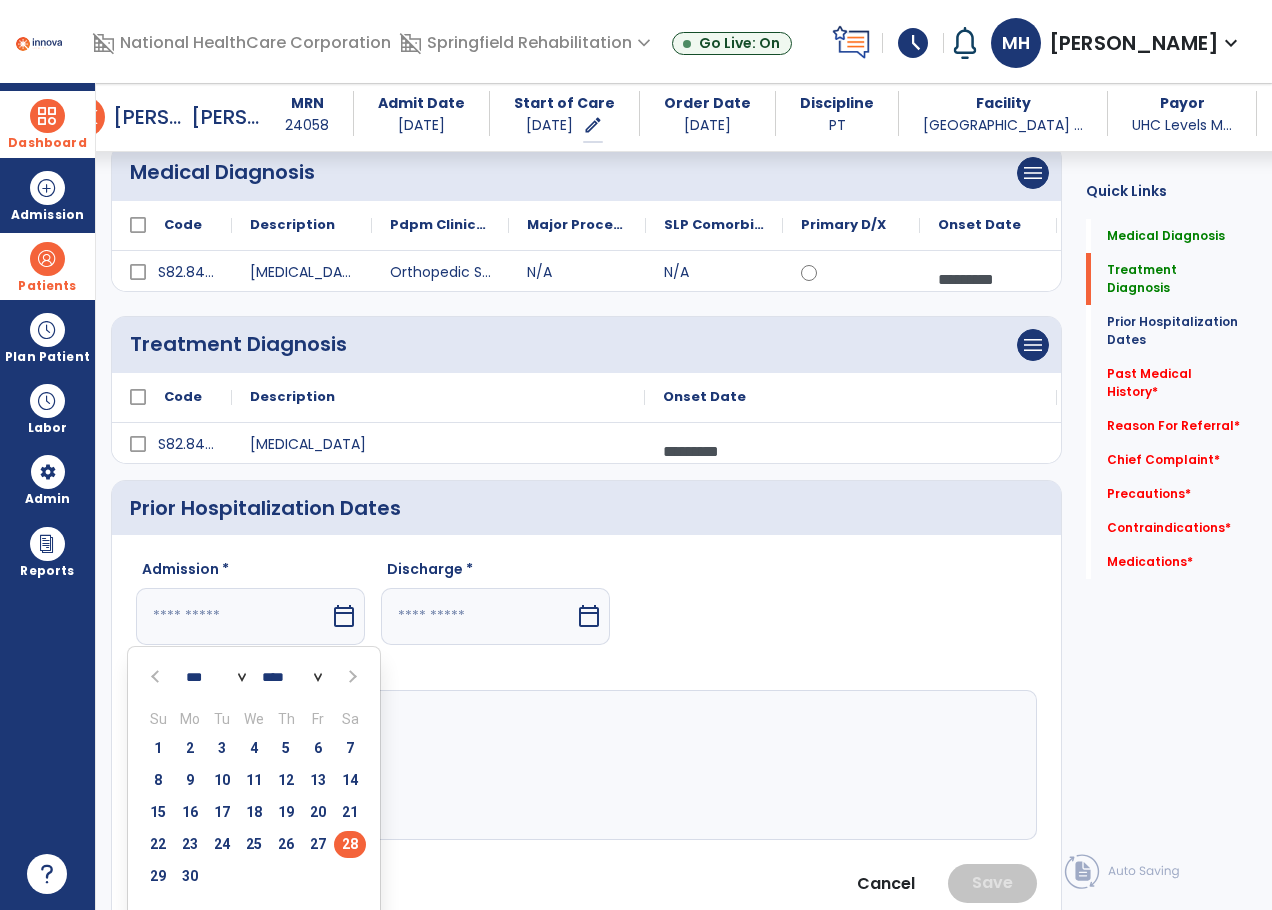 click on "28" at bounding box center [350, 844] 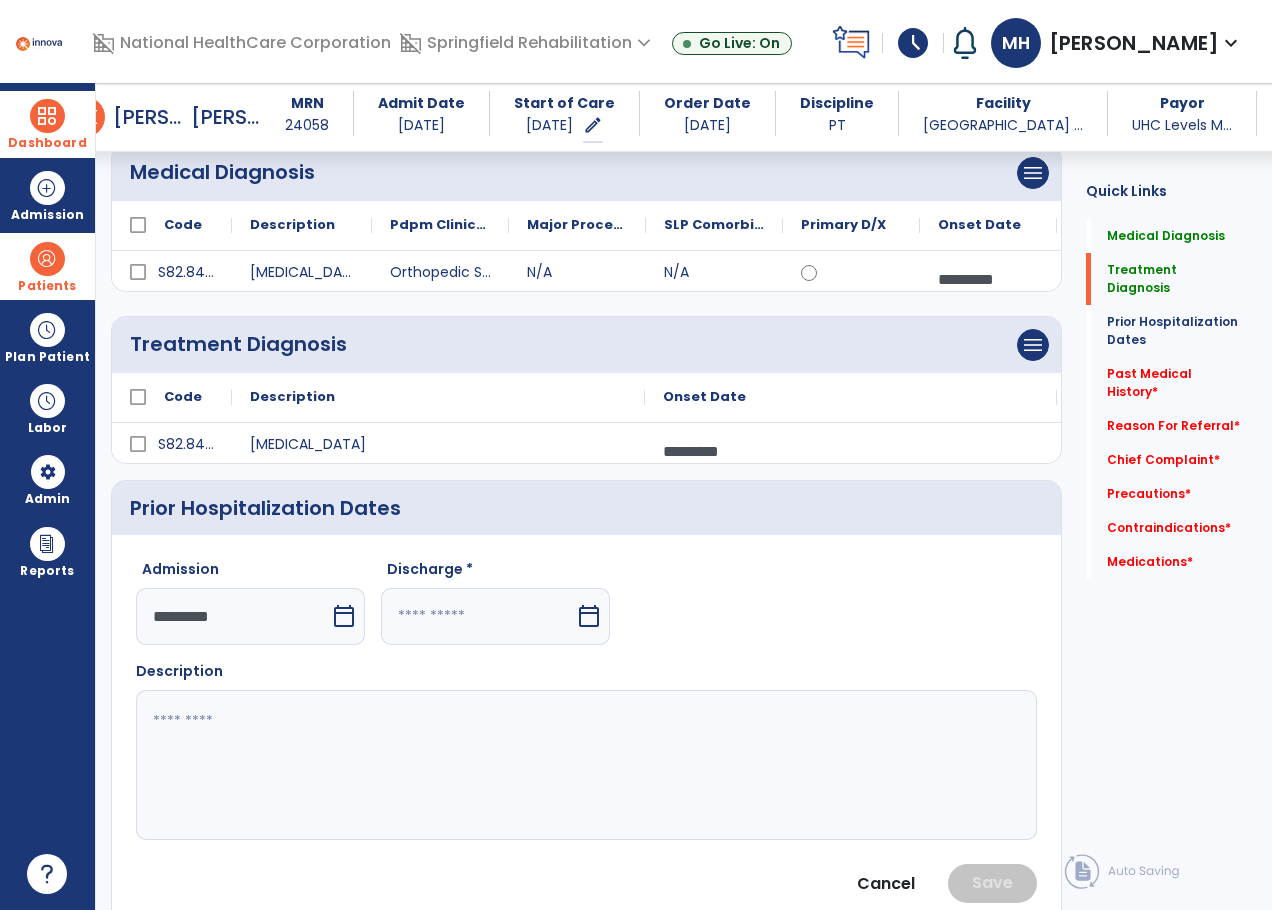 click on "calendar_today" at bounding box center [589, 616] 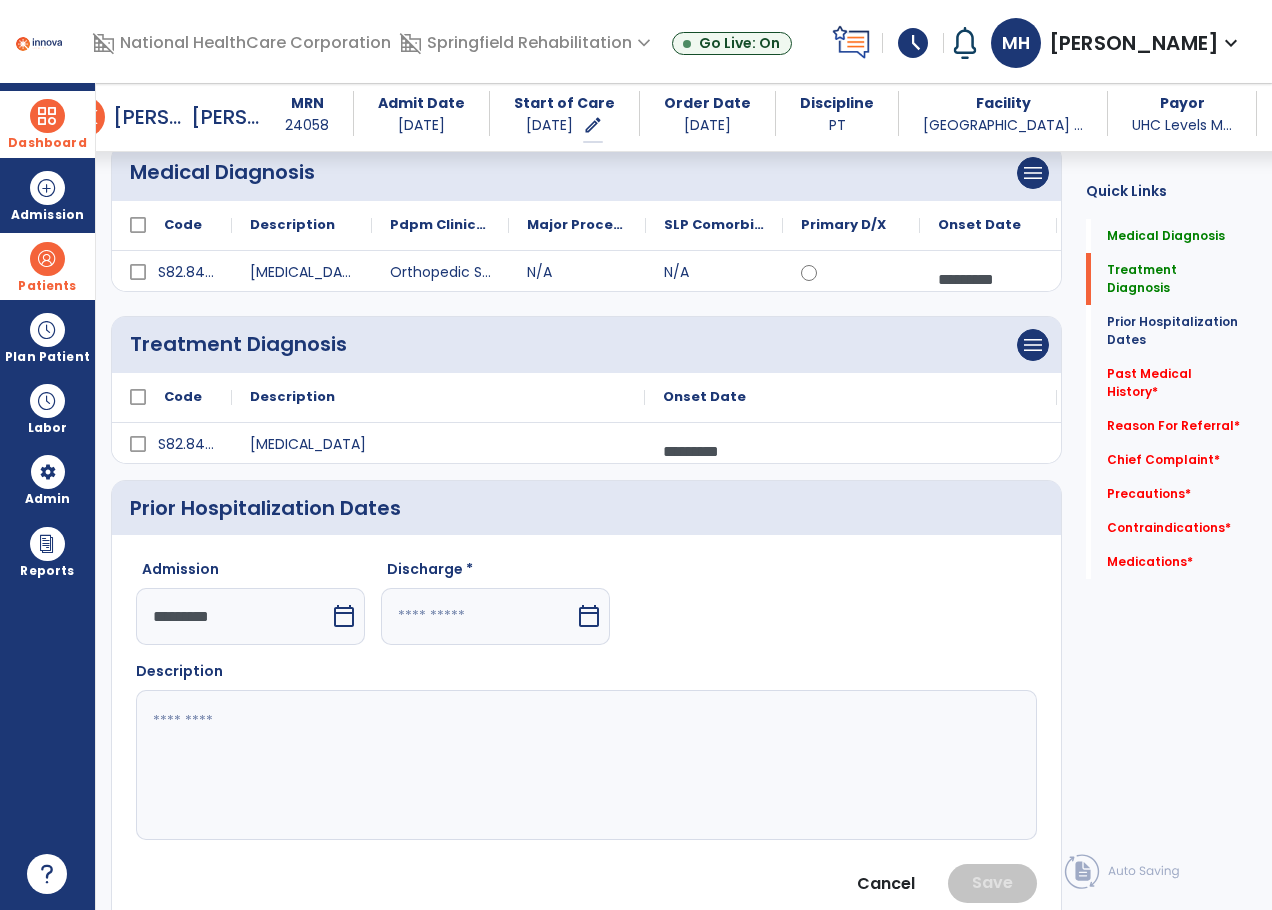 select on "*" 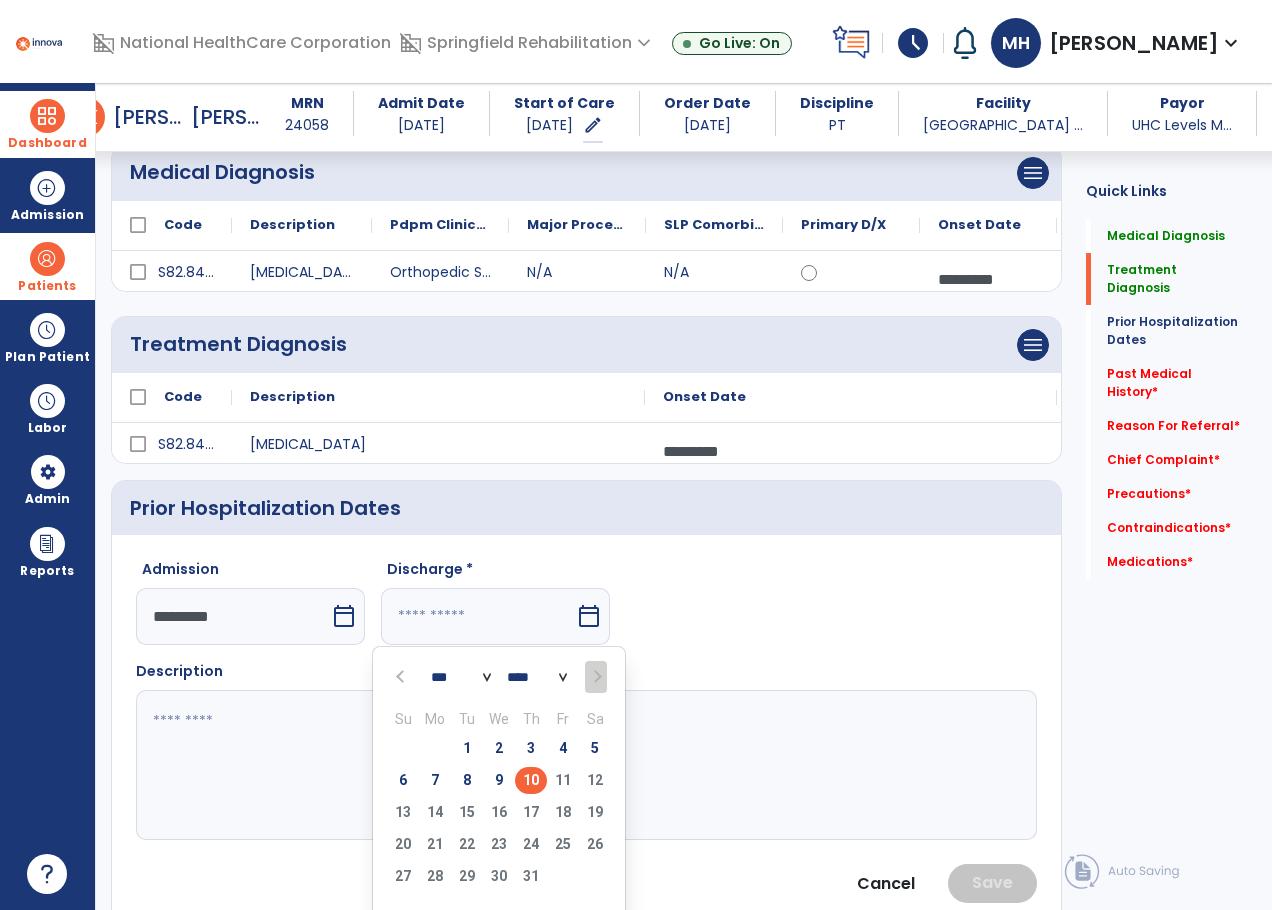 click on "1" at bounding box center (467, 751) 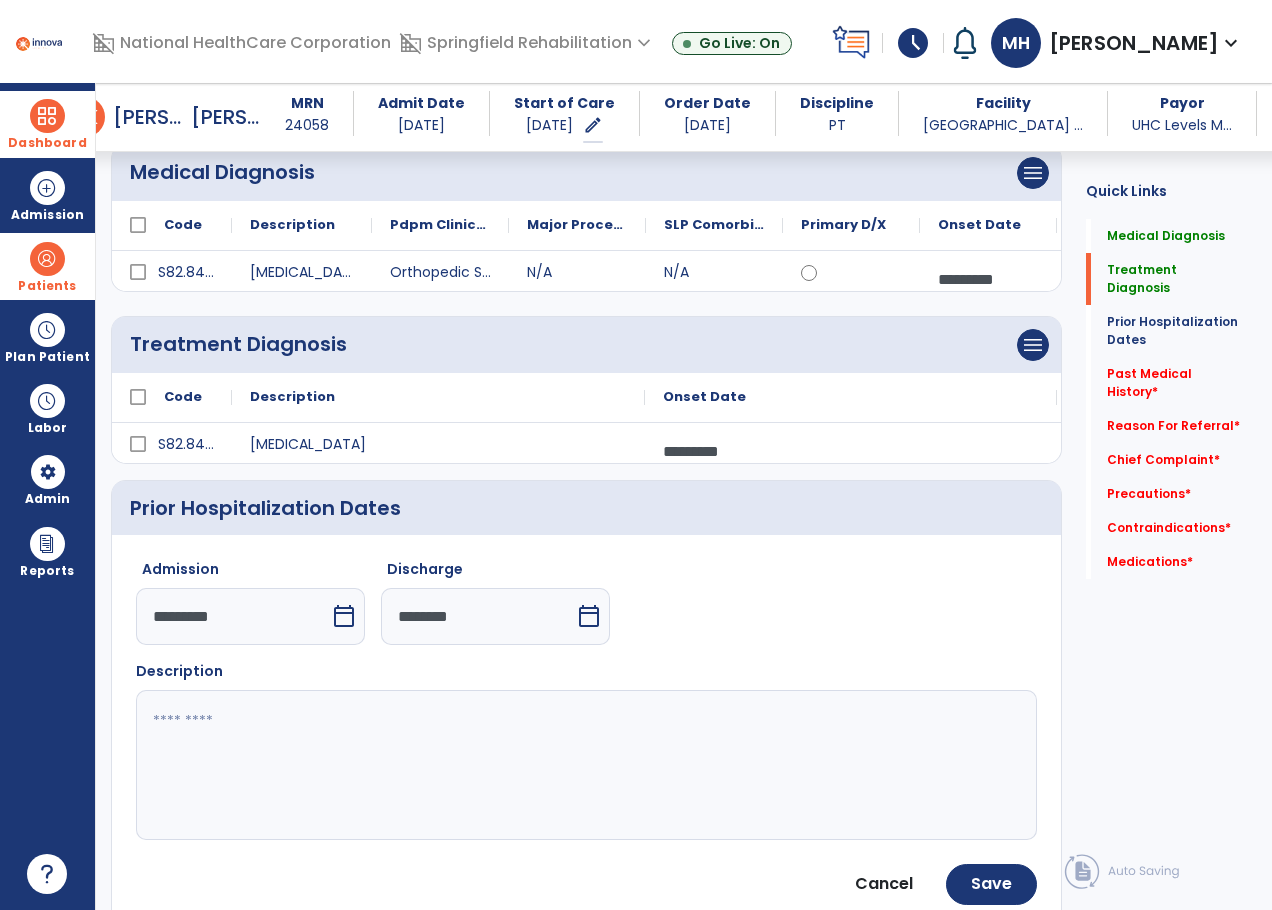 click 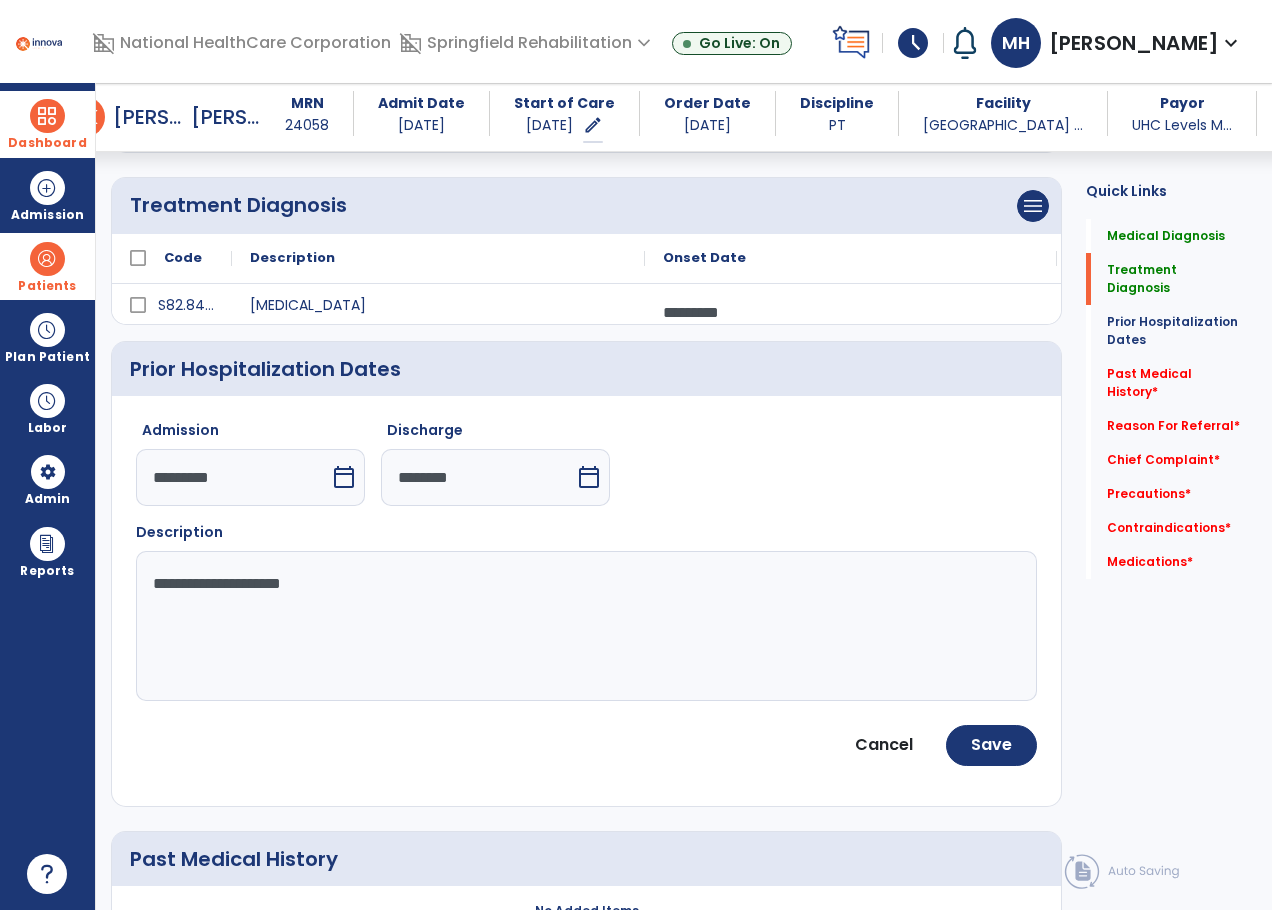scroll, scrollTop: 400, scrollLeft: 0, axis: vertical 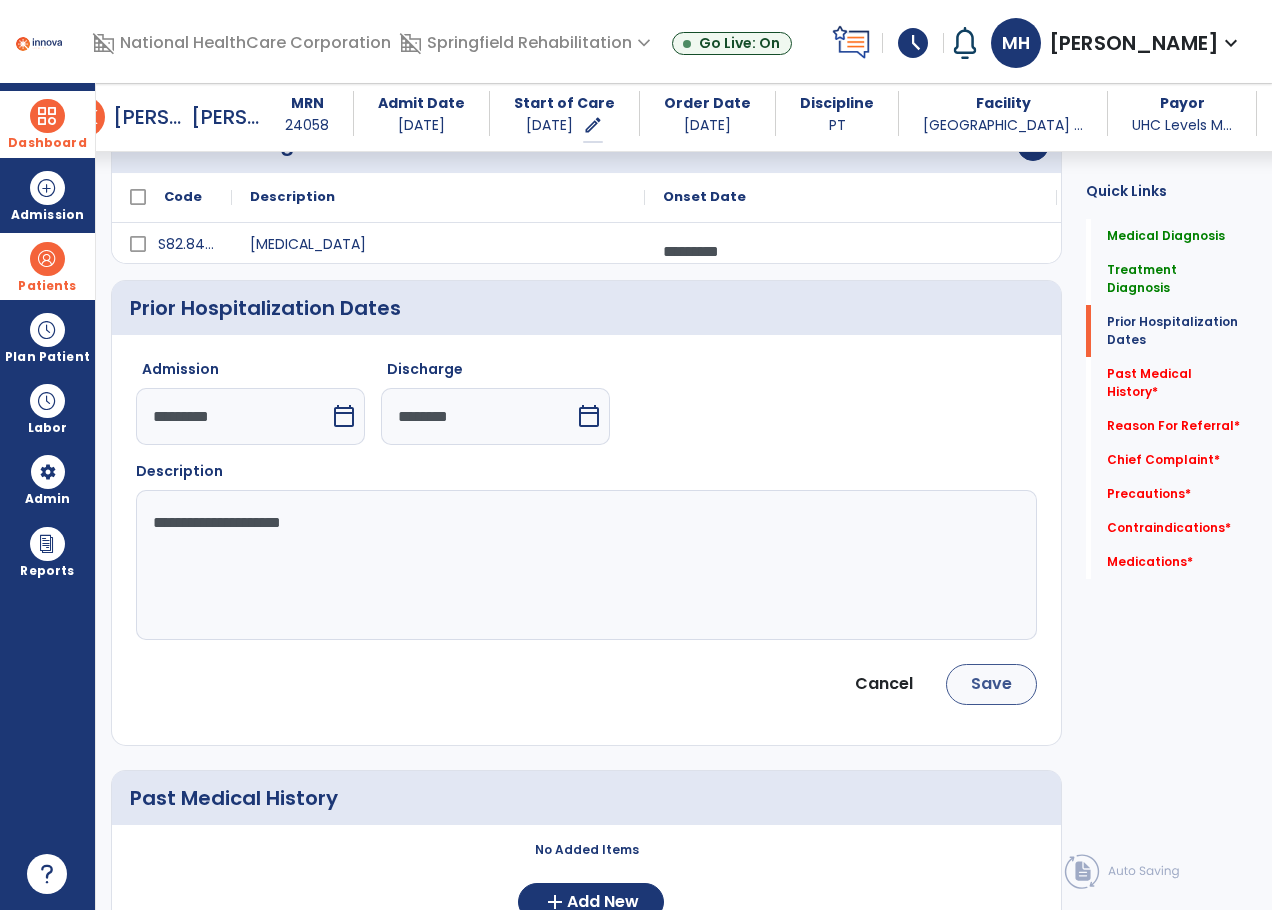 type on "**********" 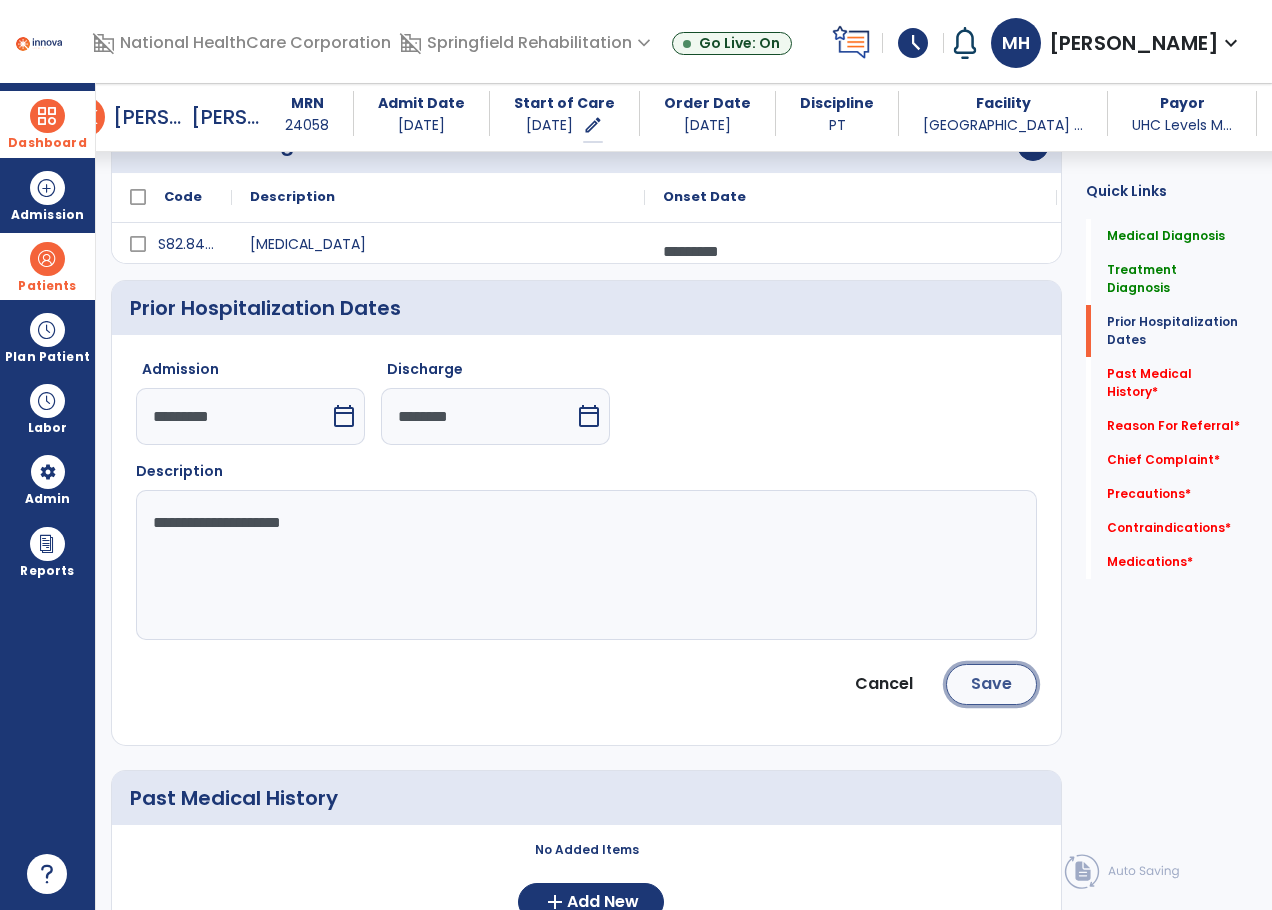 click on "Save" 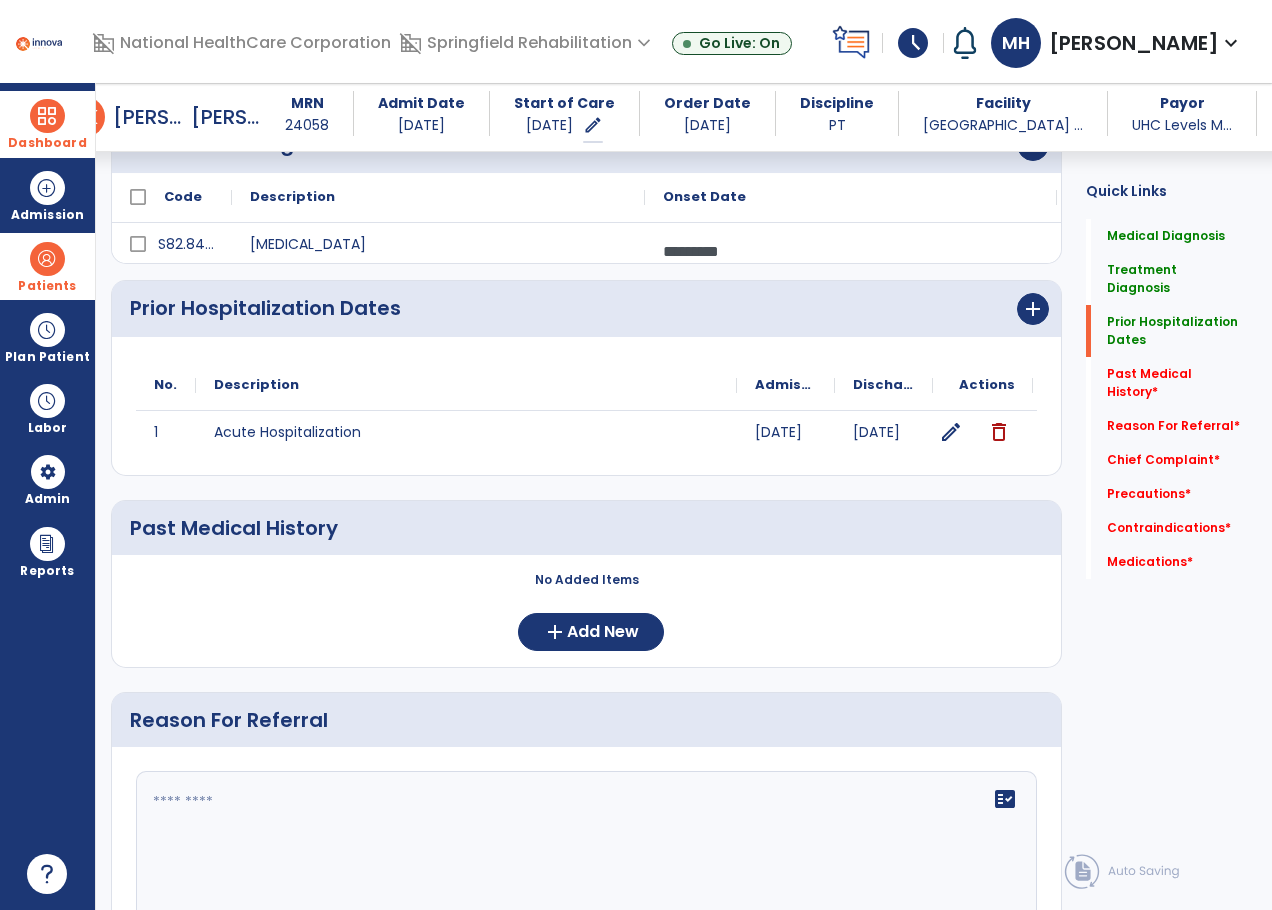 click on "No Added Items  add  Add New" 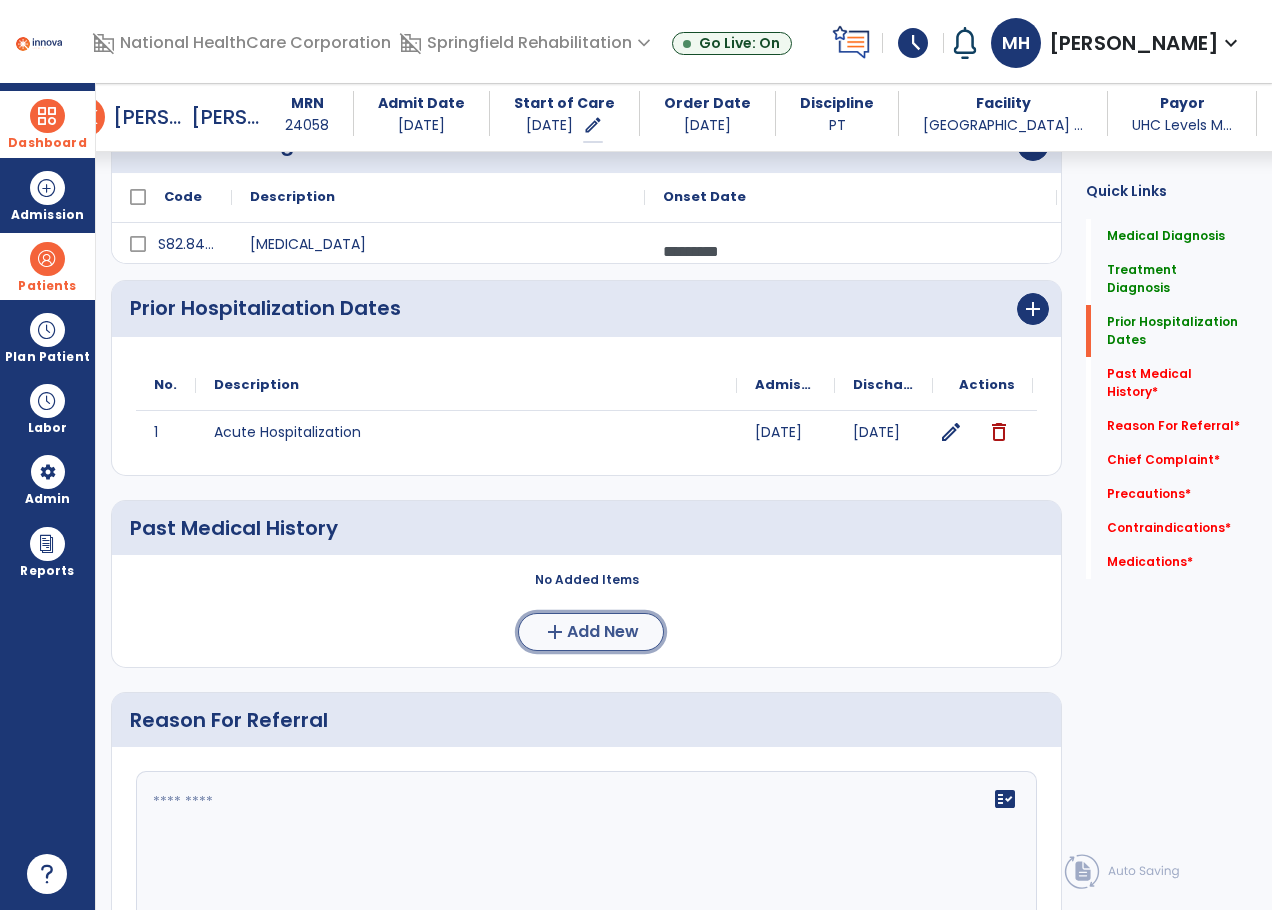 click on "Add New" 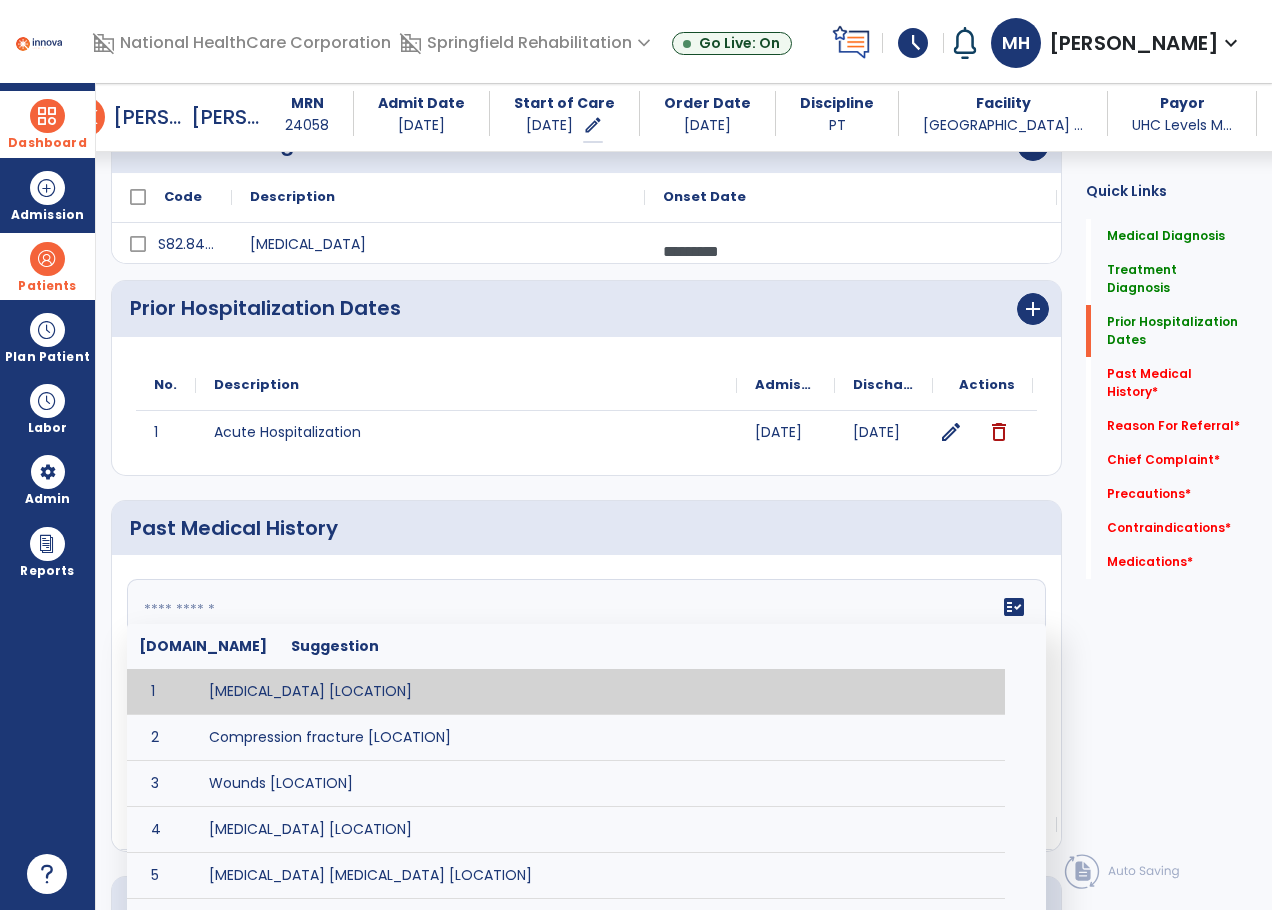 click on "fact_check  [DOMAIN_NAME] Suggestion 1 [MEDICAL_DATA] [LOCATION] 2 Compression fracture [LOCATION] 3 Wounds [LOCATION] 4 [MEDICAL_DATA] [LOCATION] 5 [MEDICAL_DATA] [MEDICAL_DATA] [LOCATION] 6 [MEDICAL_DATA] tear [LOCATION] 7 ACL tear surgically repaired [LOCATION] 8 [MEDICAL_DATA] (AKA) [LOCATION] 9 Below knee [MEDICAL_DATA] (BKE) [LOCATION] 10 [MEDICAL_DATA] (SITE/TYPE) 11 Surgery (TYPE) 12 AAA ([MEDICAL_DATA]) 13 [MEDICAL_DATA] tear [LOCATION] 14 [MEDICAL_DATA] 15 AIDS (Acquired [MEDICAL_DATA] Syndrome) 16 [MEDICAL_DATA] 17 [MEDICAL_DATA] 18 [MEDICAL_DATA] 19 Anxiety 20 ASHD ([MEDICAL_DATA]) 21 [MEDICAL_DATA] 22 [MEDICAL_DATA] 23 [MEDICAL_DATA] 24 [MEDICAL_DATA] 25 [MEDICAL_DATA] Bypass Graft (CABG) 26 CAD ([MEDICAL_DATA]) 27 [MEDICAL_DATA] 28 [MEDICAL_DATA] 29 [MEDICAL_DATA] 30 [MEDICAL_DATA] 31 COPD ([MEDICAL_DATA]) 32 CRPS ([MEDICAL_DATA]) 33 CVA (Cerebrovascular Accident) 34 CVI ([MEDICAL_DATA]) 35 DDD ([MEDICAL_DATA])" 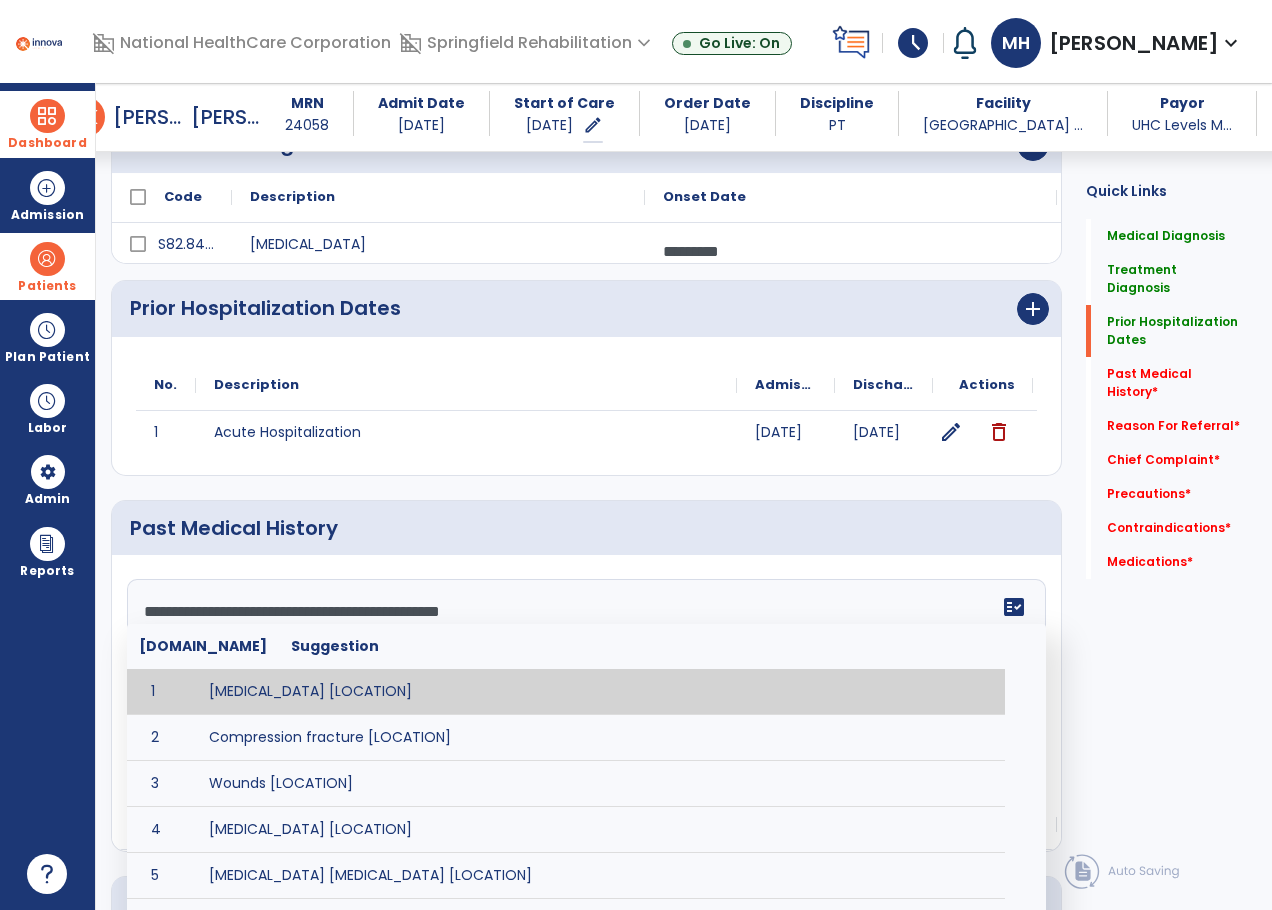 scroll, scrollTop: 111, scrollLeft: 0, axis: vertical 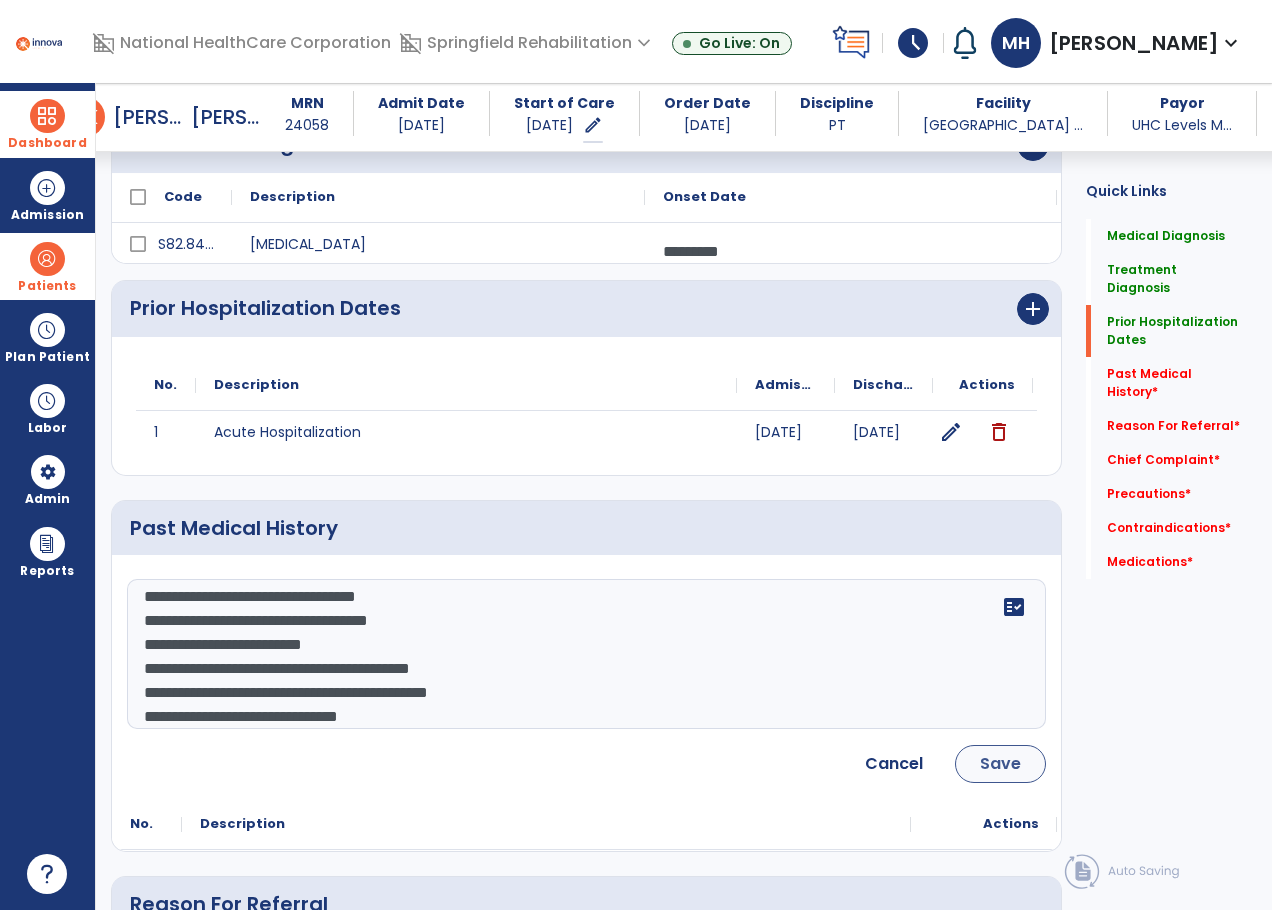 type on "**********" 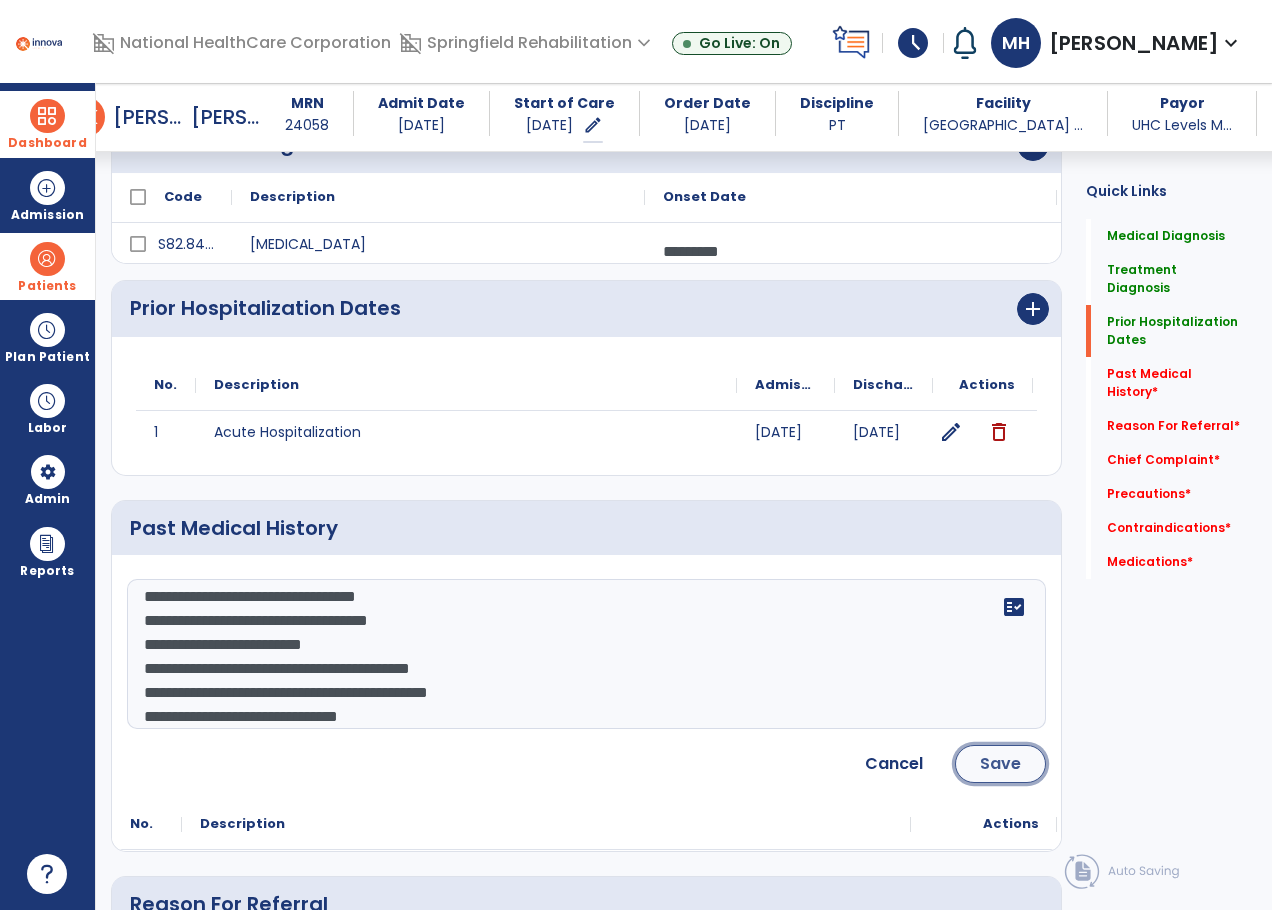 click on "Save" 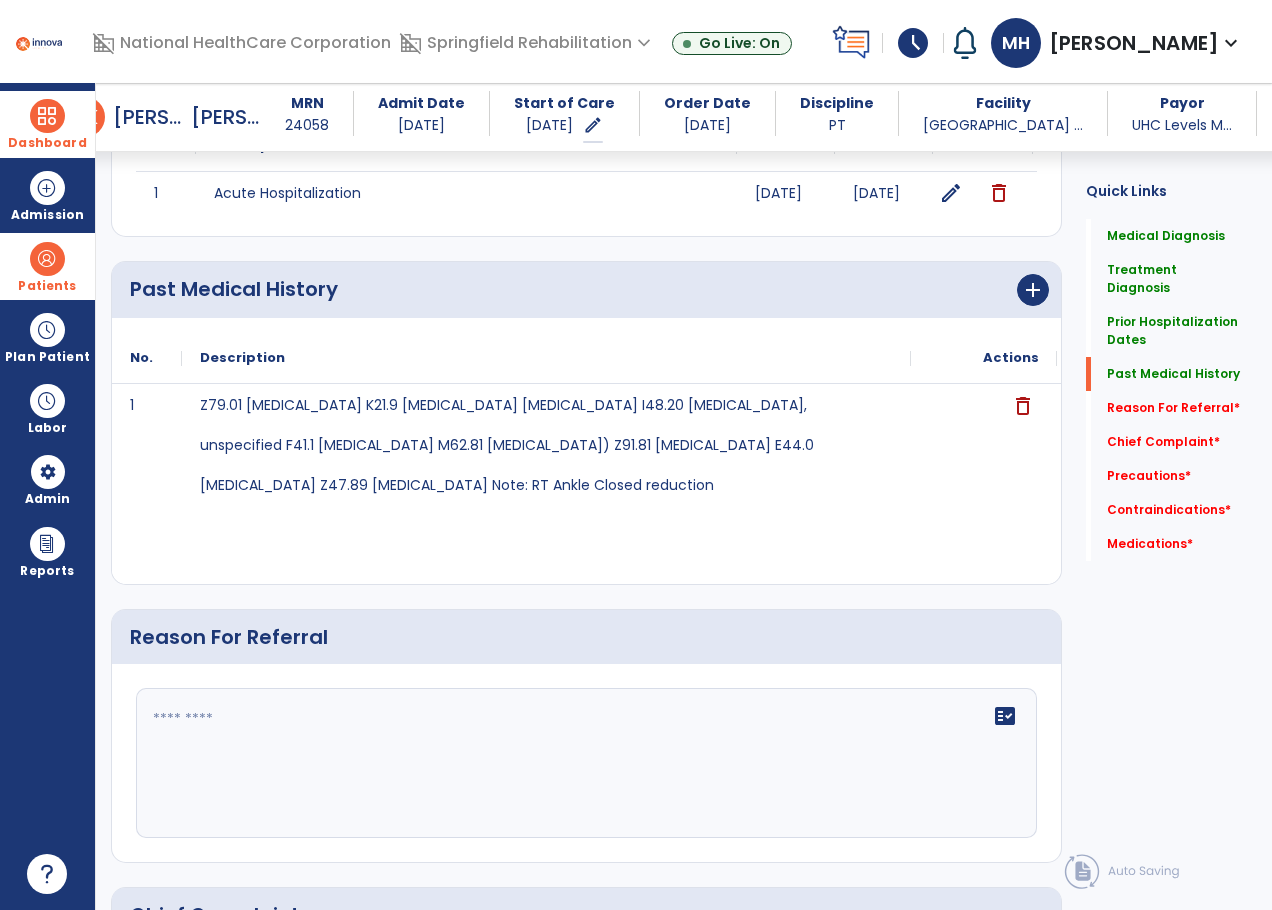 scroll, scrollTop: 700, scrollLeft: 0, axis: vertical 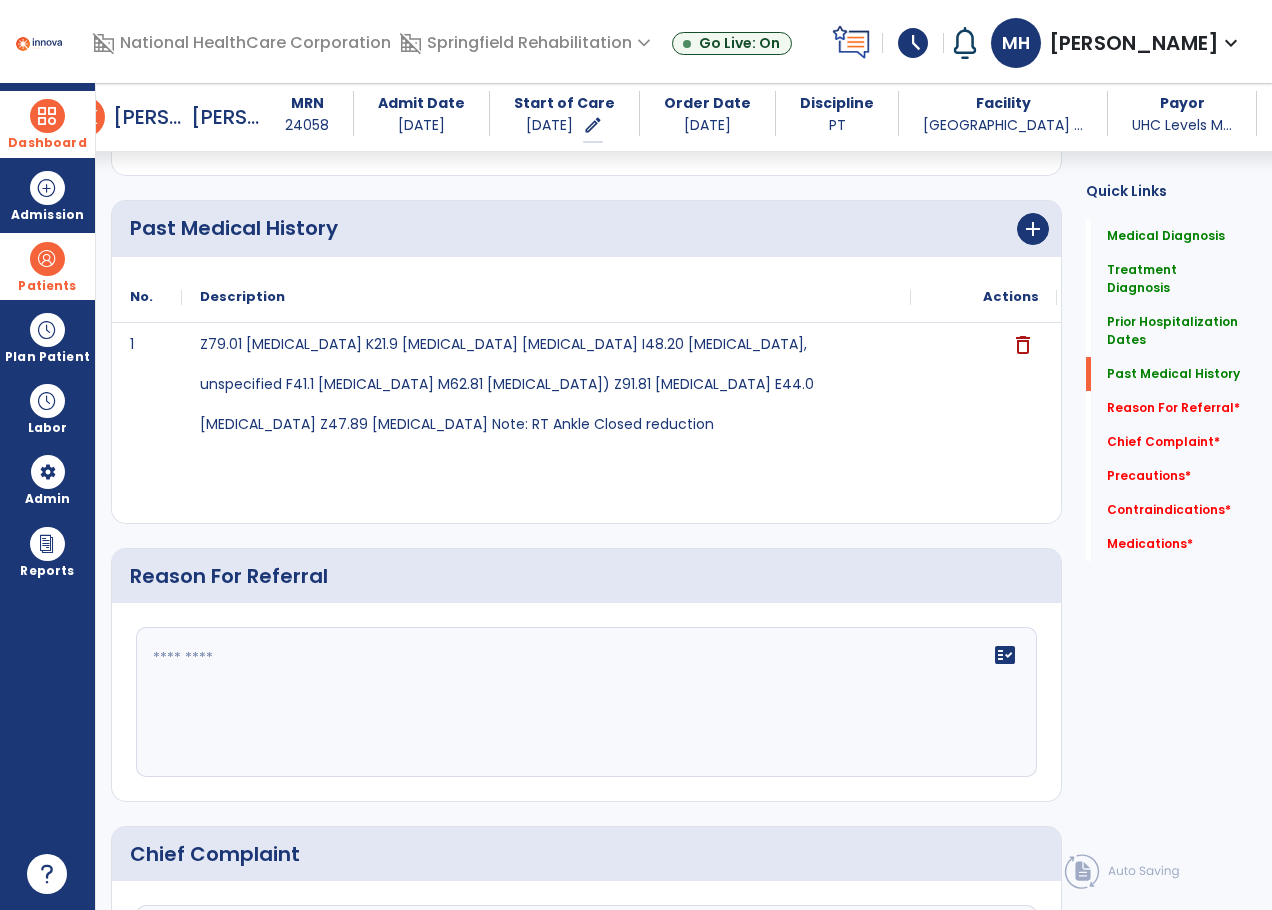 click 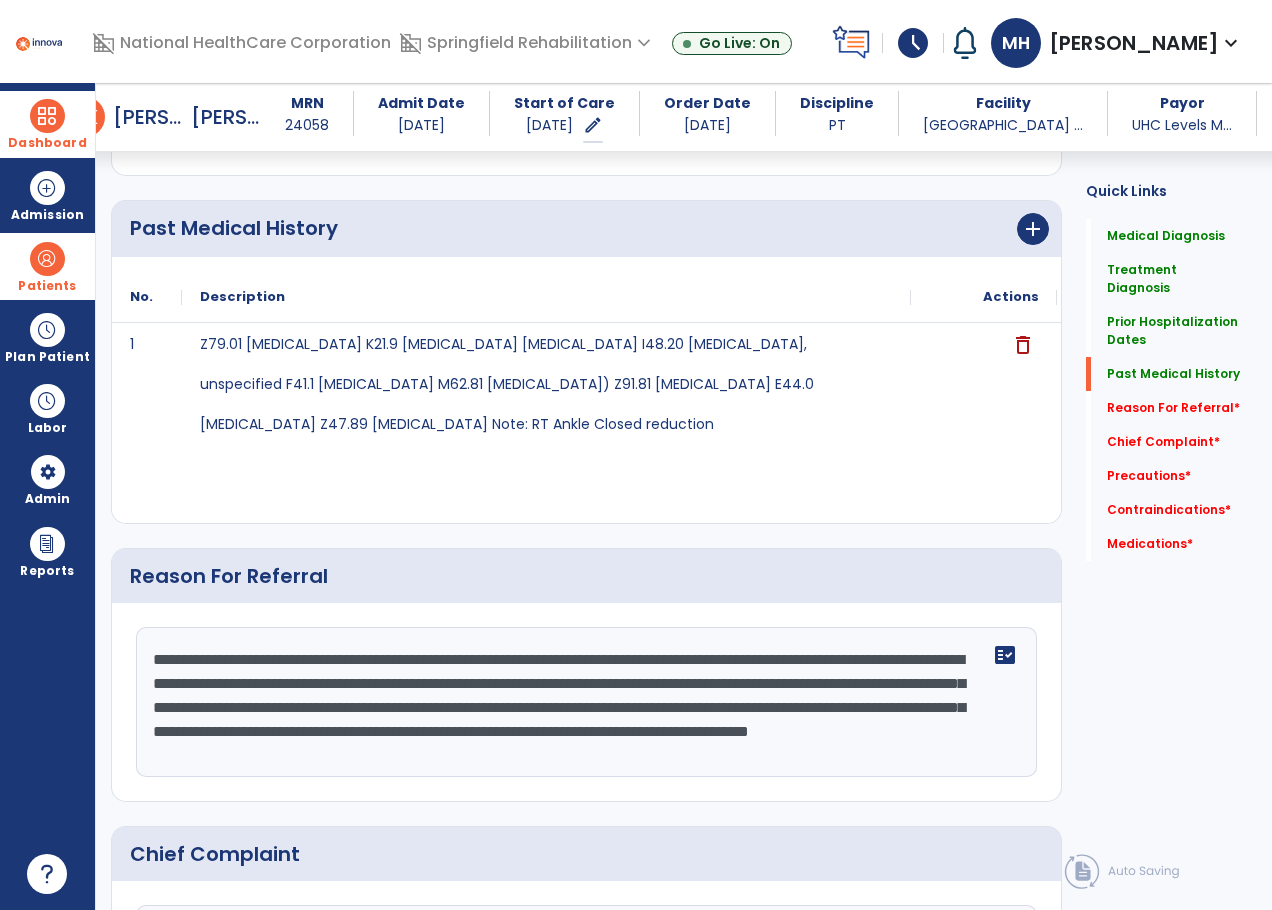 scroll, scrollTop: 15, scrollLeft: 0, axis: vertical 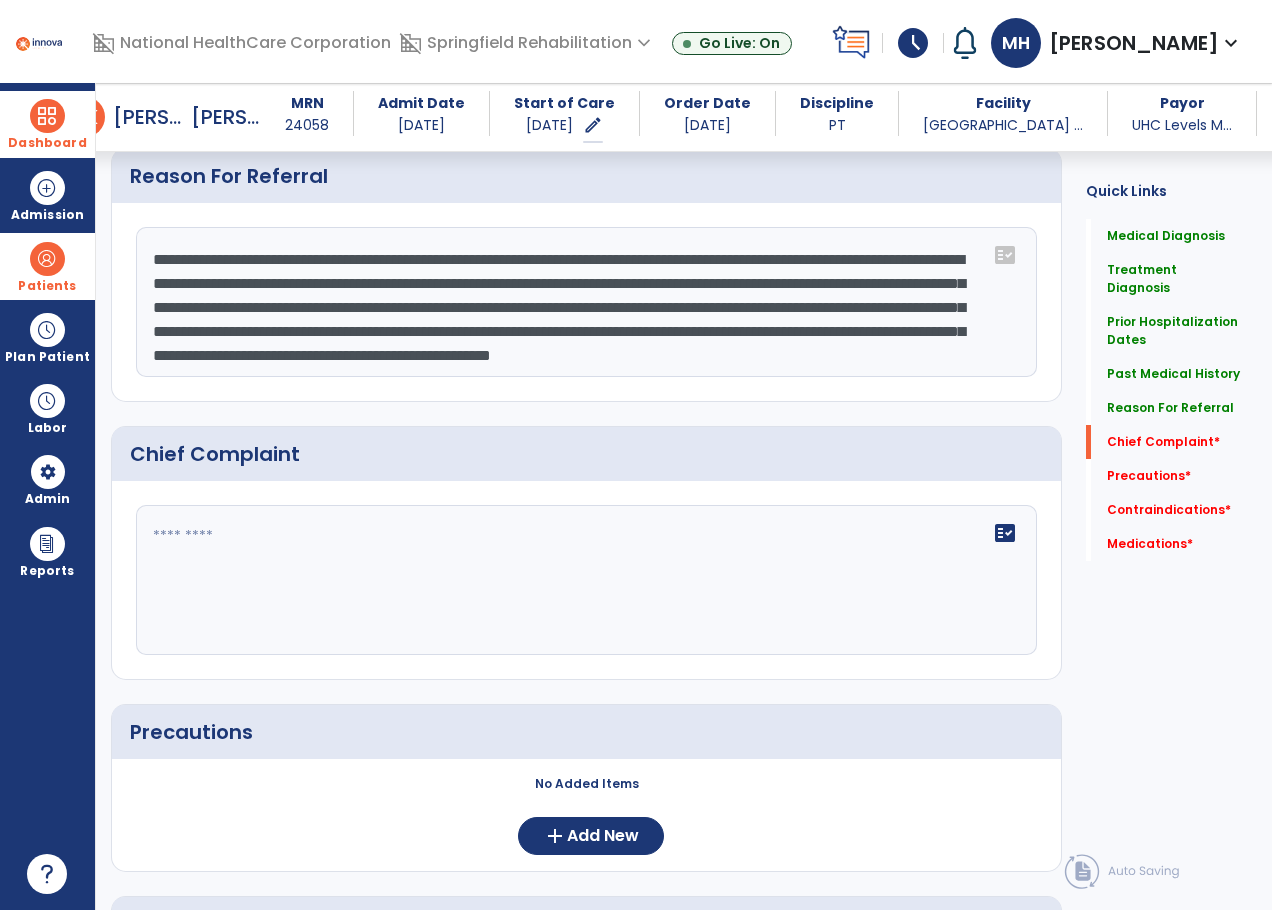 type on "**********" 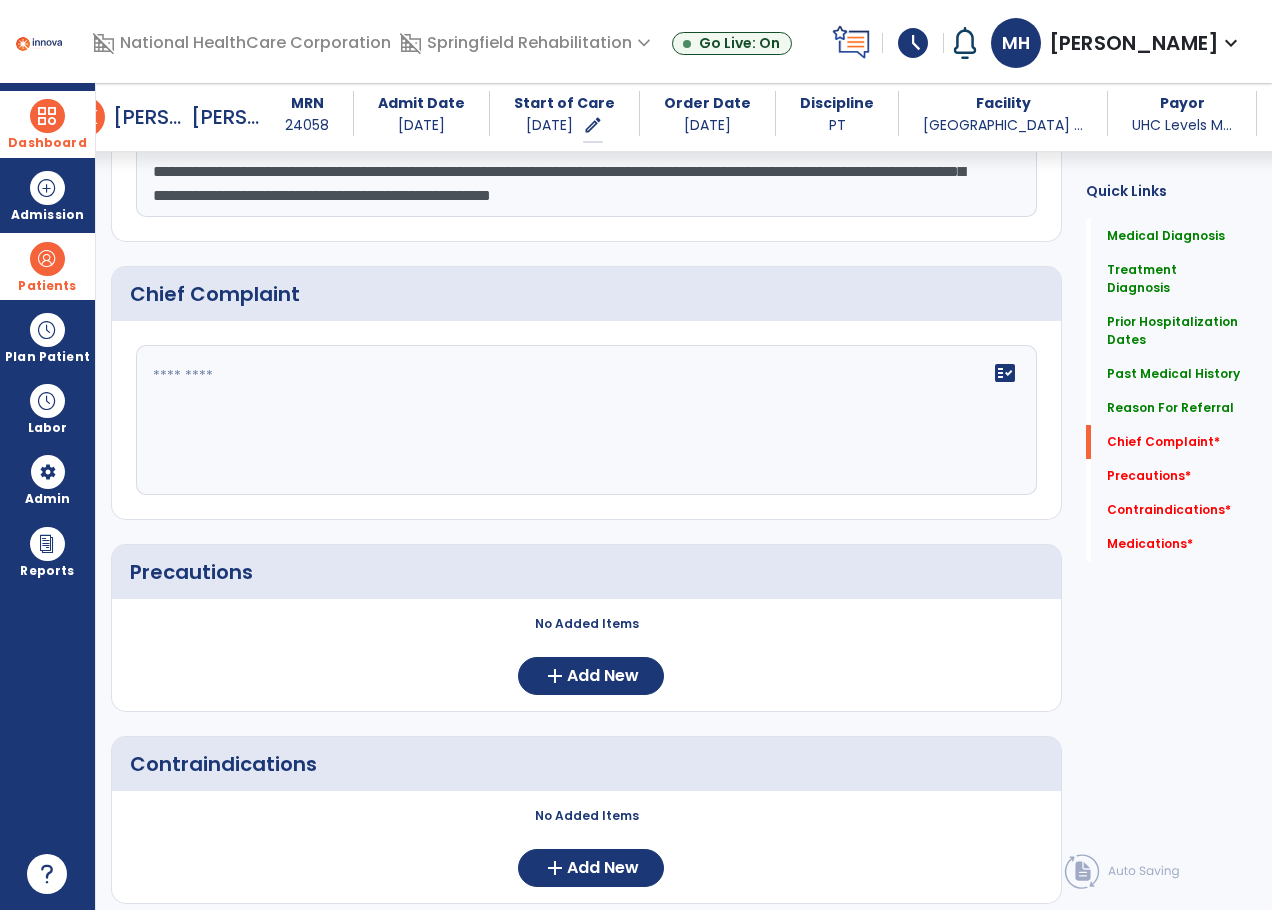 click on "Precautions" 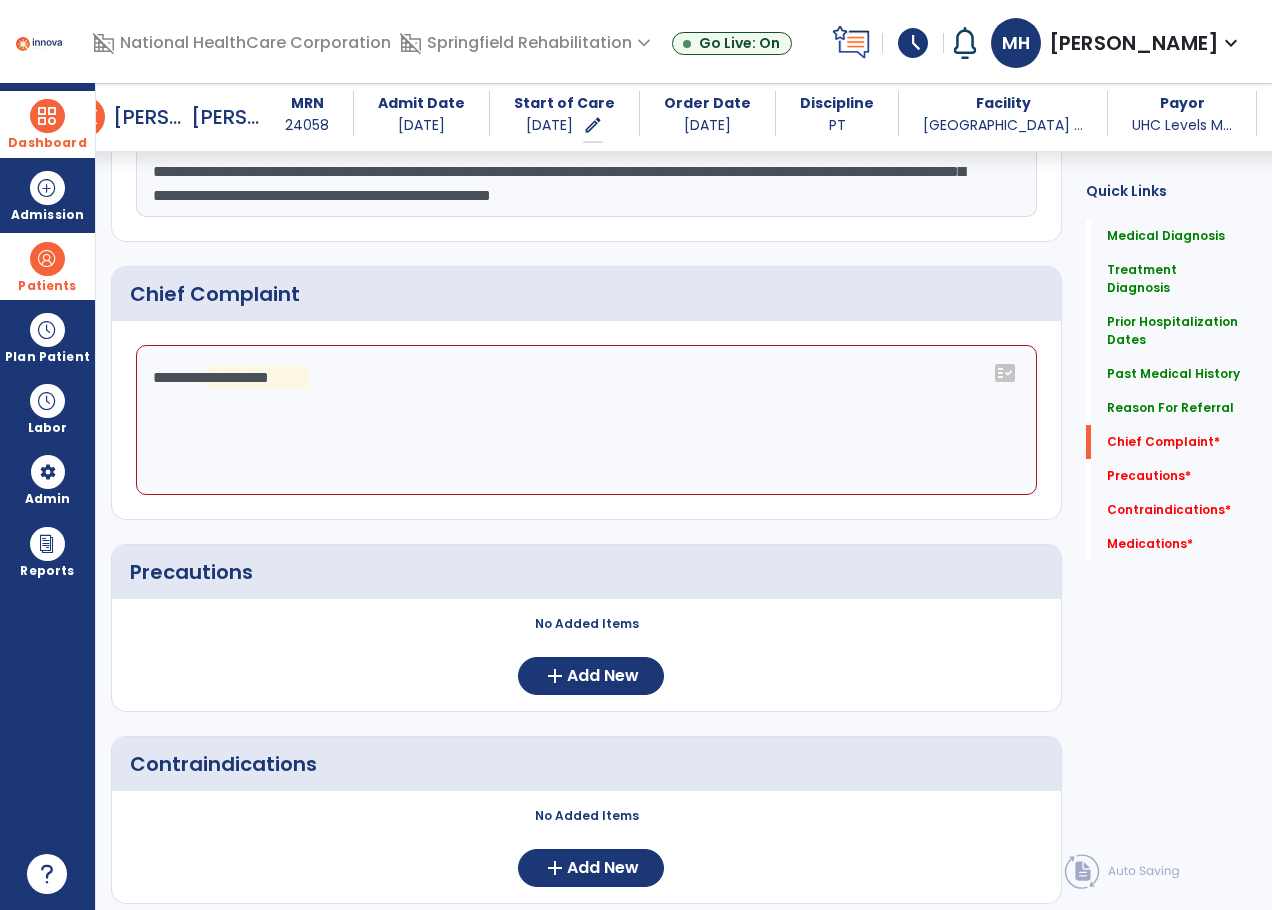 click on "**********" 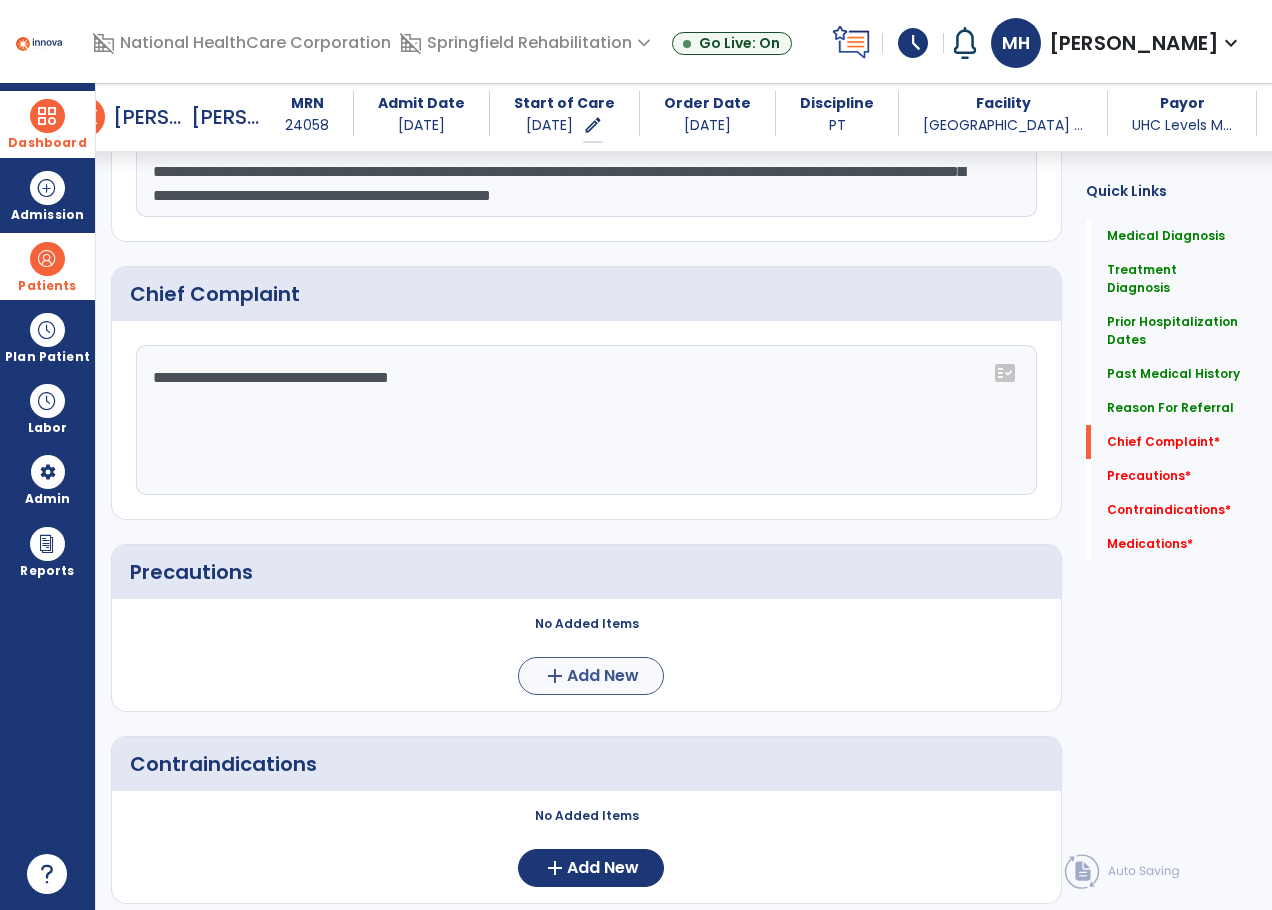 type on "**********" 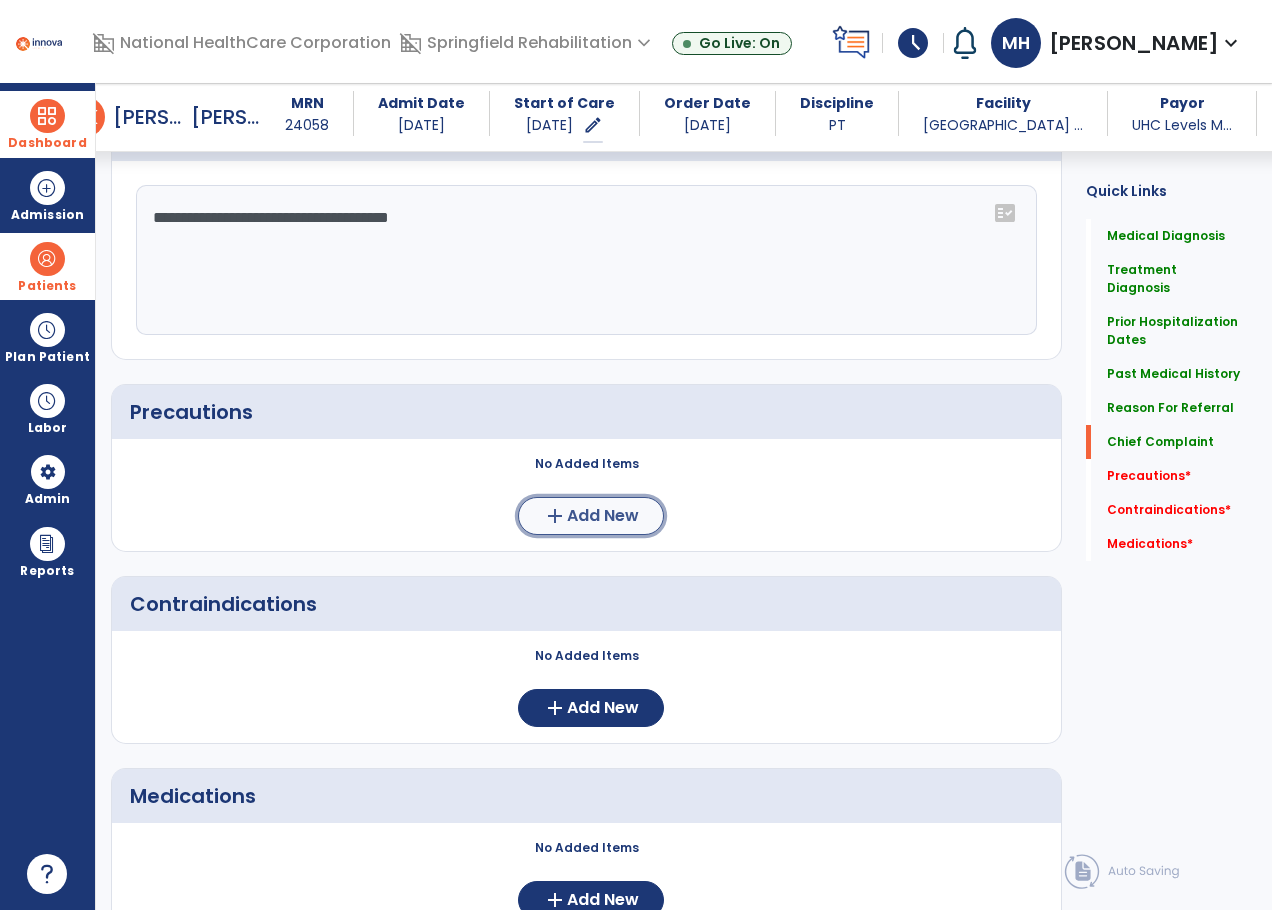 click on "add" 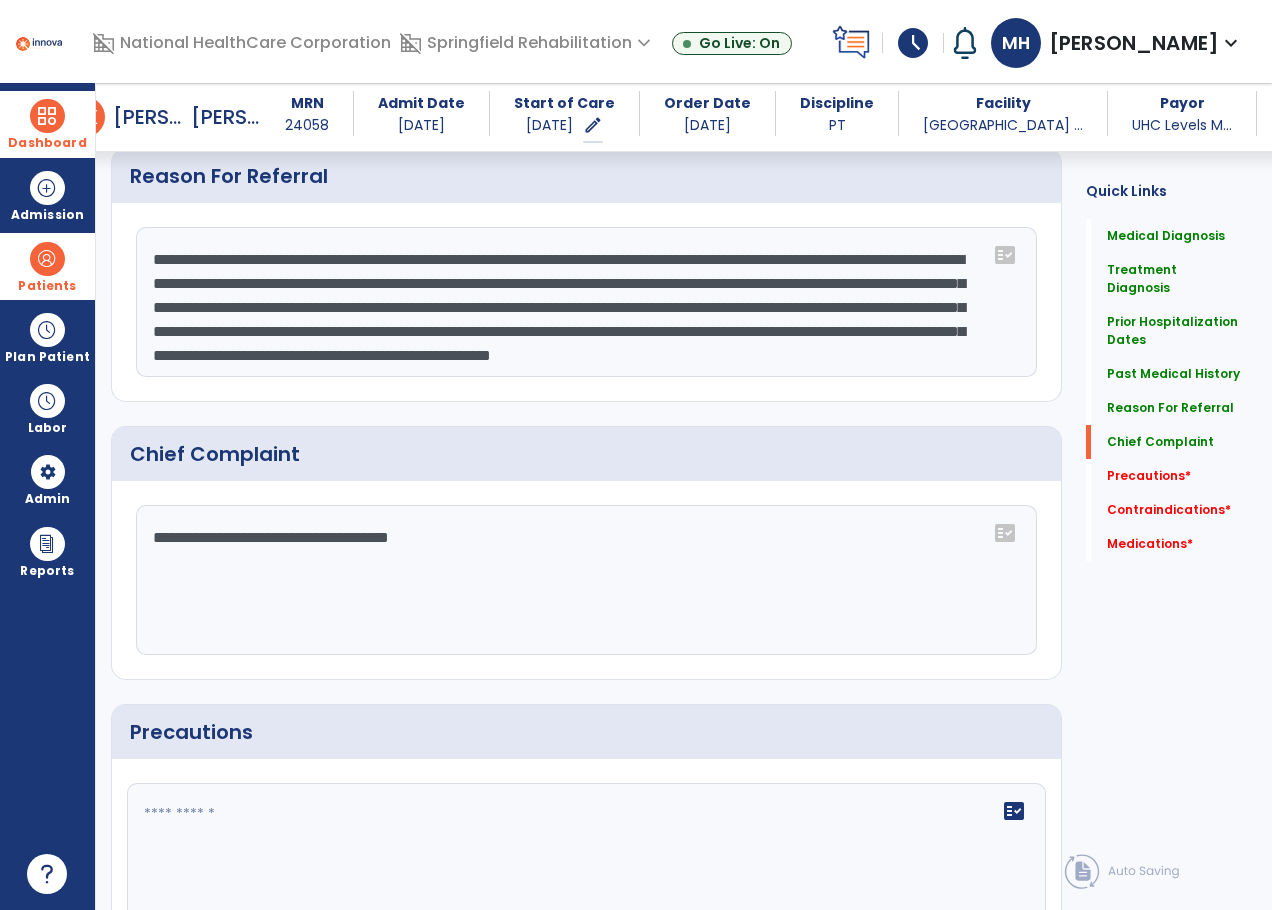 scroll, scrollTop: 1260, scrollLeft: 0, axis: vertical 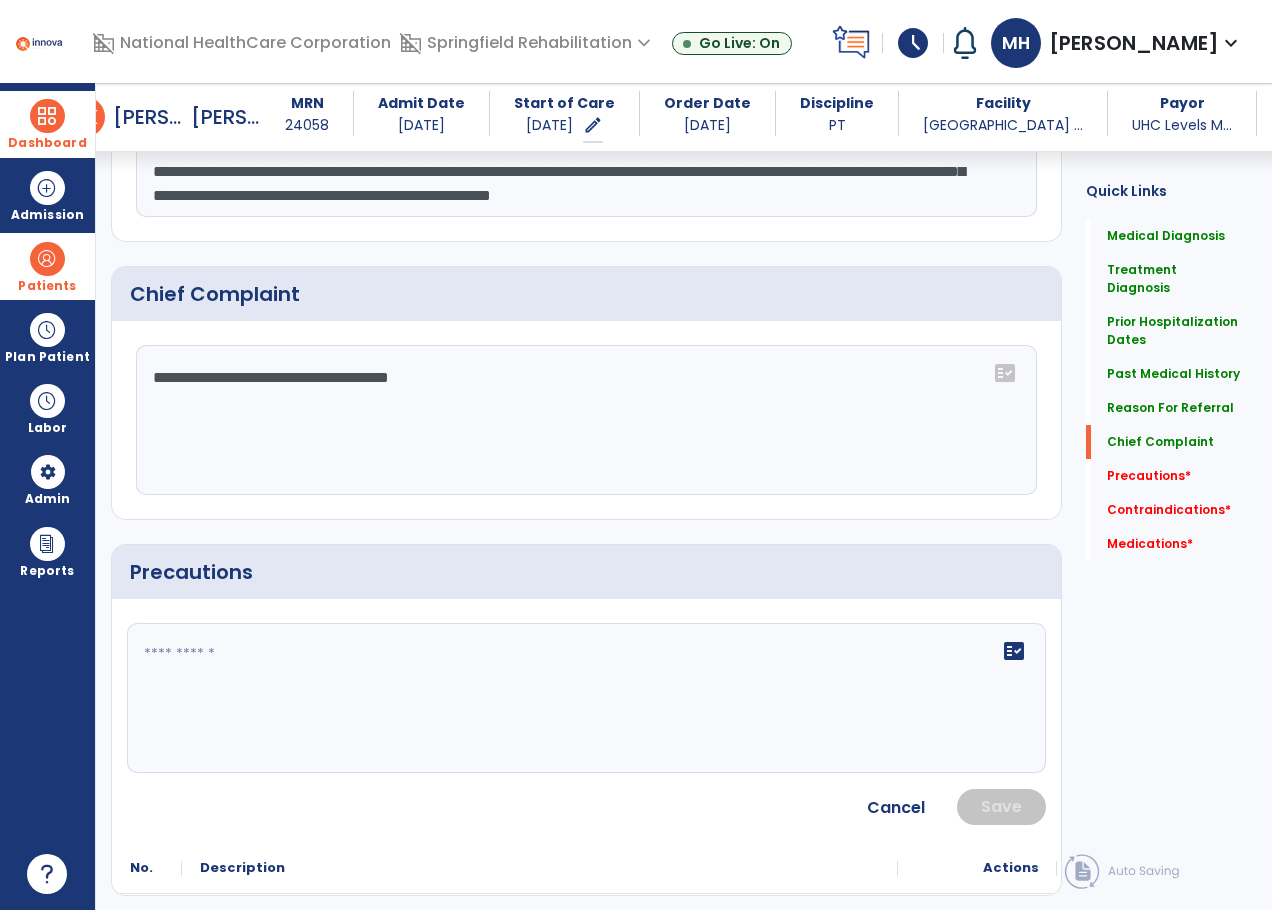 click on "fact_check" 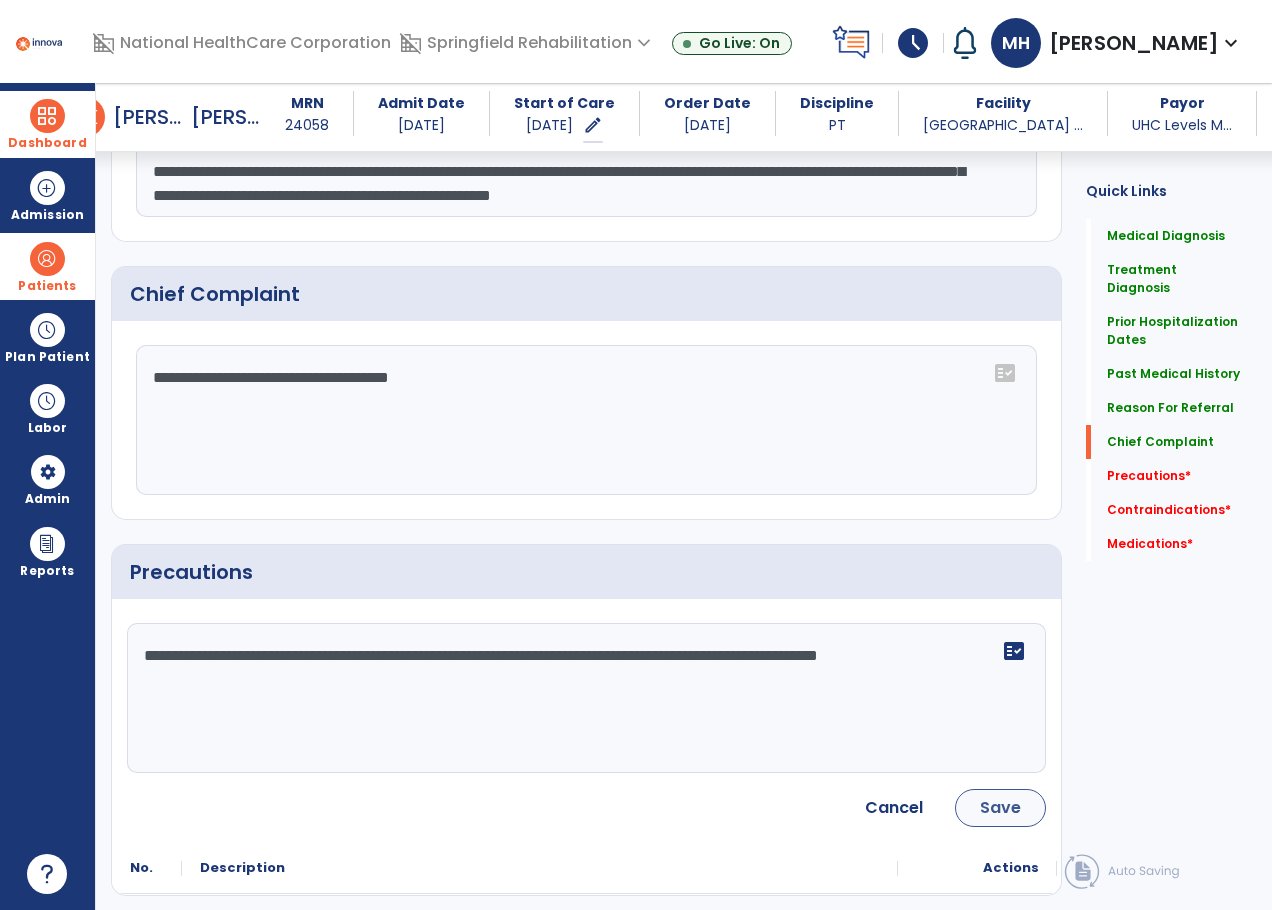 type on "**********" 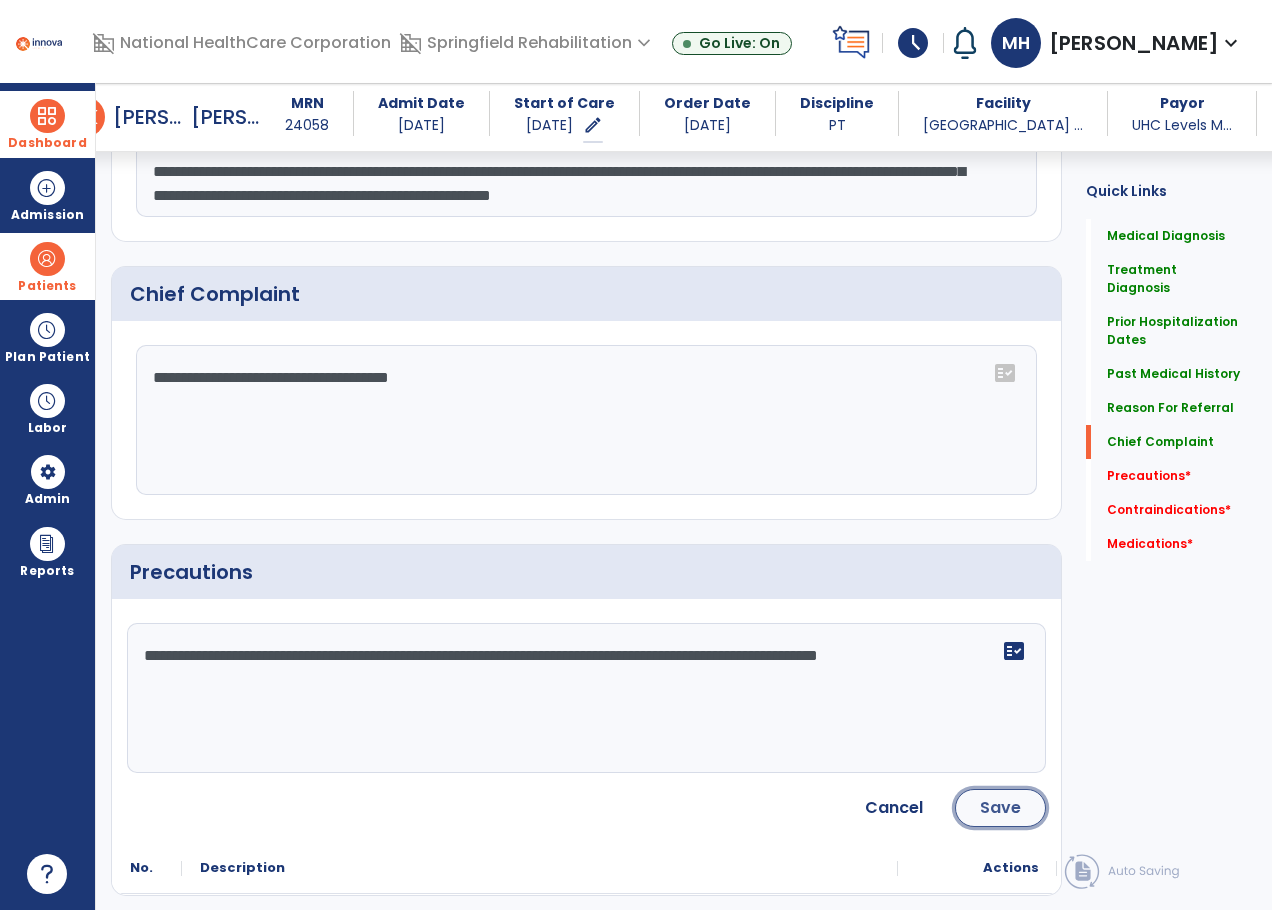 click on "Save" 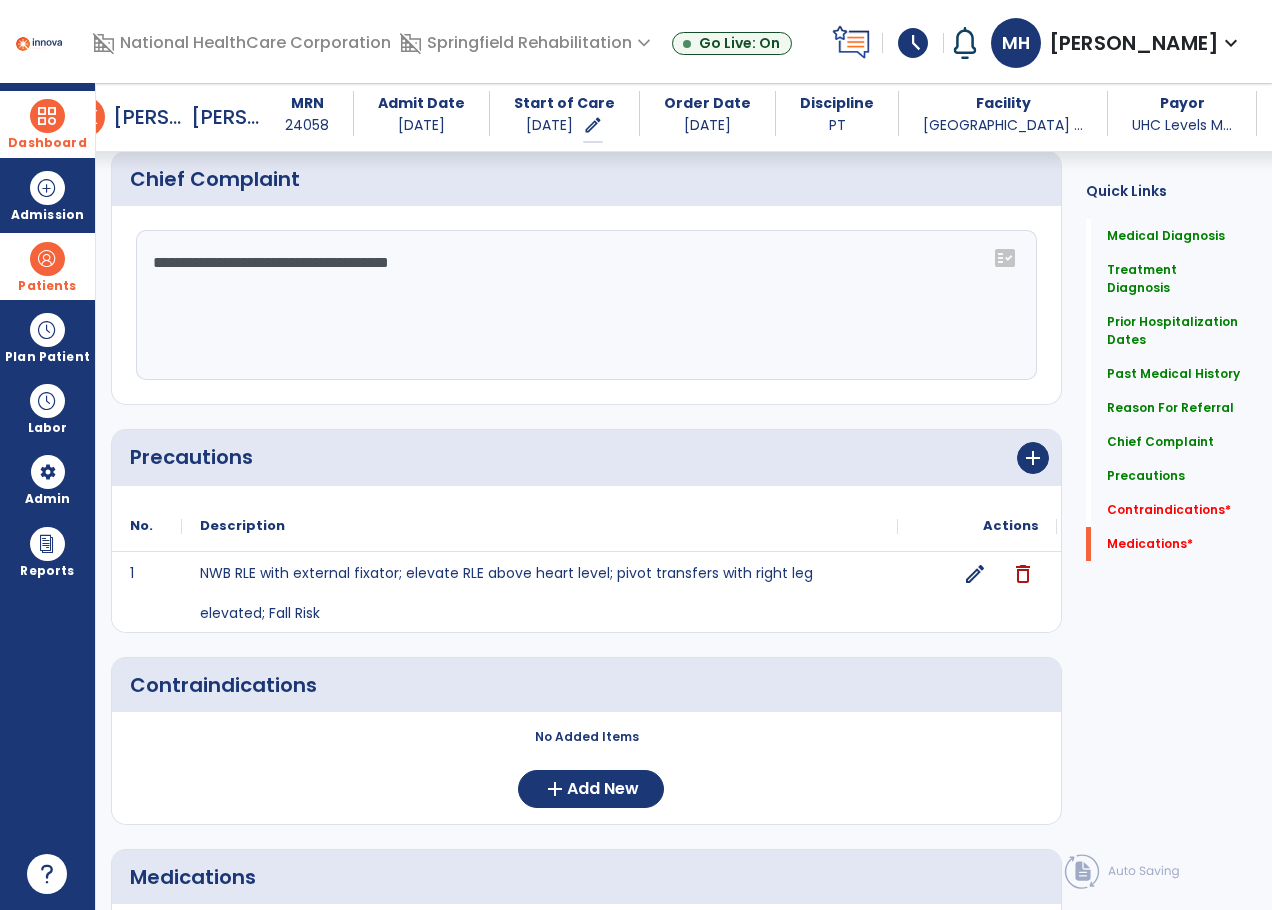scroll, scrollTop: 1552, scrollLeft: 0, axis: vertical 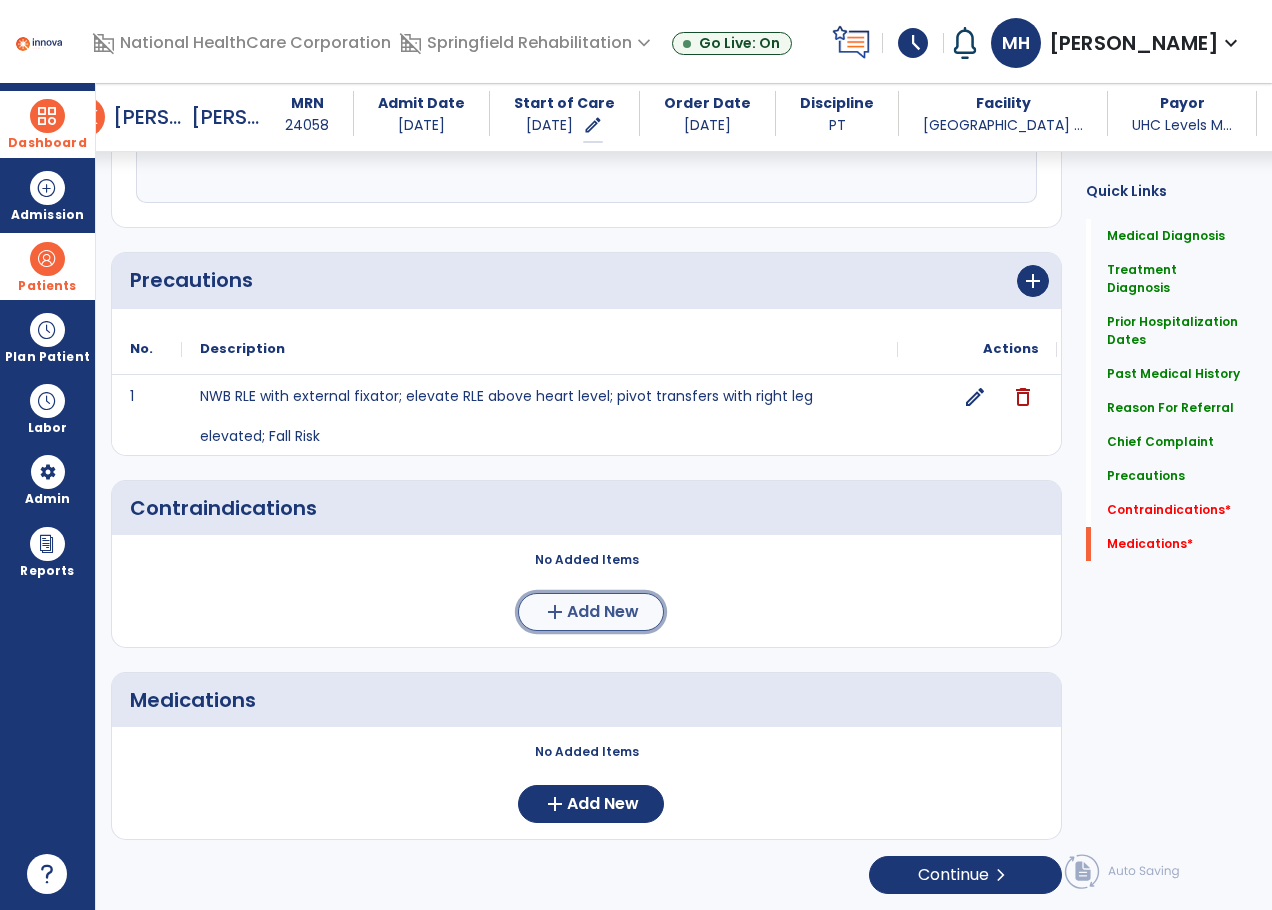 click on "add  Add New" 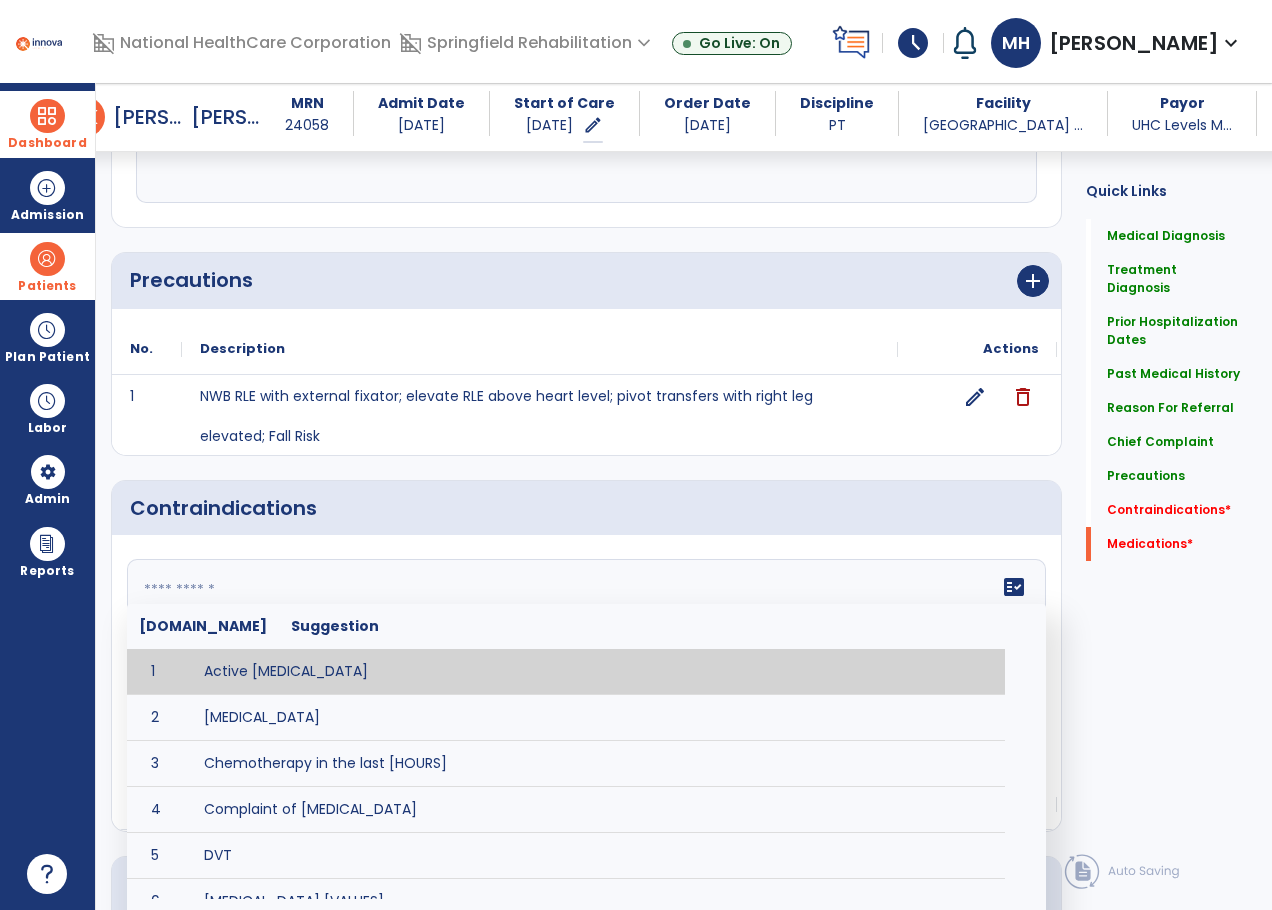 click on "fact_check  [DOMAIN_NAME] Suggestion 1 Active [MEDICAL_DATA] 2 [MEDICAL_DATA] 3 Chemotherapy in the last [HOURS] 4 Complaint of [MEDICAL_DATA] 5 DVT 6 [MEDICAL_DATA] [VALUES] 7 Inflammation or infection in the heart. 8 [MEDICAL_DATA] lower than [VALUE] 9 [MEDICAL_DATA] 10 Pulmonary [MEDICAL_DATA] 11 Recent changes in EKG 12 Severe [MEDICAL_DATA] 13 Severe dehydration 14 Severe diaphoresis 15 Severe [MEDICAL_DATA] 16 Severe shortness of breath/dyspnea 17 Significantly elevated potassium levels 18 Significantly [MEDICAL_DATA] levels 19 Suspected or known [MEDICAL_DATA] 20 [MEDICAL_DATA] 21 Uncontrolled [MEDICAL_DATA] with blood sugar levels greater than [VALUE] or less than [Value]  22 [MEDICAL_DATA] 23 Untreated [MEDICAL_DATA]" 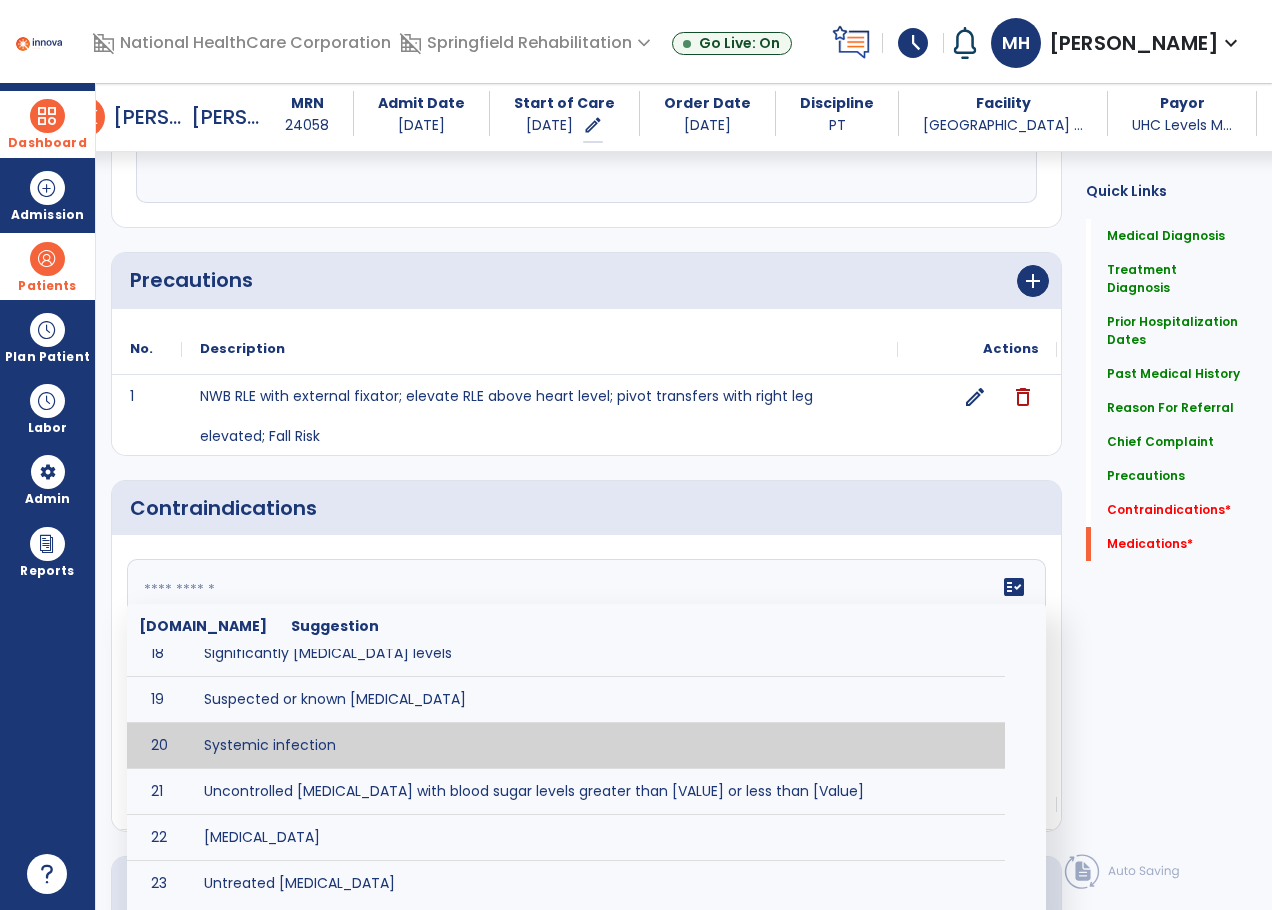 scroll, scrollTop: 808, scrollLeft: 0, axis: vertical 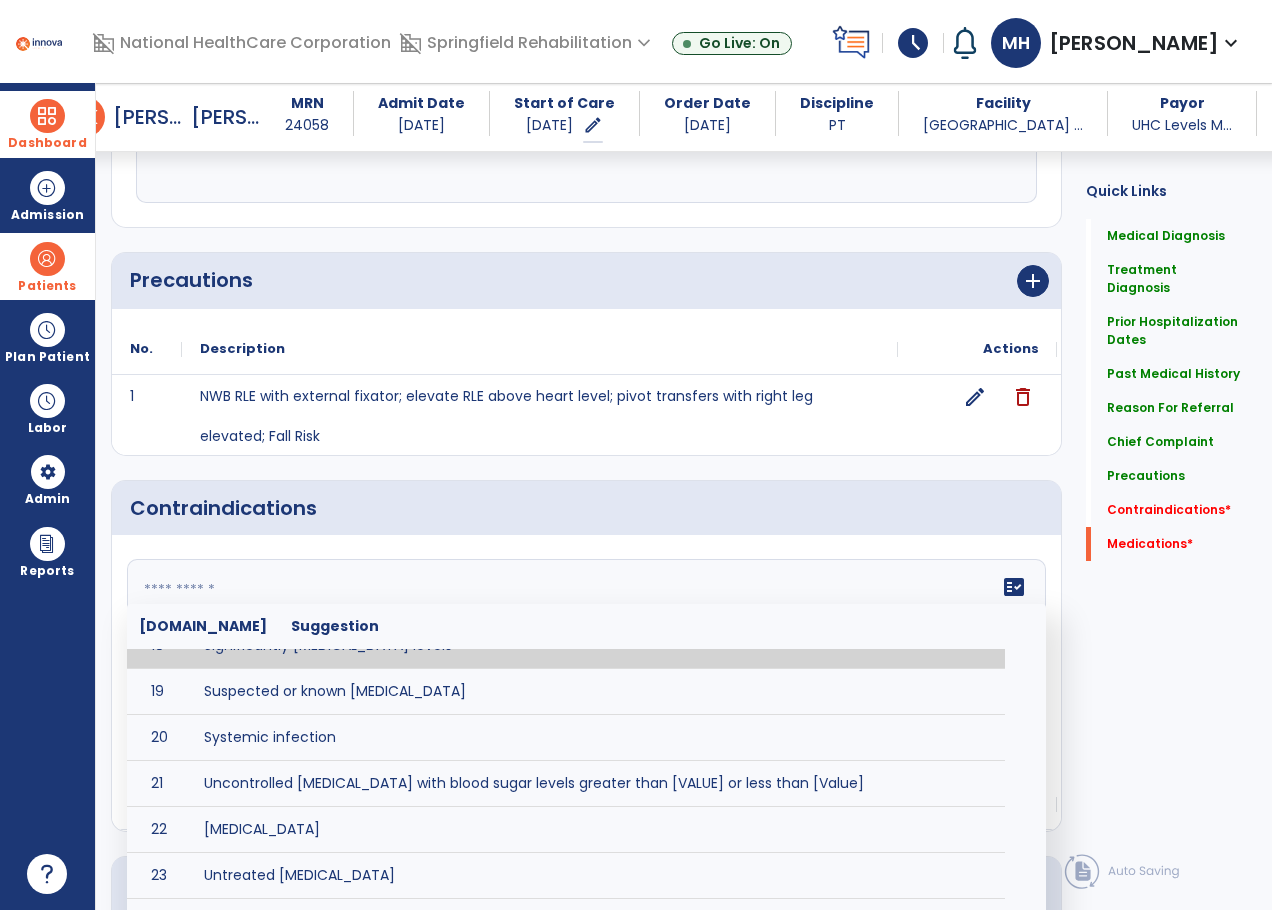 click 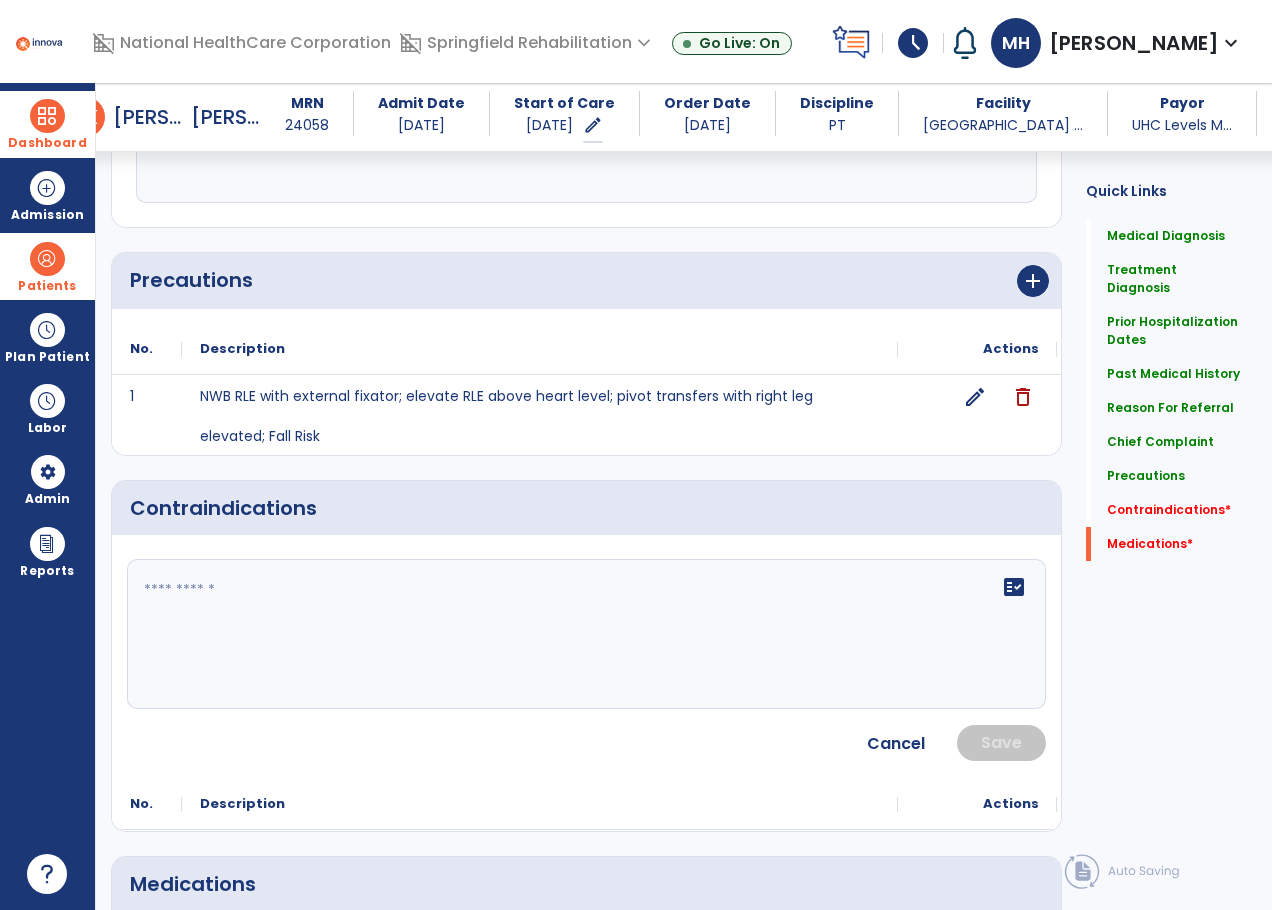click on "fact_check" 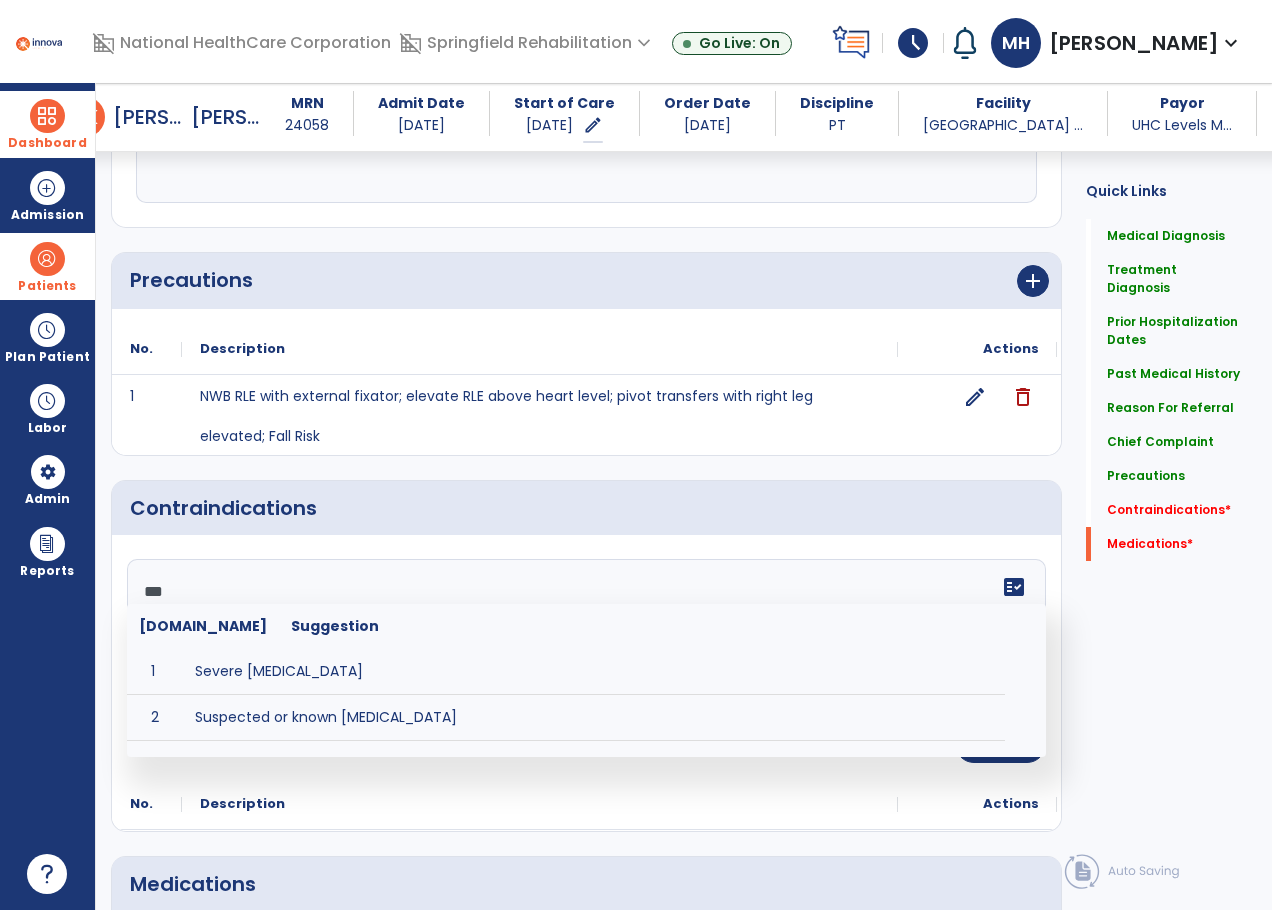 scroll, scrollTop: 0, scrollLeft: 0, axis: both 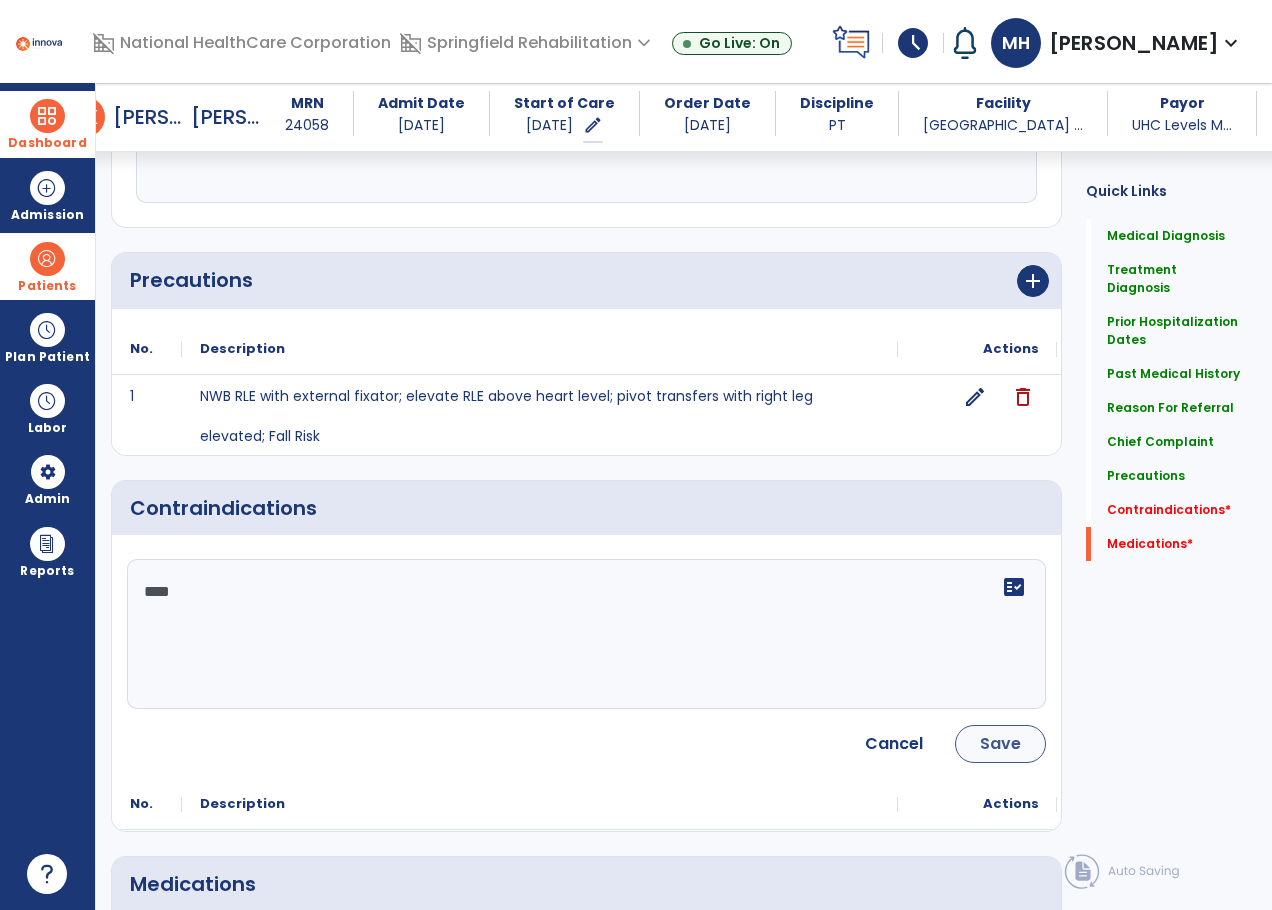 type on "****" 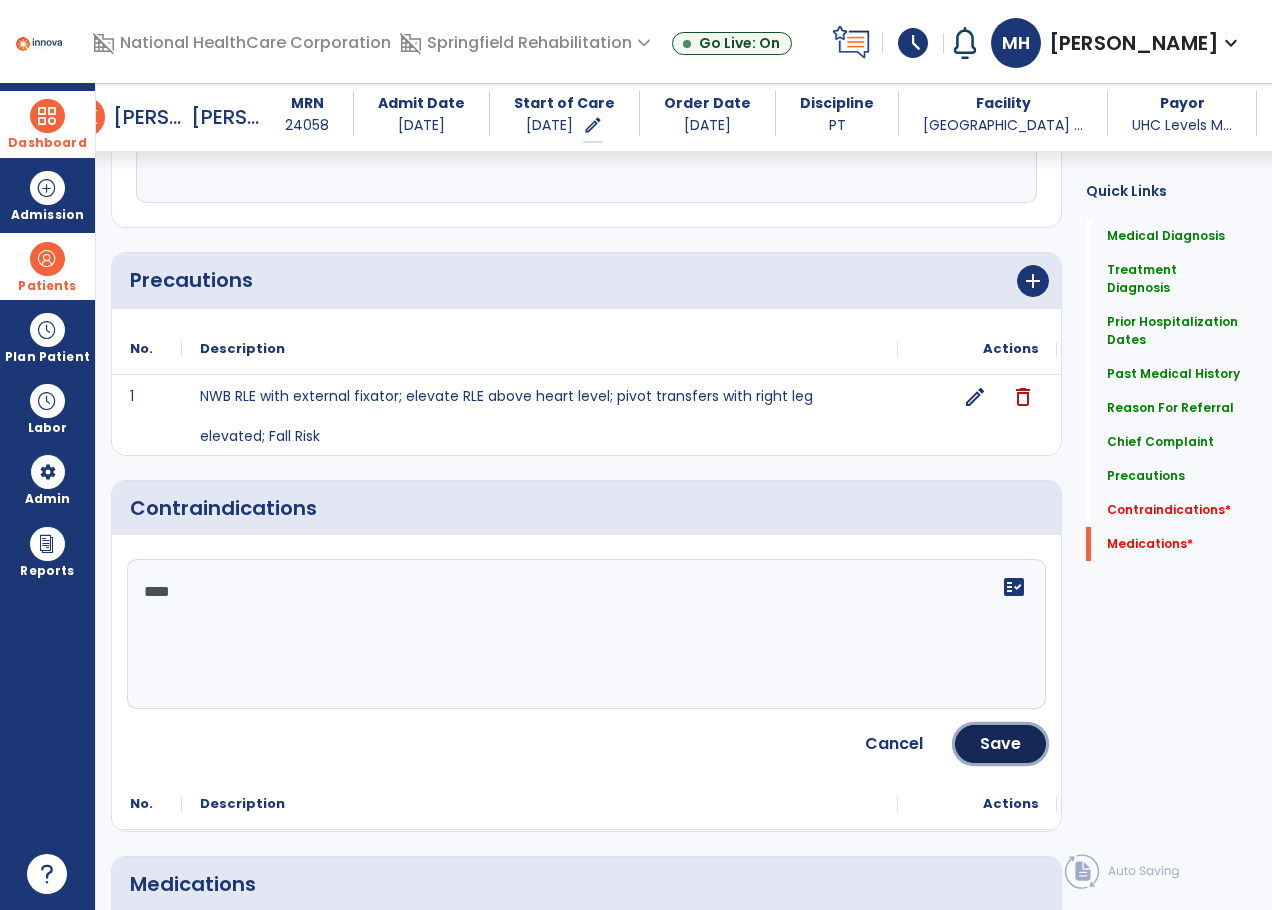 drag, startPoint x: 1006, startPoint y: 745, endPoint x: 964, endPoint y: 752, distance: 42.579338 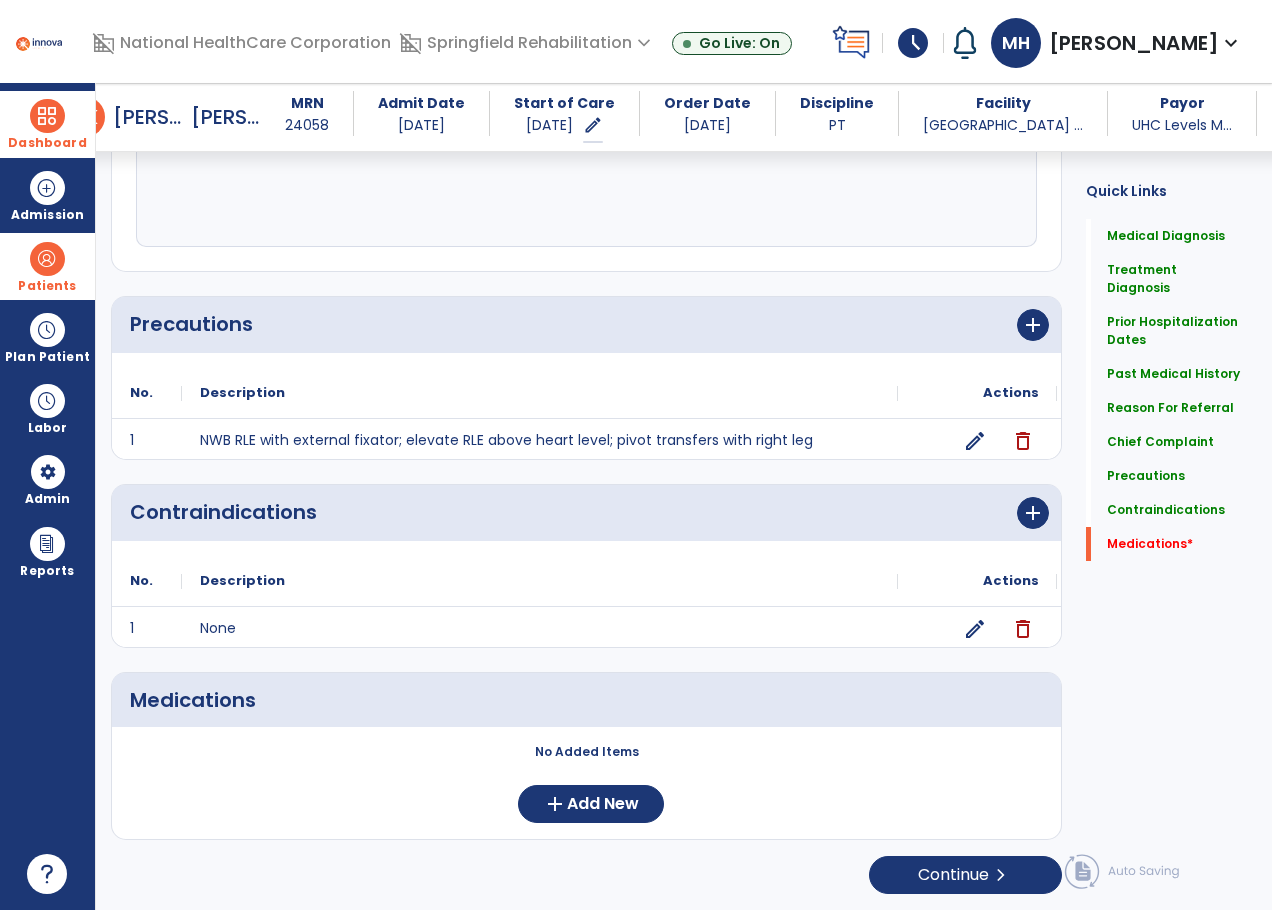 scroll, scrollTop: 1548, scrollLeft: 0, axis: vertical 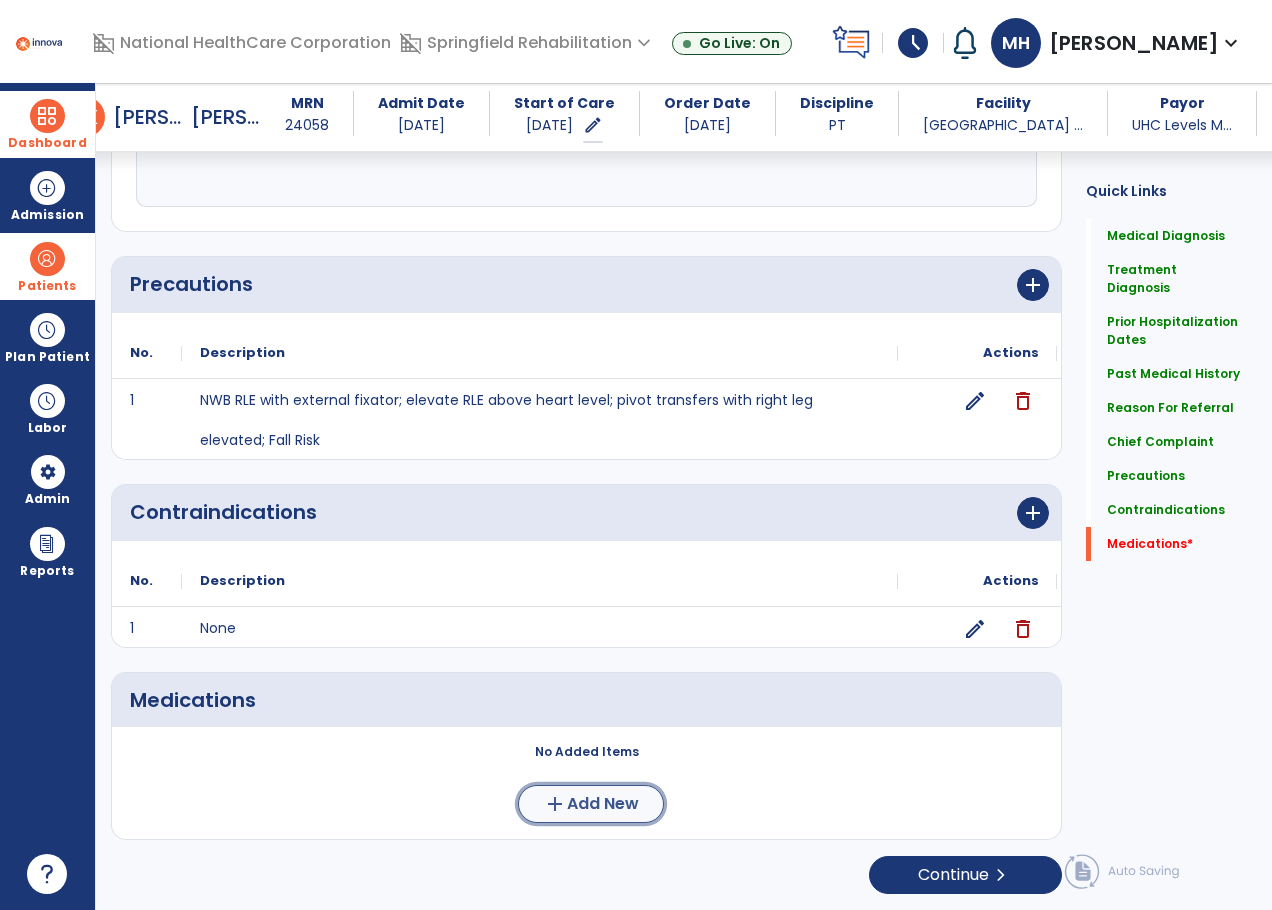 click on "Add New" 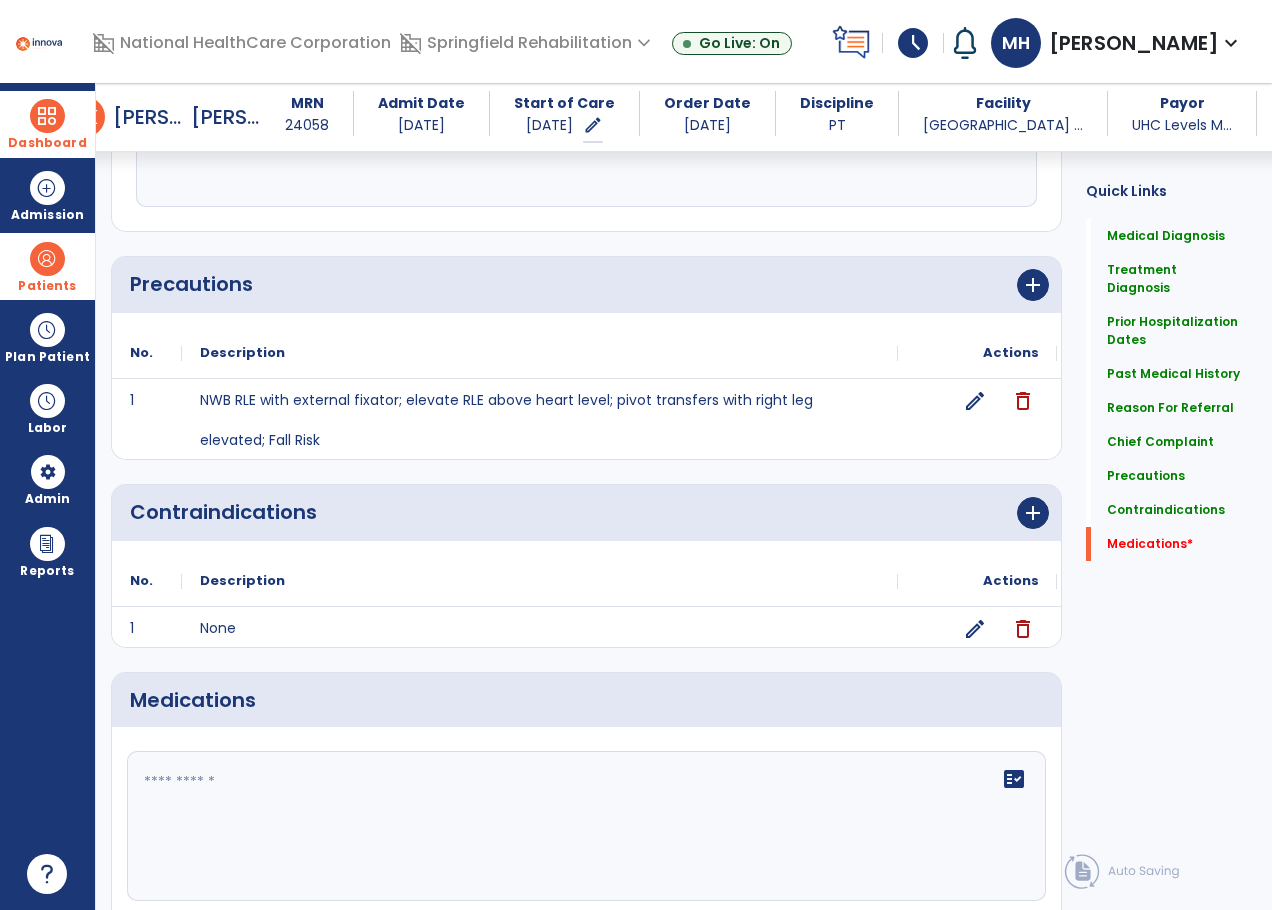 click on "fact_check" 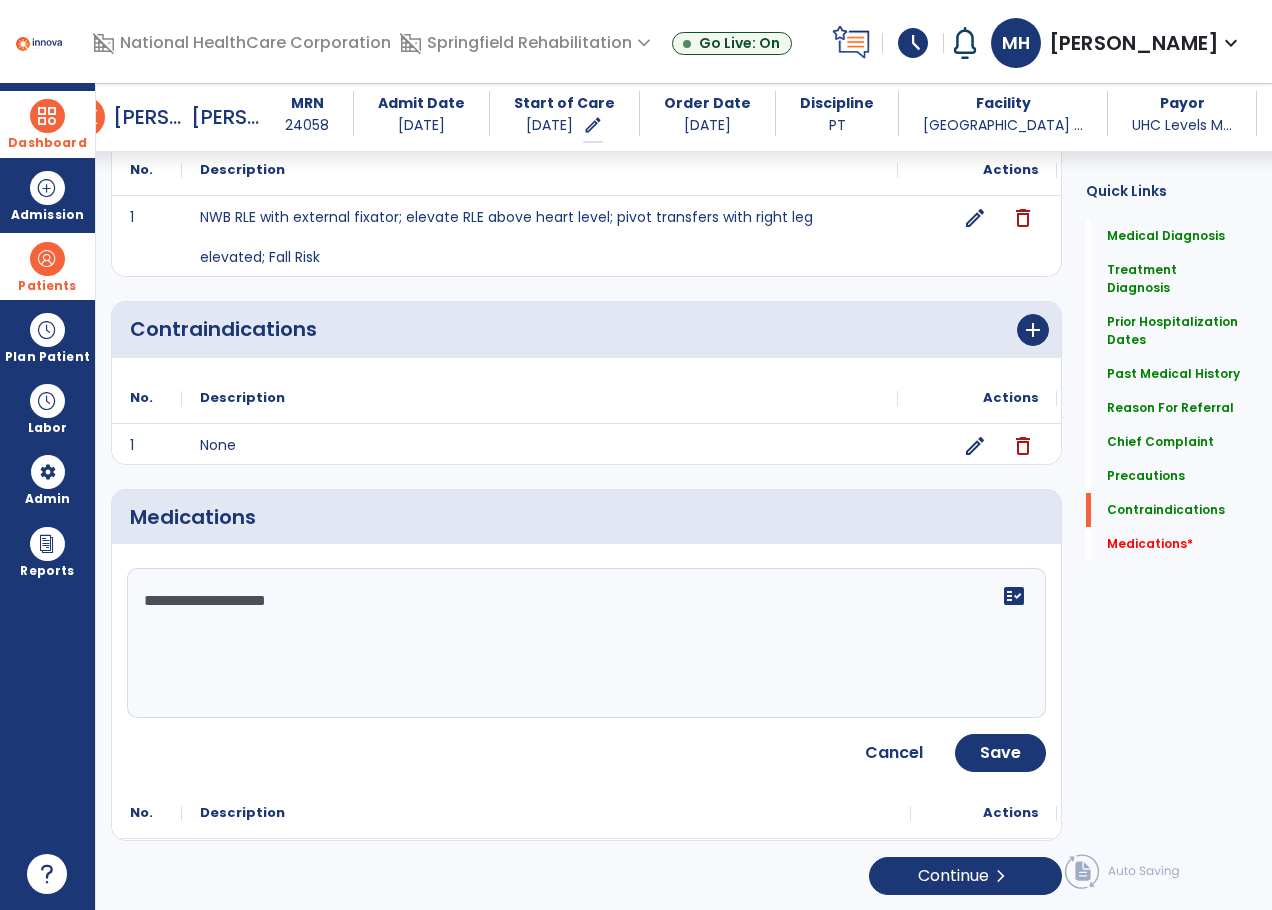scroll, scrollTop: 1732, scrollLeft: 0, axis: vertical 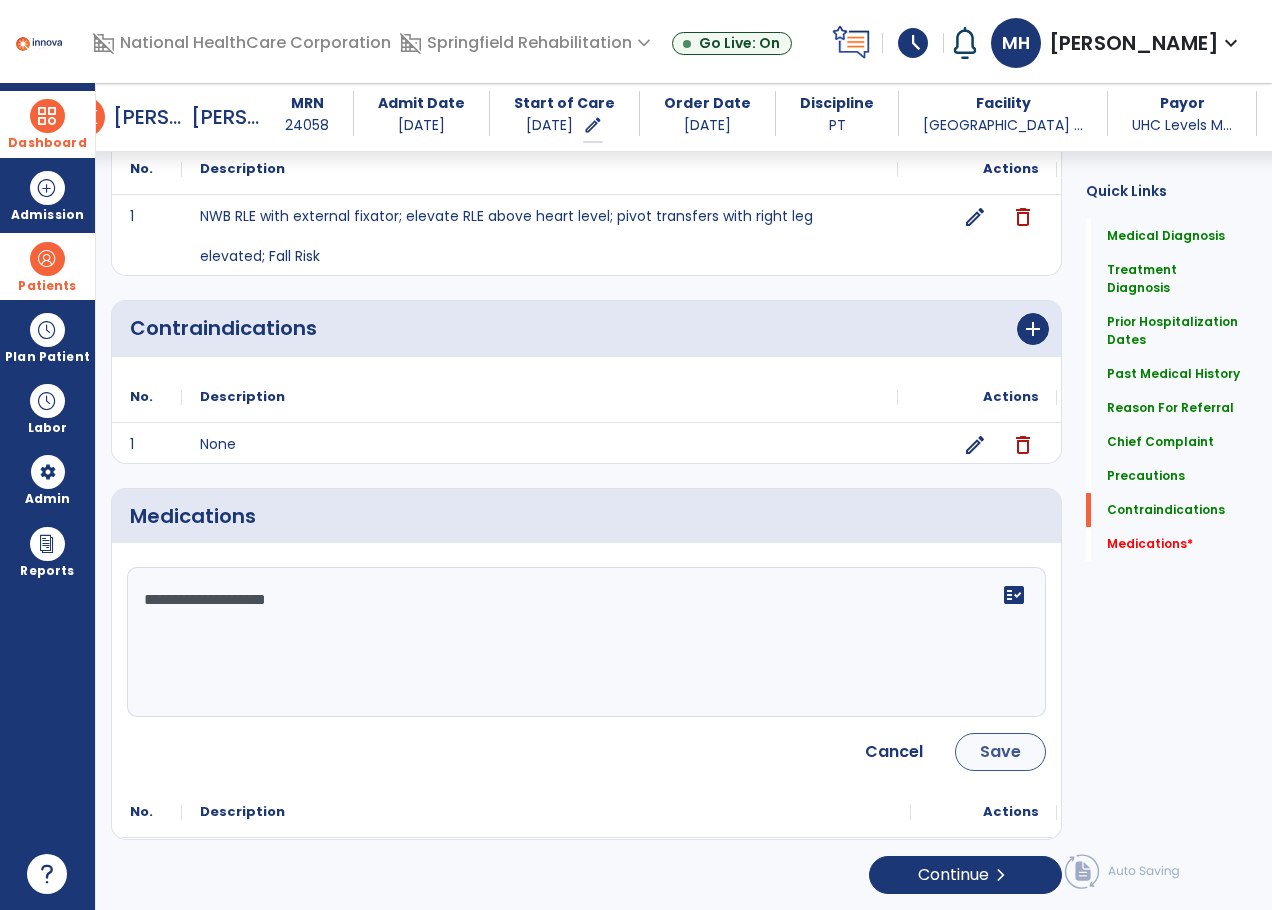 type on "**********" 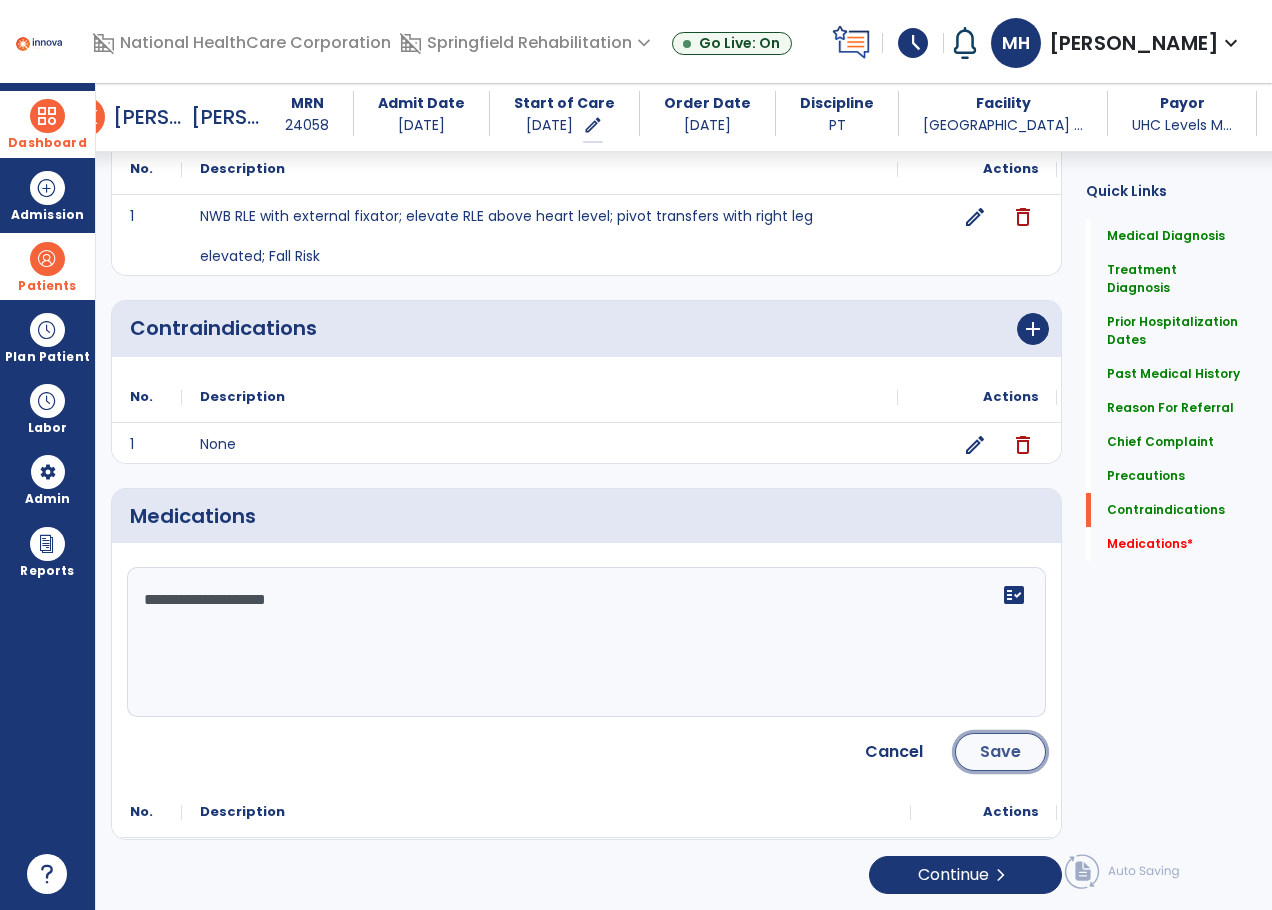 click on "Save" 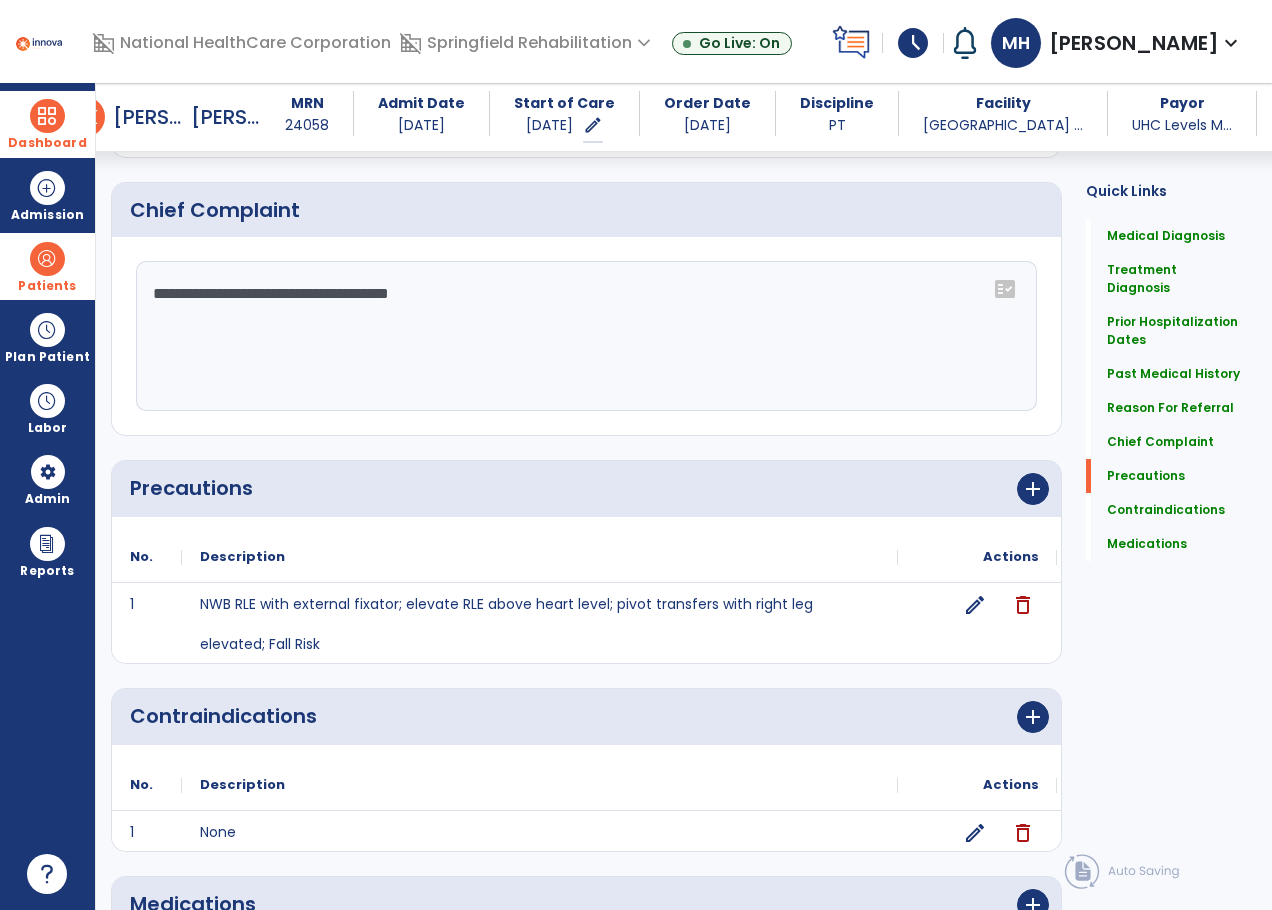 scroll, scrollTop: 1544, scrollLeft: 0, axis: vertical 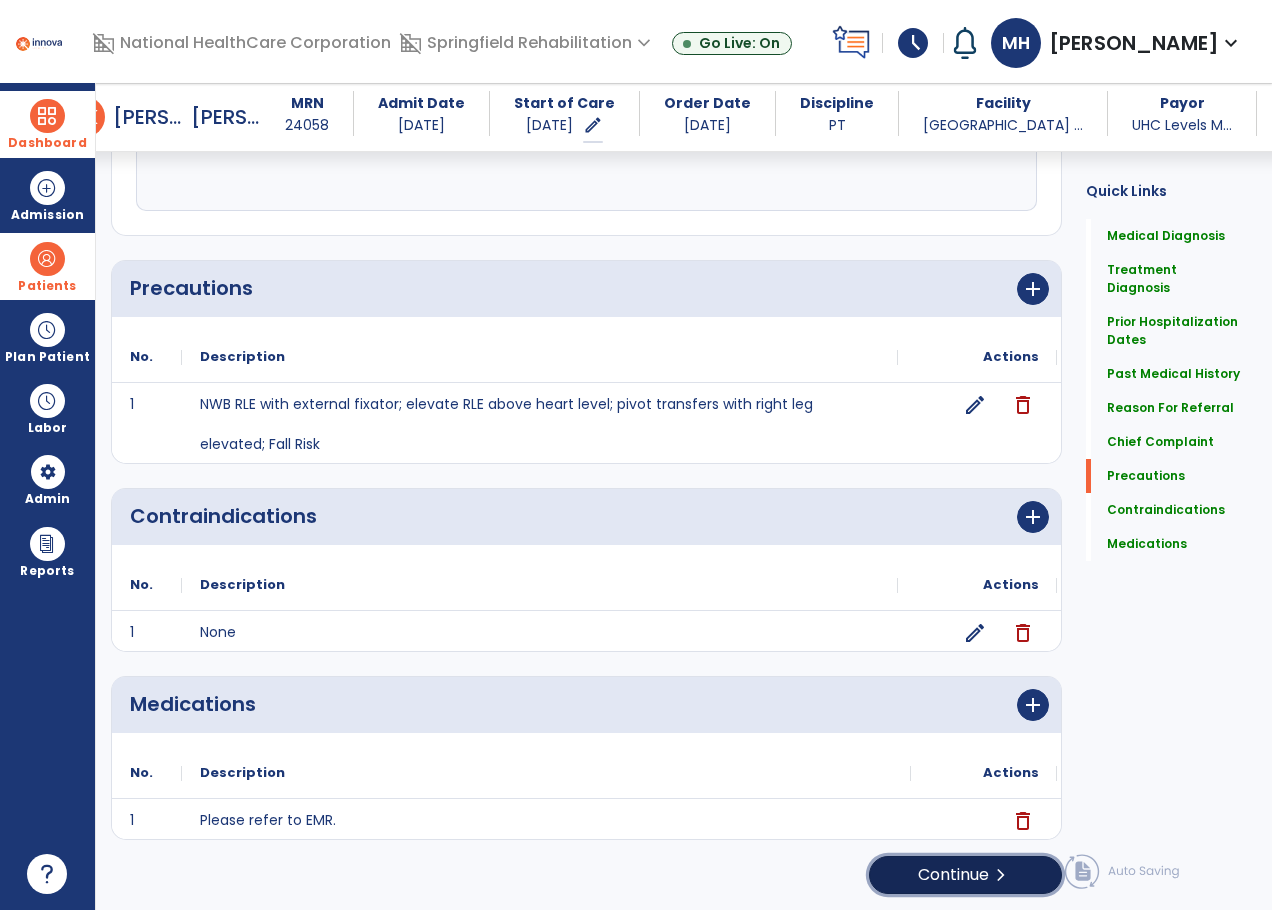 click on "Continue  chevron_right" 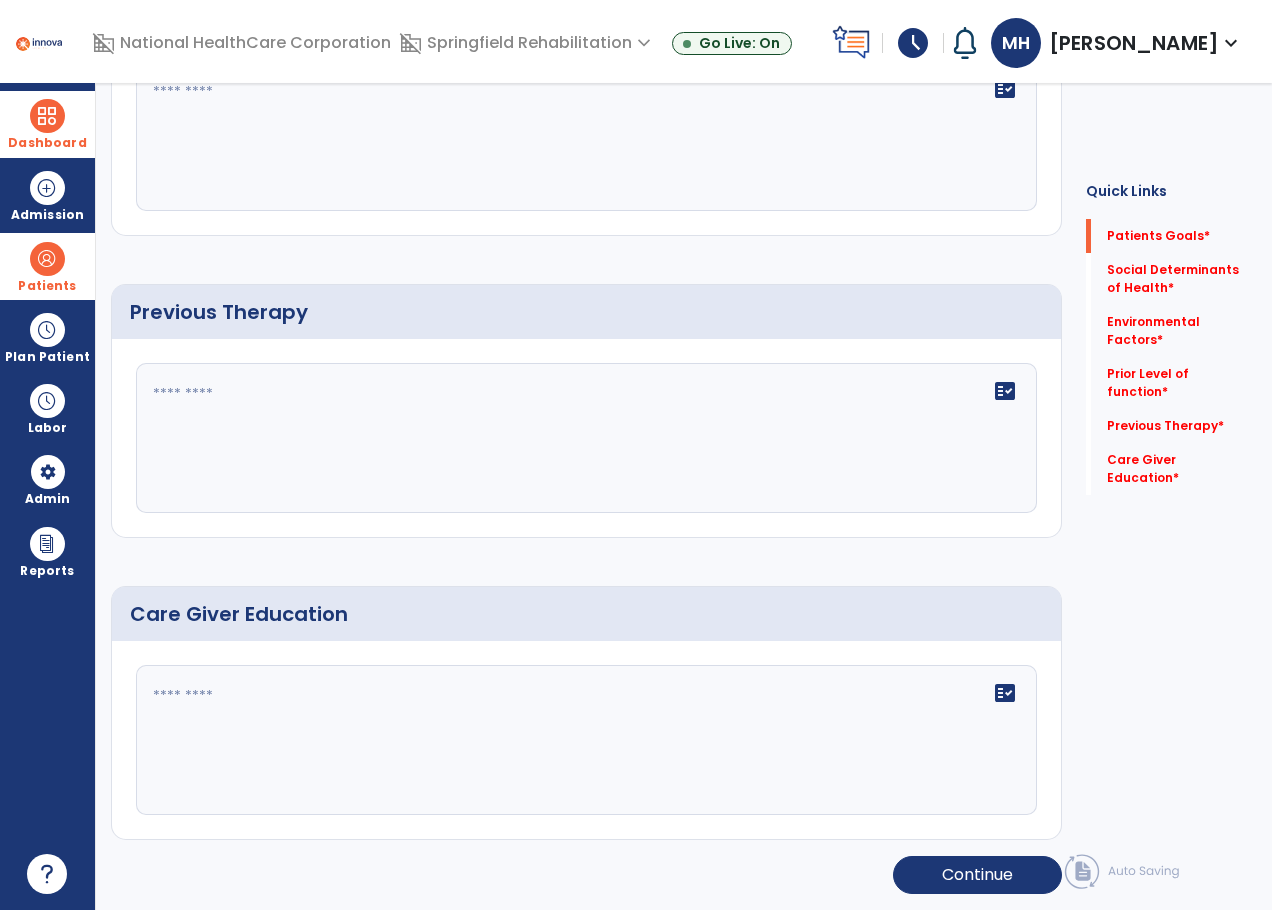 scroll, scrollTop: 0, scrollLeft: 0, axis: both 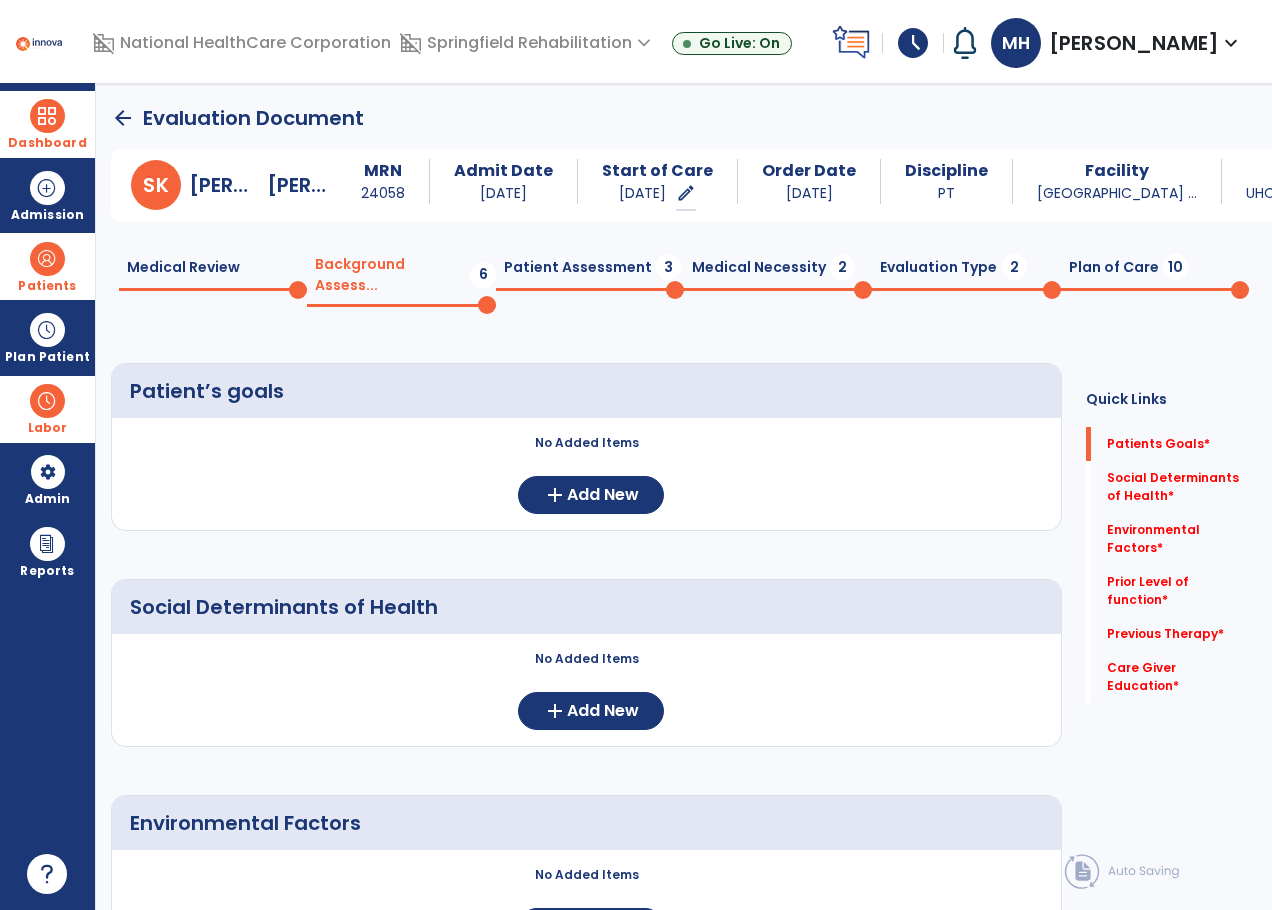 click on "Labor" at bounding box center [48, 428] 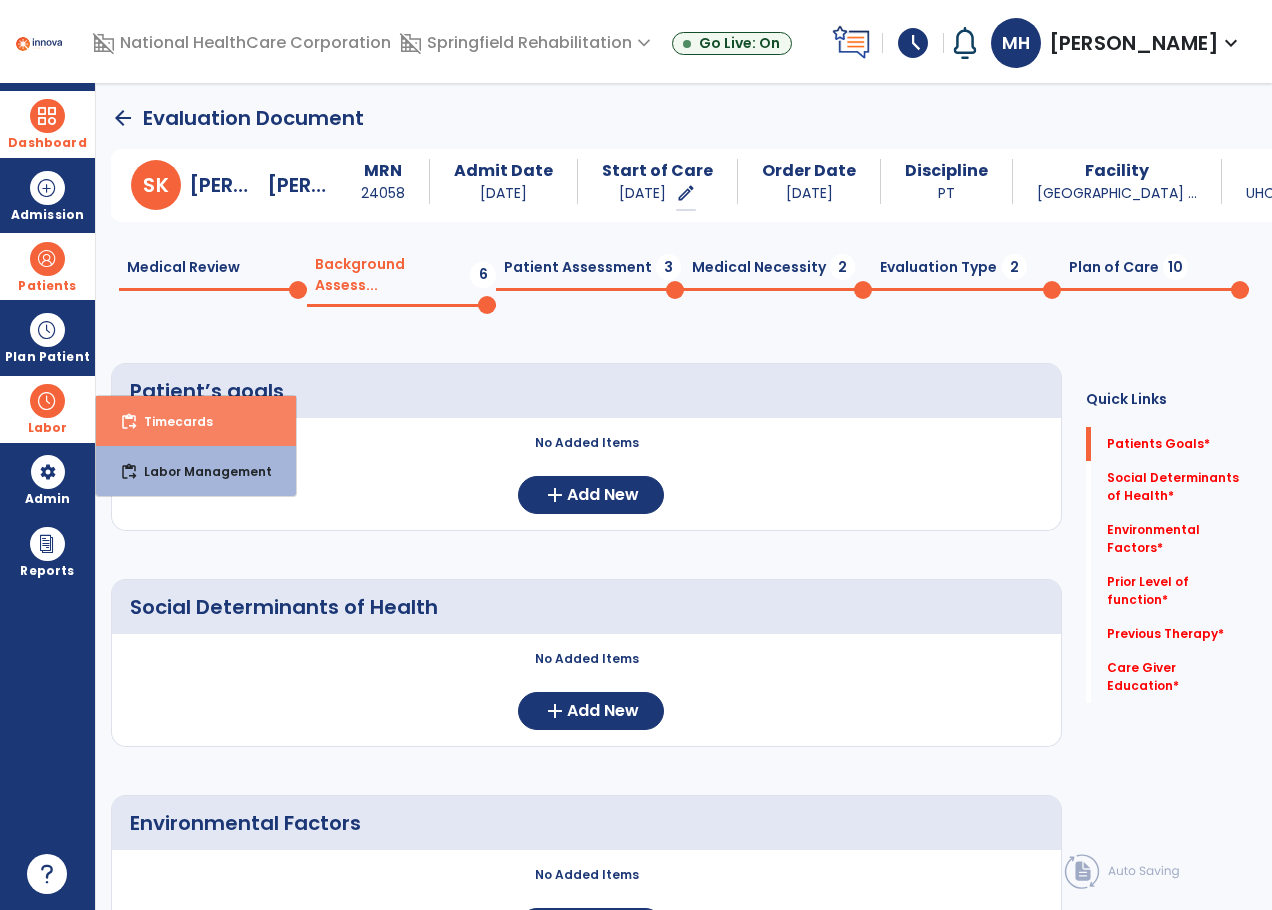 click on "Timecards" at bounding box center [170, 421] 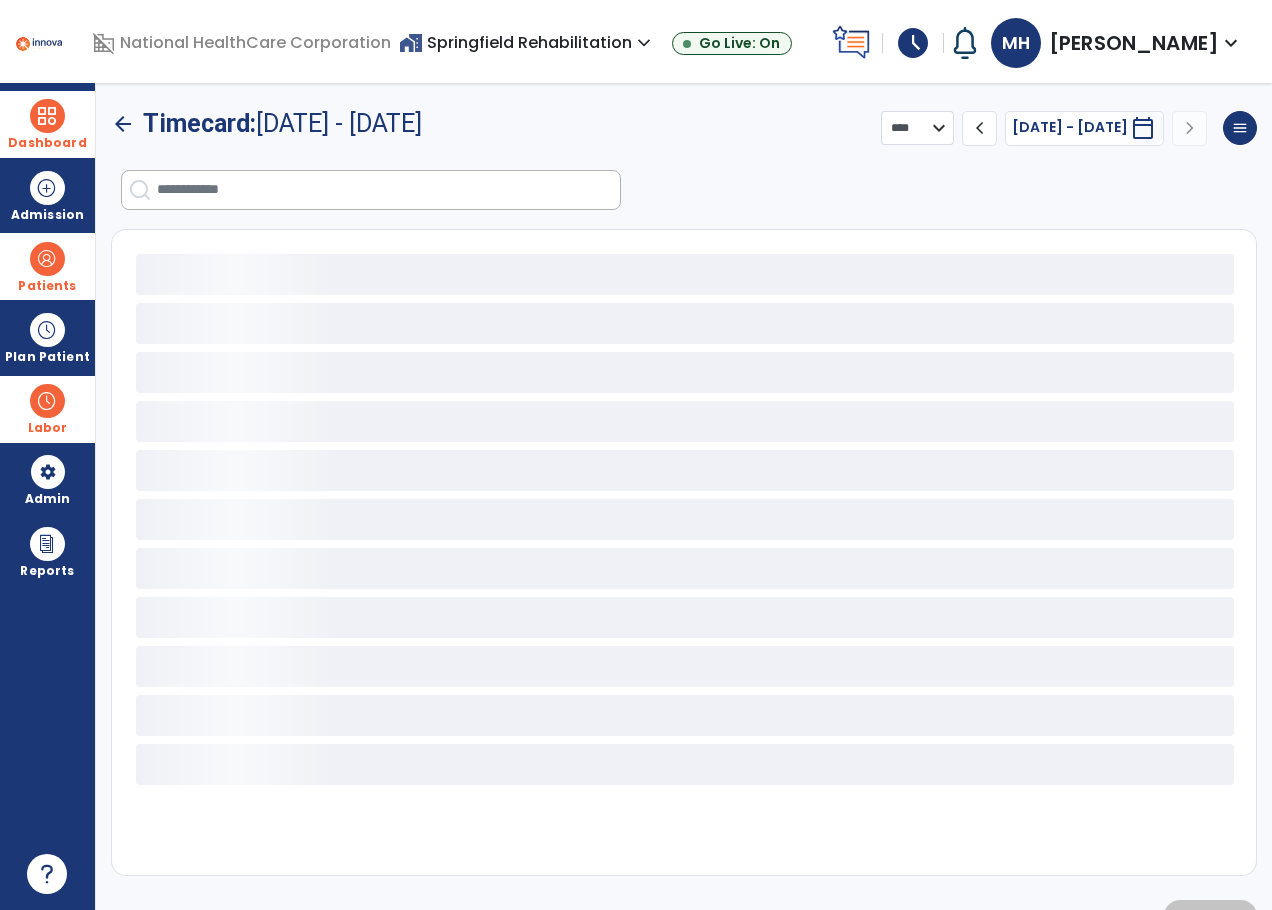 select on "***" 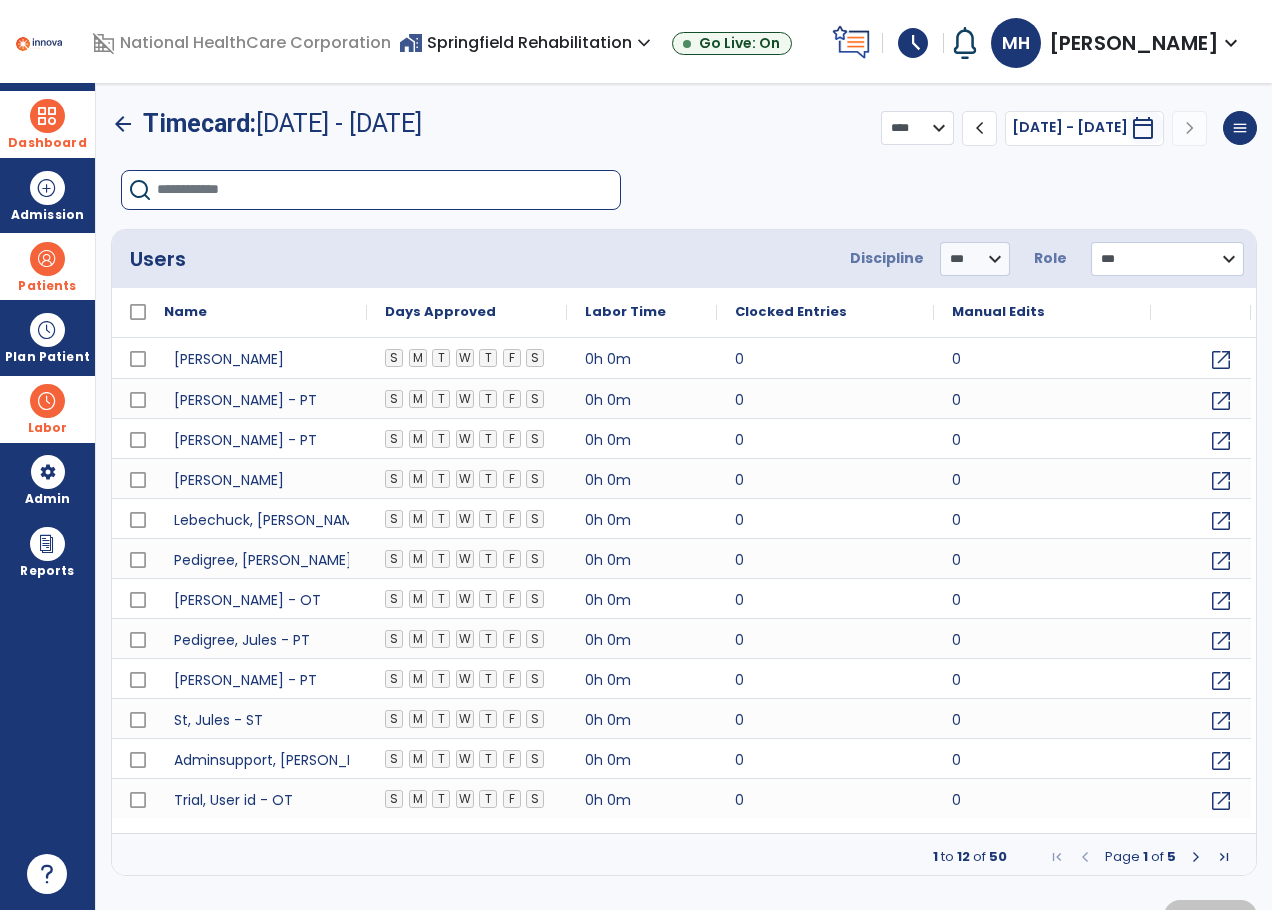 click at bounding box center [388, 190] 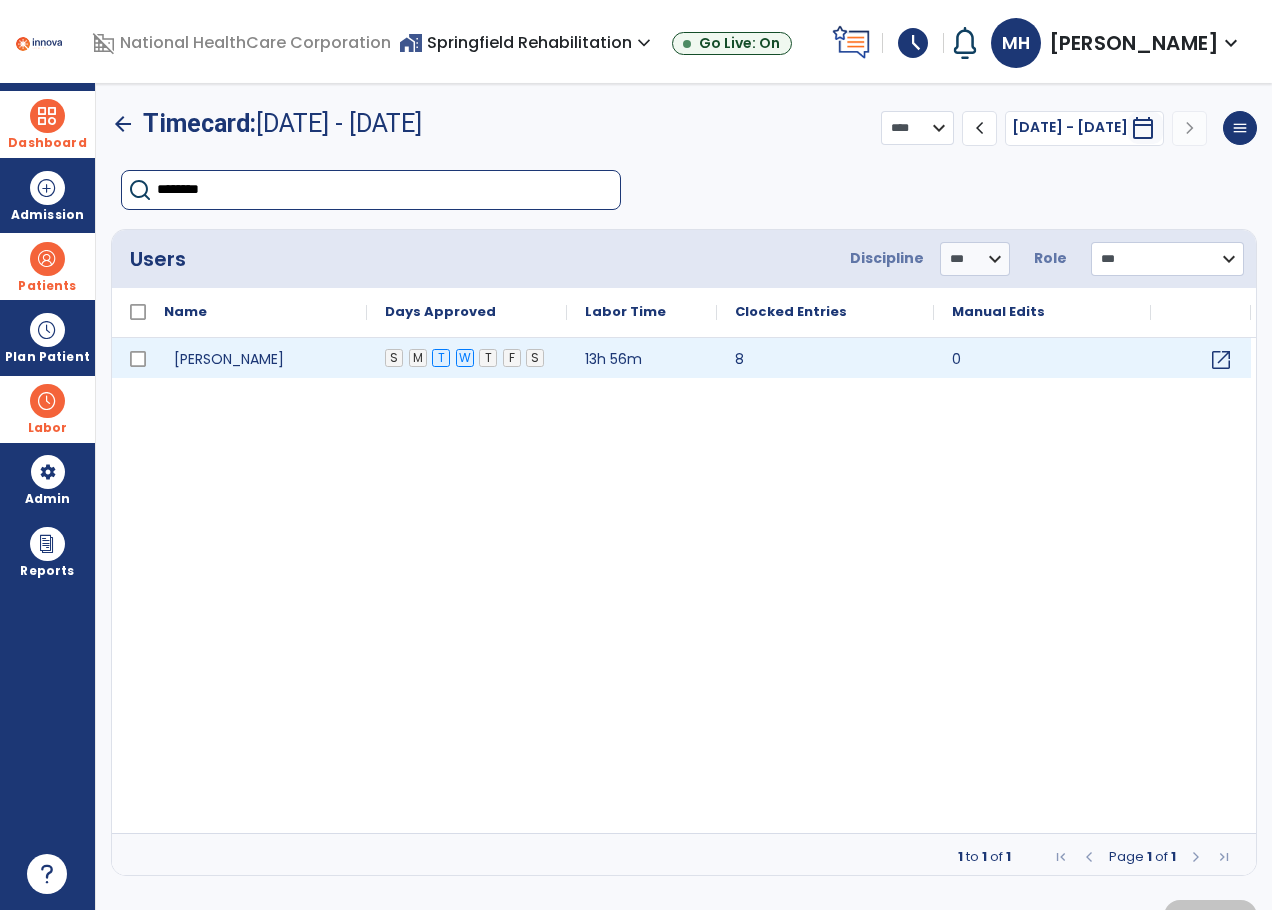 type on "********" 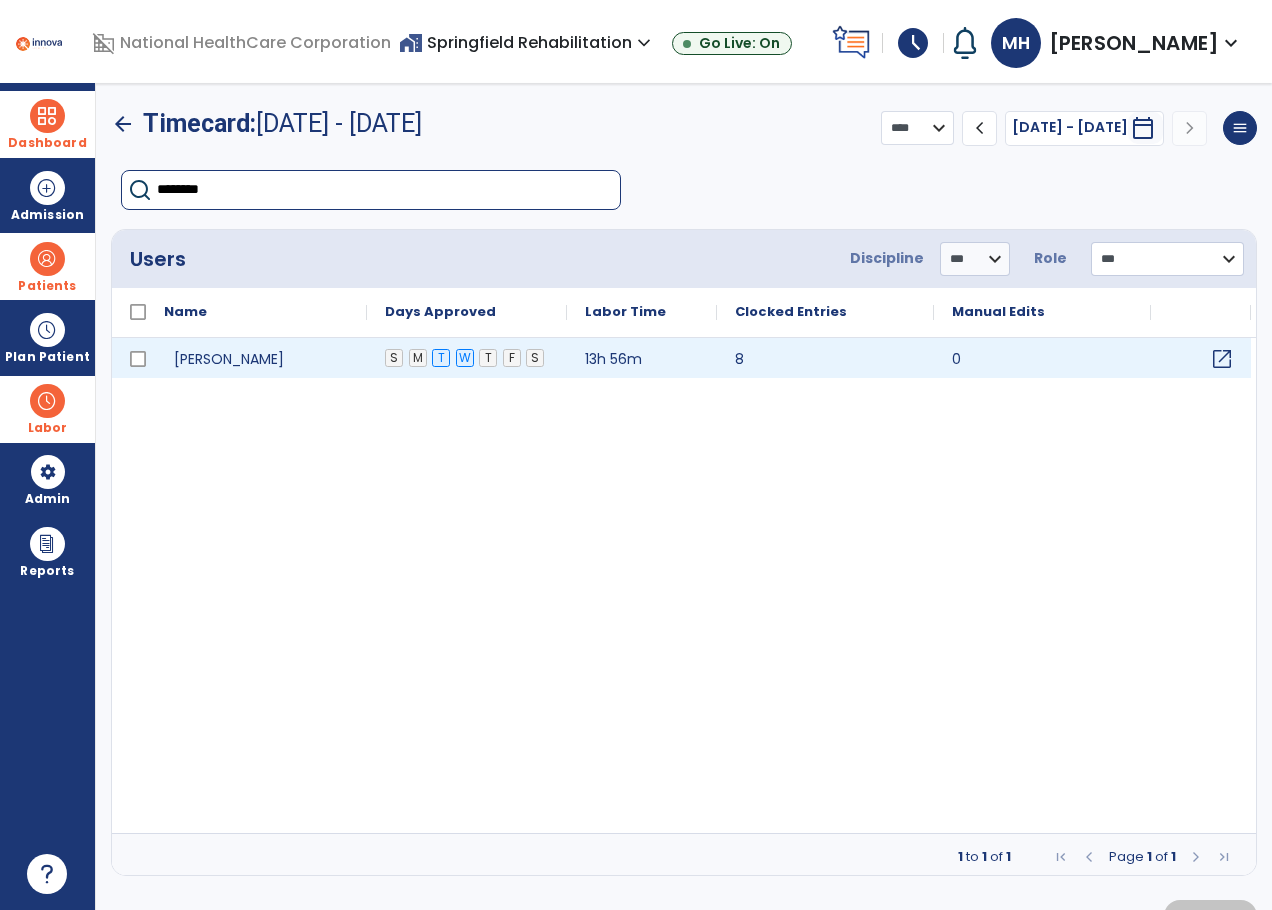 click on "open_in_new" 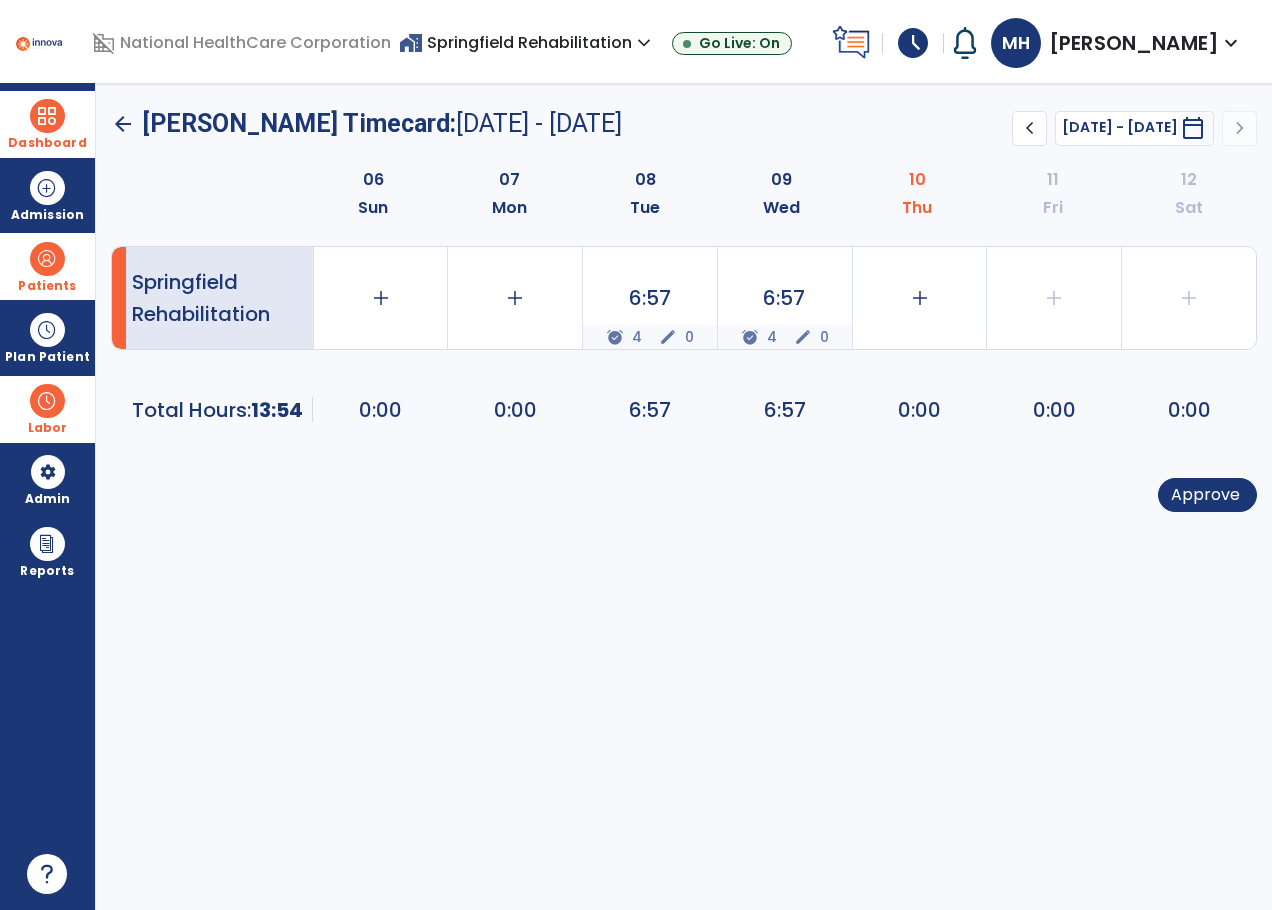 click on "chevron_left" 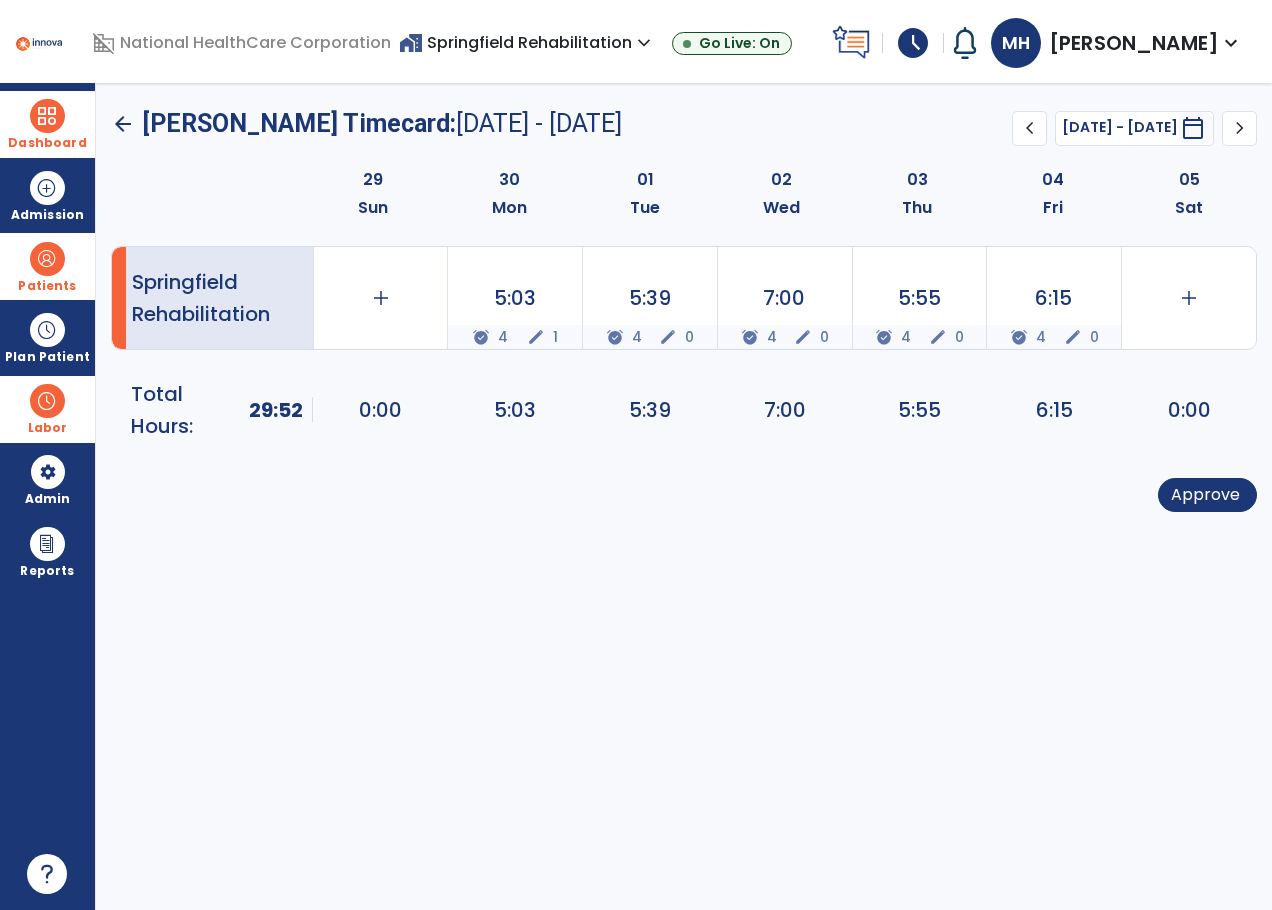 click on "chevron_left" 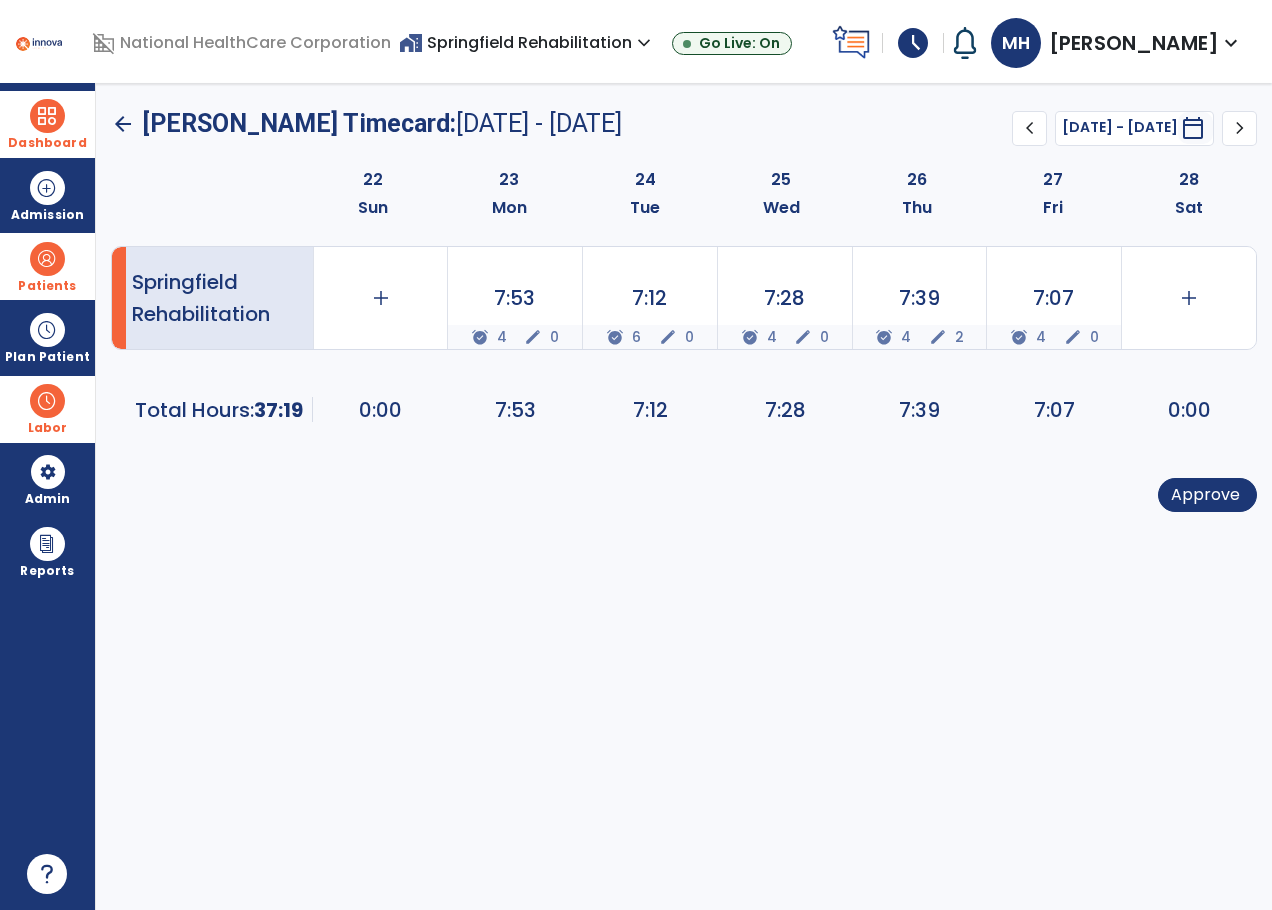 click on "arrow_back" 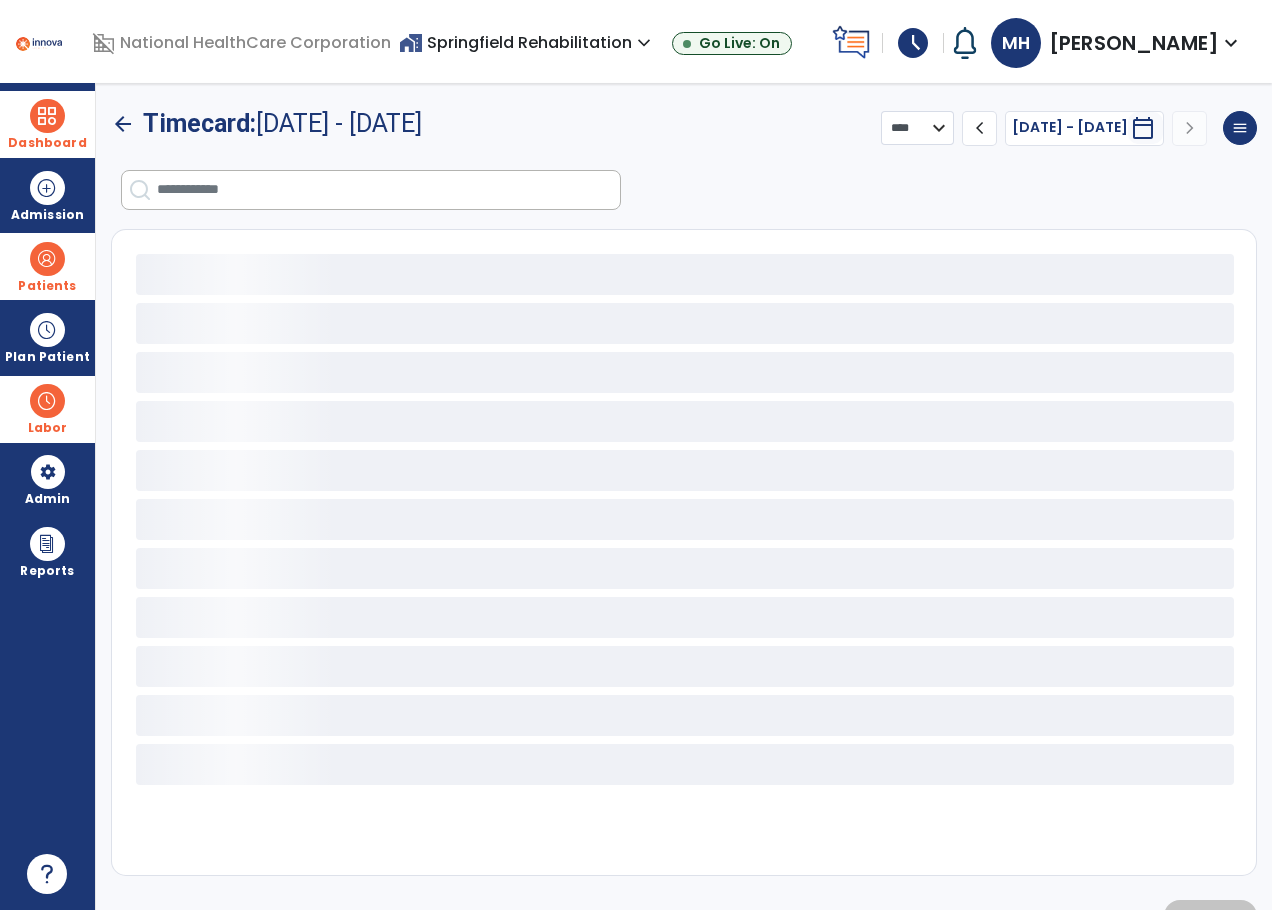 select on "***" 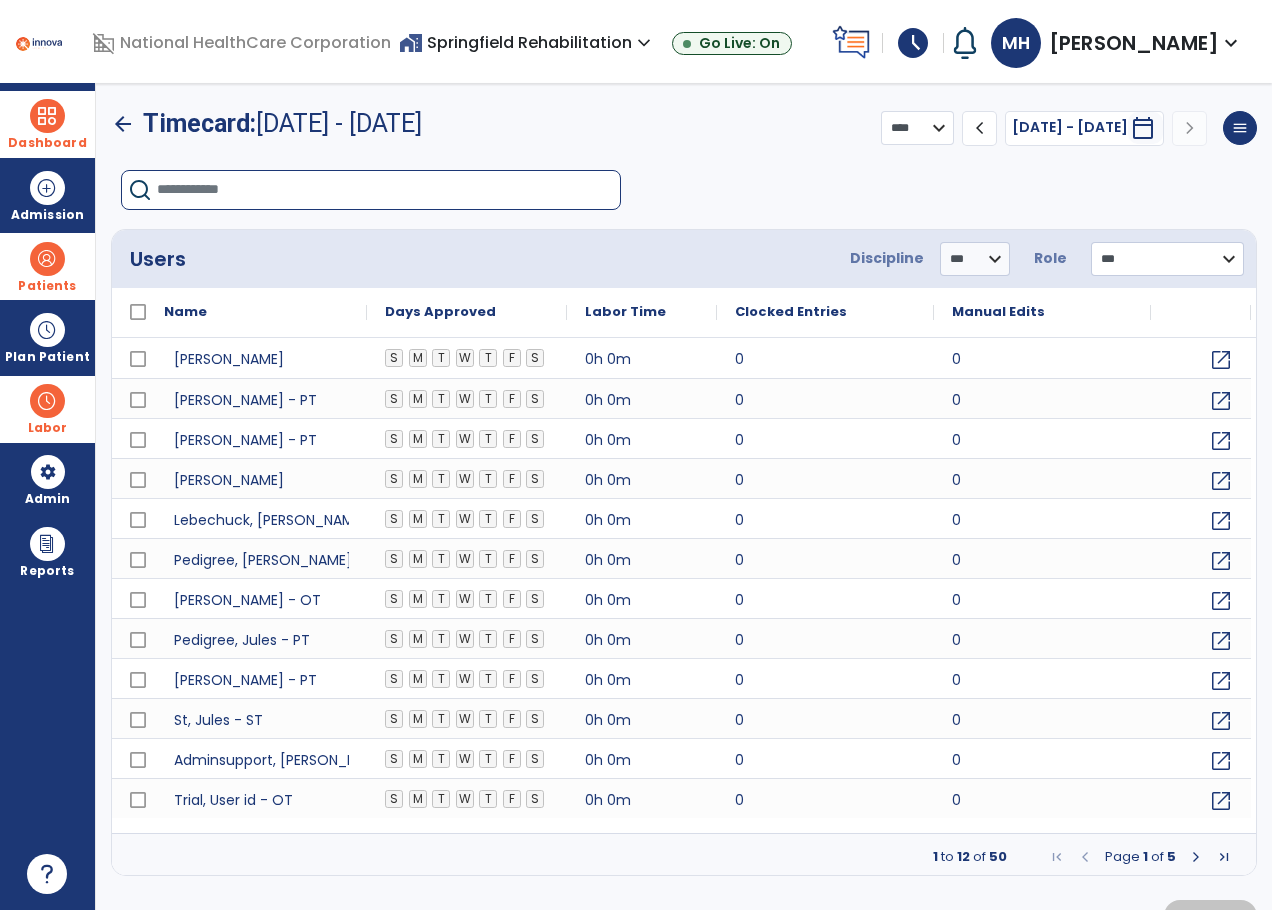click at bounding box center (388, 190) 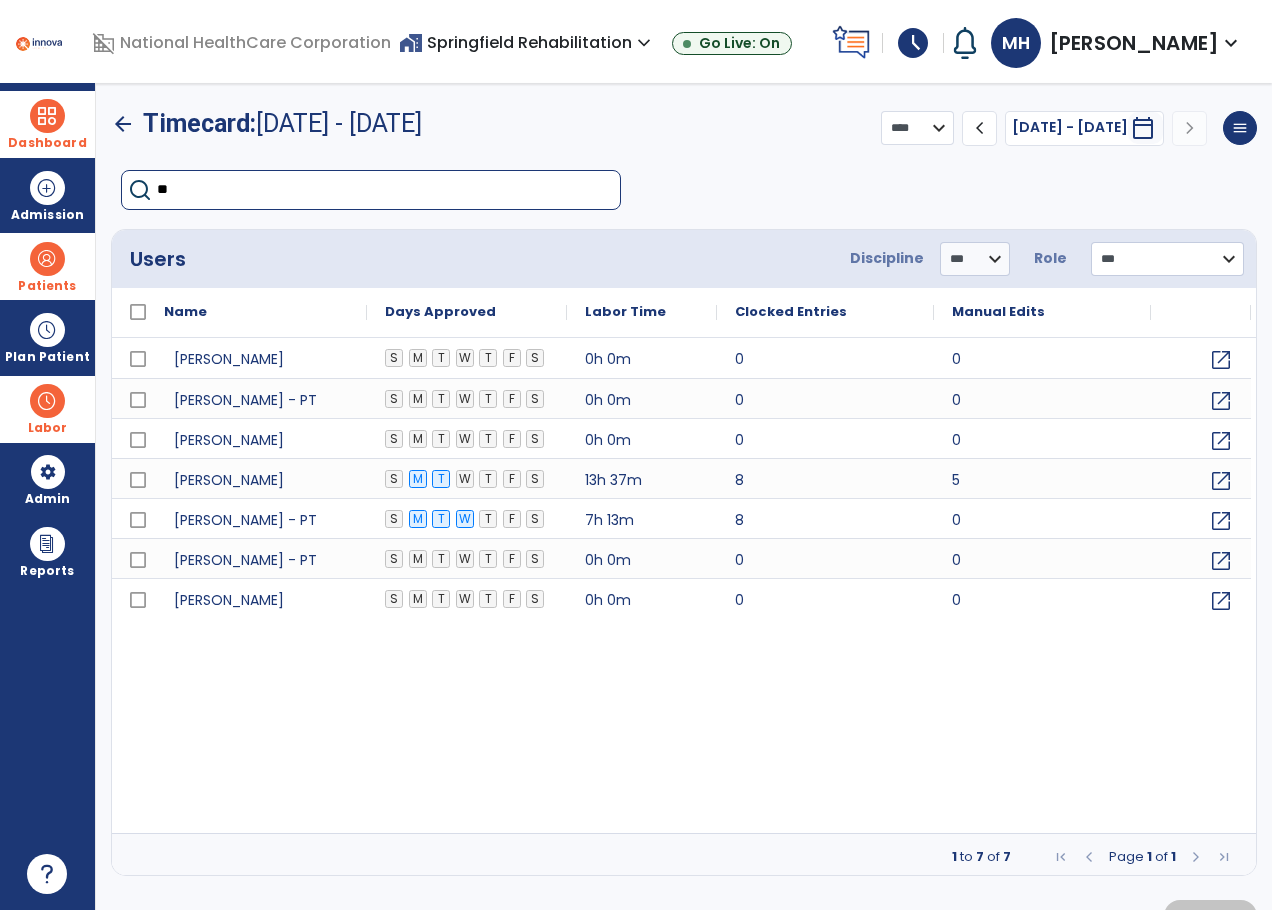 type on "*" 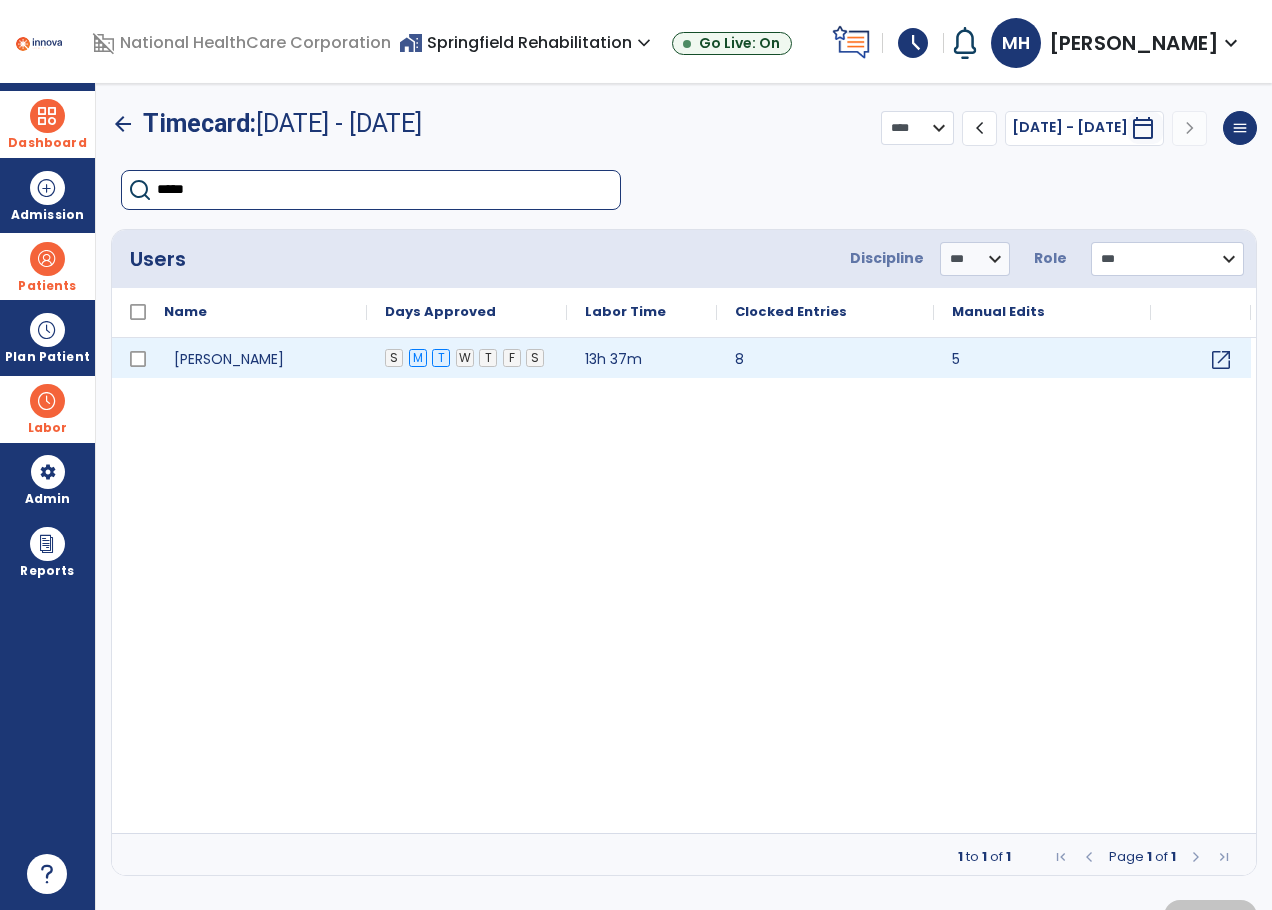type on "*****" 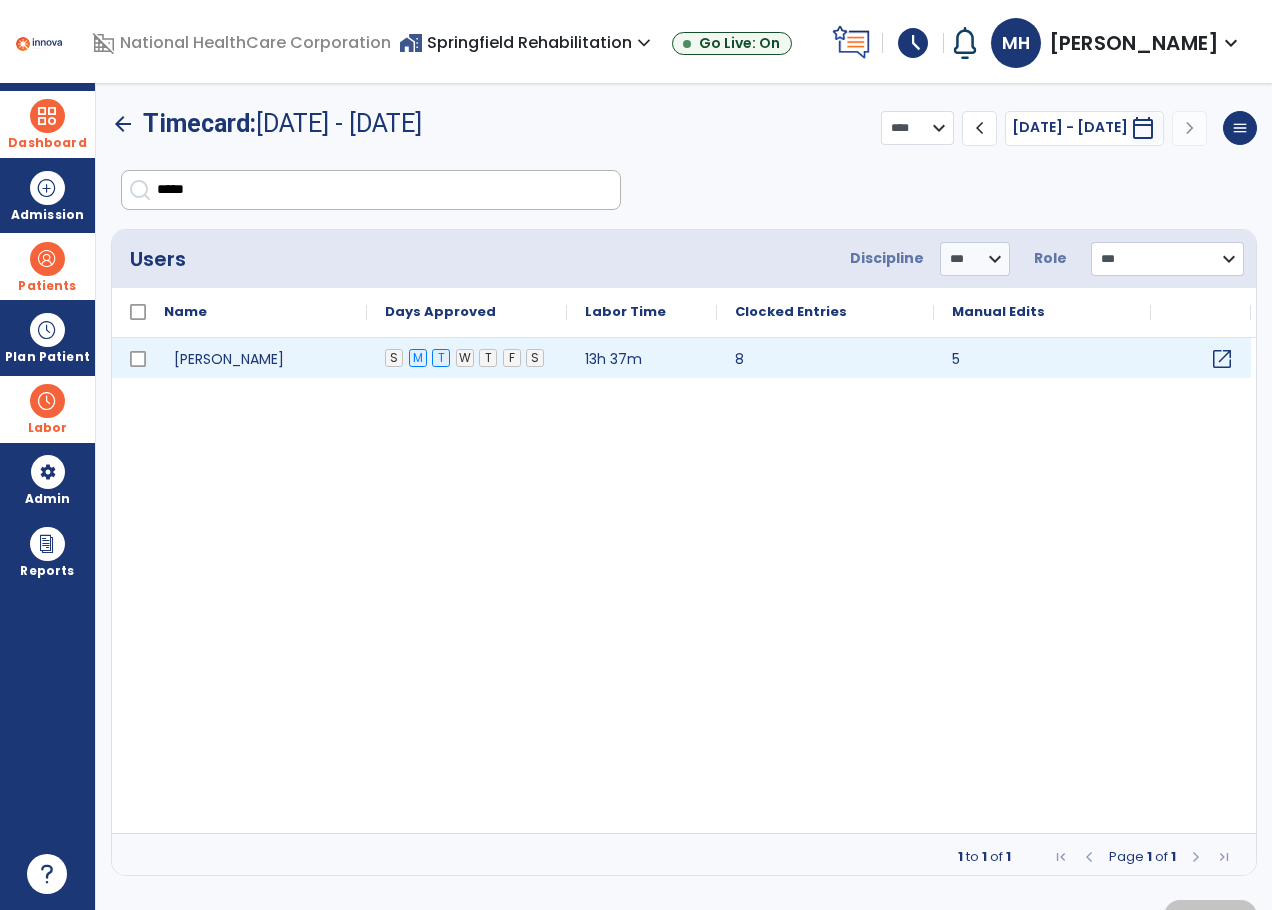 click on "open_in_new" 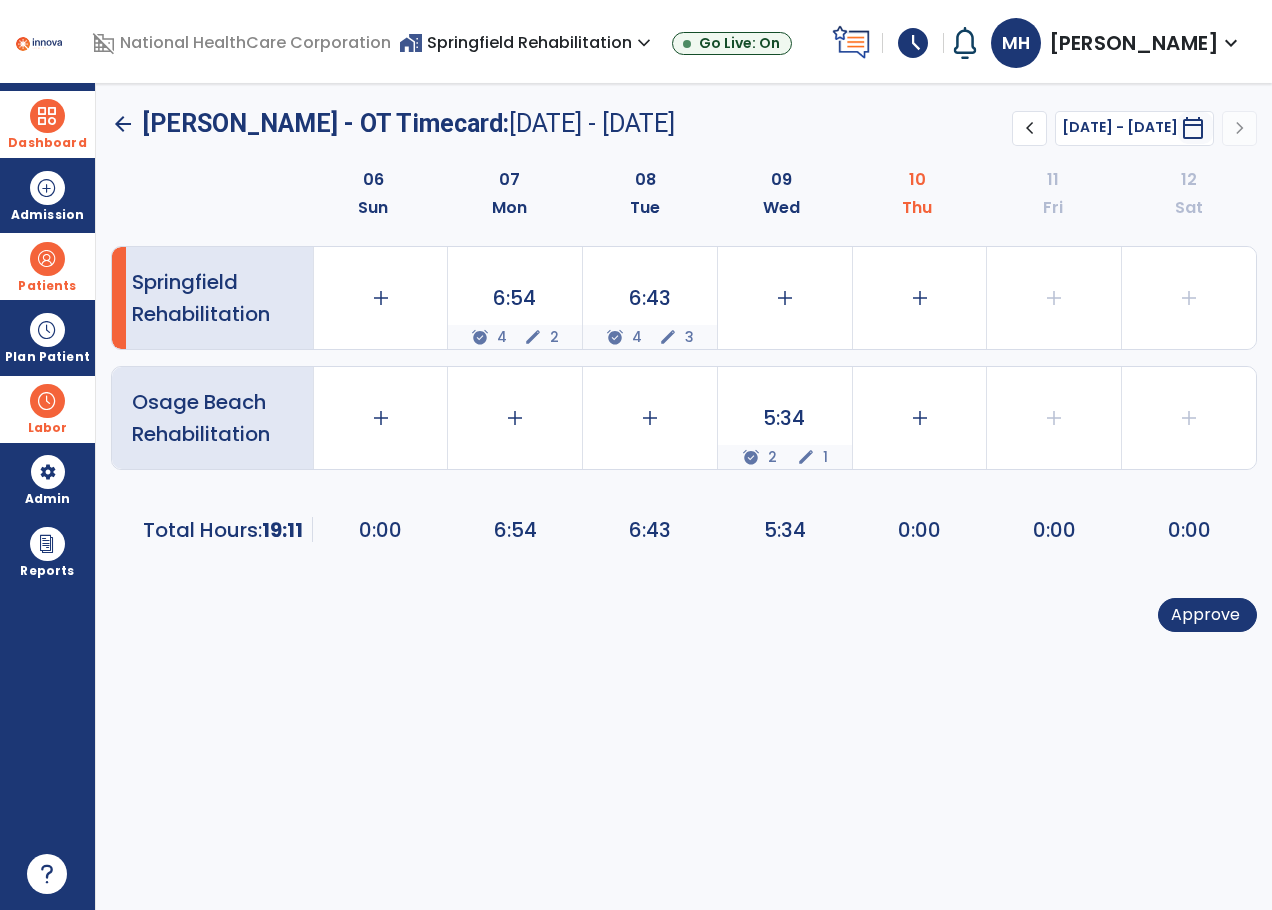 click on "chevron_left" 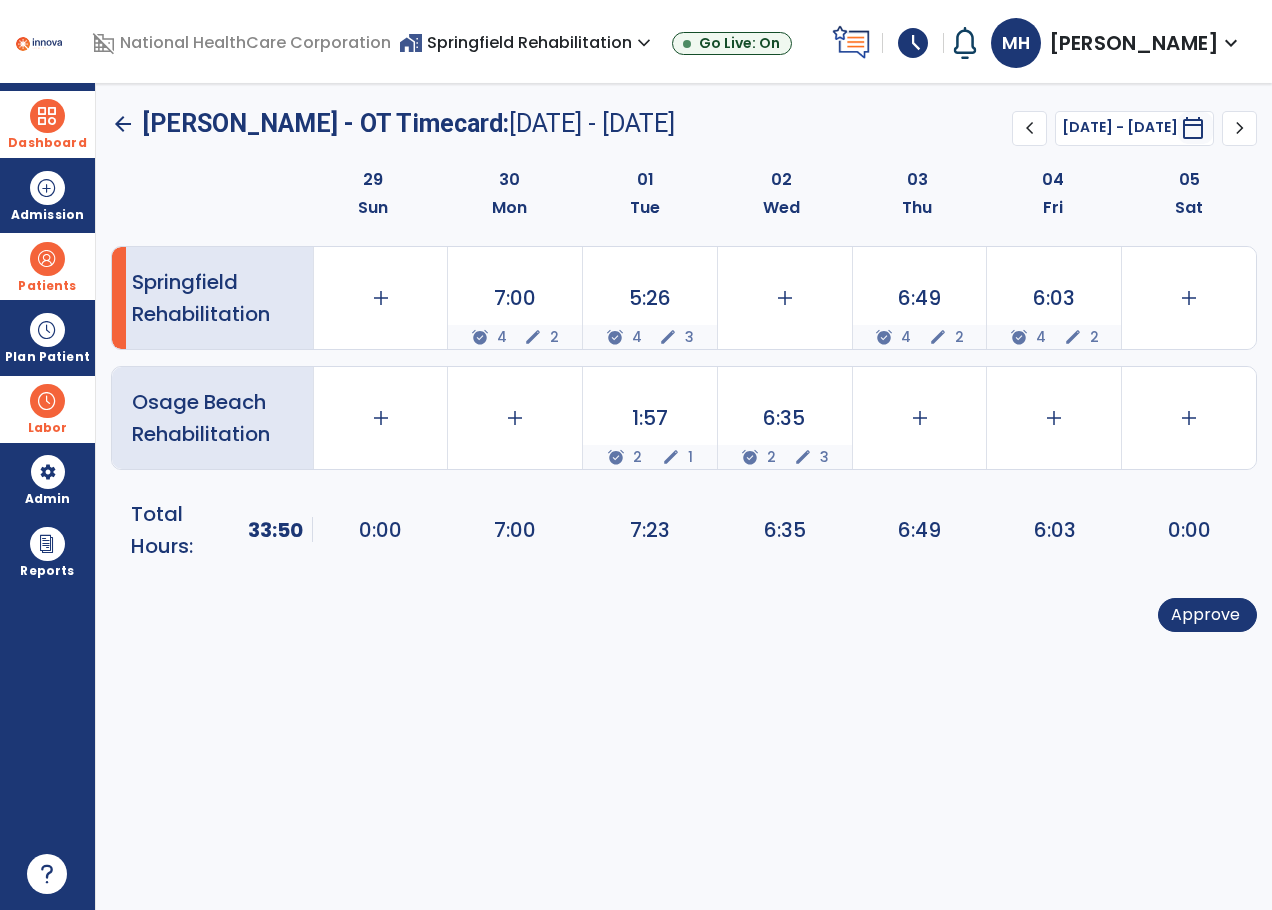 click on "arrow_back" 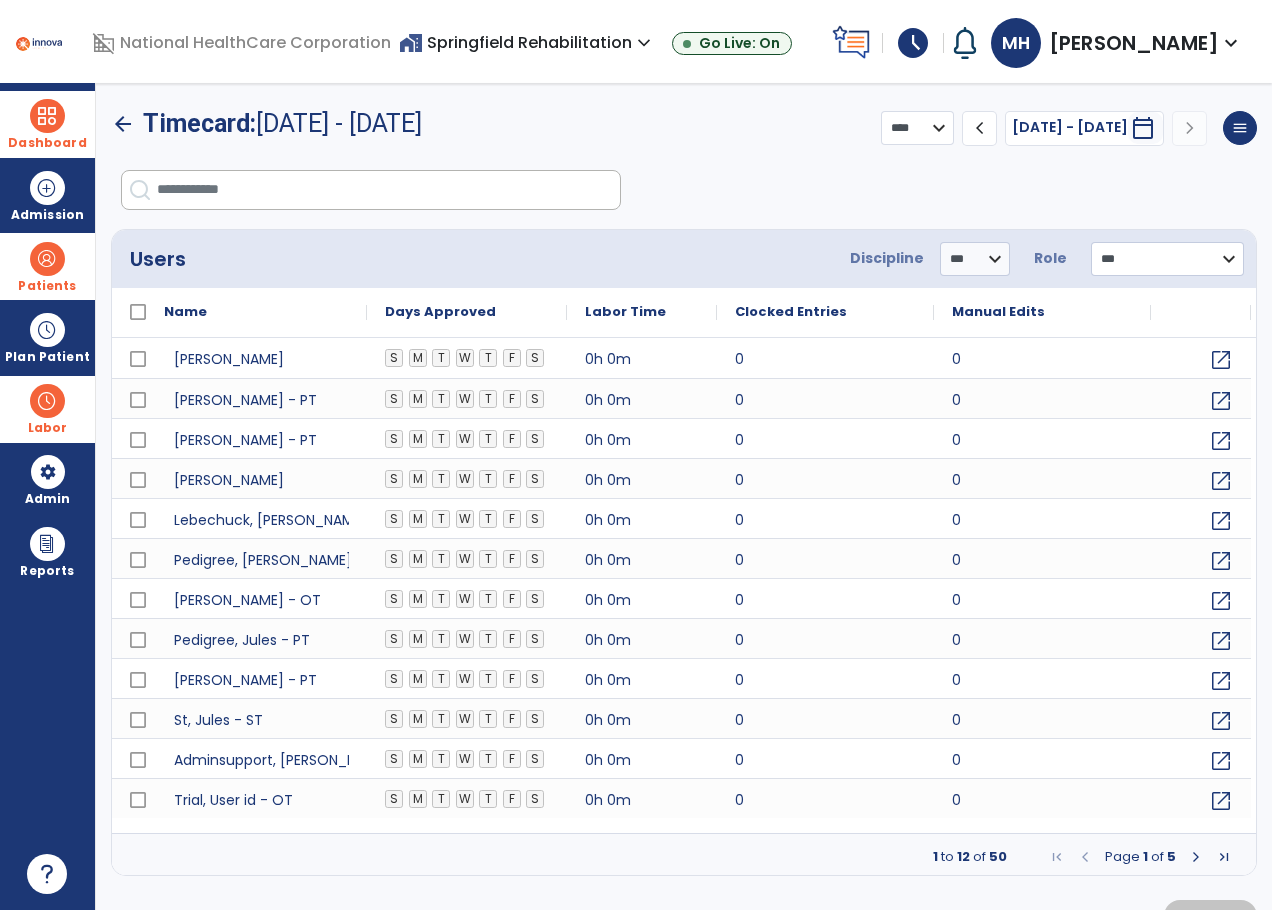 click on "Dashboard" at bounding box center (47, 124) 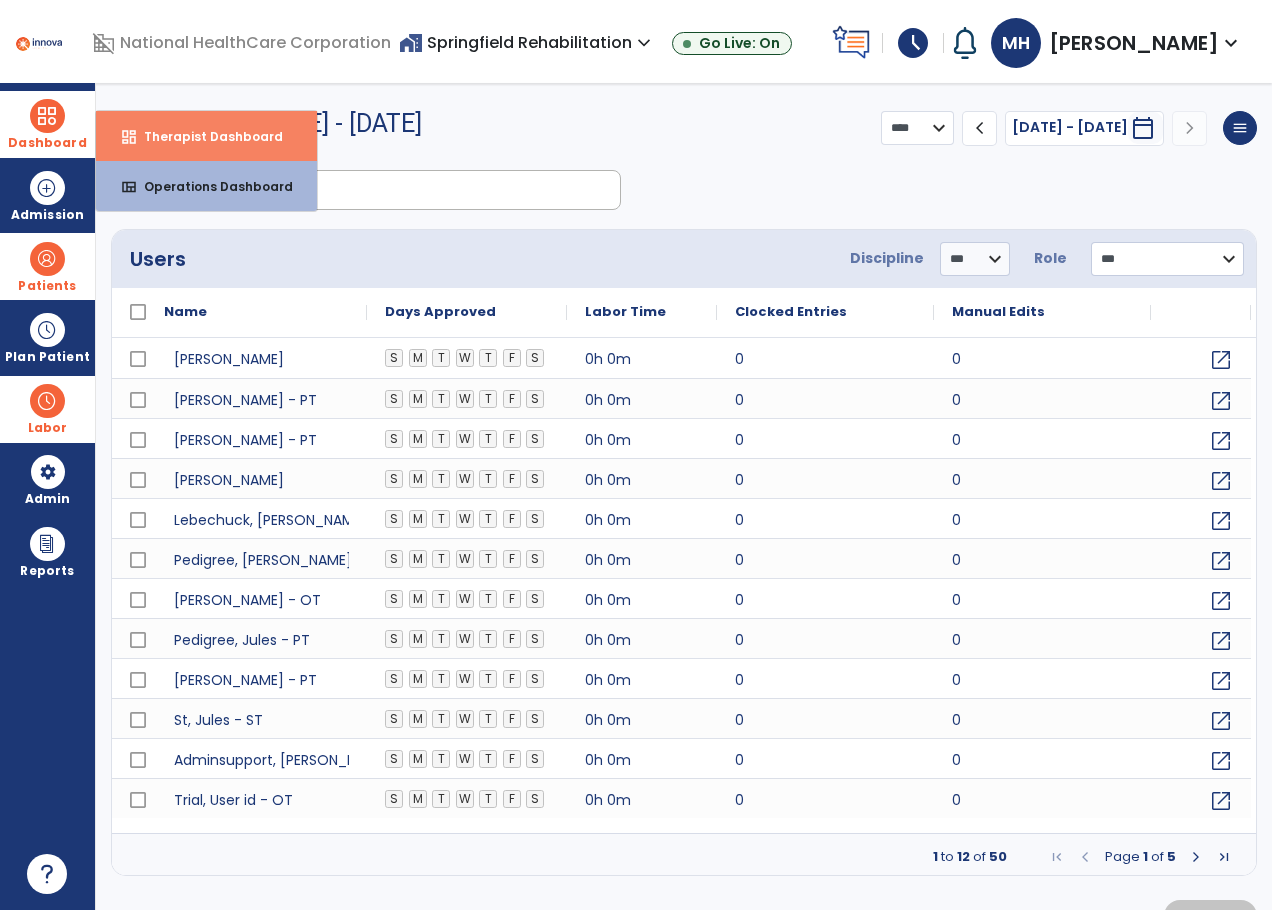 click on "dashboard  Therapist Dashboard" at bounding box center [206, 136] 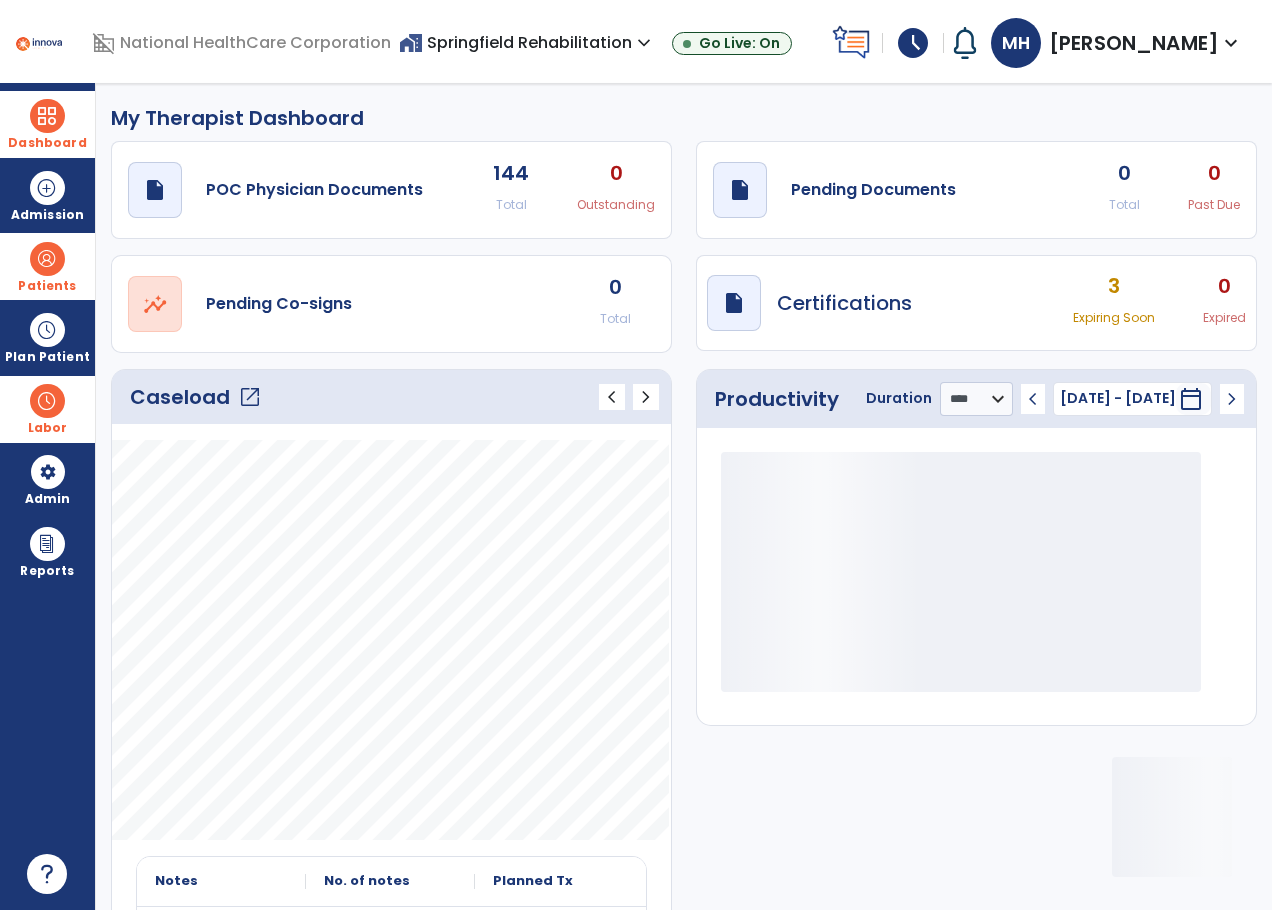 click on "Patients" at bounding box center [47, 266] 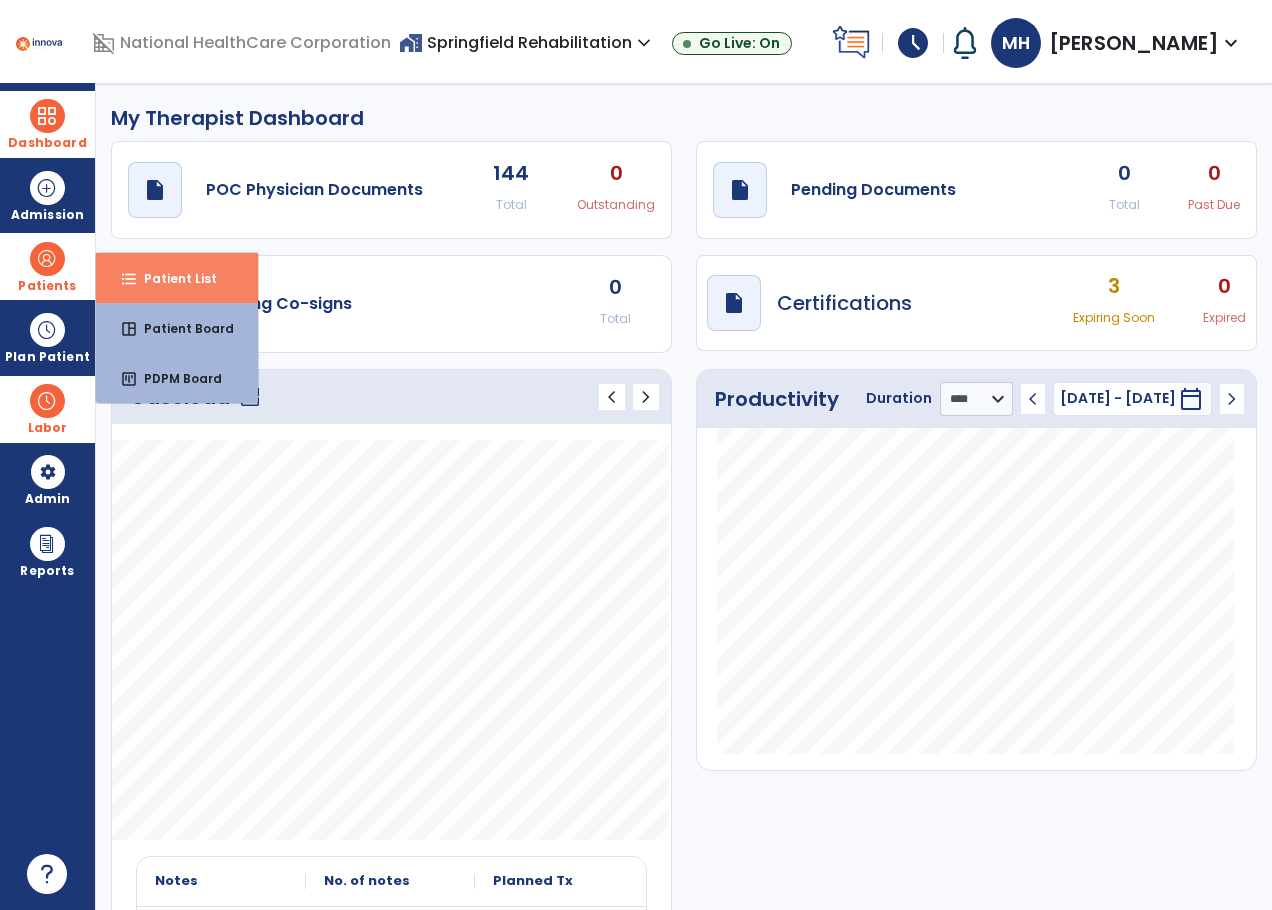 click on "format_list_bulleted  Patient List" at bounding box center (177, 278) 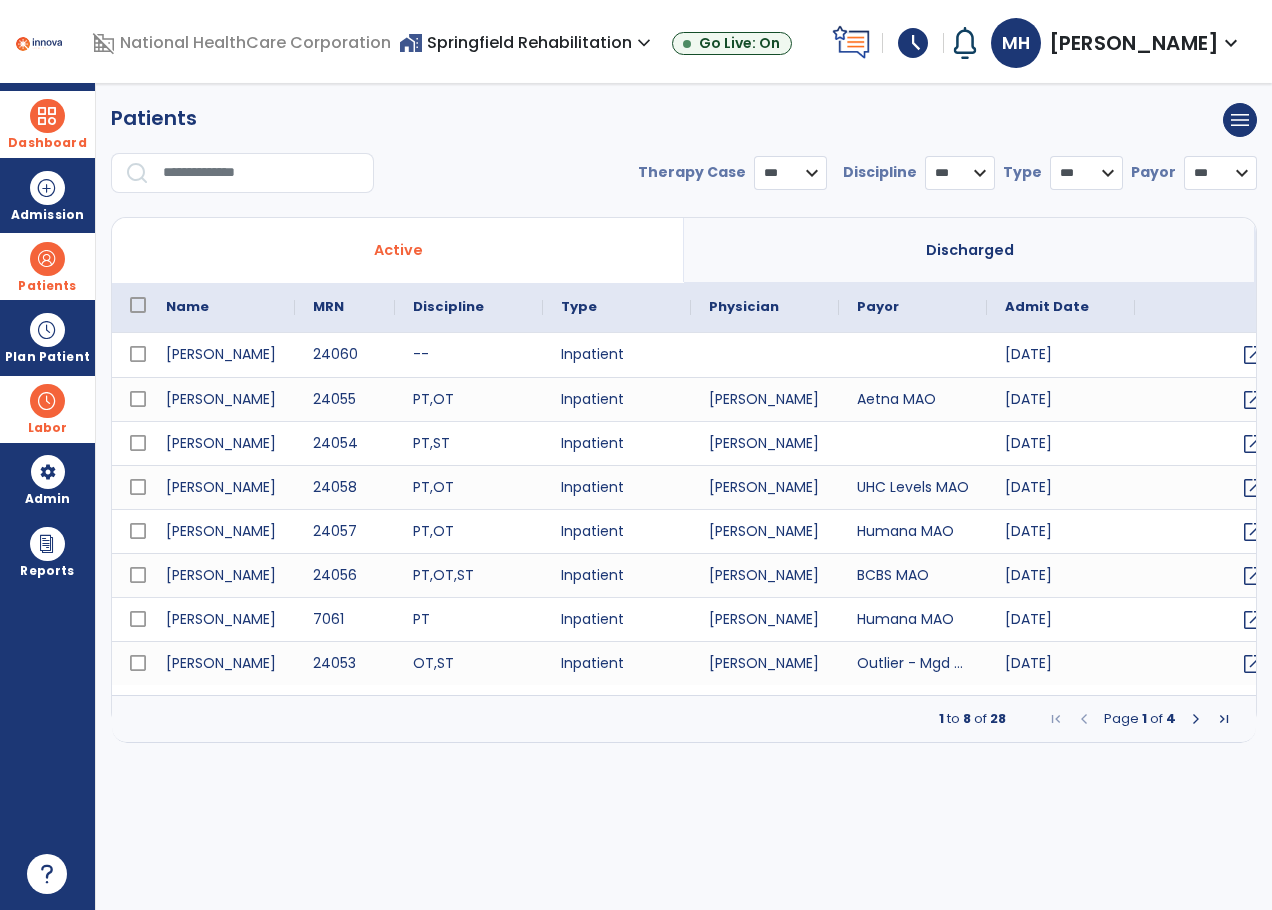 select on "***" 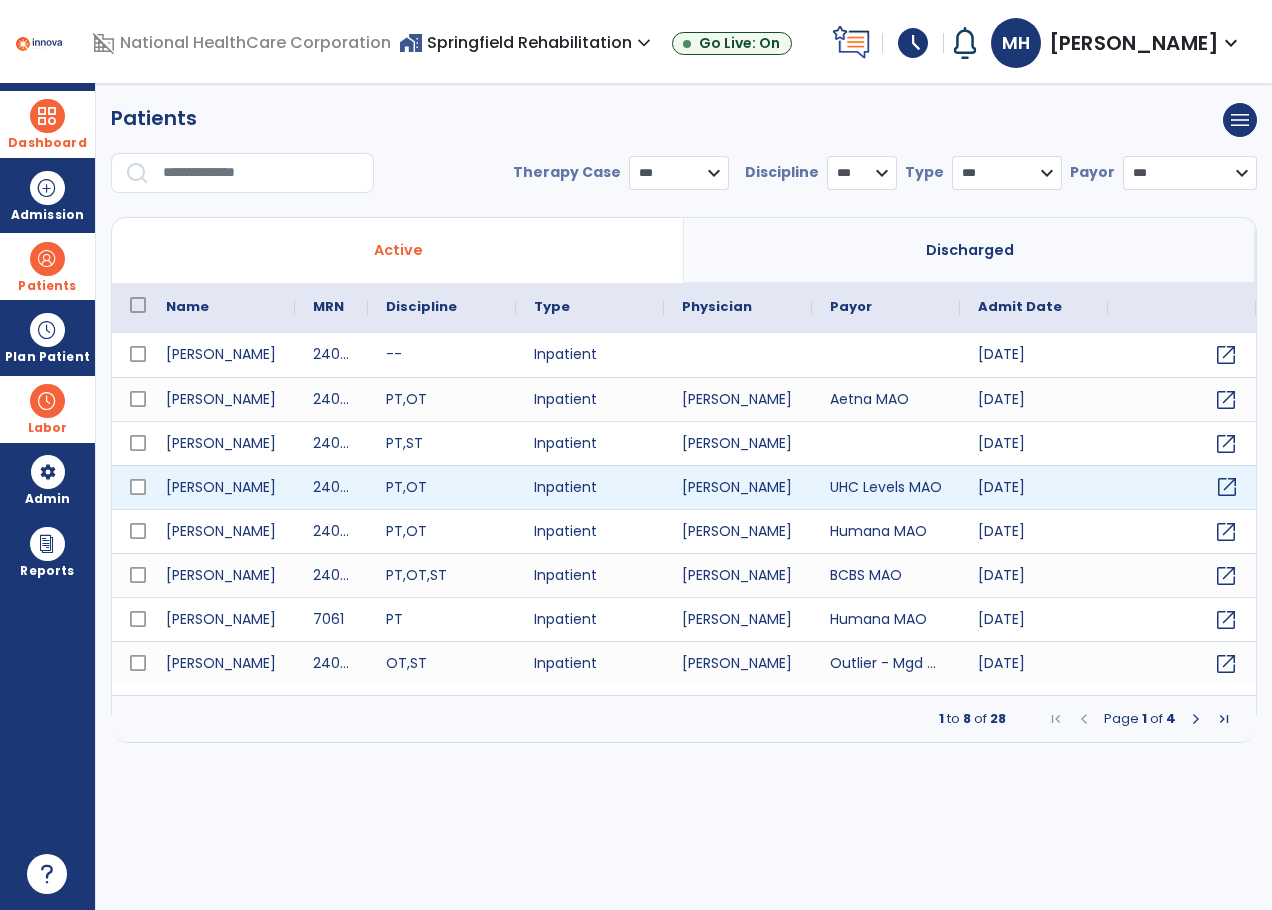 click on "open_in_new" at bounding box center [1227, 487] 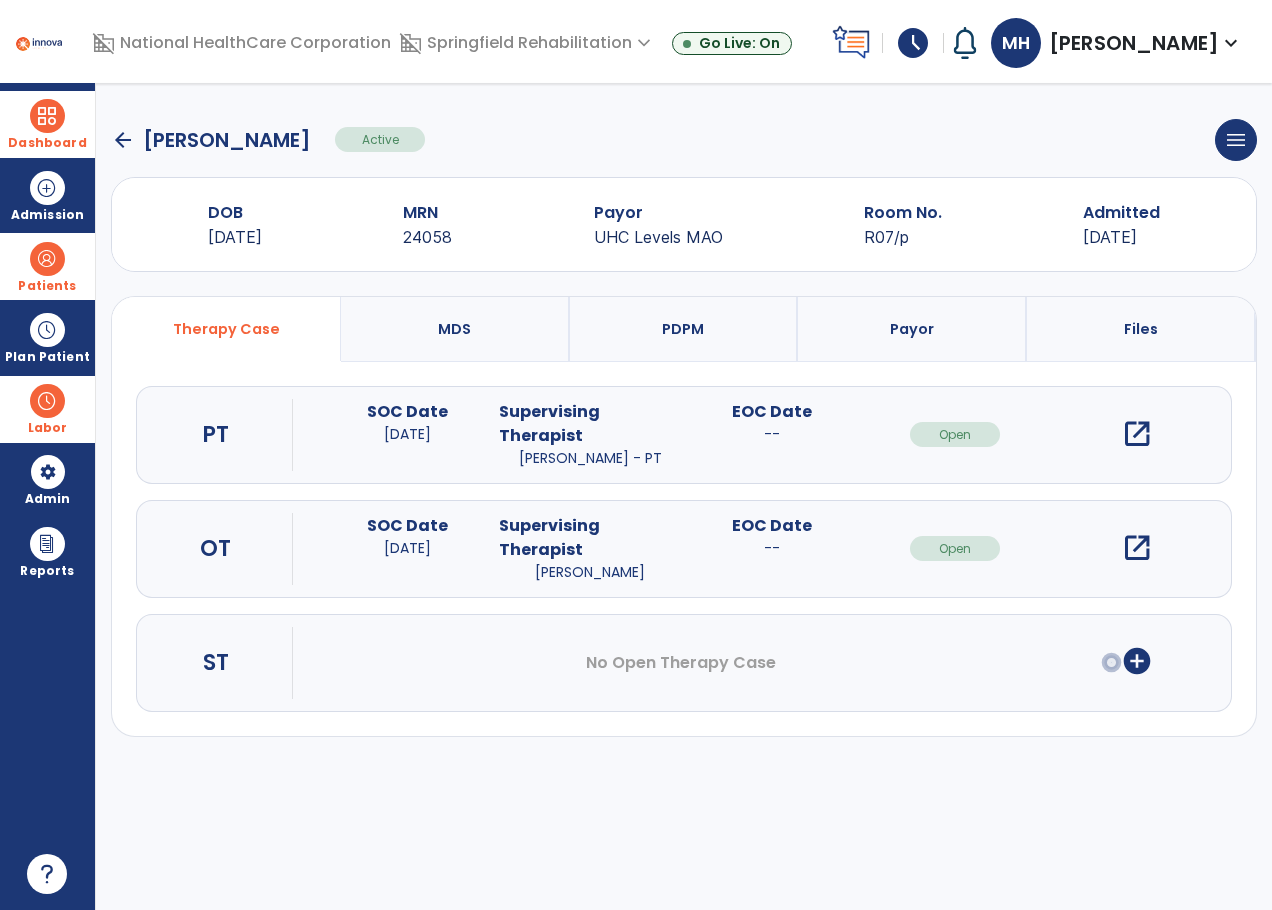 click on "open_in_new" at bounding box center [1137, 434] 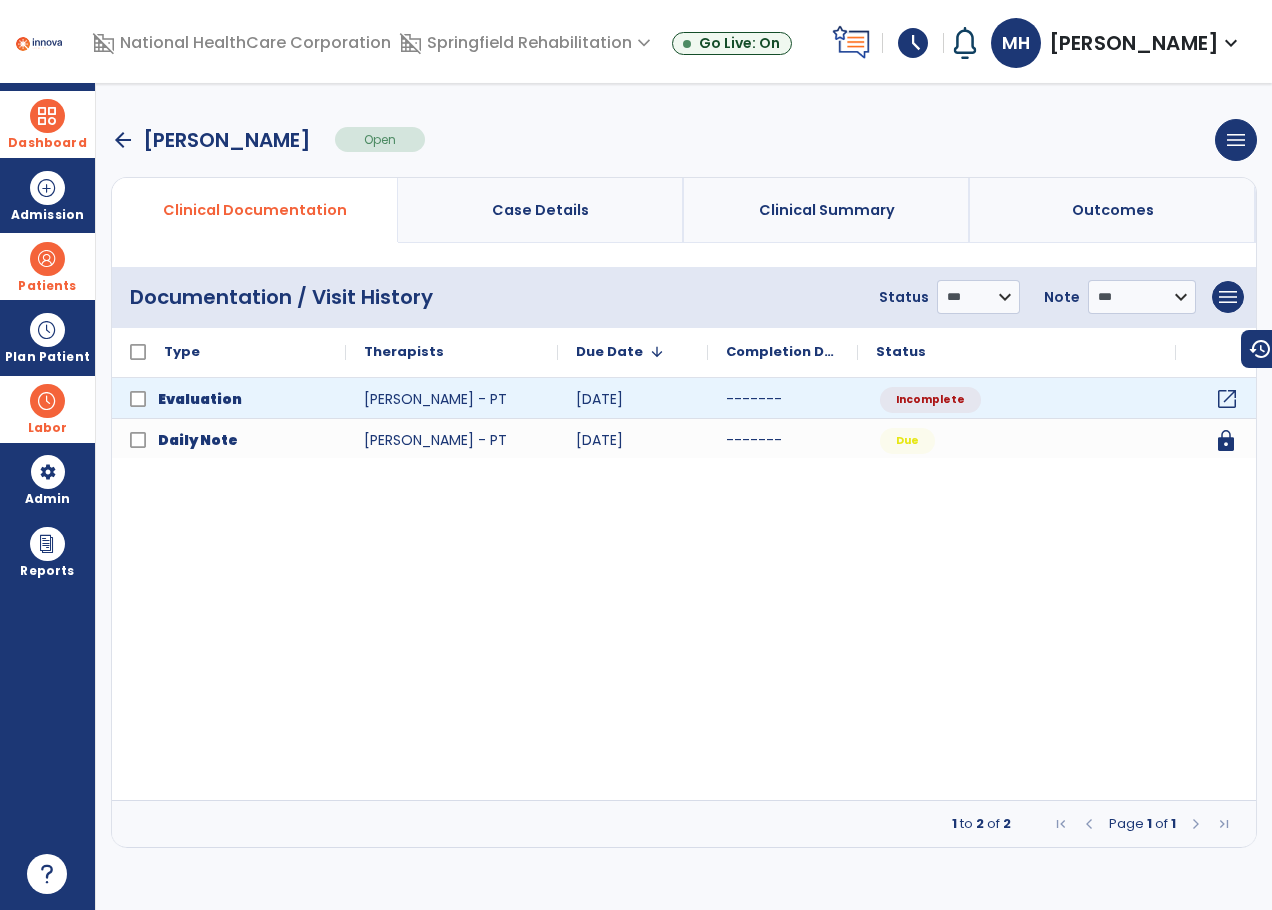click on "open_in_new" 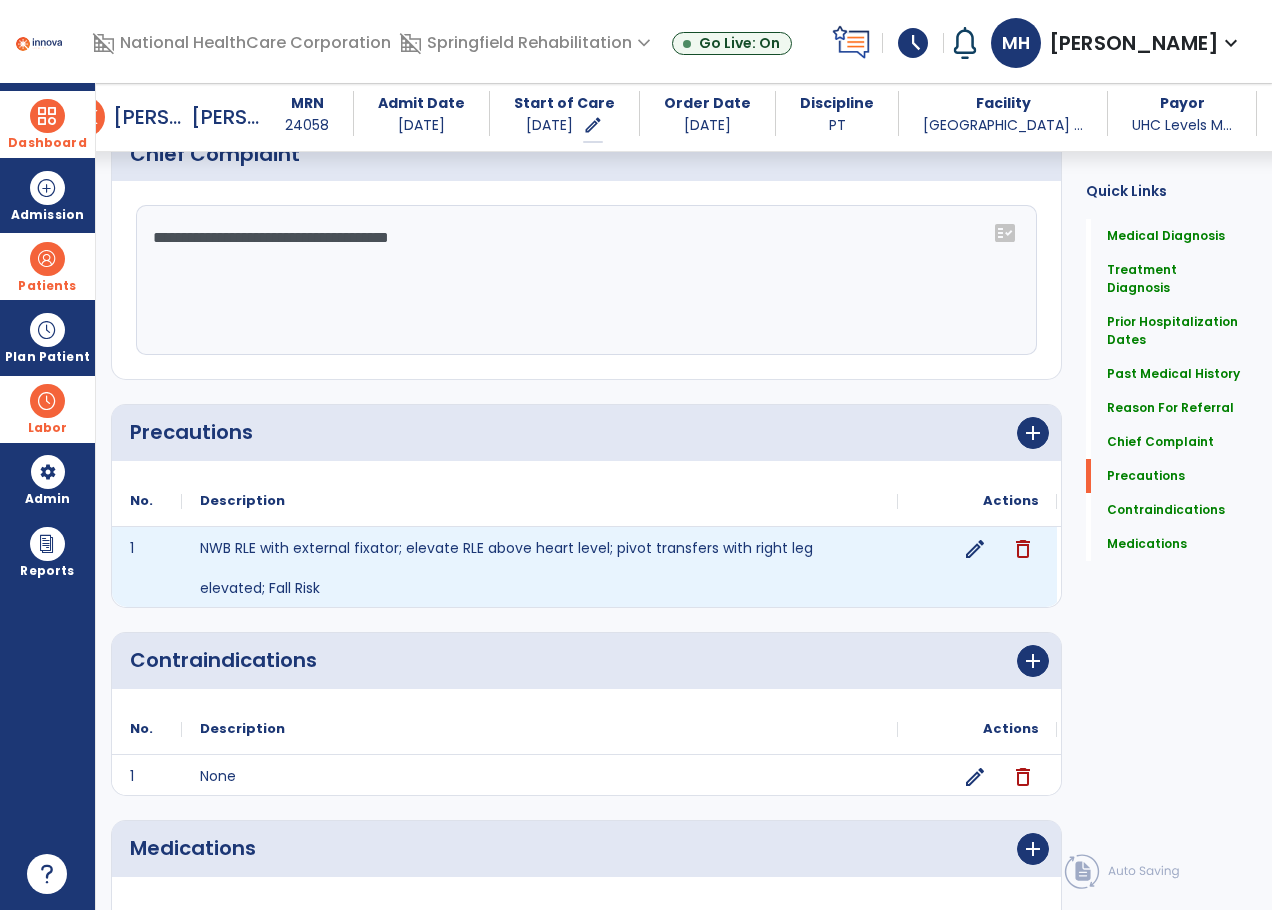 scroll, scrollTop: 1544, scrollLeft: 0, axis: vertical 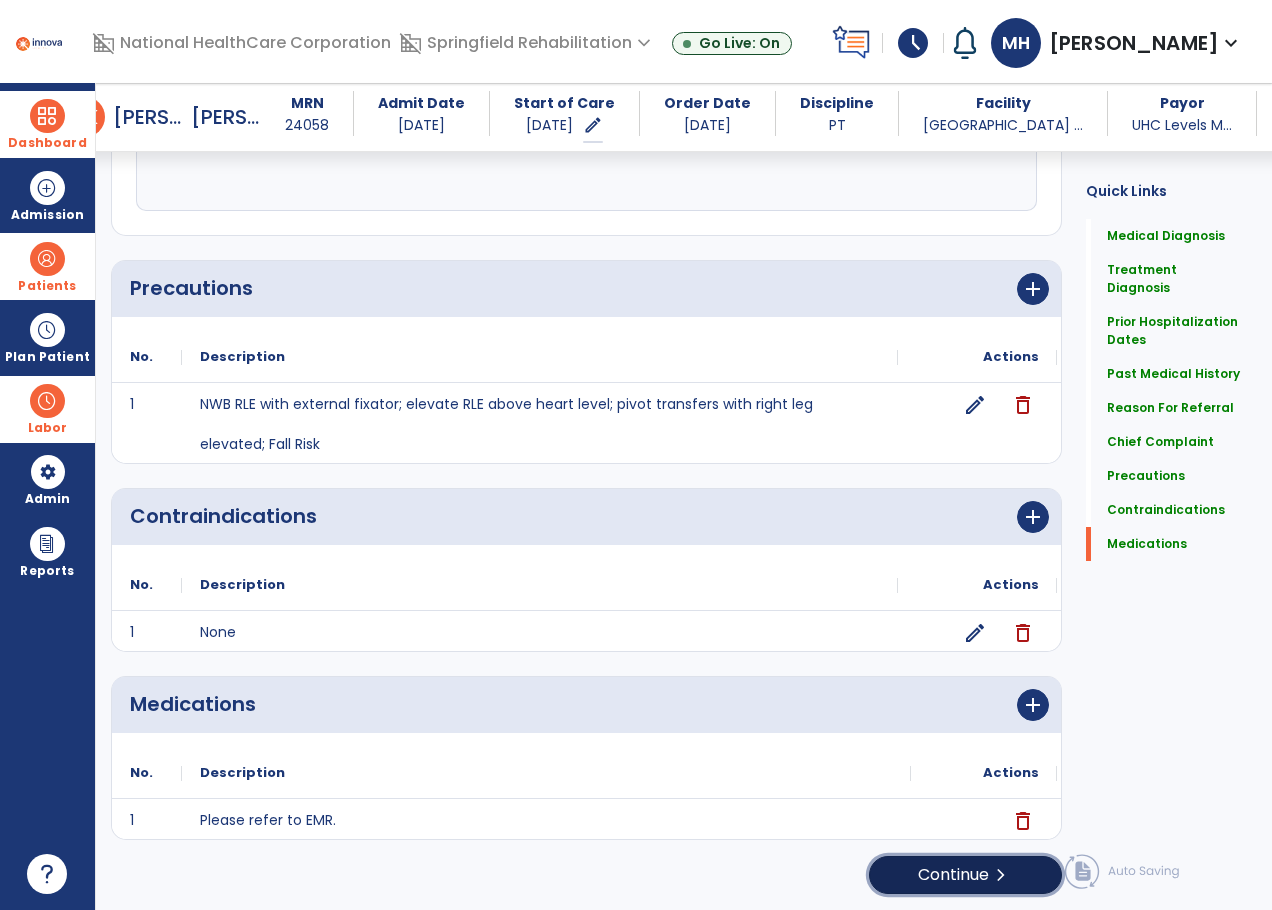 click on "Continue  chevron_right" 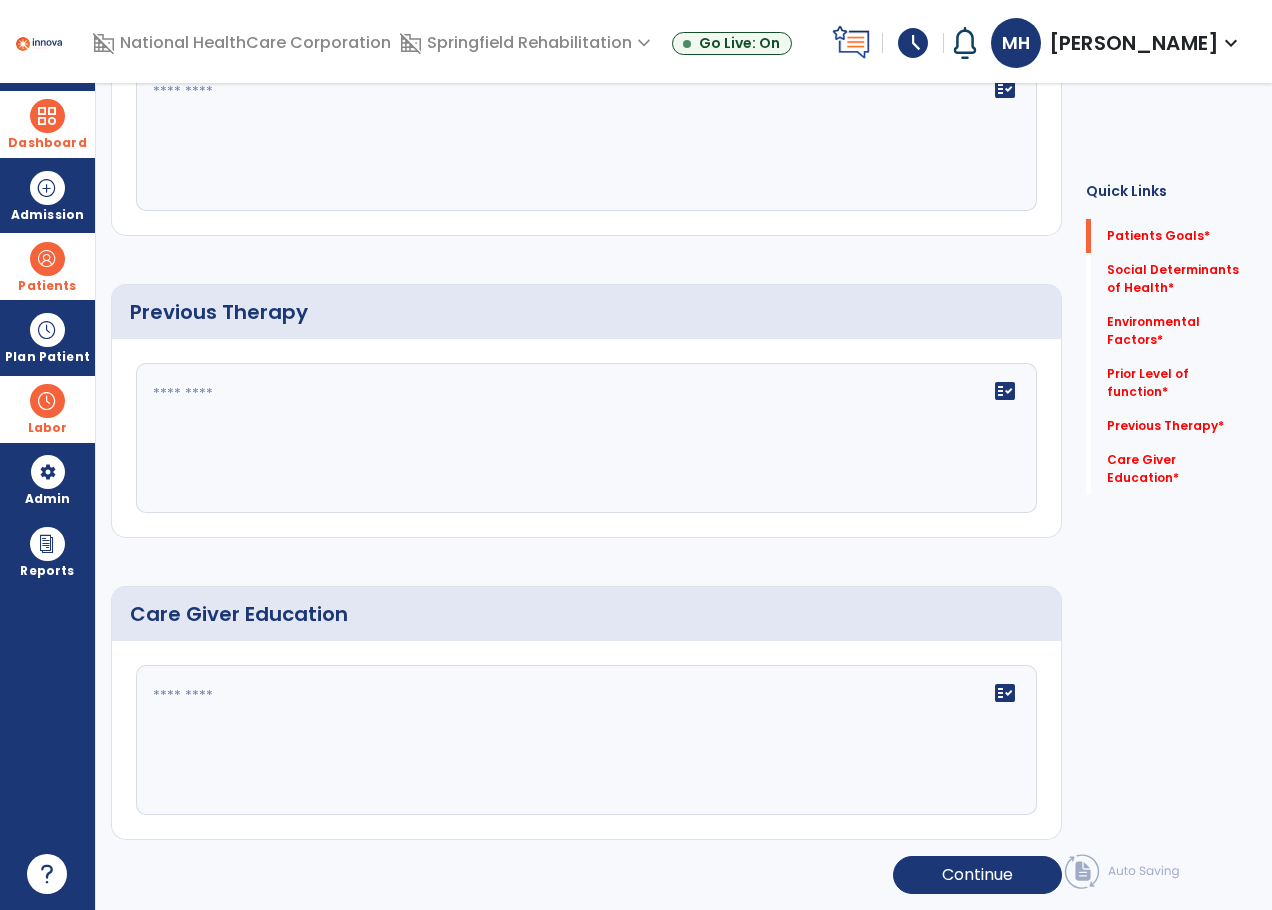 scroll, scrollTop: 0, scrollLeft: 0, axis: both 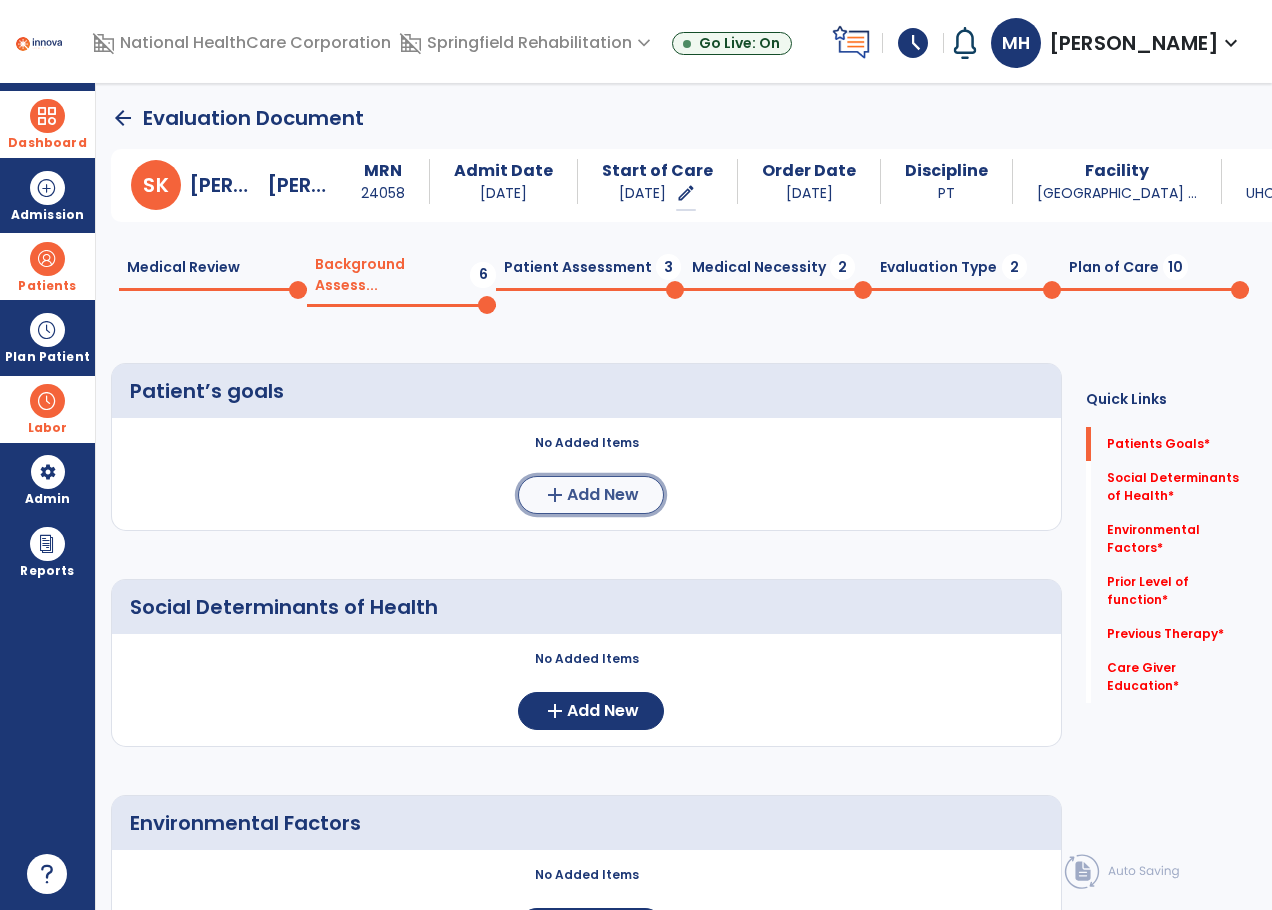 click on "Add New" 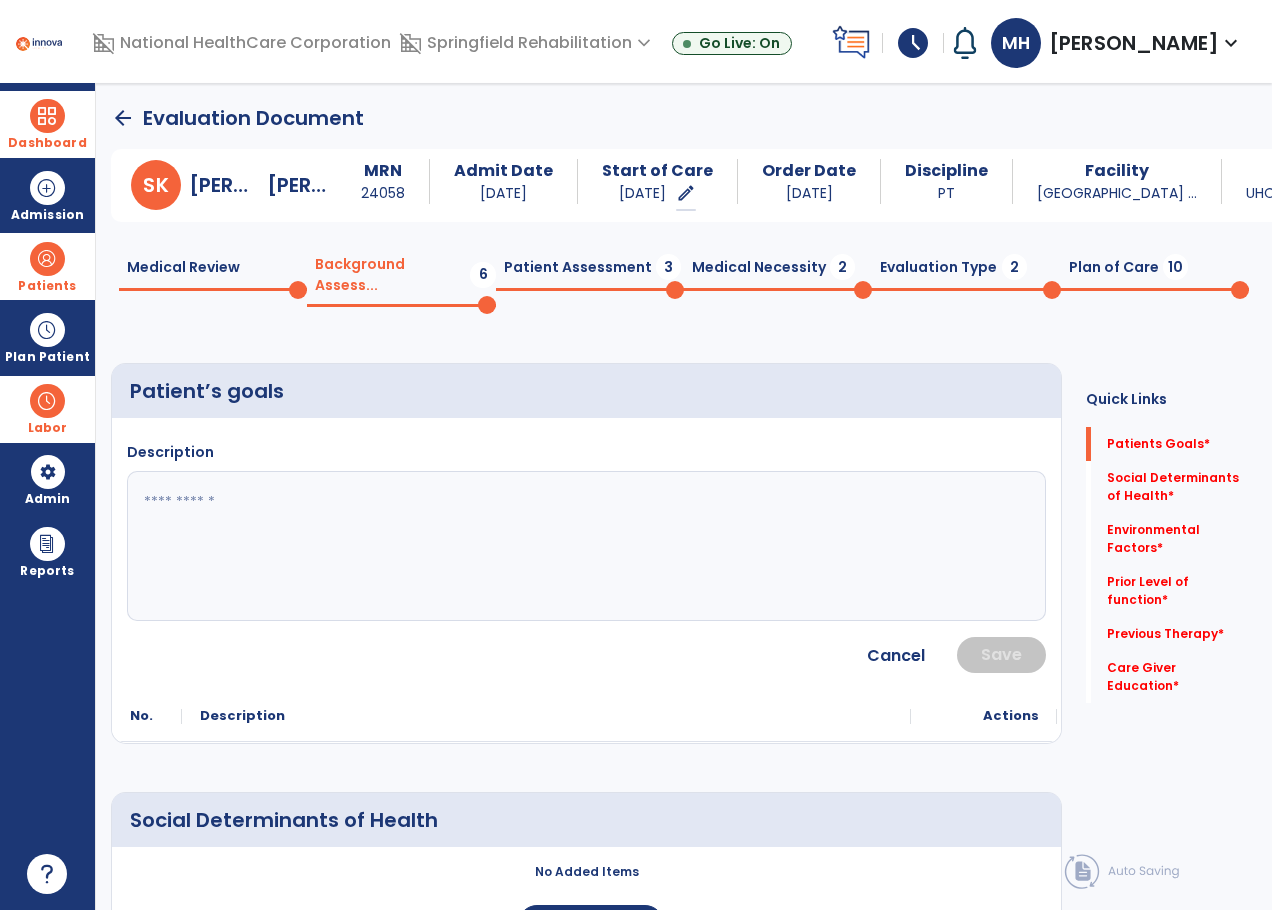 click 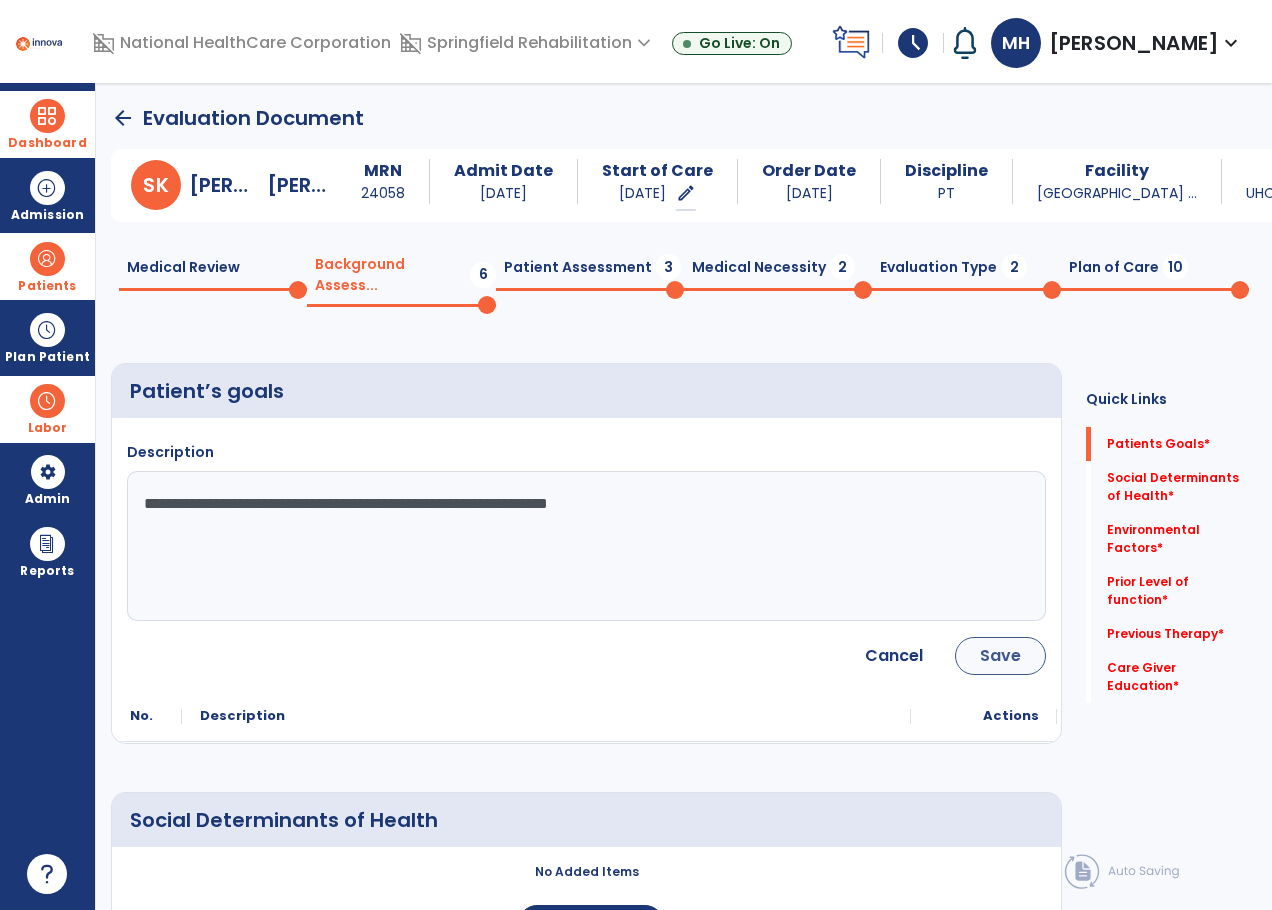 type on "**********" 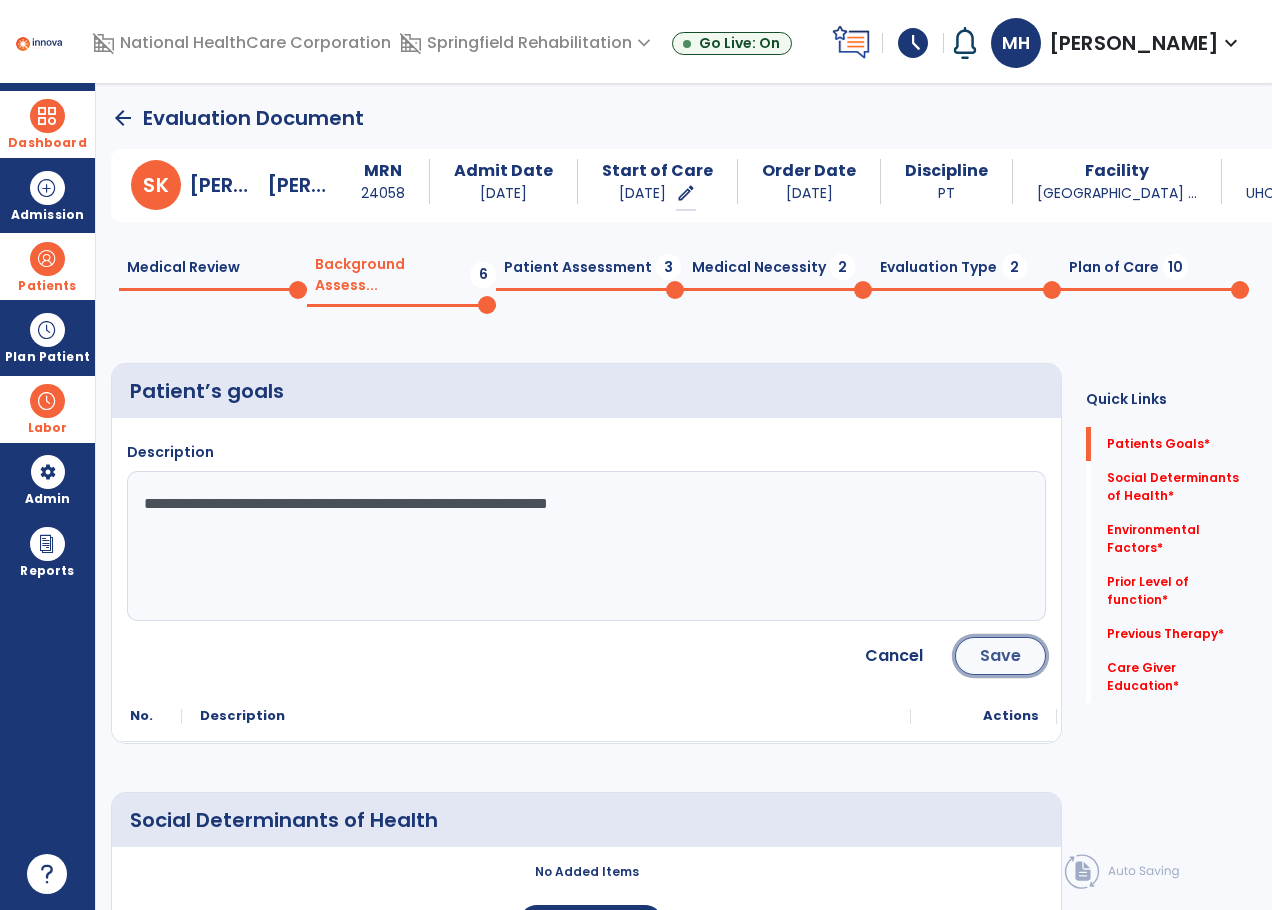 click on "Save" 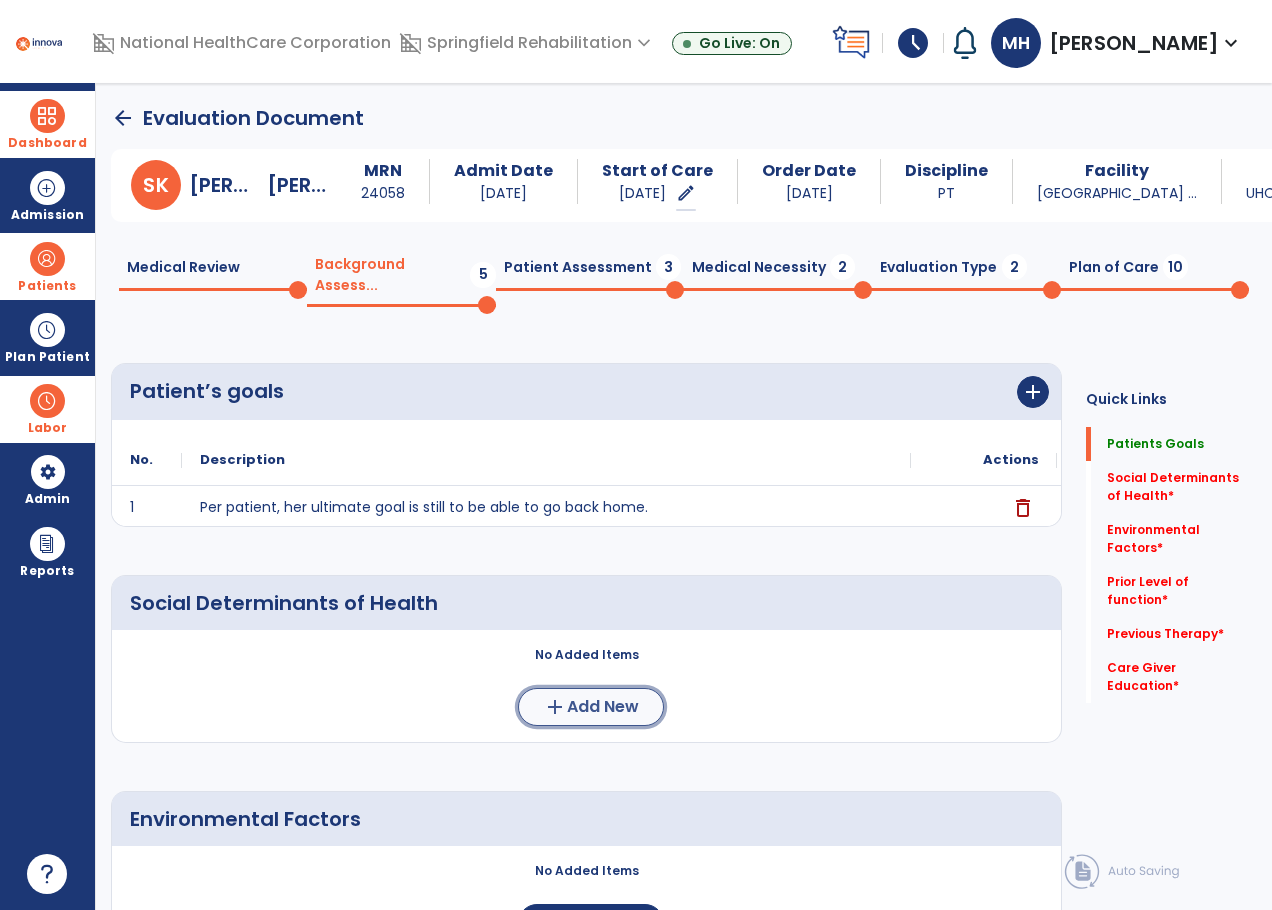 click on "Add New" 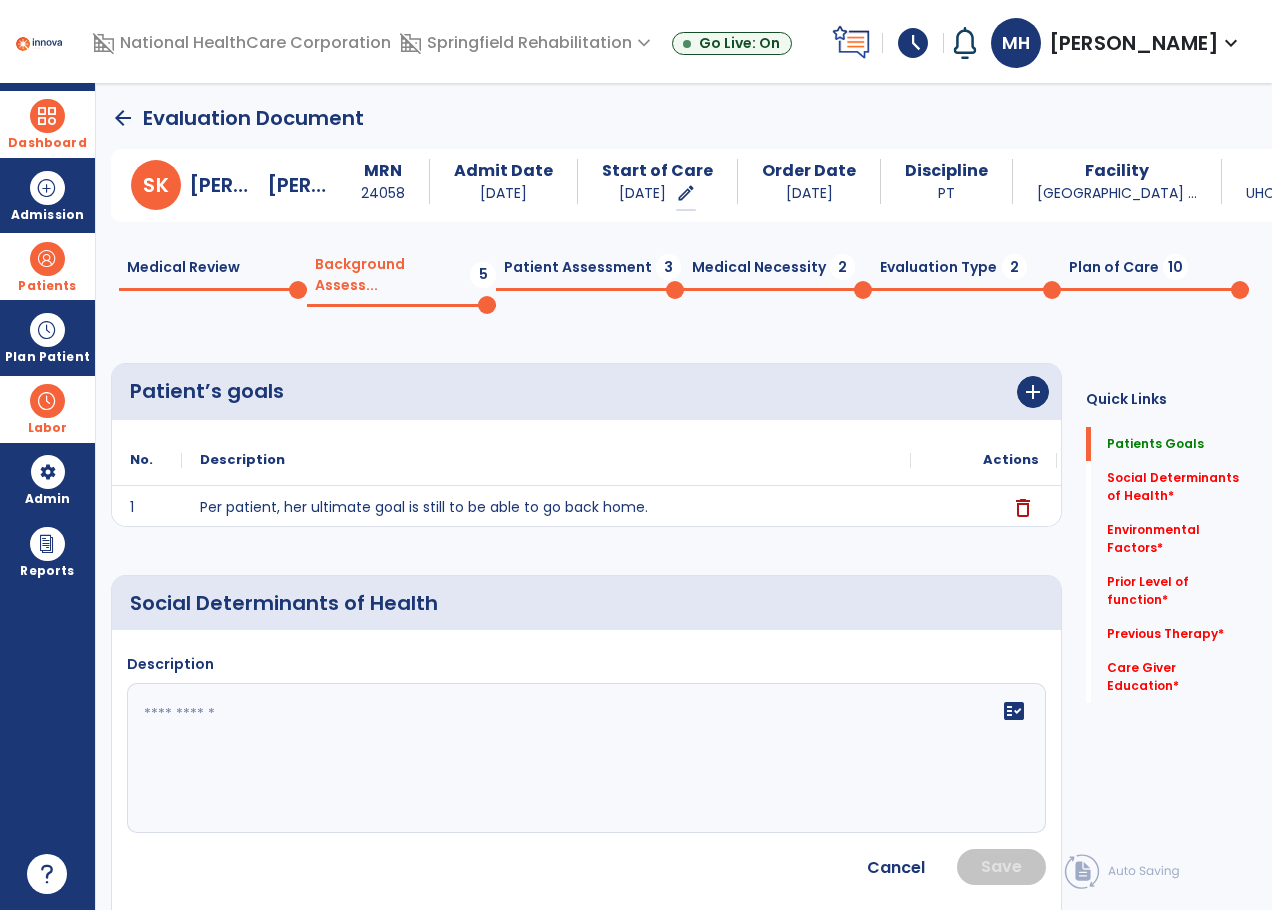 click on "fact_check" 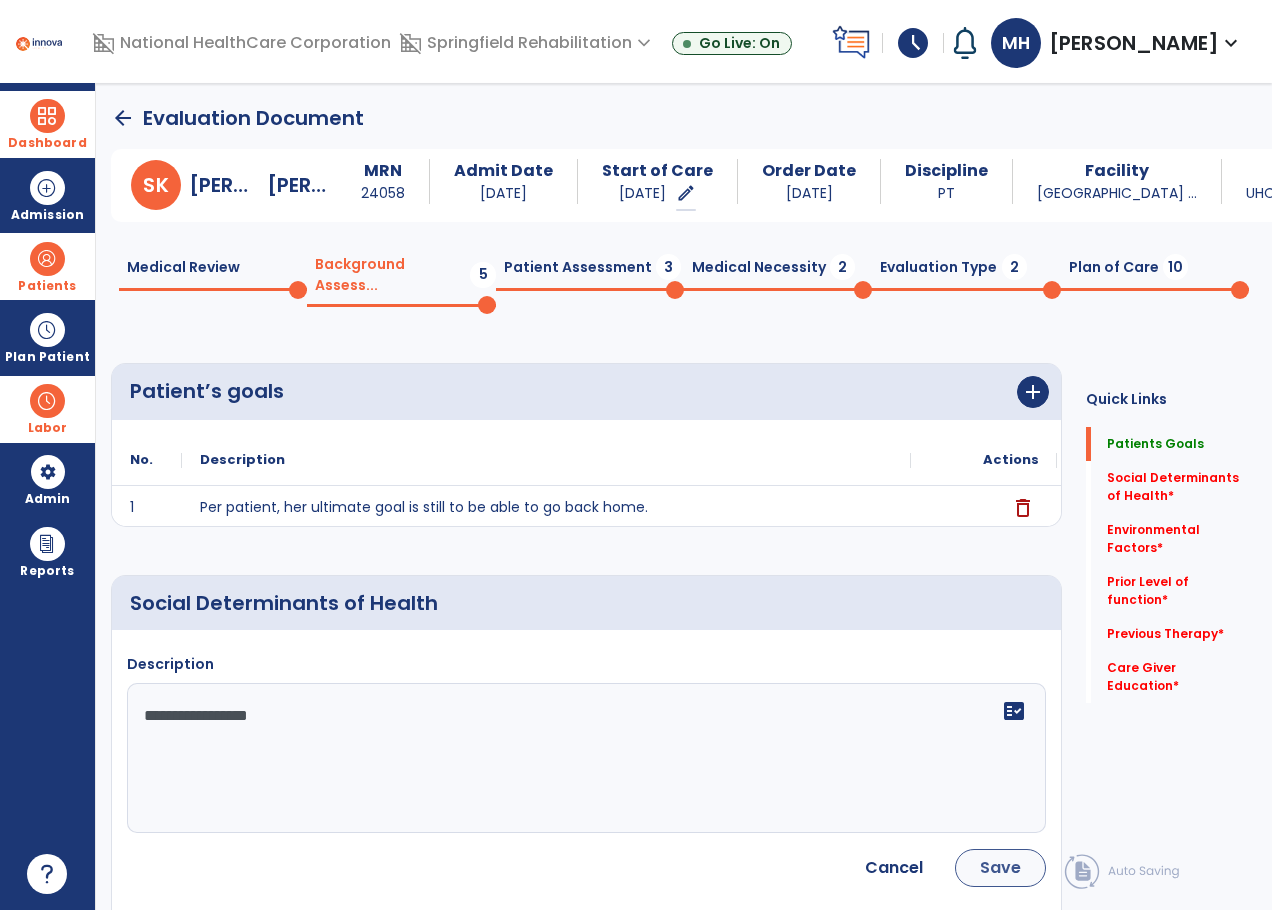 type on "**********" 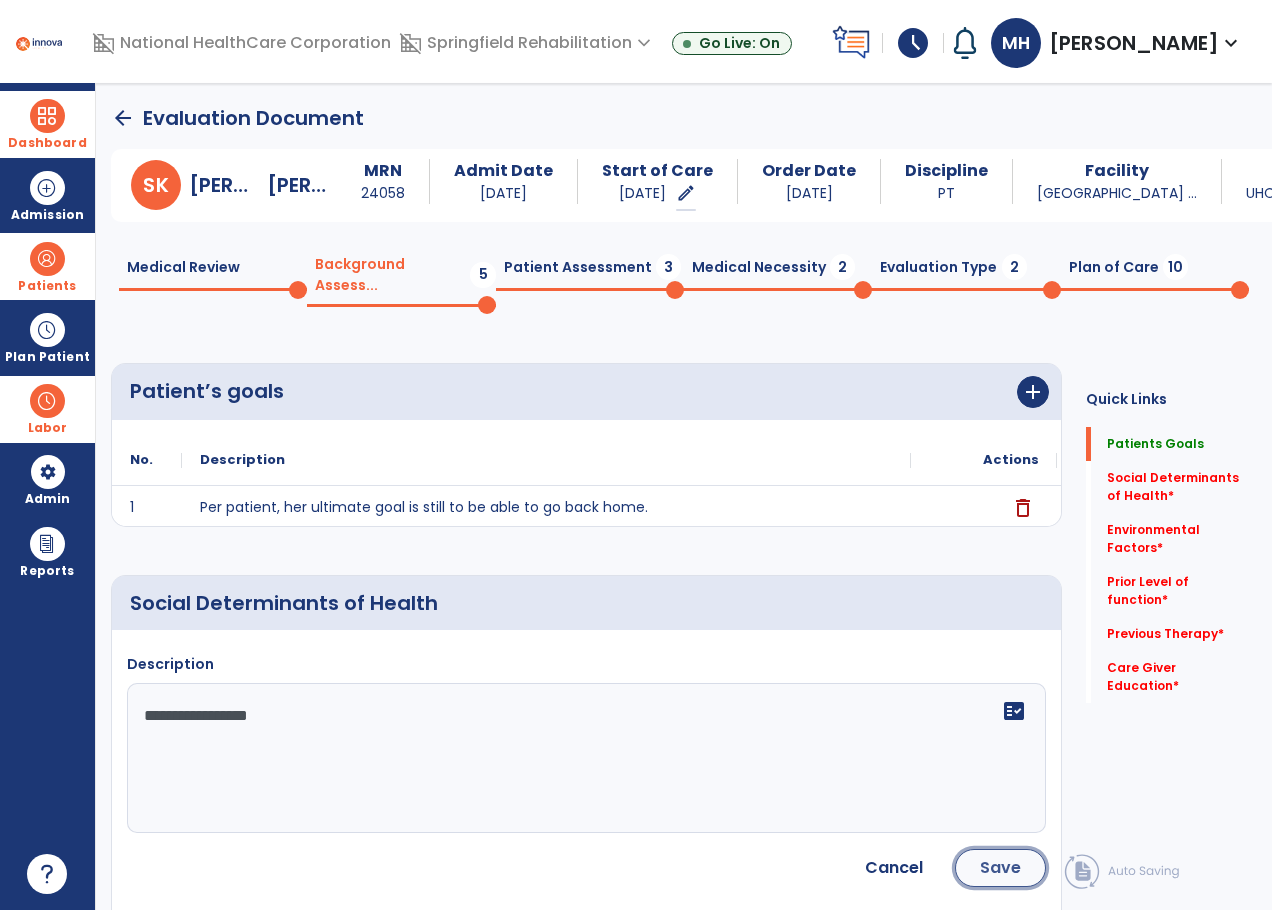 click on "Save" 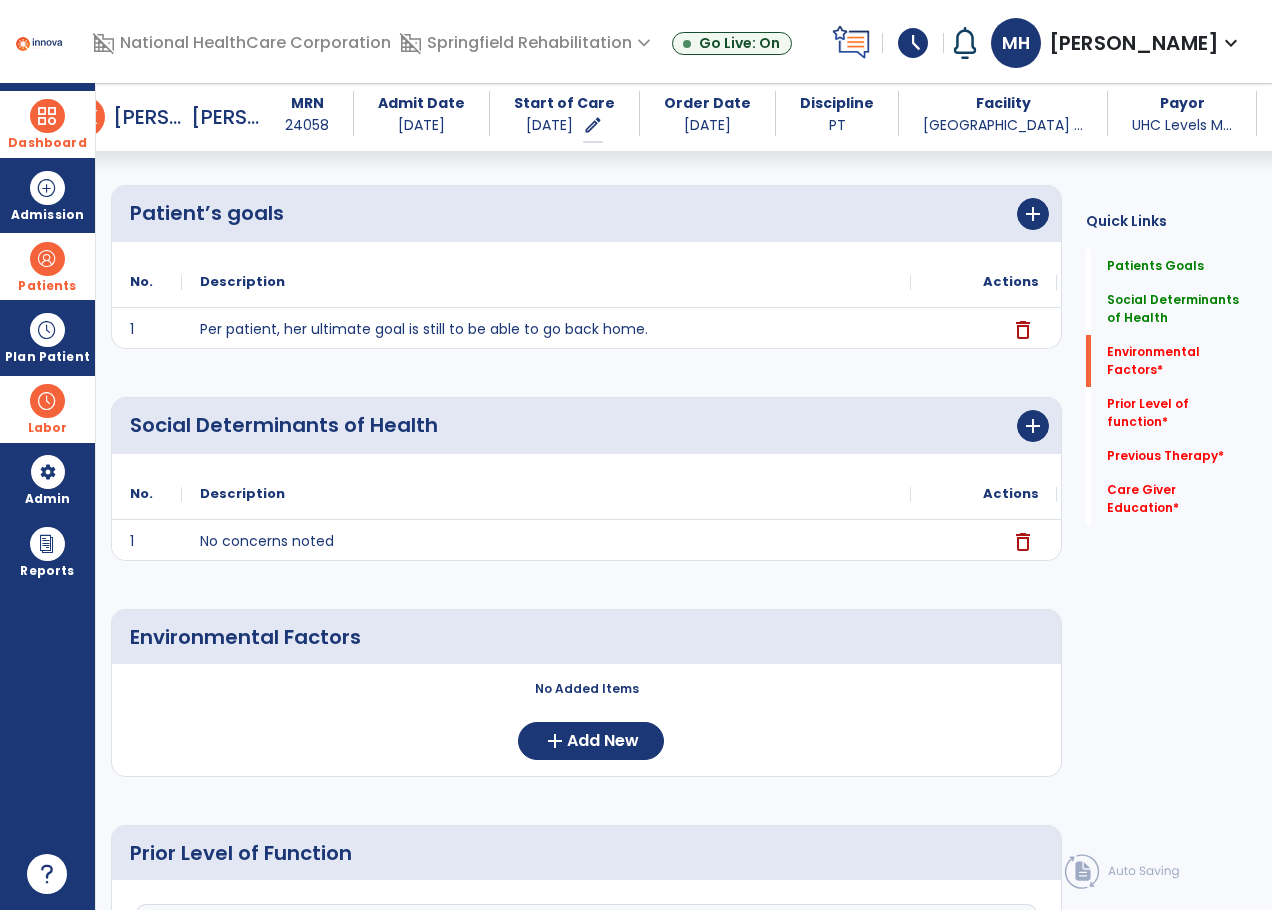 scroll, scrollTop: 300, scrollLeft: 0, axis: vertical 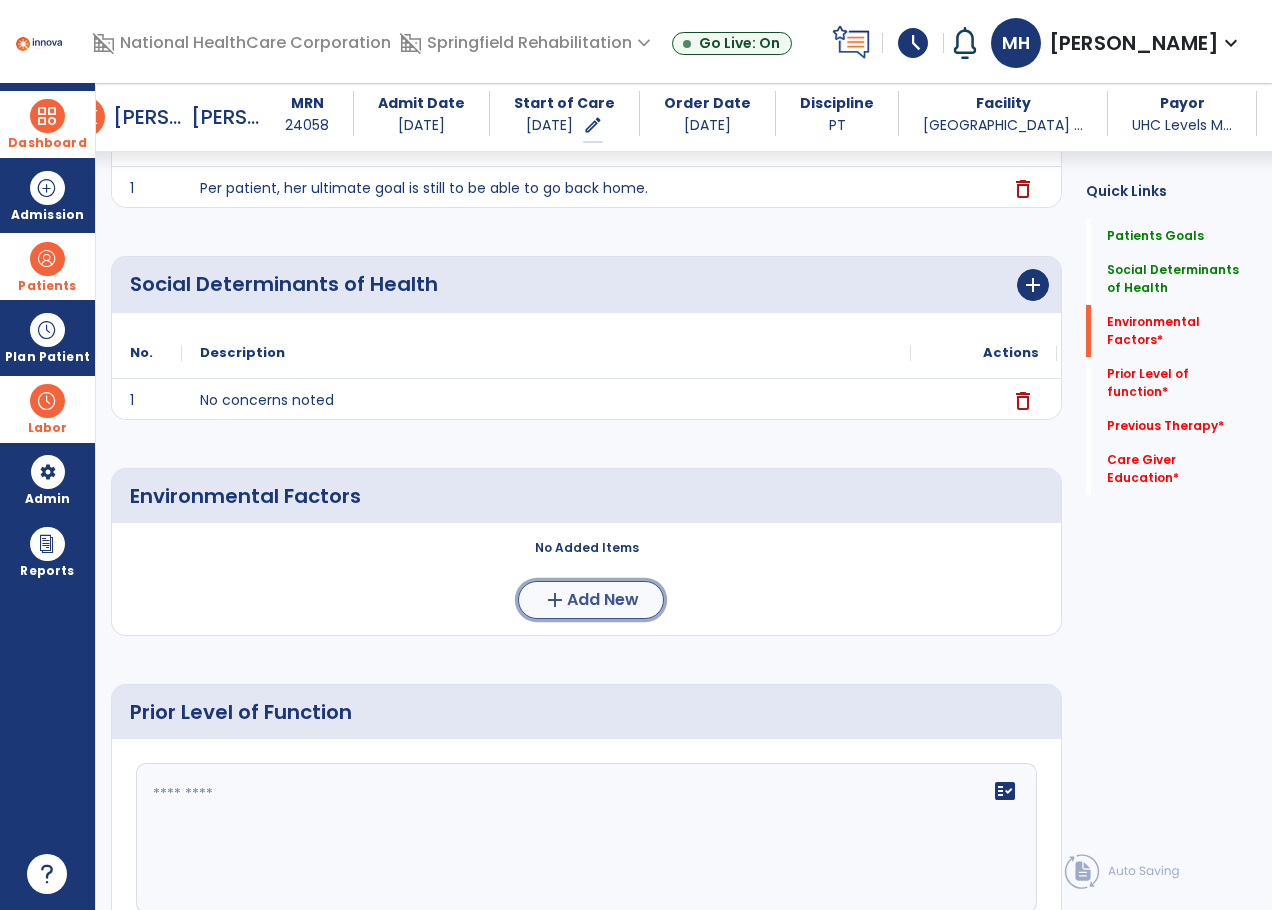 click on "add  Add New" 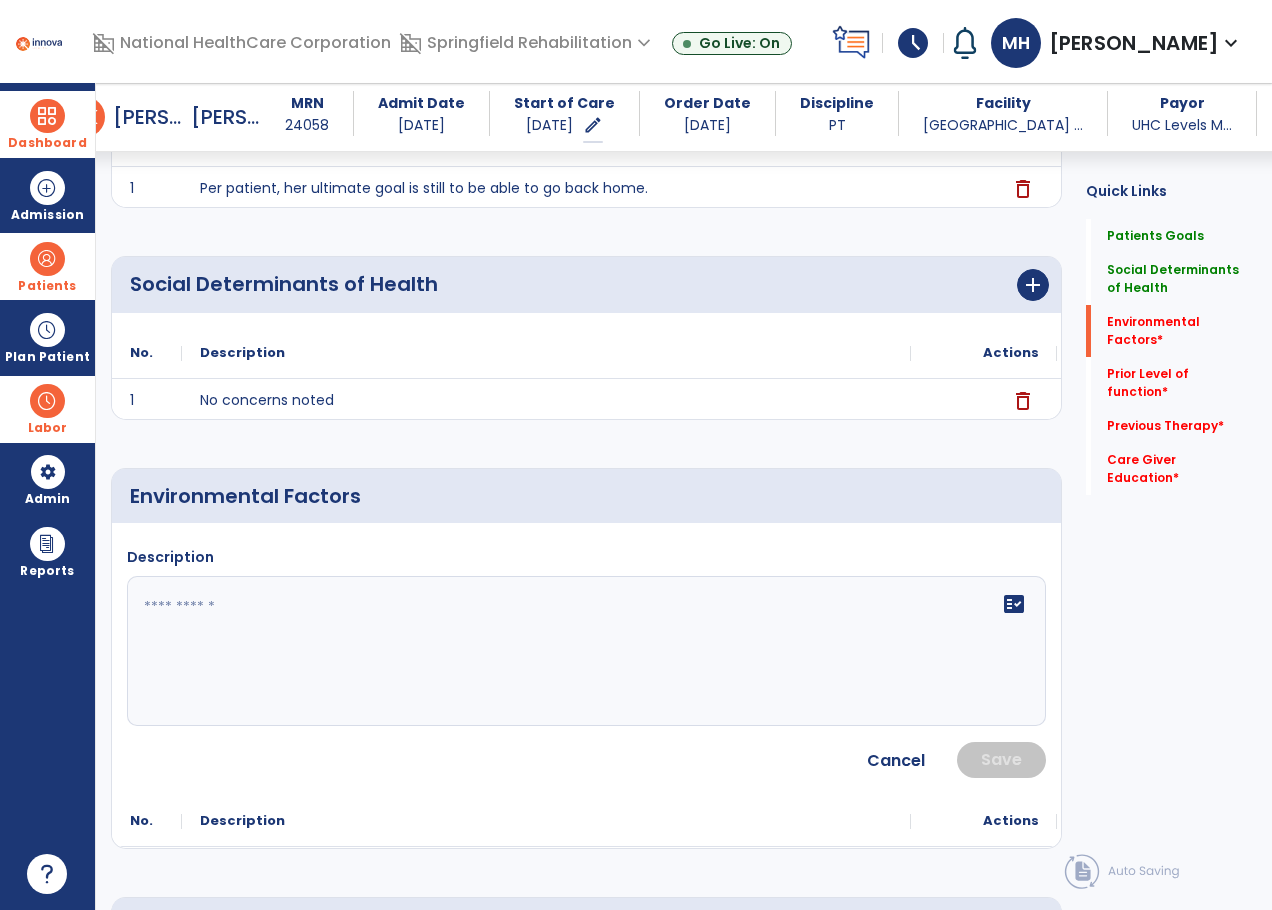 click 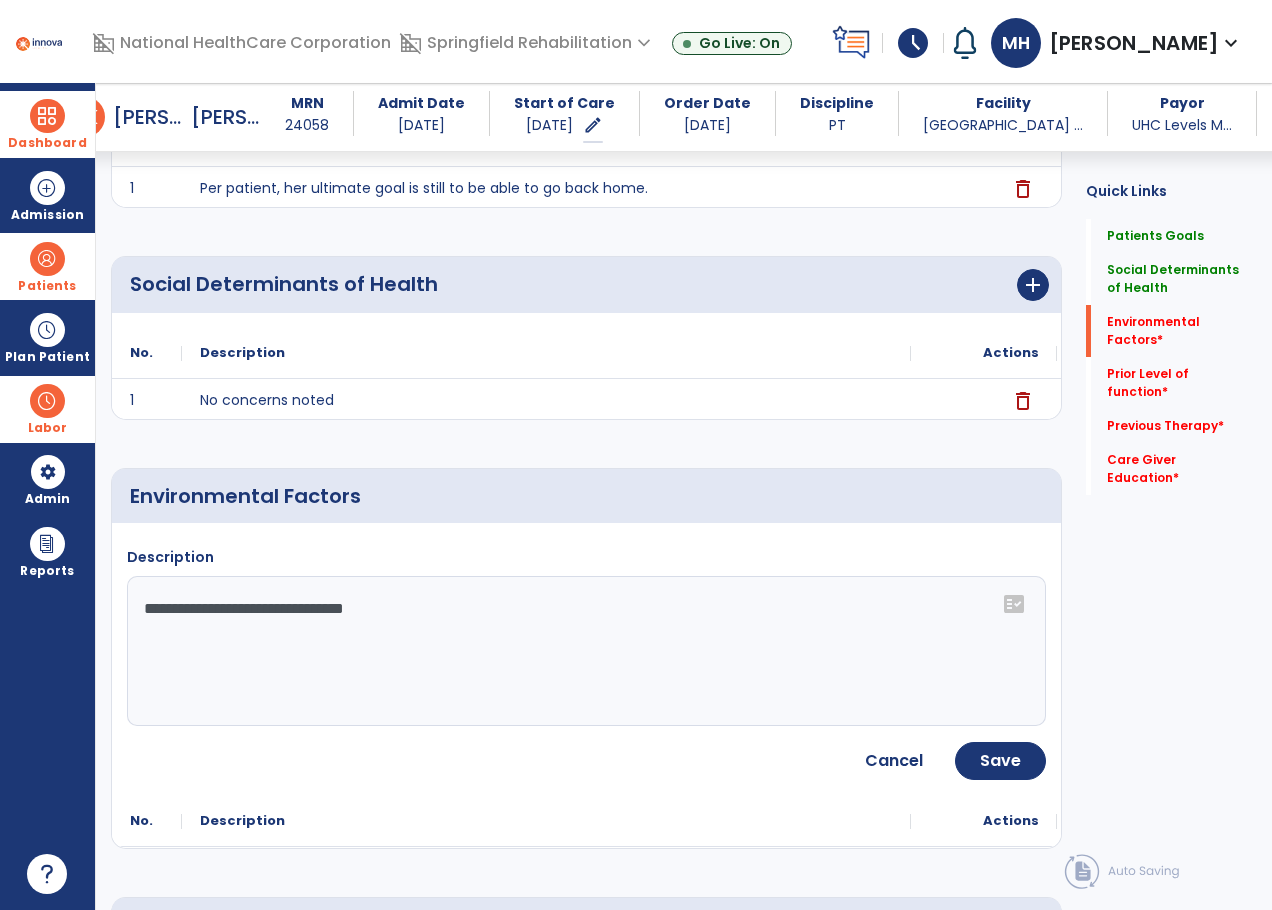 click on "**********" 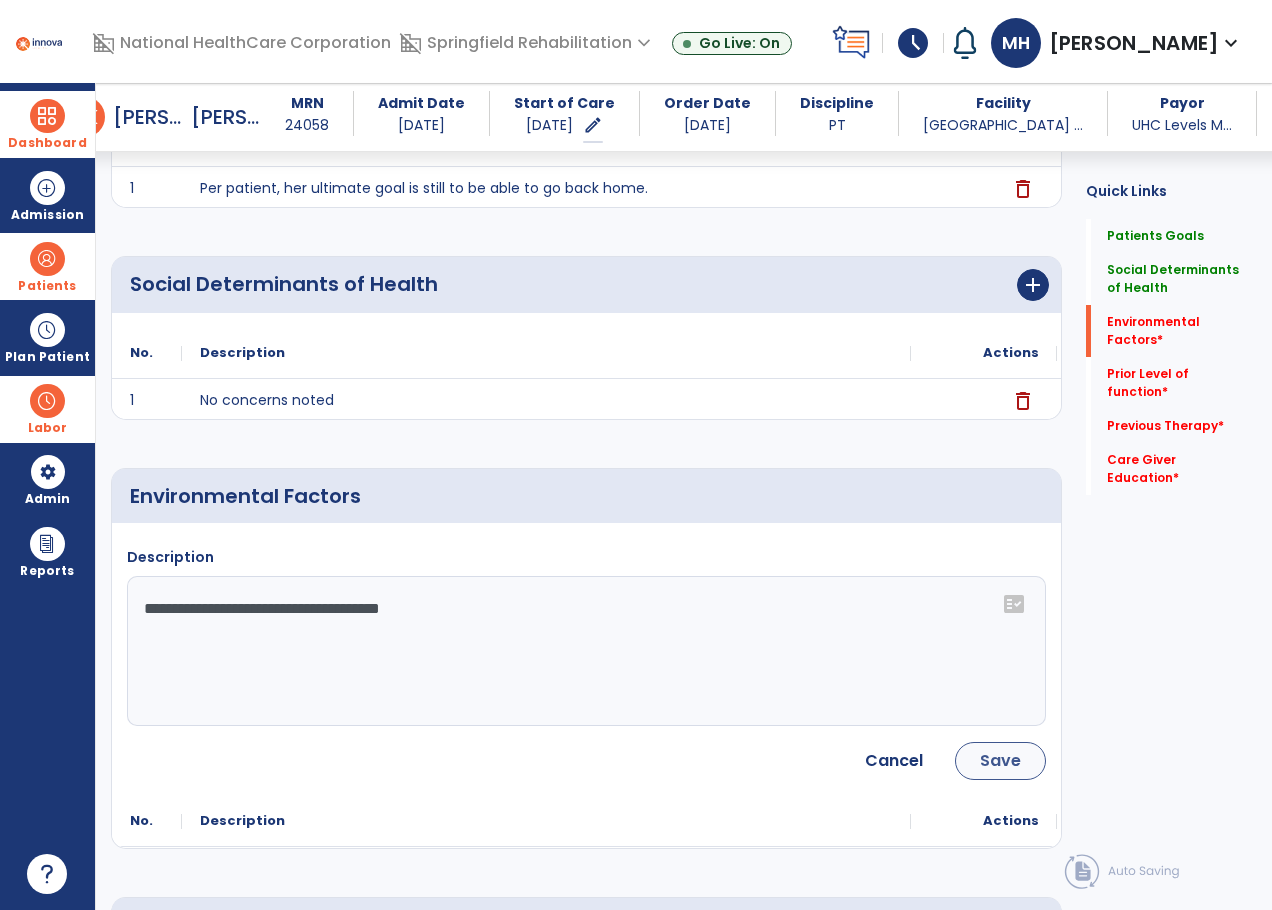 type on "**********" 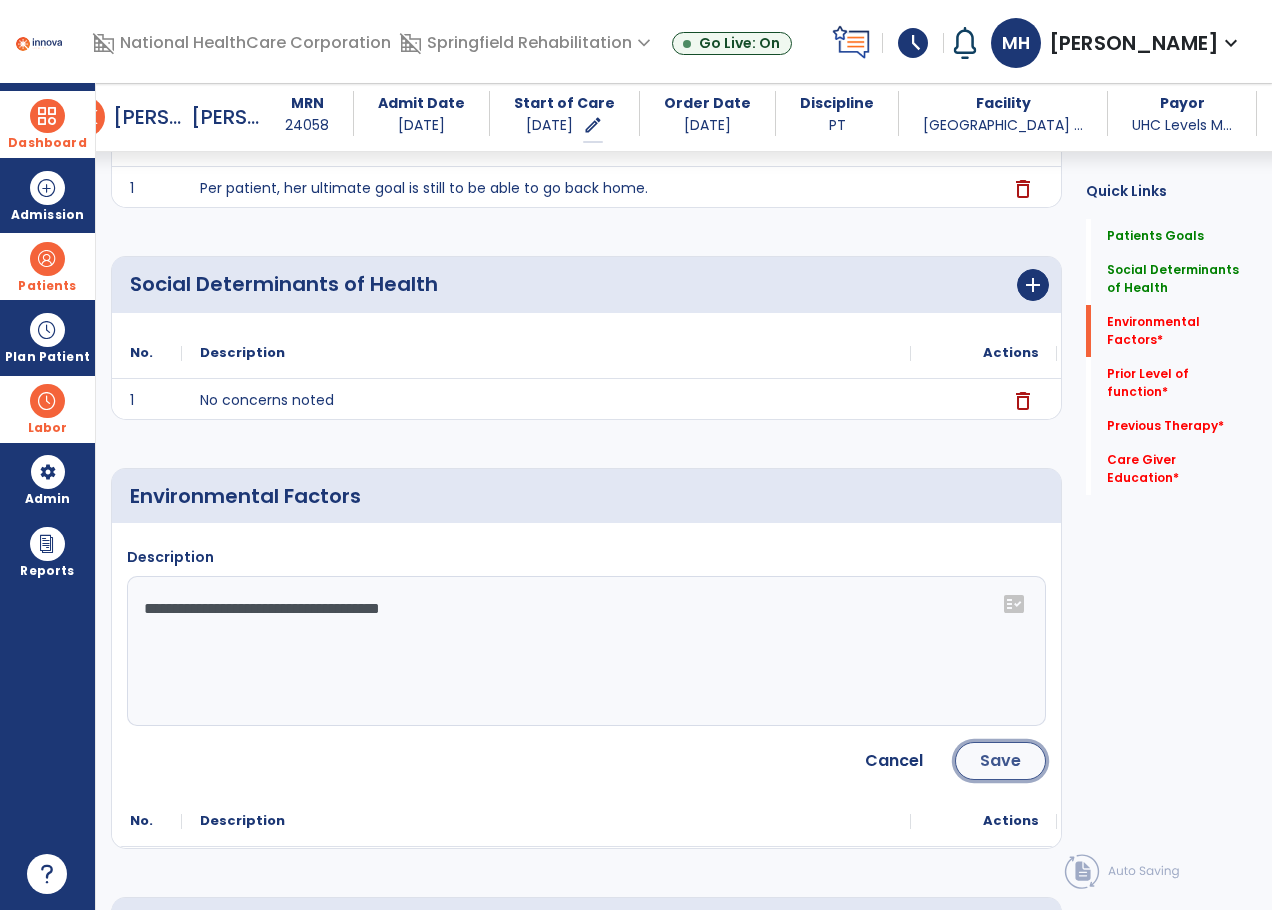 click on "Save" 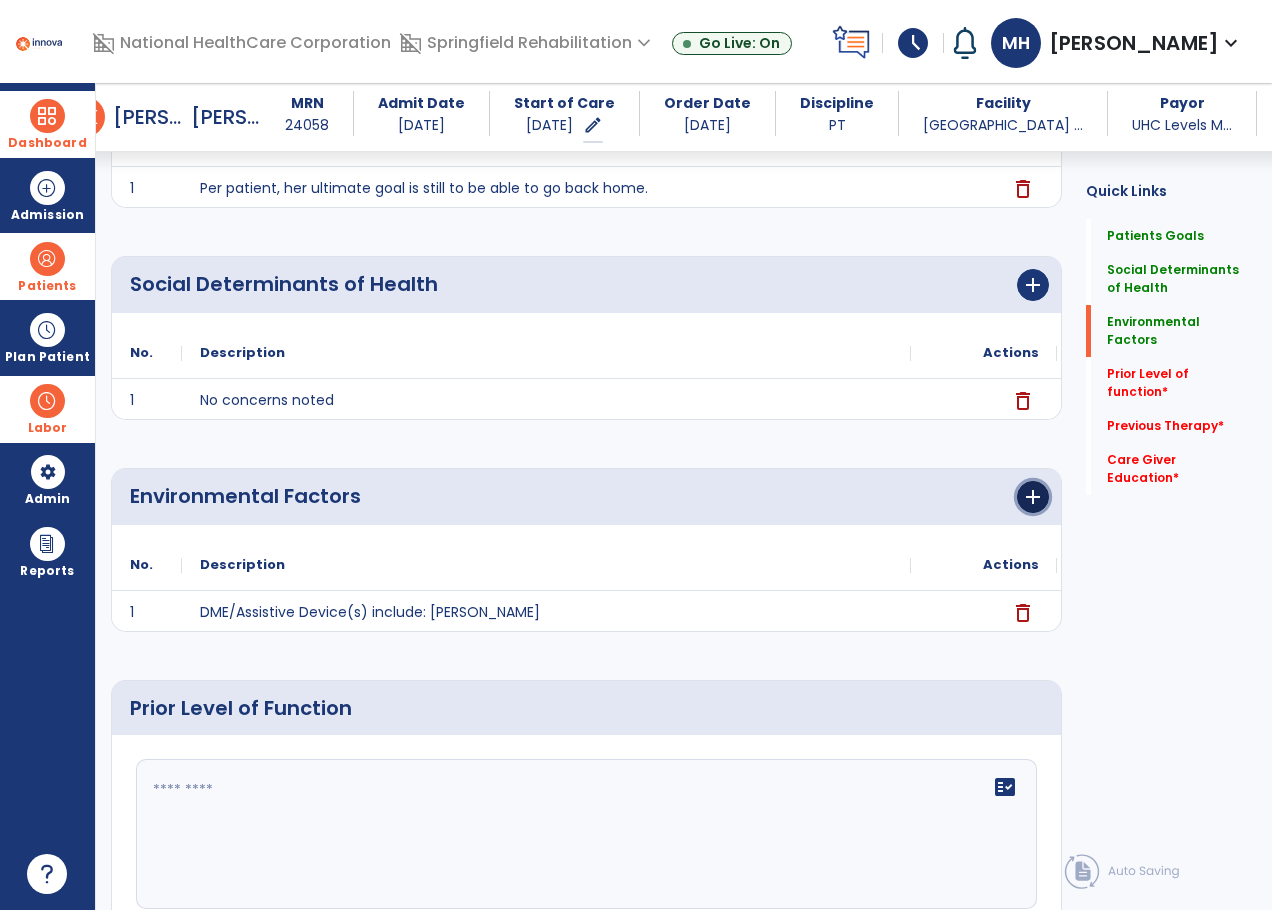 click on "add" 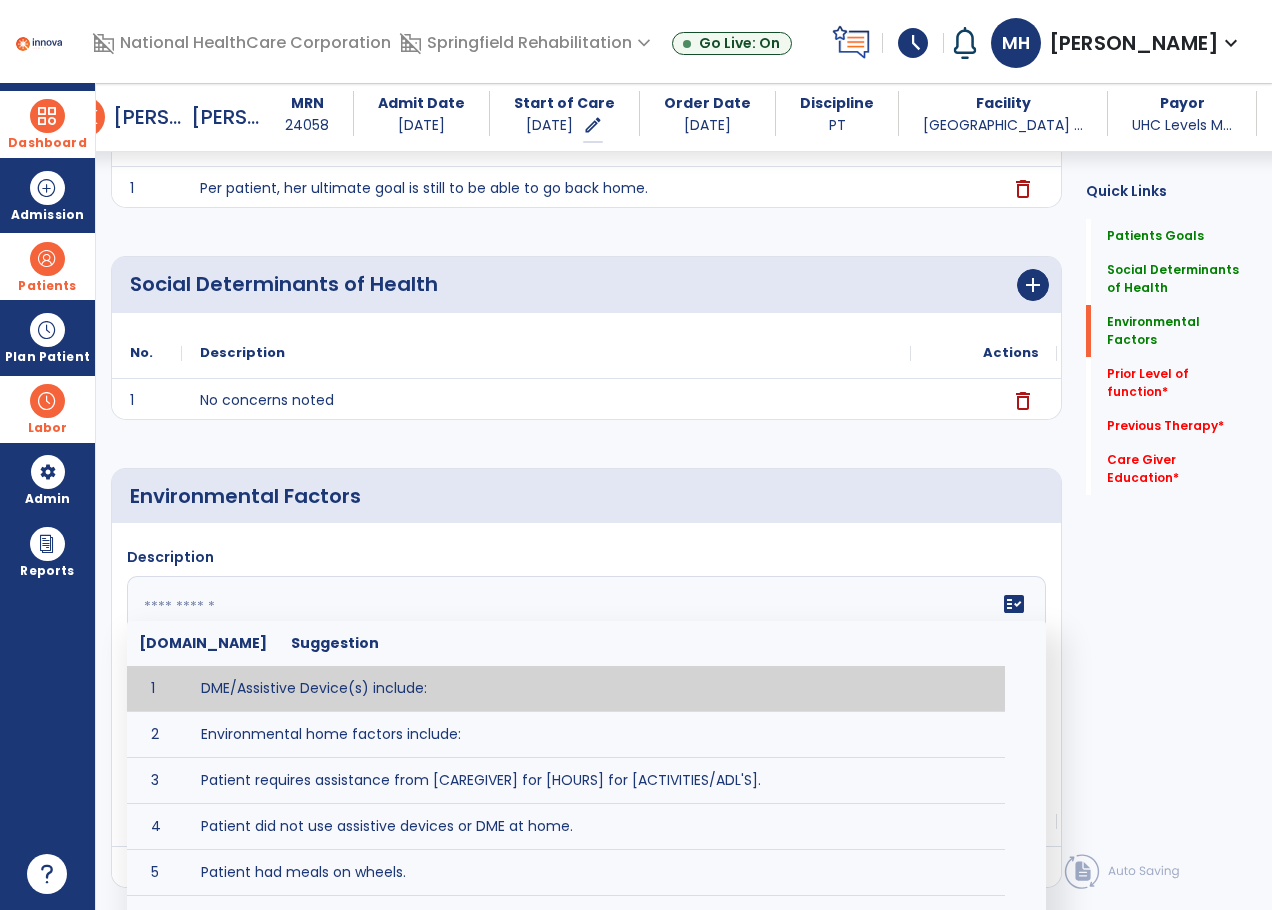 click 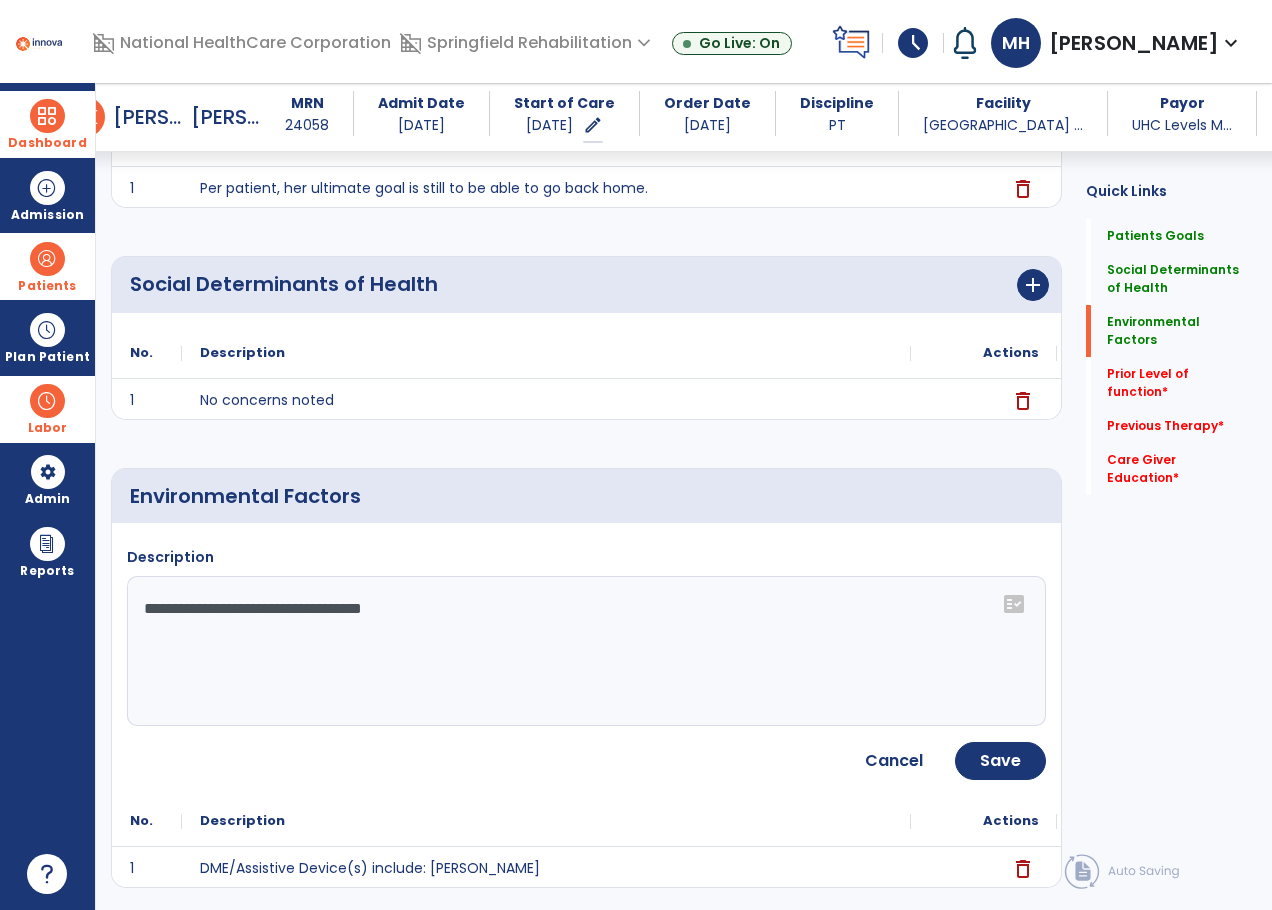 click on "**********" 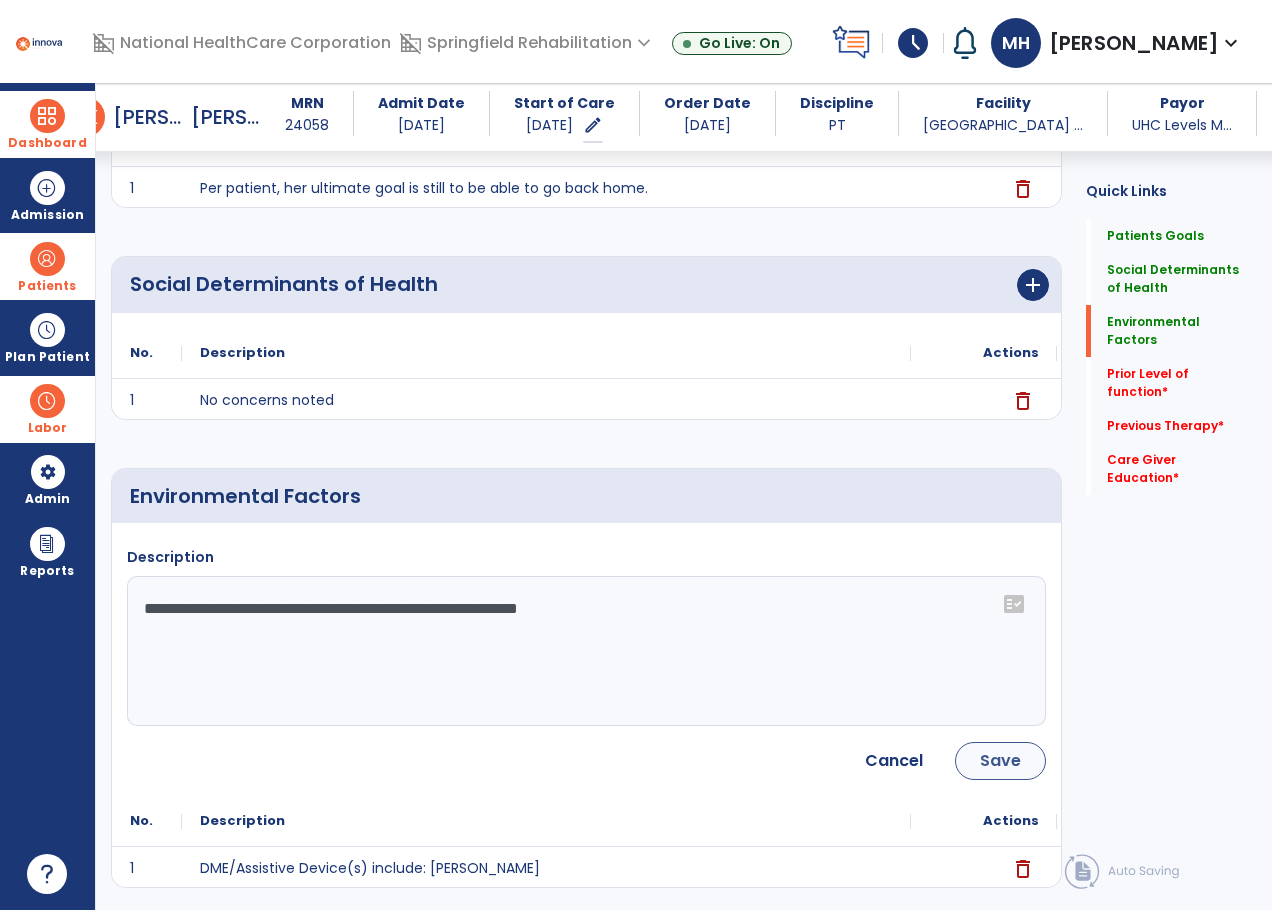 type on "**********" 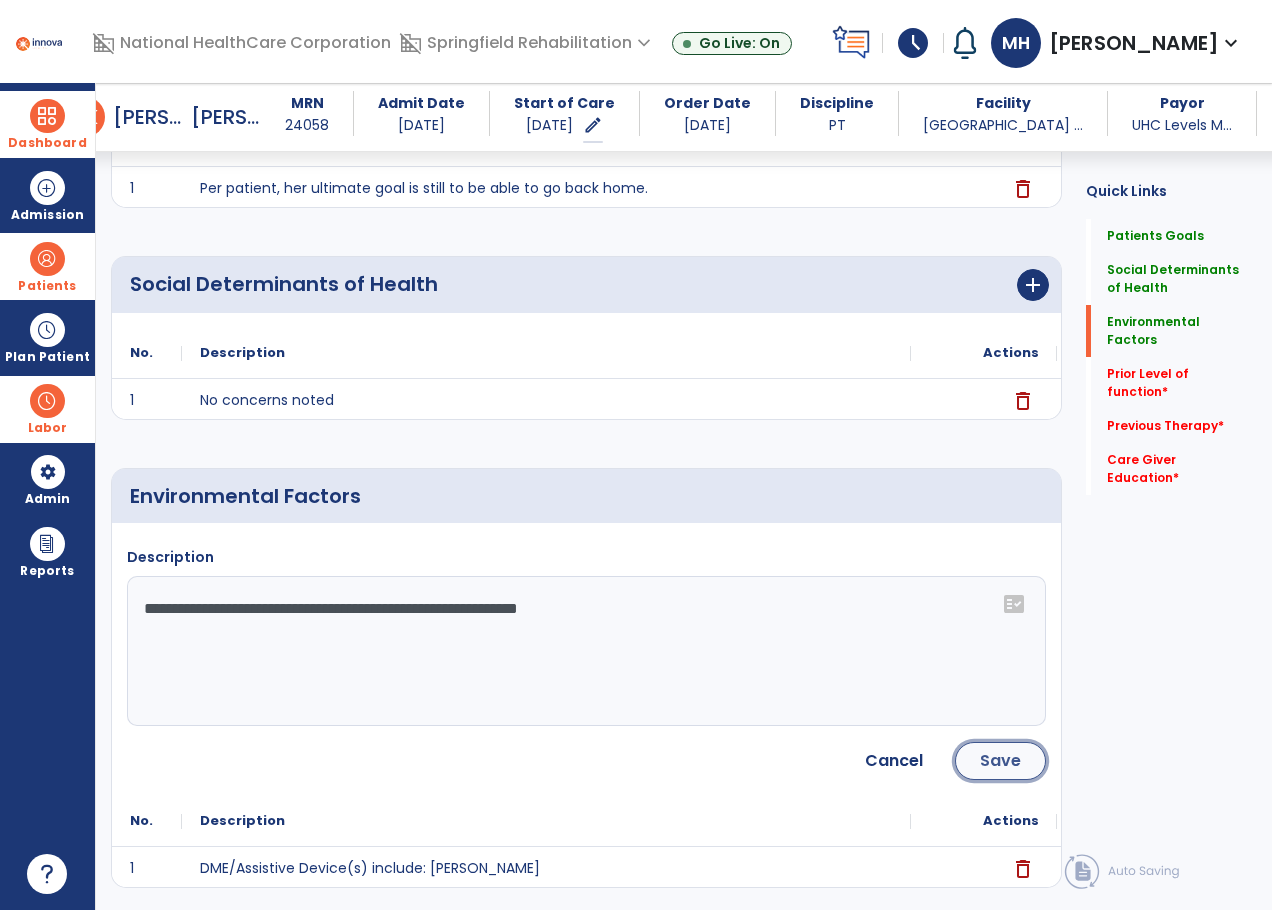 click on "Save" 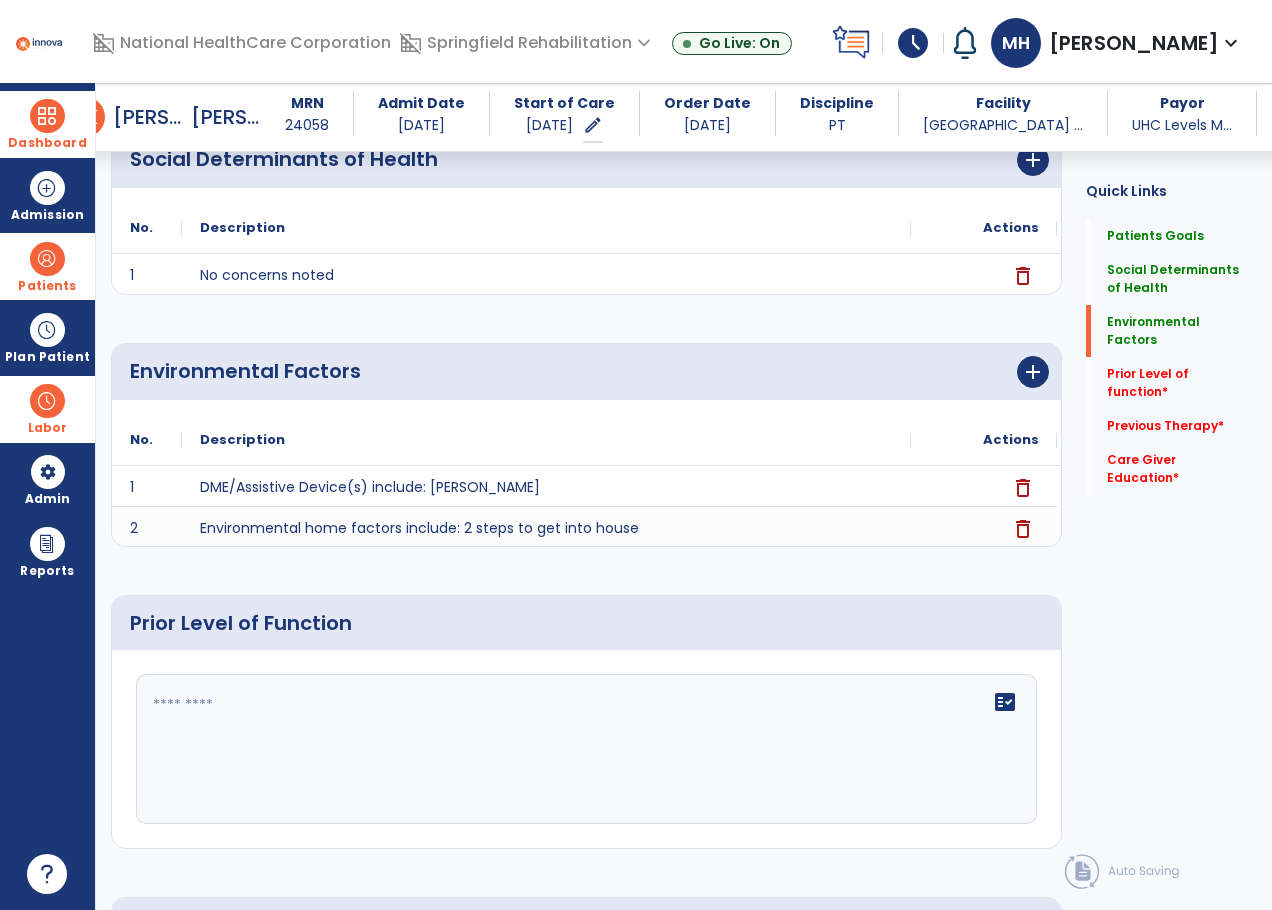 scroll, scrollTop: 600, scrollLeft: 0, axis: vertical 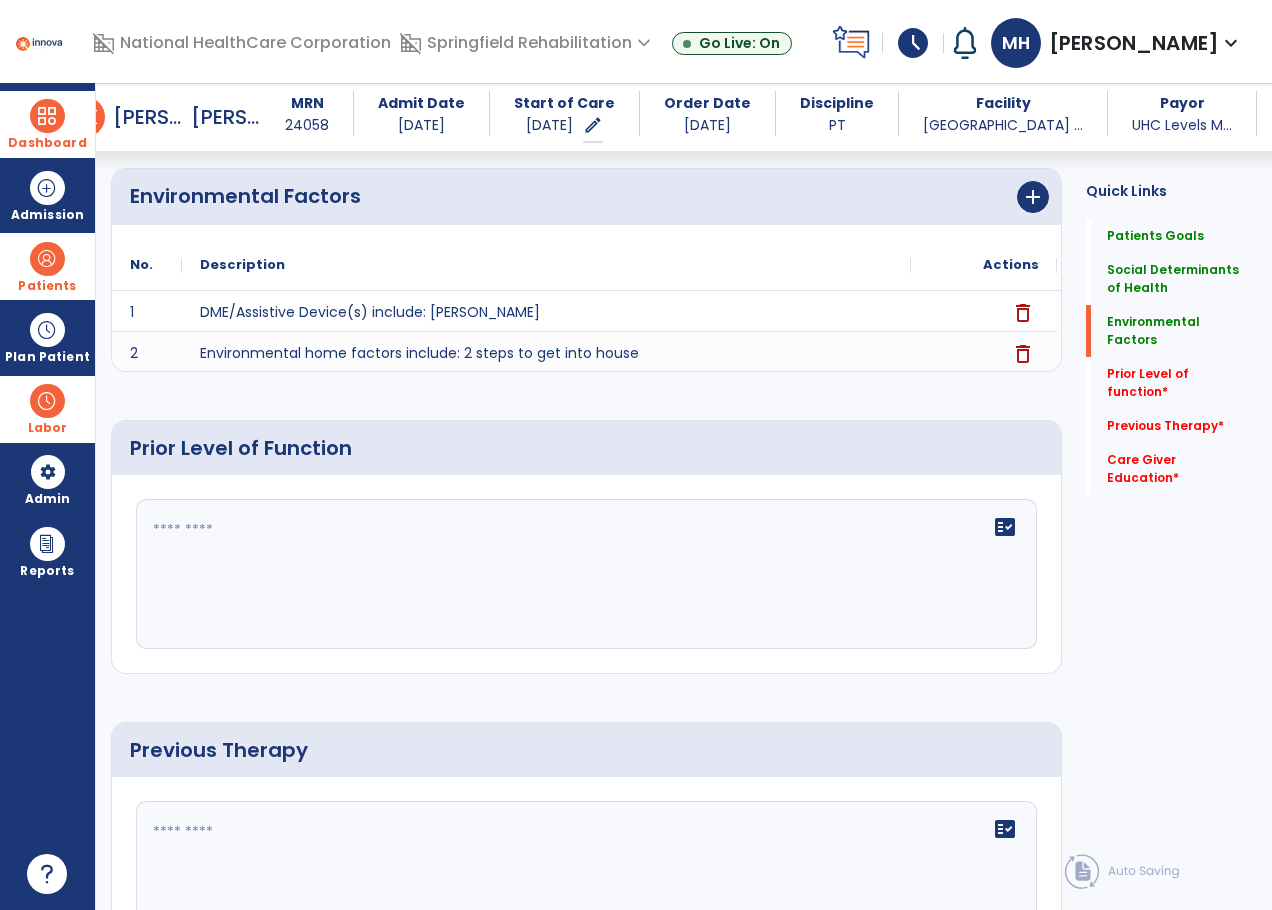 click on "fact_check" 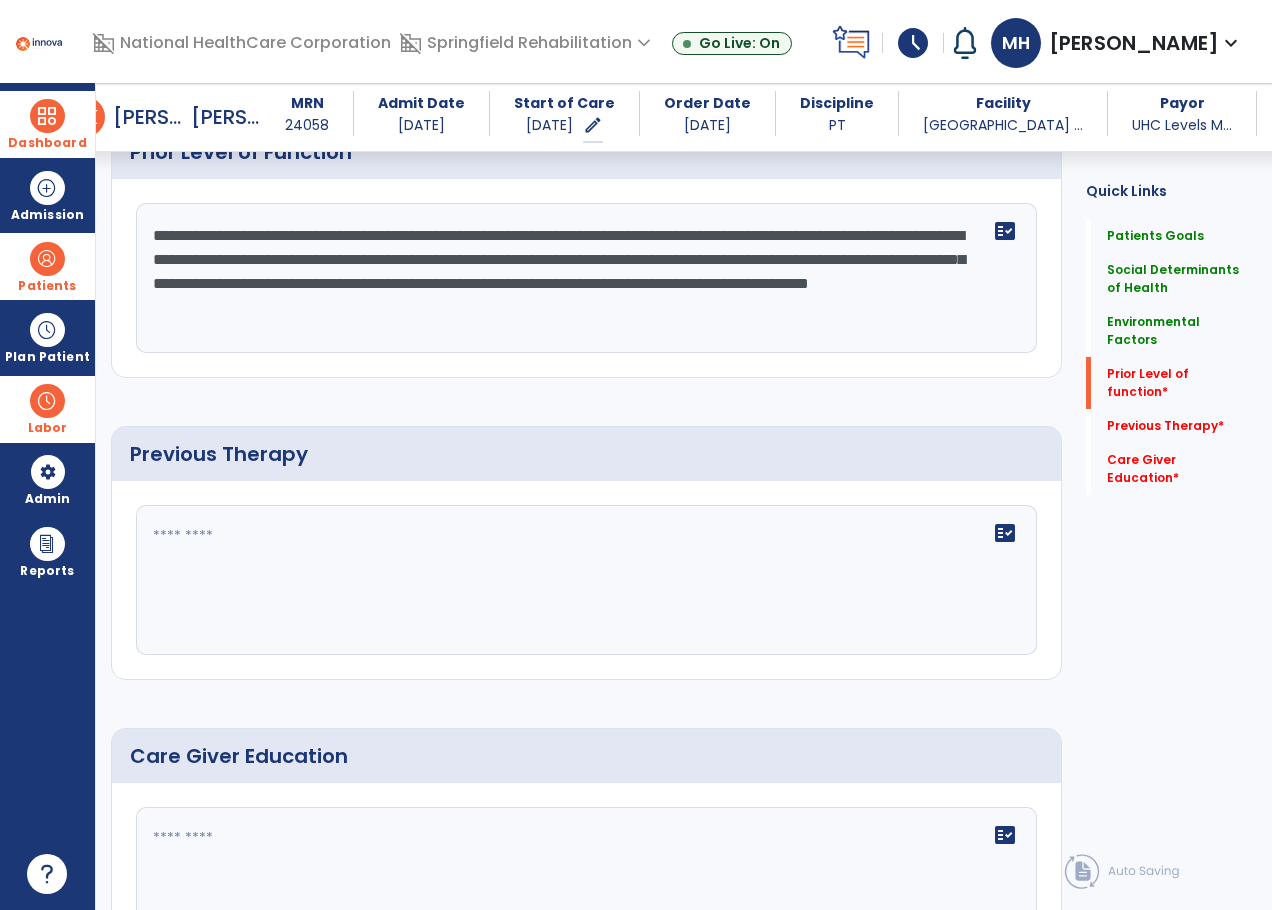 scroll, scrollTop: 900, scrollLeft: 0, axis: vertical 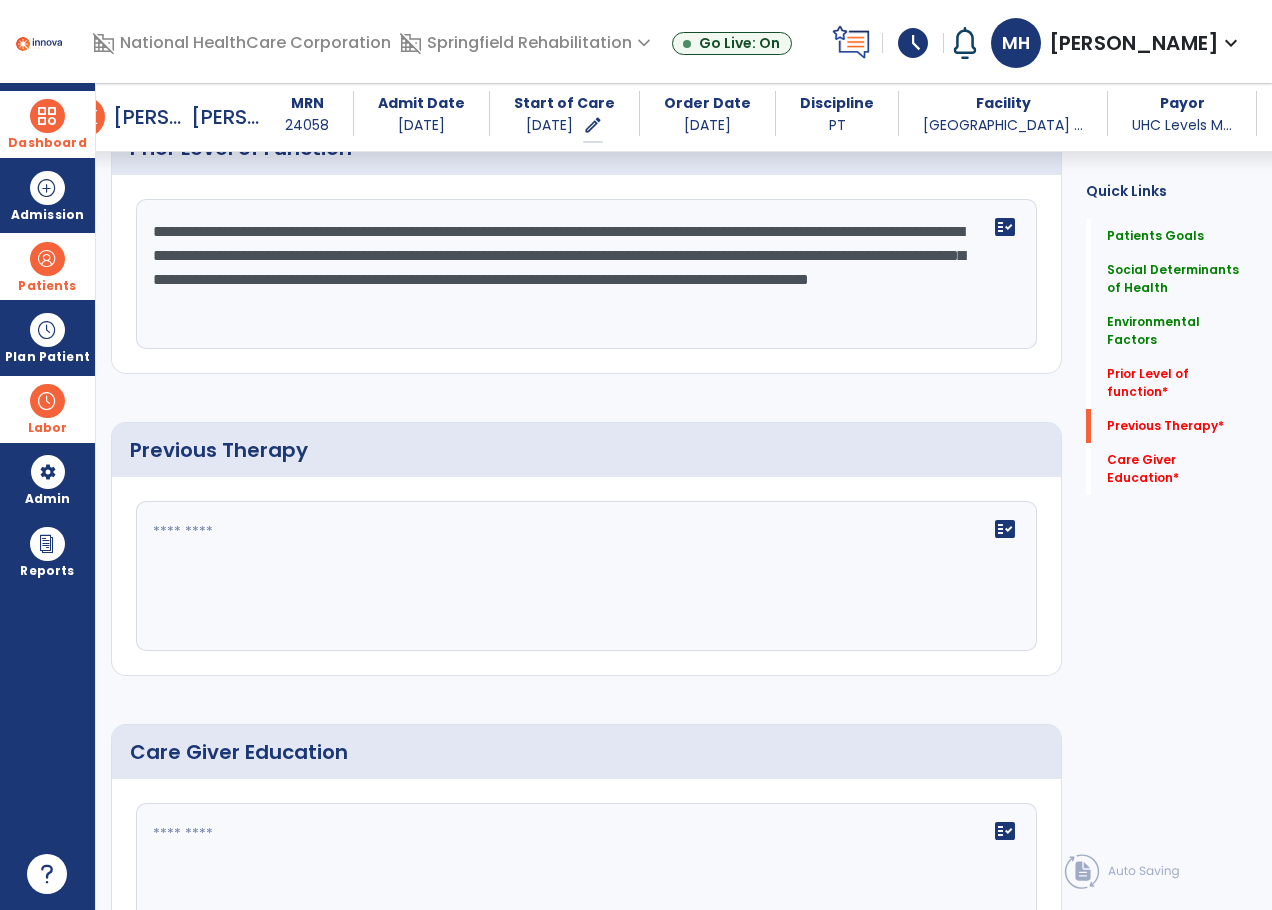 type on "**********" 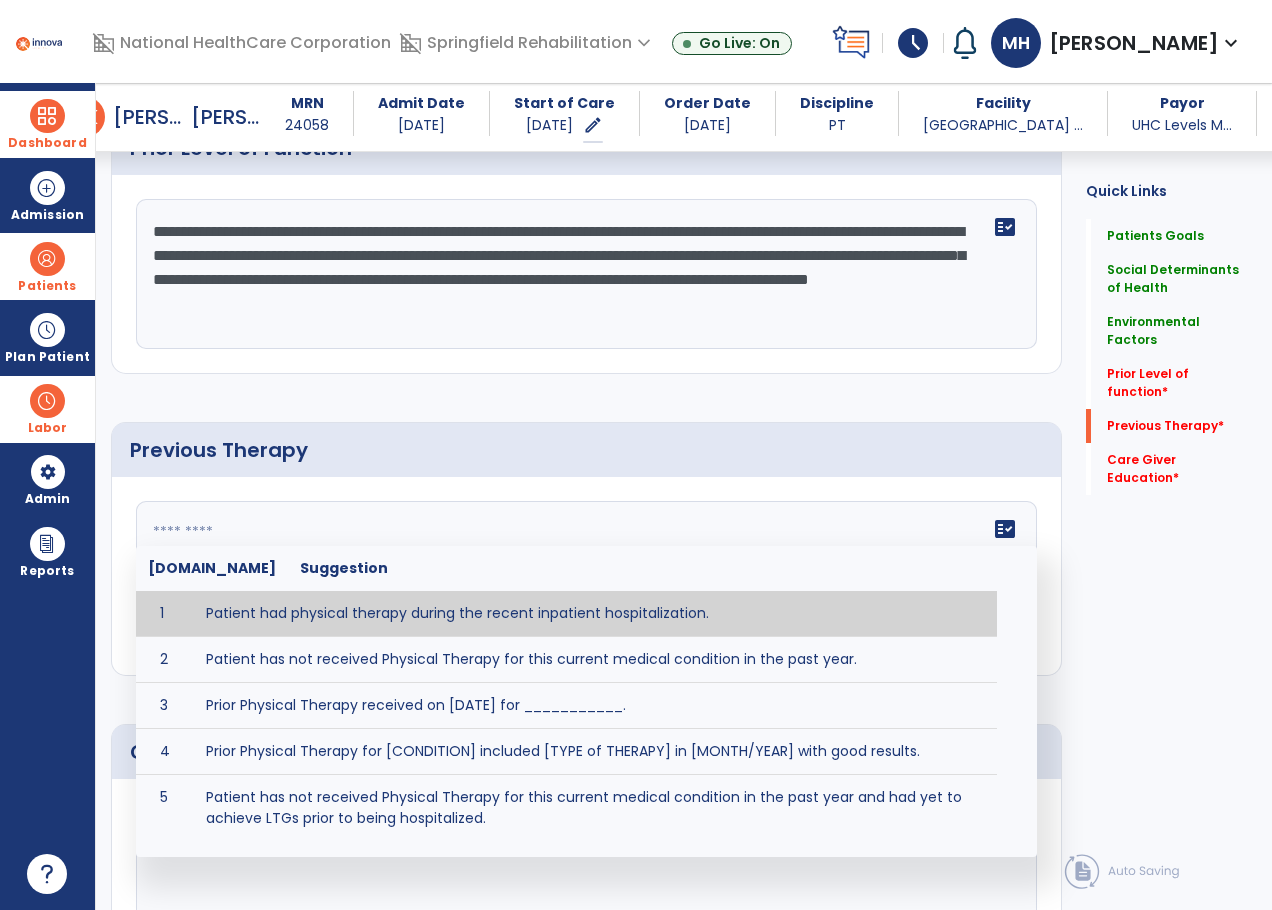 click 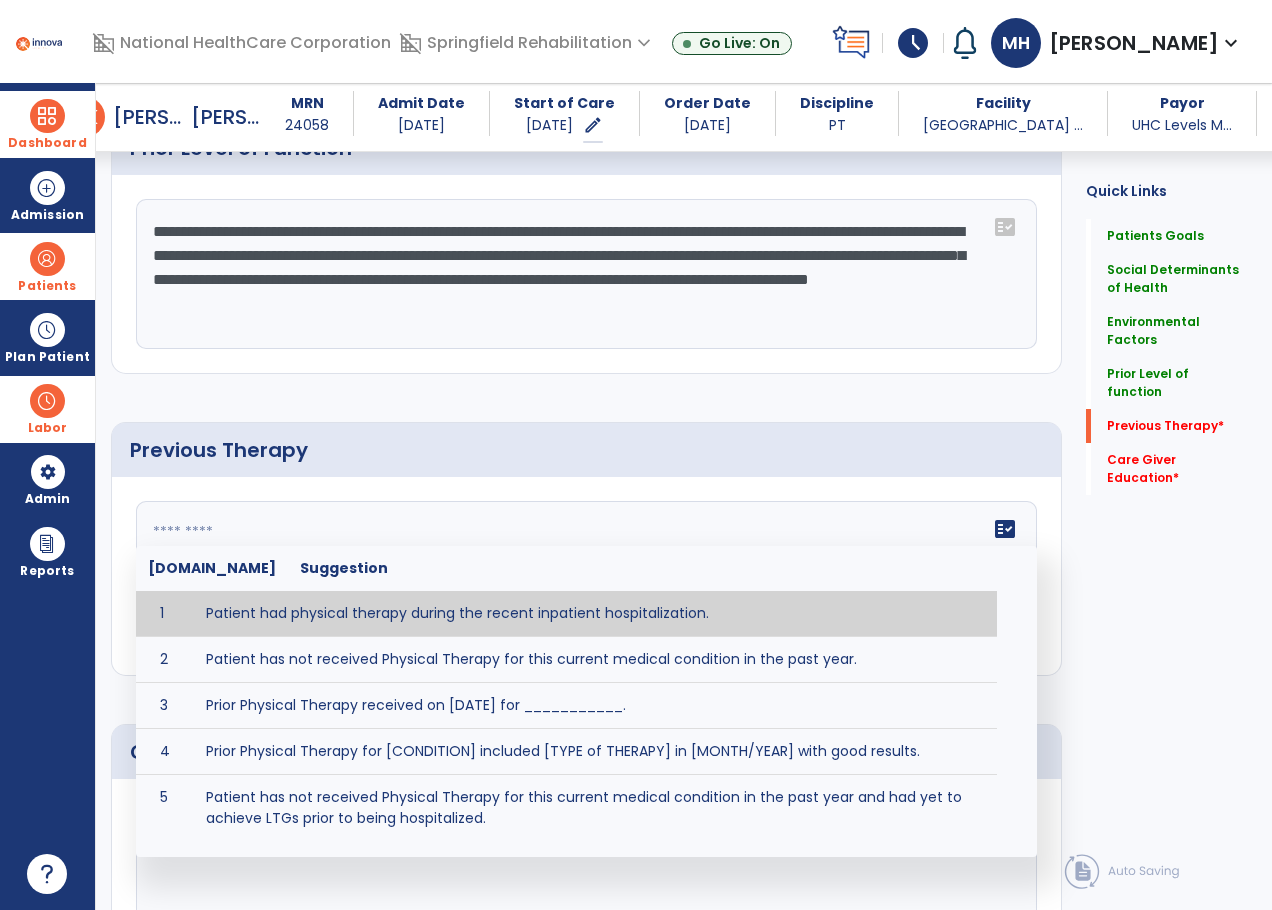 type on "**********" 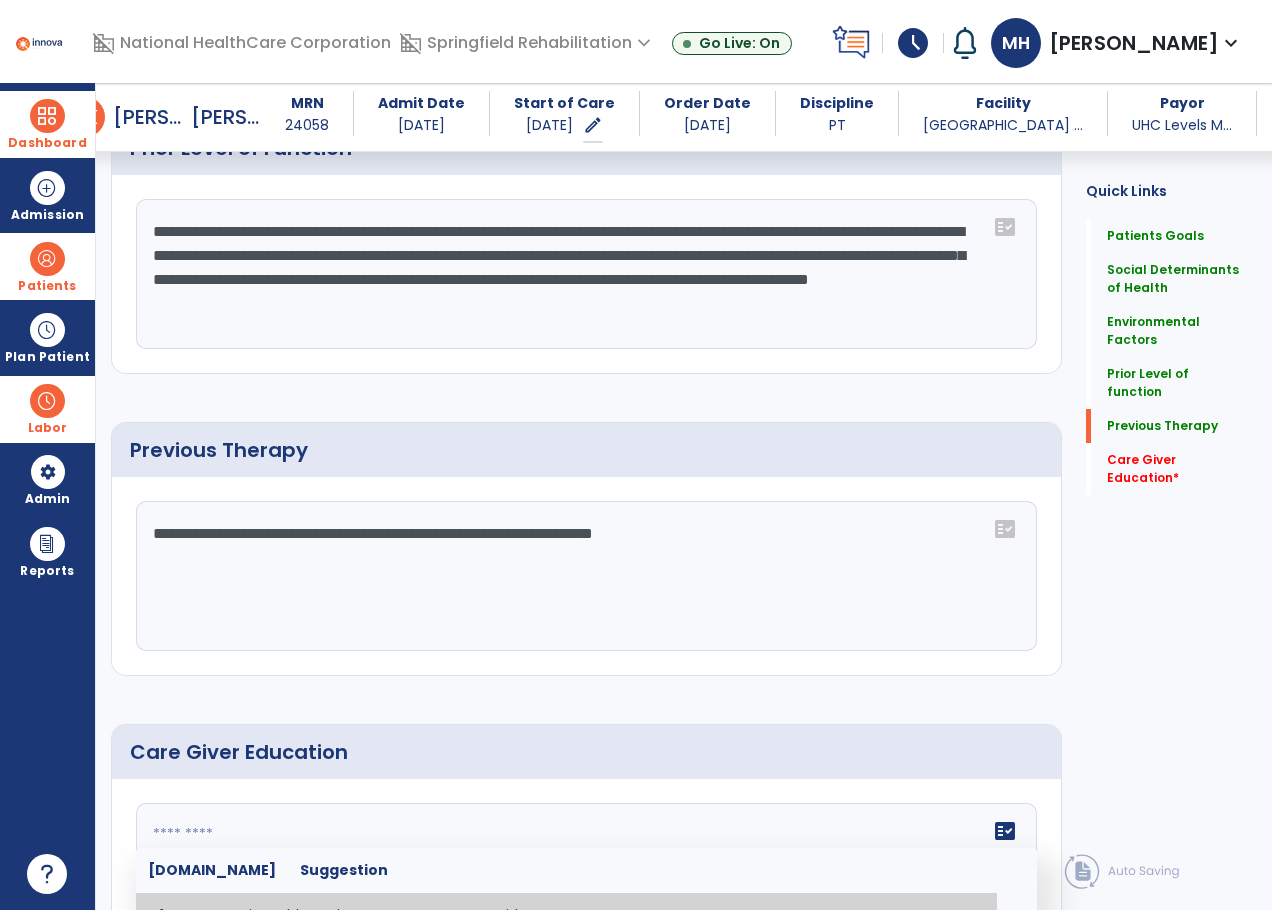 click on "fact_check  [DOMAIN_NAME] Suggestion 1 Caregiver able to demonstrate _______ with competency. 2 Caregiver educated in precautions and is able to recount information with accuracy. 3 Caregiver education initiated with _______ focusing on the following tasks/activities __________. 4 Home exercise program initiated with caregiver focusing on __________. 5 Patient educated in precautions and is able to recount information with [VALUE]% accuracy." 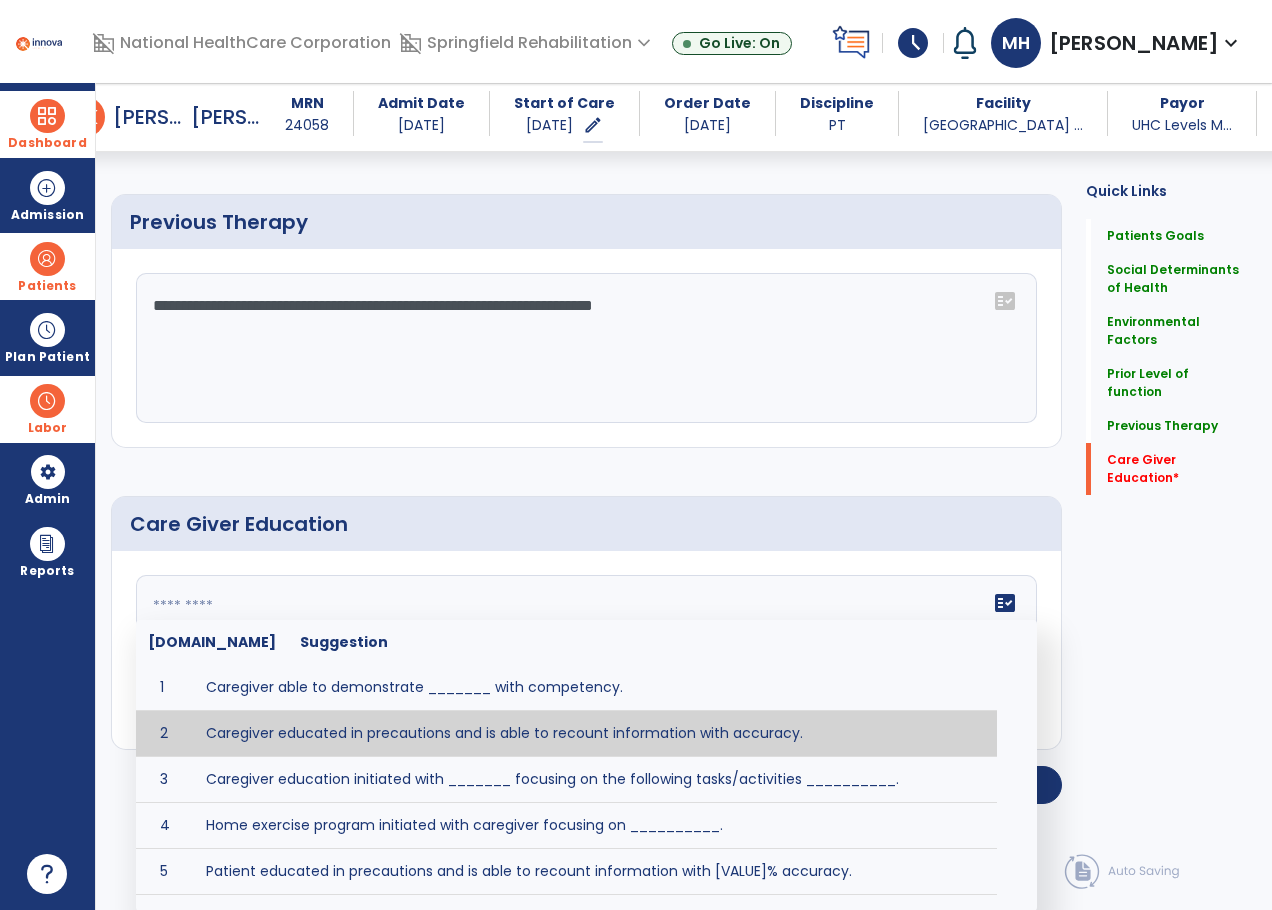 scroll, scrollTop: 1129, scrollLeft: 0, axis: vertical 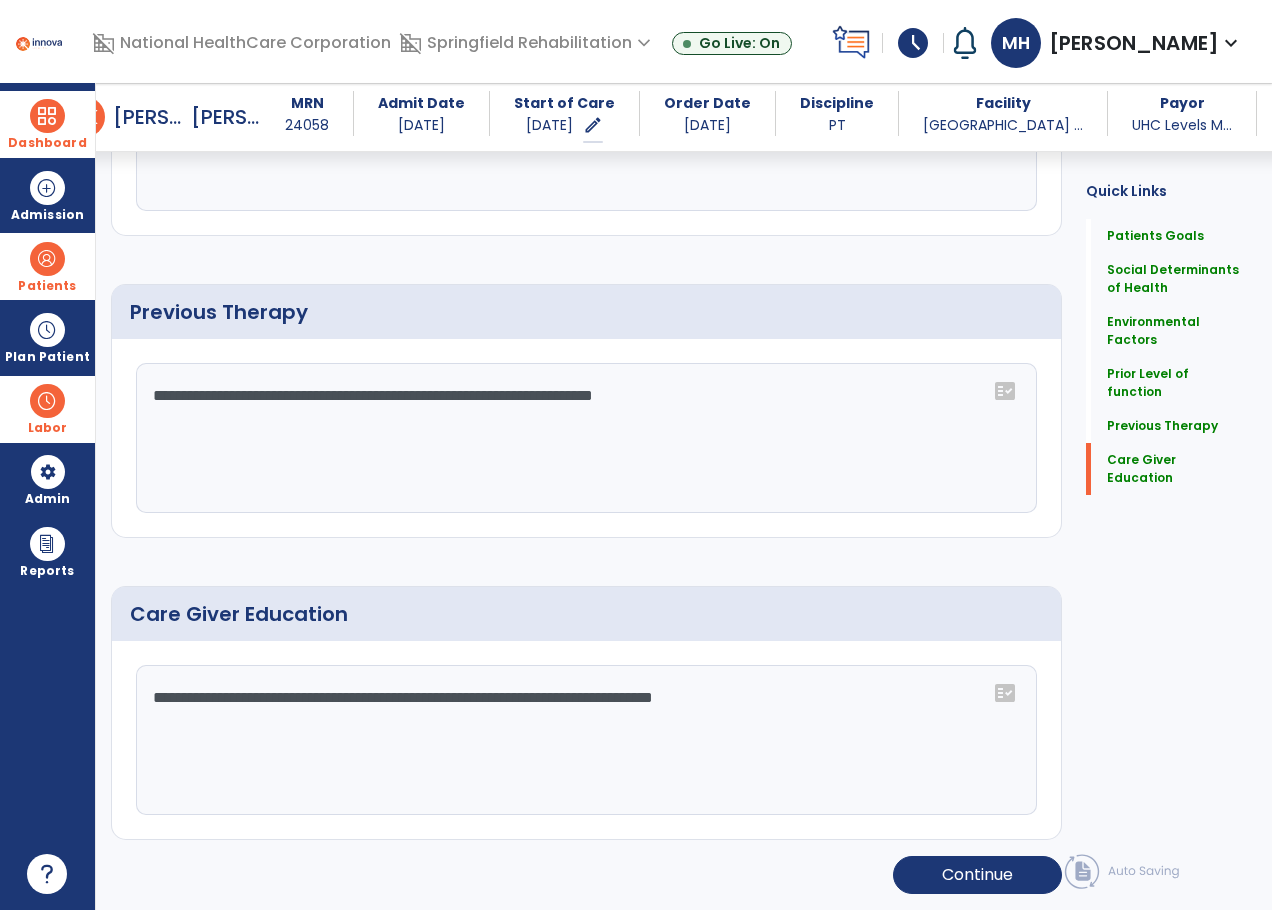 click on "**********" 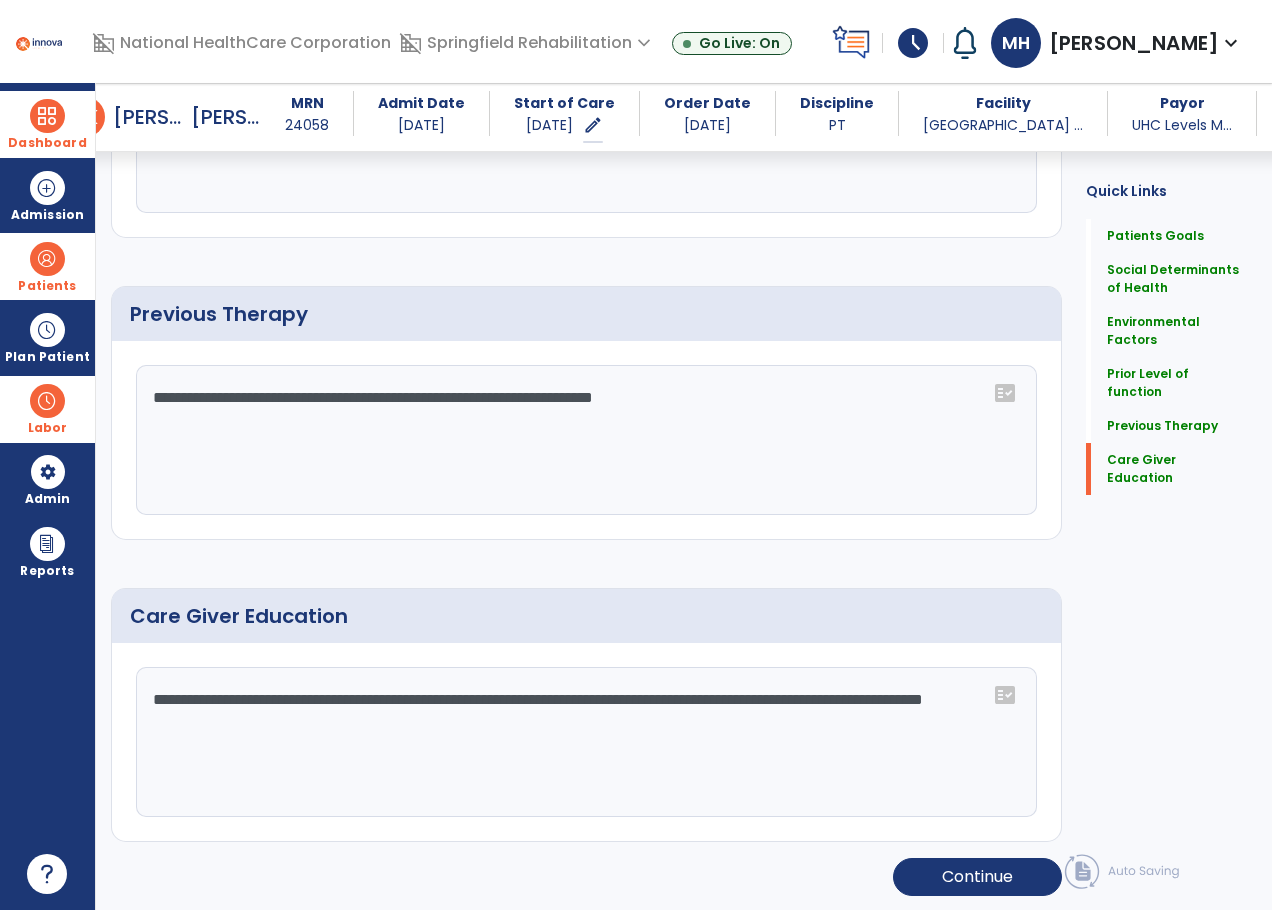 scroll, scrollTop: 1038, scrollLeft: 0, axis: vertical 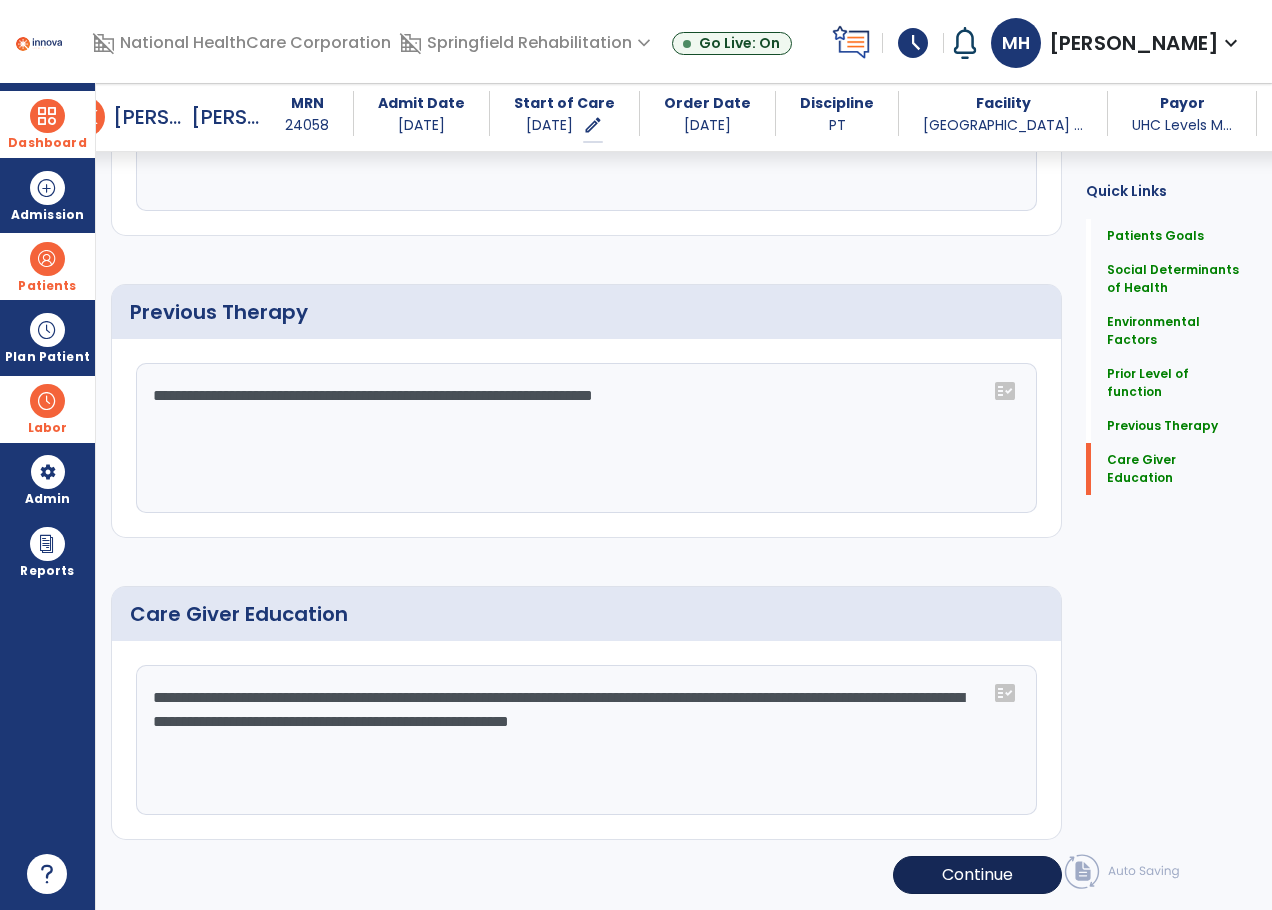 type on "**********" 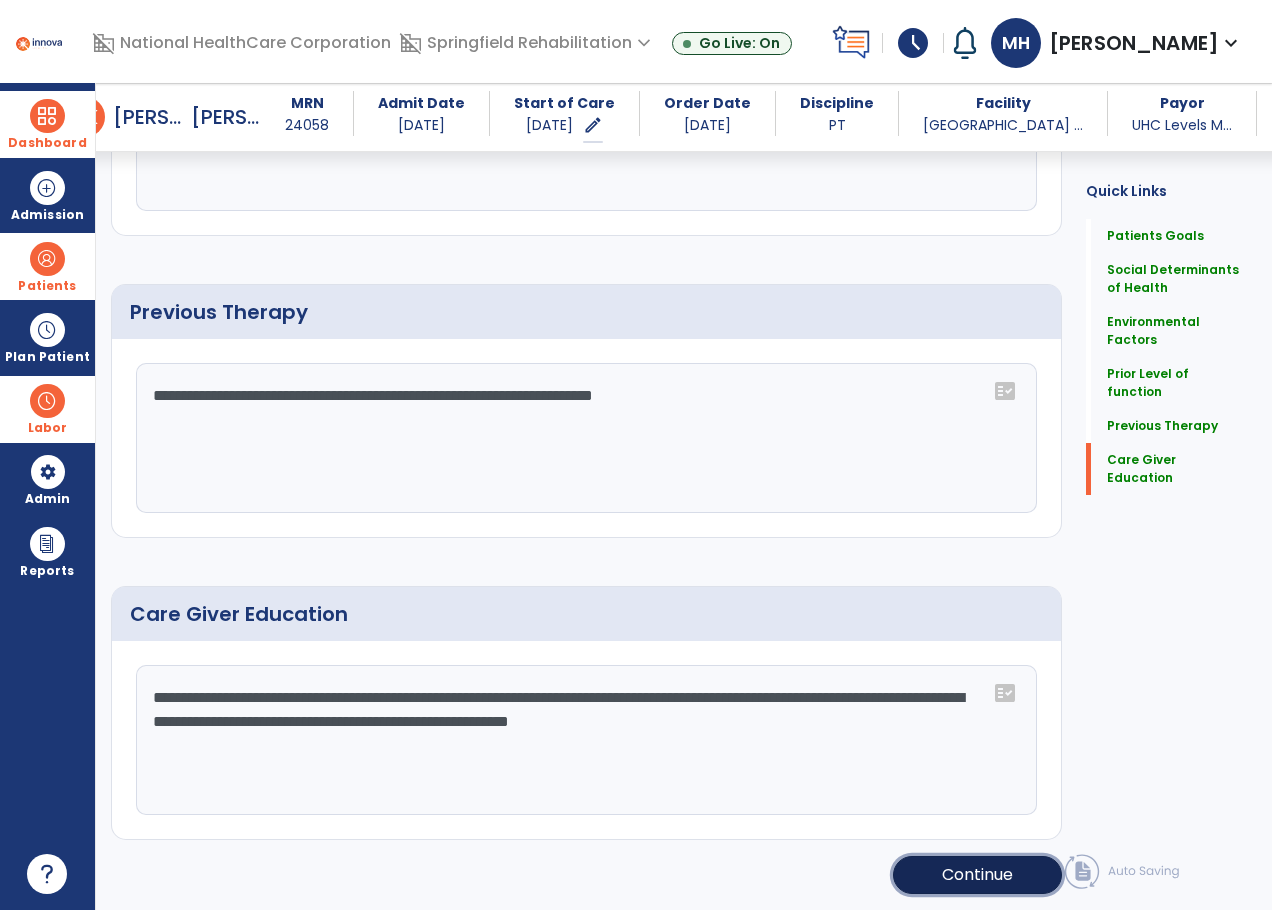 click on "Continue" 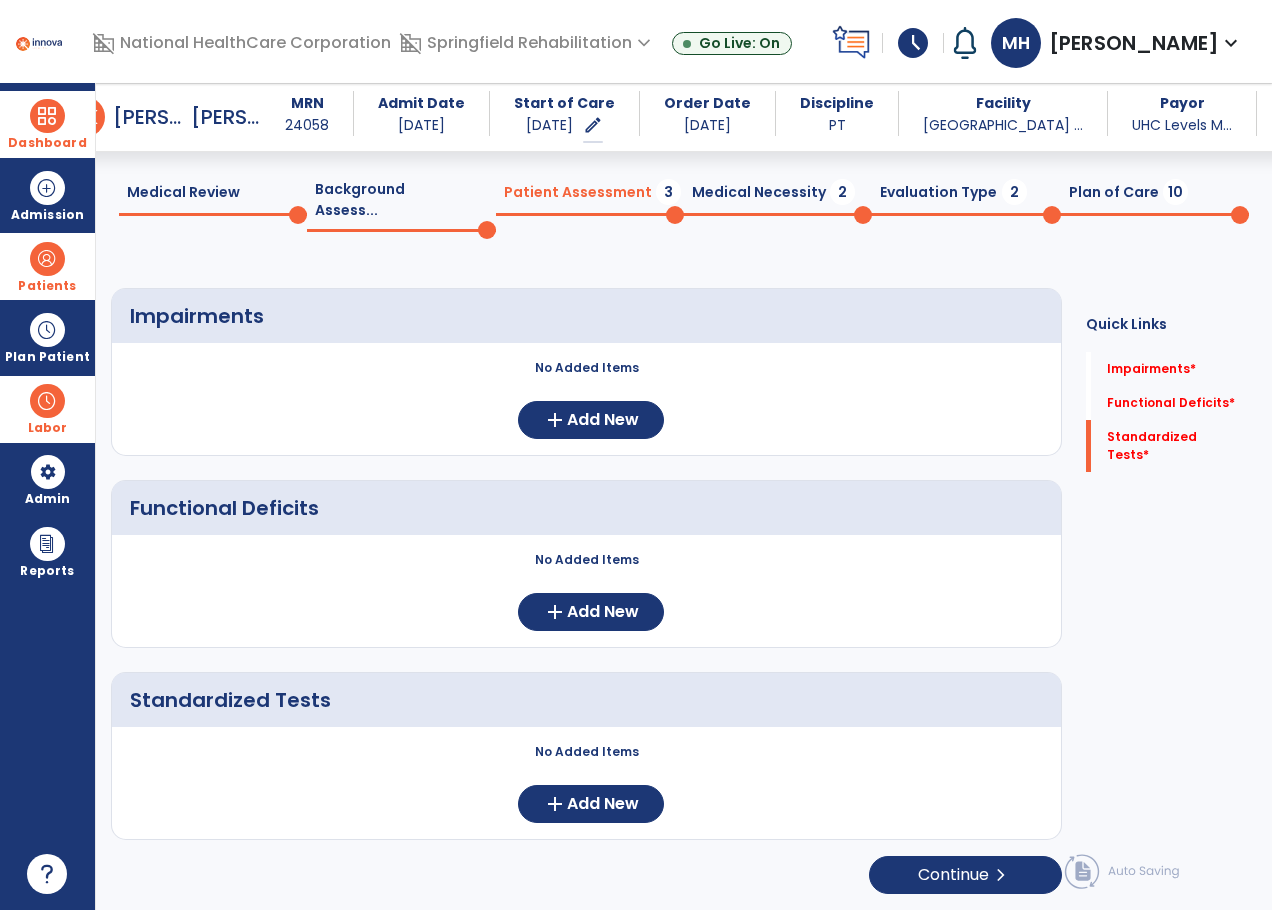 scroll, scrollTop: 56, scrollLeft: 0, axis: vertical 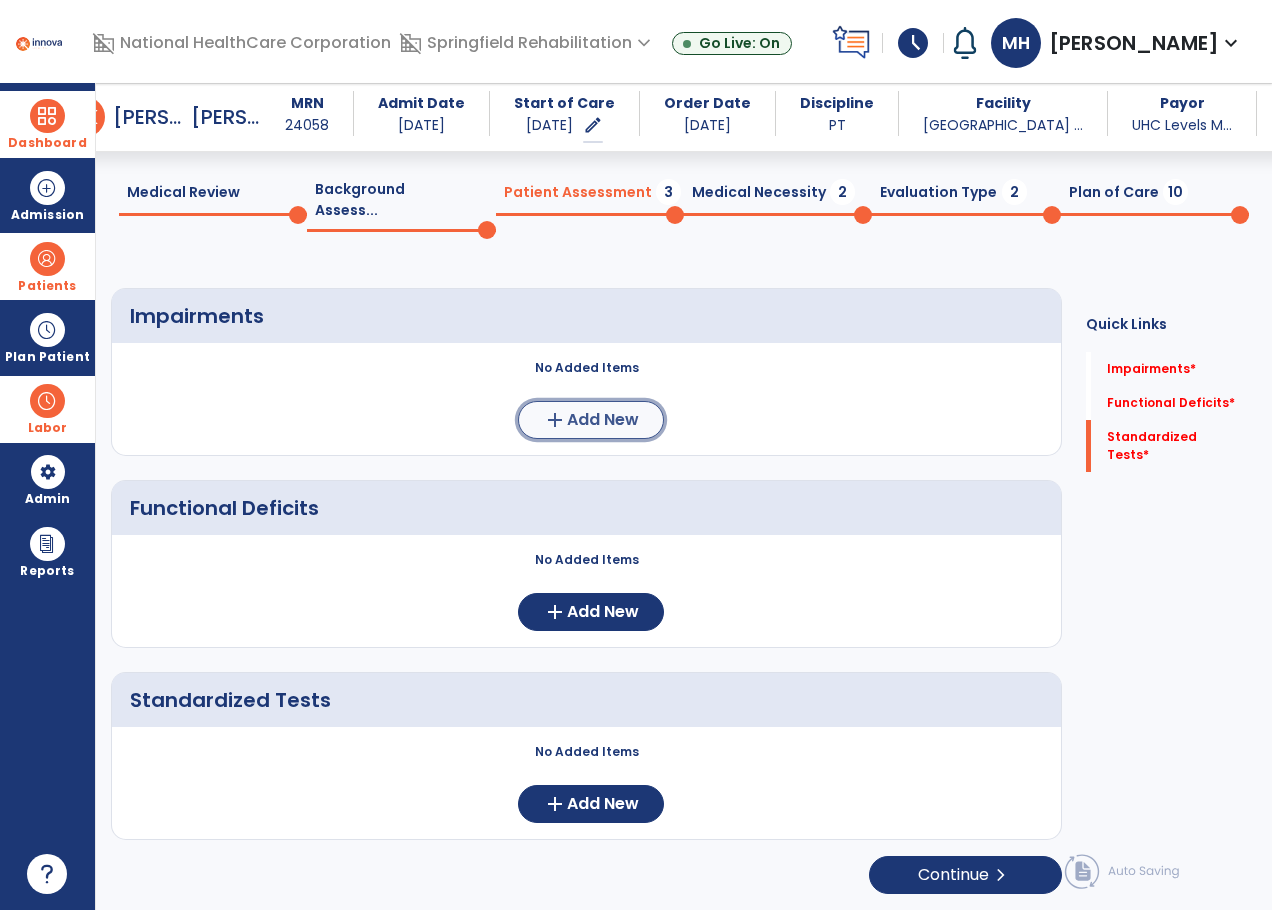 click on "add  Add New" 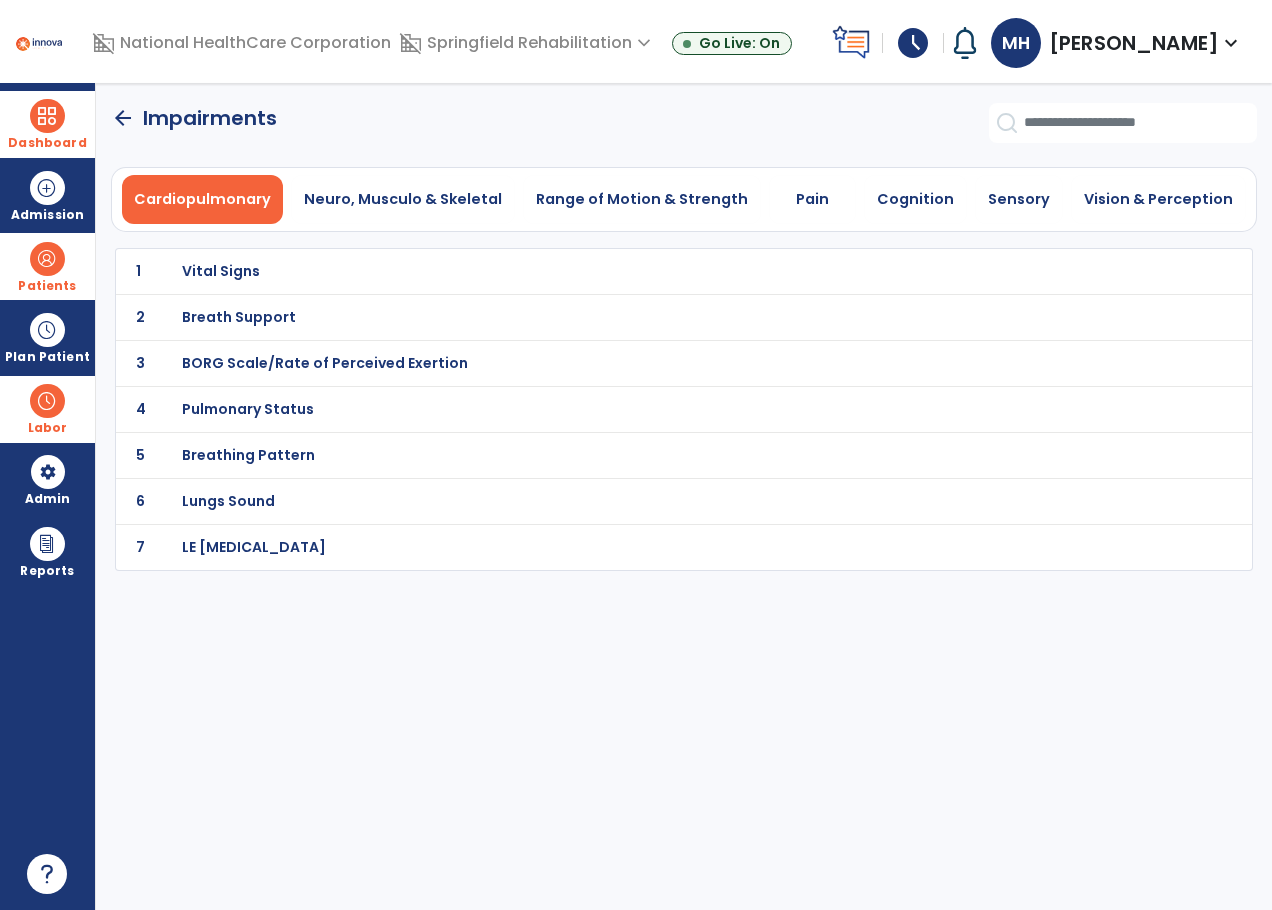 scroll, scrollTop: 0, scrollLeft: 0, axis: both 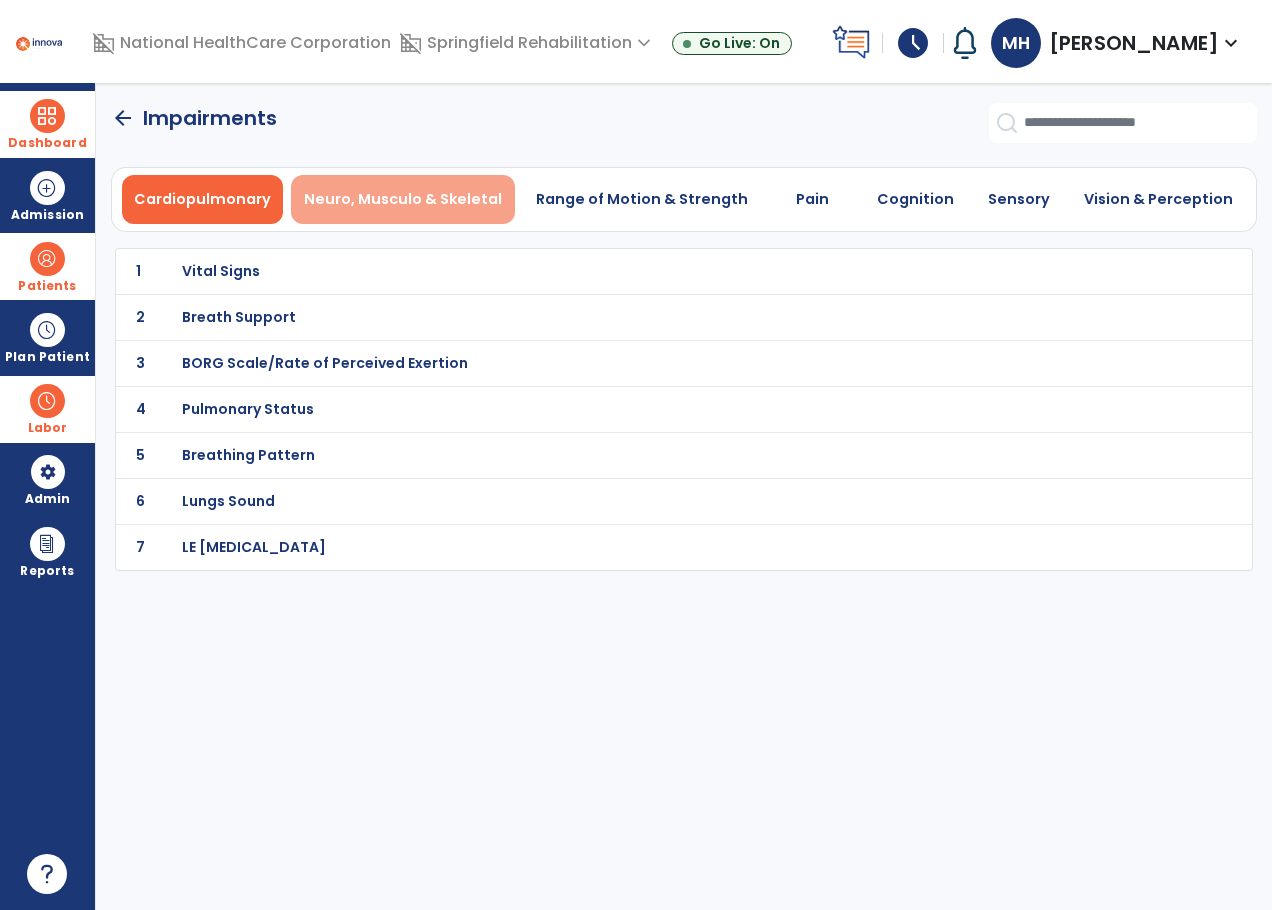 click on "Neuro, Musculo & Skeletal" at bounding box center [403, 199] 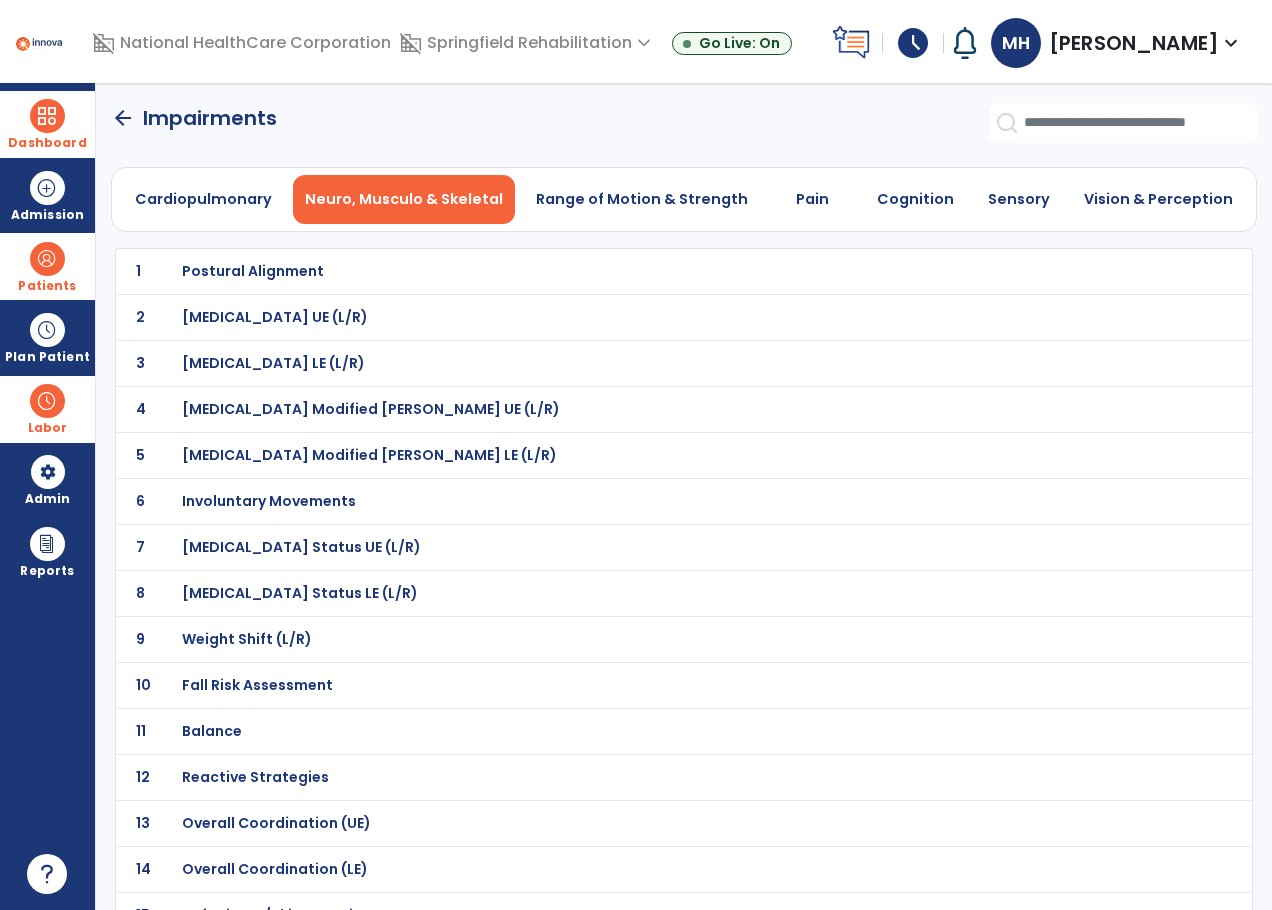 click on "Fall Risk Assessment" at bounding box center (253, 271) 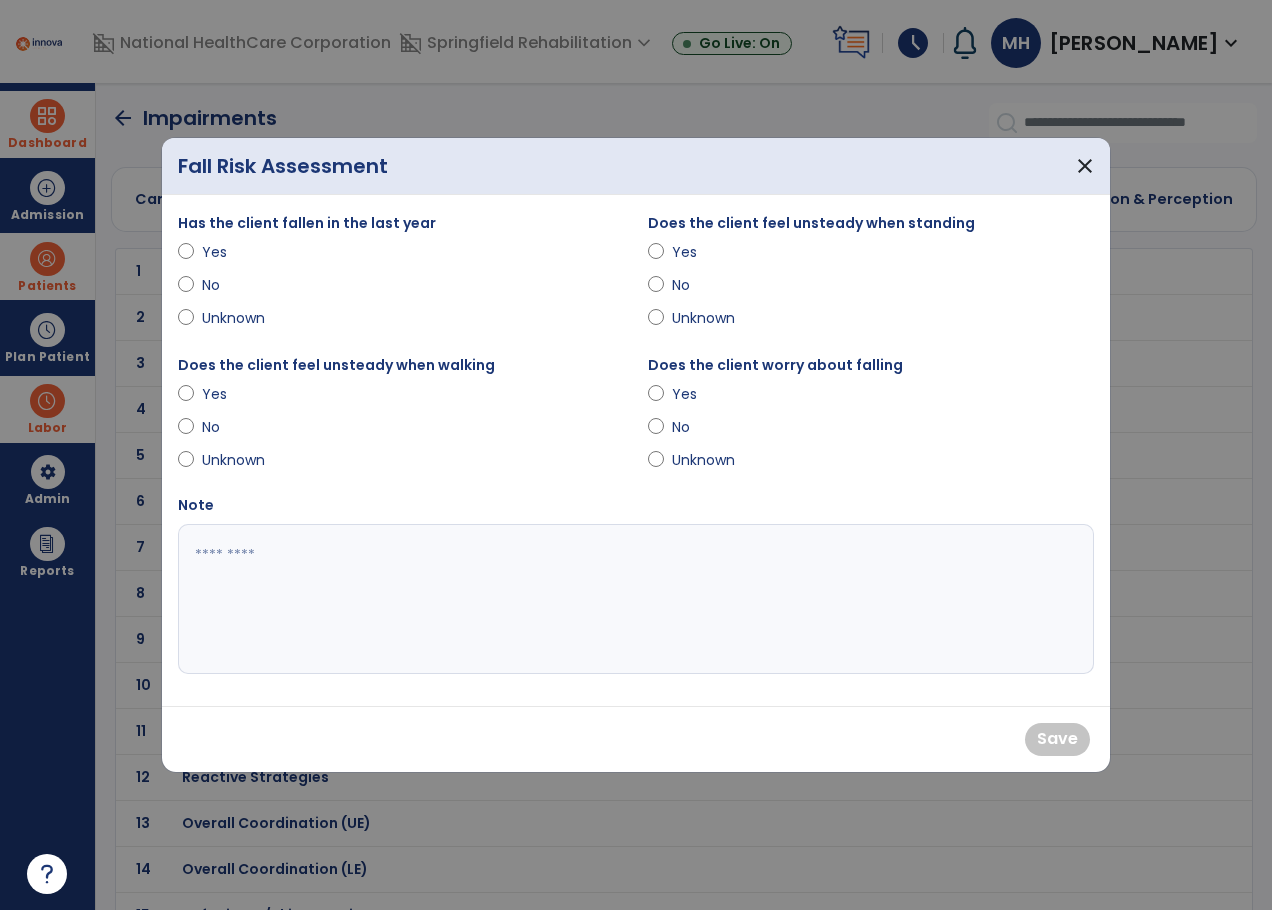 click on "Yes" at bounding box center (237, 252) 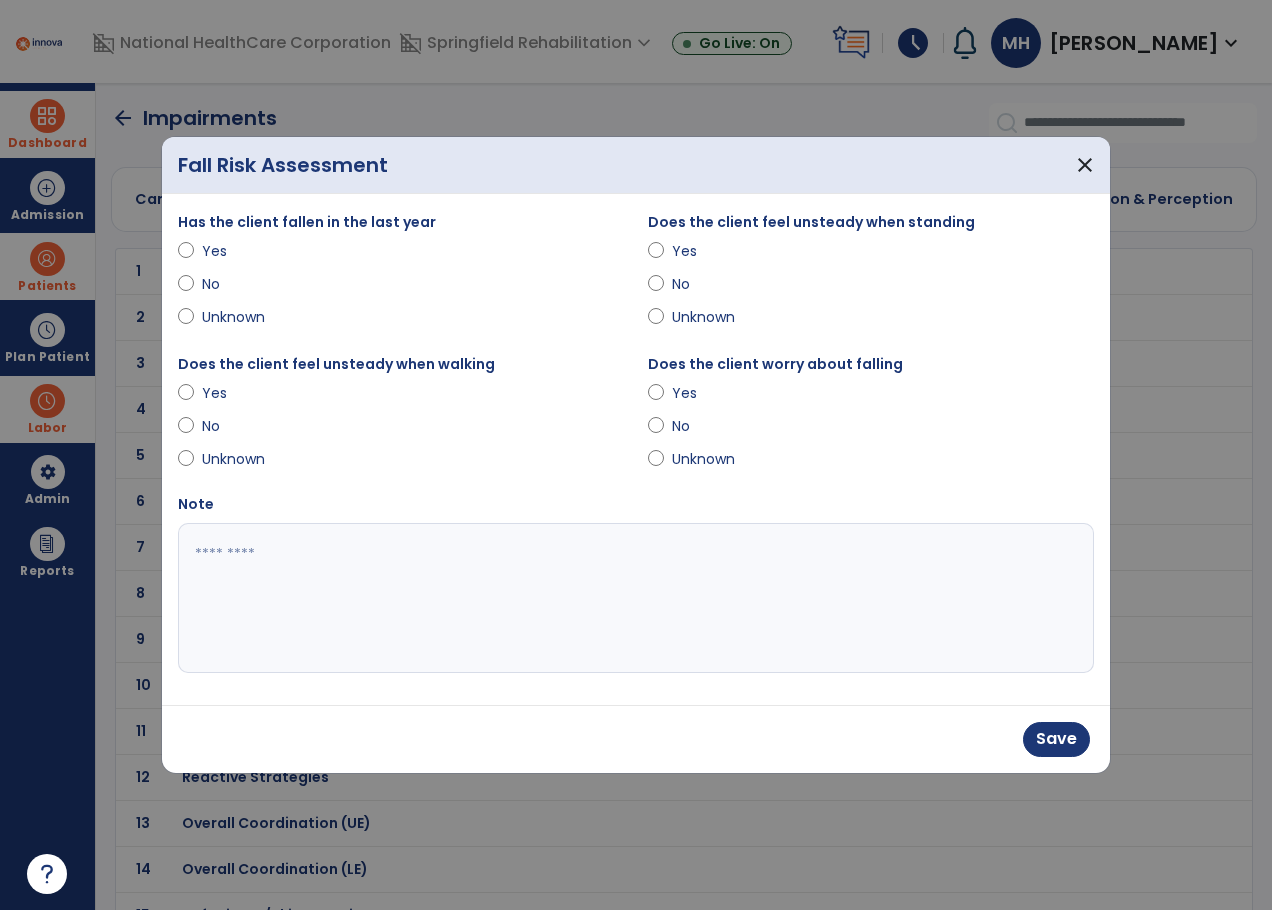 click on "Yes" at bounding box center (707, 251) 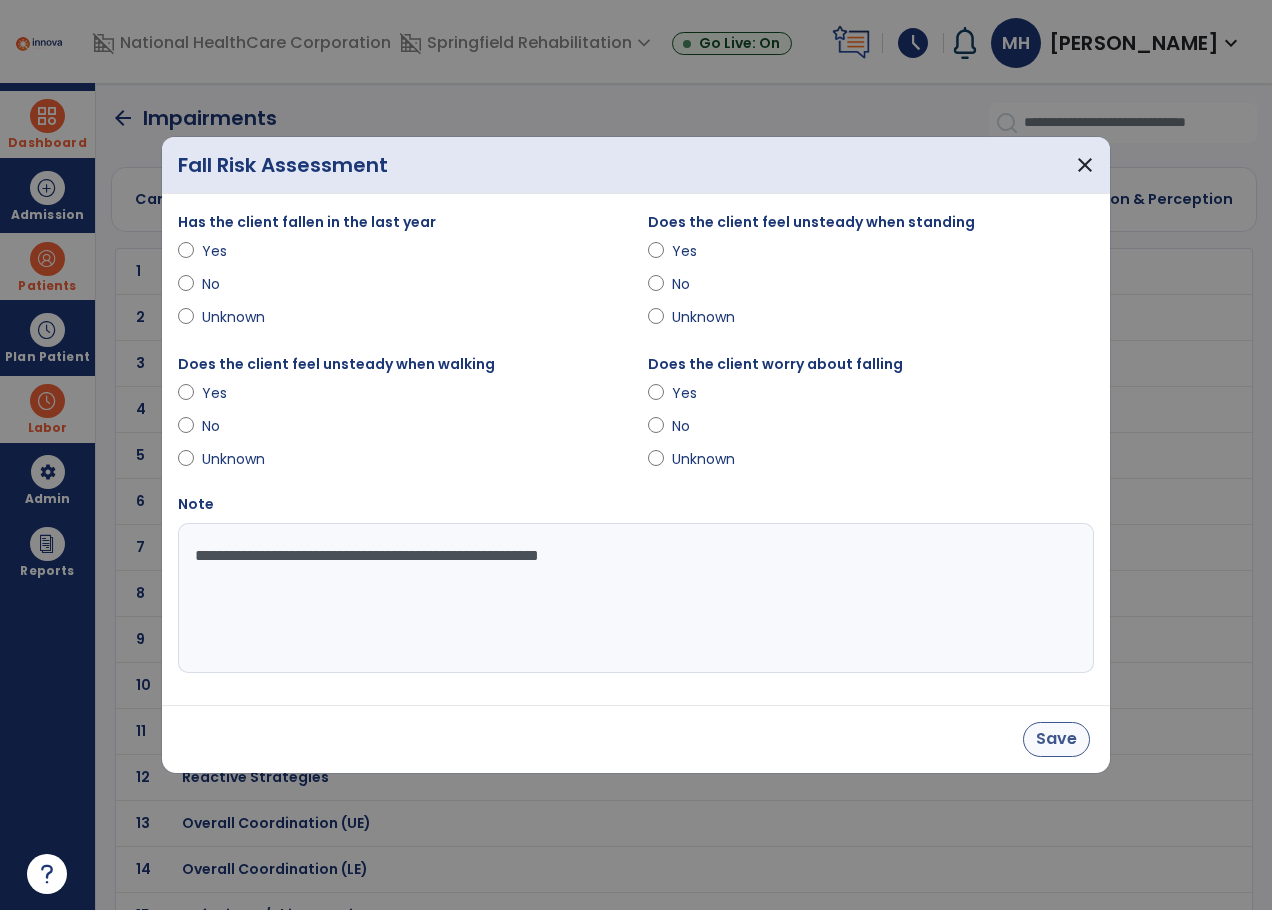 type on "**********" 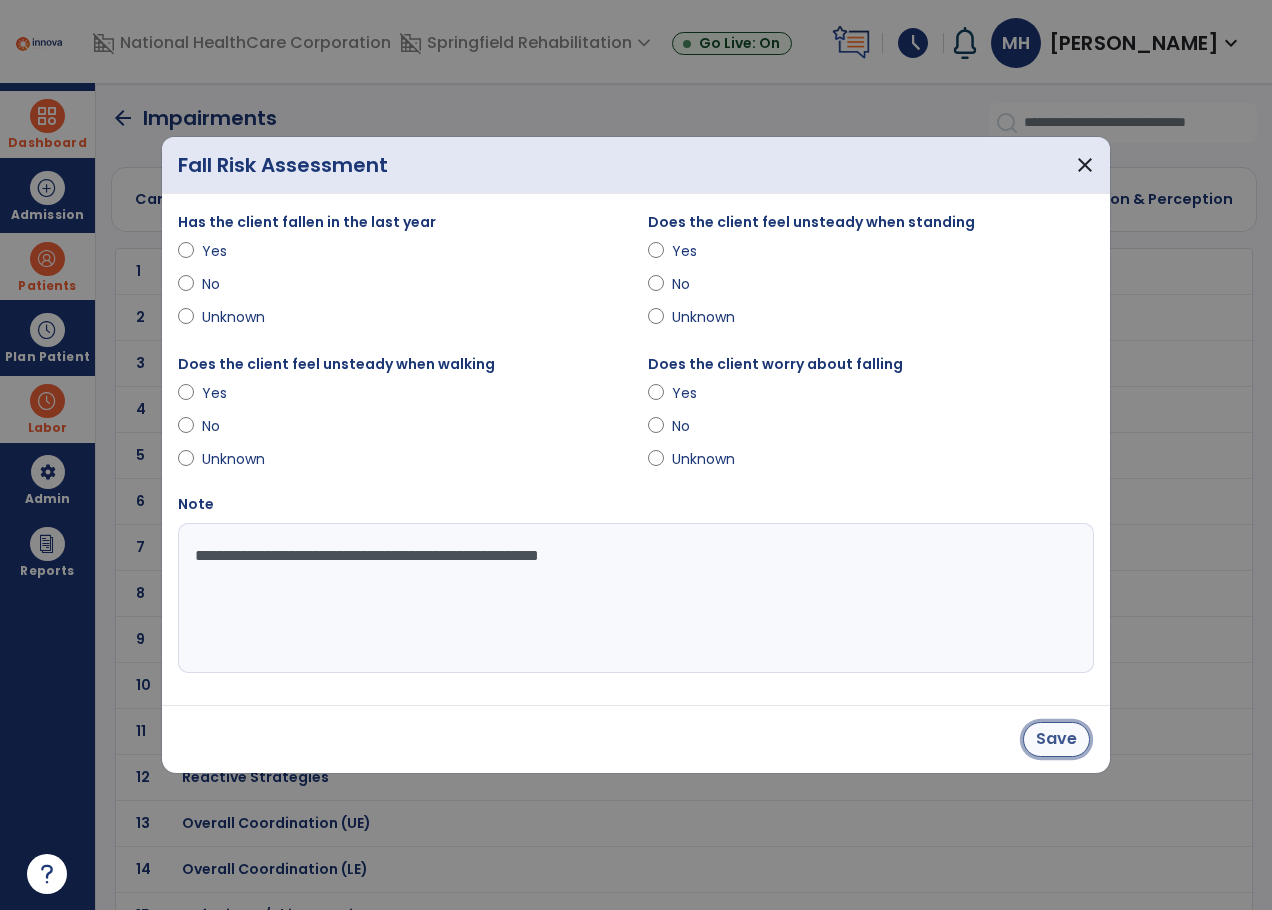 click on "Save" at bounding box center [1056, 739] 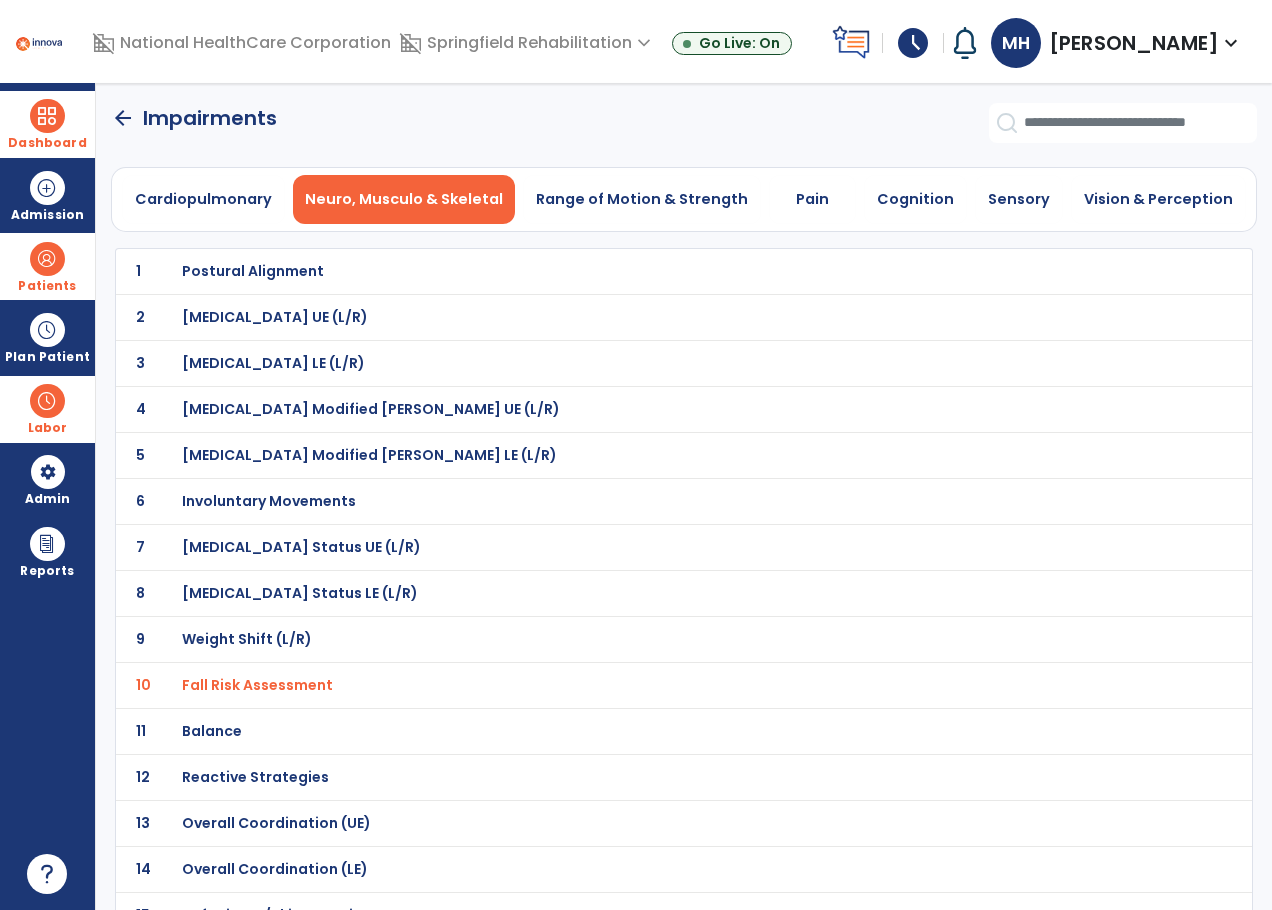 click on "11 Balance" 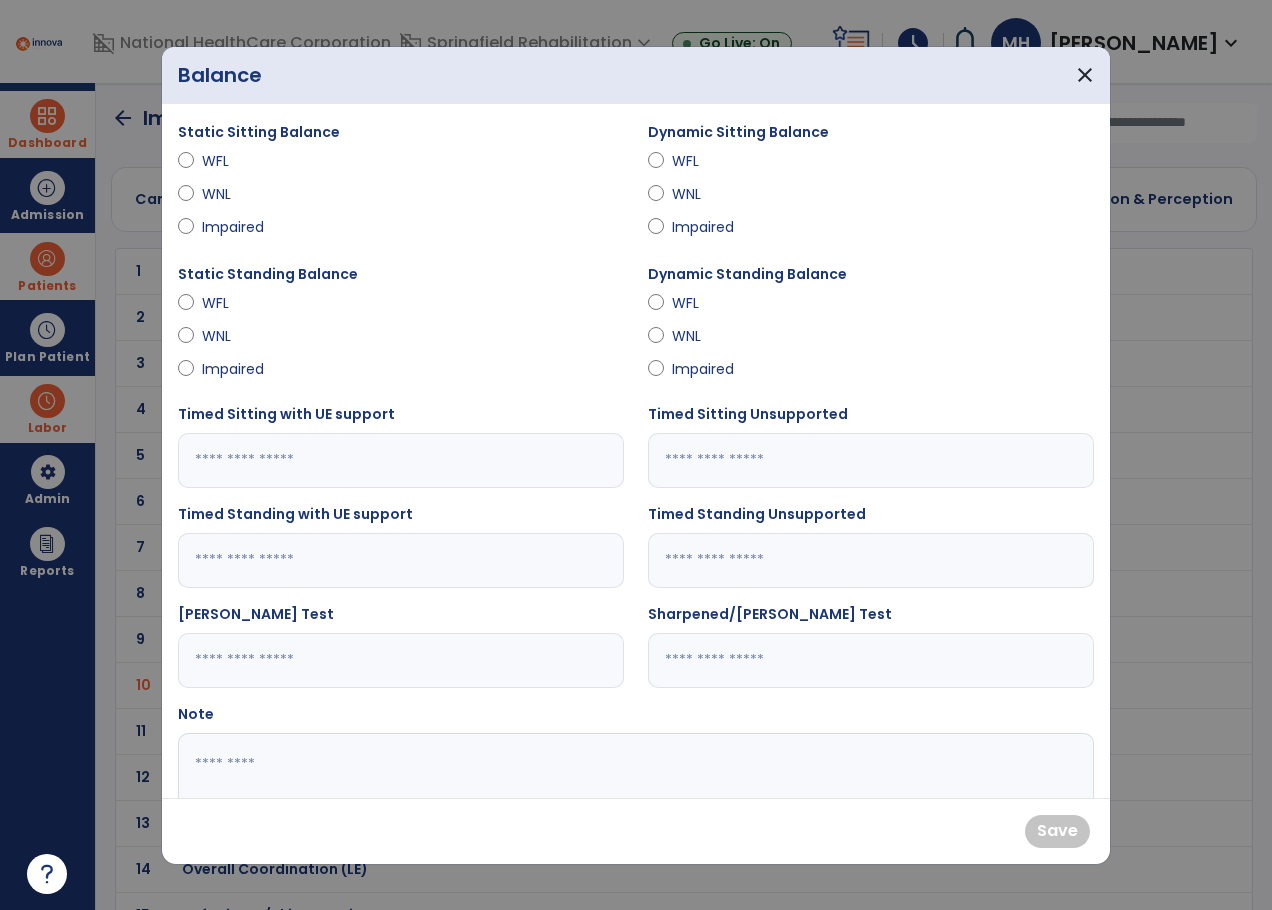 click on "WFL" at bounding box center [237, 161] 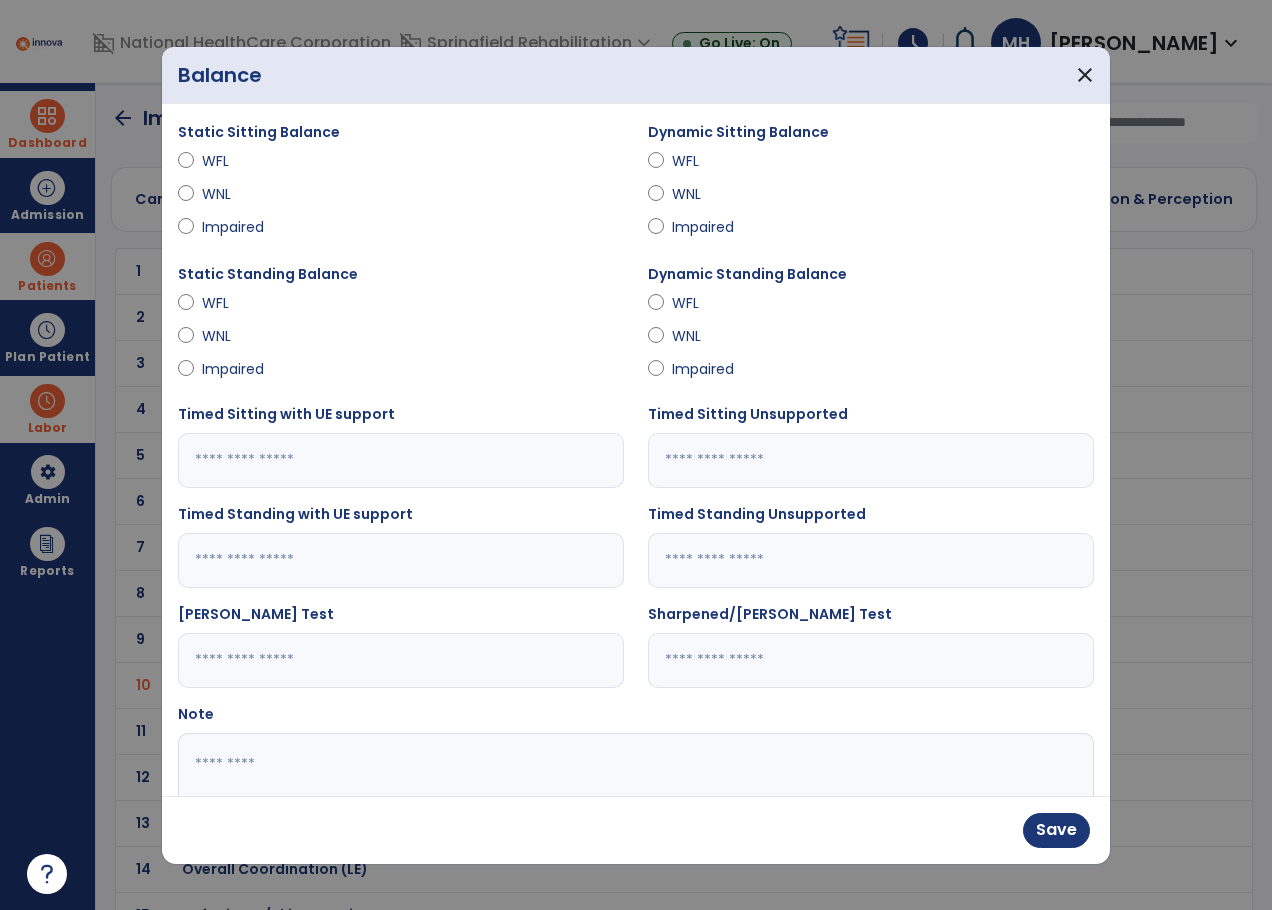 click on "WFL" at bounding box center [707, 161] 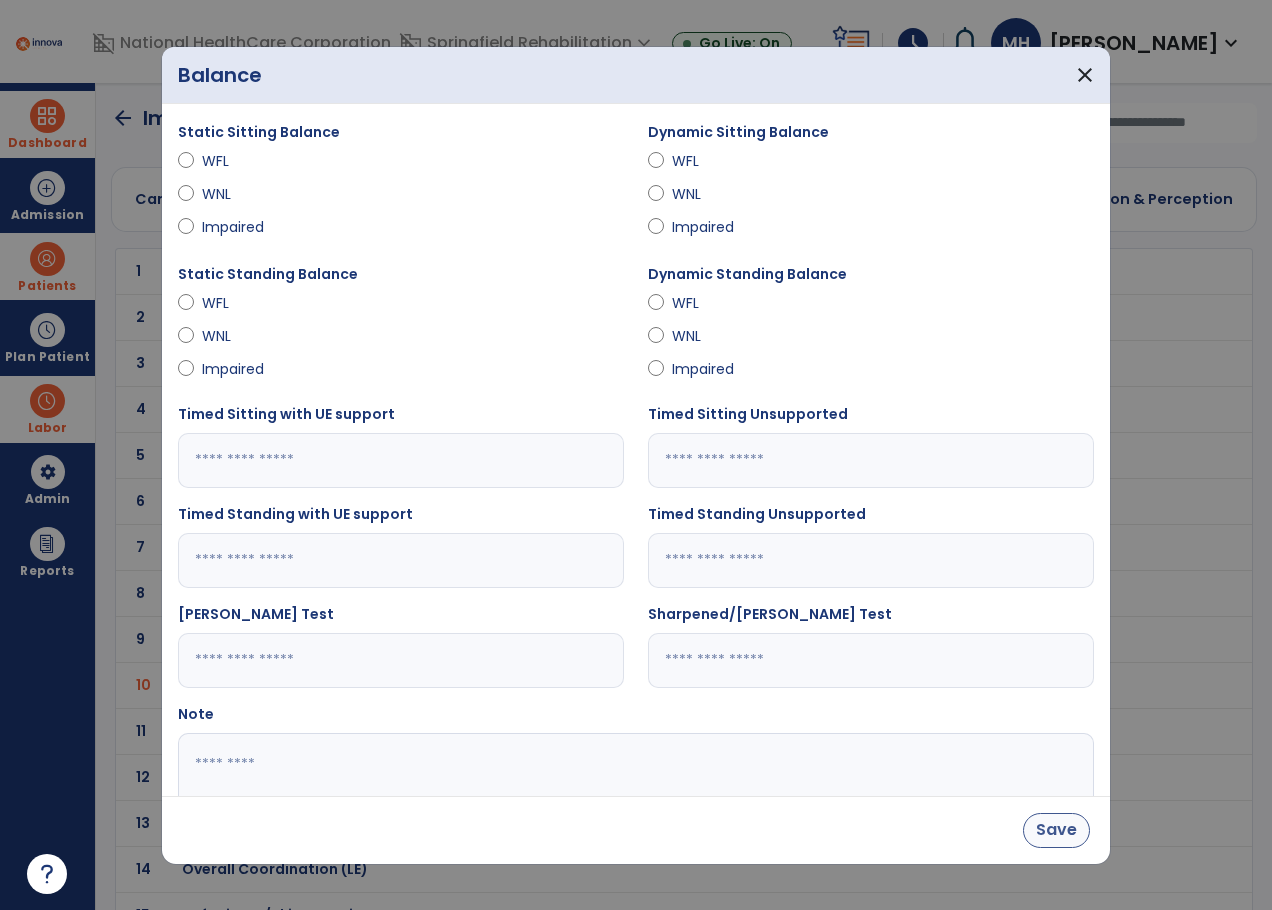 type on "**" 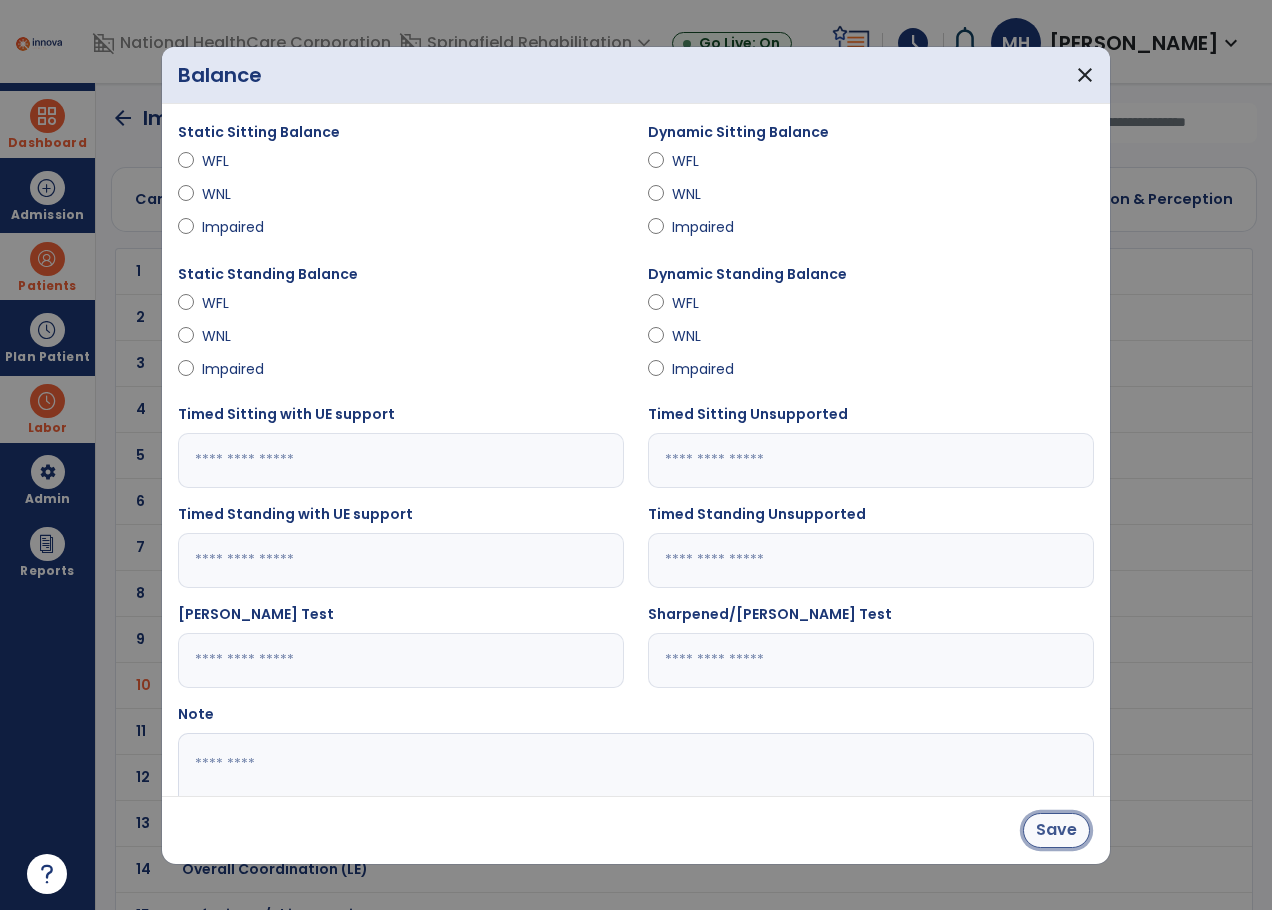 click on "Save" at bounding box center [1056, 830] 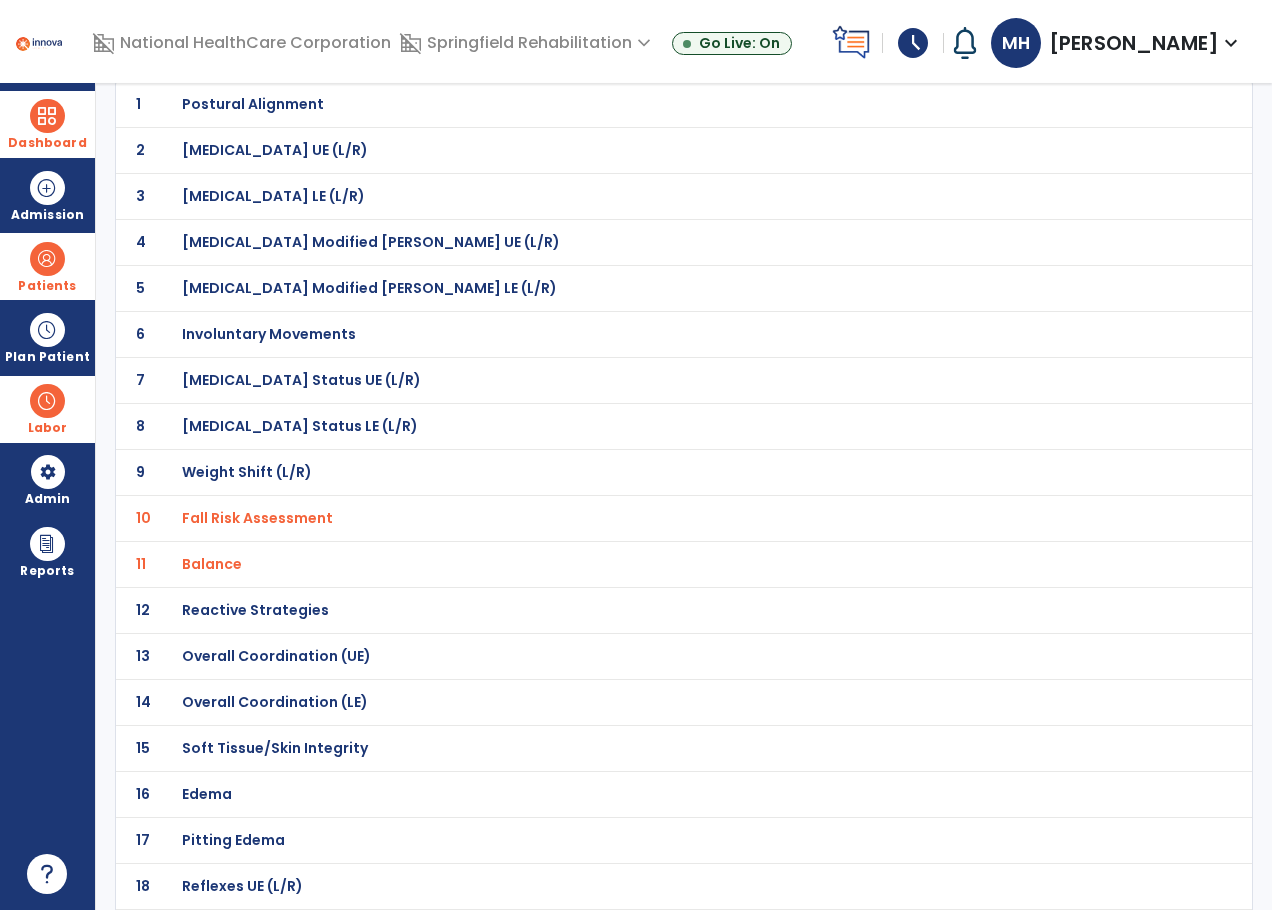 scroll, scrollTop: 0, scrollLeft: 0, axis: both 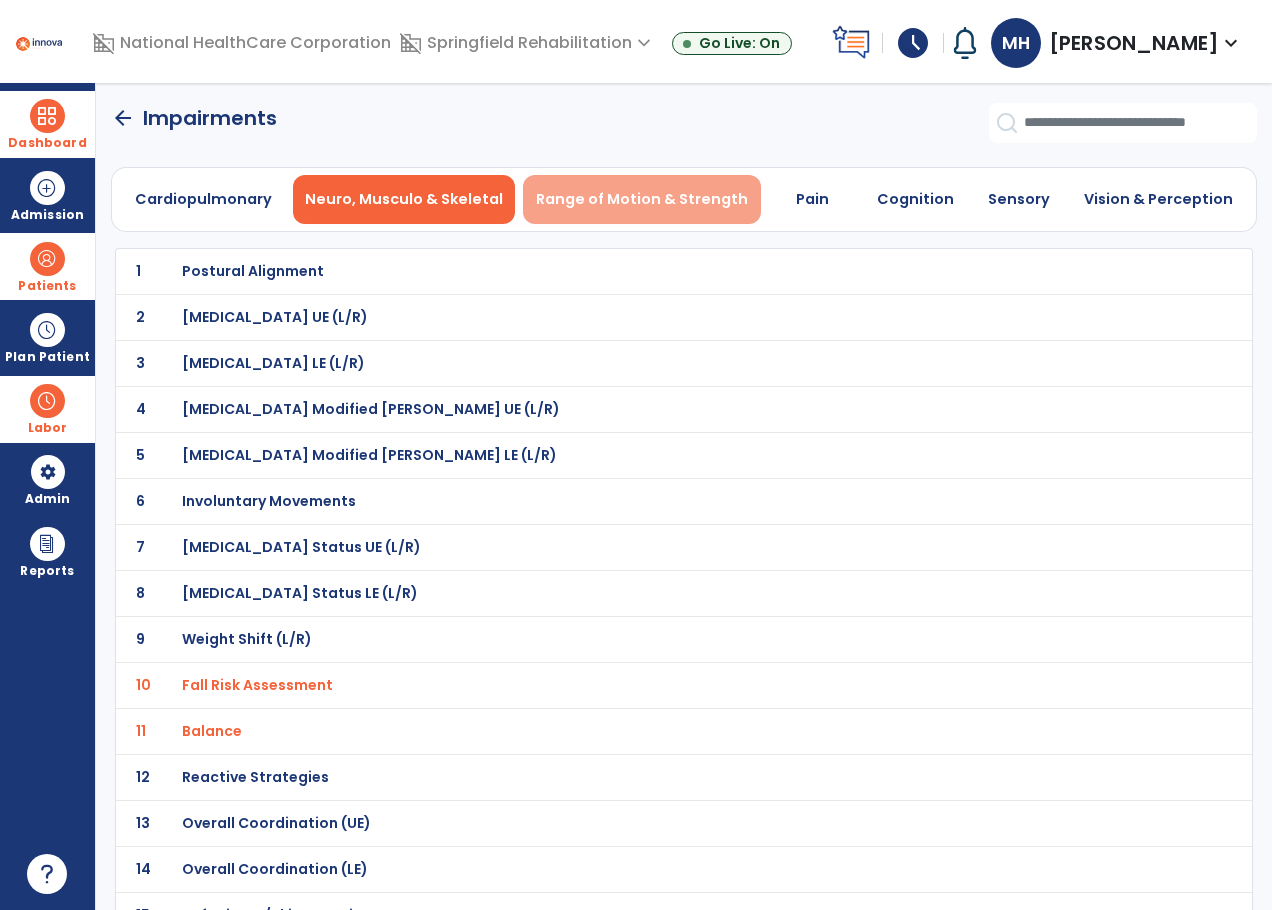 click on "Range of Motion & Strength" at bounding box center (642, 199) 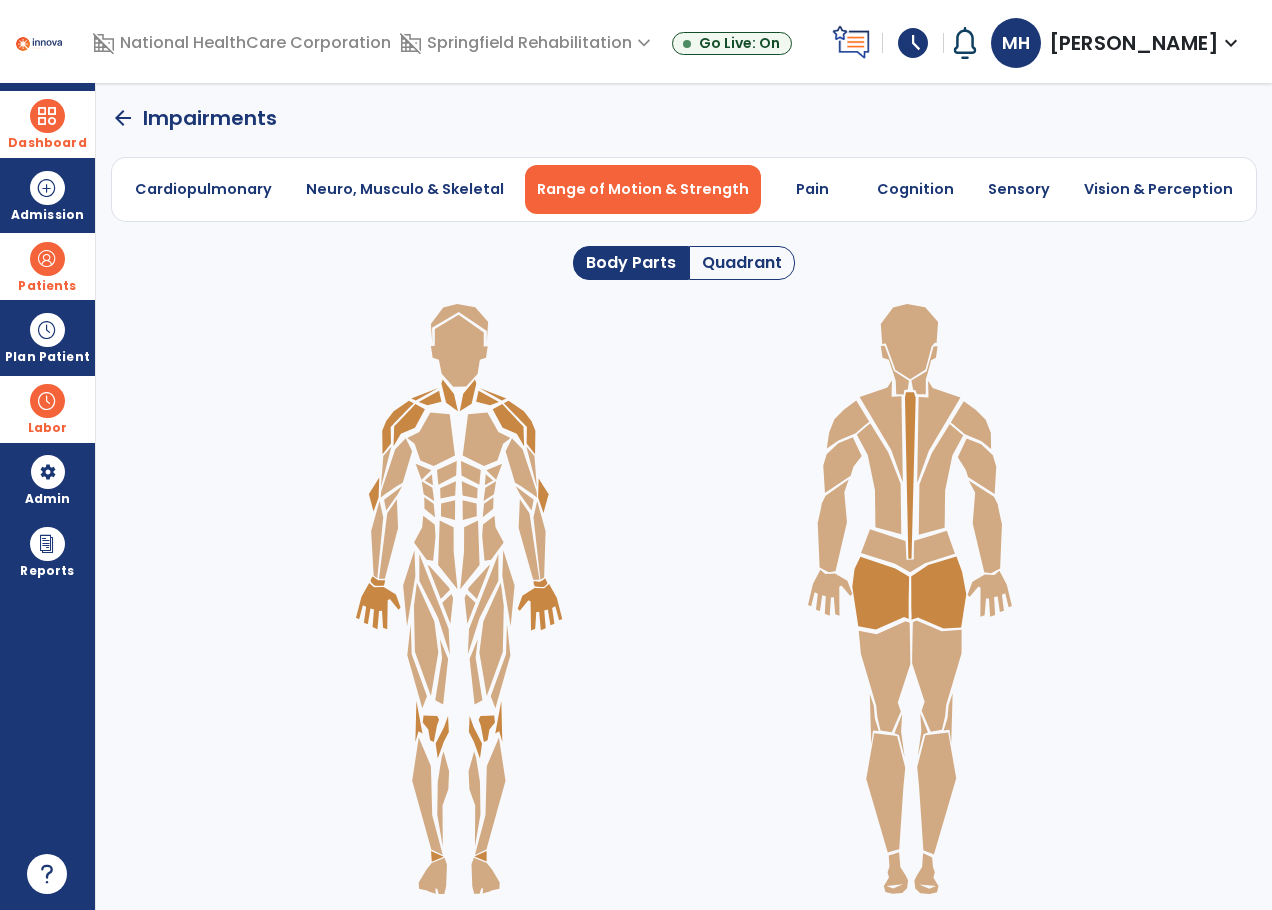 click on "Quadrant" 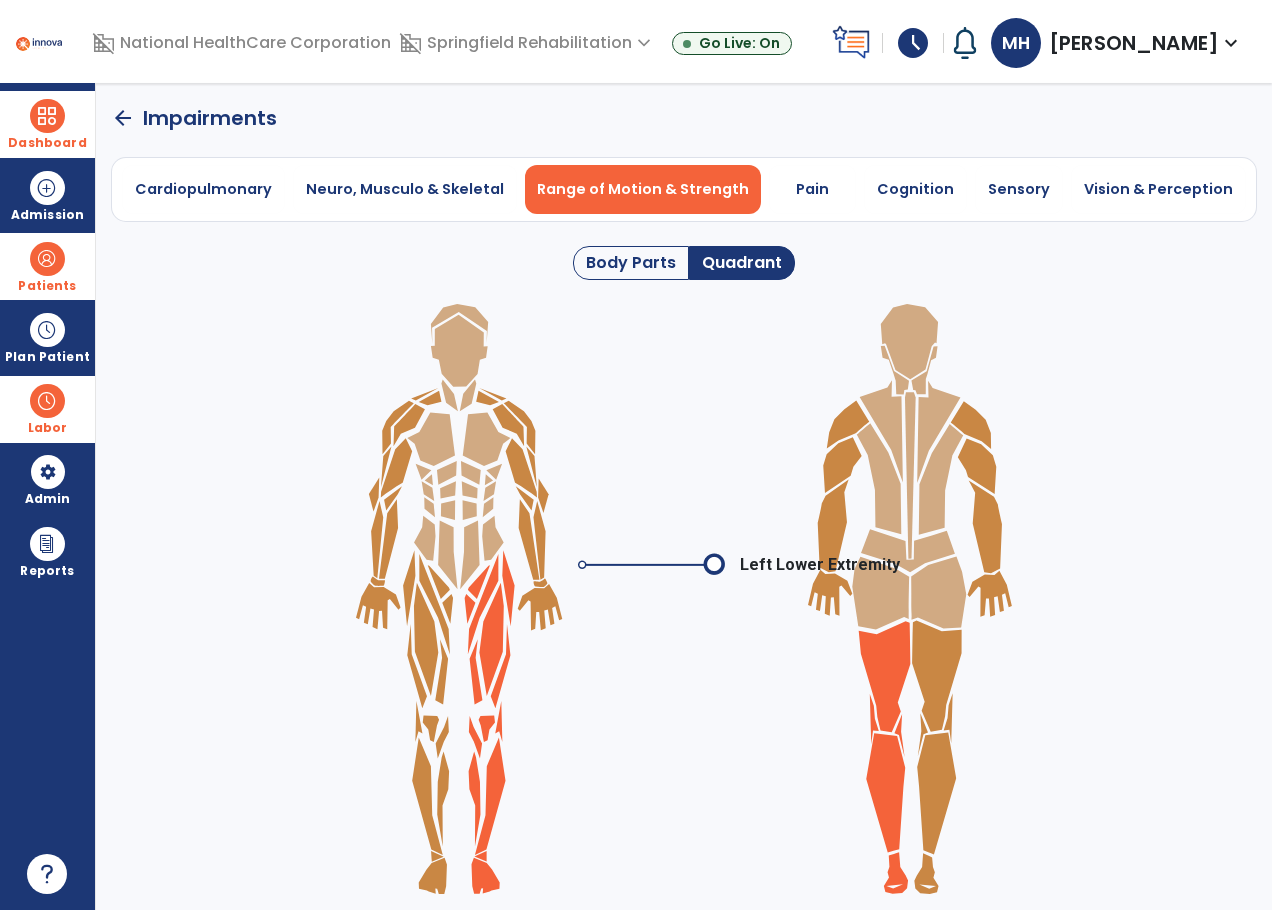 click 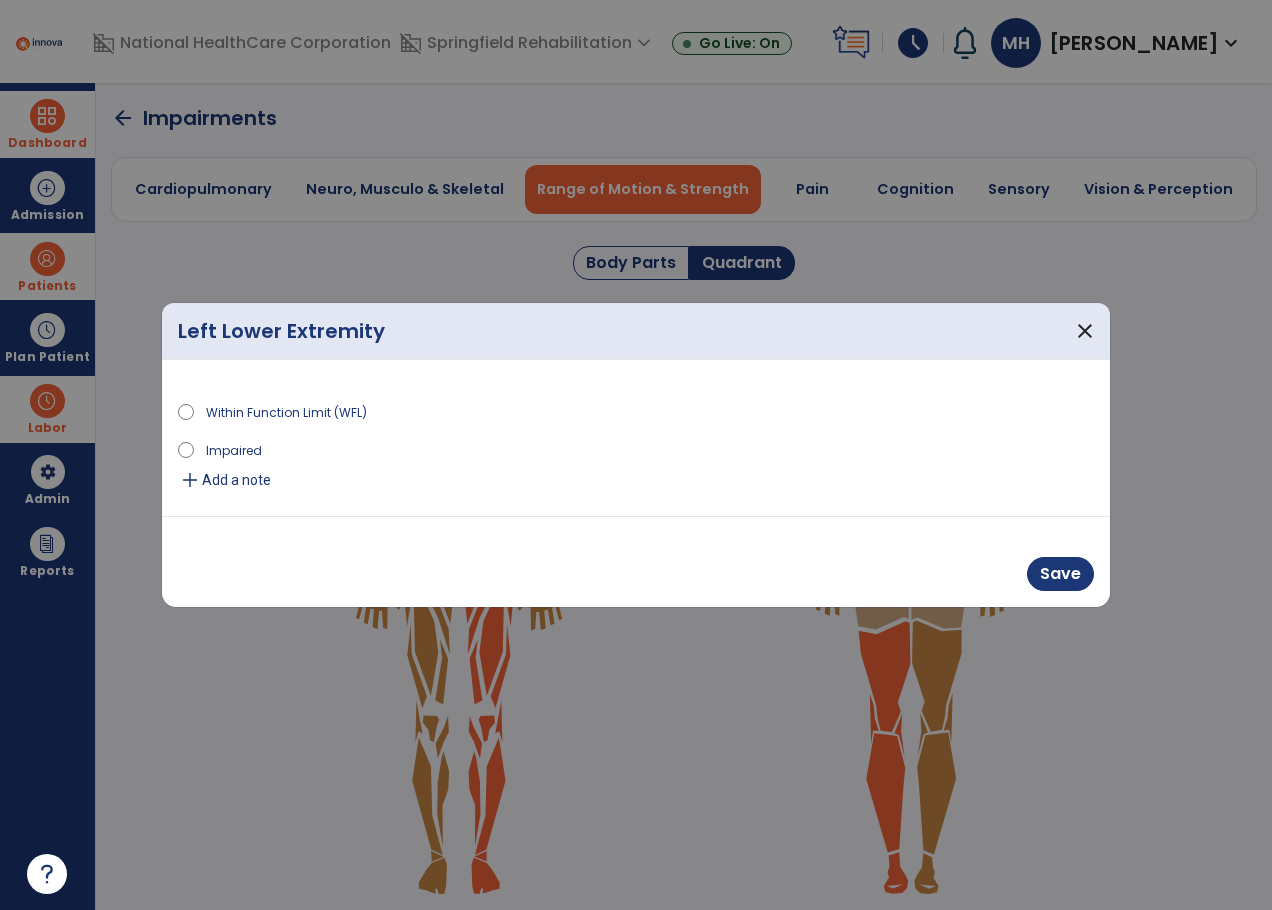 click on "Impaired" at bounding box center (234, 449) 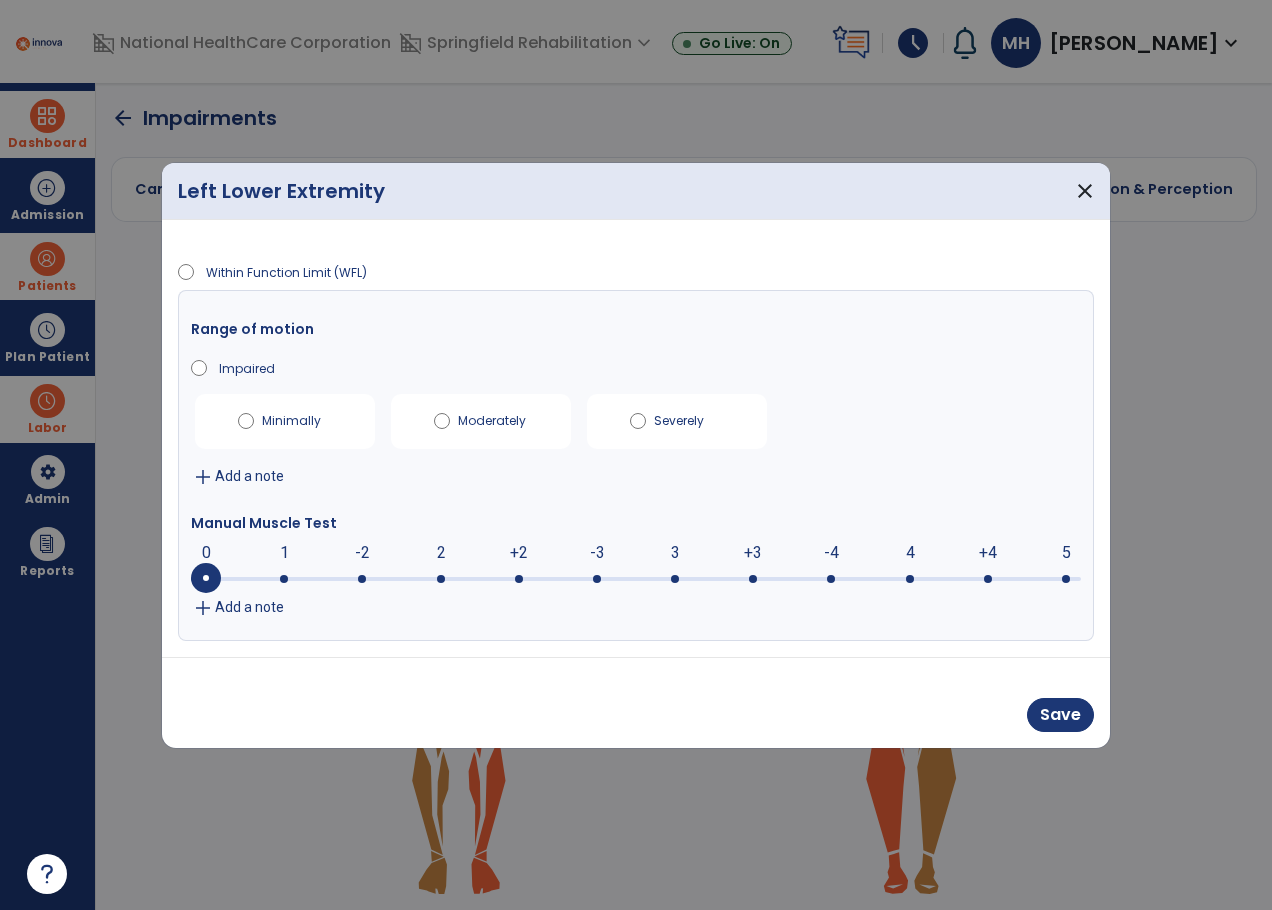 click on "0     0      1      -2      2      +2      -3      3      +3      -4      4      +4      5" at bounding box center (636, 569) 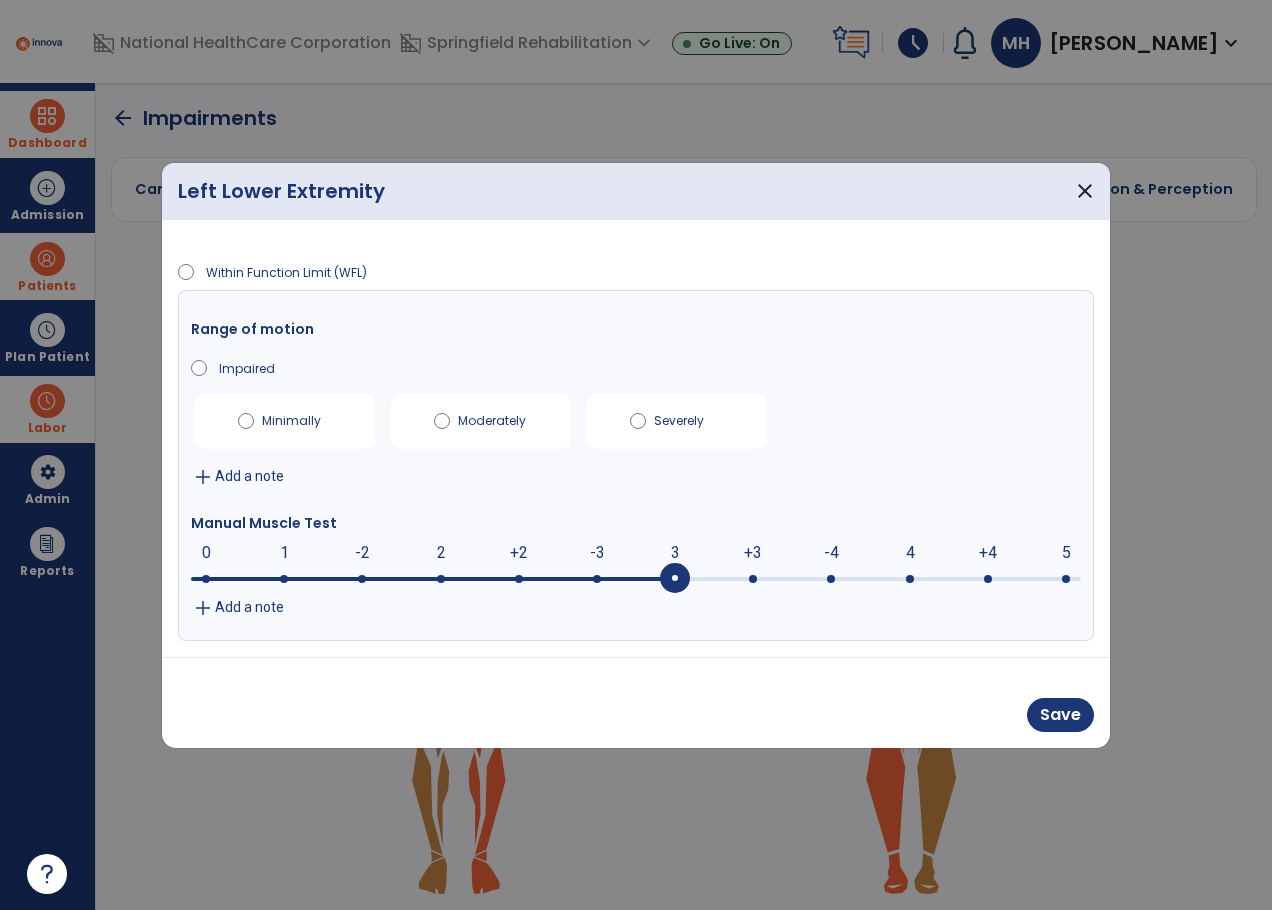 drag, startPoint x: 675, startPoint y: 552, endPoint x: 701, endPoint y: 560, distance: 27.202942 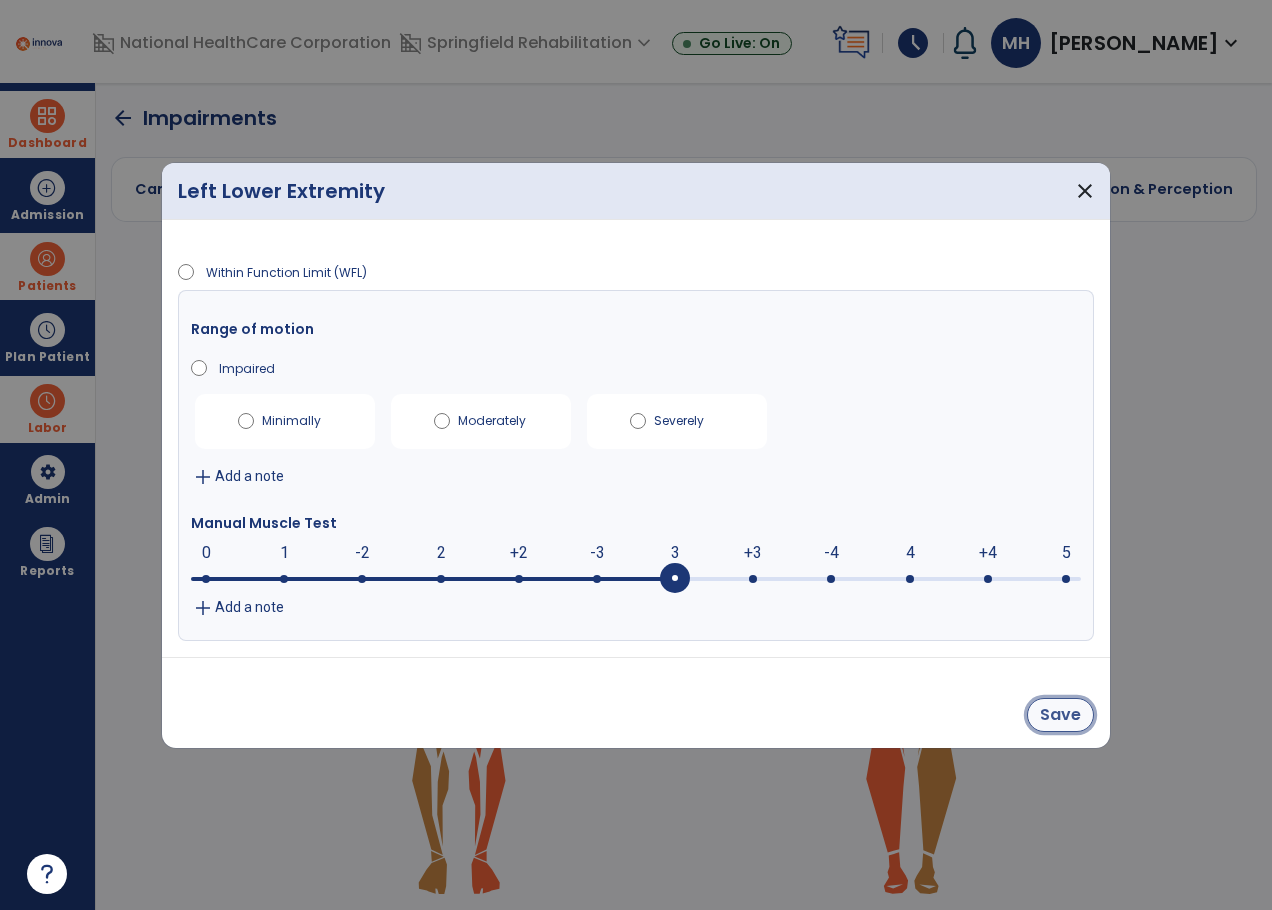 click on "Save" at bounding box center [1060, 715] 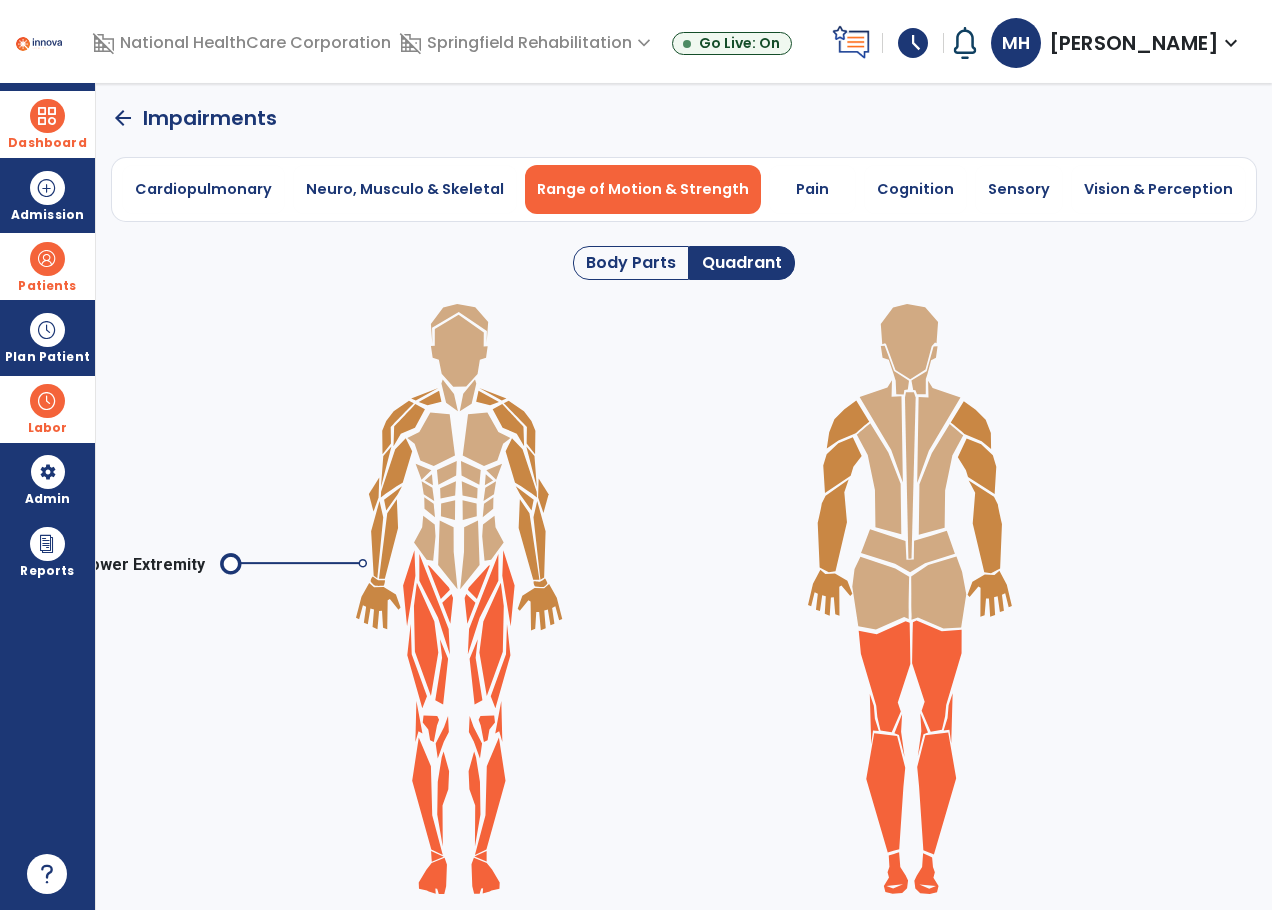 click 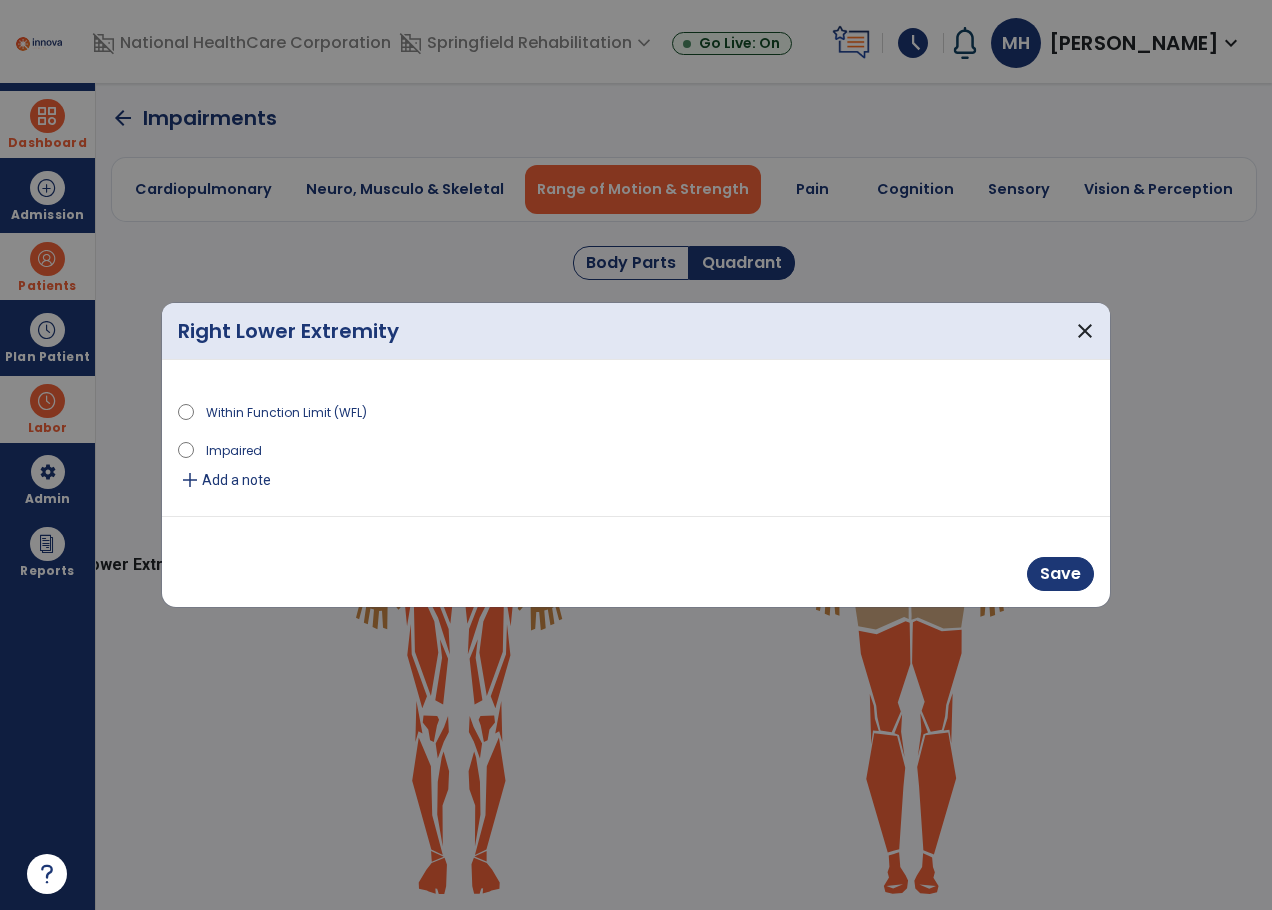 click on "Within Function Limit (WFL)    Impaired add Add a note" at bounding box center (636, 446) 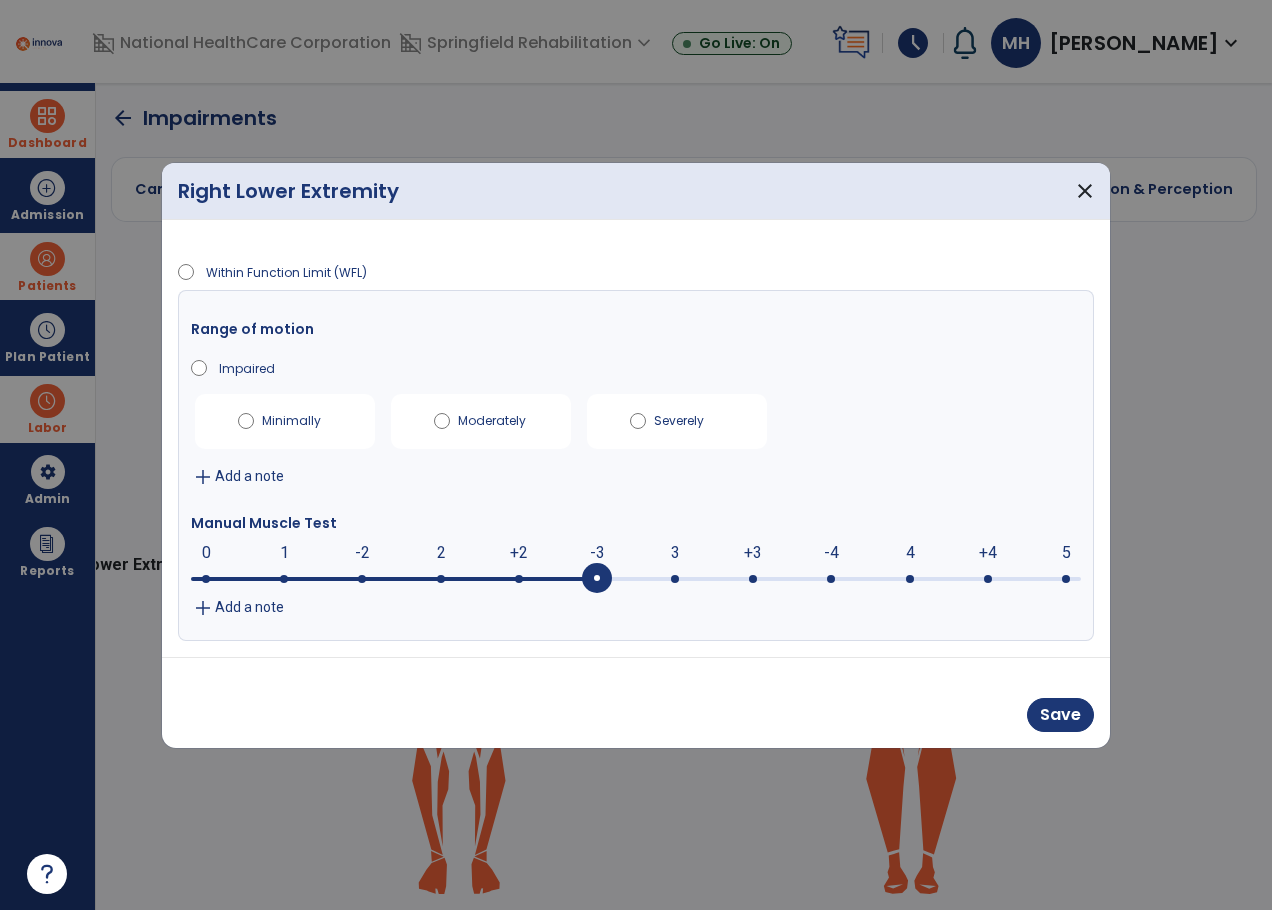 click on "-3" at bounding box center [597, 553] 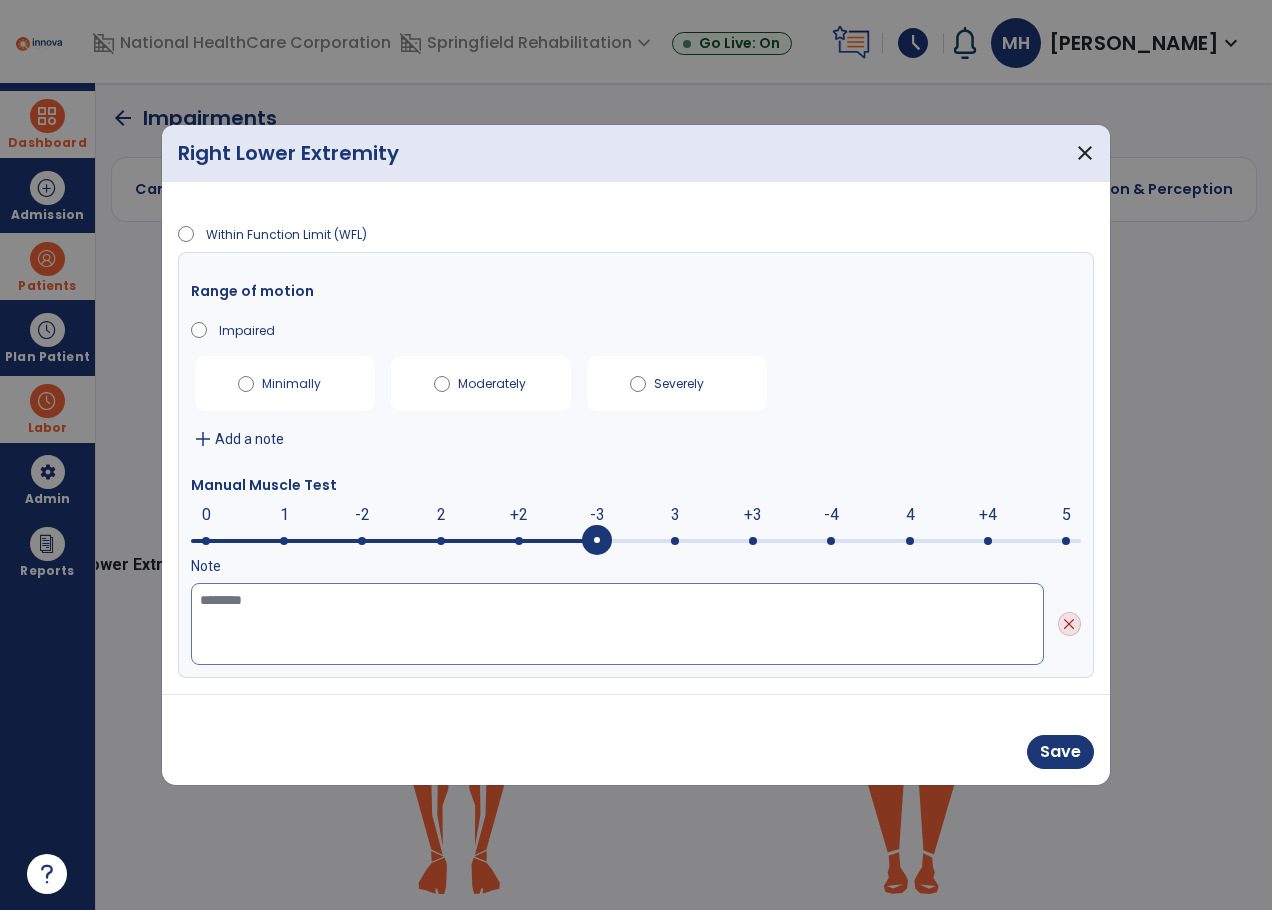 click at bounding box center [617, 624] 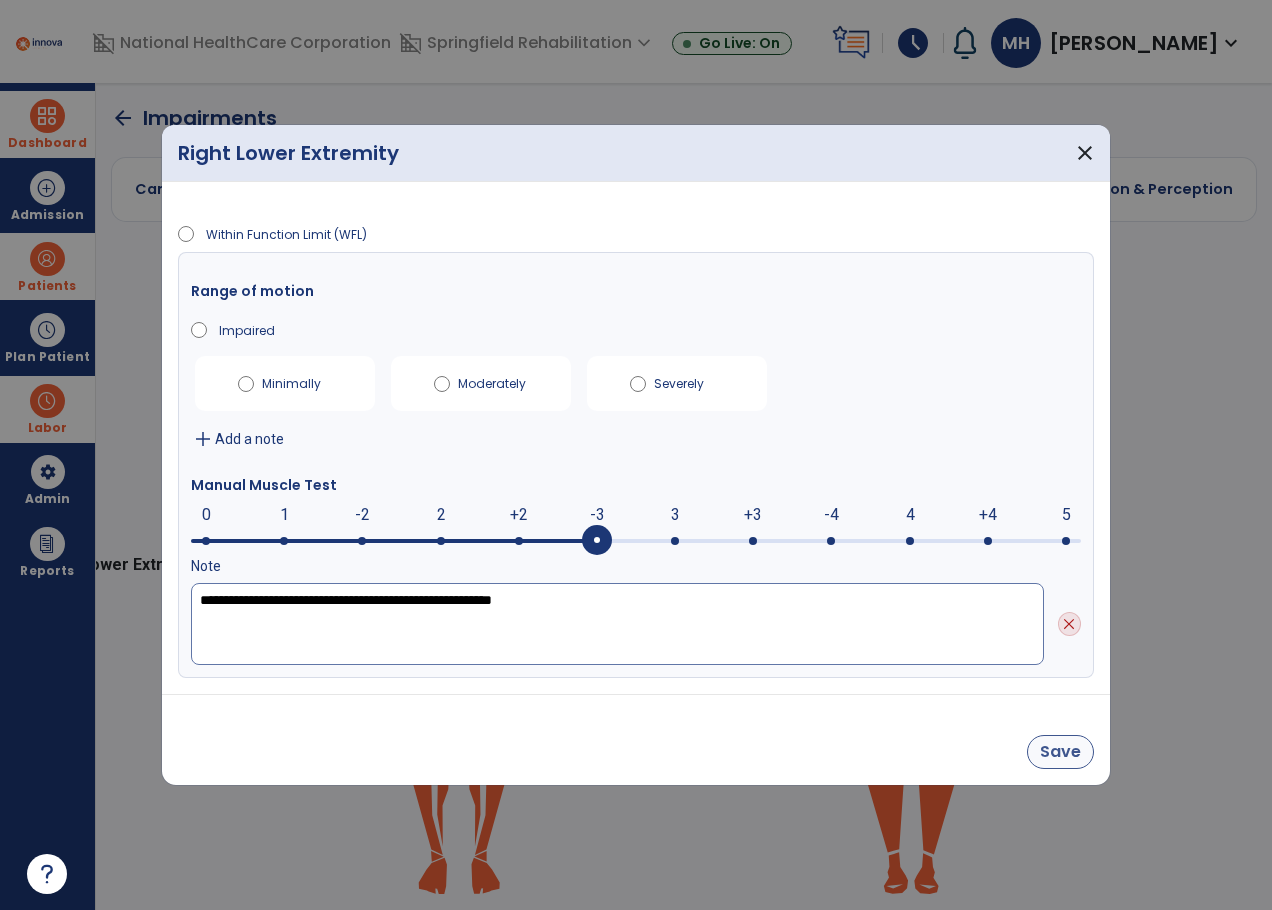 type on "**********" 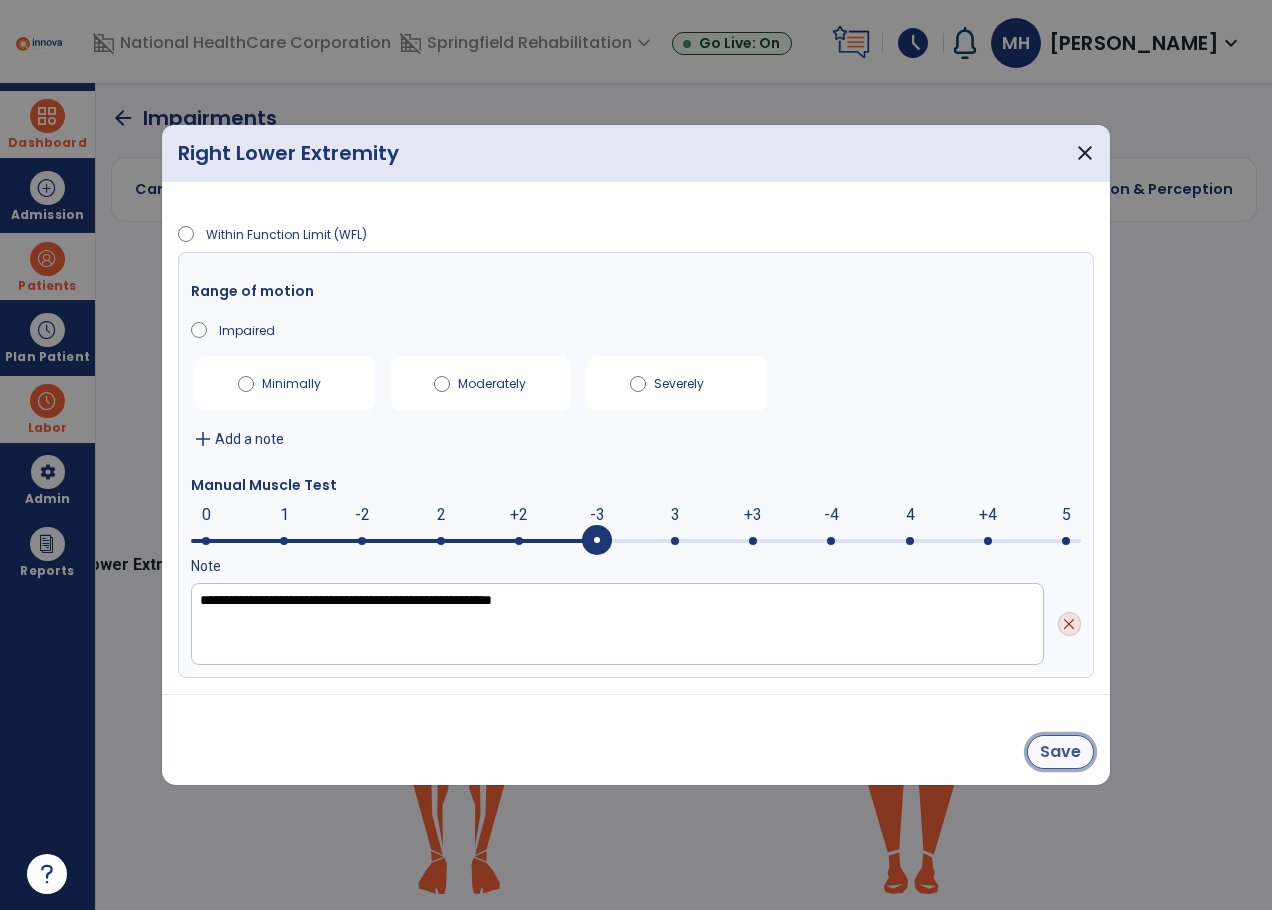 click on "Save" at bounding box center [1060, 752] 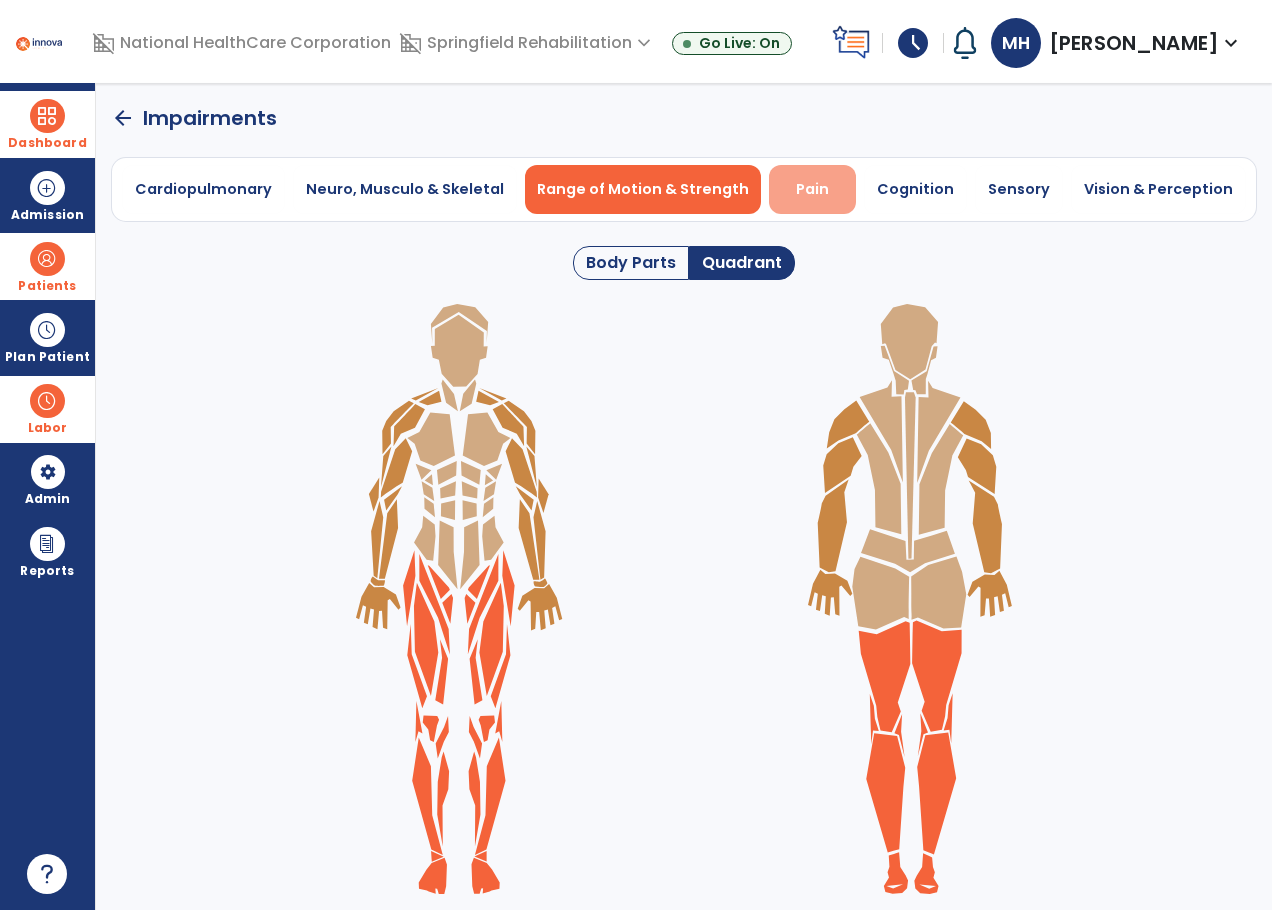 click on "Pain" at bounding box center (813, 189) 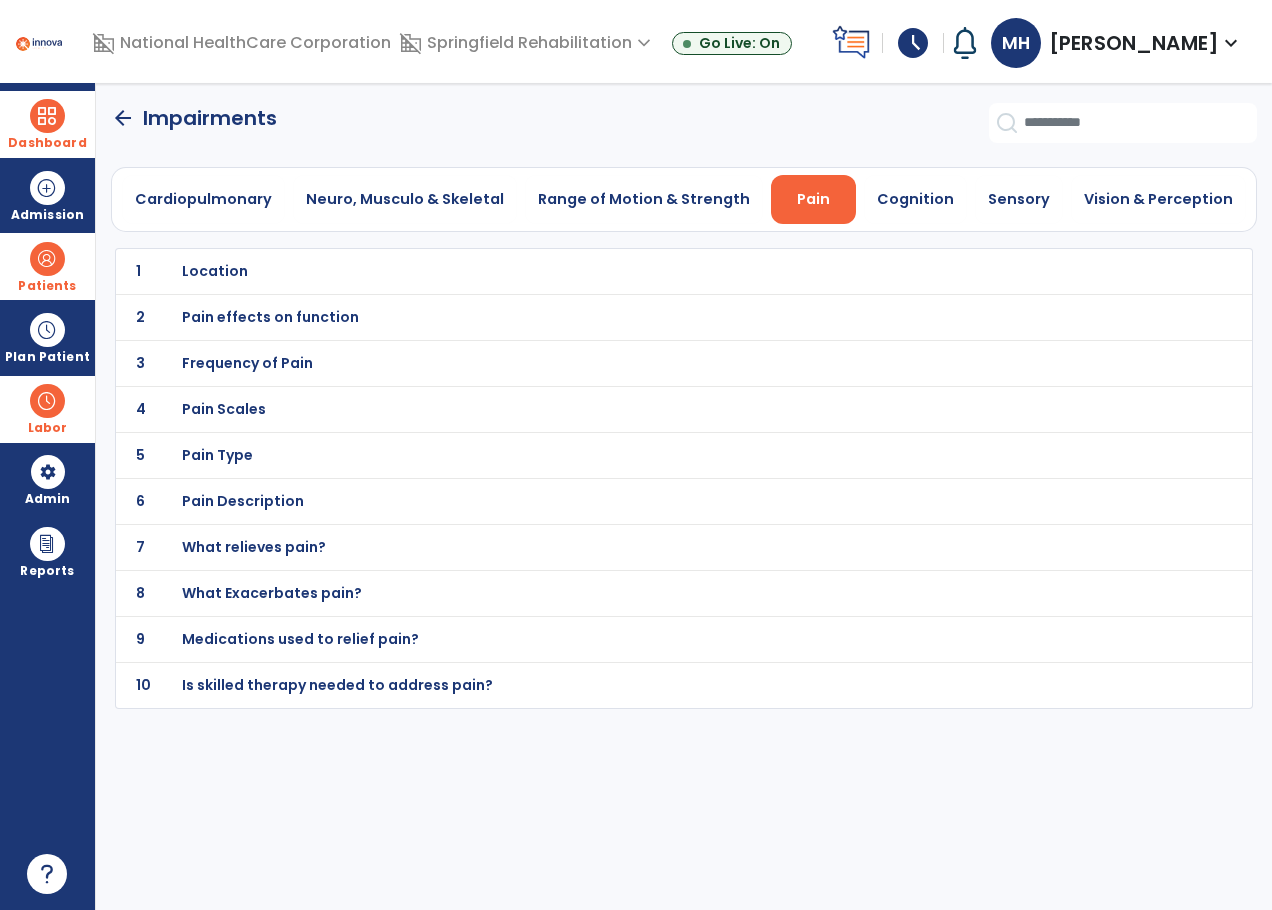 click on "1 Location" 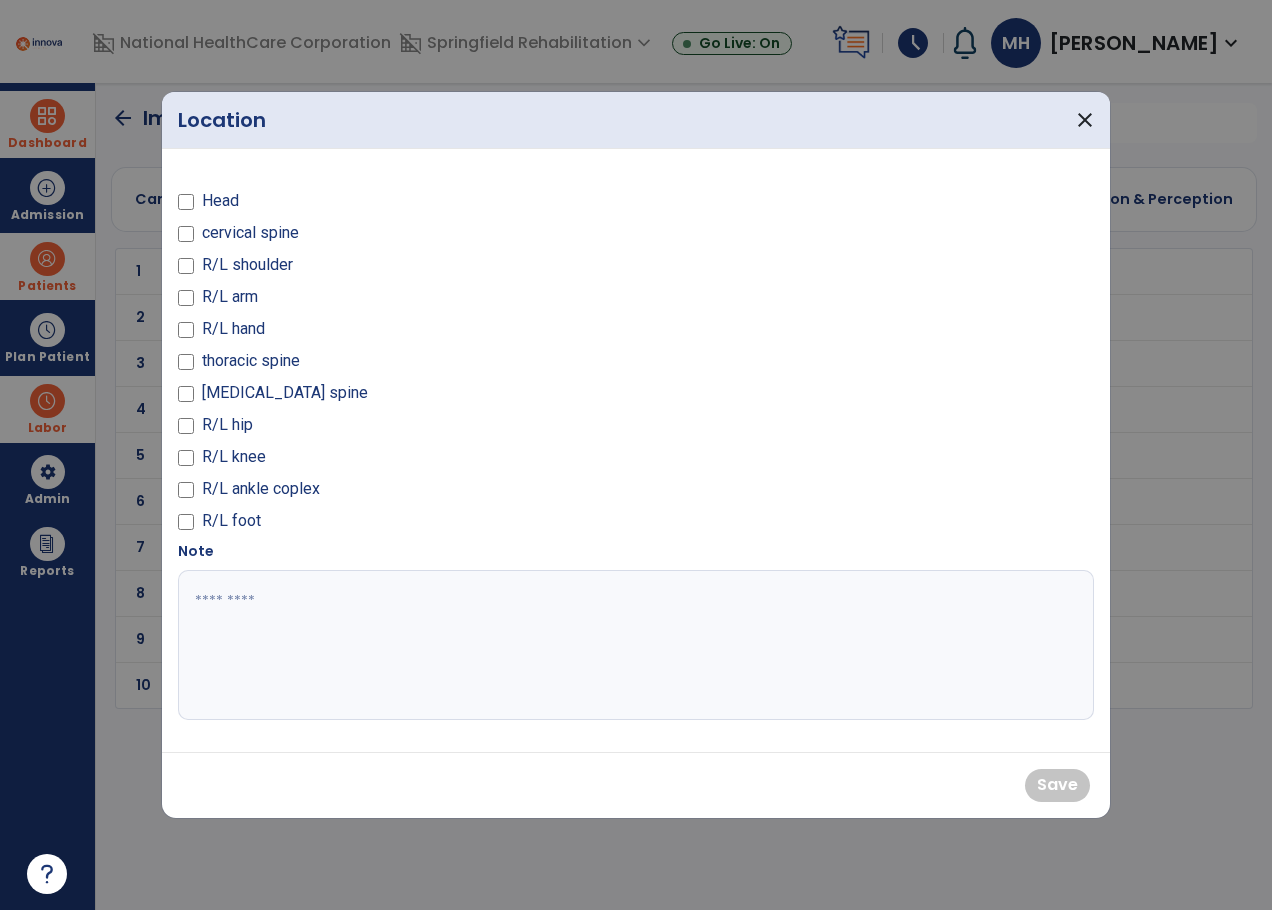 click on "R/L knee" at bounding box center (234, 457) 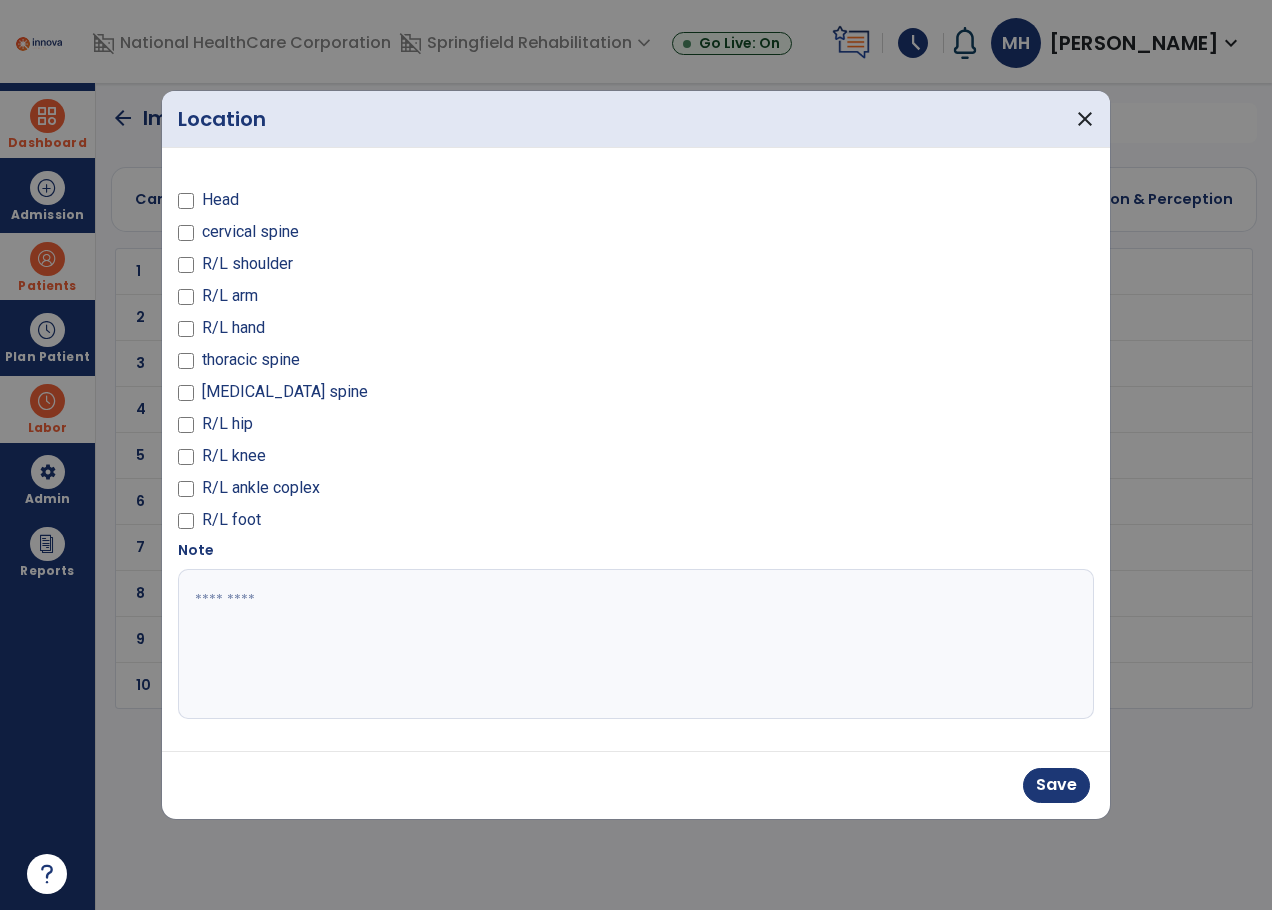 click on "R/L ankle coplex" at bounding box center [261, 488] 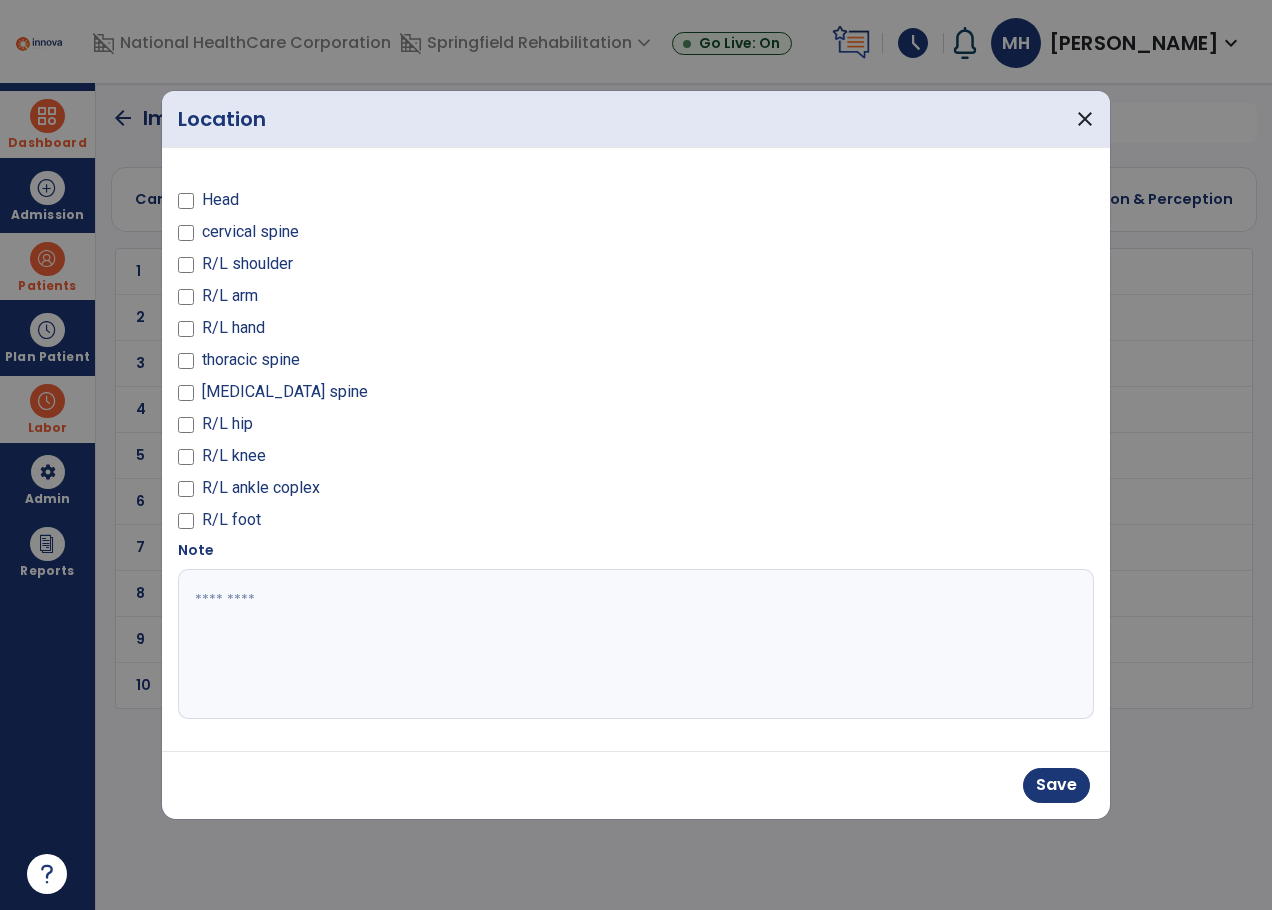 click at bounding box center (636, 644) 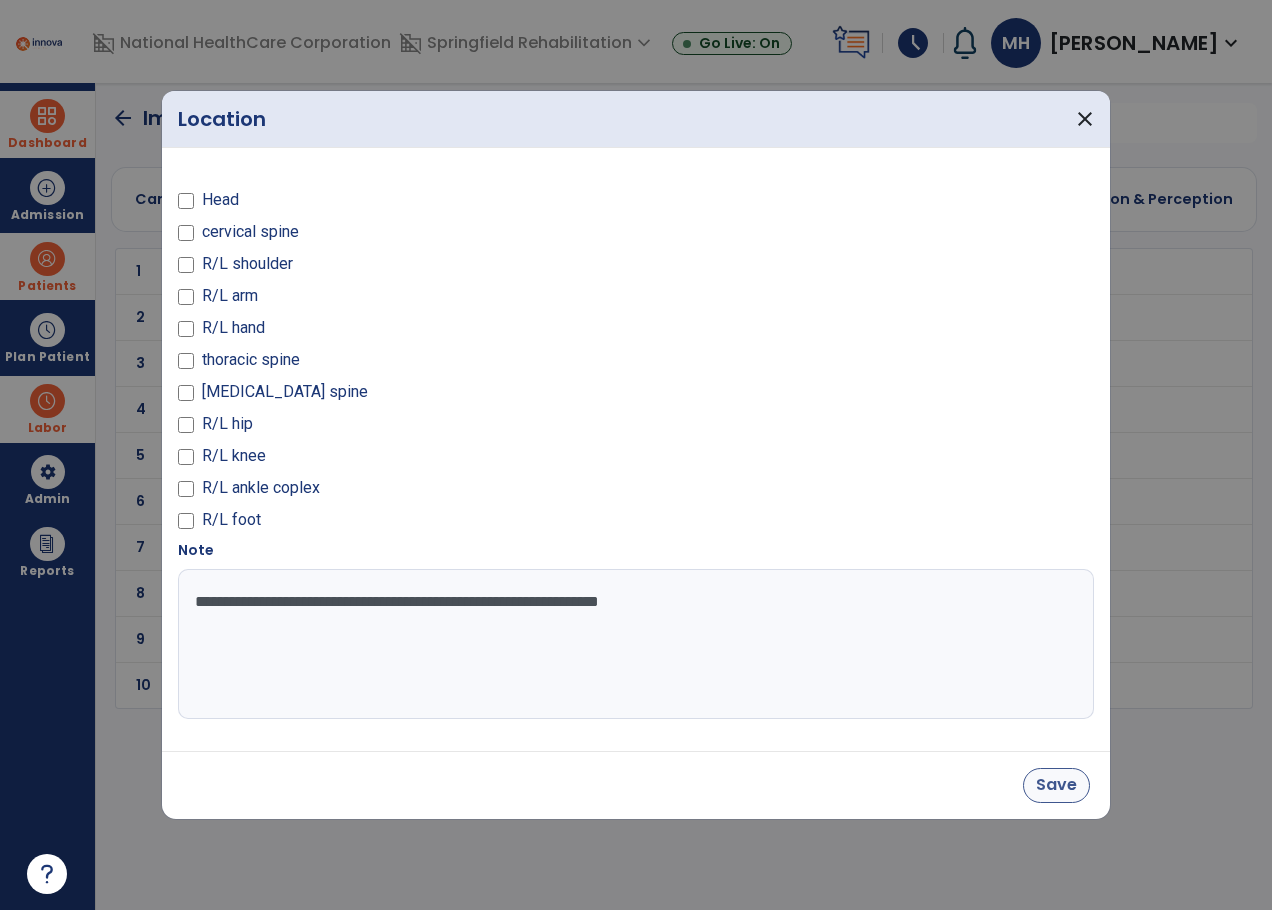 type on "**********" 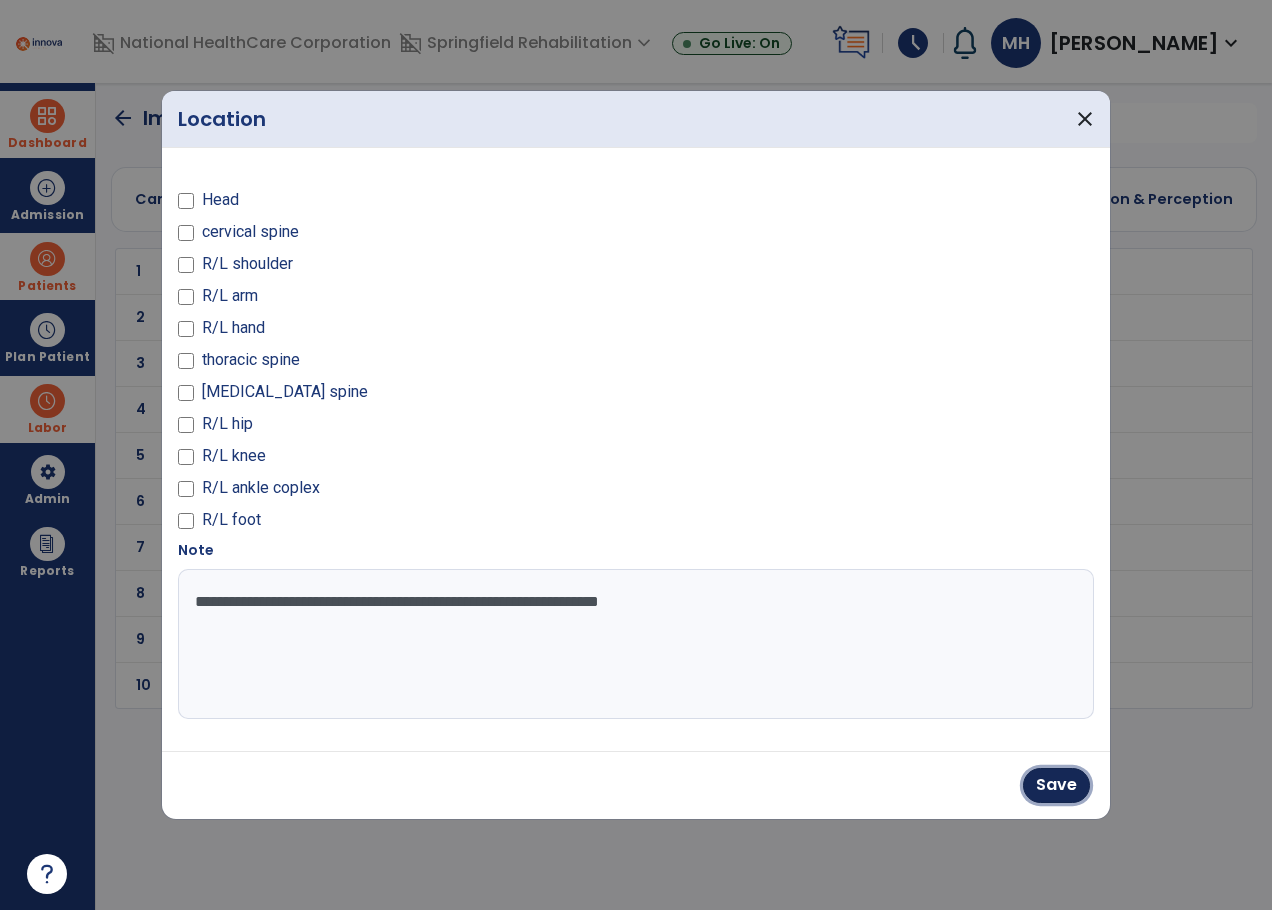 click on "Save" at bounding box center (1056, 785) 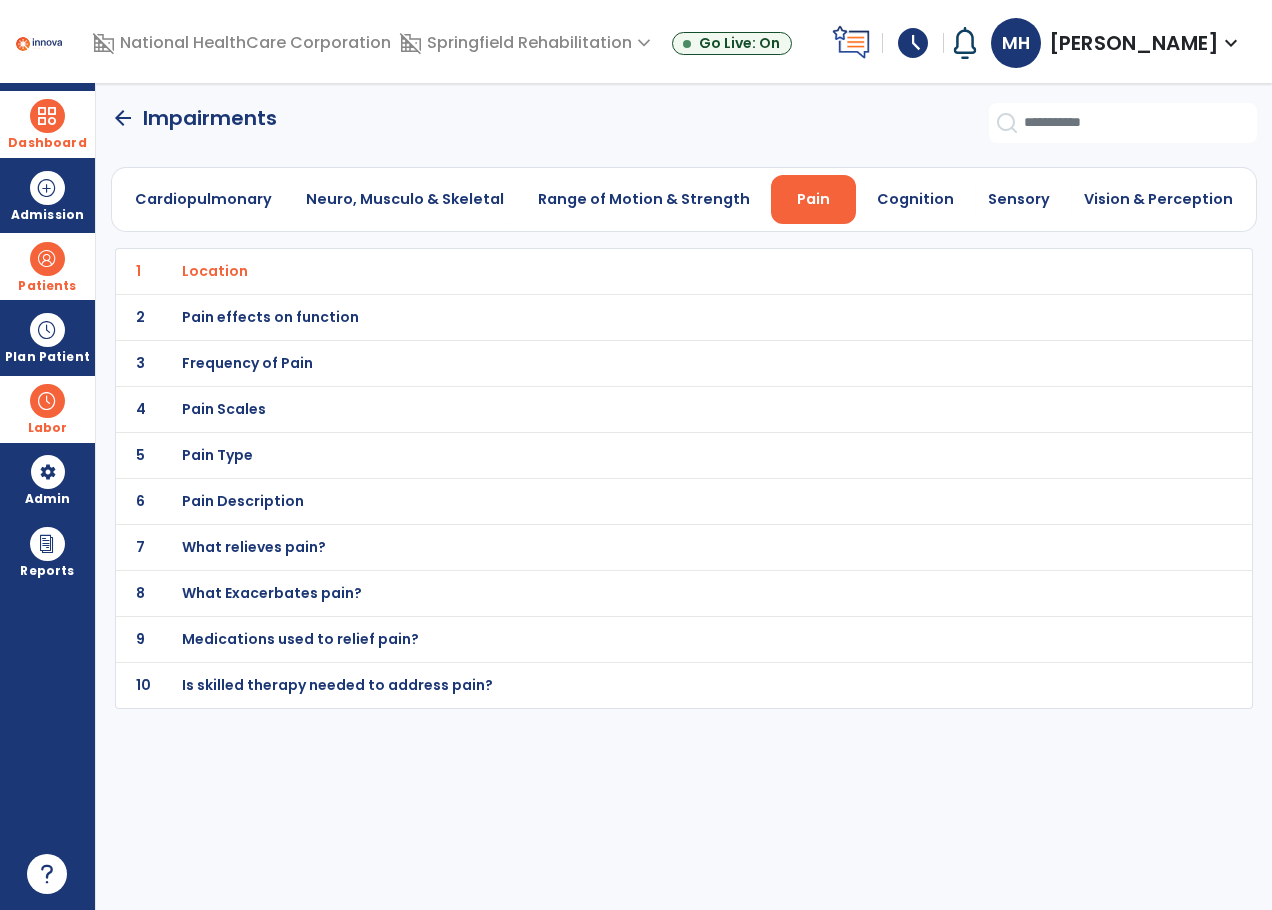 click on "Pain effects on function" at bounding box center [640, 271] 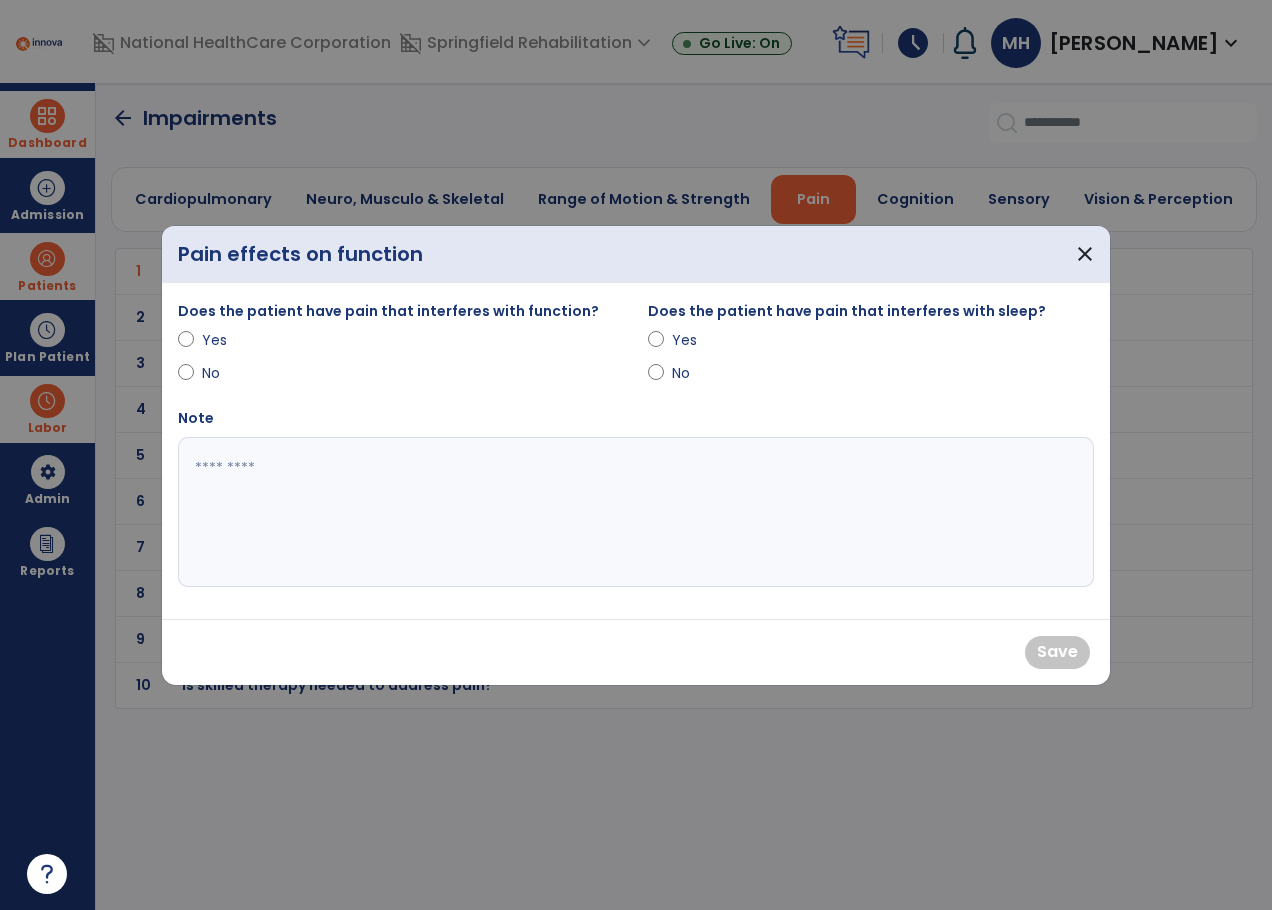 click on "Yes" at bounding box center (237, 340) 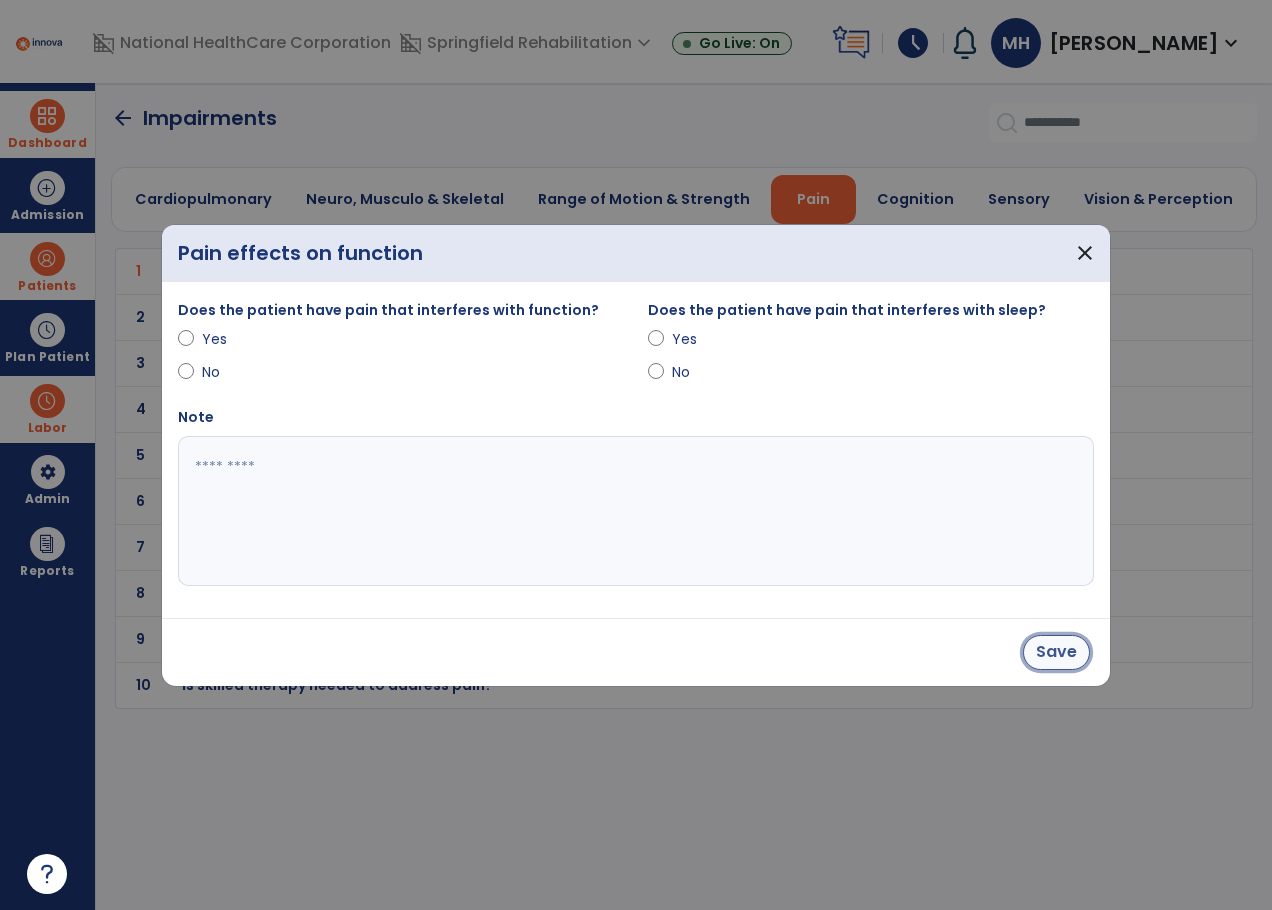 click on "Save" at bounding box center [1056, 652] 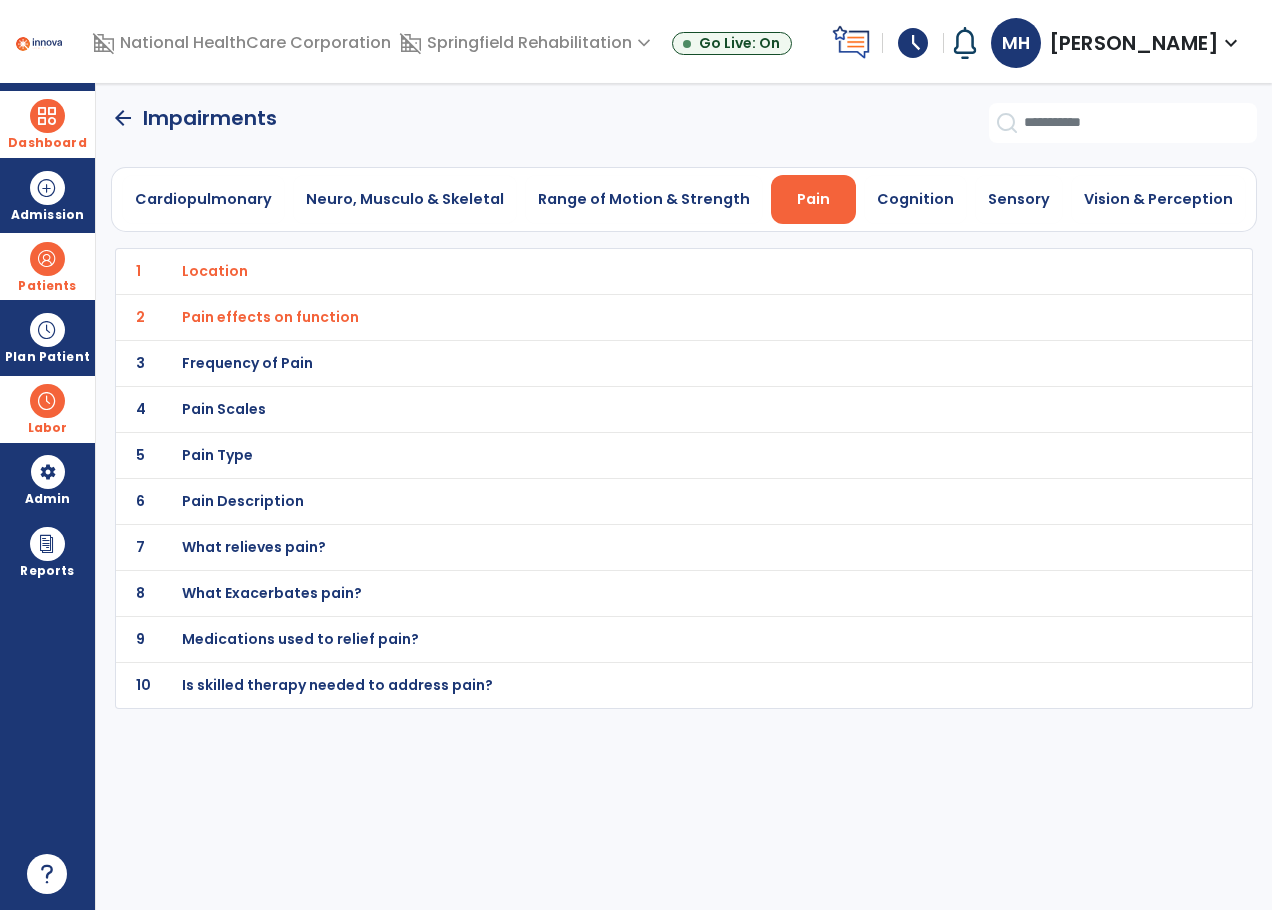 click on "Frequency of Pain" at bounding box center (215, 271) 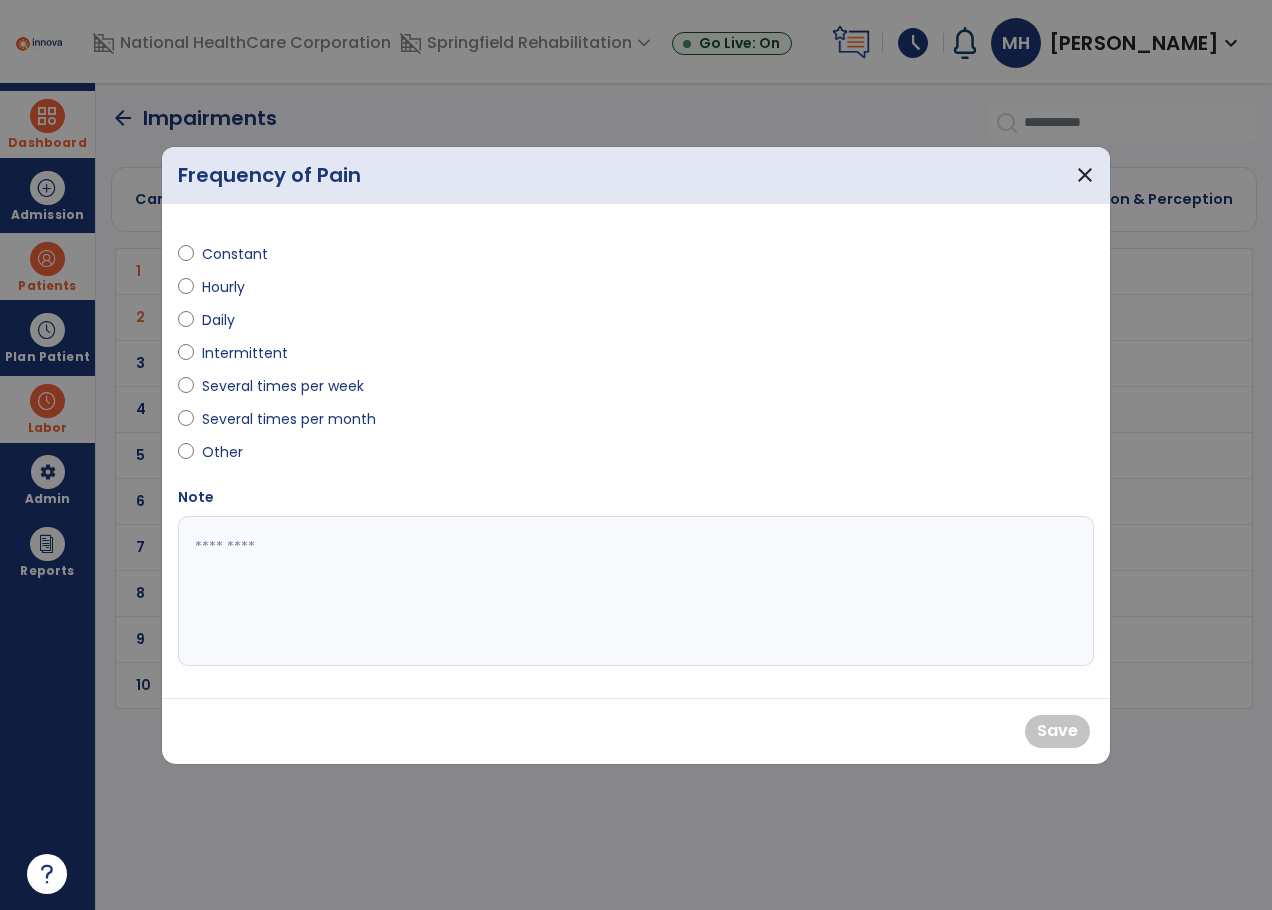 click on "Intermittent" at bounding box center [245, 353] 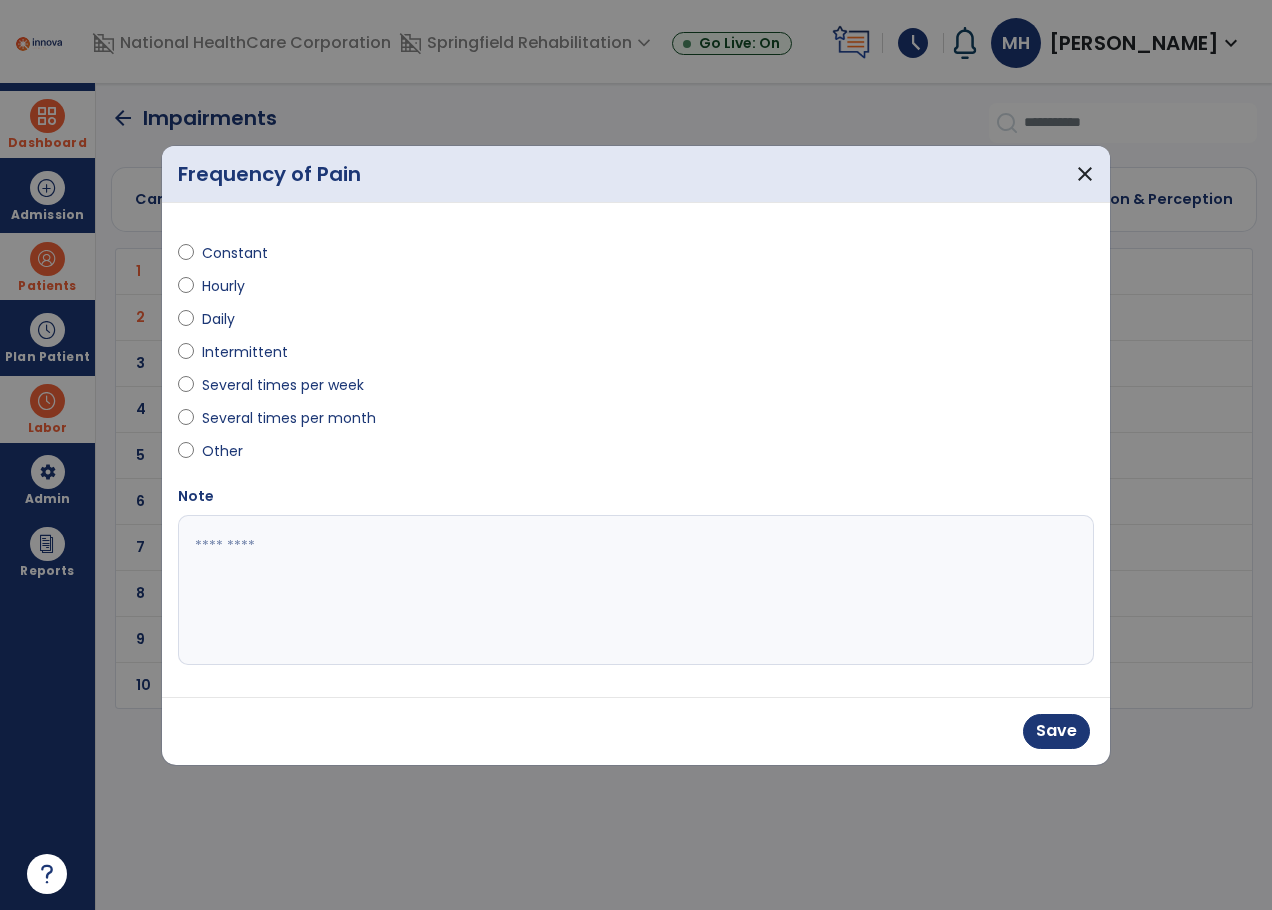 click at bounding box center (636, 590) 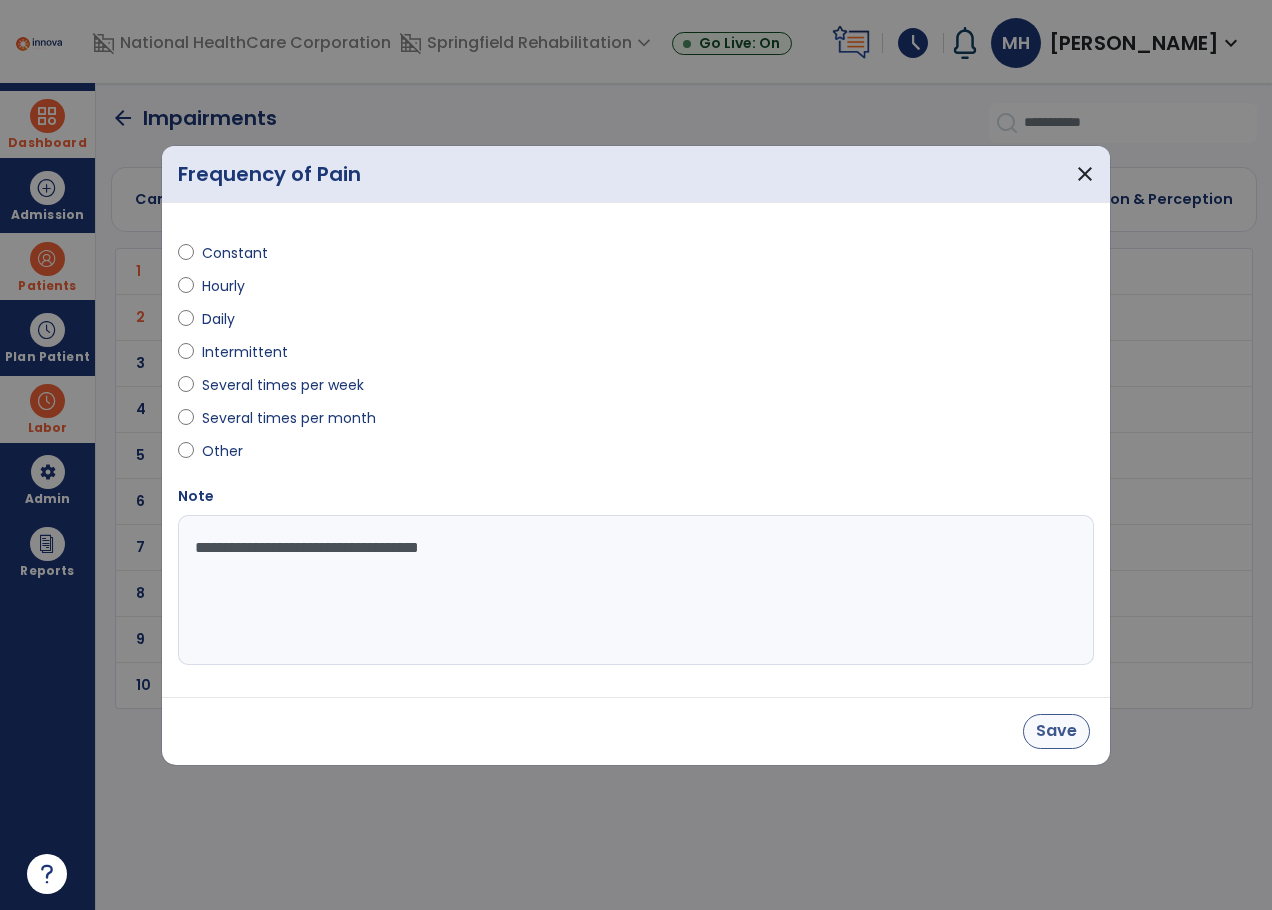 type on "**********" 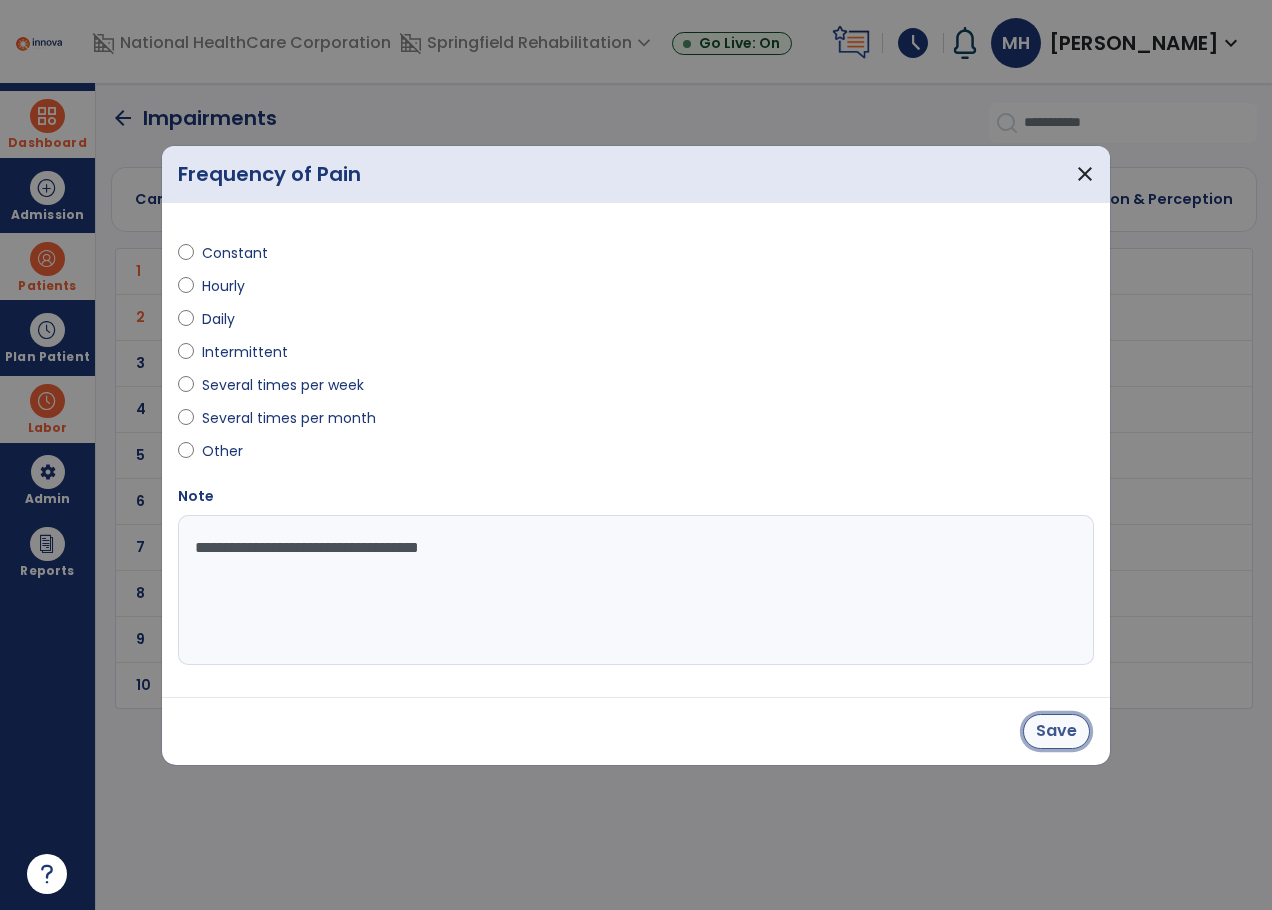 click on "Save" at bounding box center (1056, 731) 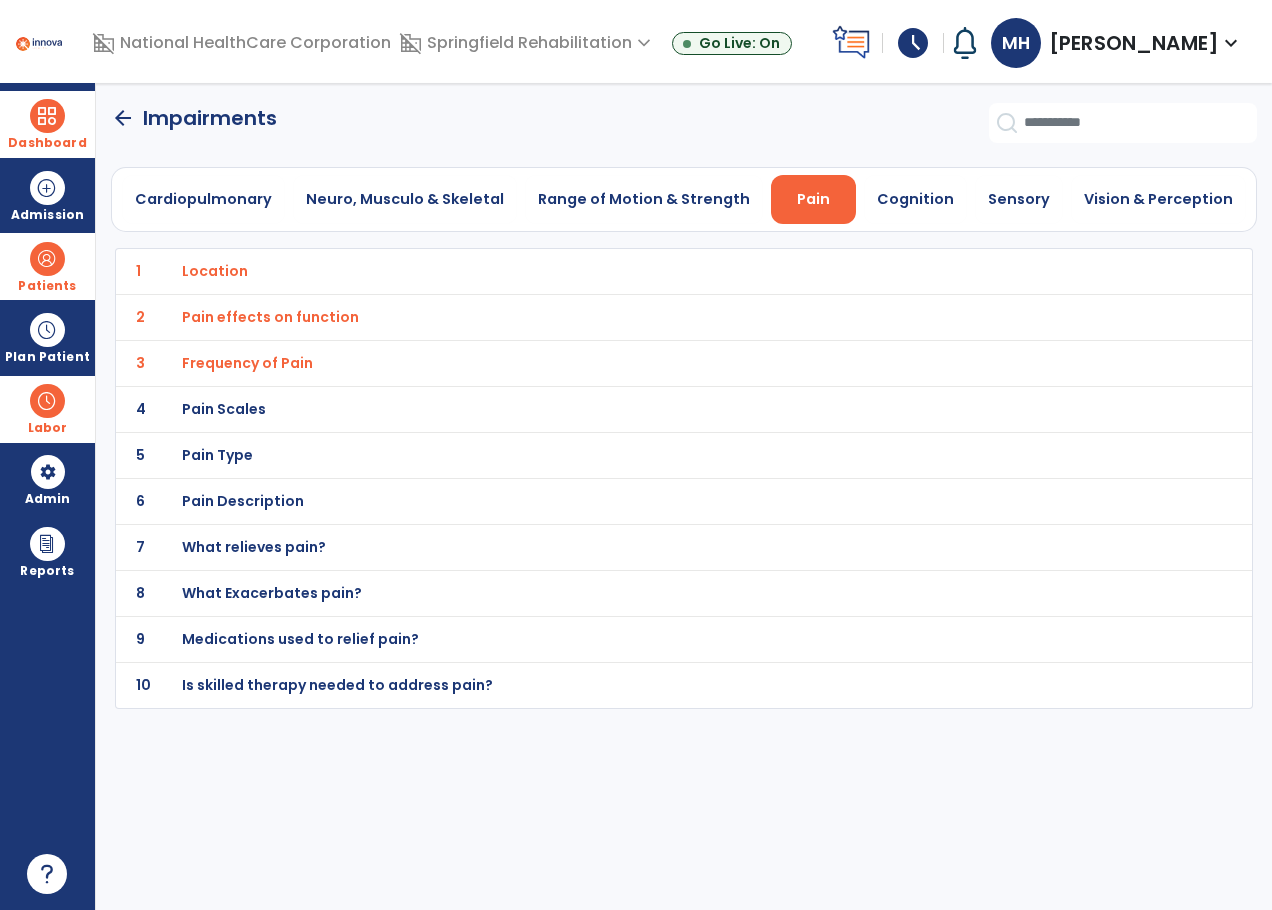click on "Pain Scales" at bounding box center [215, 271] 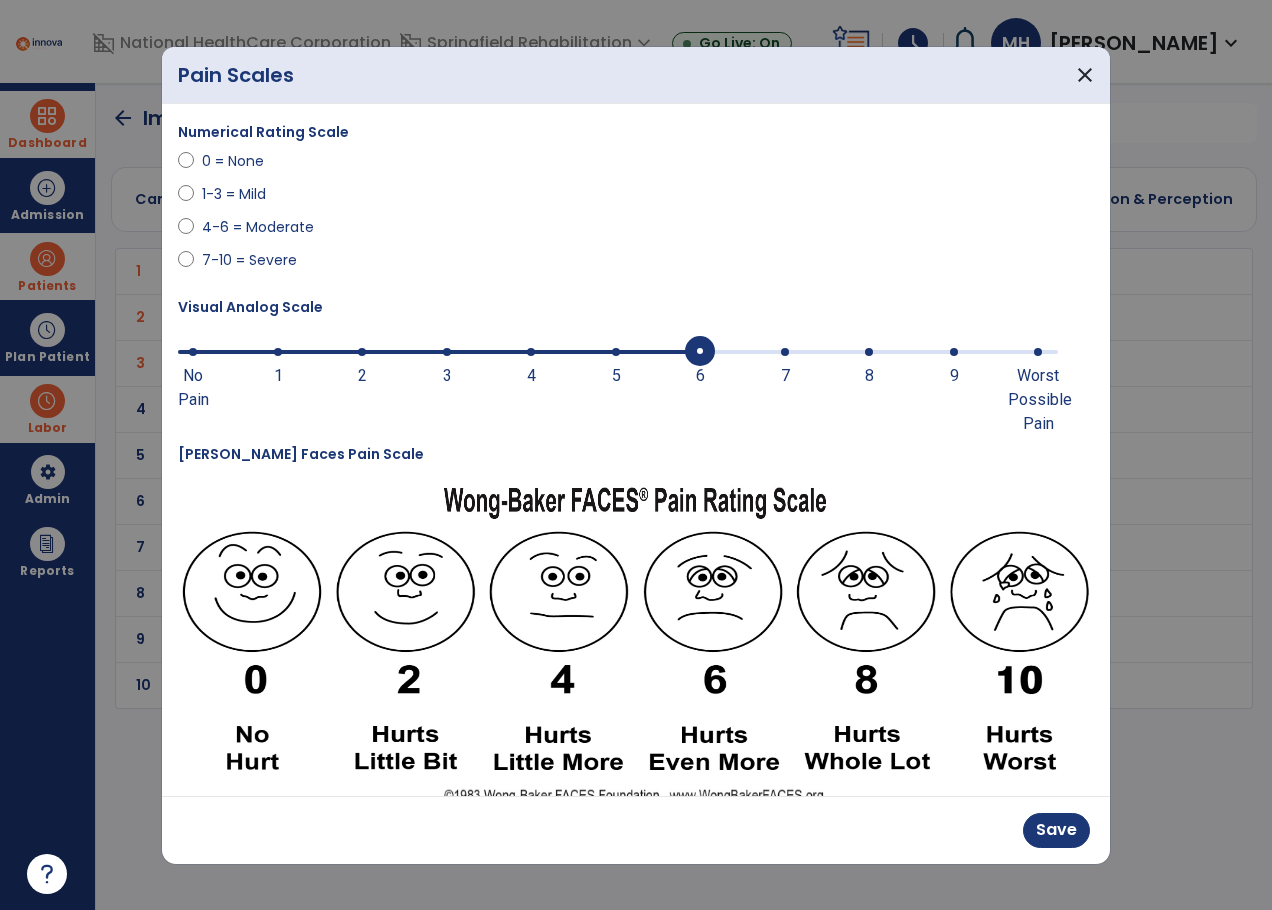 click at bounding box center [700, 352] 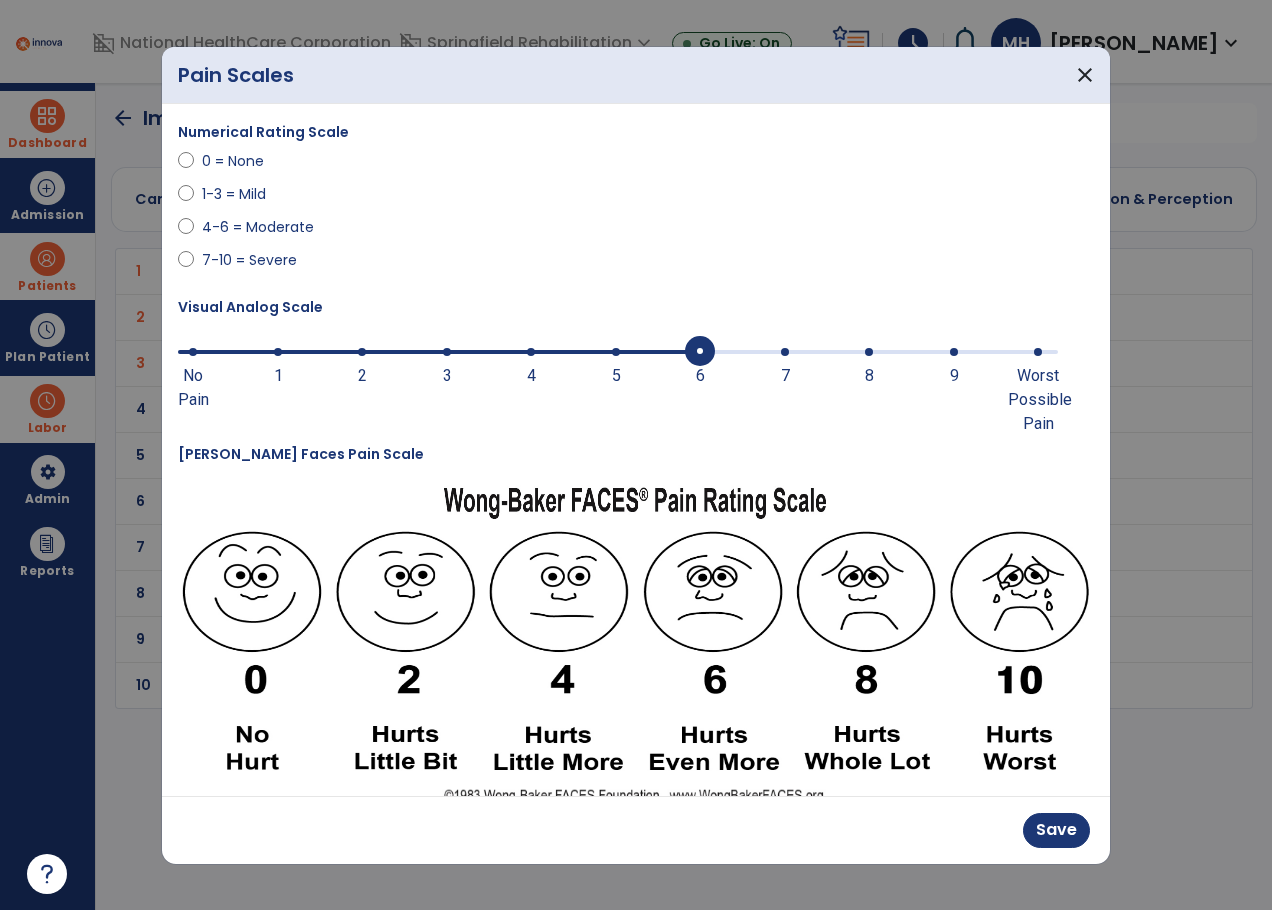 click on "4-6 = Moderate" at bounding box center [258, 227] 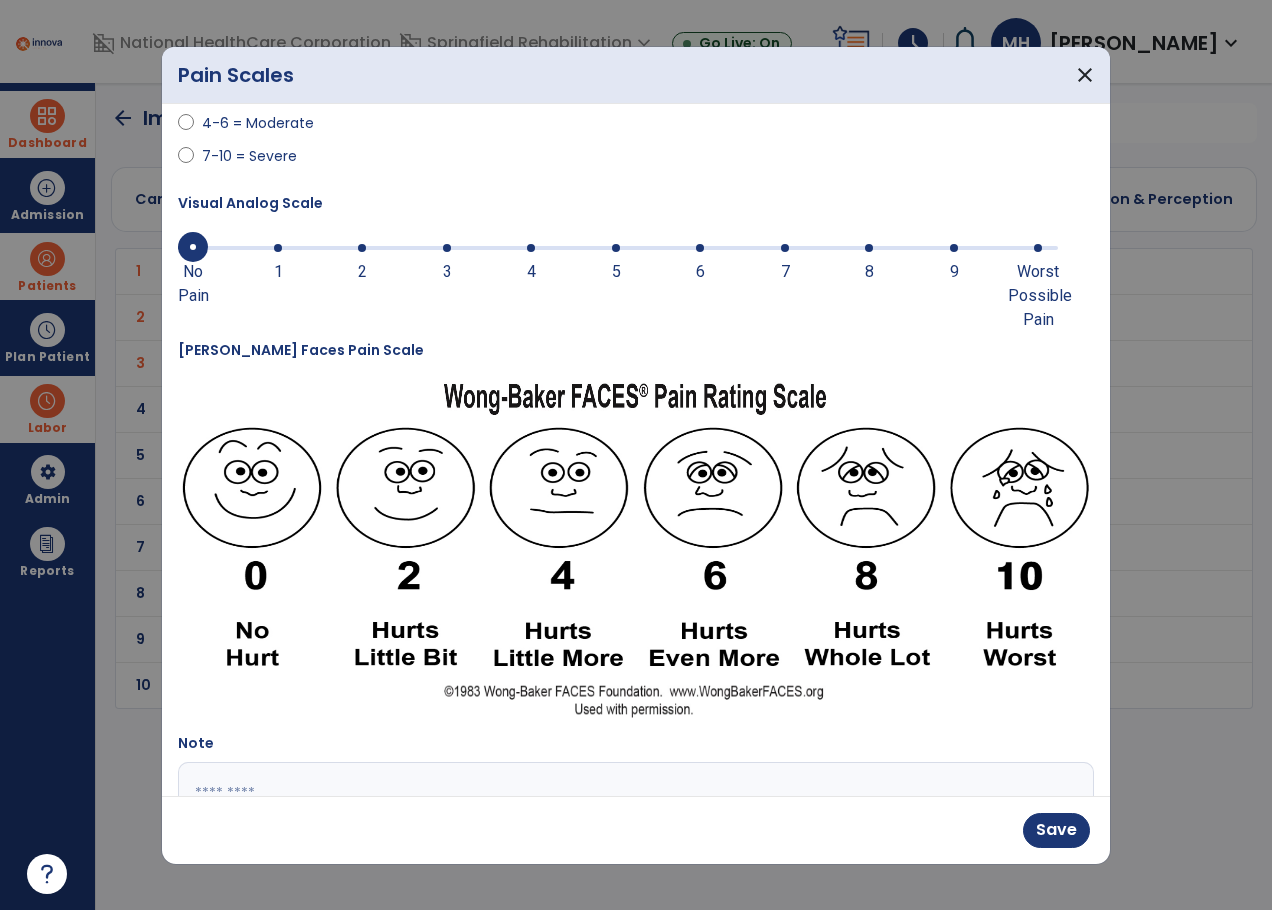 scroll, scrollTop: 255, scrollLeft: 0, axis: vertical 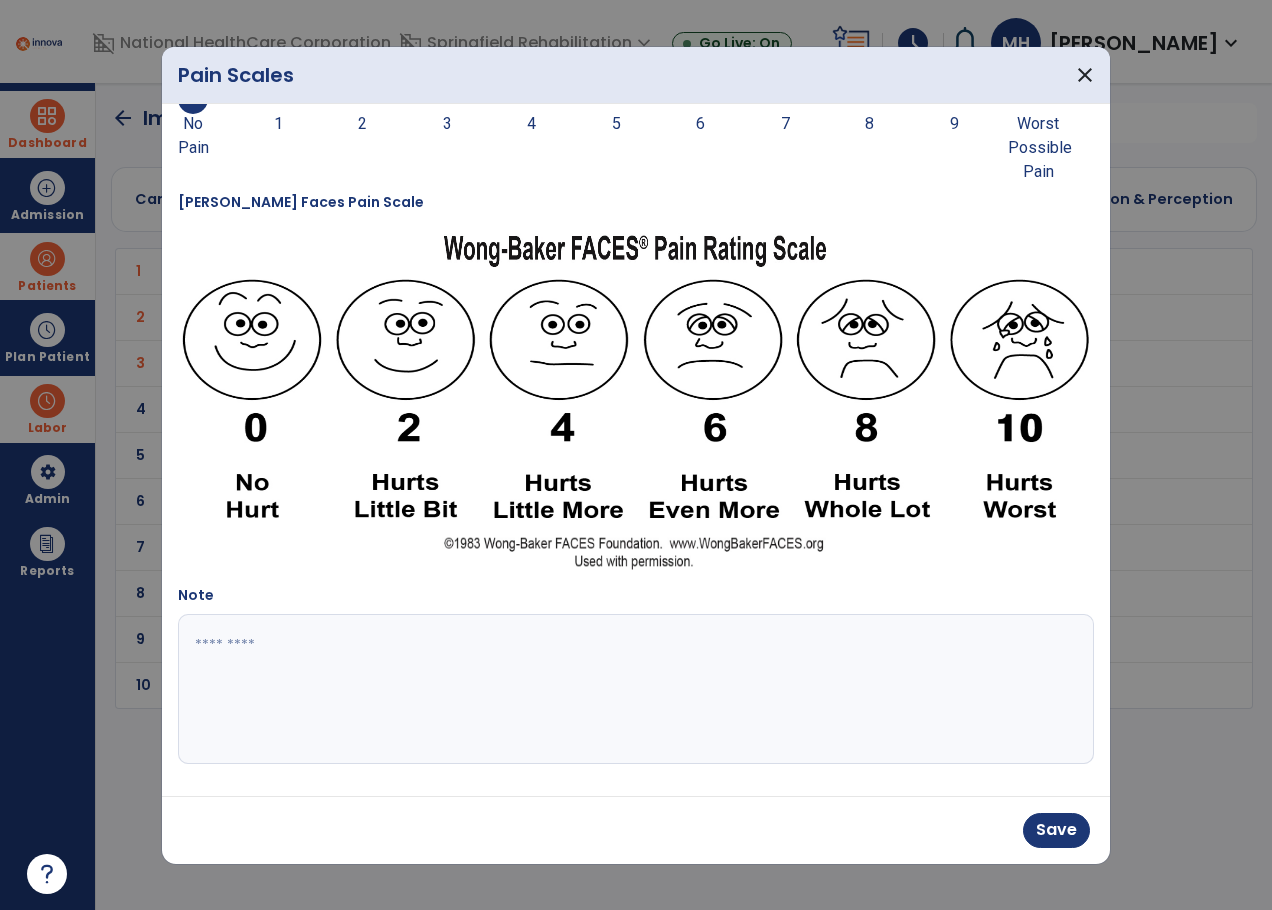 click at bounding box center [633, 689] 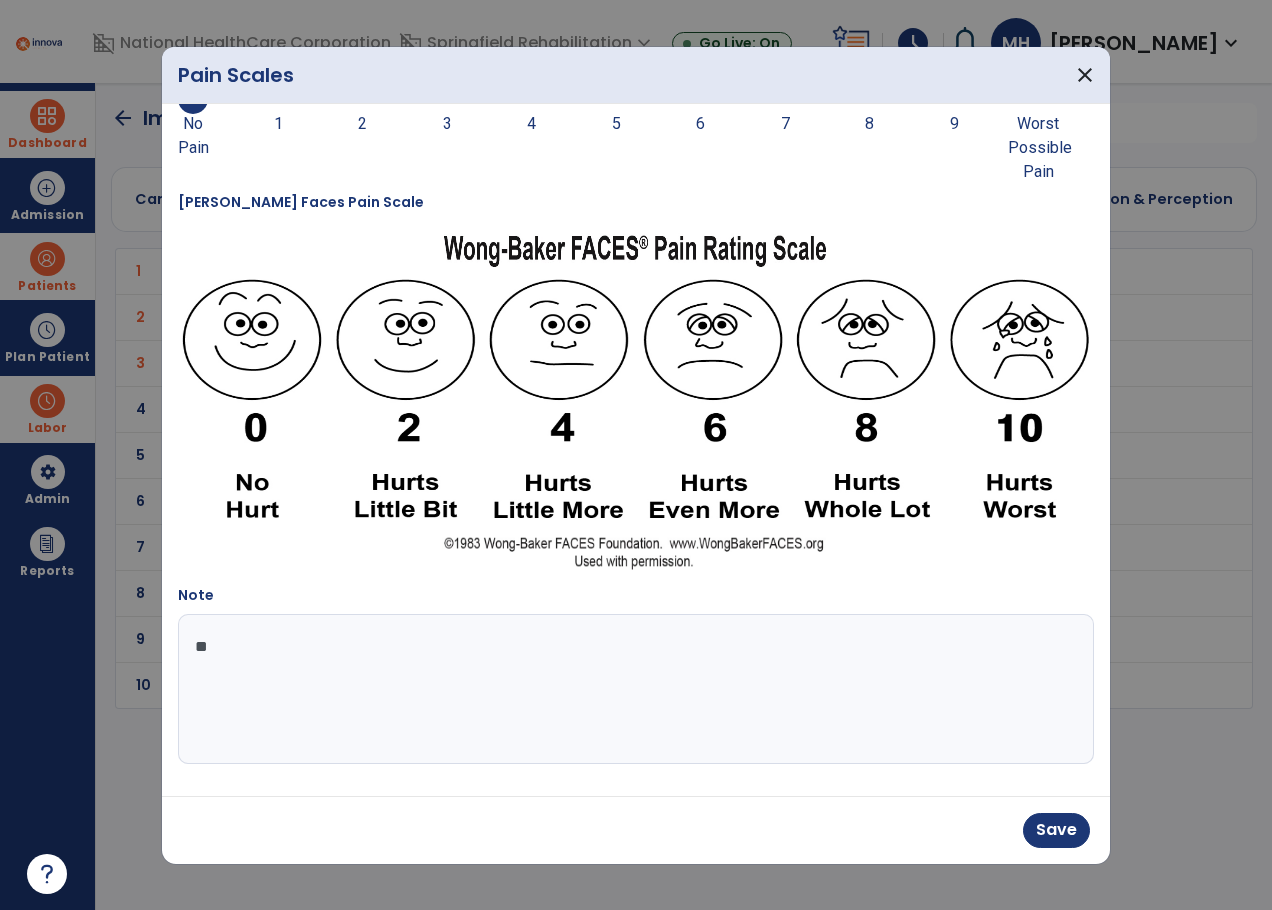 type on "*" 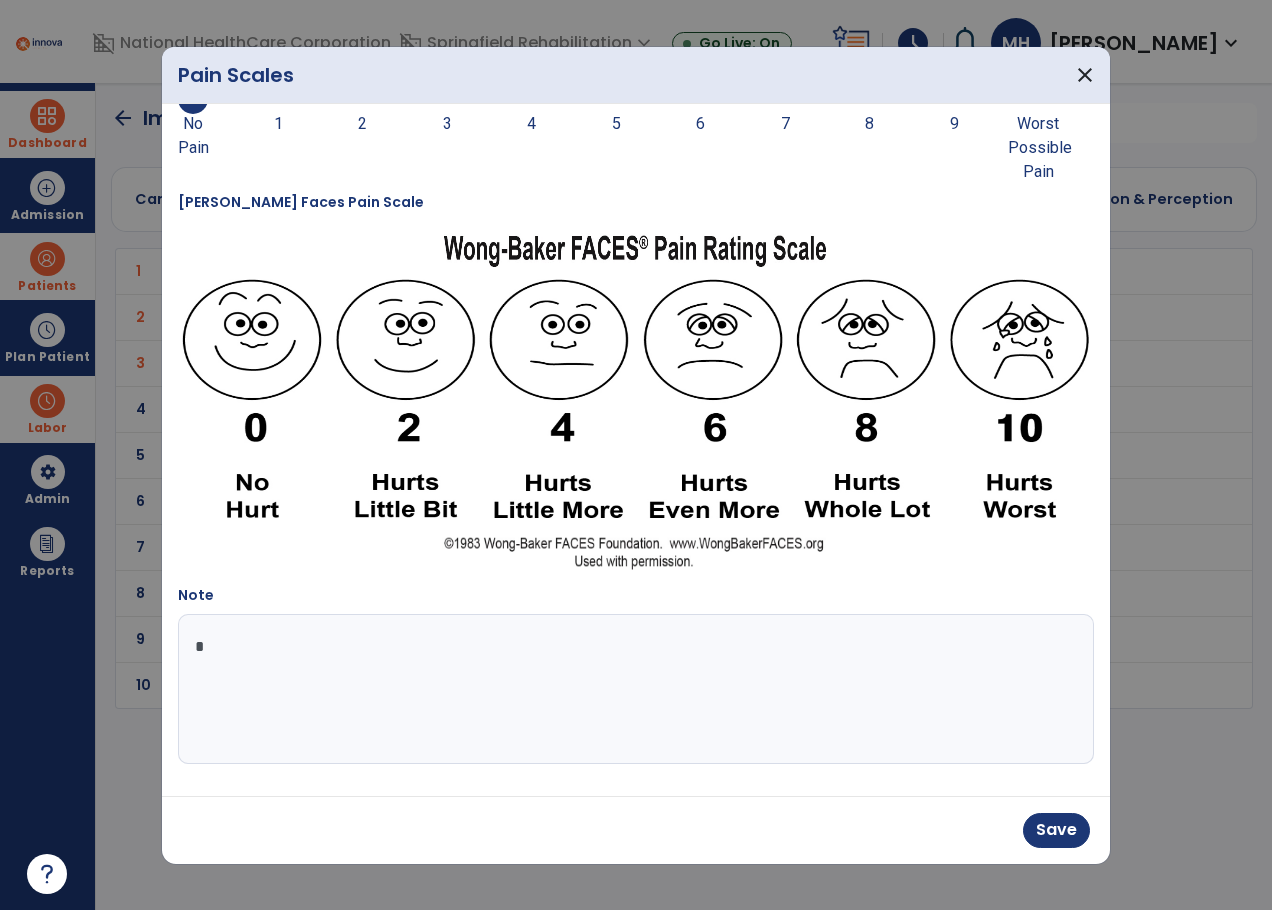 type 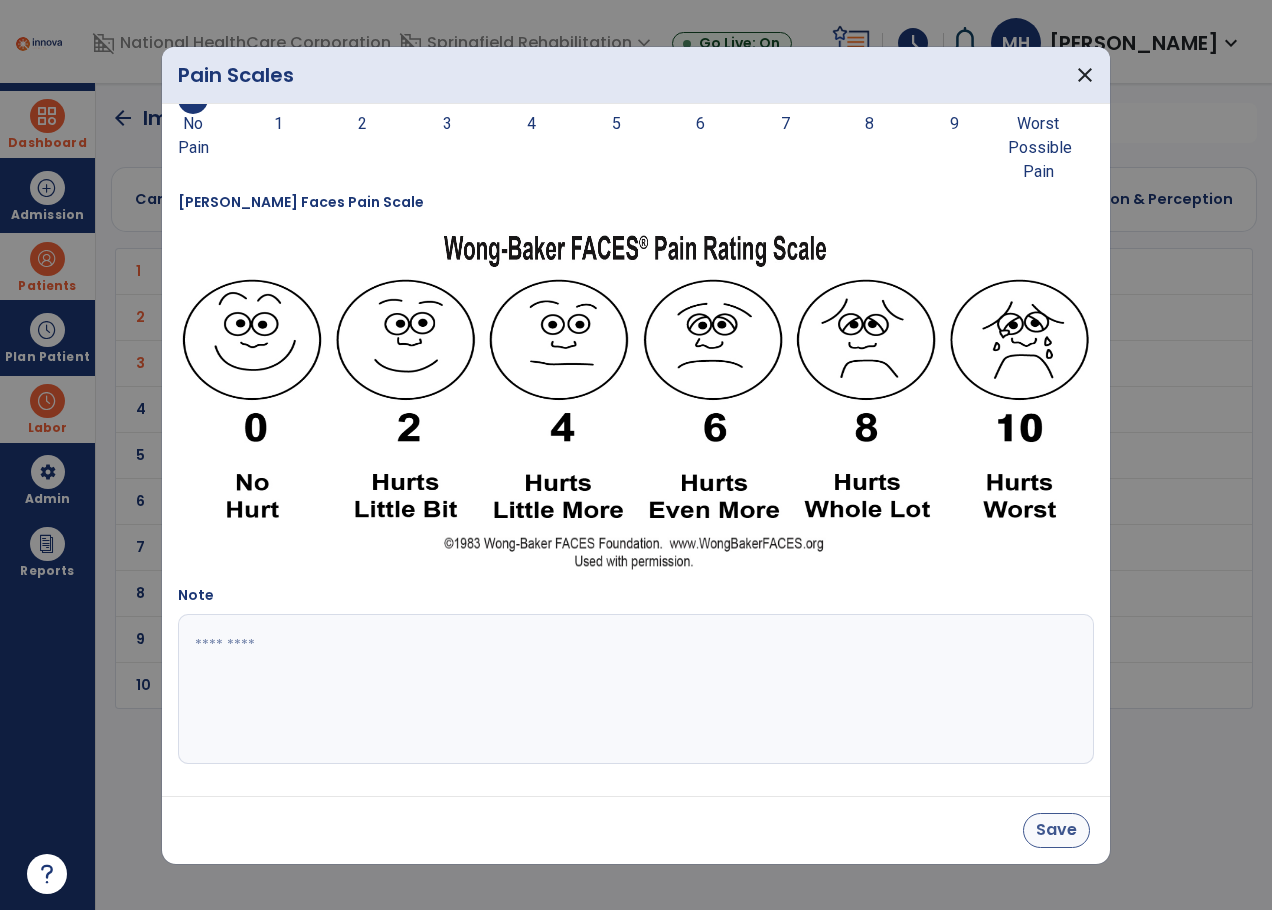 drag, startPoint x: 1052, startPoint y: 849, endPoint x: 1050, endPoint y: 818, distance: 31.06445 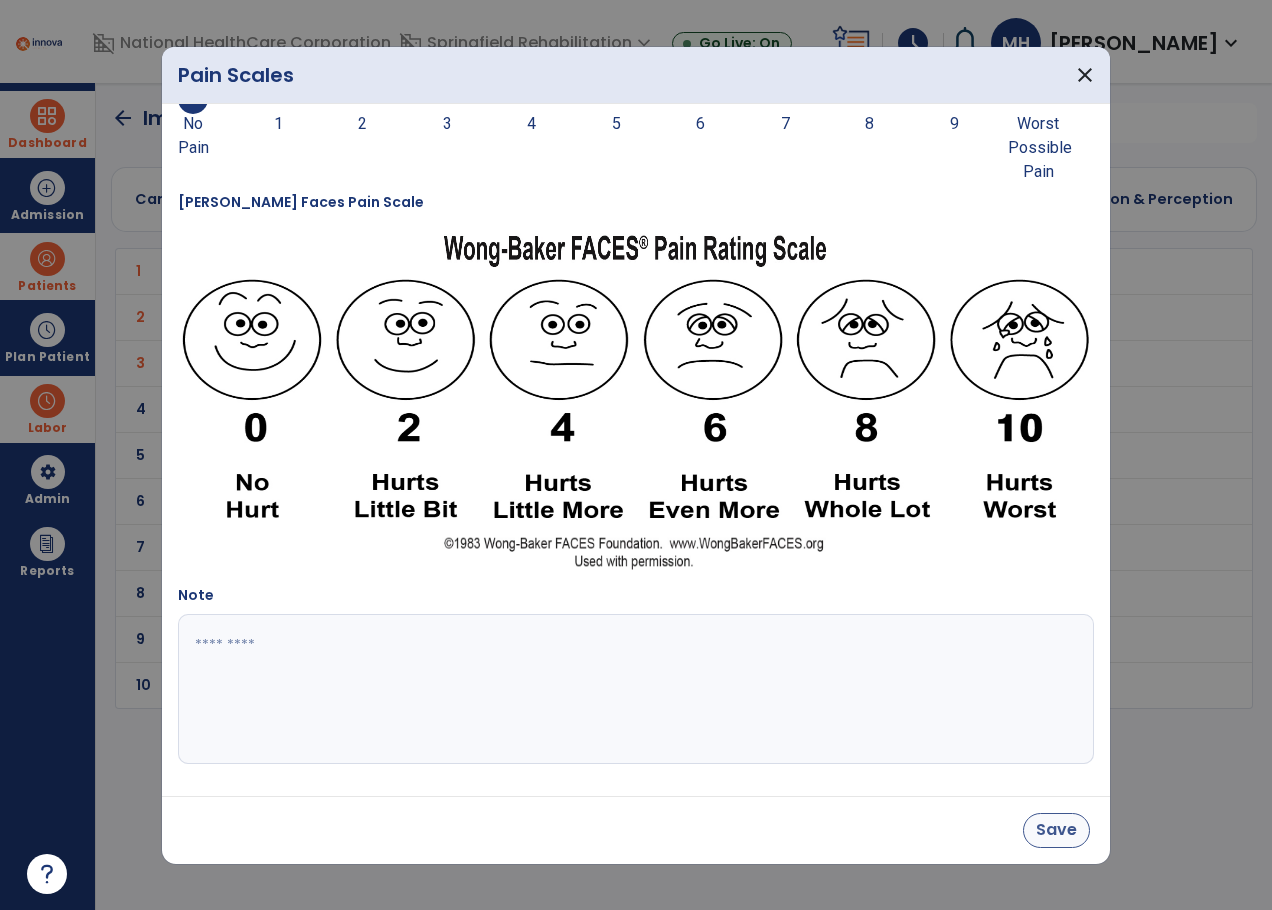 click on "Save" at bounding box center [636, 830] 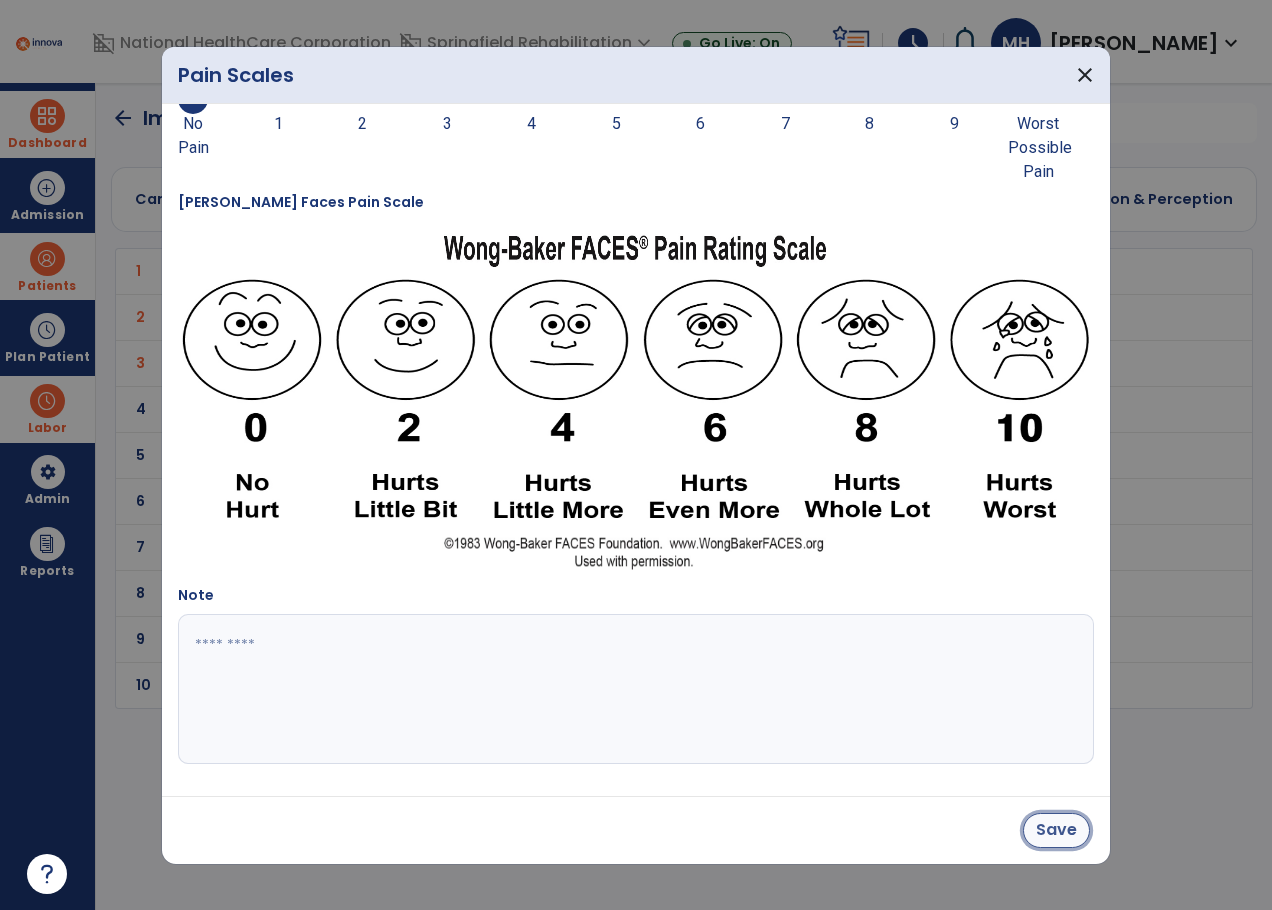 click on "Save" at bounding box center (1056, 830) 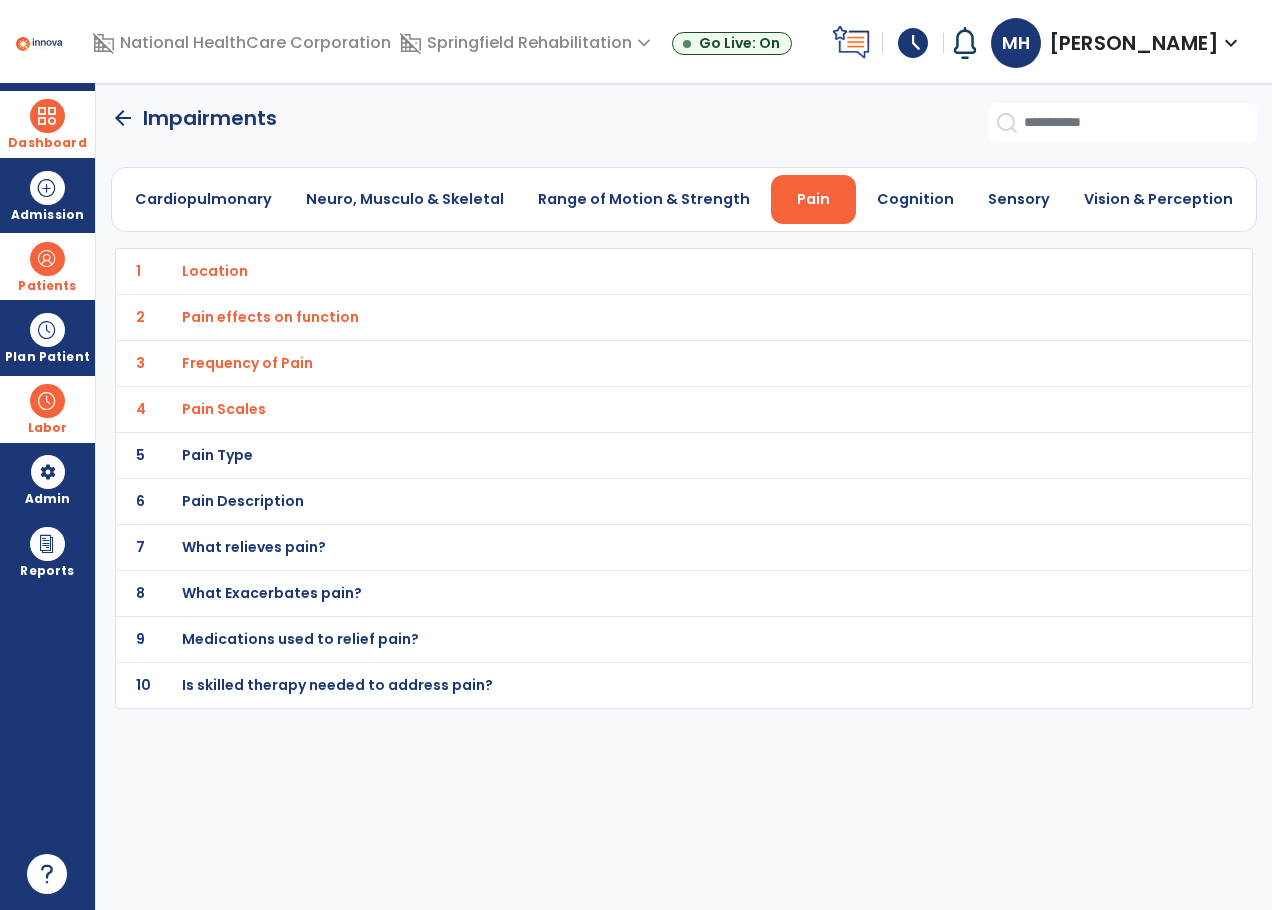 click on "5 Pain Type" 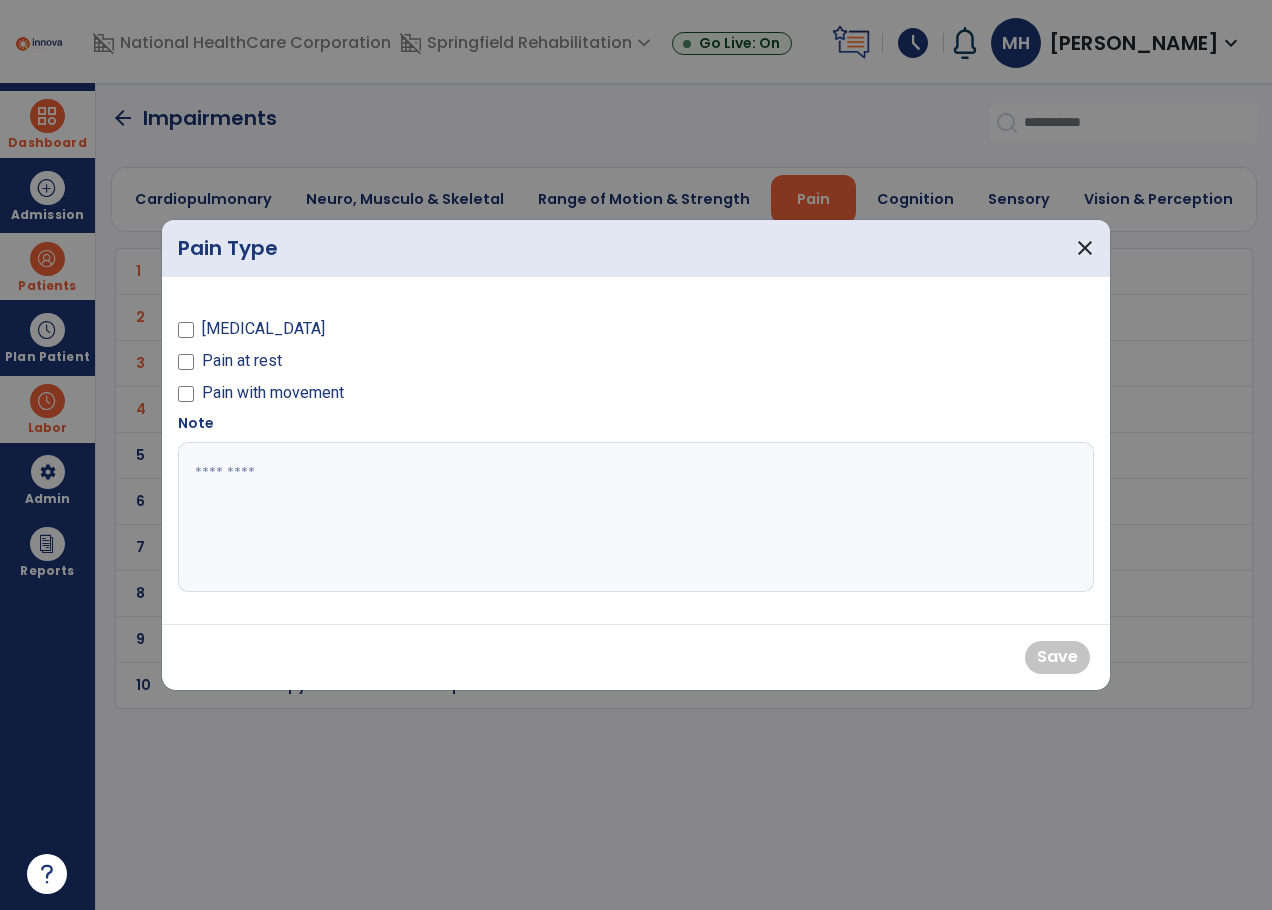 click on "Pain with movement" at bounding box center (273, 393) 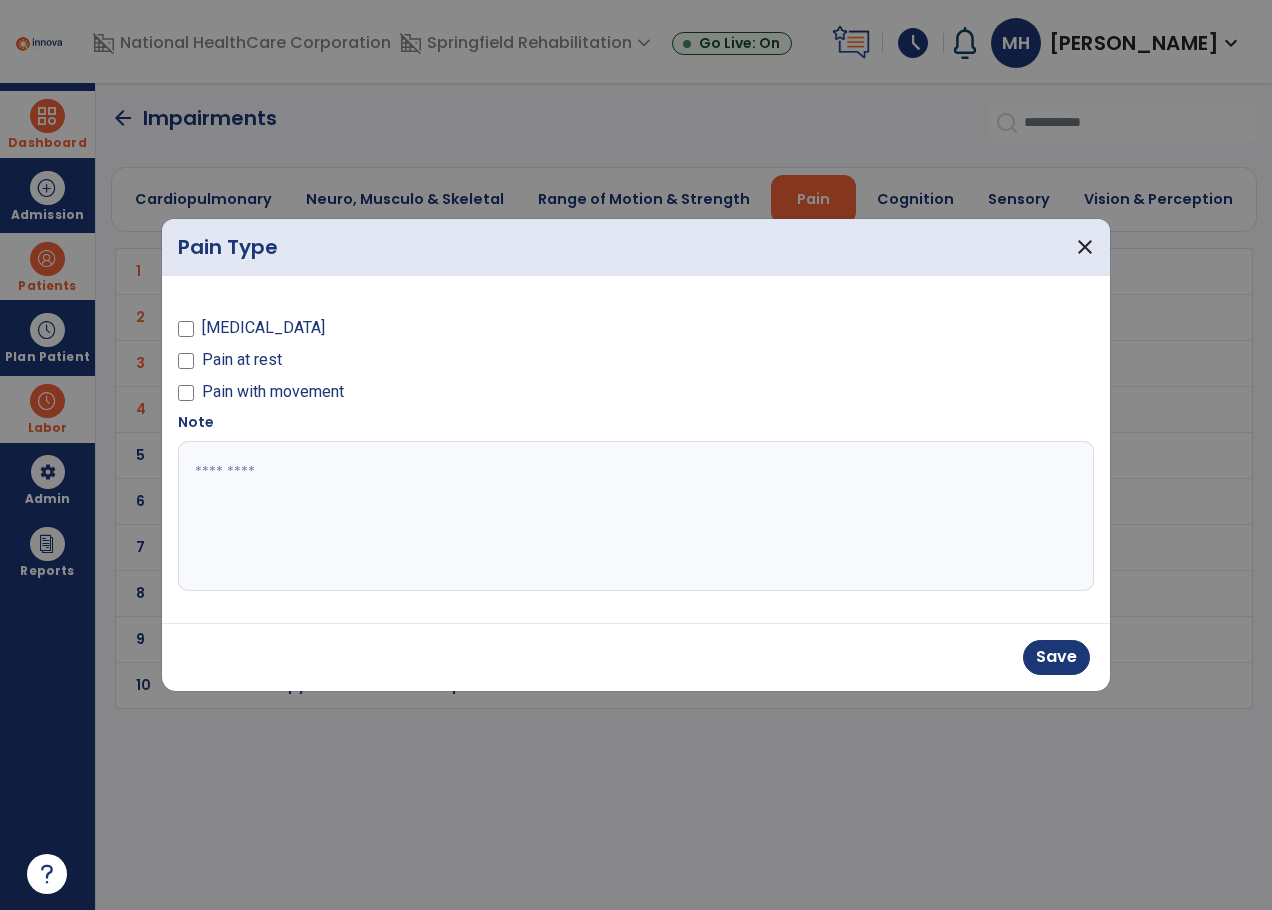 click on "[MEDICAL_DATA]" at bounding box center (263, 328) 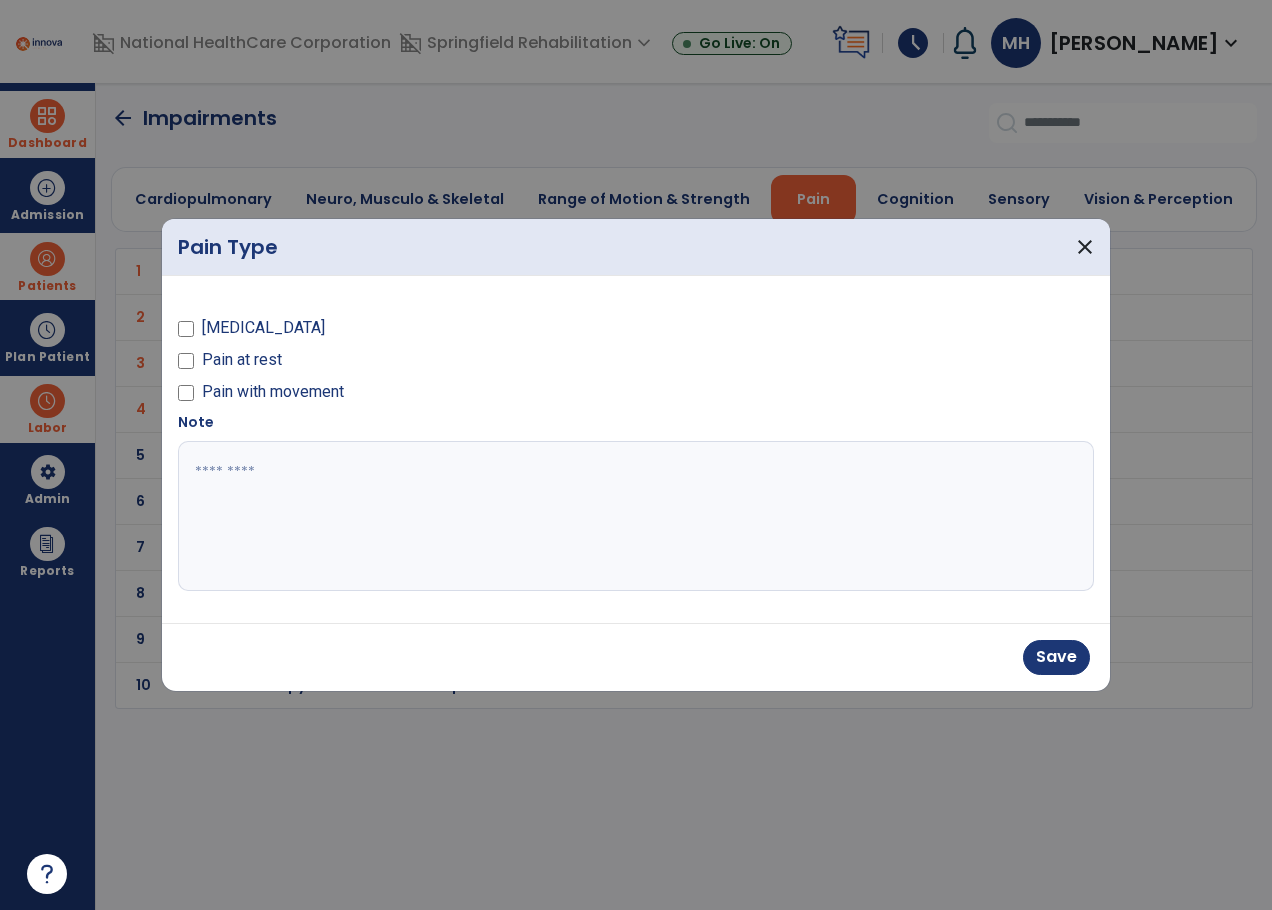 click at bounding box center (636, 516) 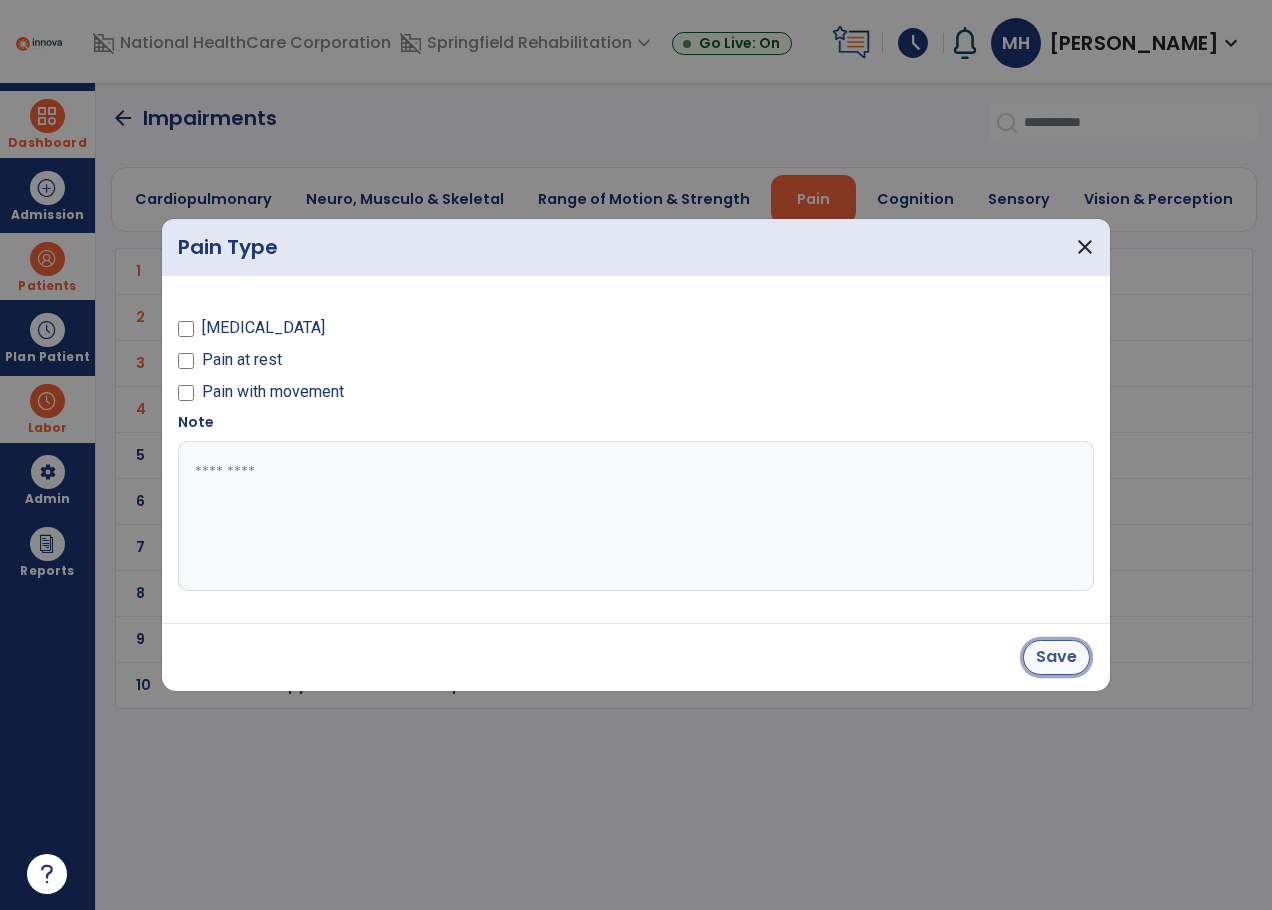 click on "Save" at bounding box center (1056, 657) 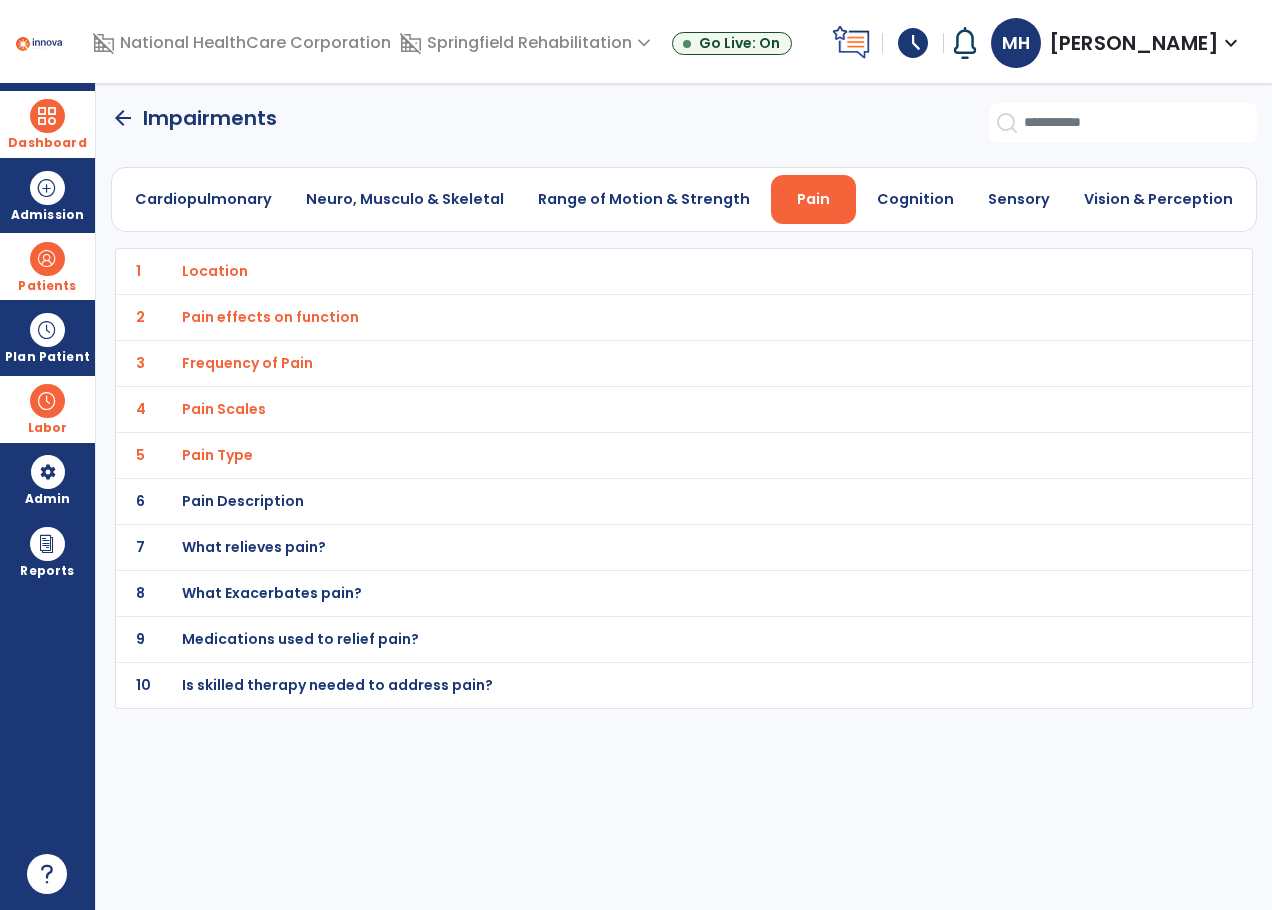 click on "Pain Description" at bounding box center (215, 271) 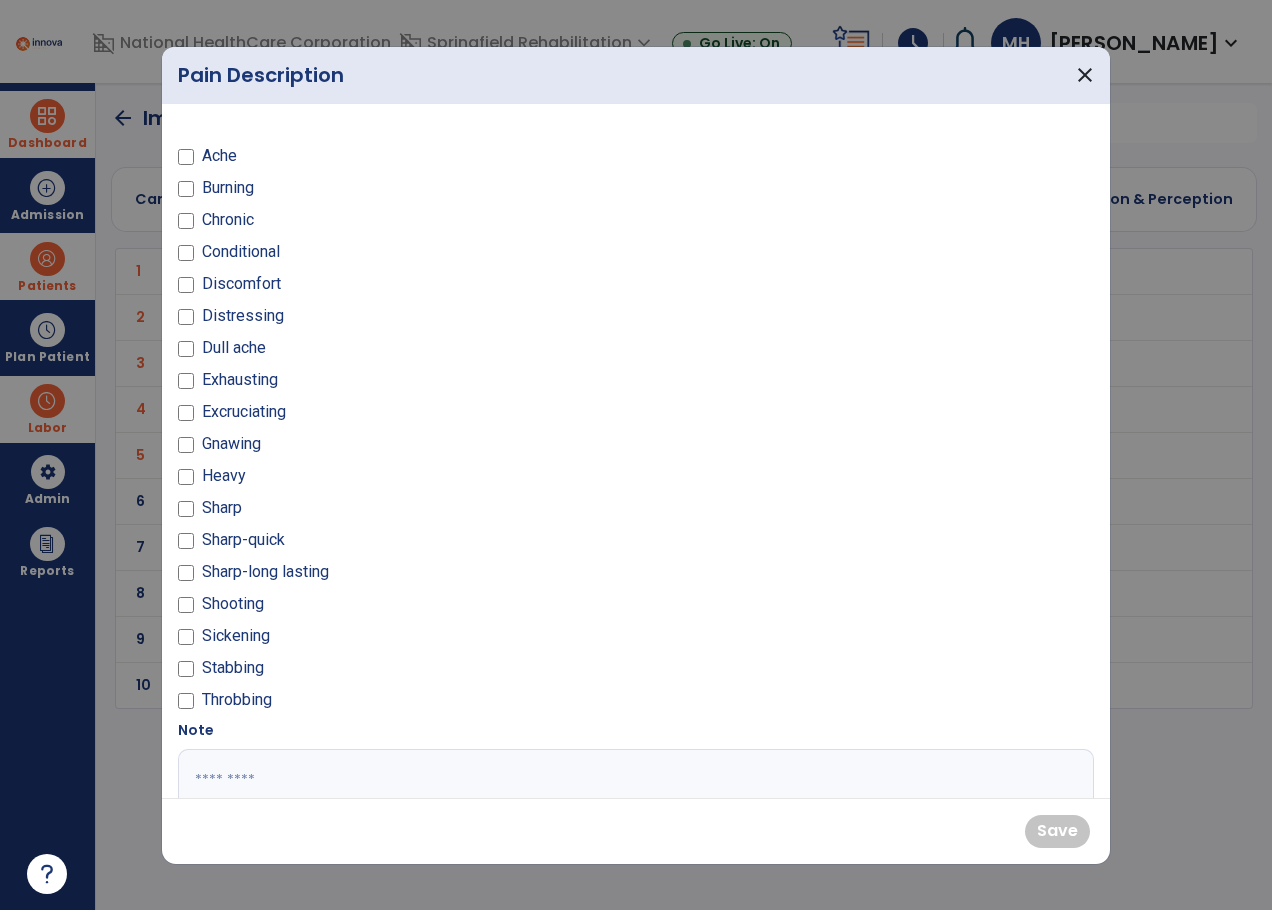 click on "Ache" at bounding box center (219, 156) 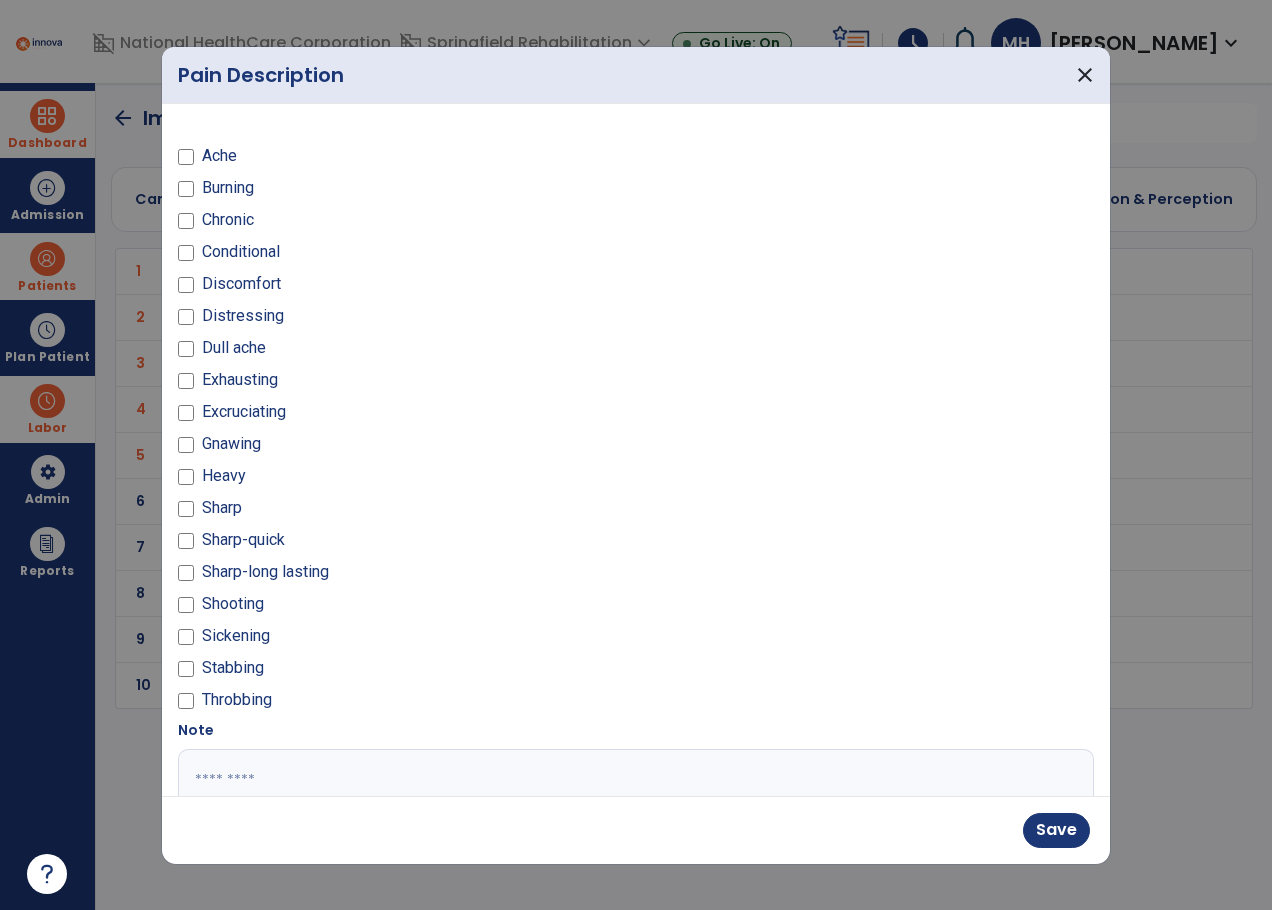 click on "Sharp-quick" at bounding box center (243, 540) 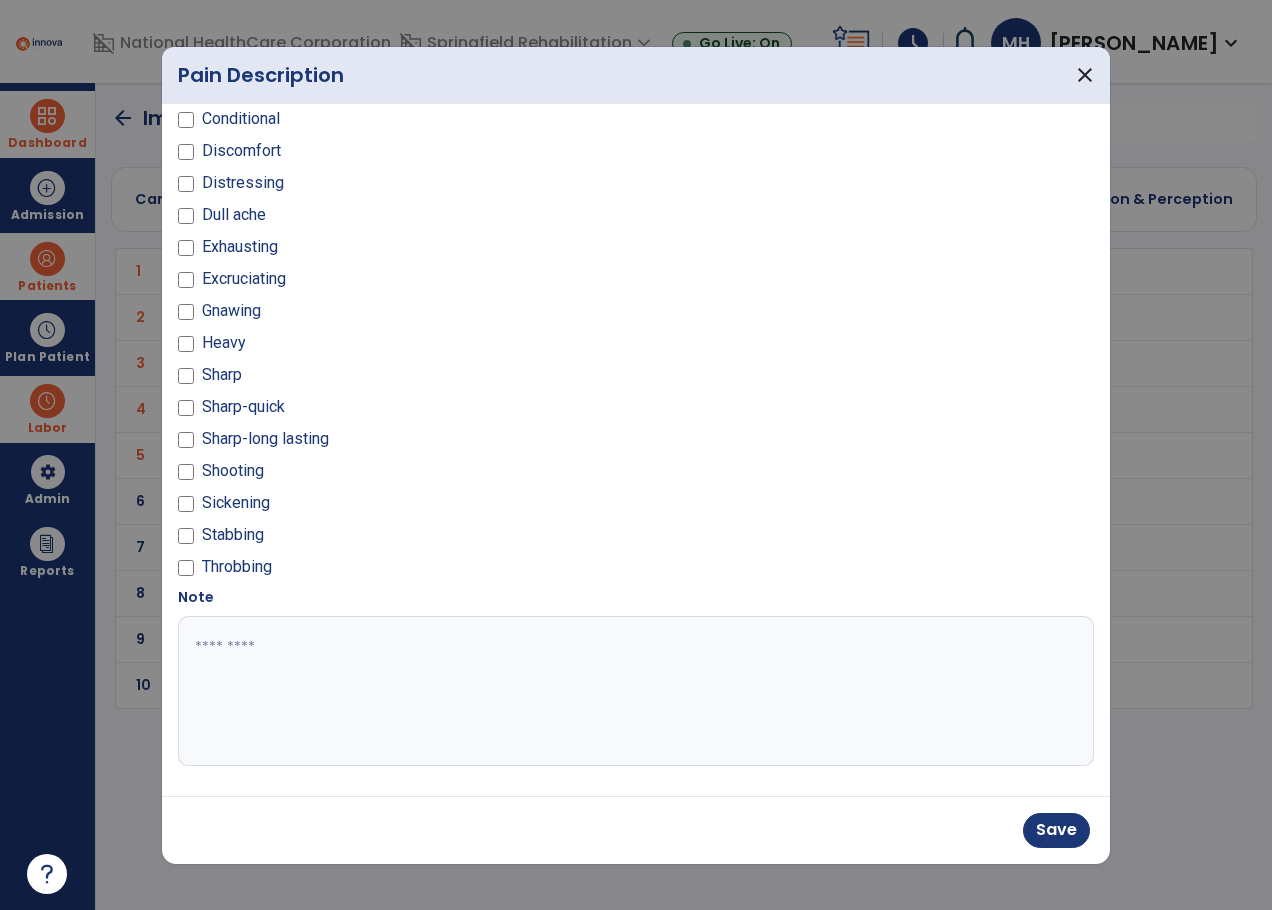 scroll, scrollTop: 135, scrollLeft: 0, axis: vertical 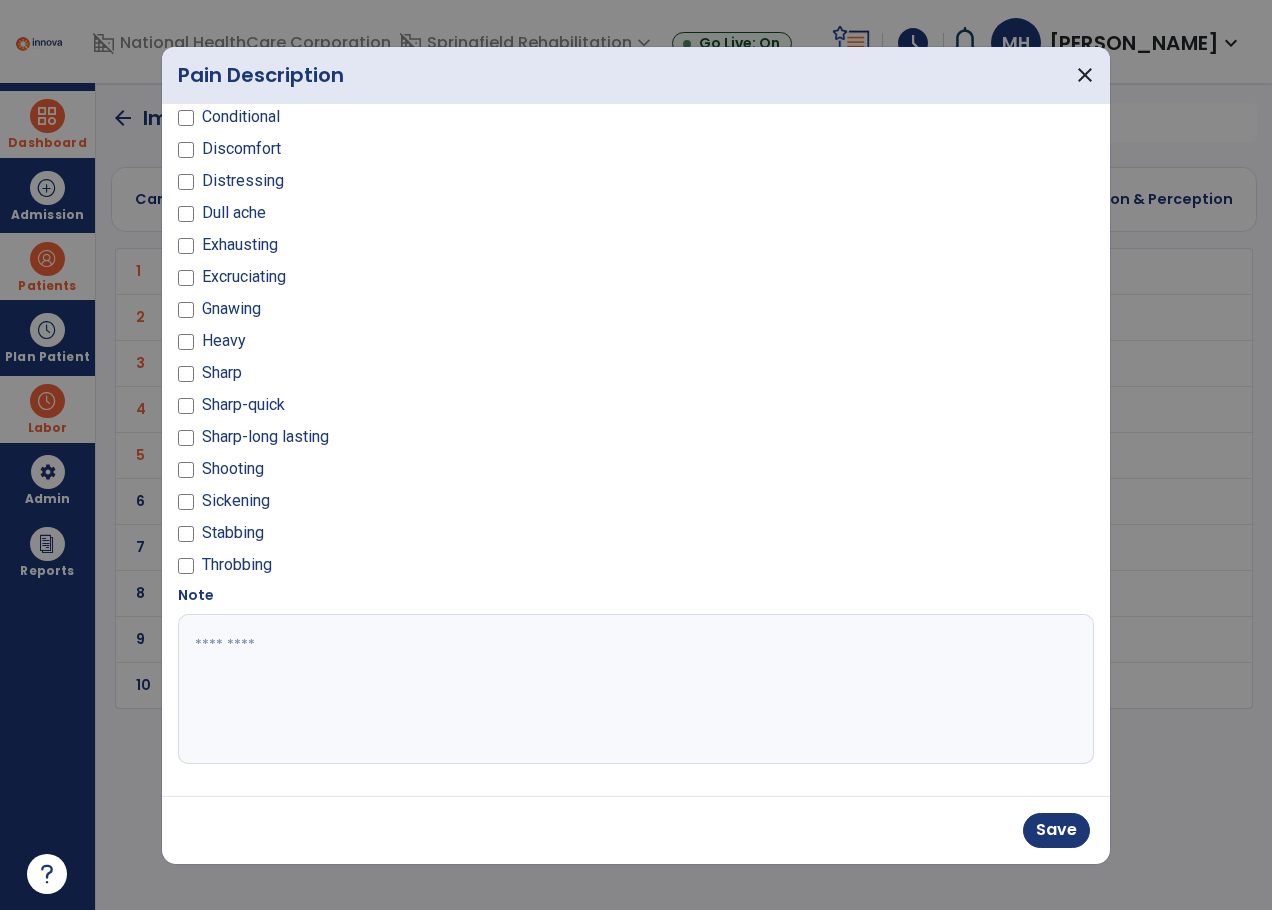 click at bounding box center [633, 689] 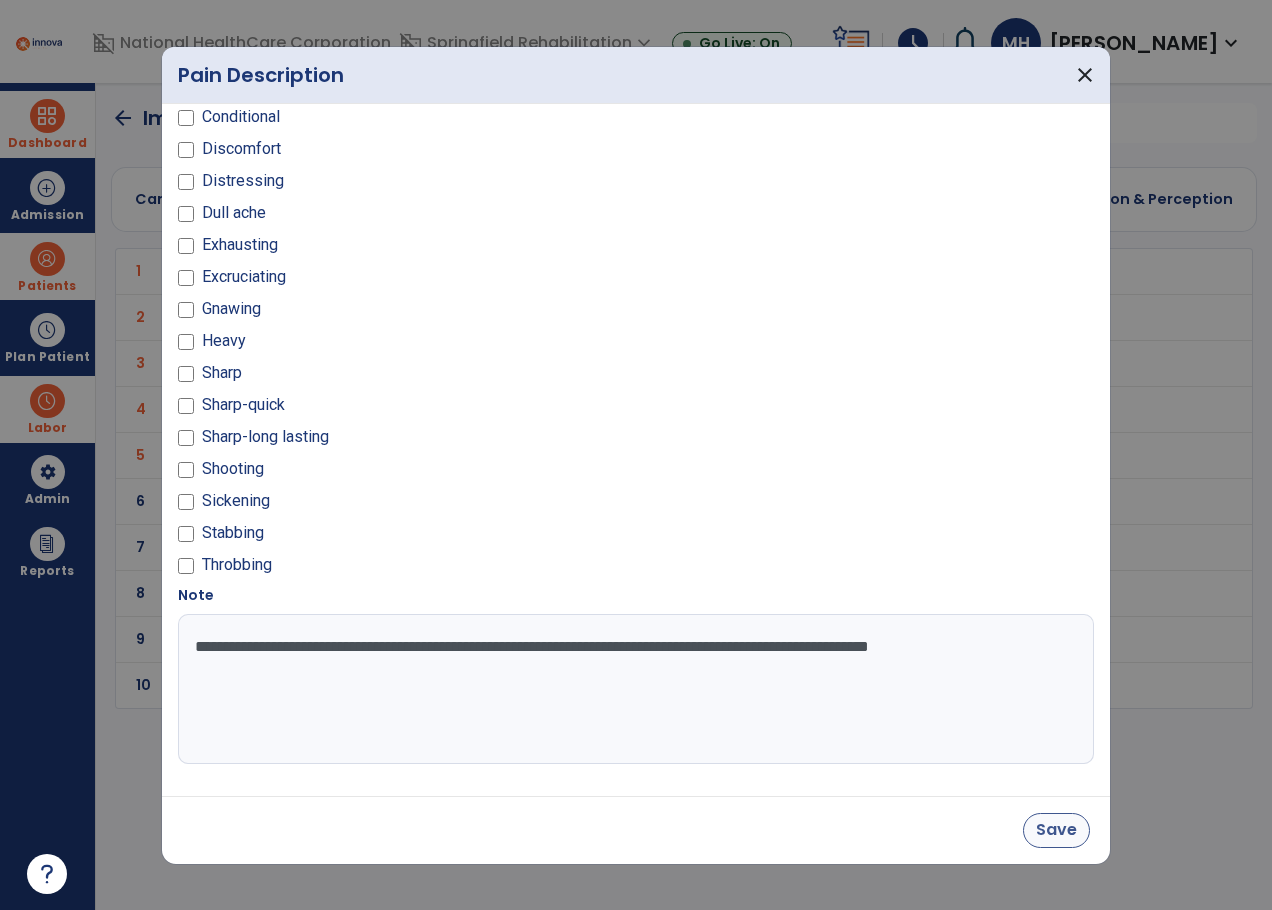 type on "**********" 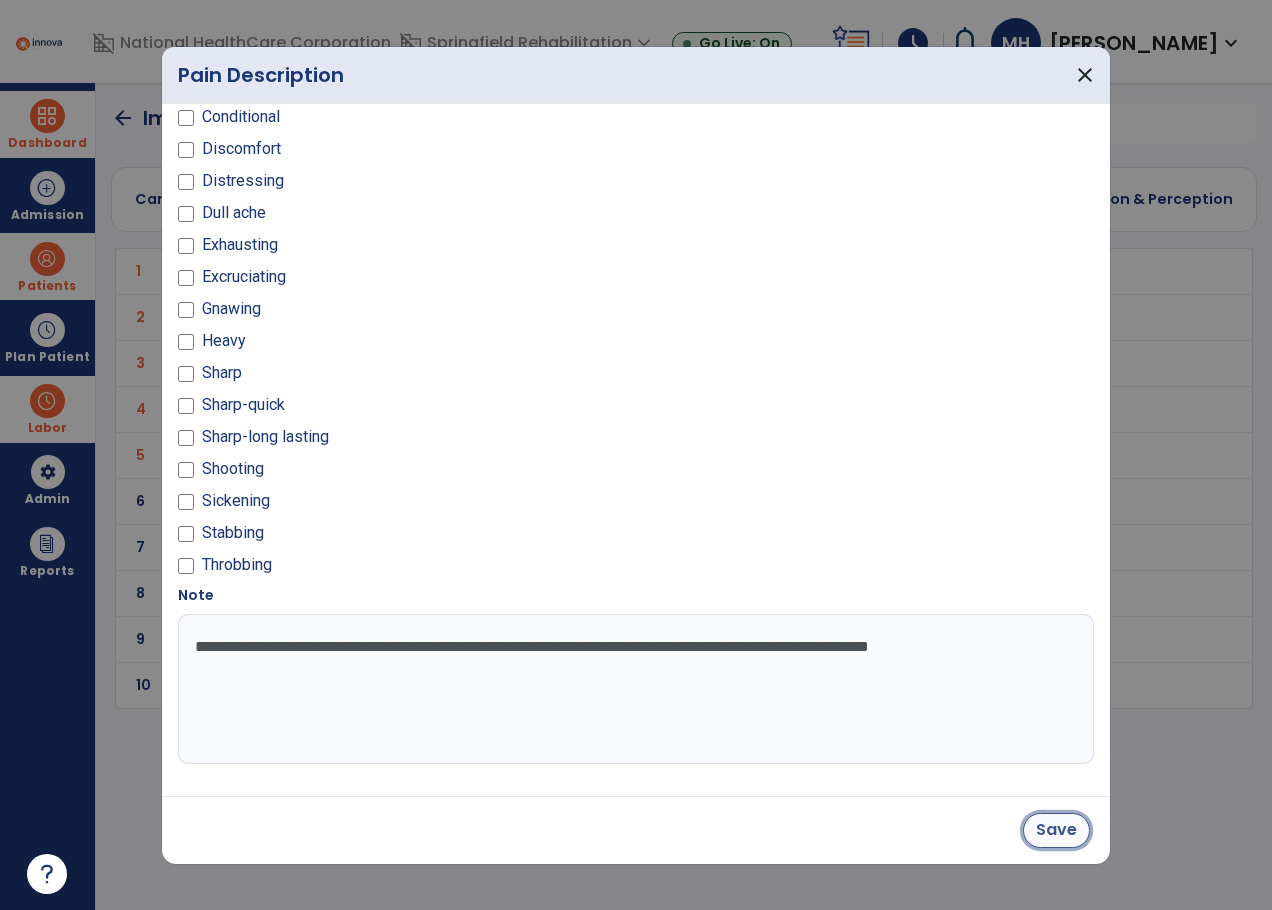 click on "Save" at bounding box center [1056, 830] 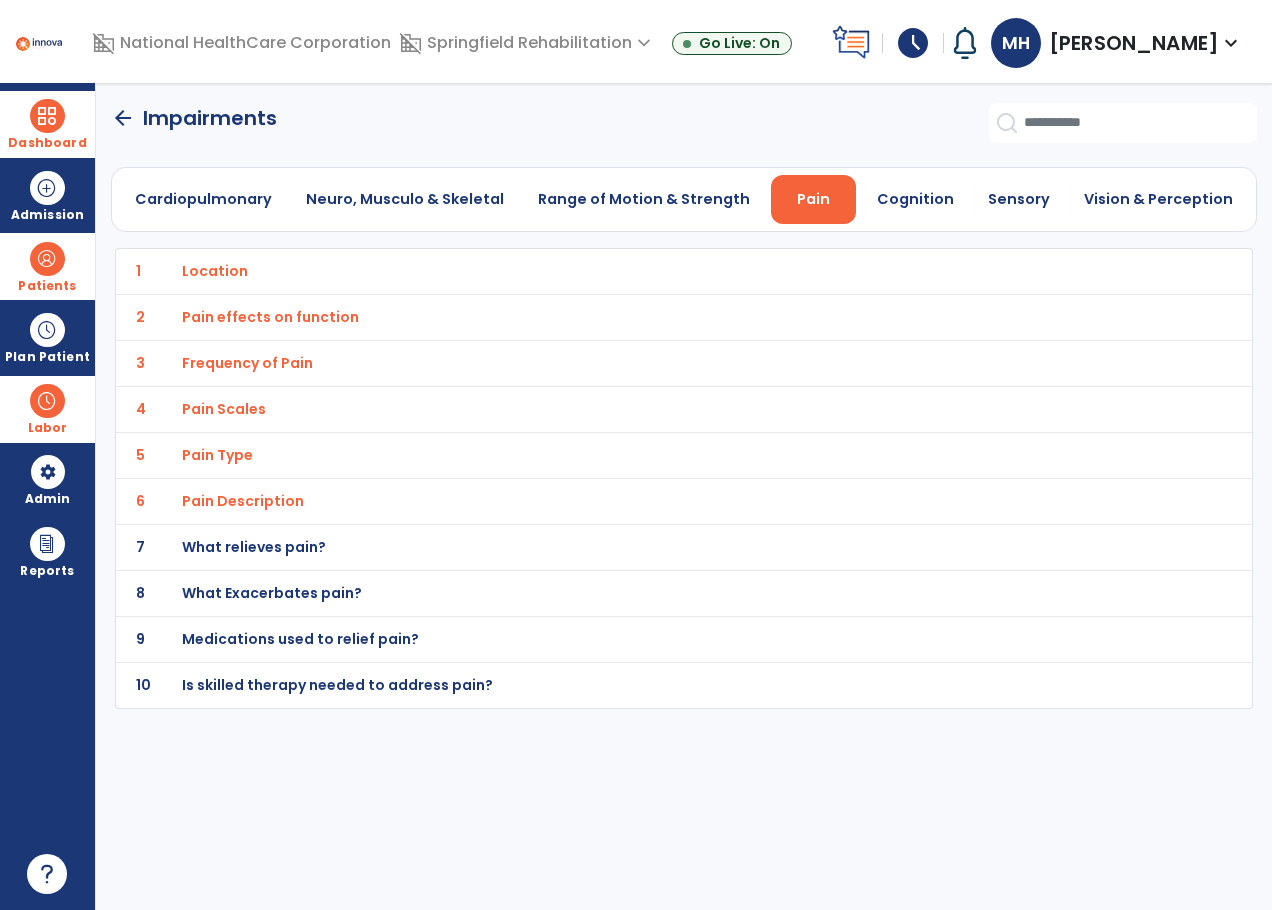 click on "What relieves pain?" at bounding box center (215, 271) 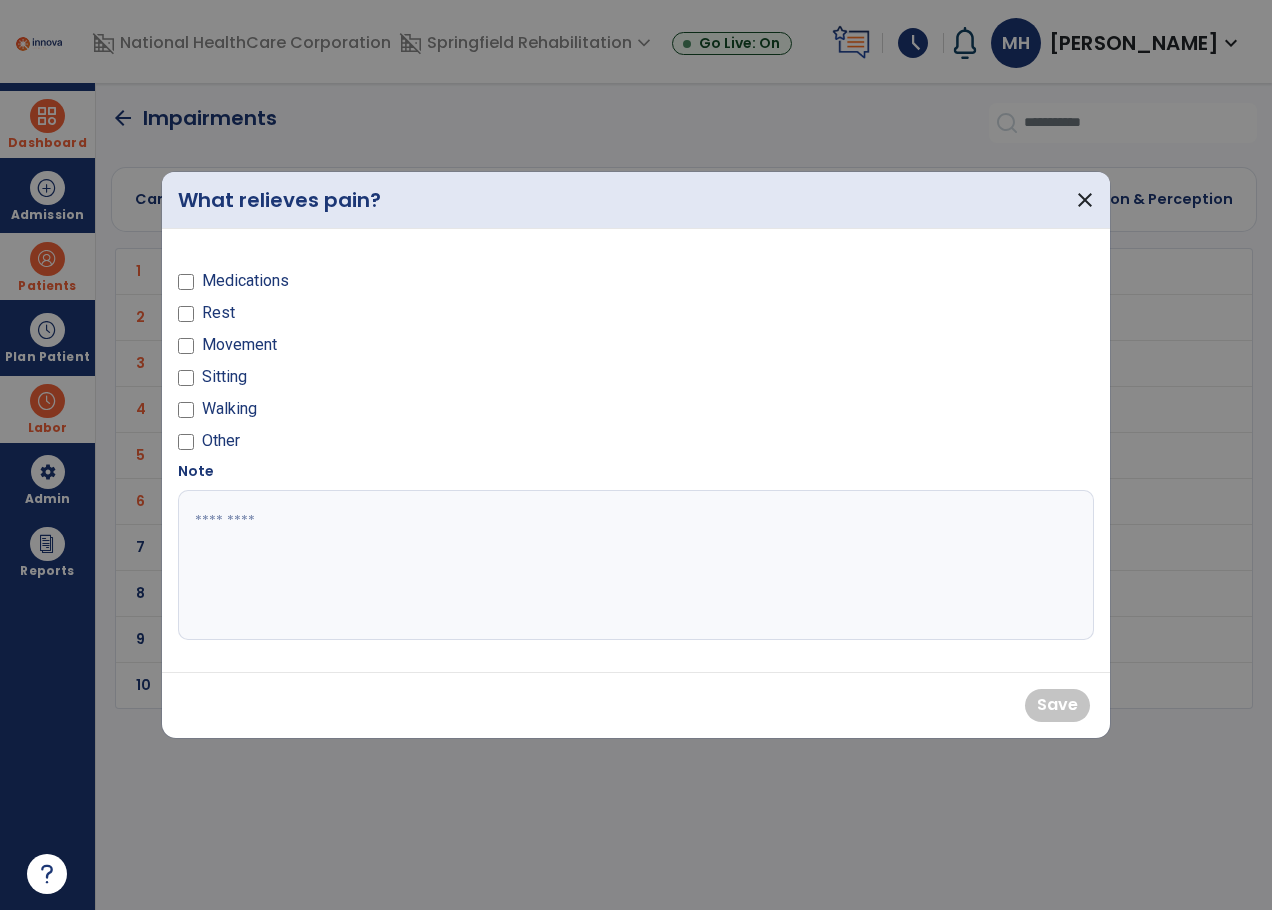 click on "Medications" at bounding box center (245, 281) 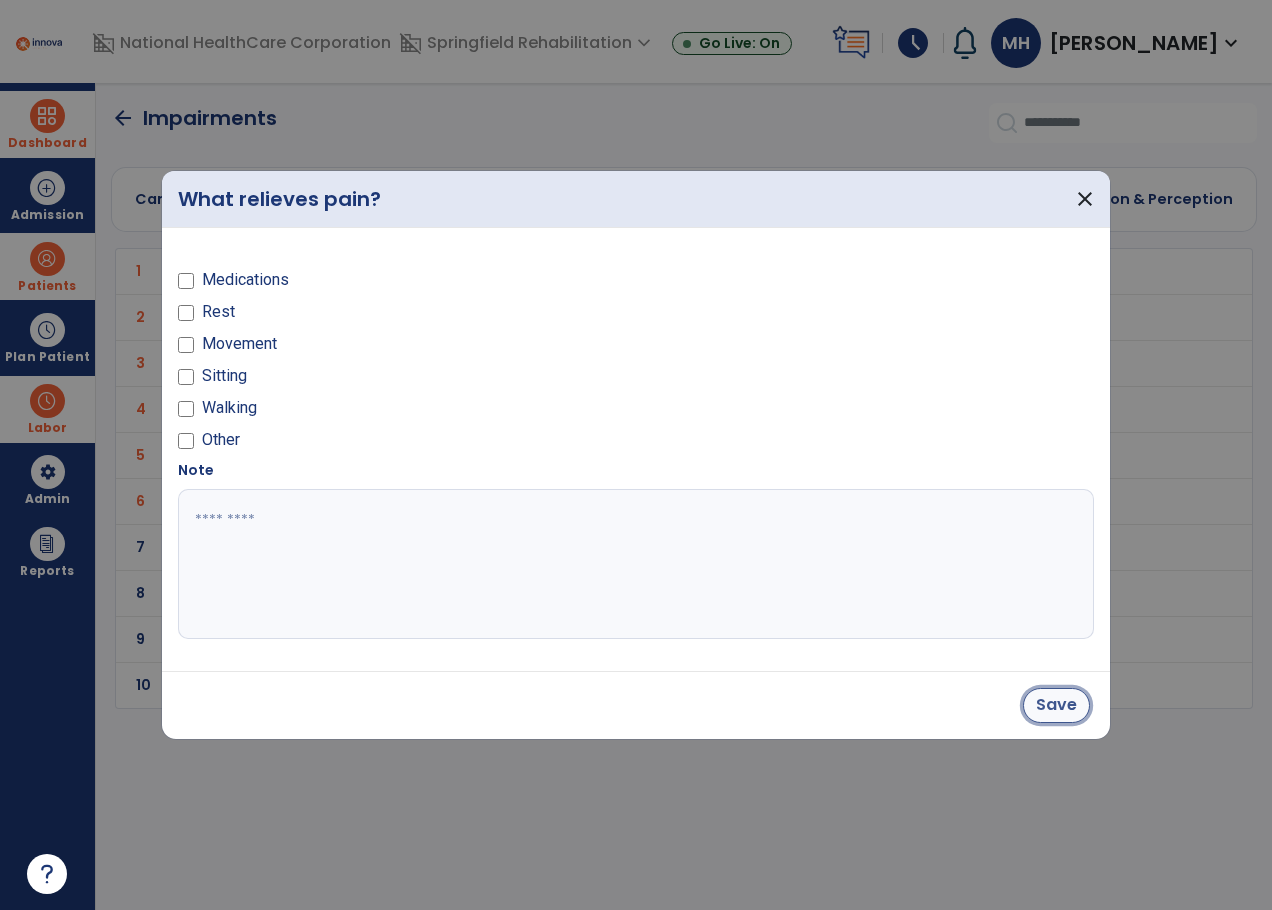 click on "Save" at bounding box center (1056, 705) 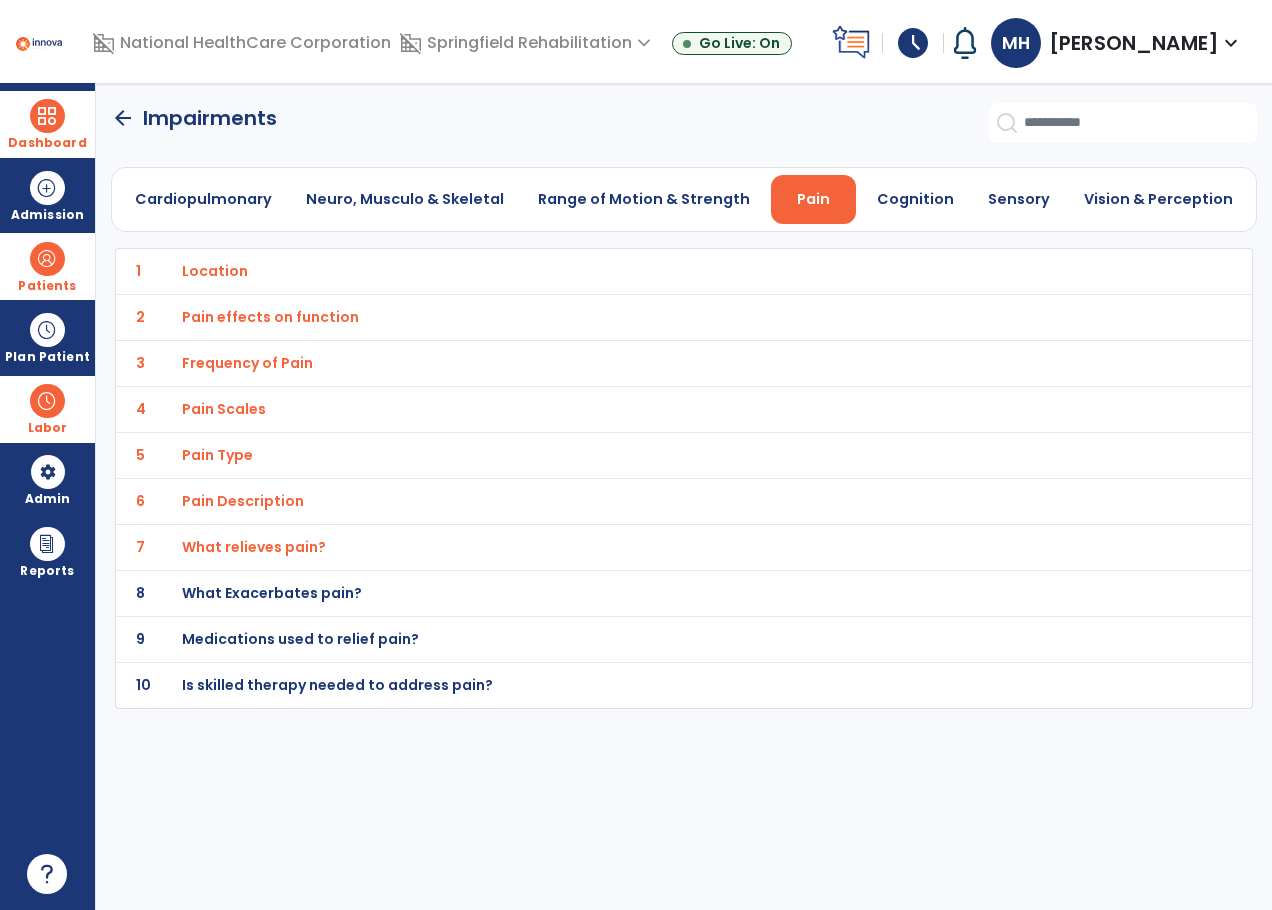 click on "Is skilled therapy needed to address pain?" at bounding box center [215, 271] 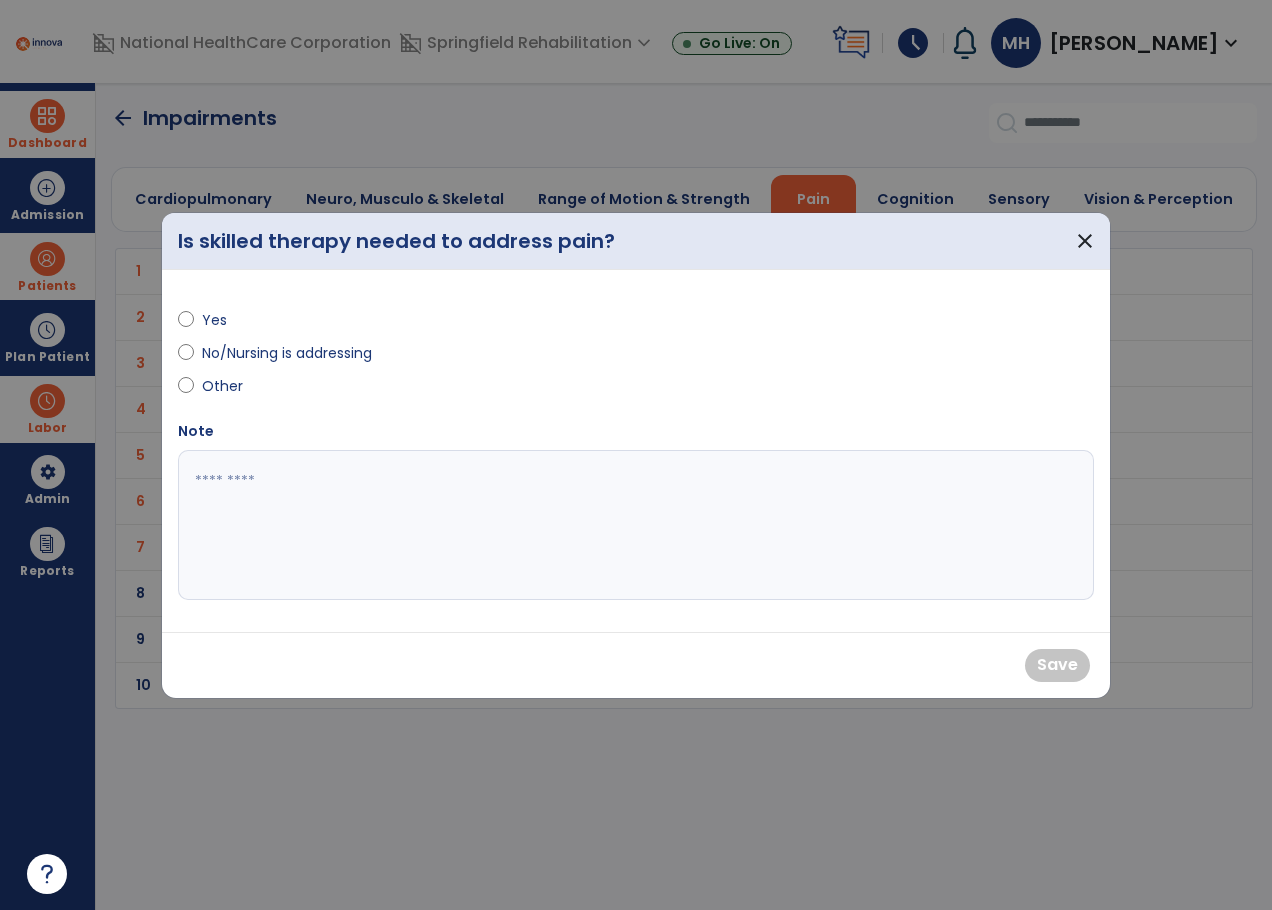 click on "No/Nursing is addressing" at bounding box center (287, 353) 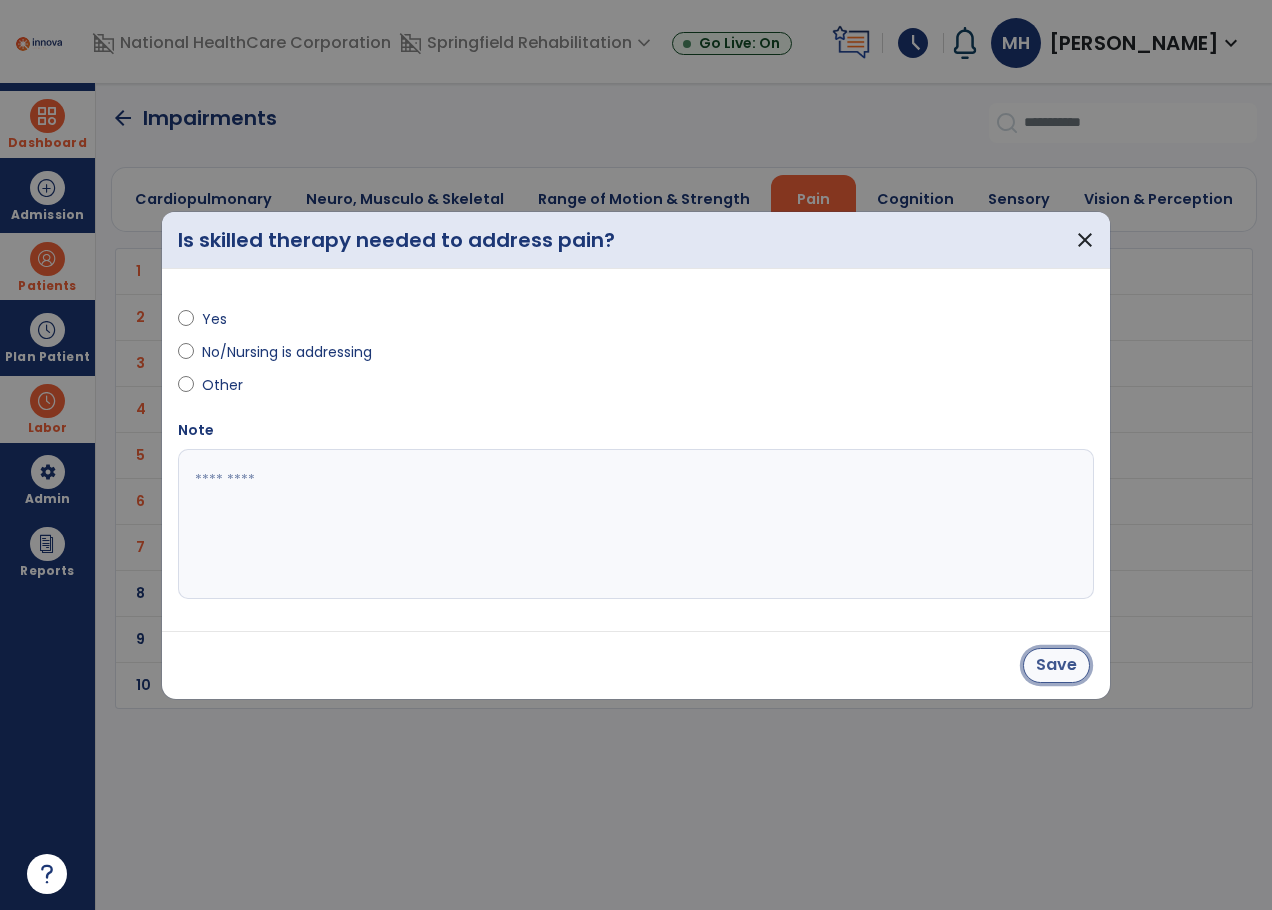 click on "Save" at bounding box center [1056, 665] 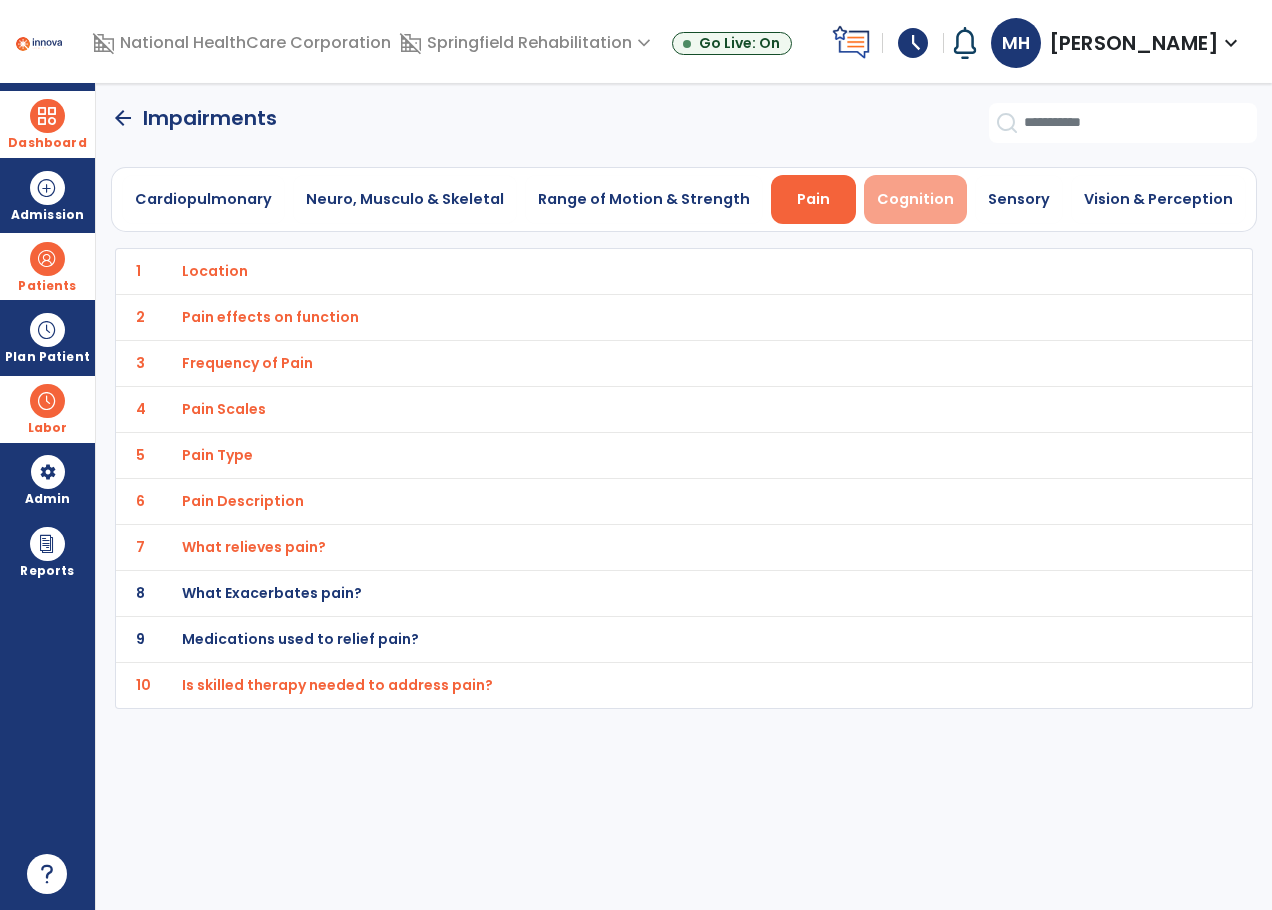 click on "Cognition" at bounding box center [915, 199] 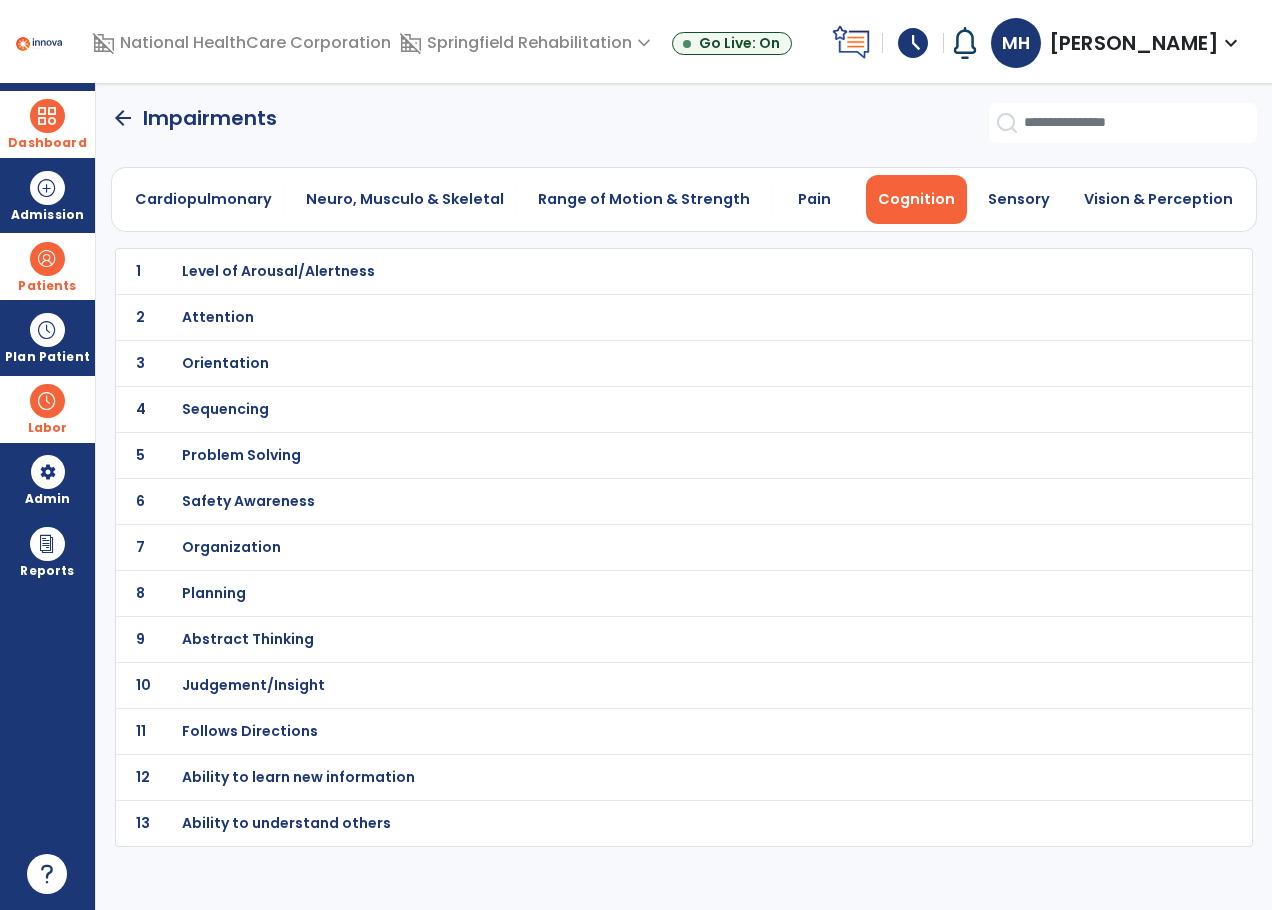 click on "1 Level of Arousal/Alertness" 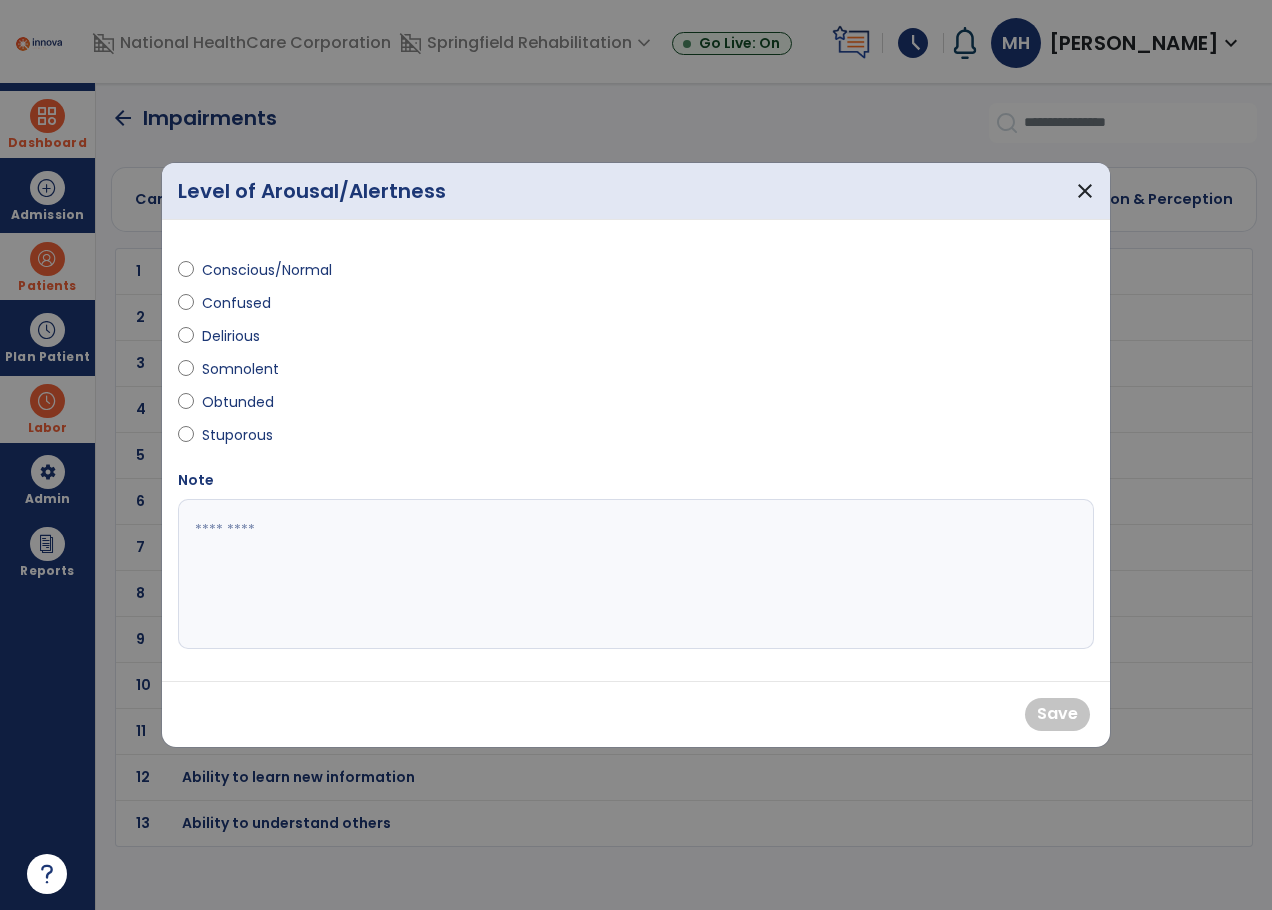 click on "Confused" at bounding box center (237, 303) 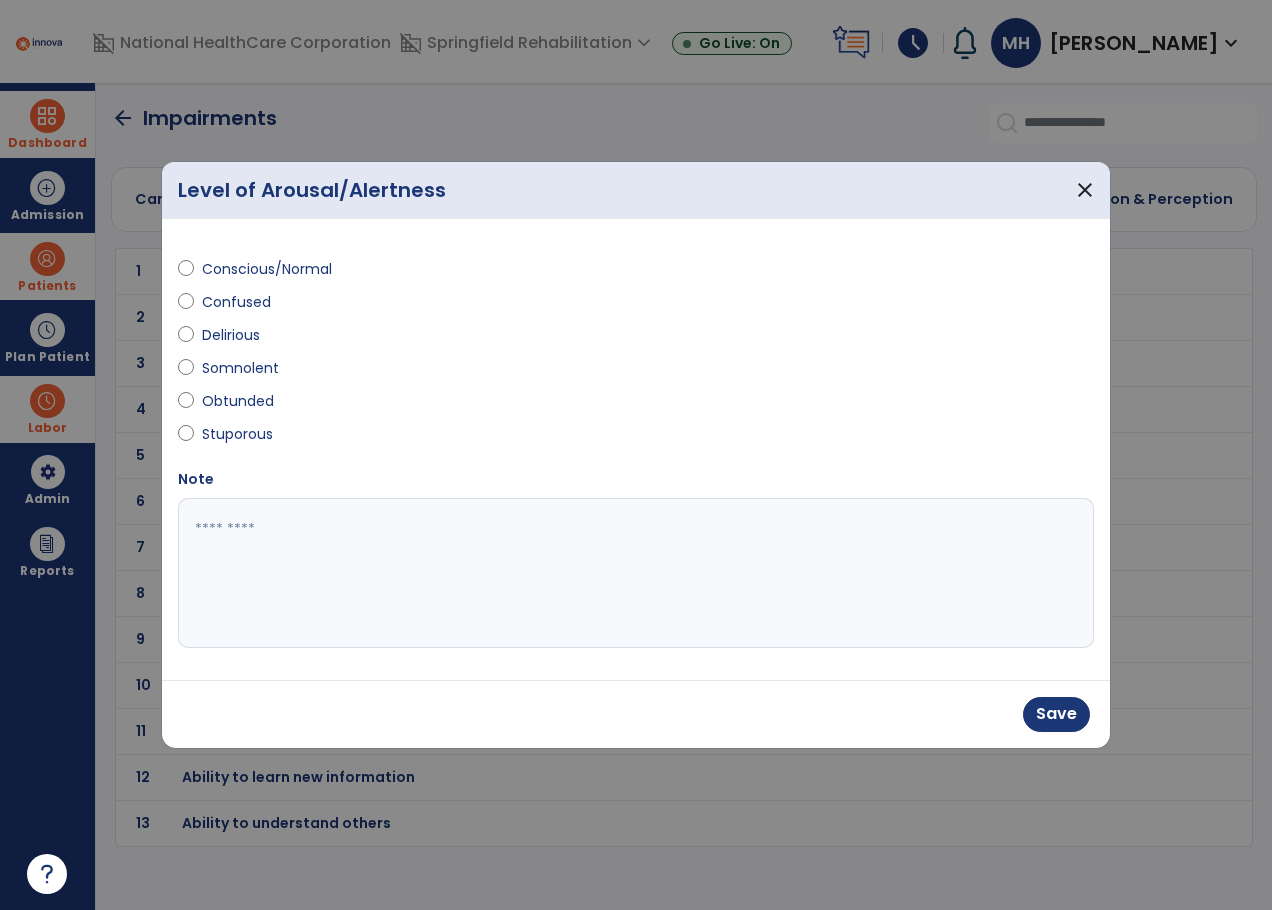 click on "Conscious/Normal Confused Delirious Somnolent Obtunded Stuporous Note" at bounding box center [636, 449] 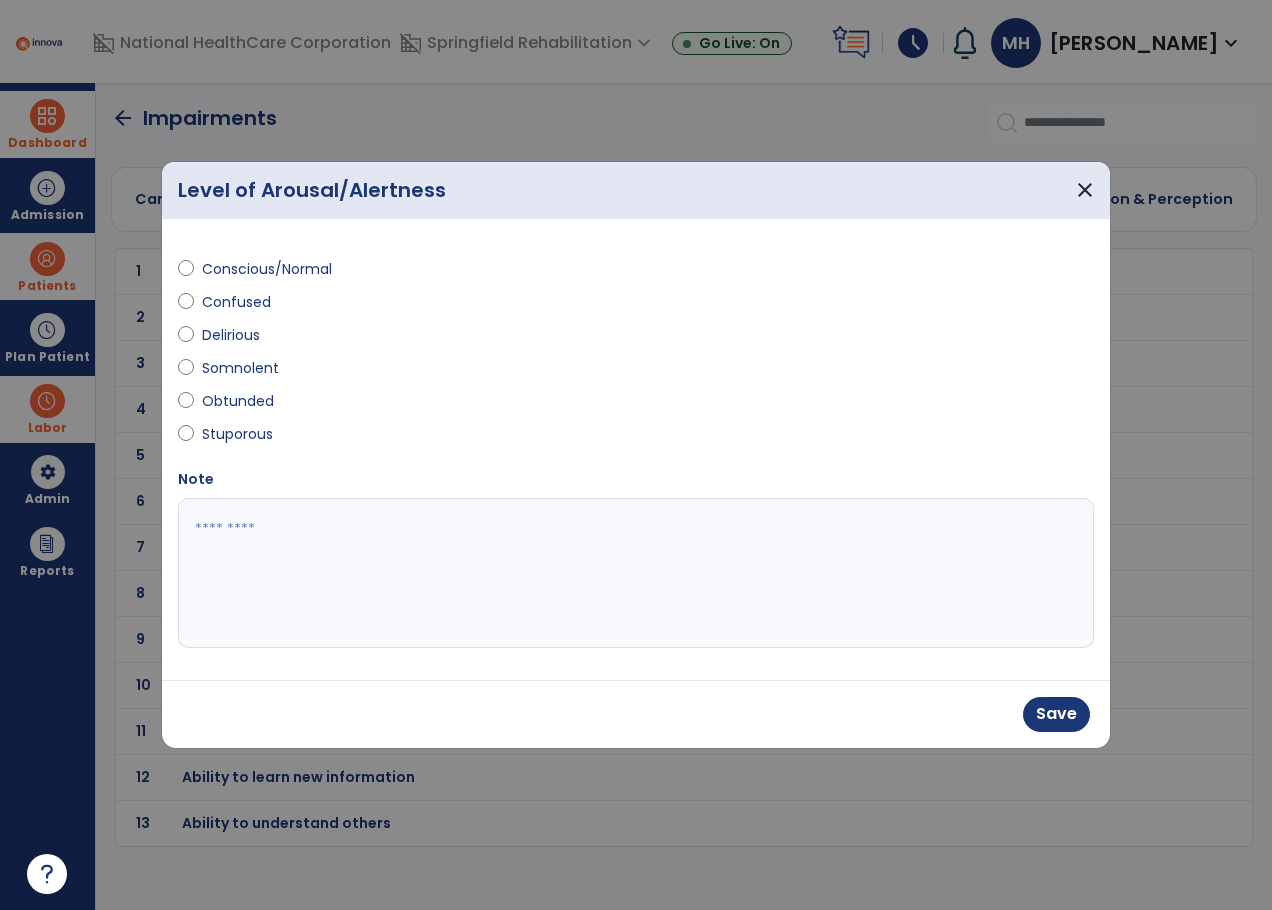 click at bounding box center (636, 573) 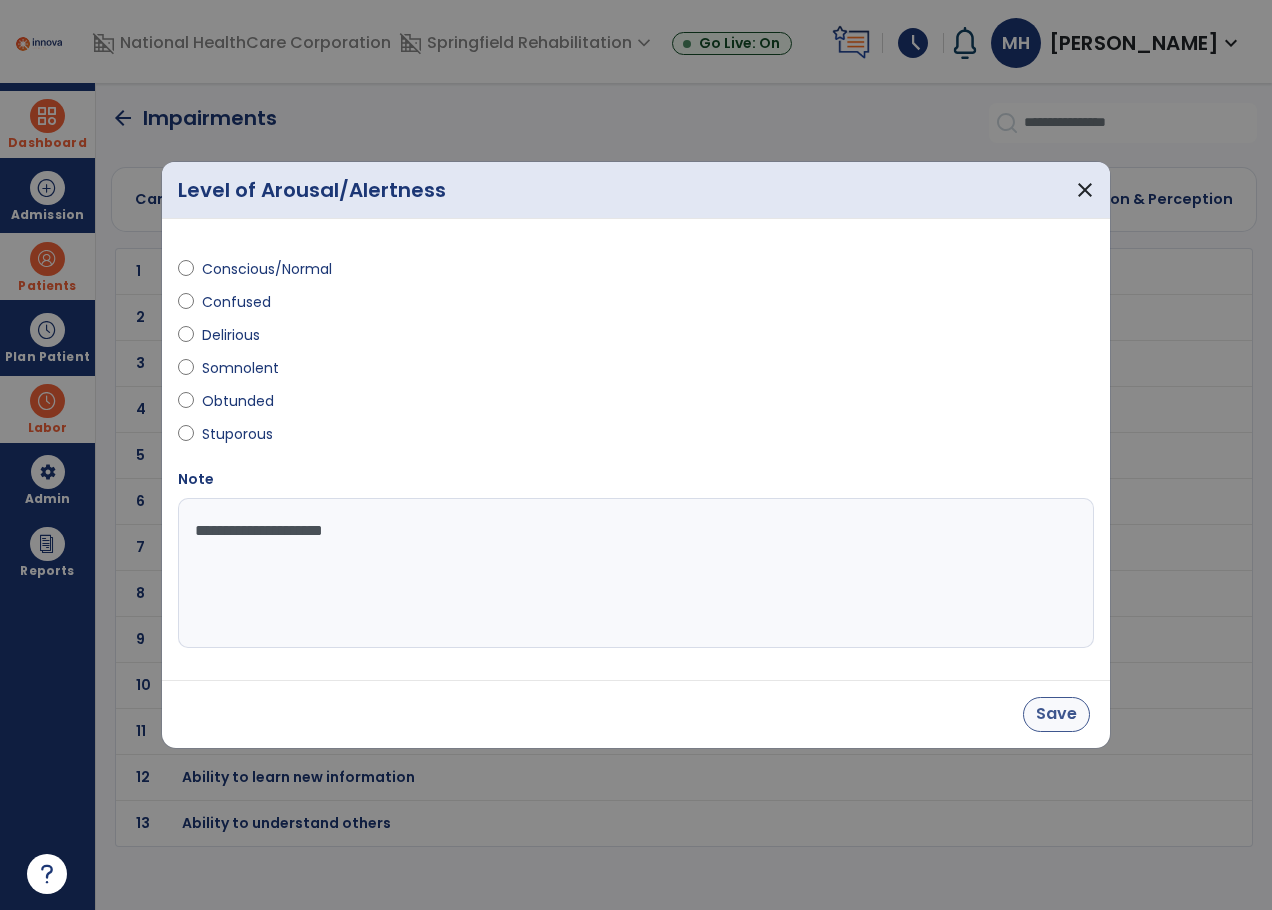 type on "**********" 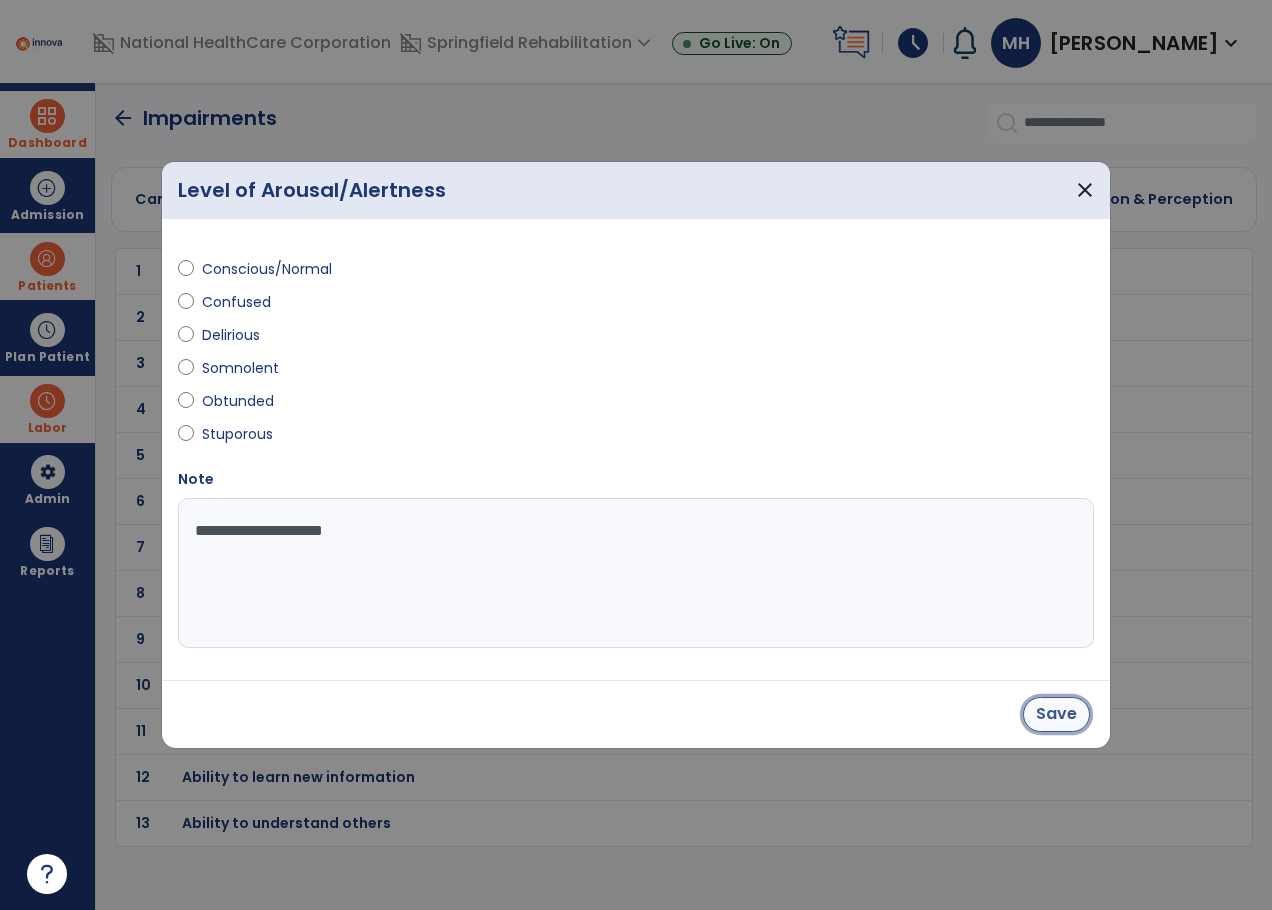 click on "Save" at bounding box center [1056, 714] 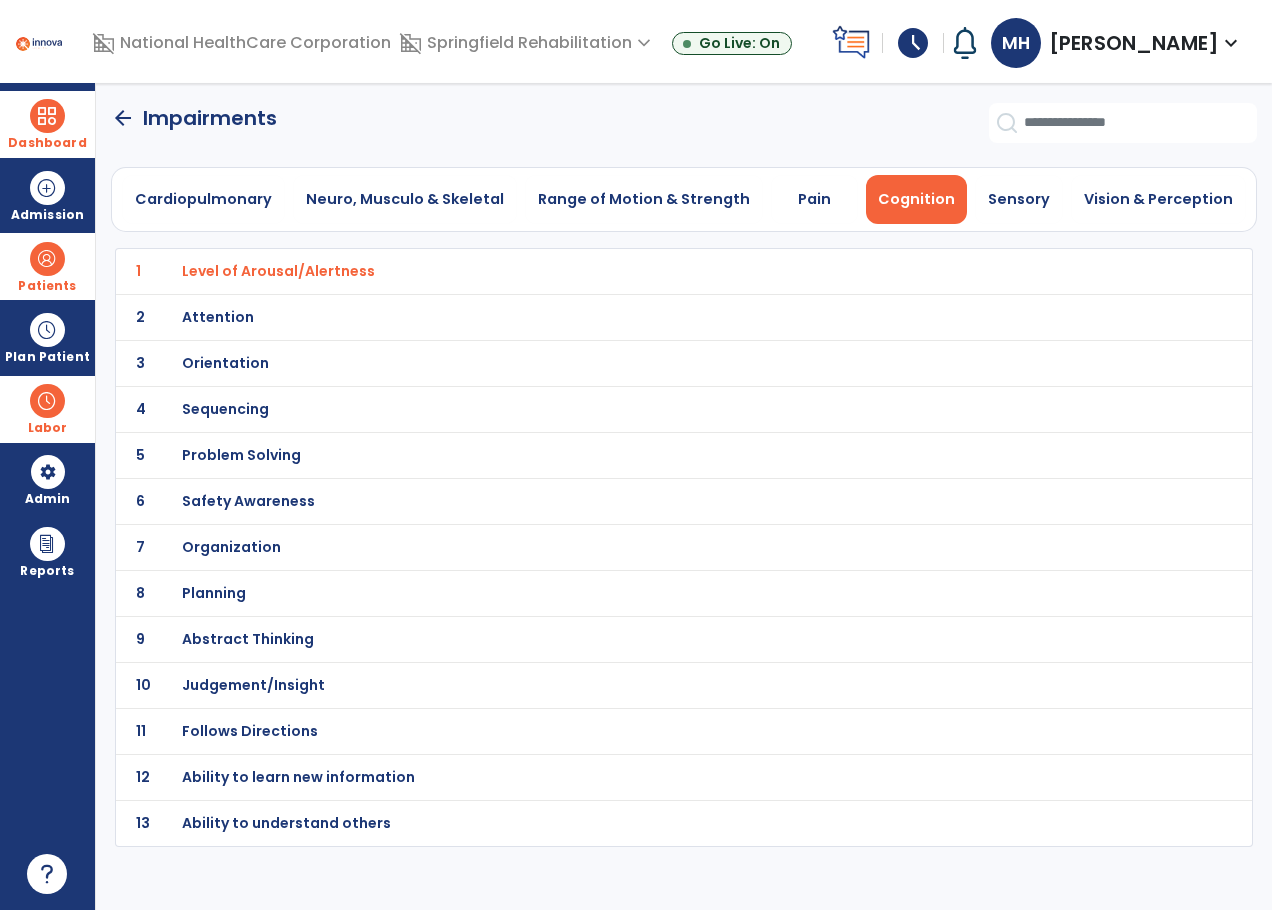 click on "Orientation" at bounding box center (278, 271) 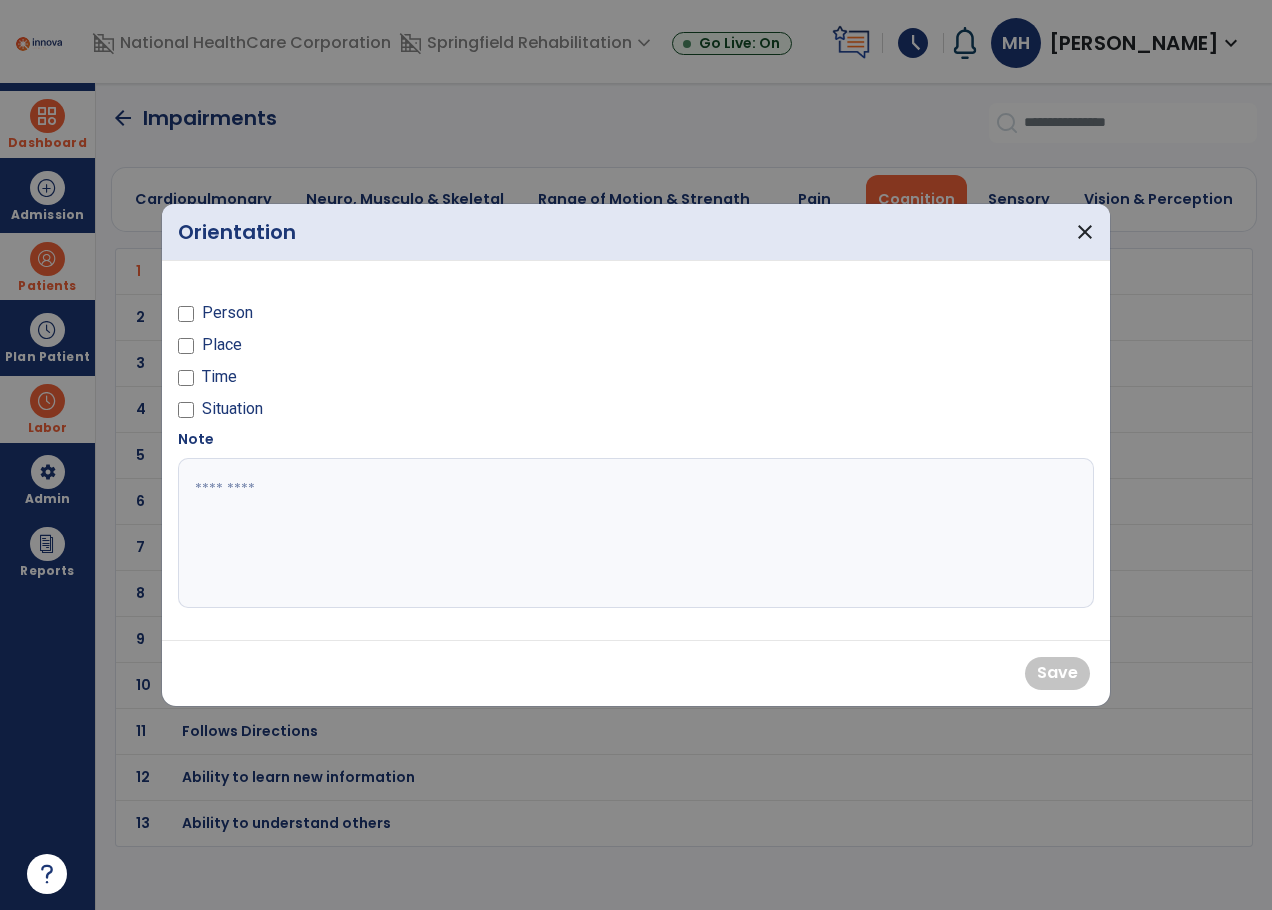 click on "Person" at bounding box center (227, 313) 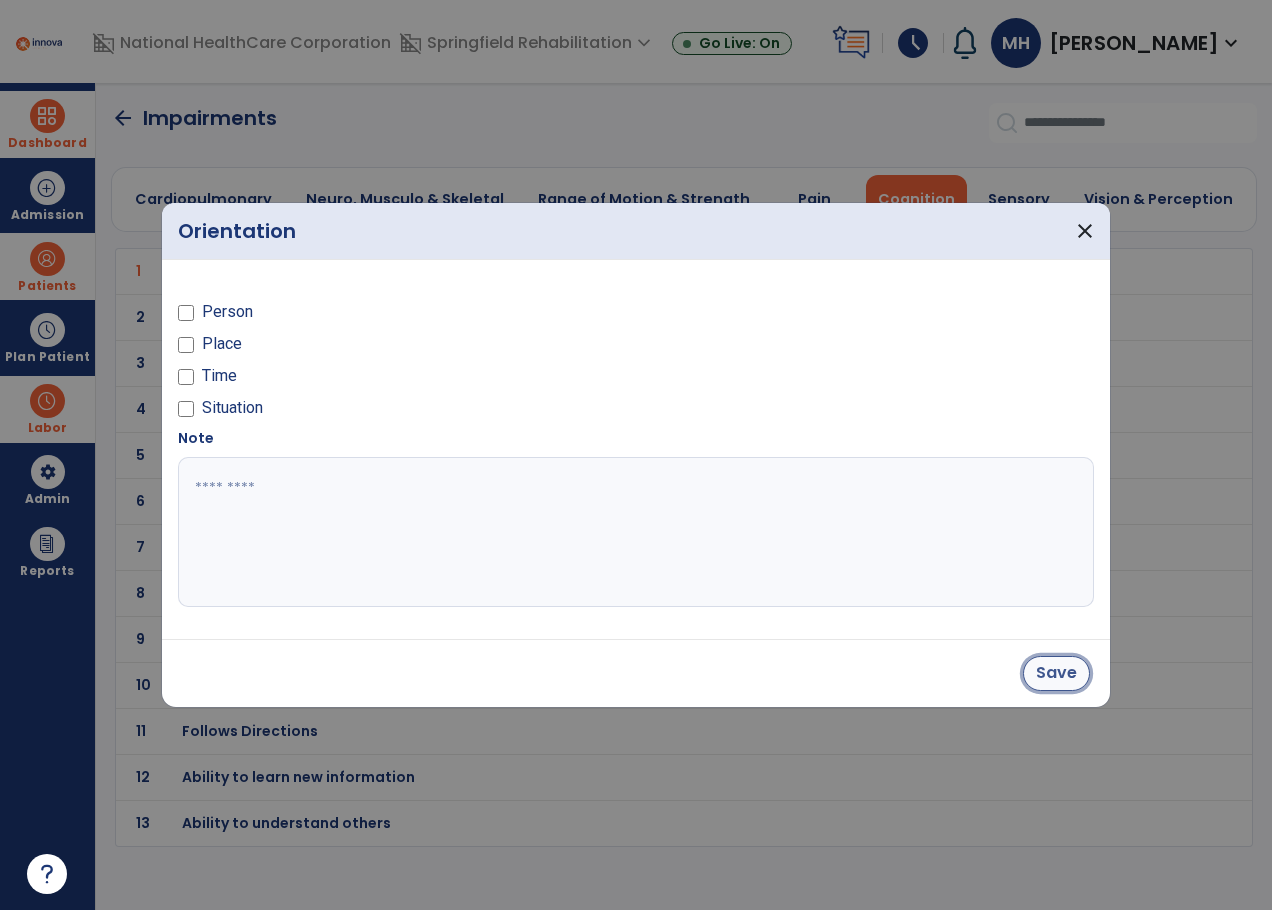 click on "Save" at bounding box center (1056, 673) 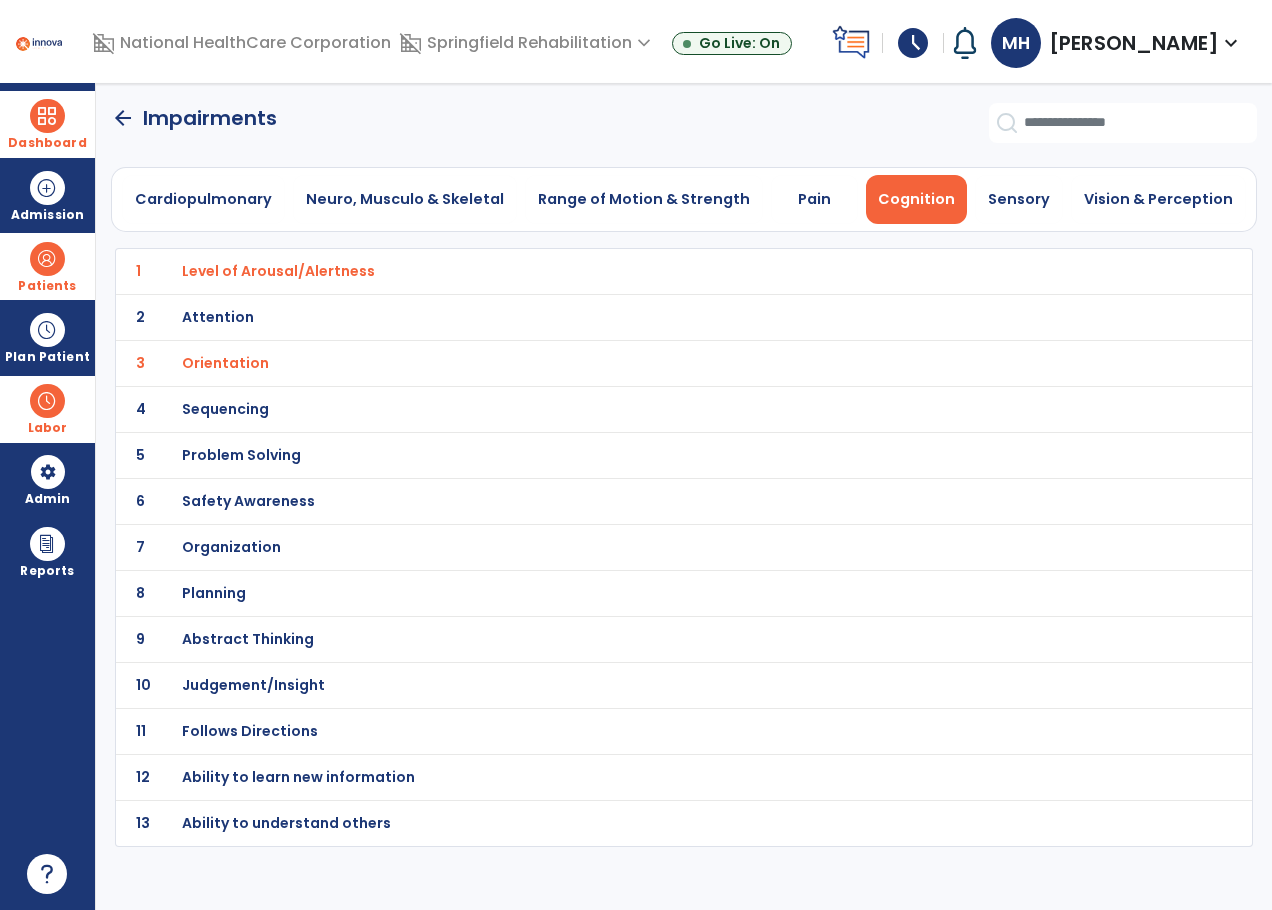 click on "arrow_back" 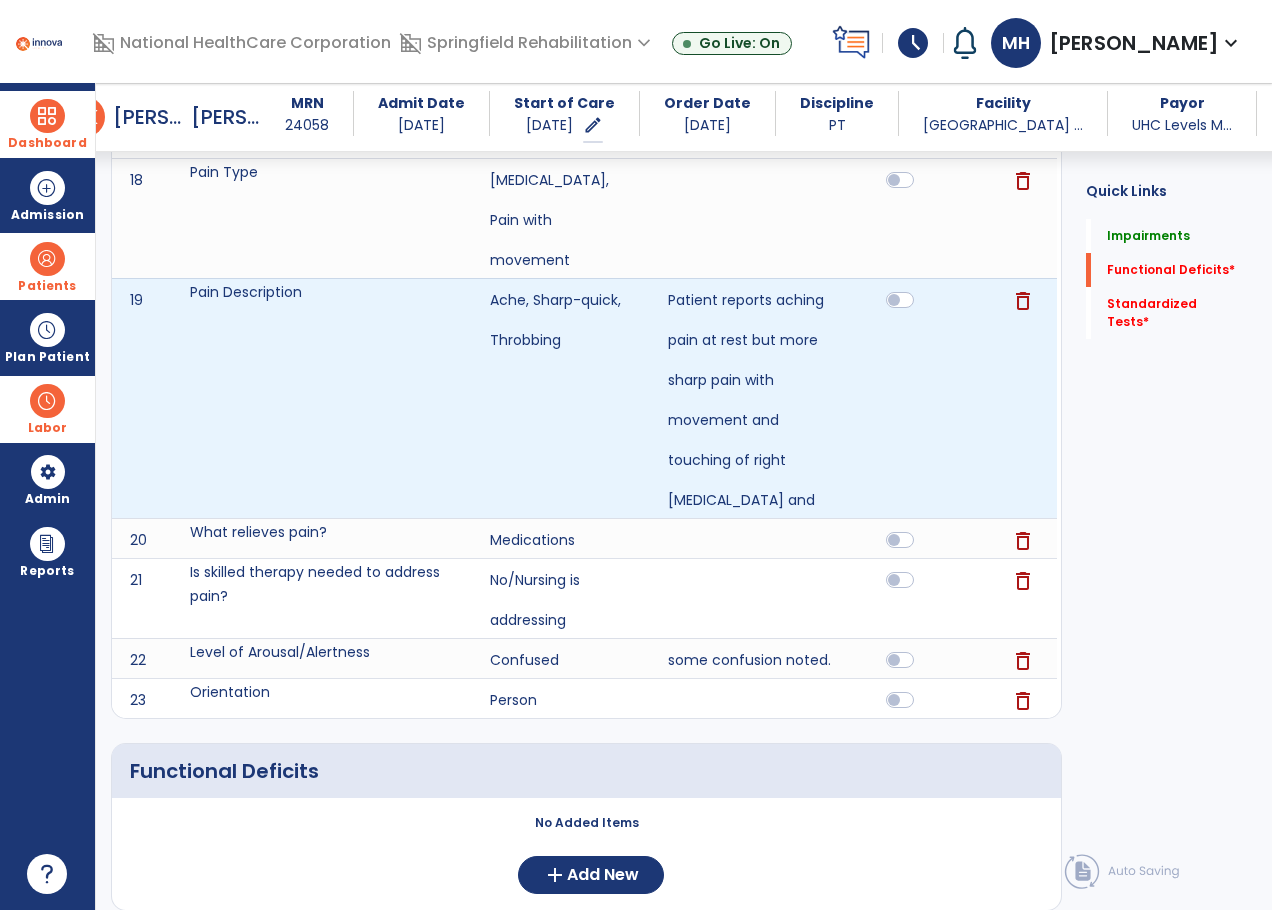 scroll, scrollTop: 1804, scrollLeft: 0, axis: vertical 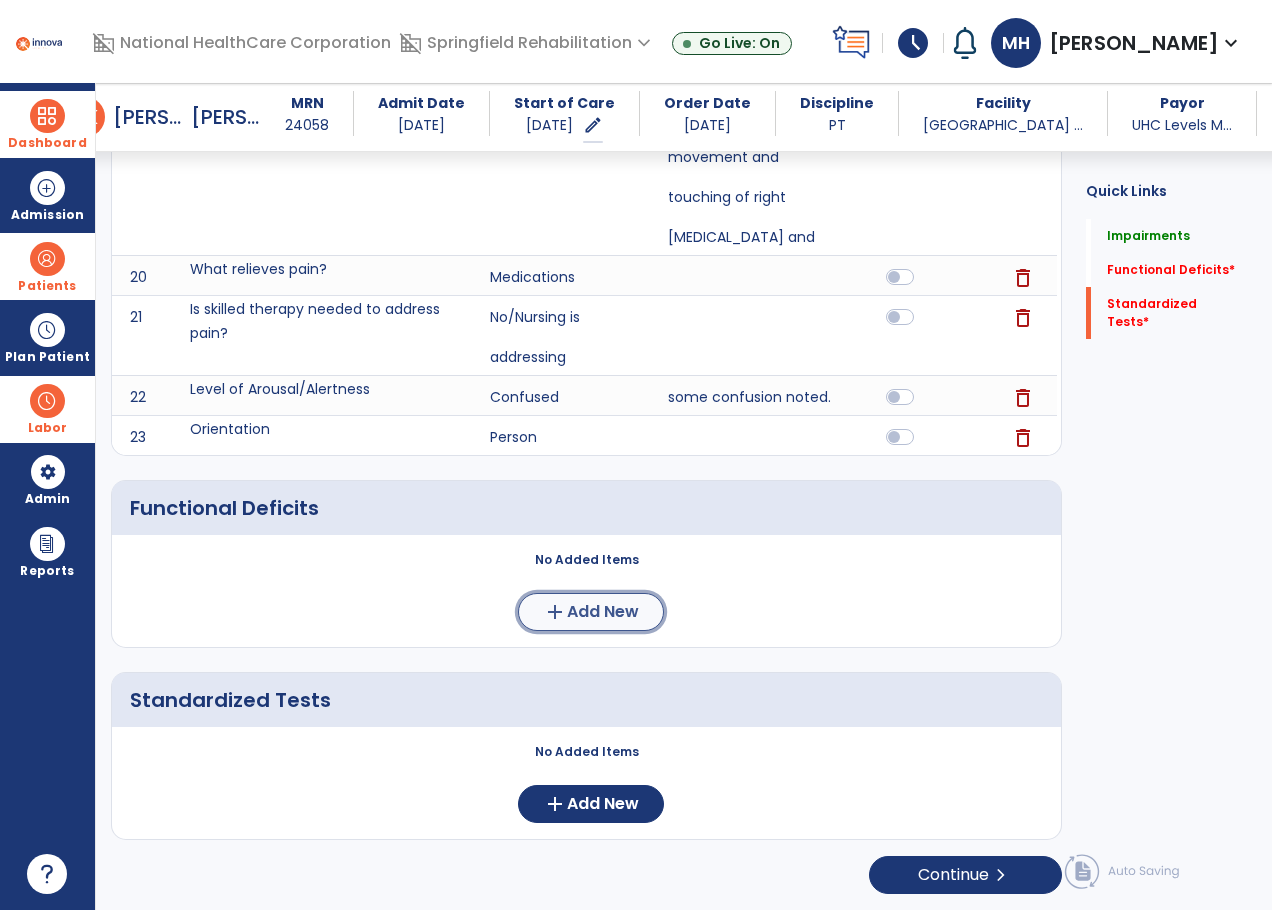 click on "Add New" 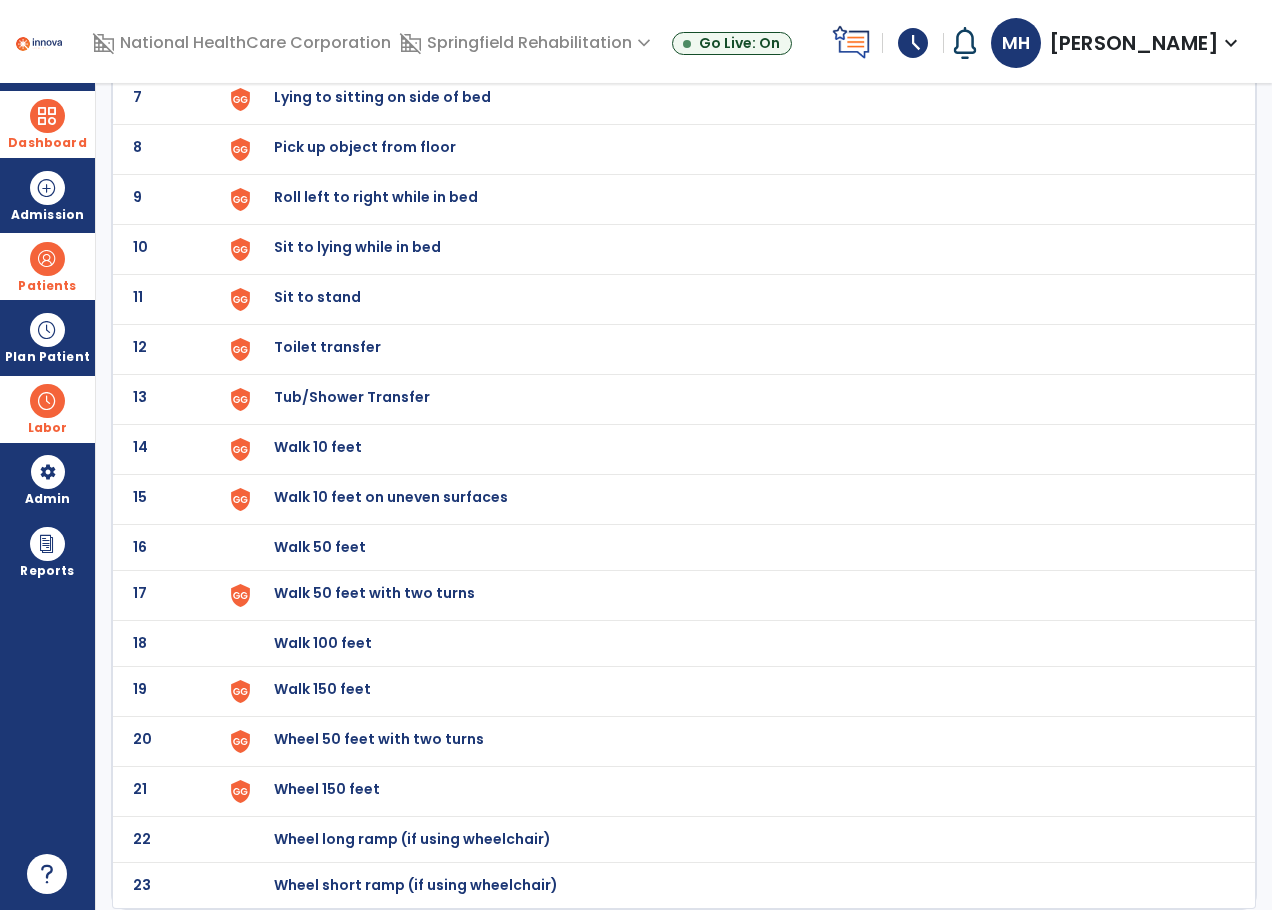scroll, scrollTop: 0, scrollLeft: 0, axis: both 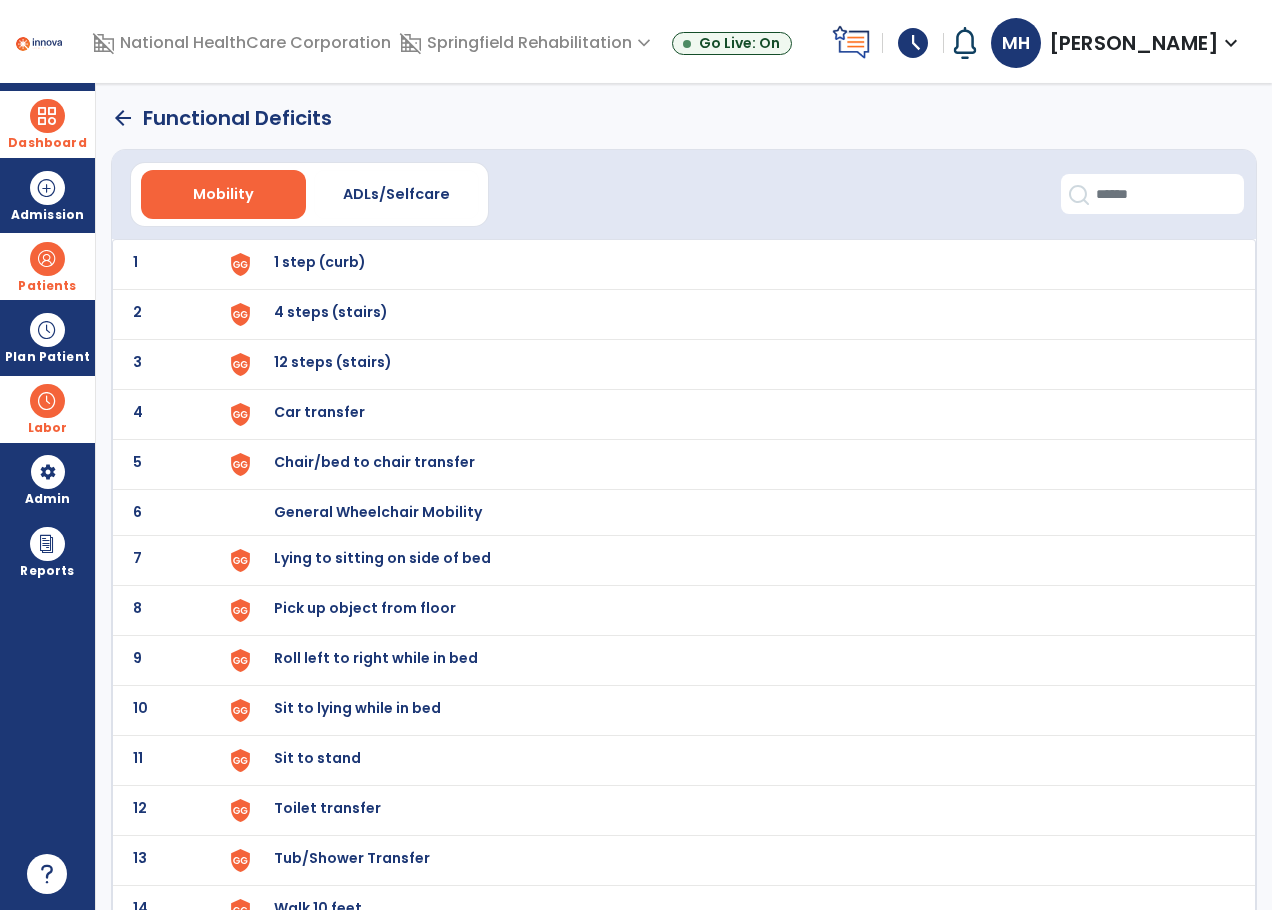 click on "Lying to sitting on side of bed" at bounding box center (320, 262) 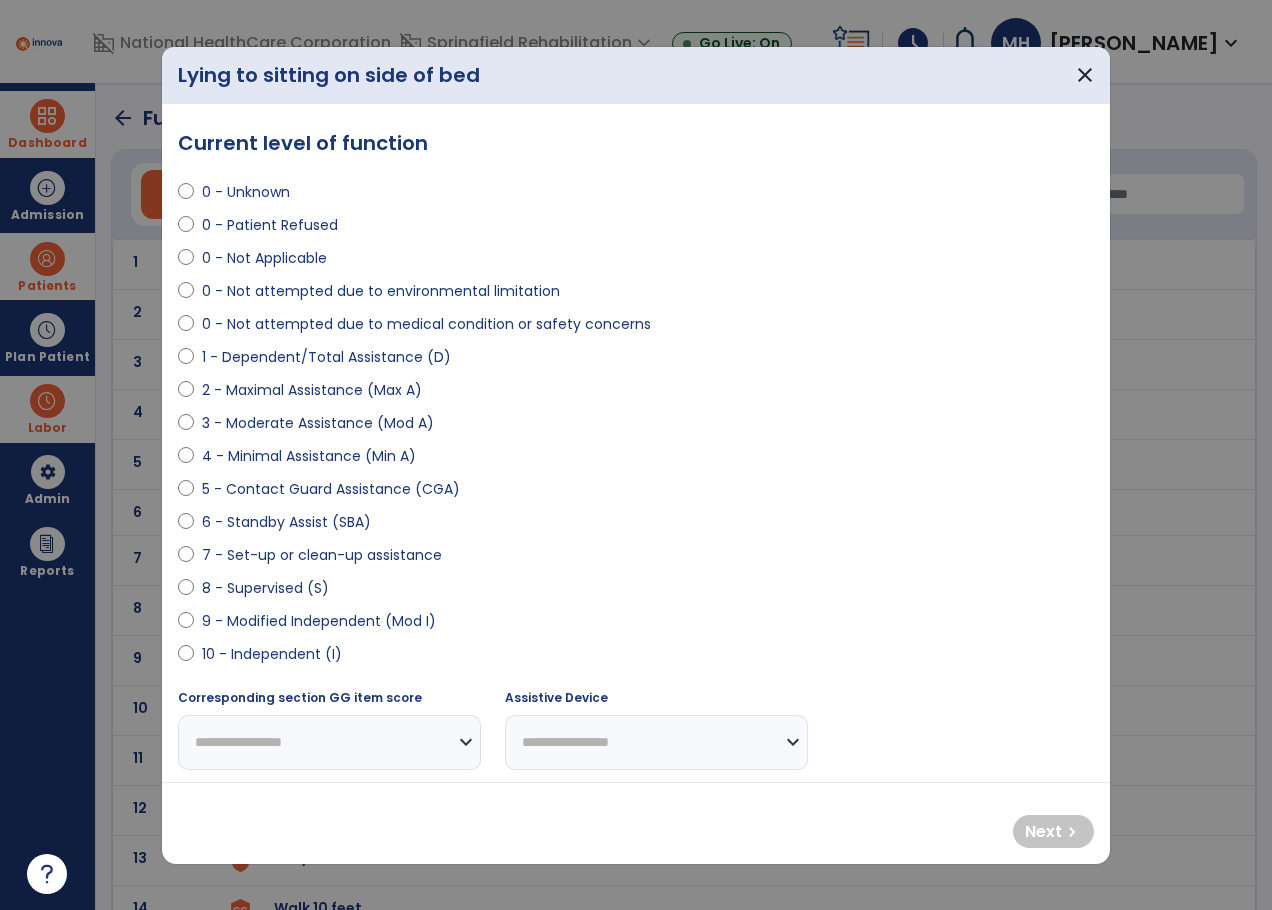 click on "3 - Moderate Assistance (Mod A)" at bounding box center [318, 423] 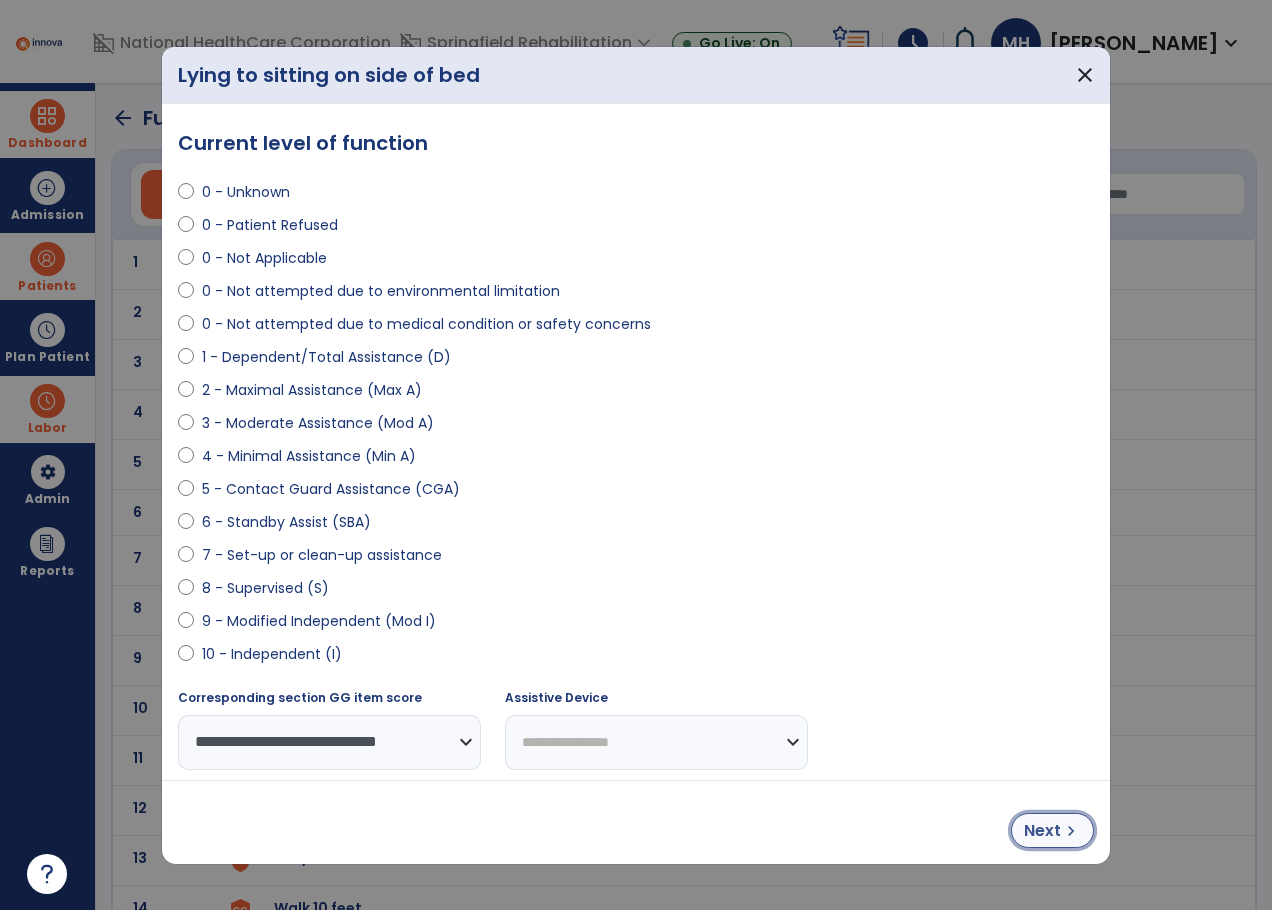 click on "Next" at bounding box center [1042, 831] 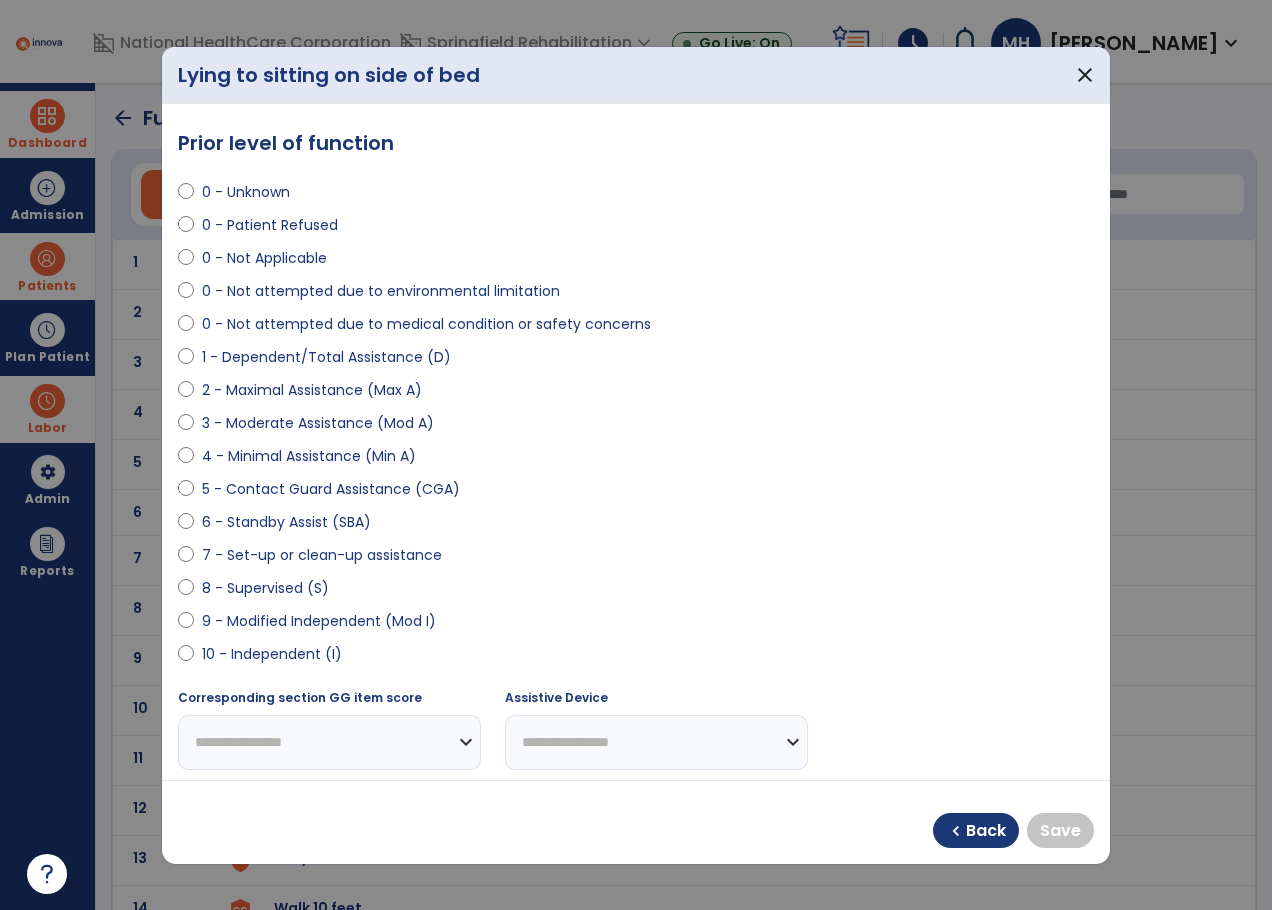 click on "10 - Independent (I)" at bounding box center (272, 654) 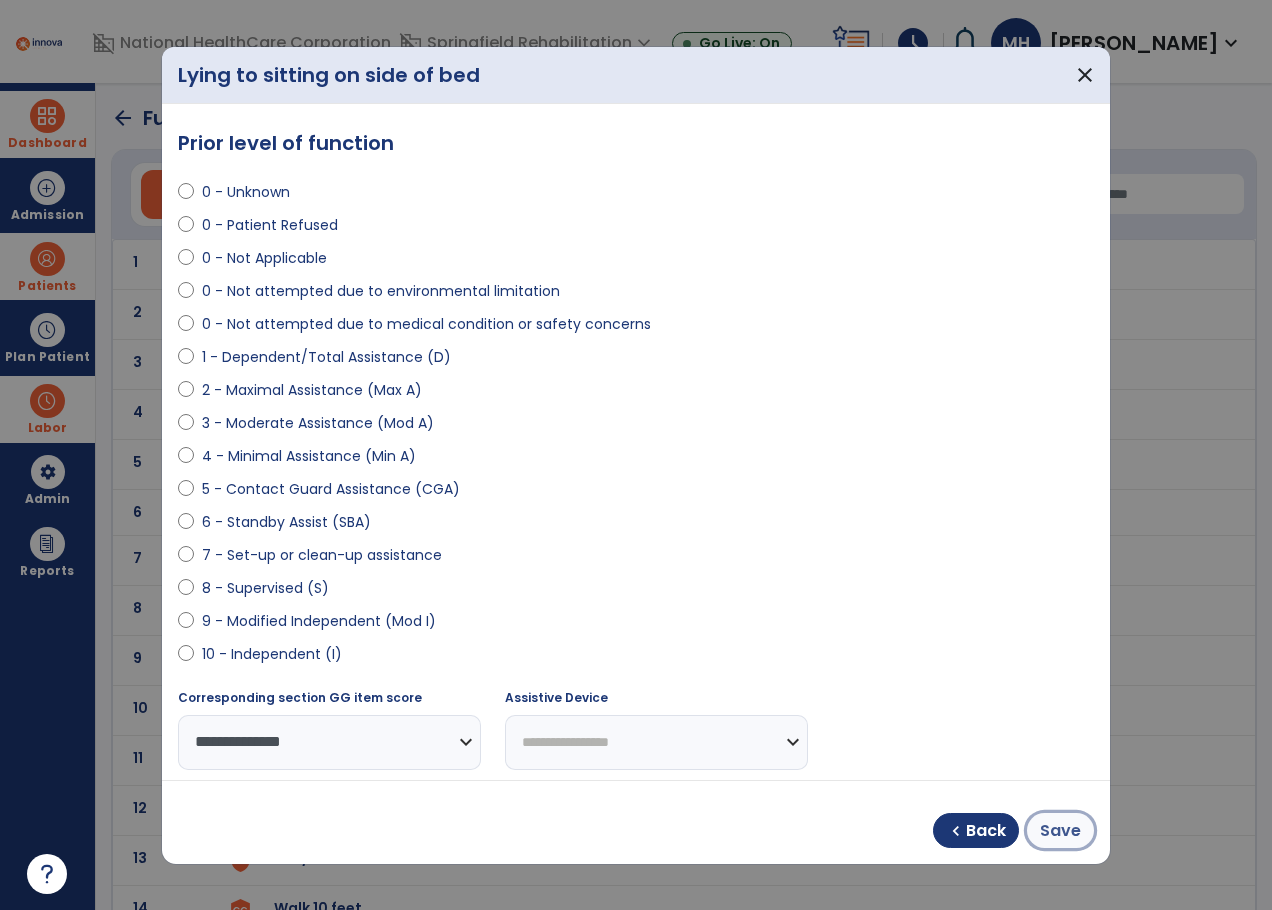 click on "Save" at bounding box center (1060, 831) 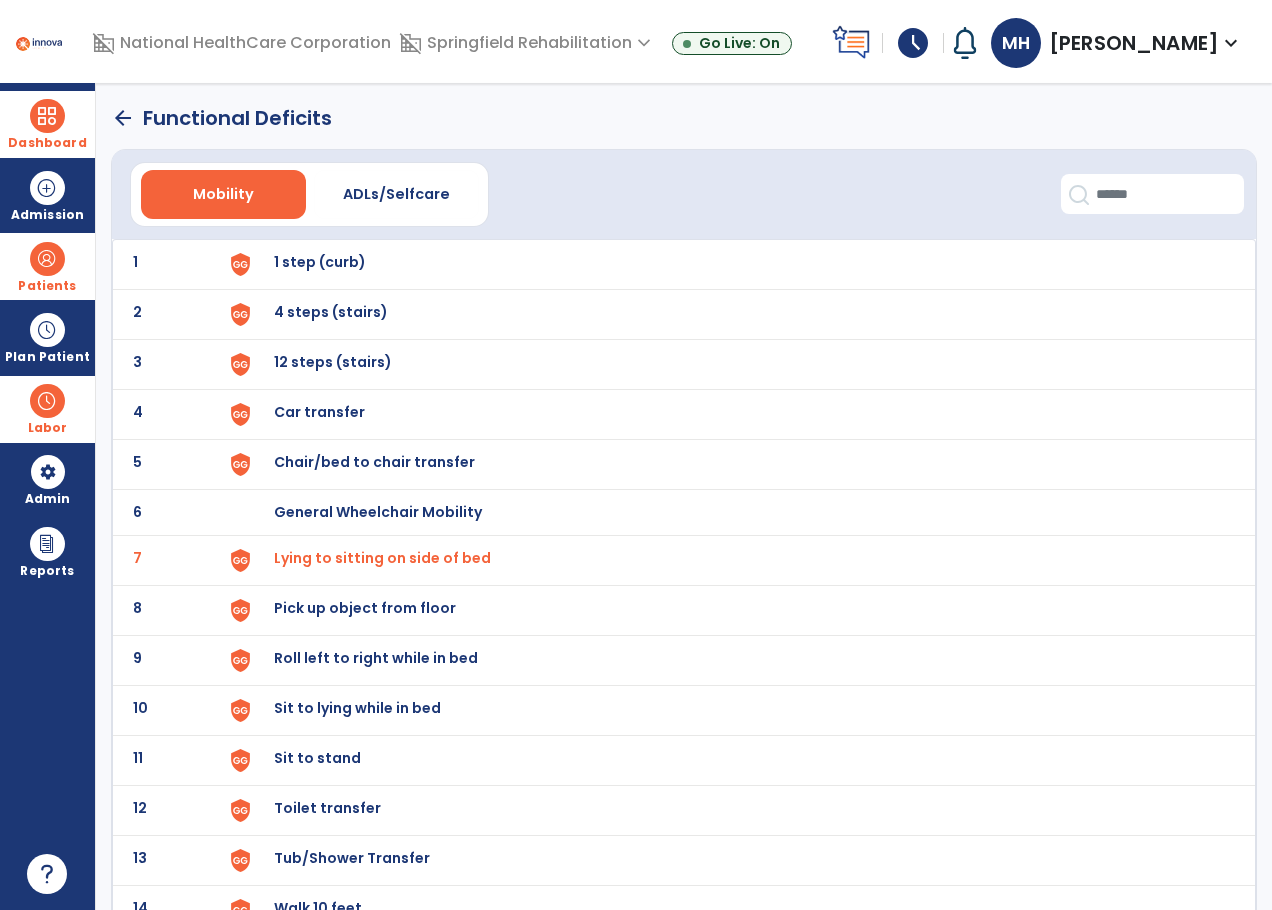 click on "Sit to lying while in bed" at bounding box center [320, 262] 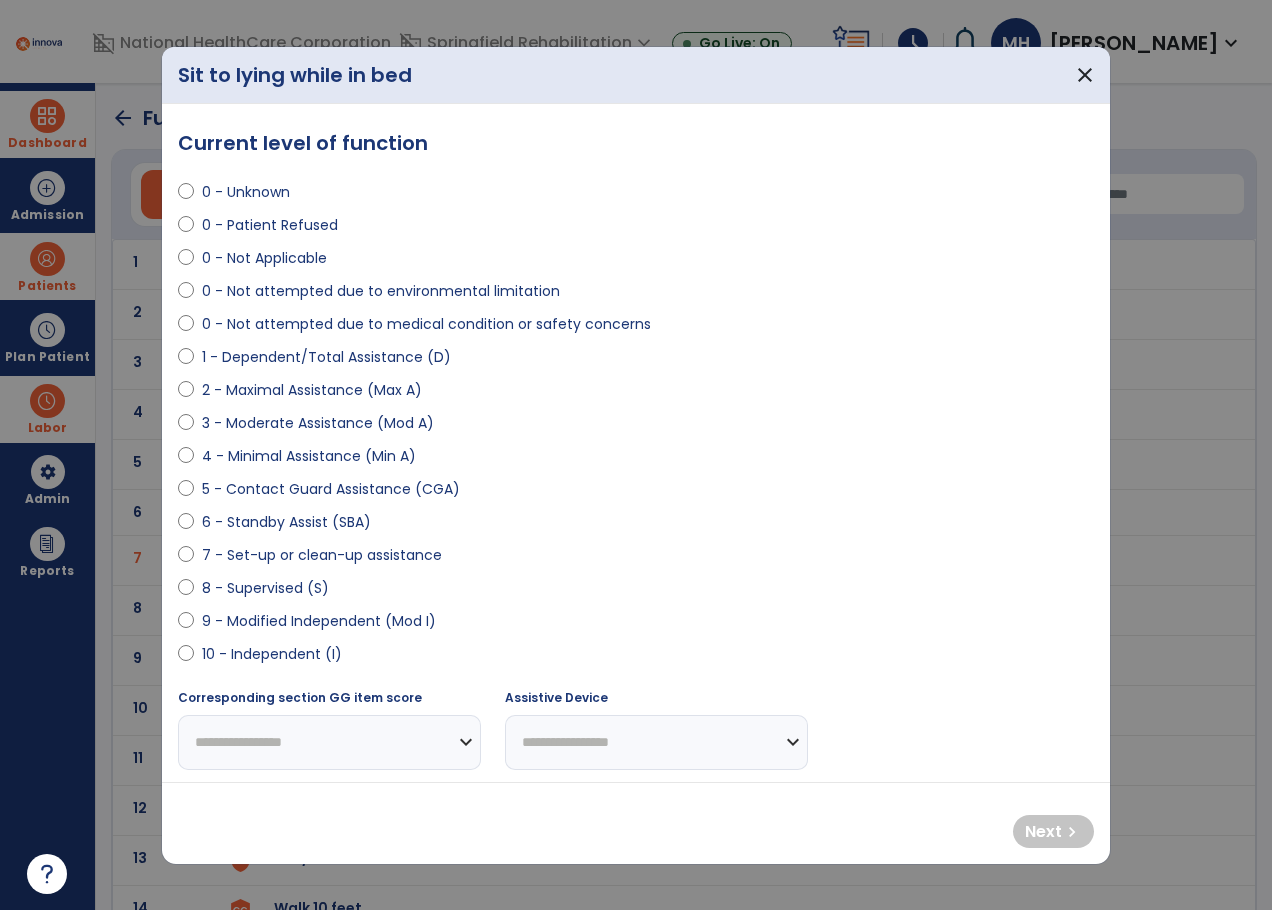 click on "3 - Moderate Assistance (Mod A)" at bounding box center (318, 423) 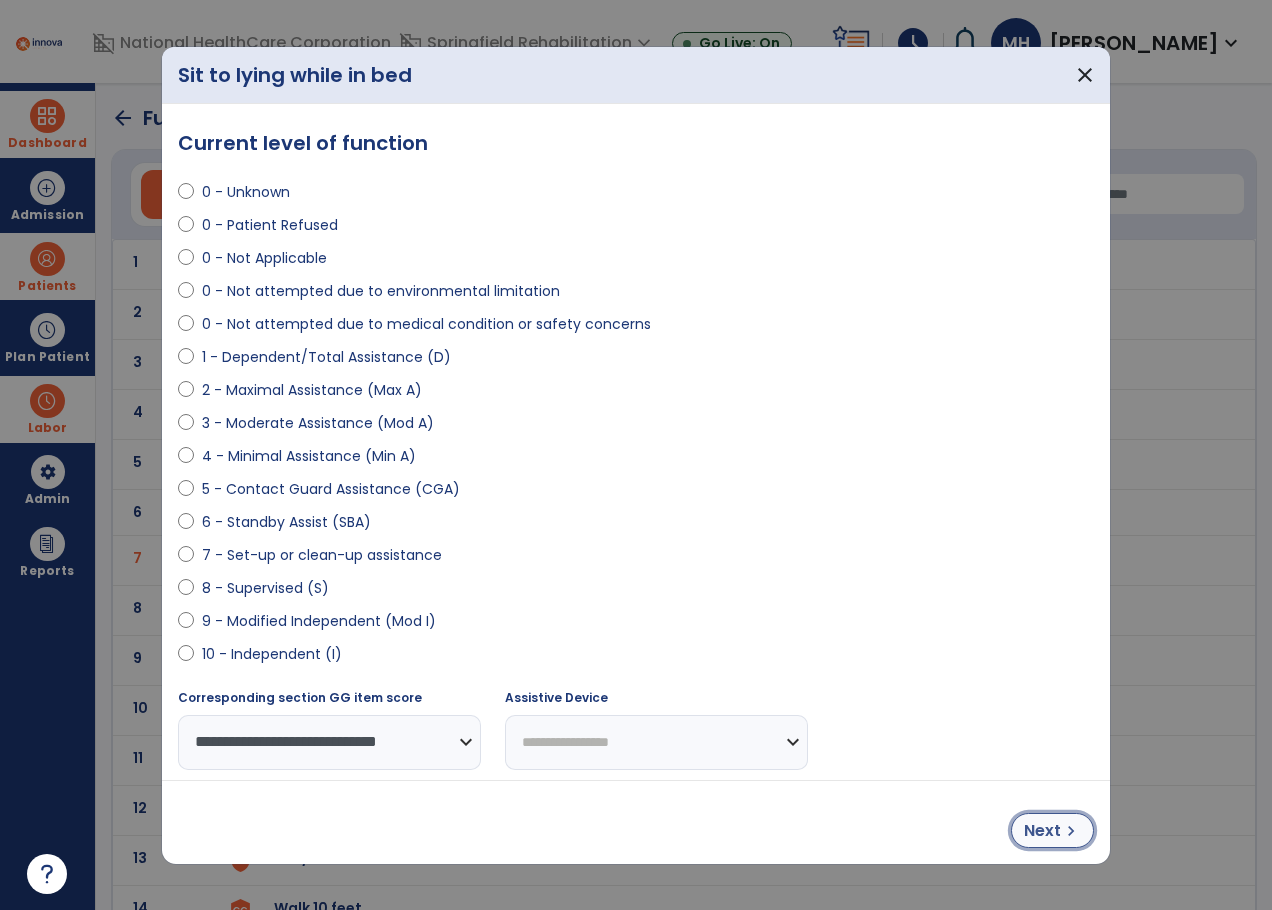 click on "Next  chevron_right" at bounding box center (1052, 830) 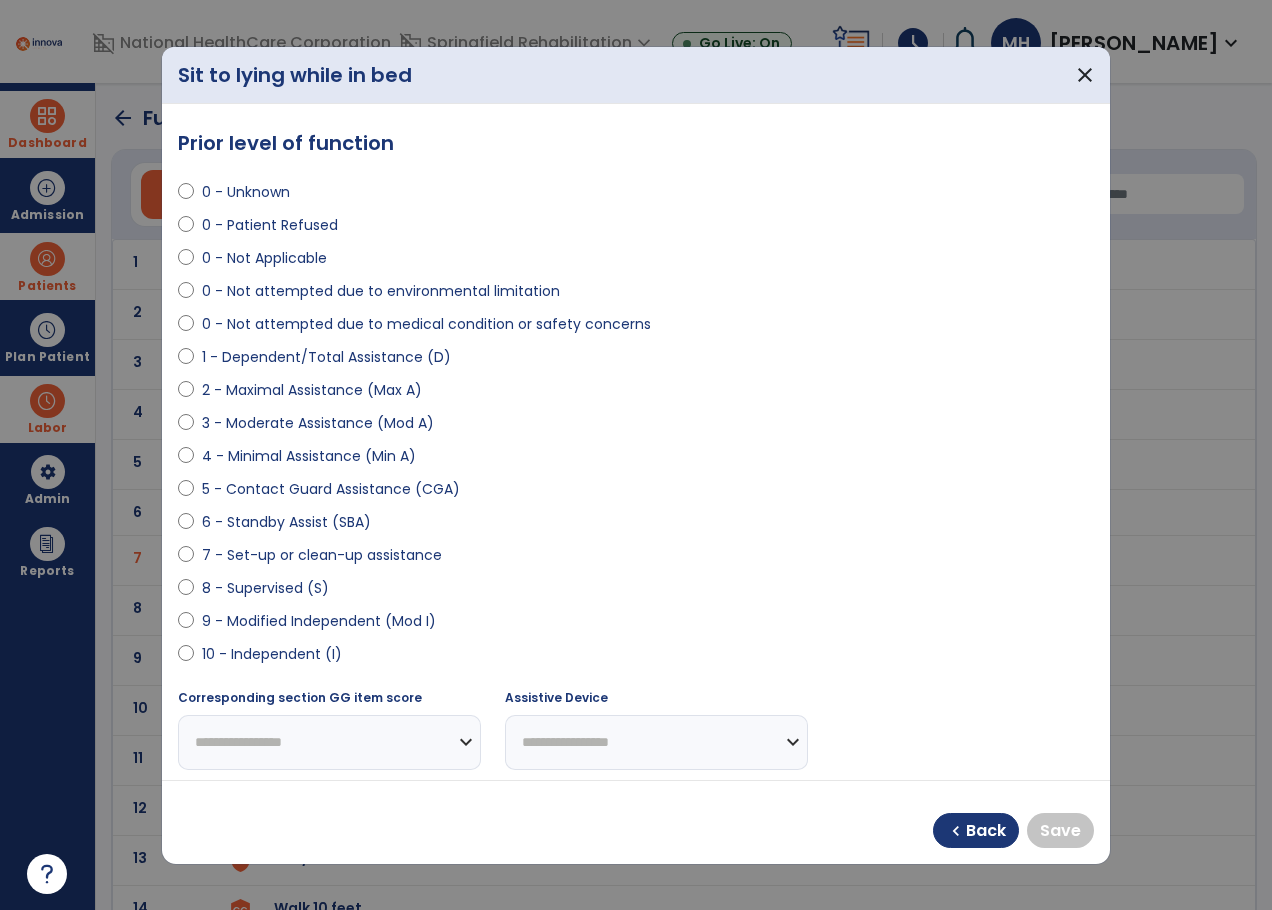 click on "10 - Independent (I)" at bounding box center (272, 654) 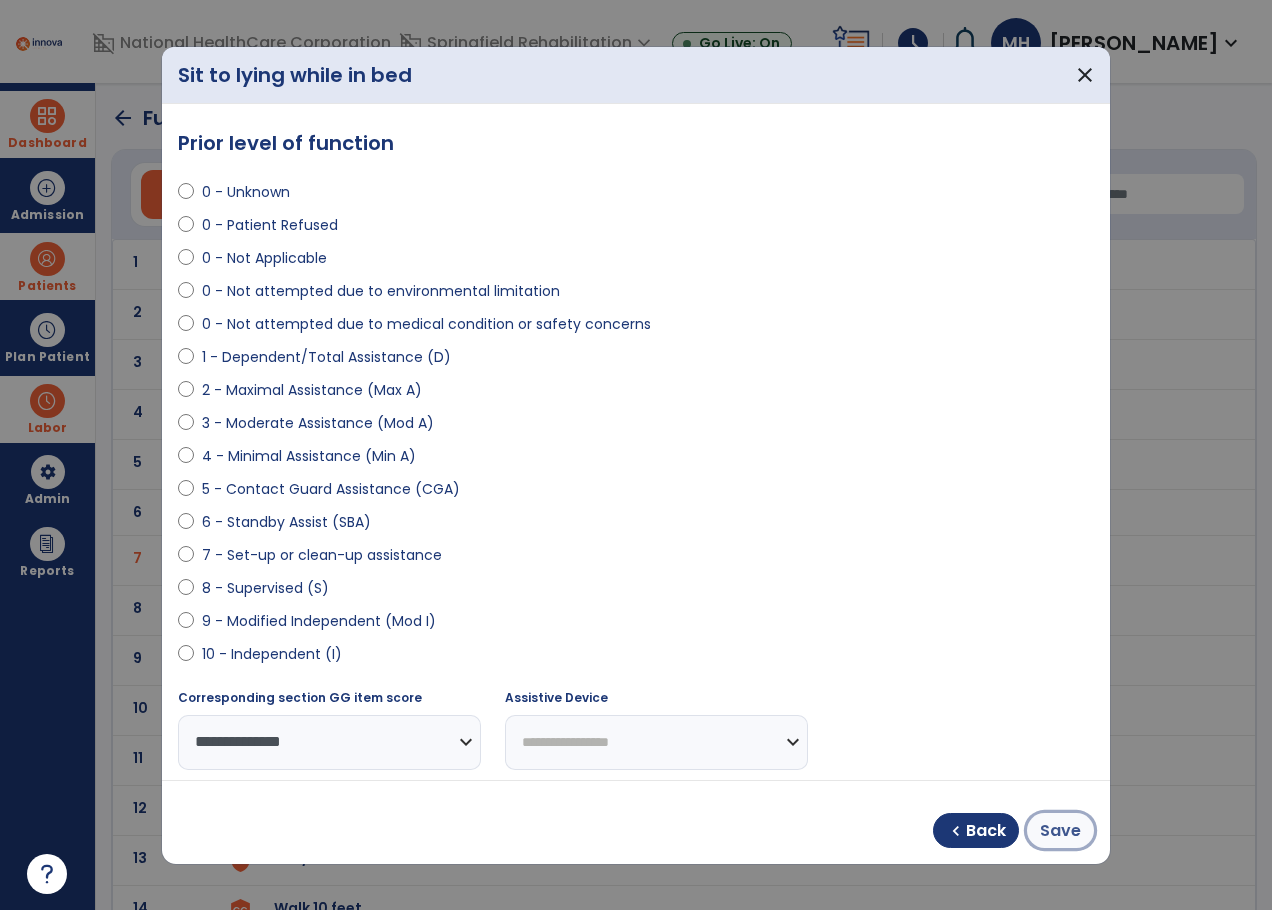 click on "Save" at bounding box center (1060, 831) 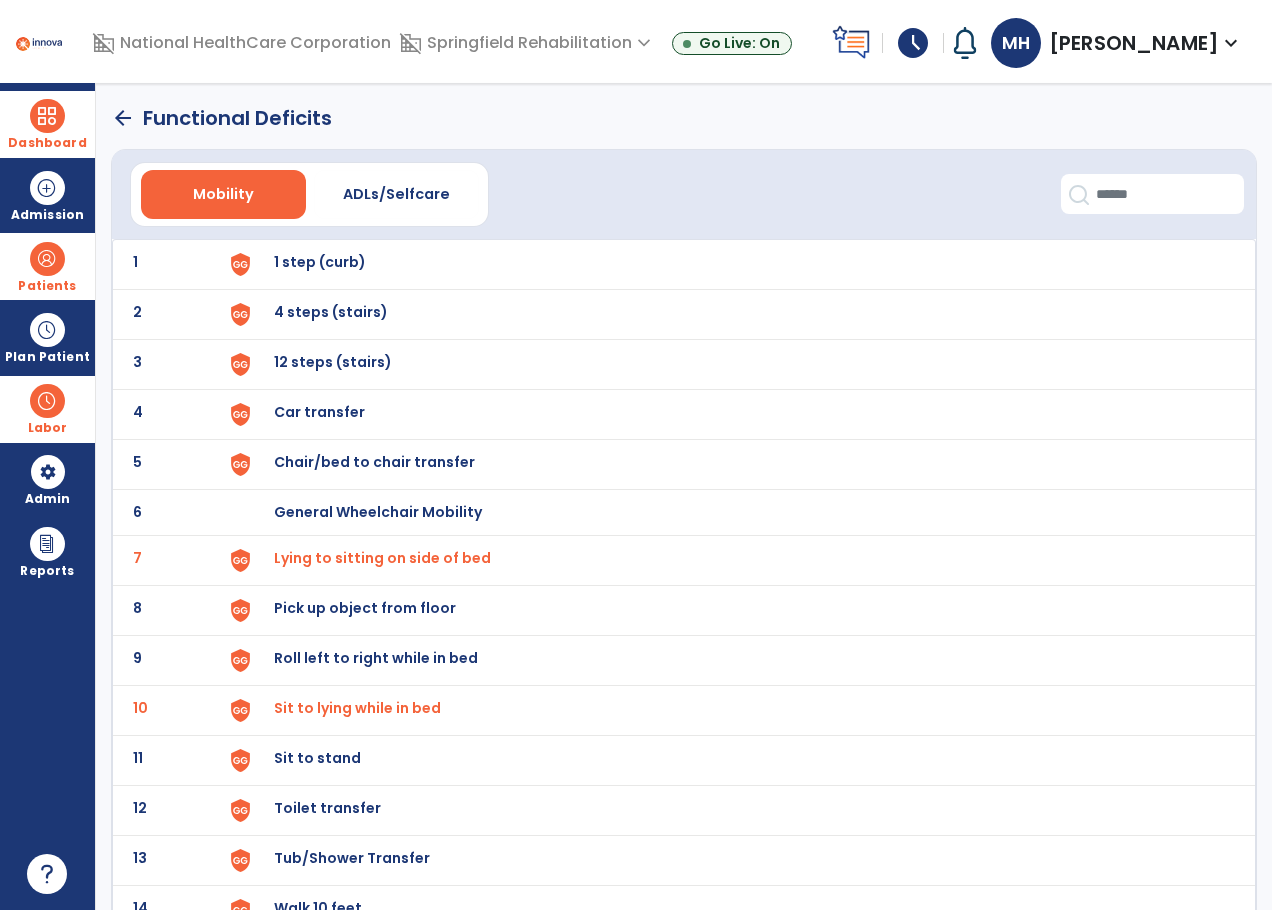 click on "Sit to stand" at bounding box center (734, 264) 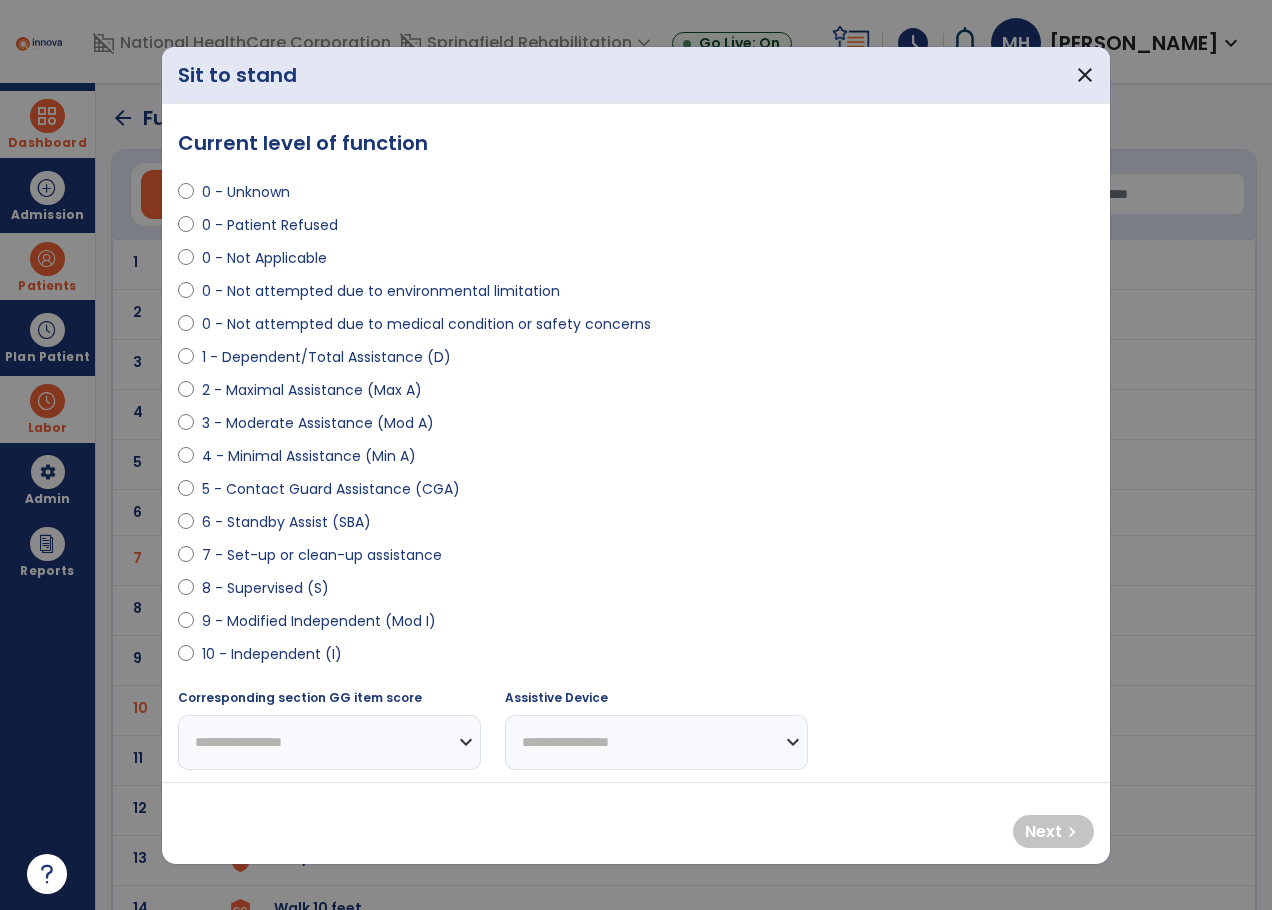 click on "2 - Maximal Assistance (Max A)" at bounding box center (312, 390) 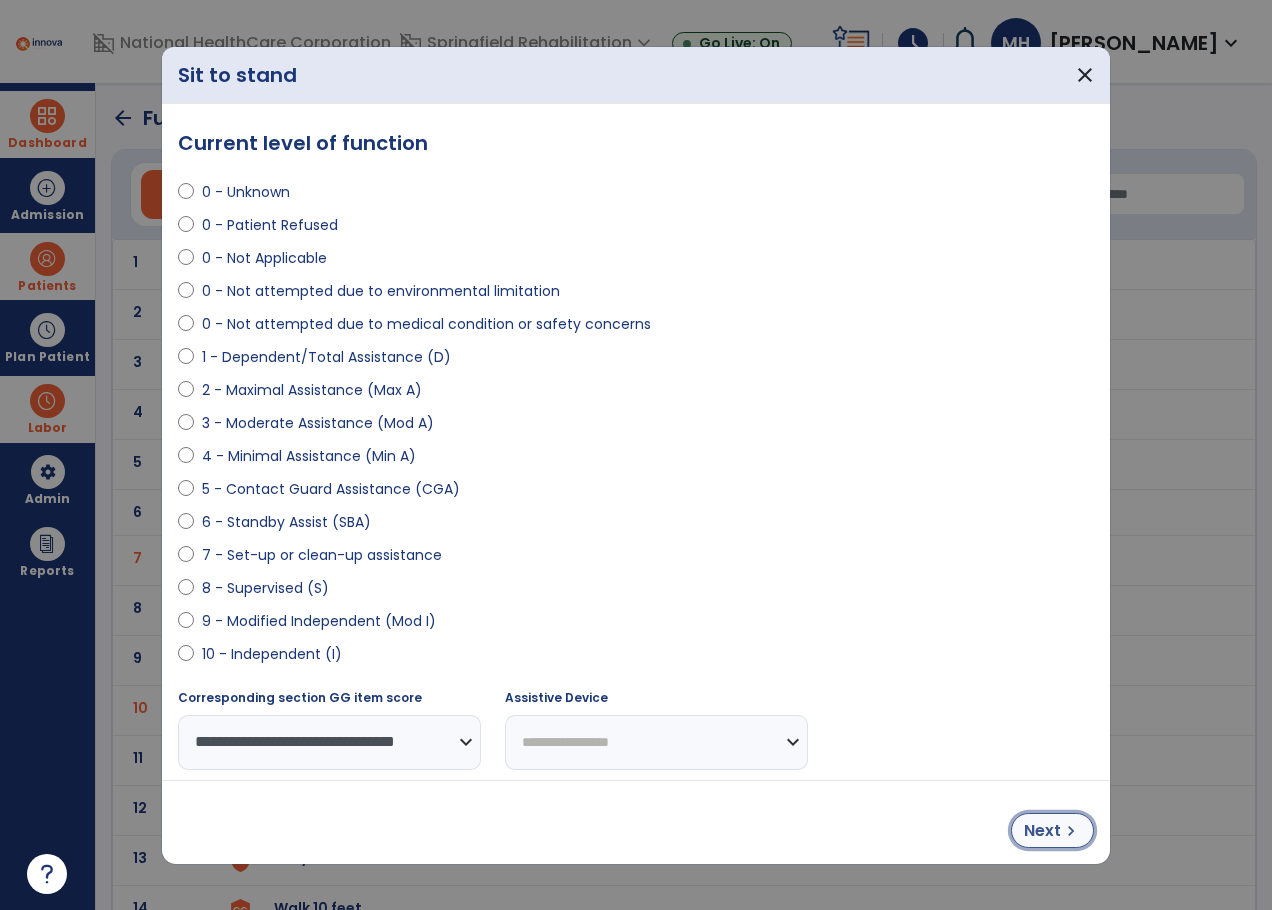 click on "Next" at bounding box center [1042, 831] 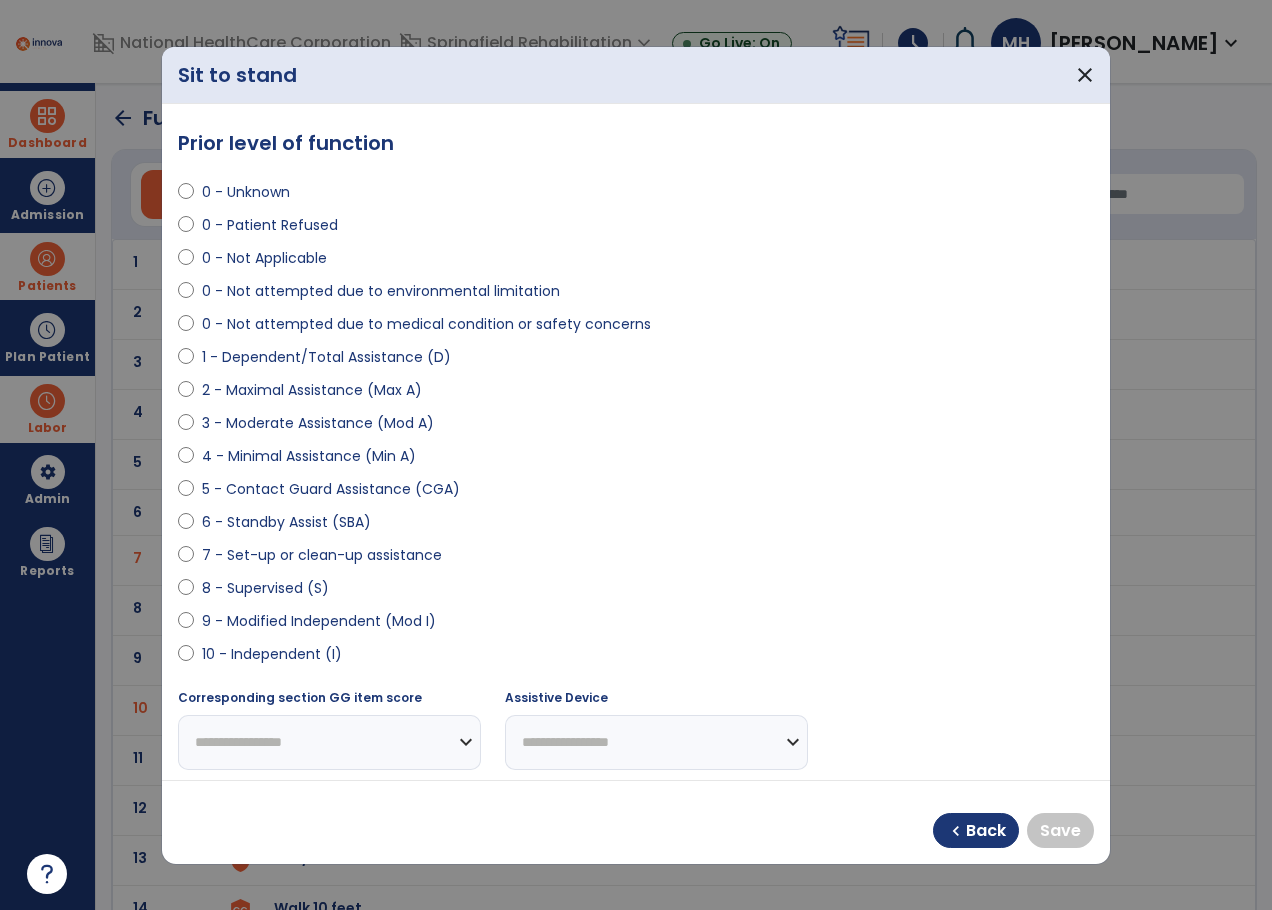 click on "10 - Independent (I)" at bounding box center [272, 654] 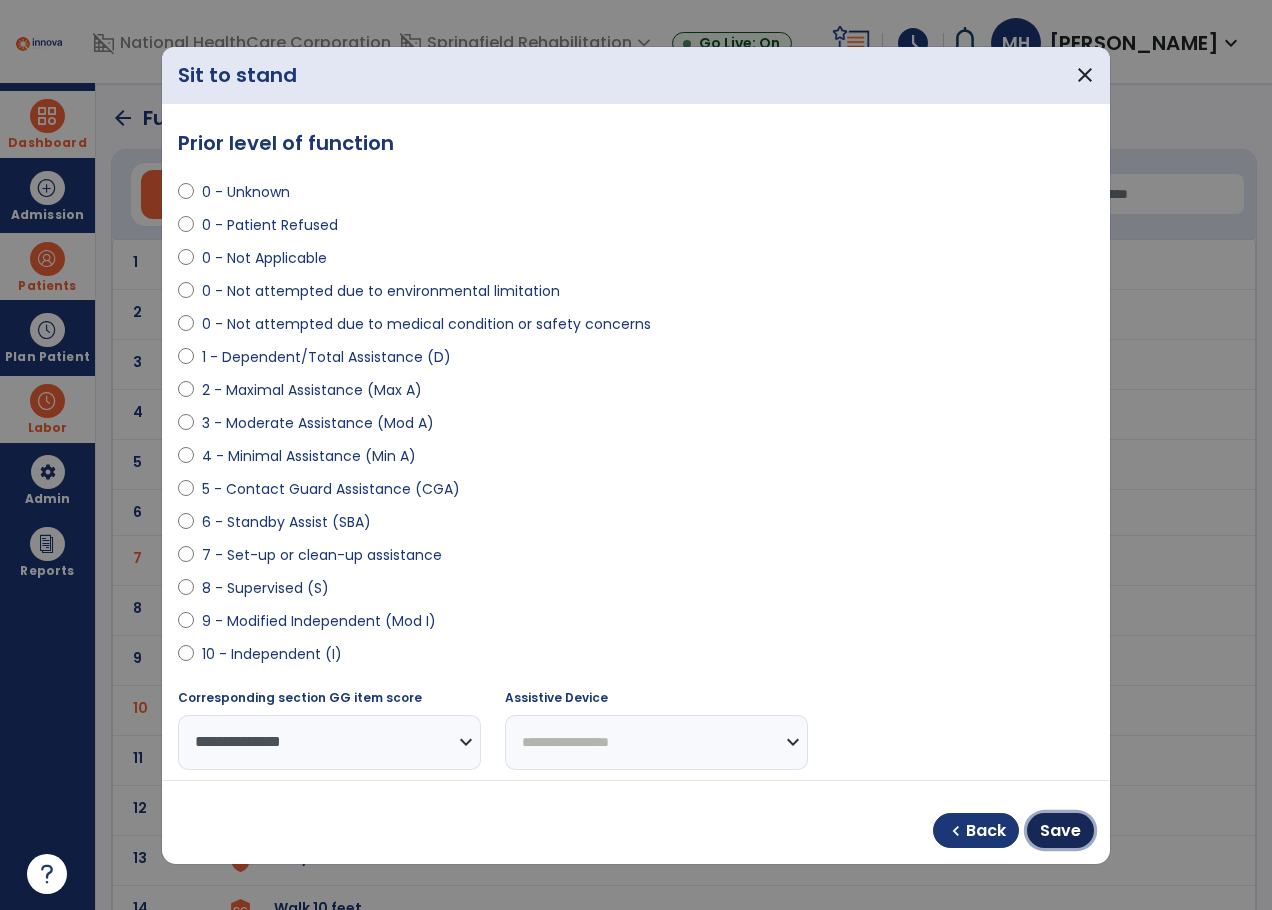 click on "Save" at bounding box center [1060, 831] 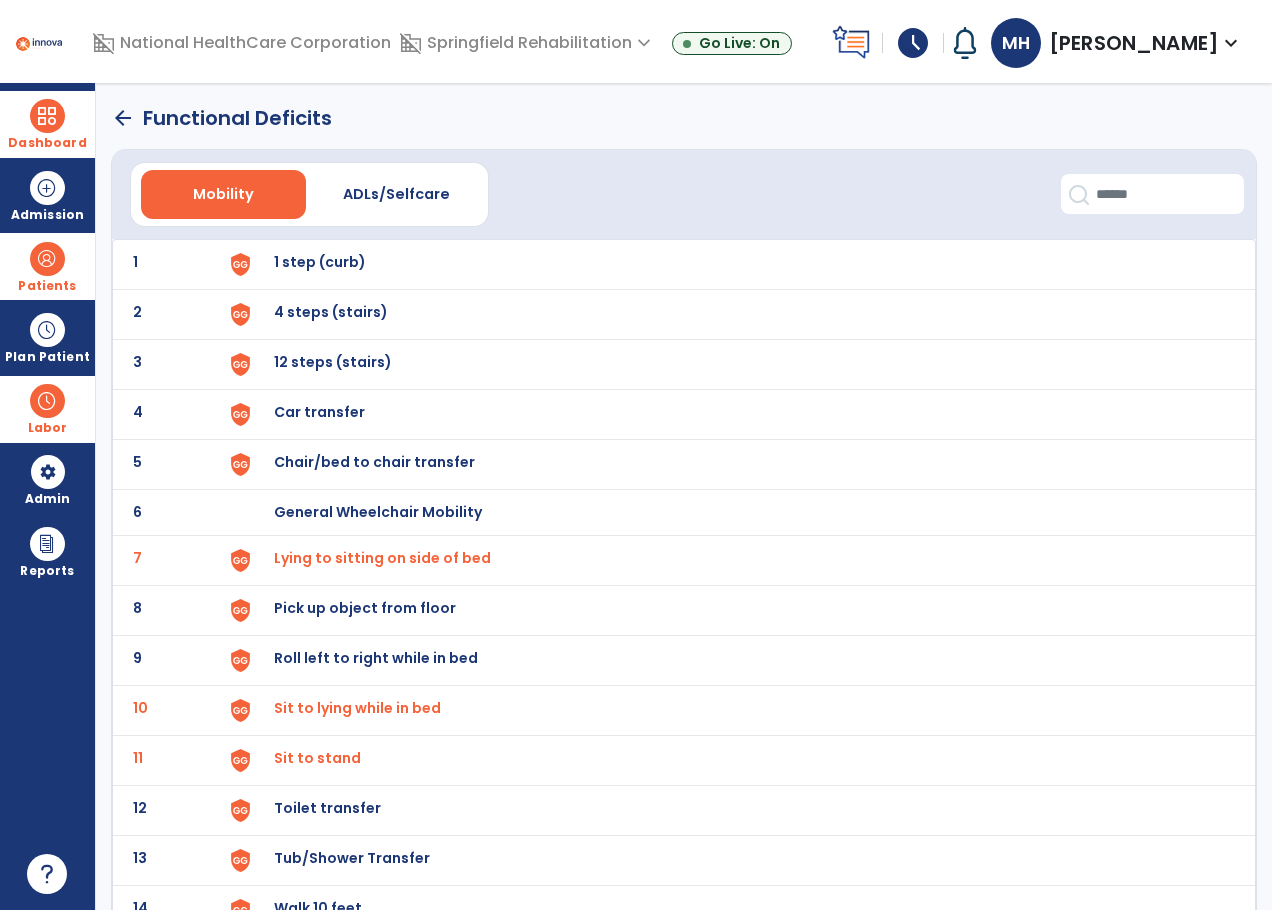 click on "Chair/bed to chair transfer" at bounding box center [320, 262] 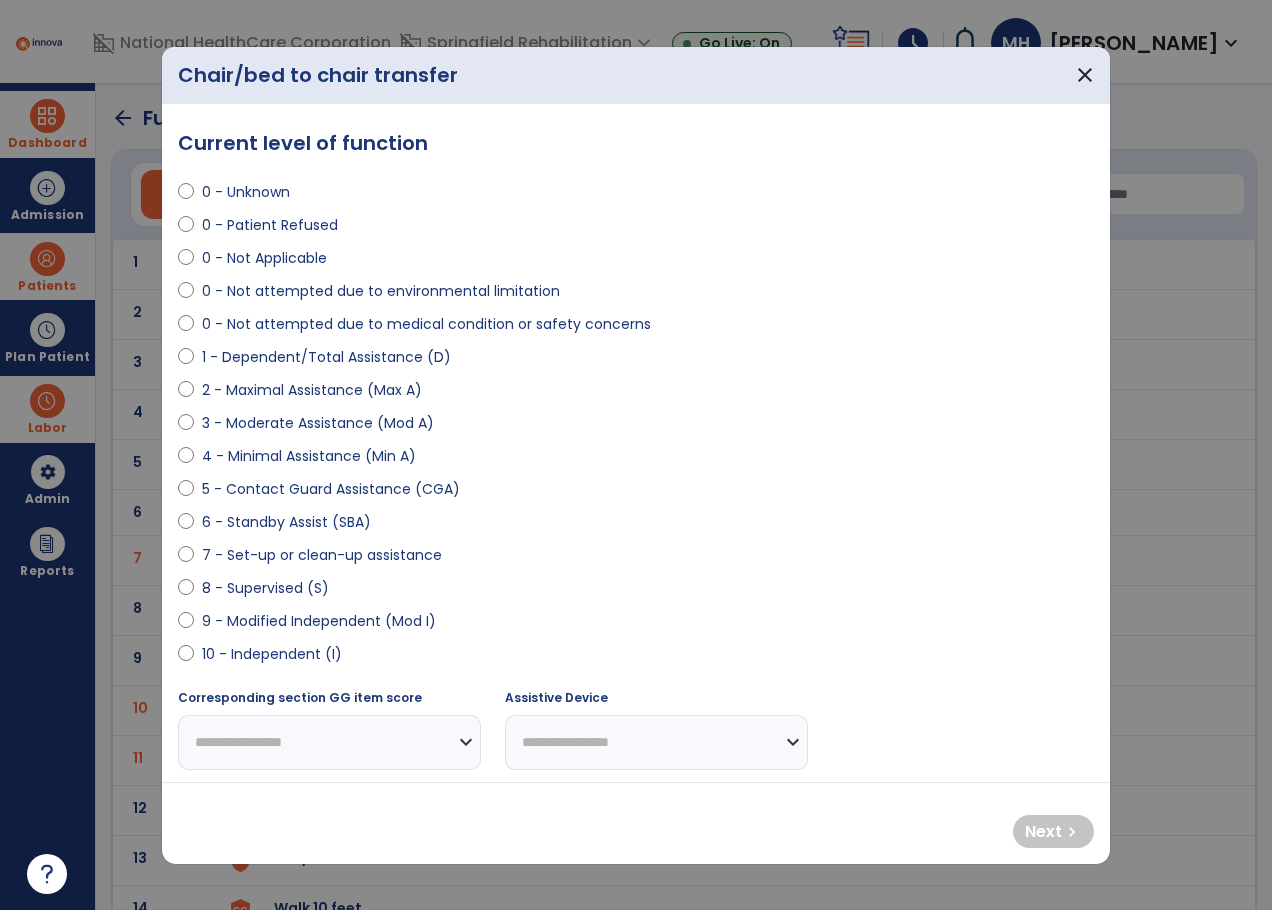 click on "2 - Maximal Assistance (Max A)" at bounding box center [312, 390] 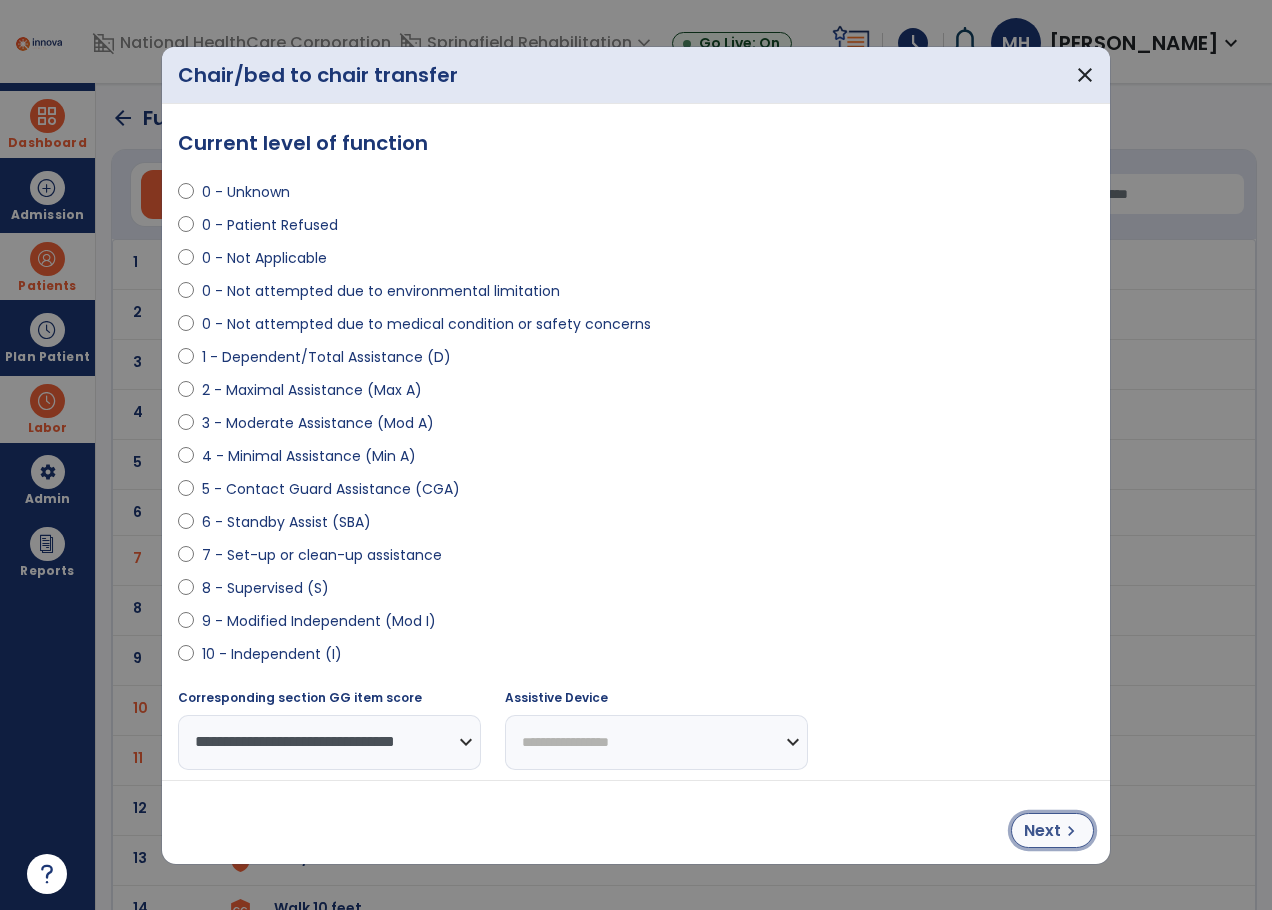 click on "Next" at bounding box center [1042, 831] 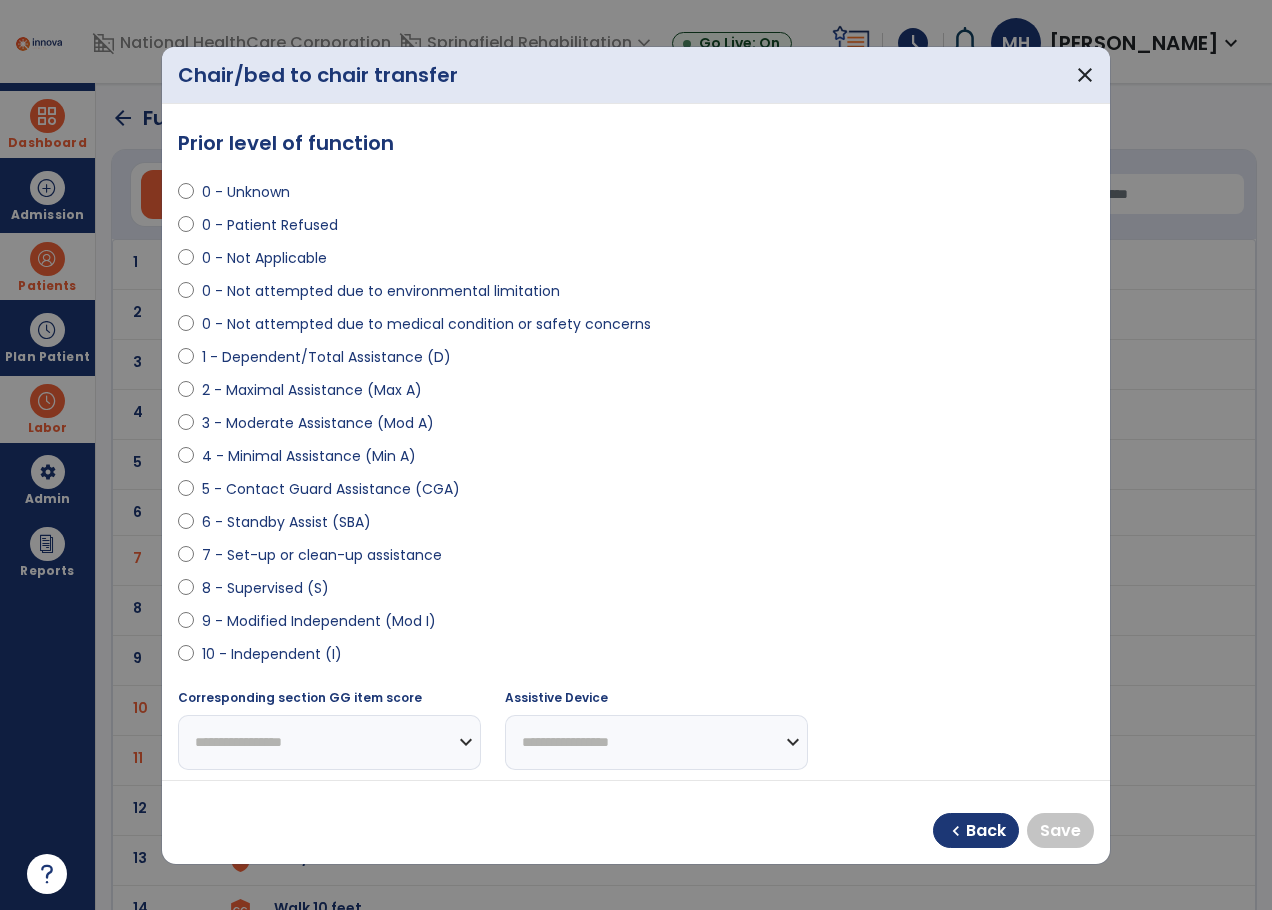 click on "10 - Independent (I)" at bounding box center [272, 654] 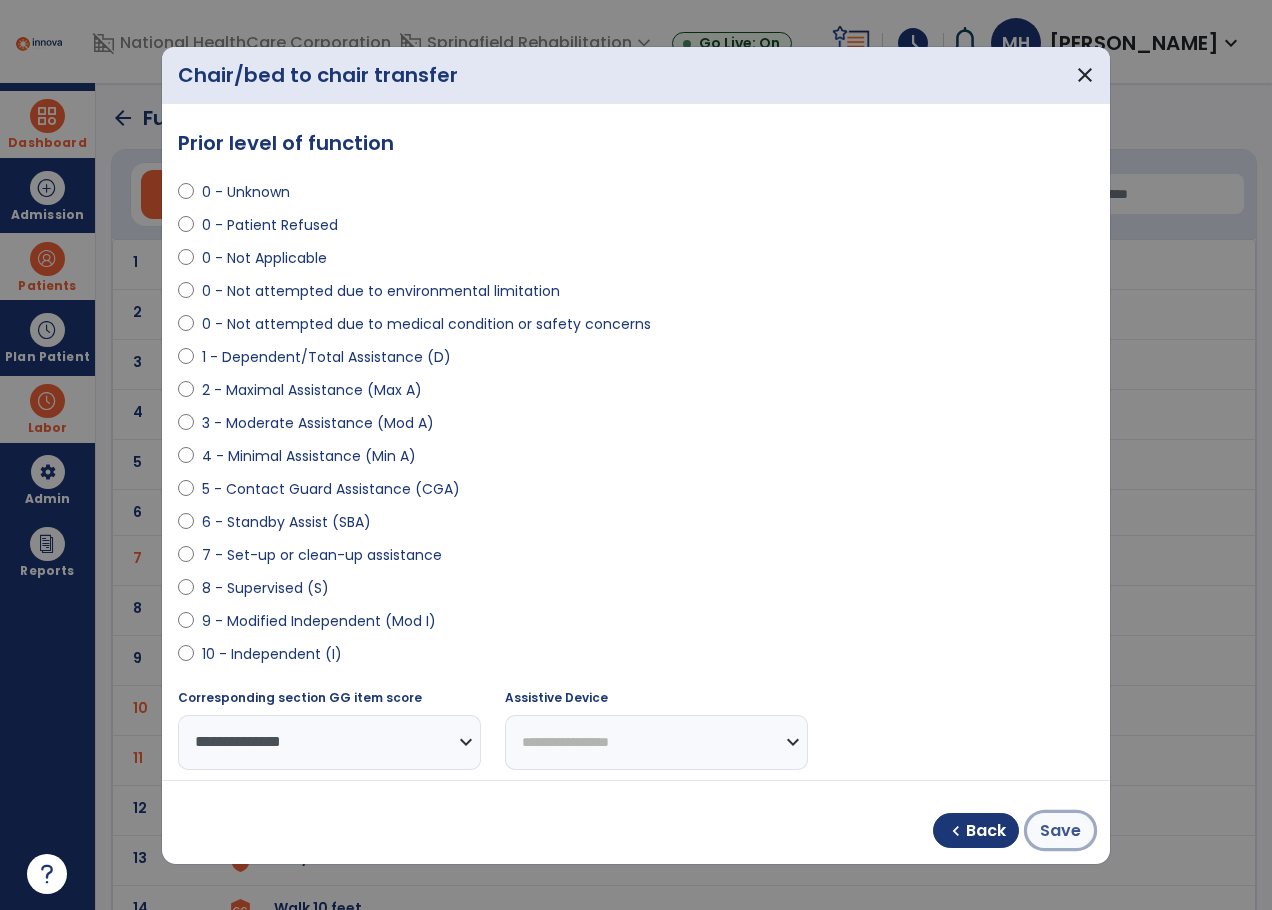 click on "Save" at bounding box center (1060, 831) 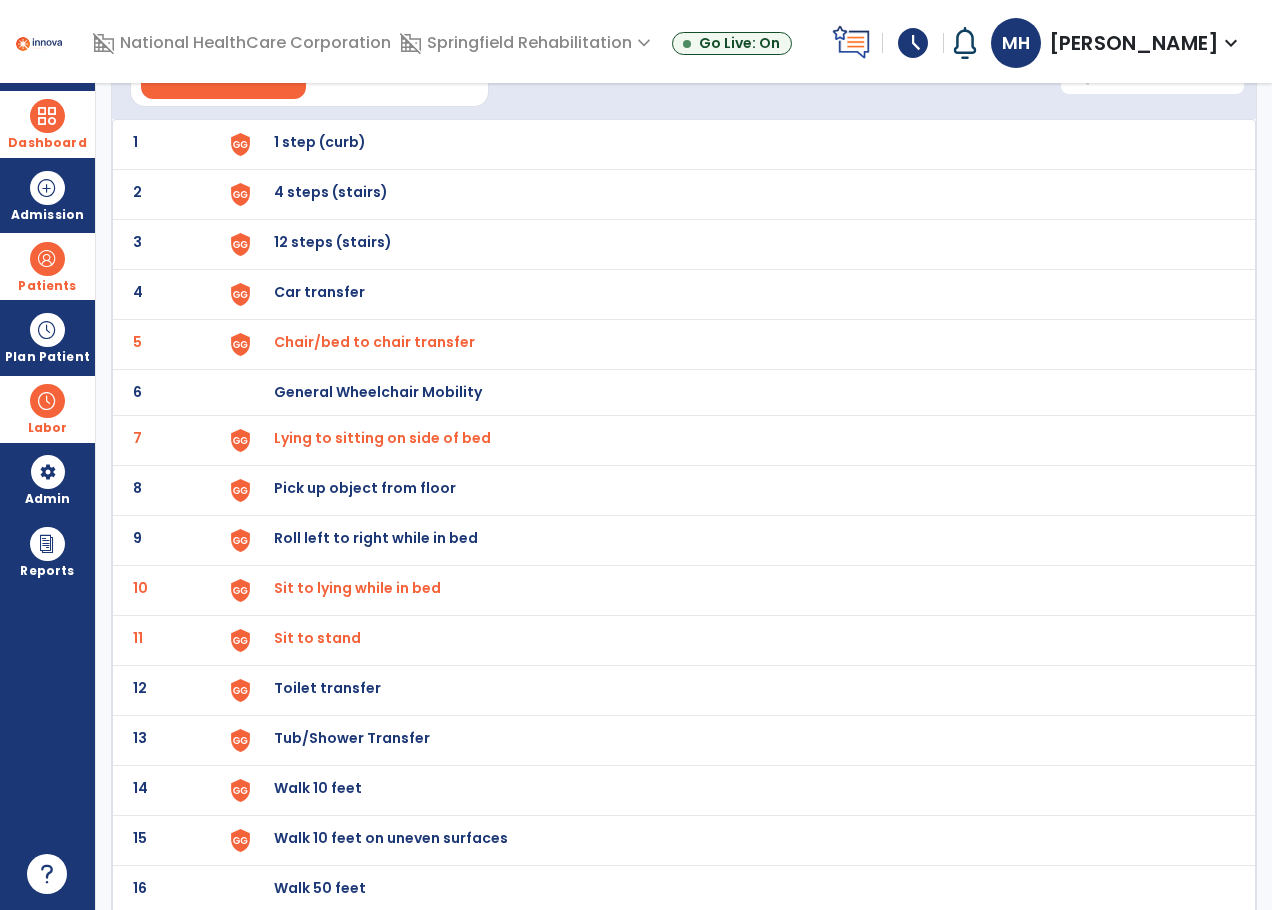 scroll, scrollTop: 0, scrollLeft: 0, axis: both 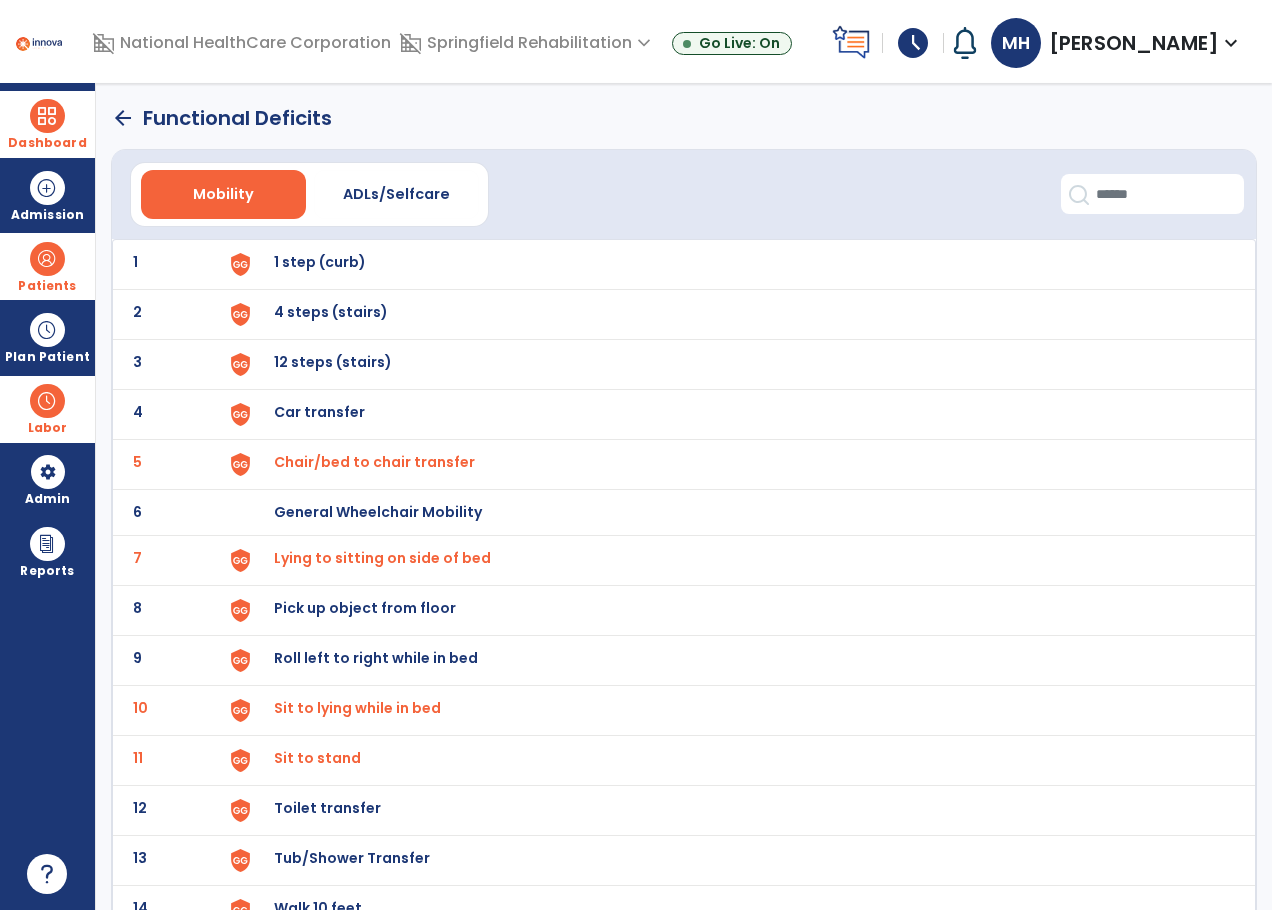 click on "arrow_back" 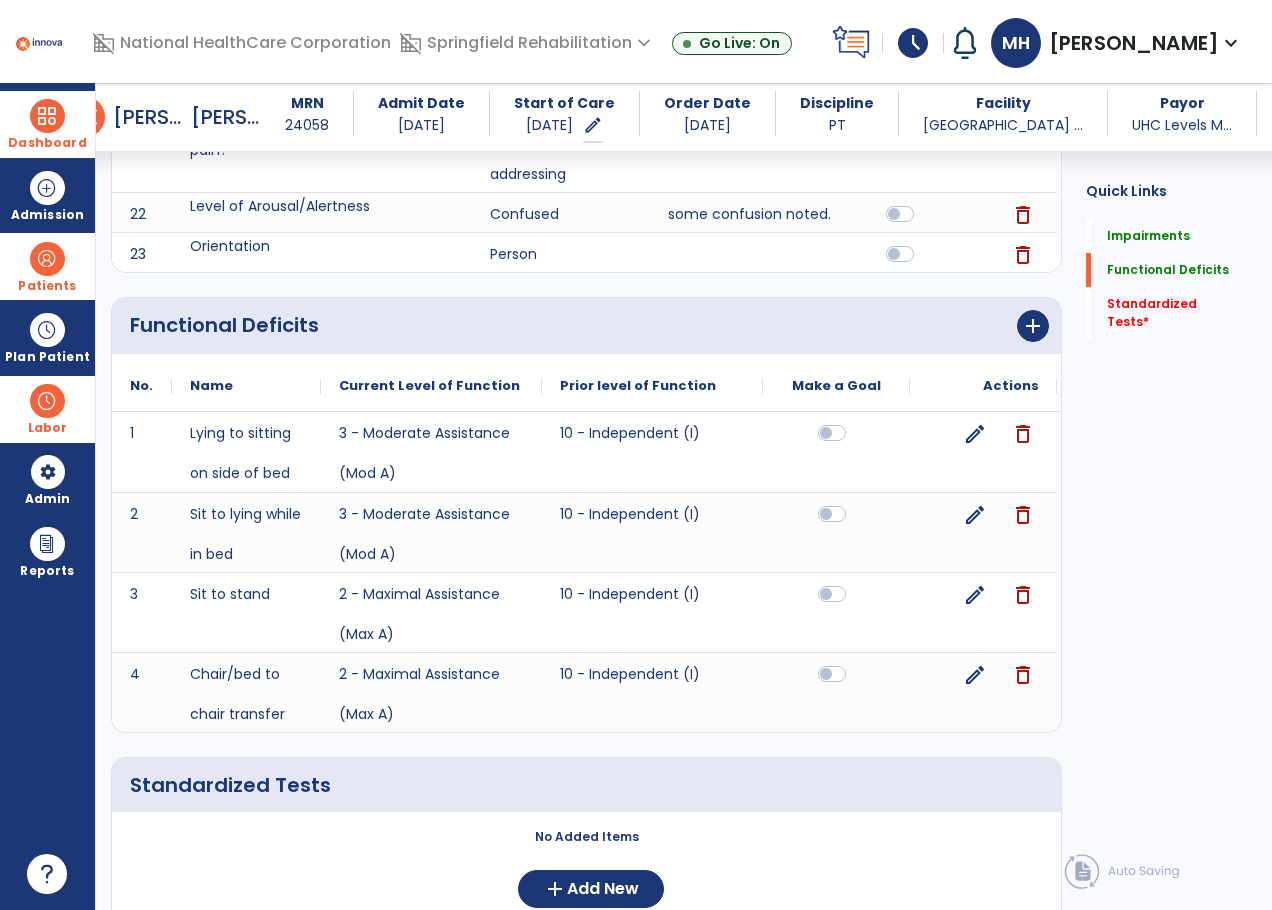 scroll, scrollTop: 2072, scrollLeft: 0, axis: vertical 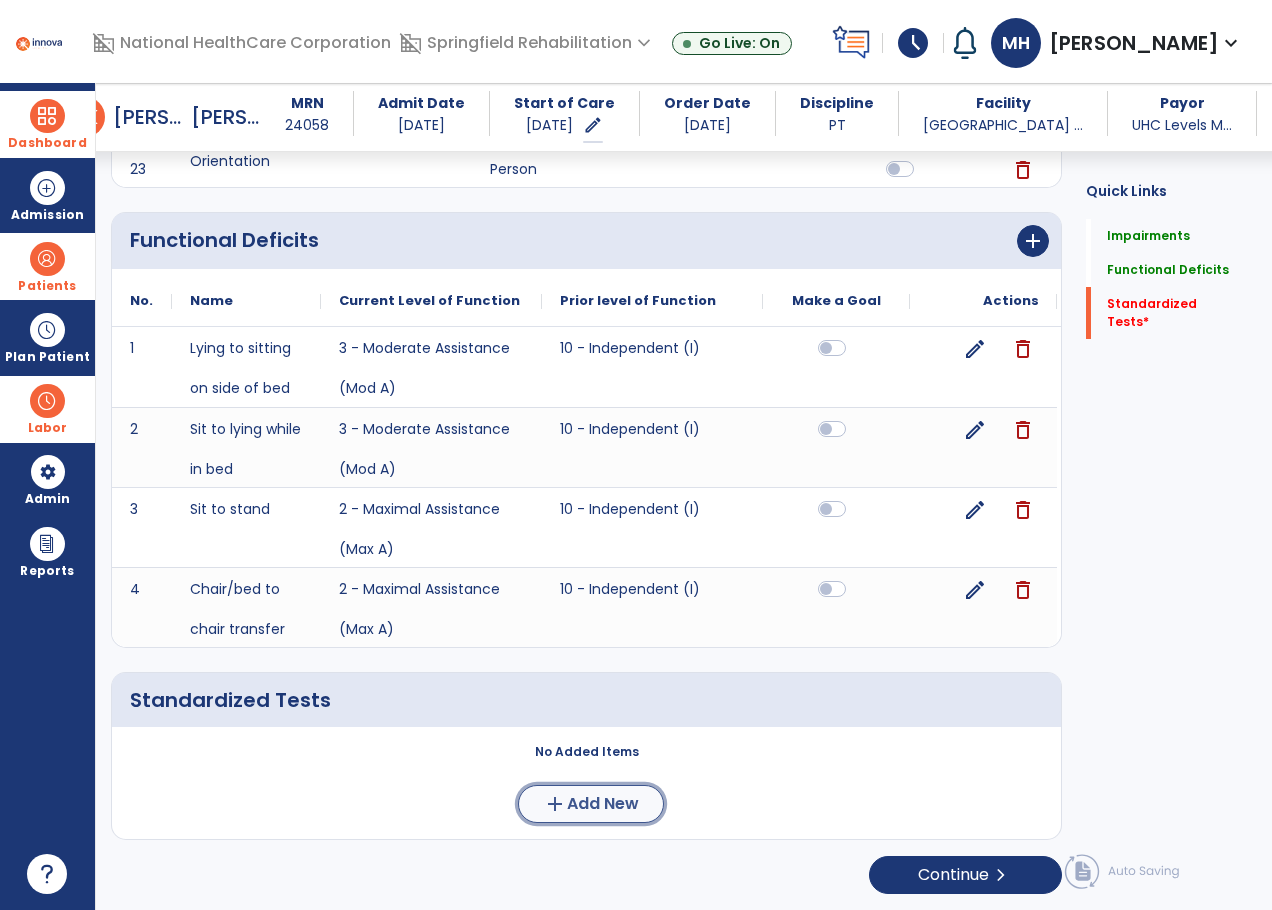 click on "Add New" 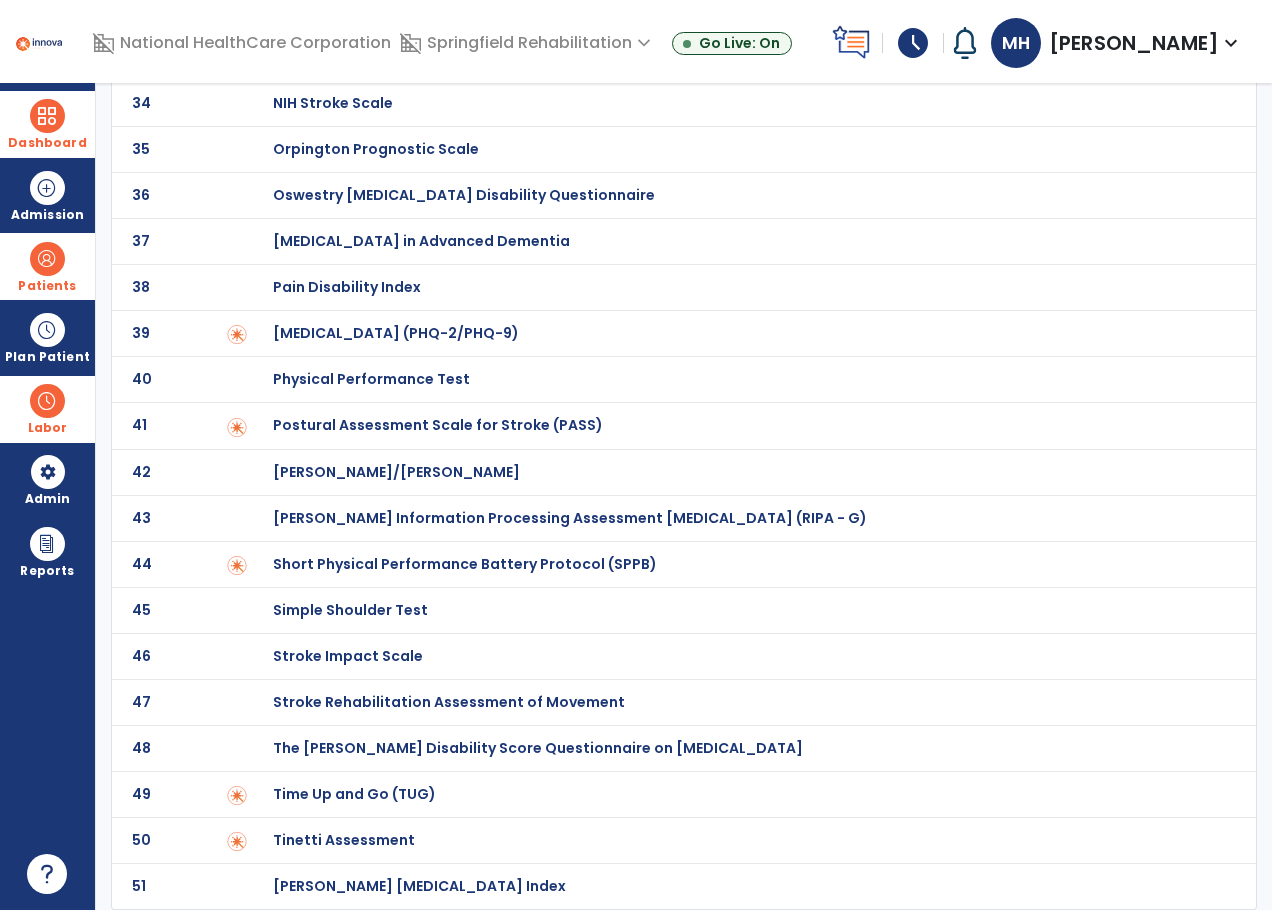scroll, scrollTop: 0, scrollLeft: 0, axis: both 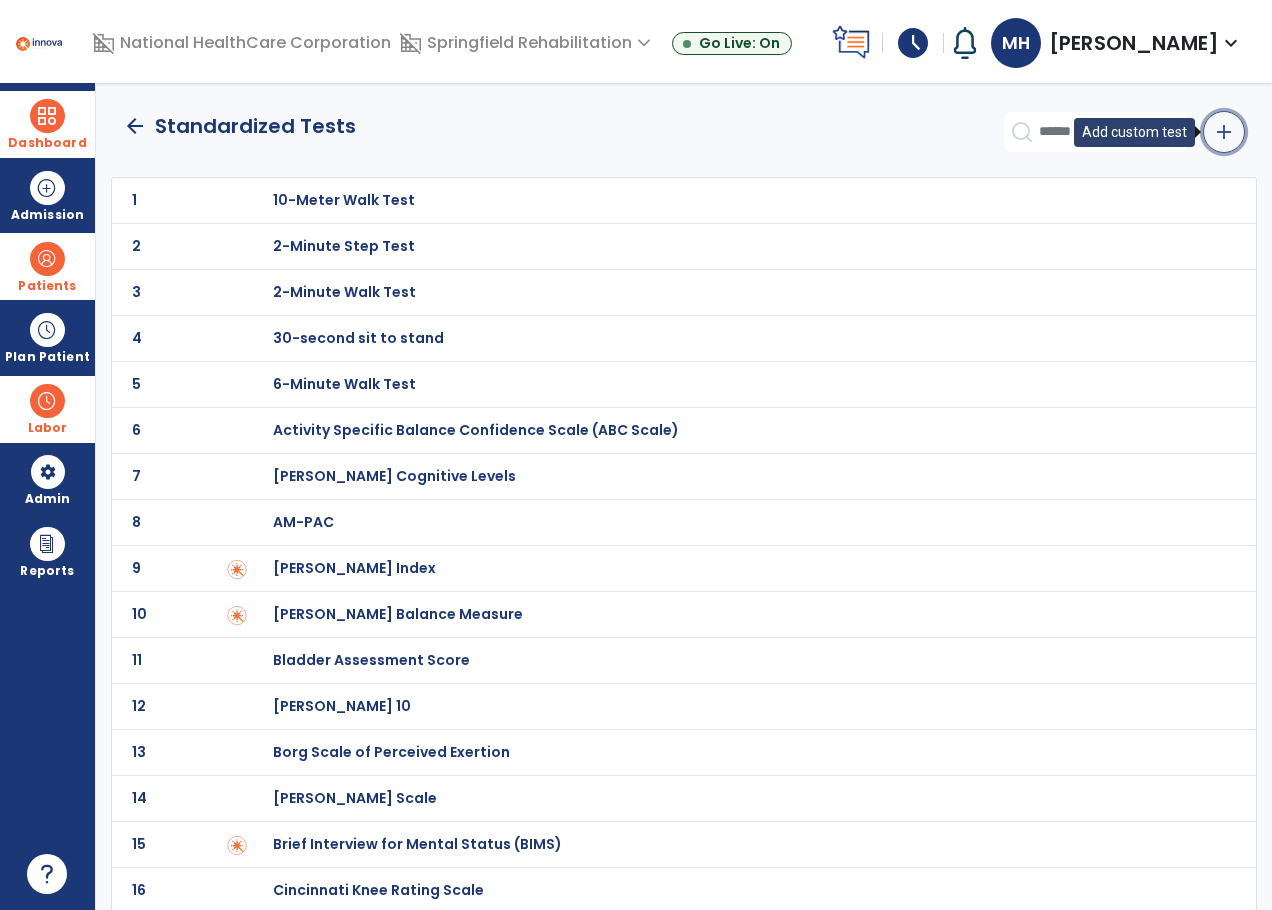 click on "add" 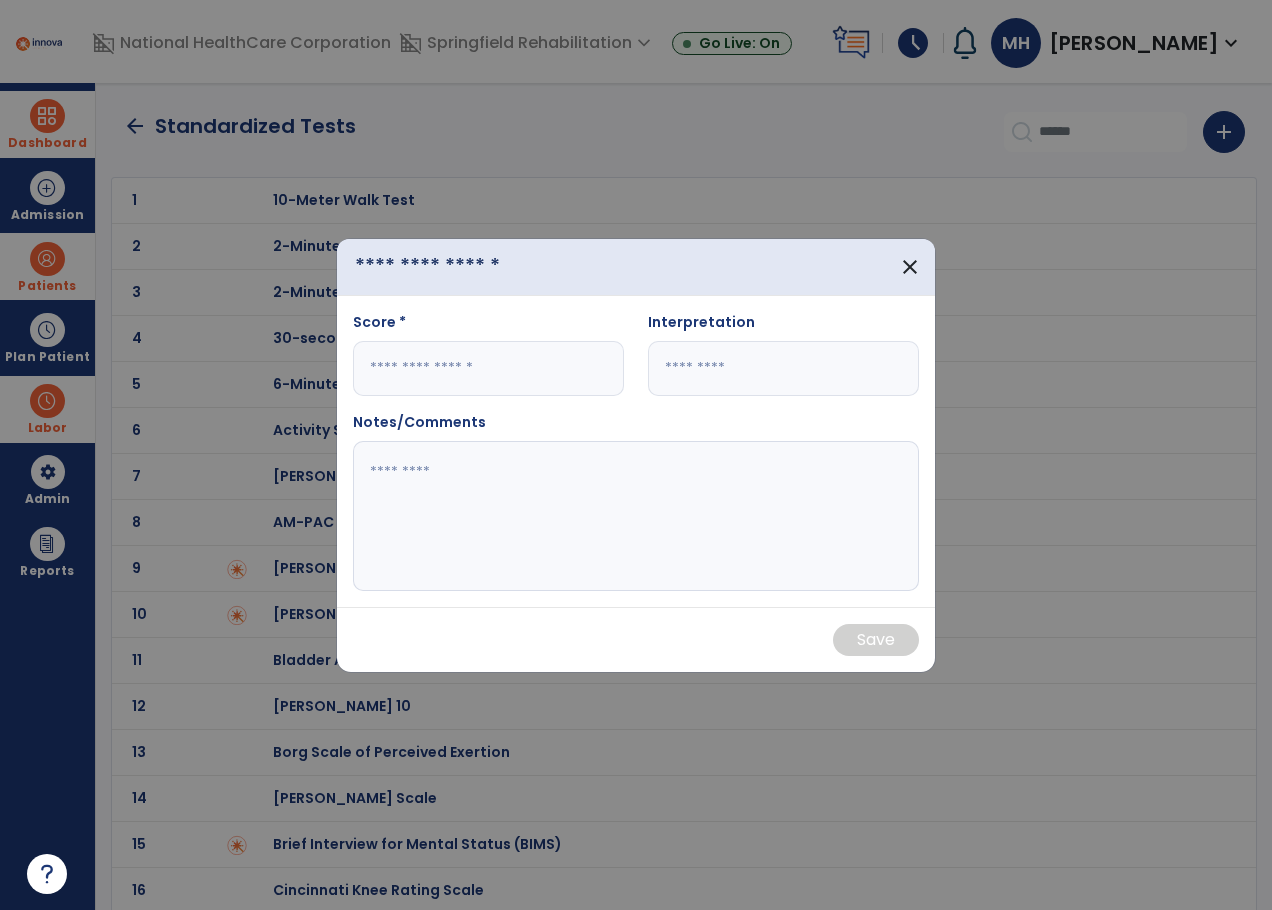 click at bounding box center (448, 267) 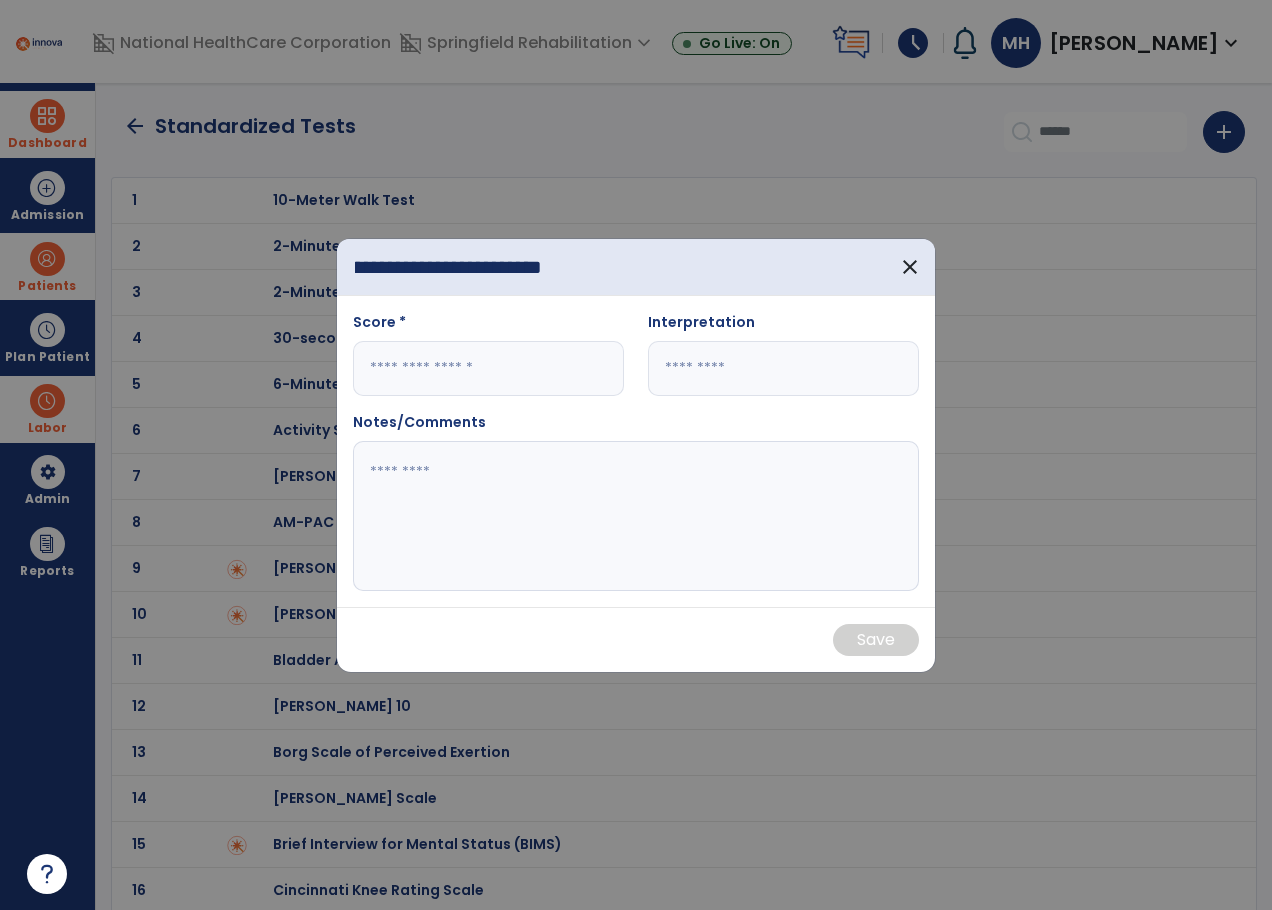 scroll, scrollTop: 0, scrollLeft: 289, axis: horizontal 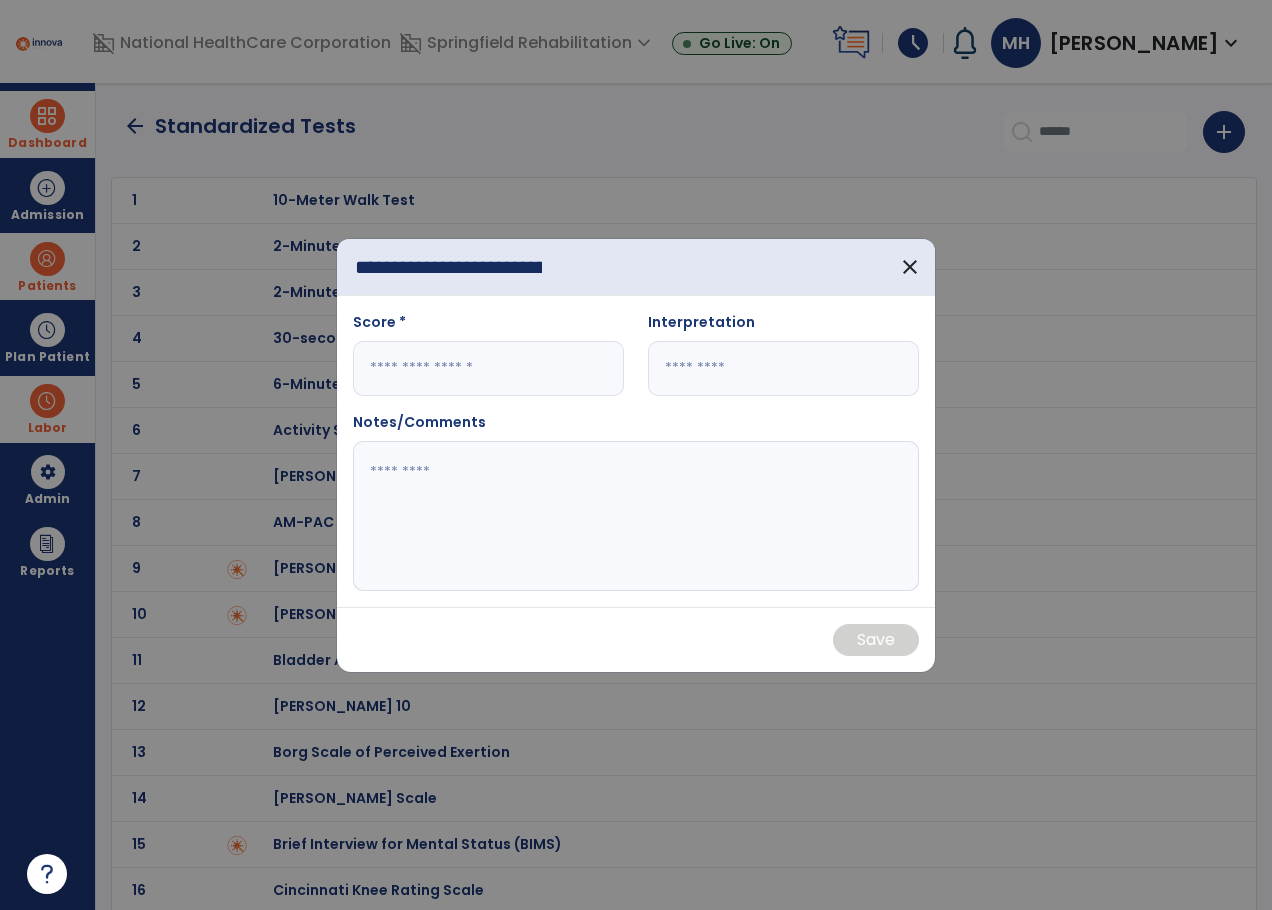 drag, startPoint x: 816, startPoint y: 513, endPoint x: 631, endPoint y: 460, distance: 192.4422 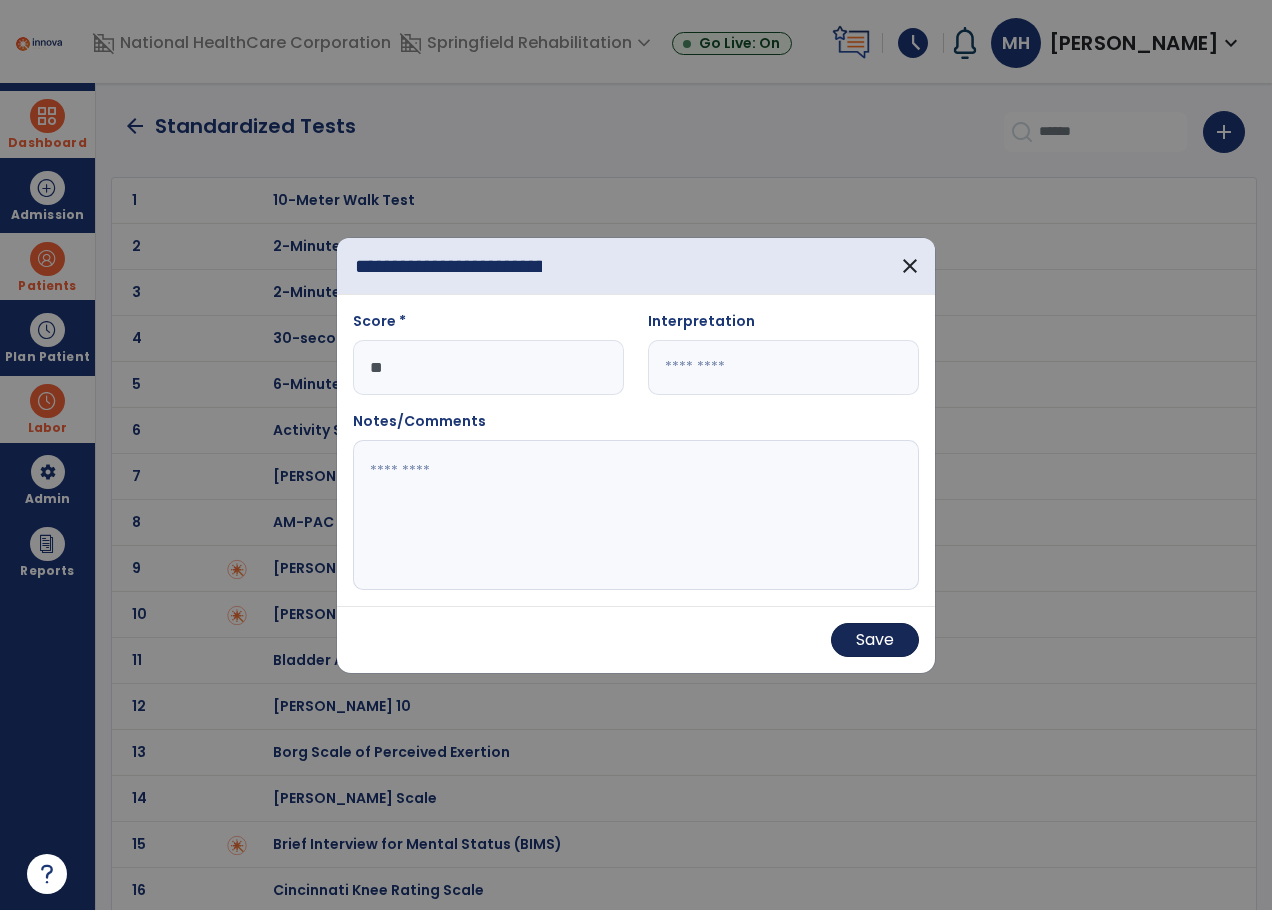 type on "**" 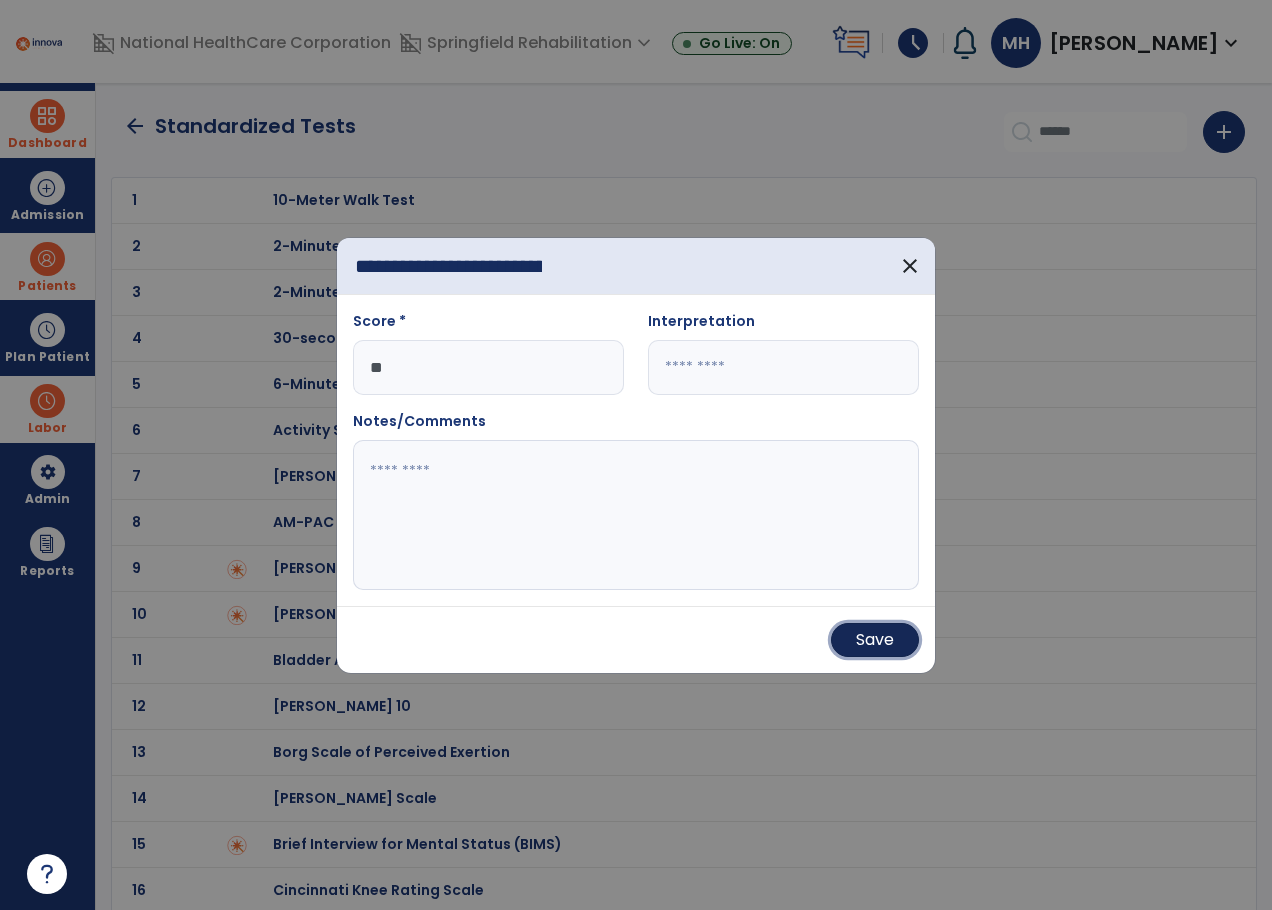 click on "Save" at bounding box center (875, 640) 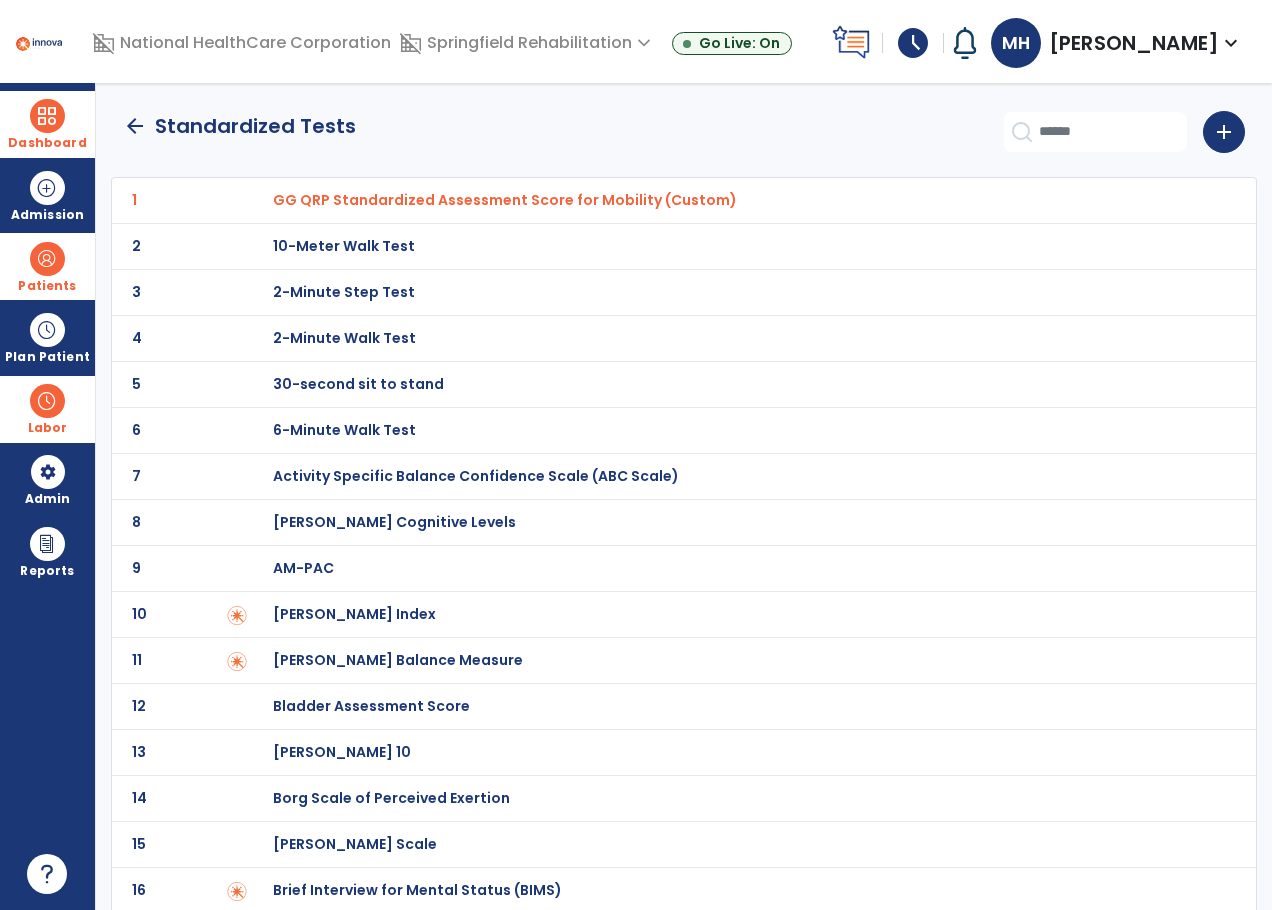 click on "arrow_back" 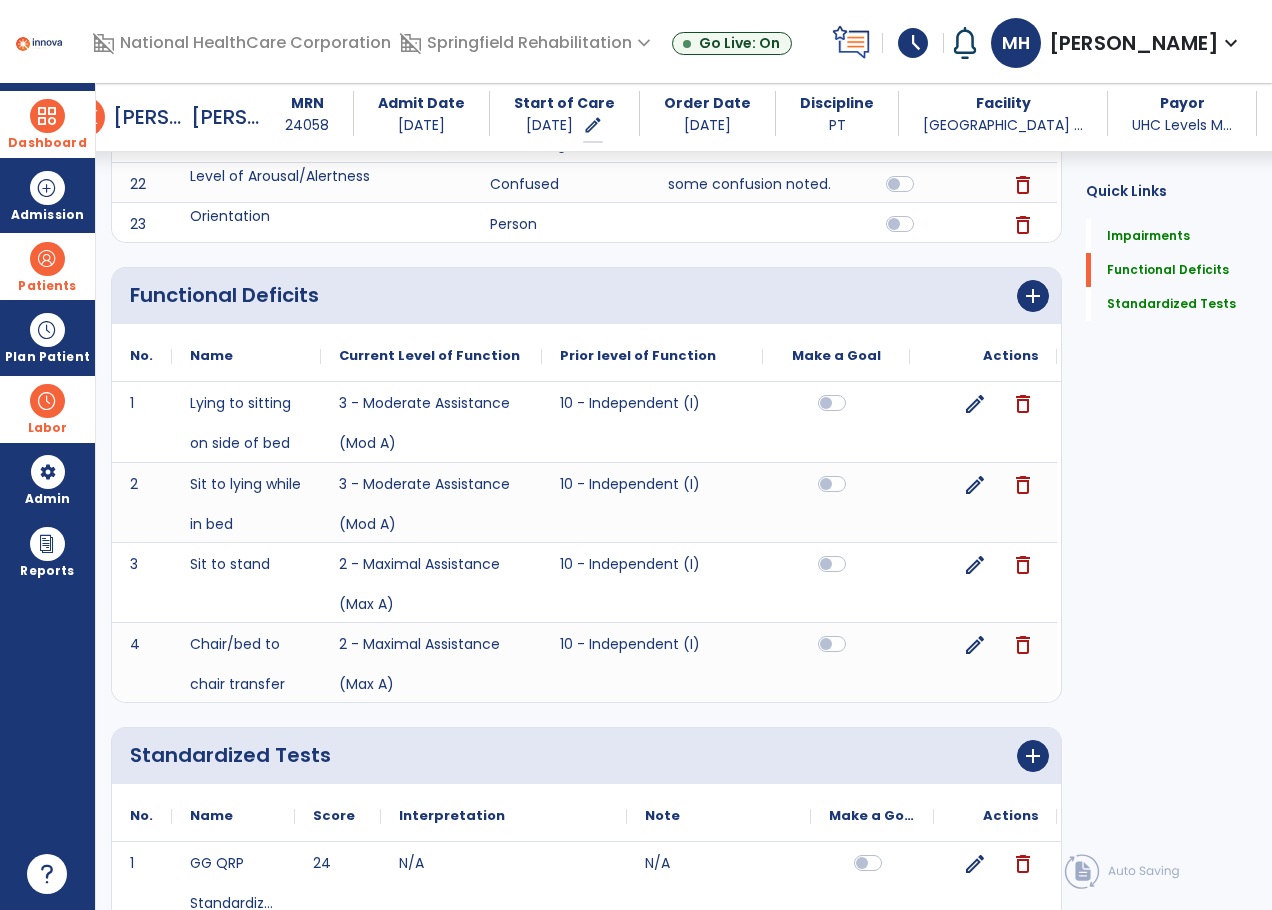 scroll, scrollTop: 2260, scrollLeft: 0, axis: vertical 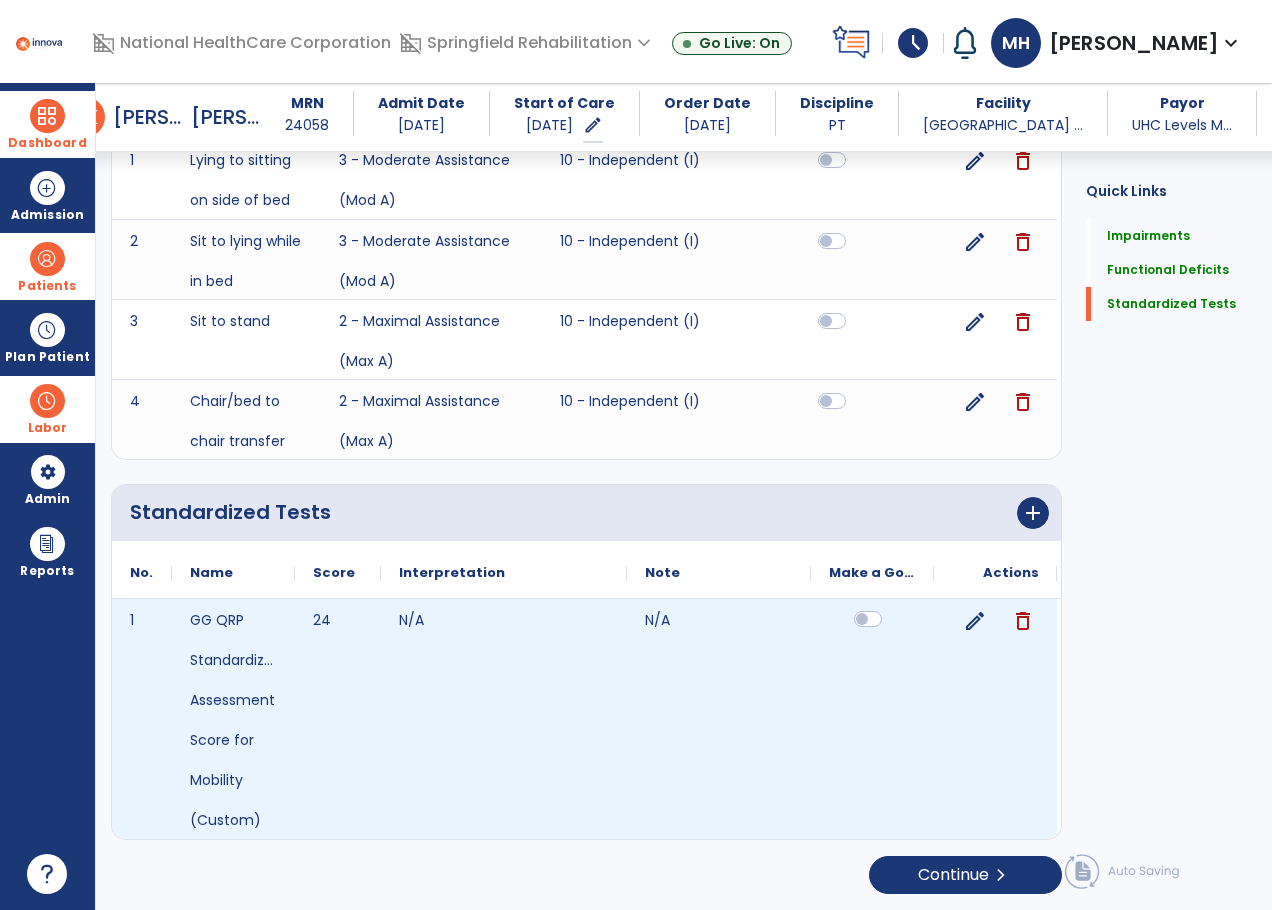 click 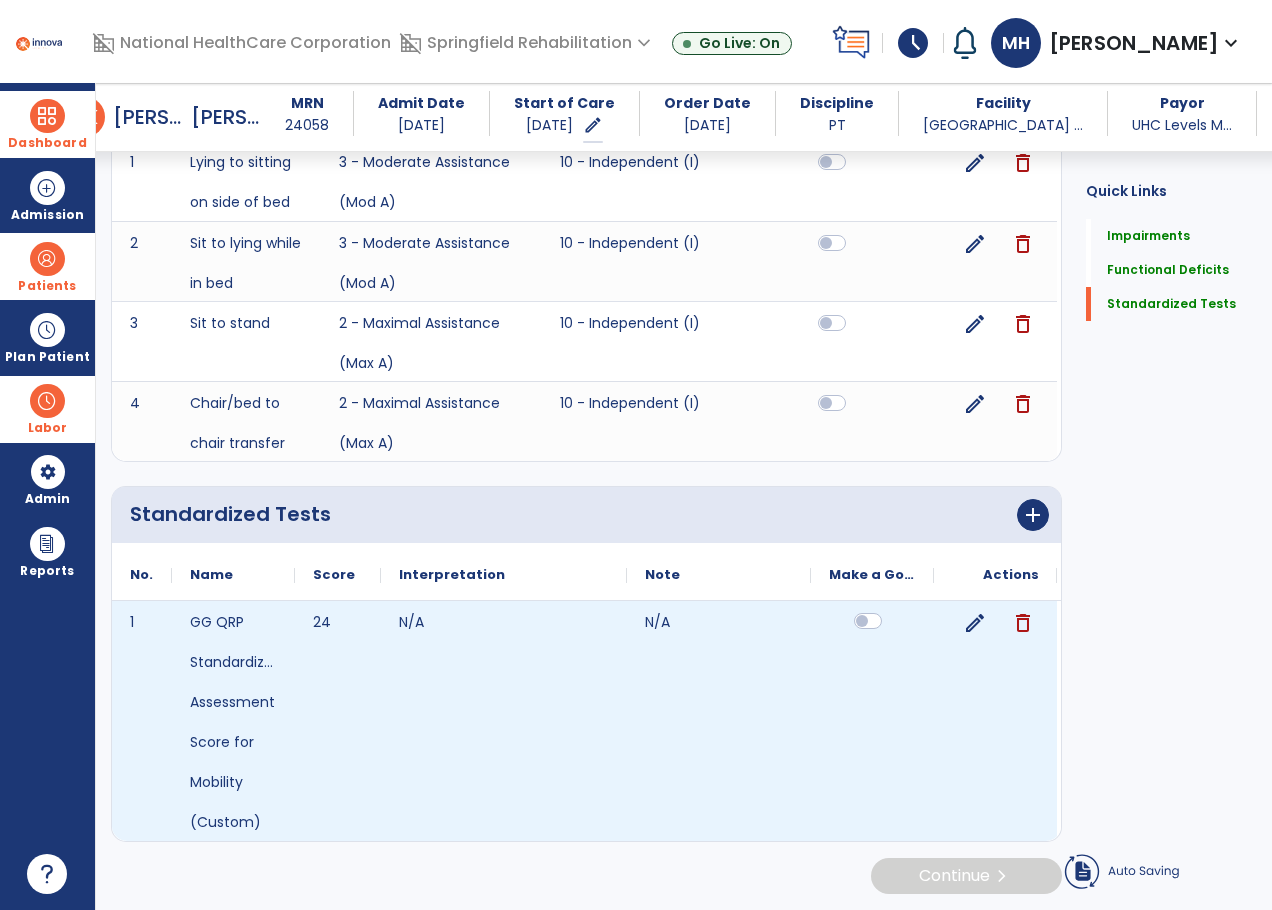 scroll, scrollTop: 2260, scrollLeft: 0, axis: vertical 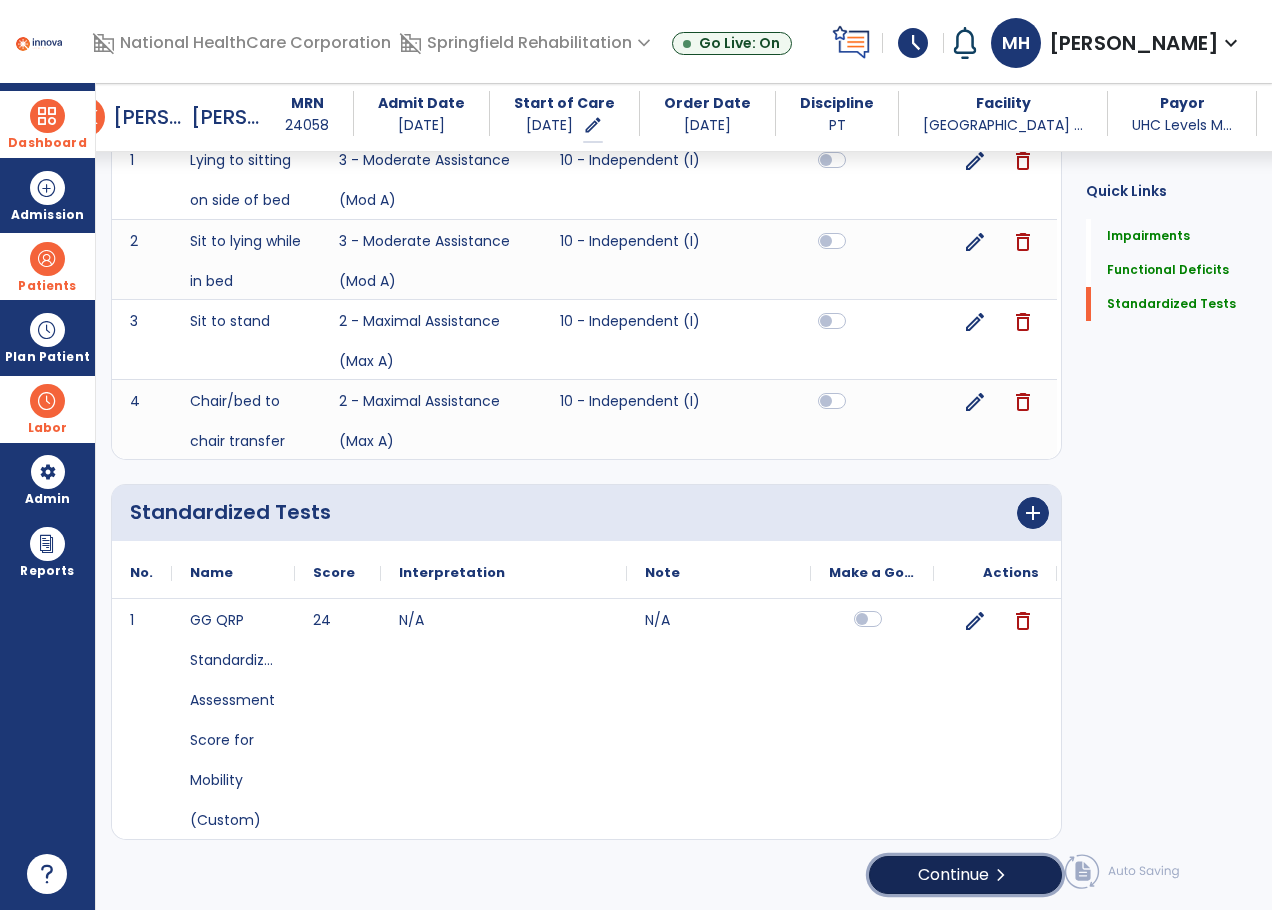 click on "Continue  chevron_right" 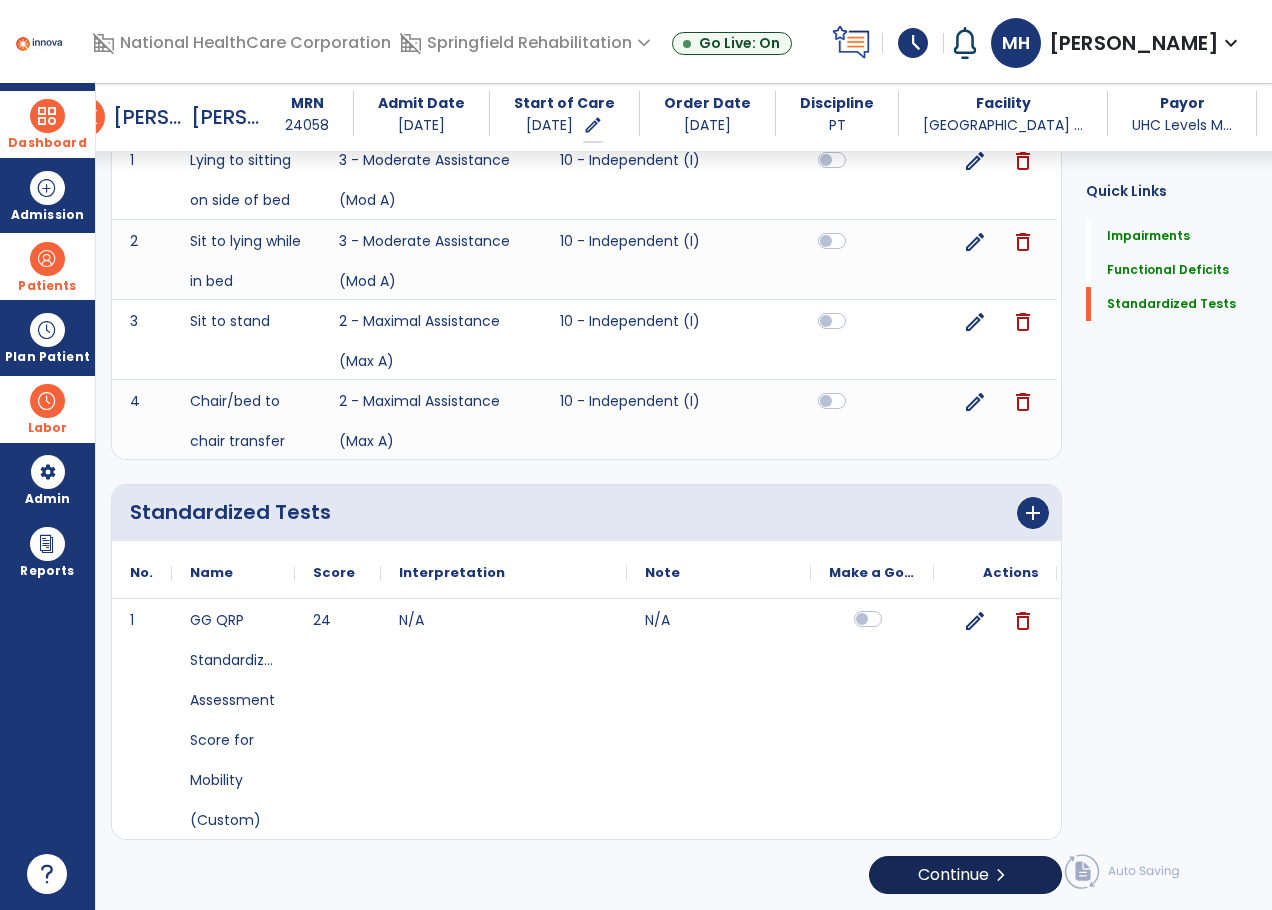 scroll, scrollTop: 0, scrollLeft: 0, axis: both 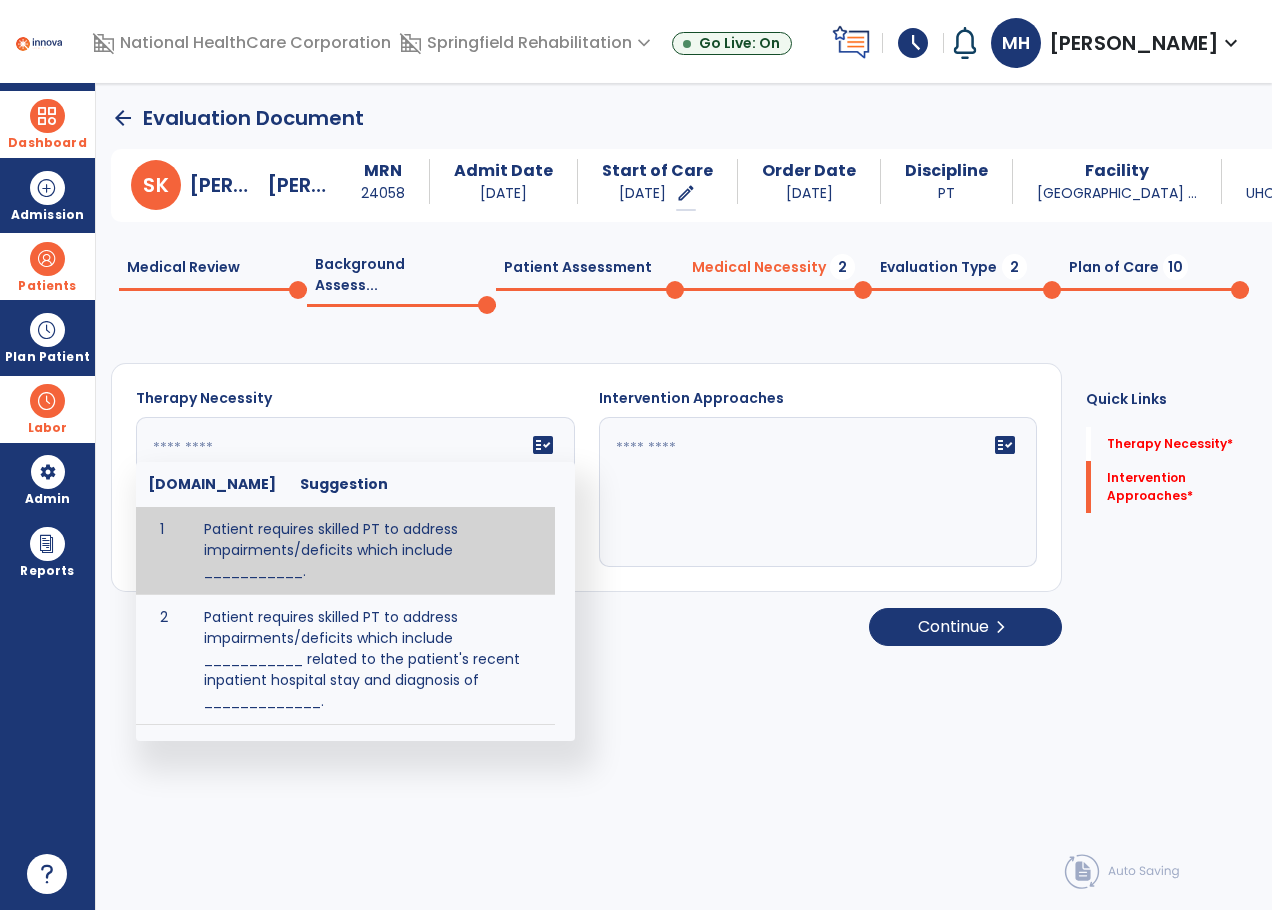 click on "fact_check  [DOMAIN_NAME] Suggestion 1 Patient requires skilled PT to address impairments/deficits which include ___________. 2 Patient requires skilled PT to address impairments/deficits which include ___________ related to the patient's recent inpatient hospital stay and diagnosis of _____________." 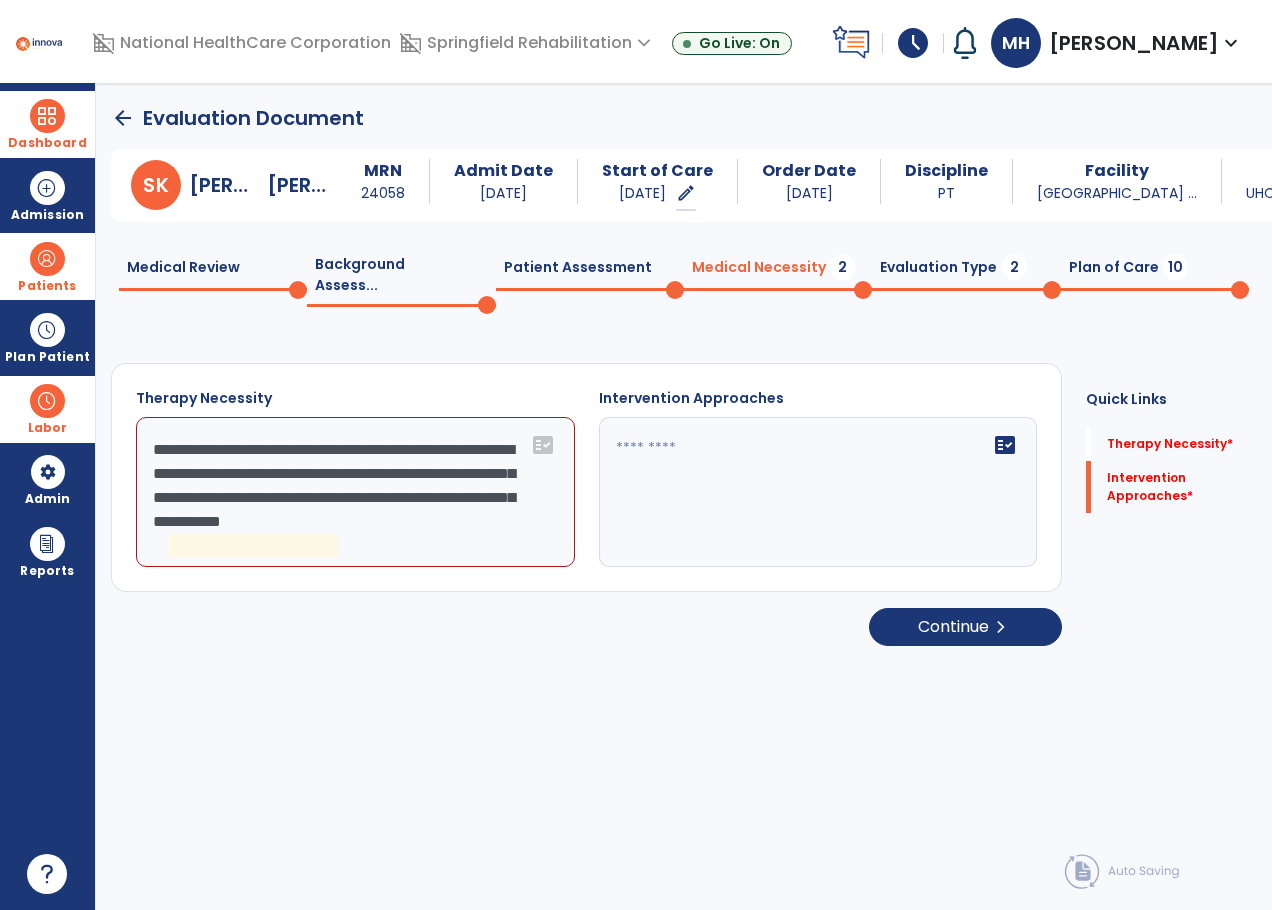 click on "**********" 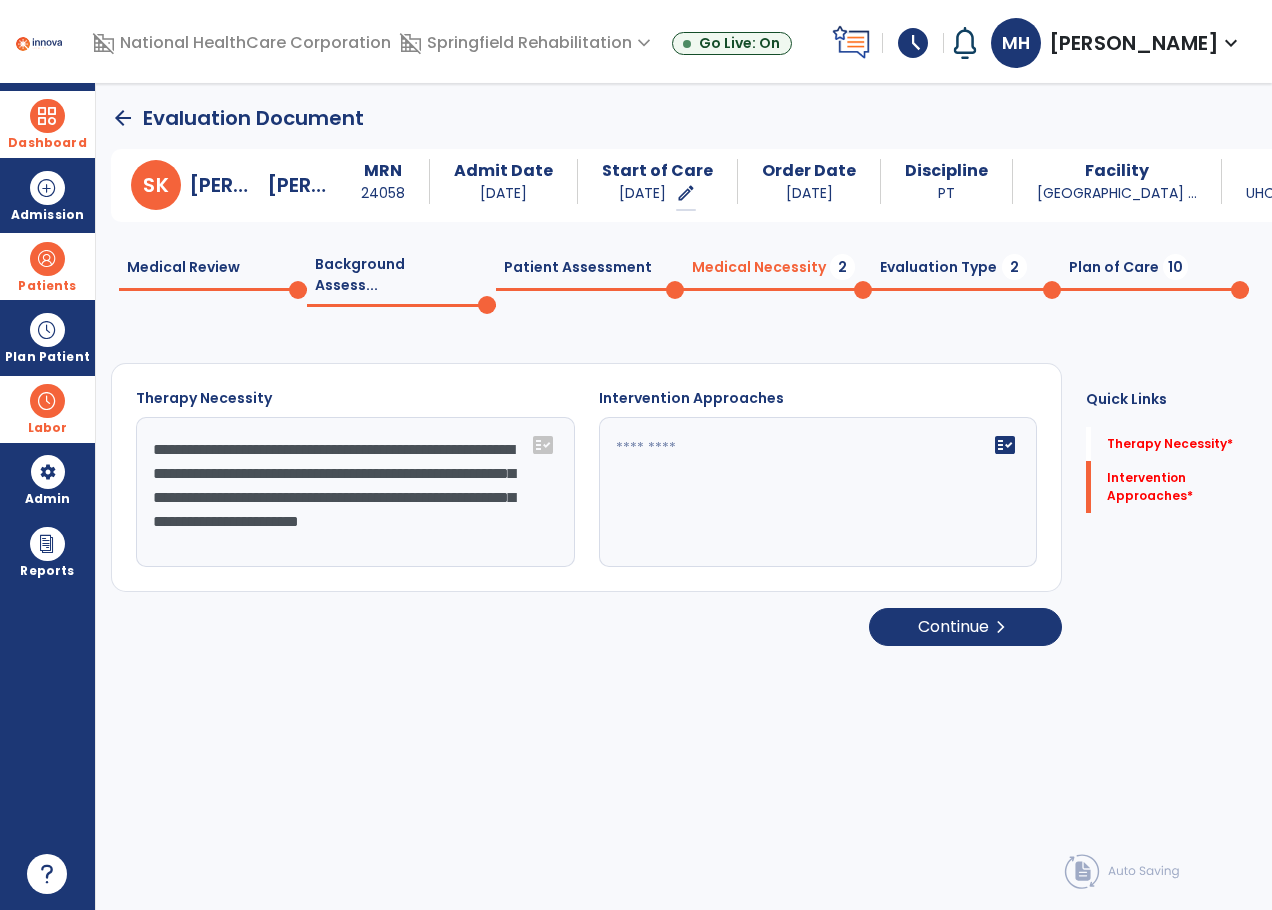 type on "**********" 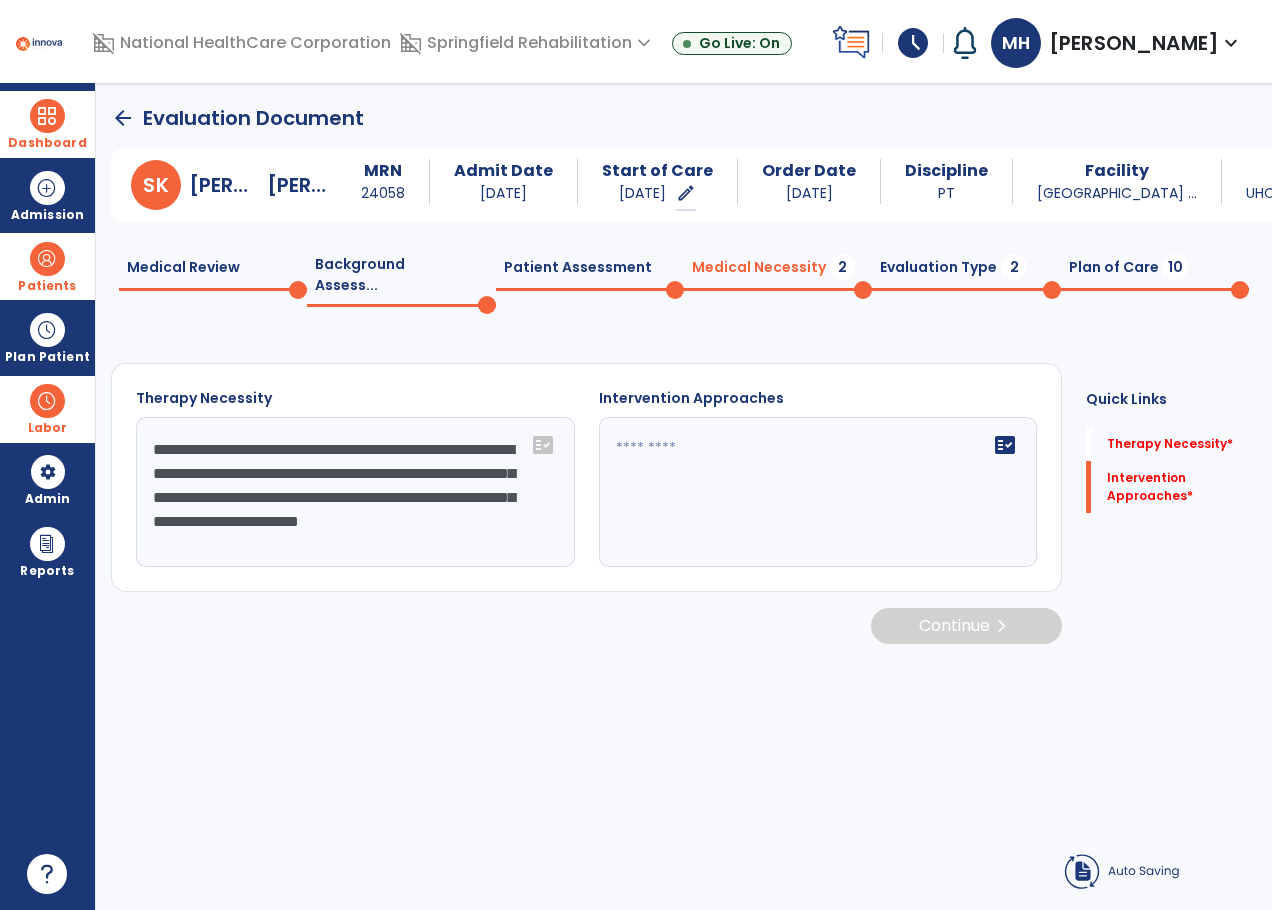 click 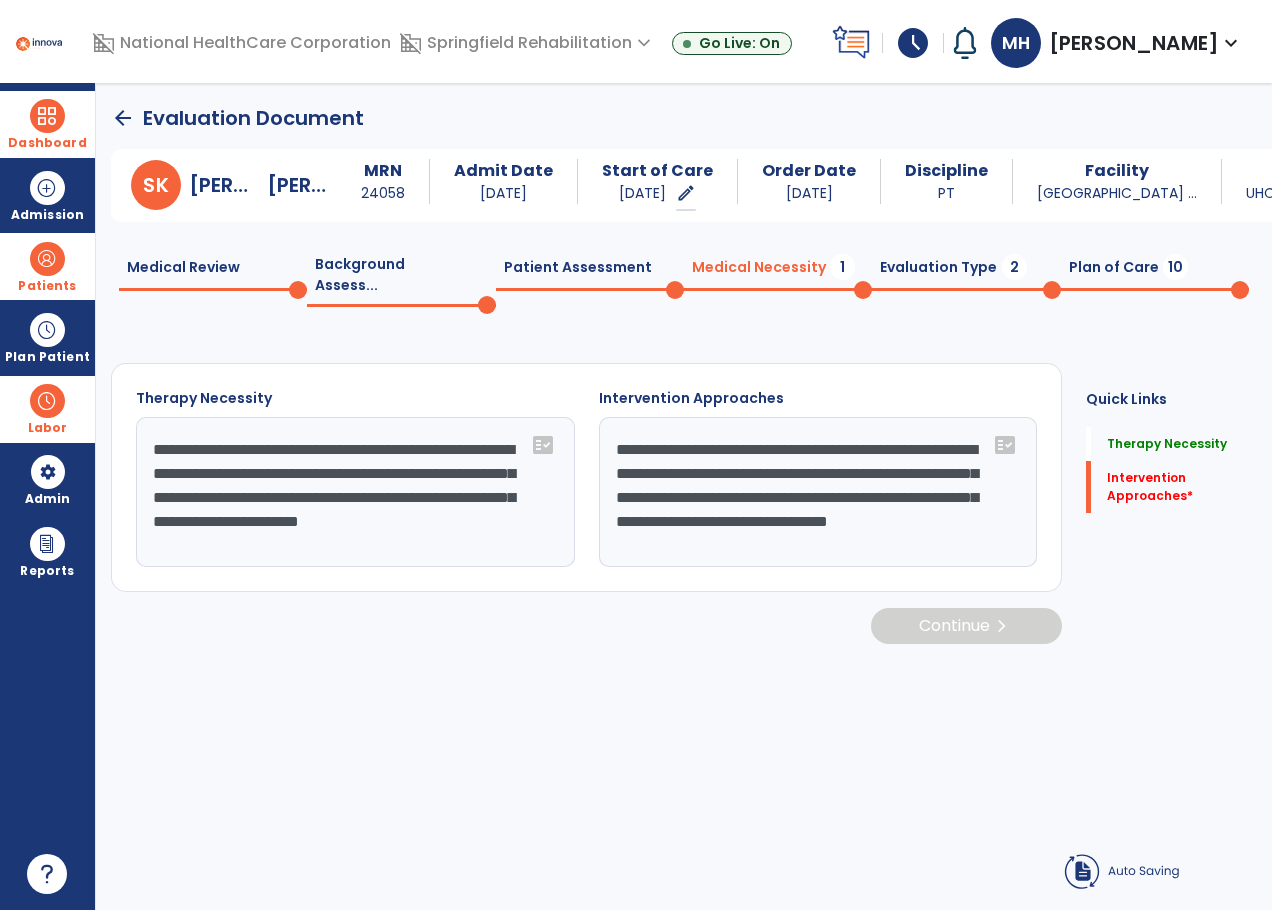 type on "**********" 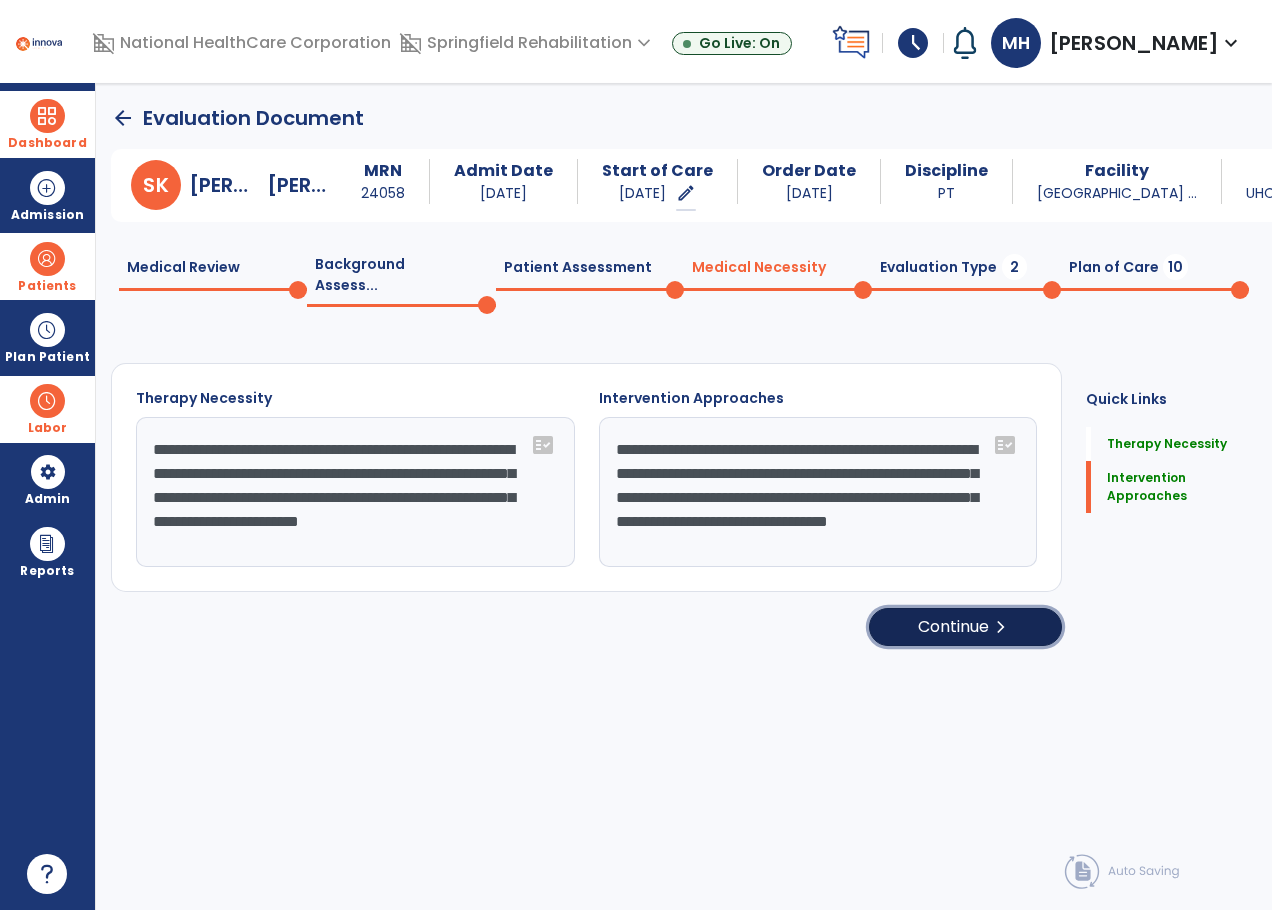 click on "Continue  chevron_right" 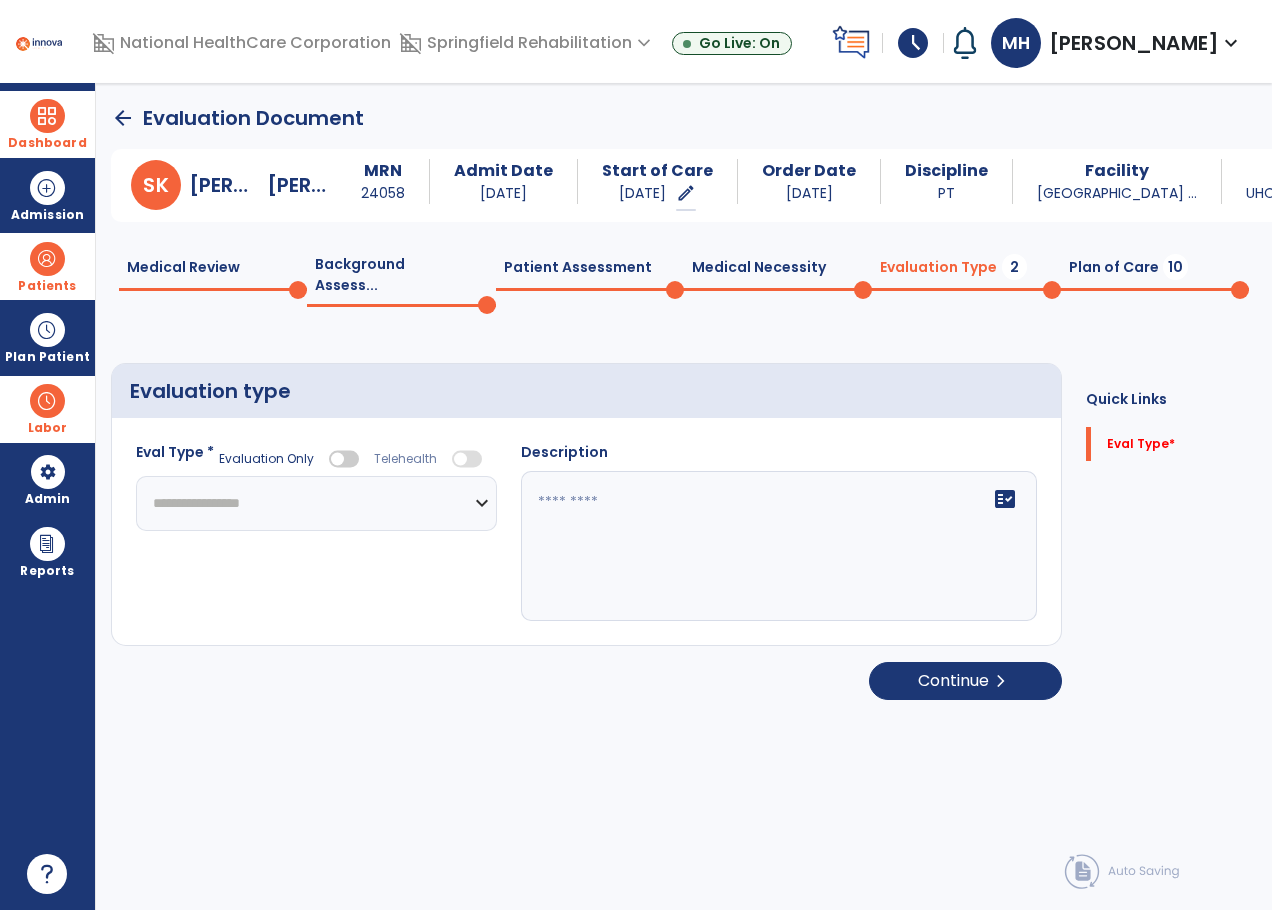 click on "**********" 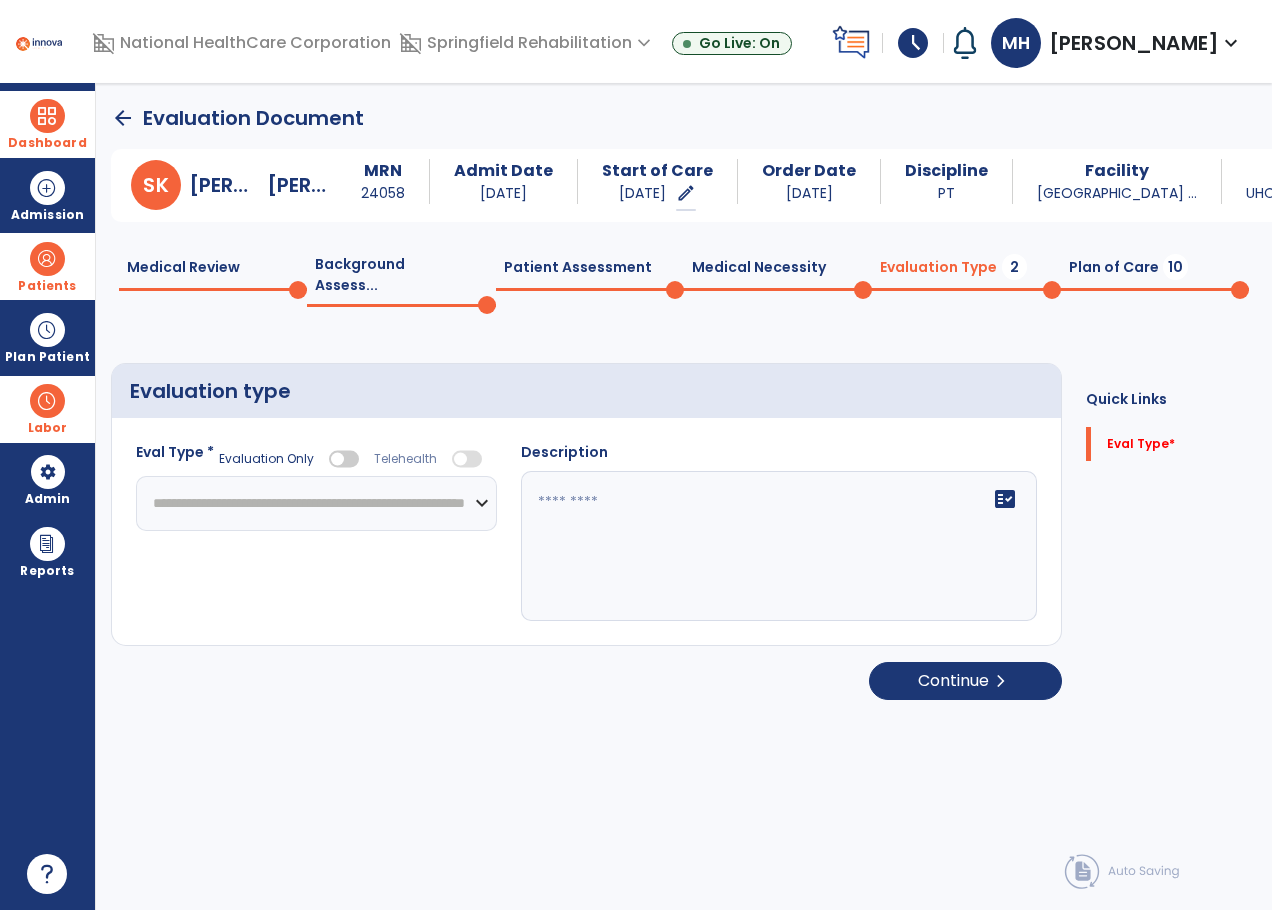 click on "**********" 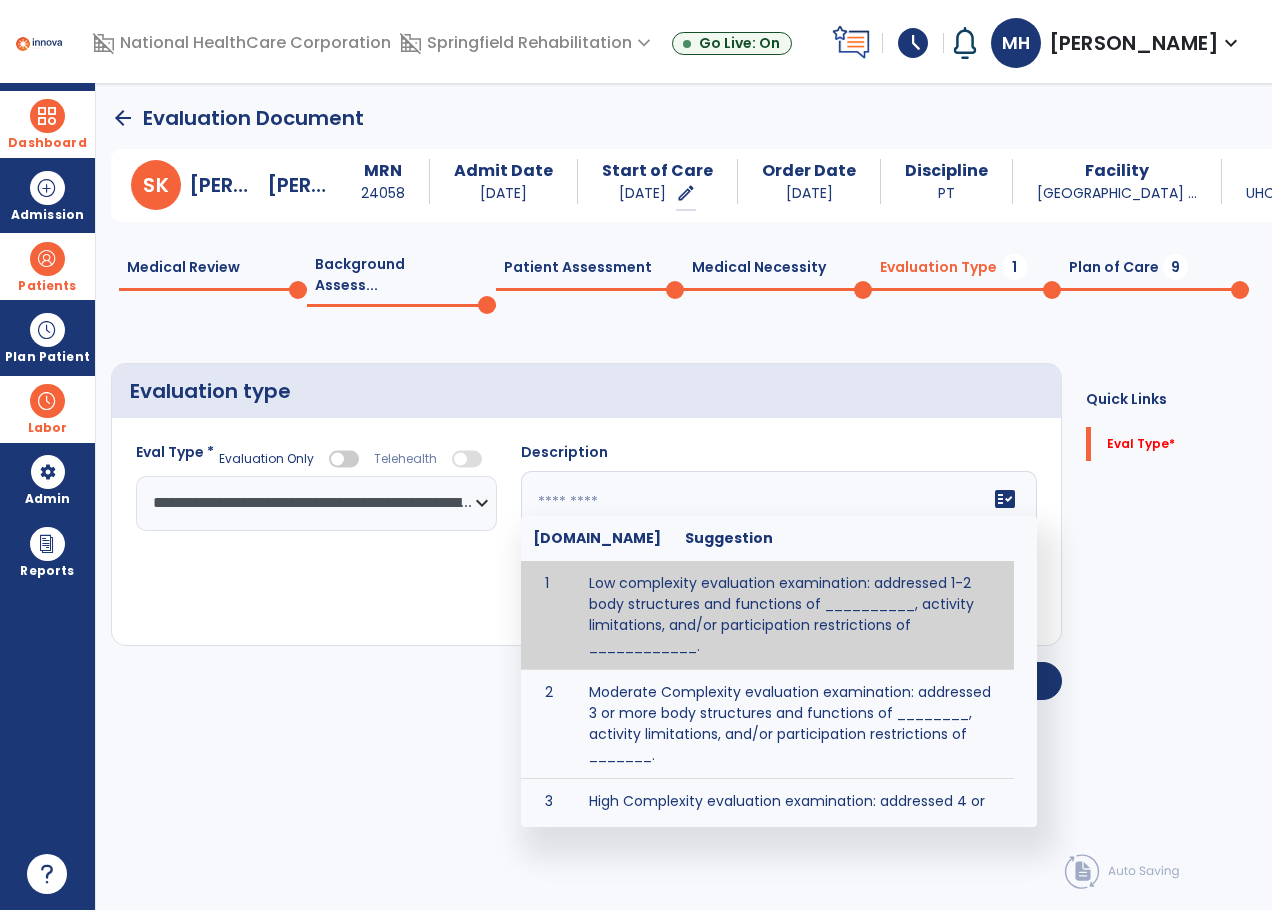 click on "fact_check  [DOMAIN_NAME] Suggestion 1 Low complexity evaluation examination: addressed 1-2 body structures and functions of __________, activity limitations, and/or participation restrictions of ____________. 2 Moderate Complexity evaluation examination: addressed 3 or more body structures and functions of ________, activity limitations, and/or participation restrictions of _______. 3 High Complexity evaluation examination: addressed 4 or more body structures and functions of _______, activity limitations, and/or participation restrictions of _________" 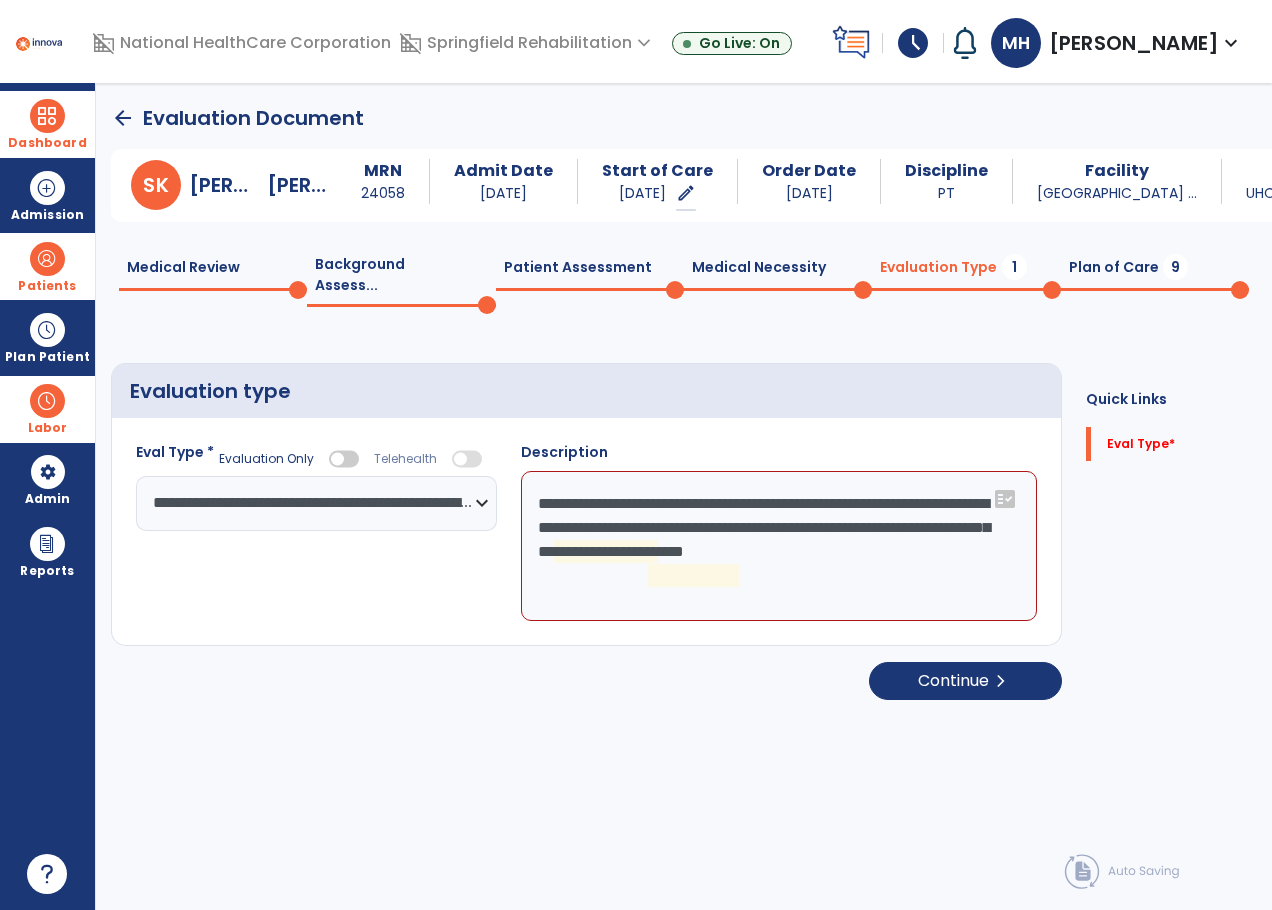 click on "**********" 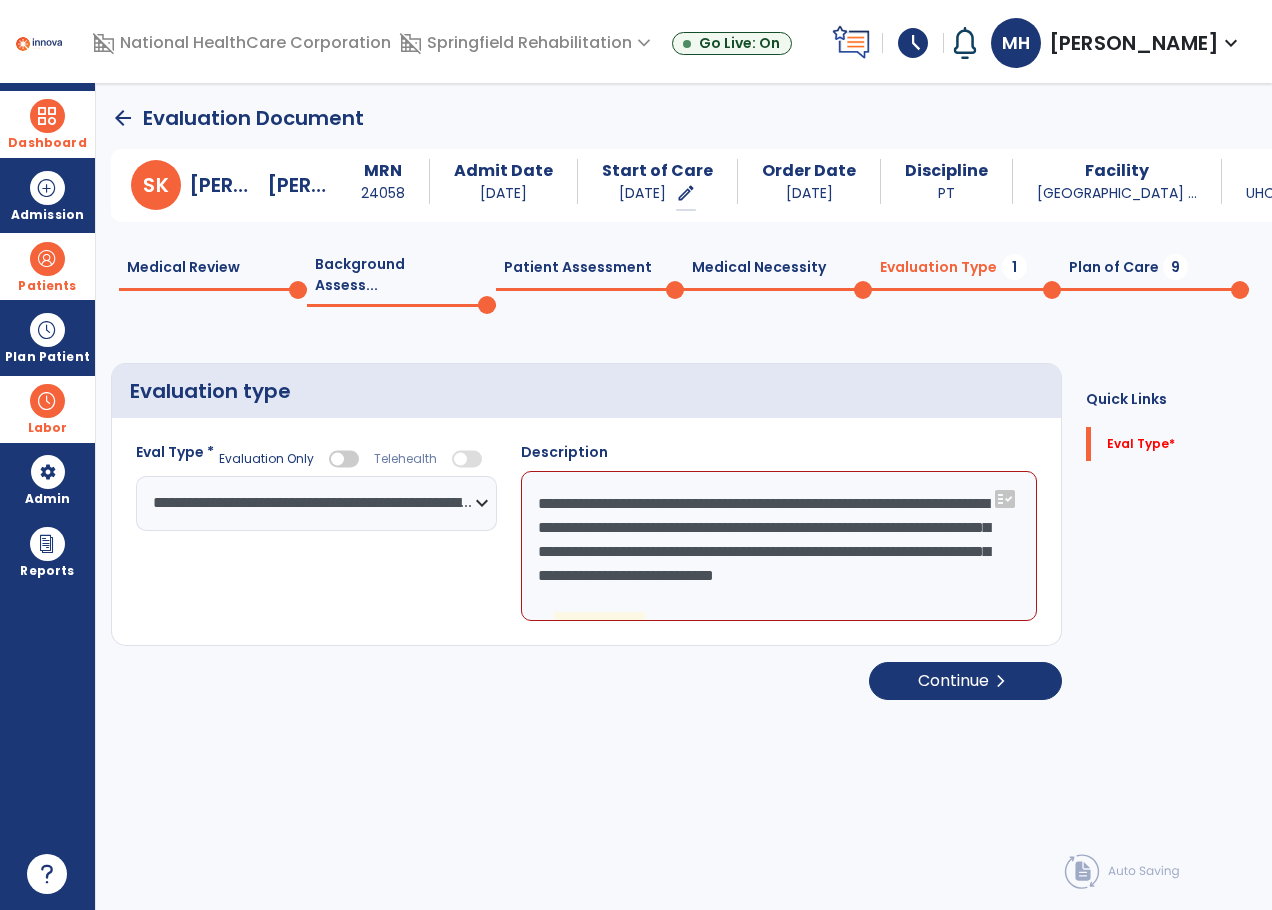 scroll, scrollTop: 21, scrollLeft: 0, axis: vertical 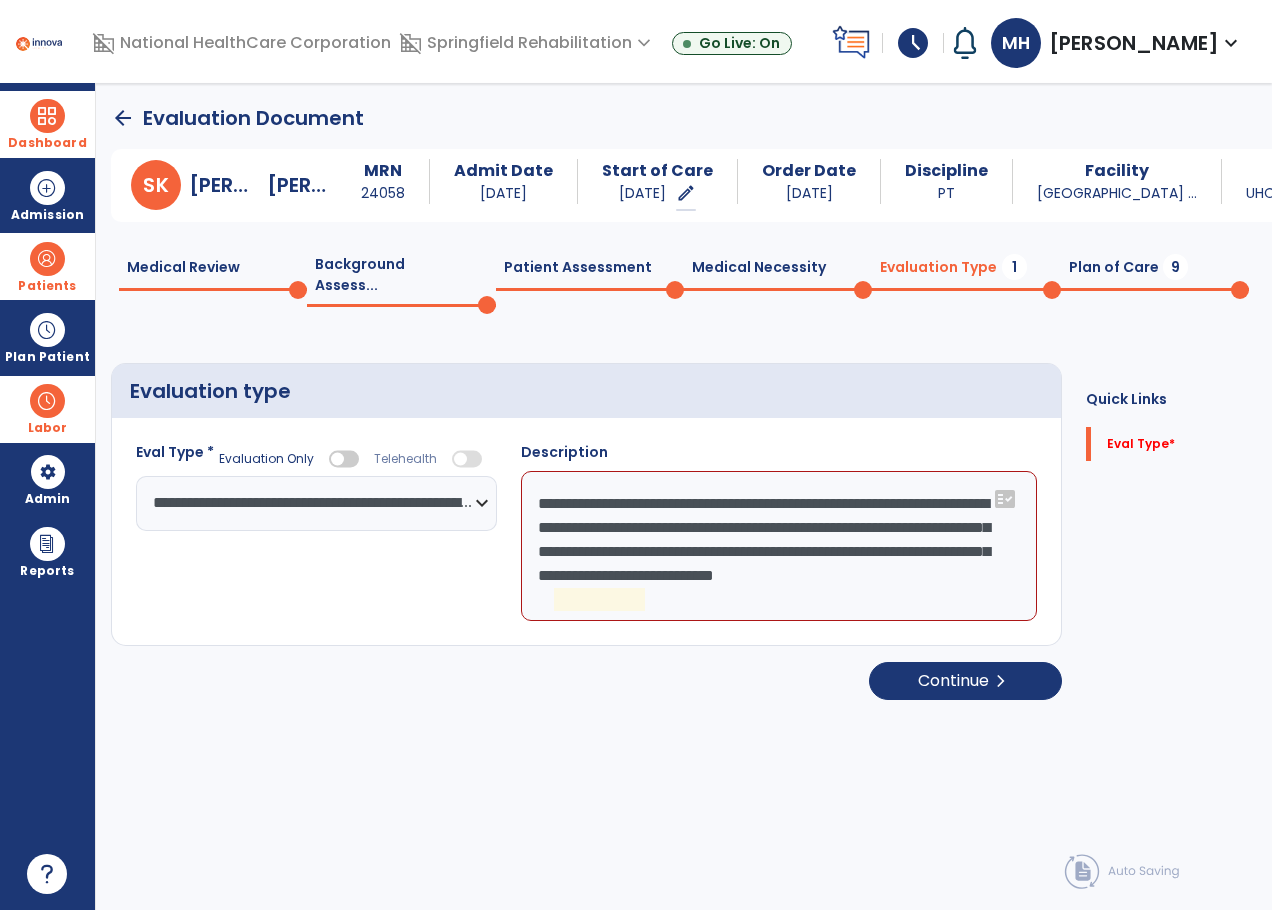 click on "**********" 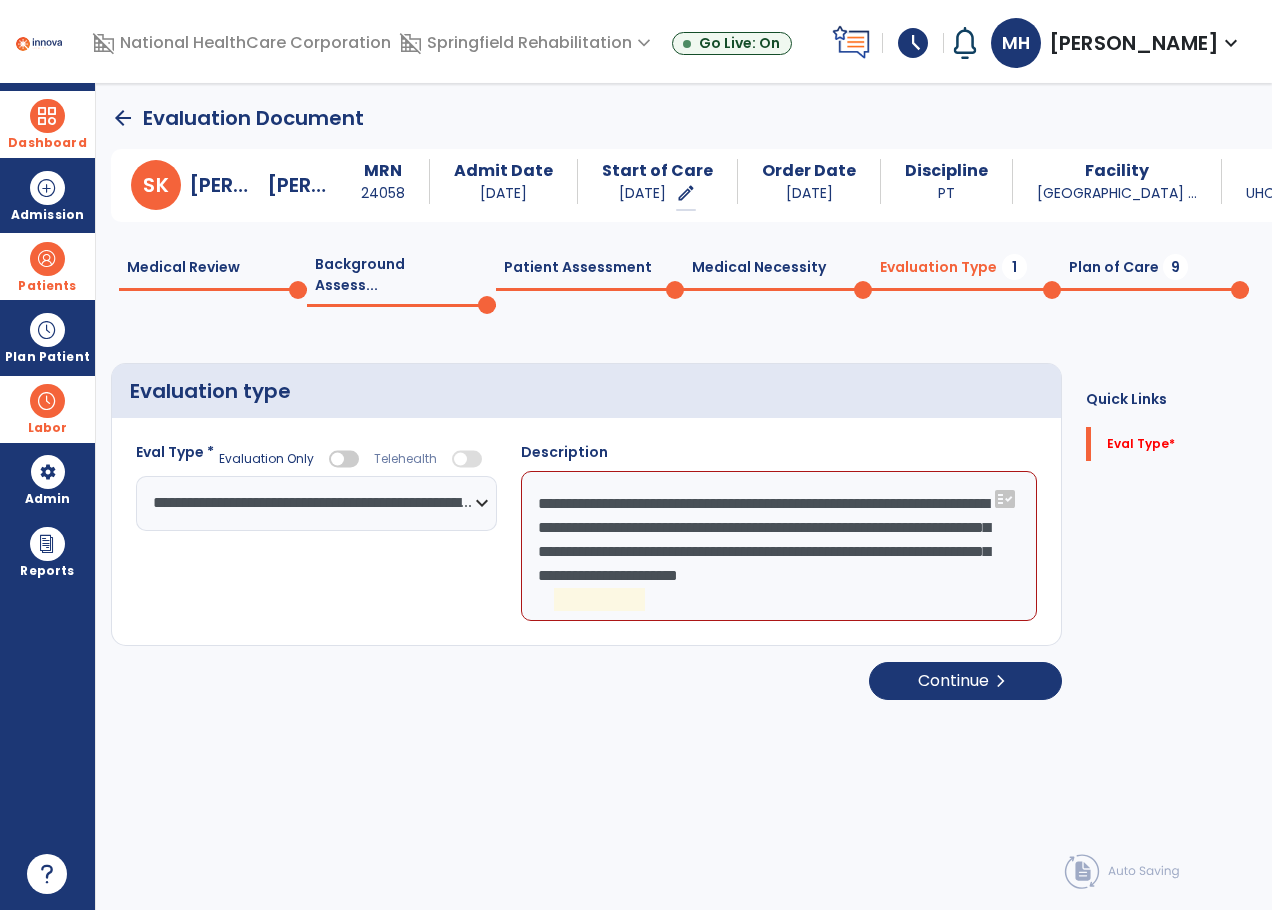 scroll, scrollTop: 0, scrollLeft: 0, axis: both 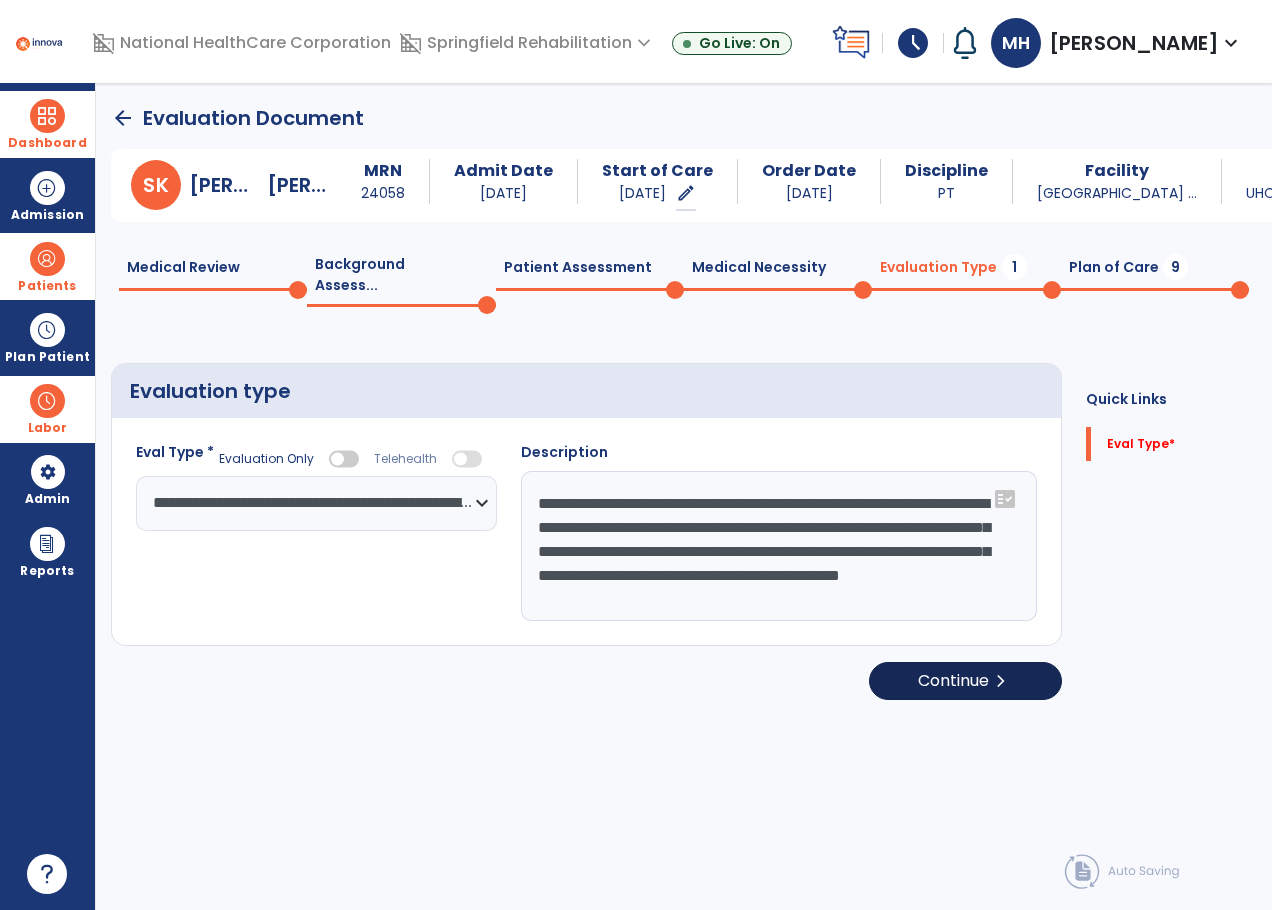 type on "**********" 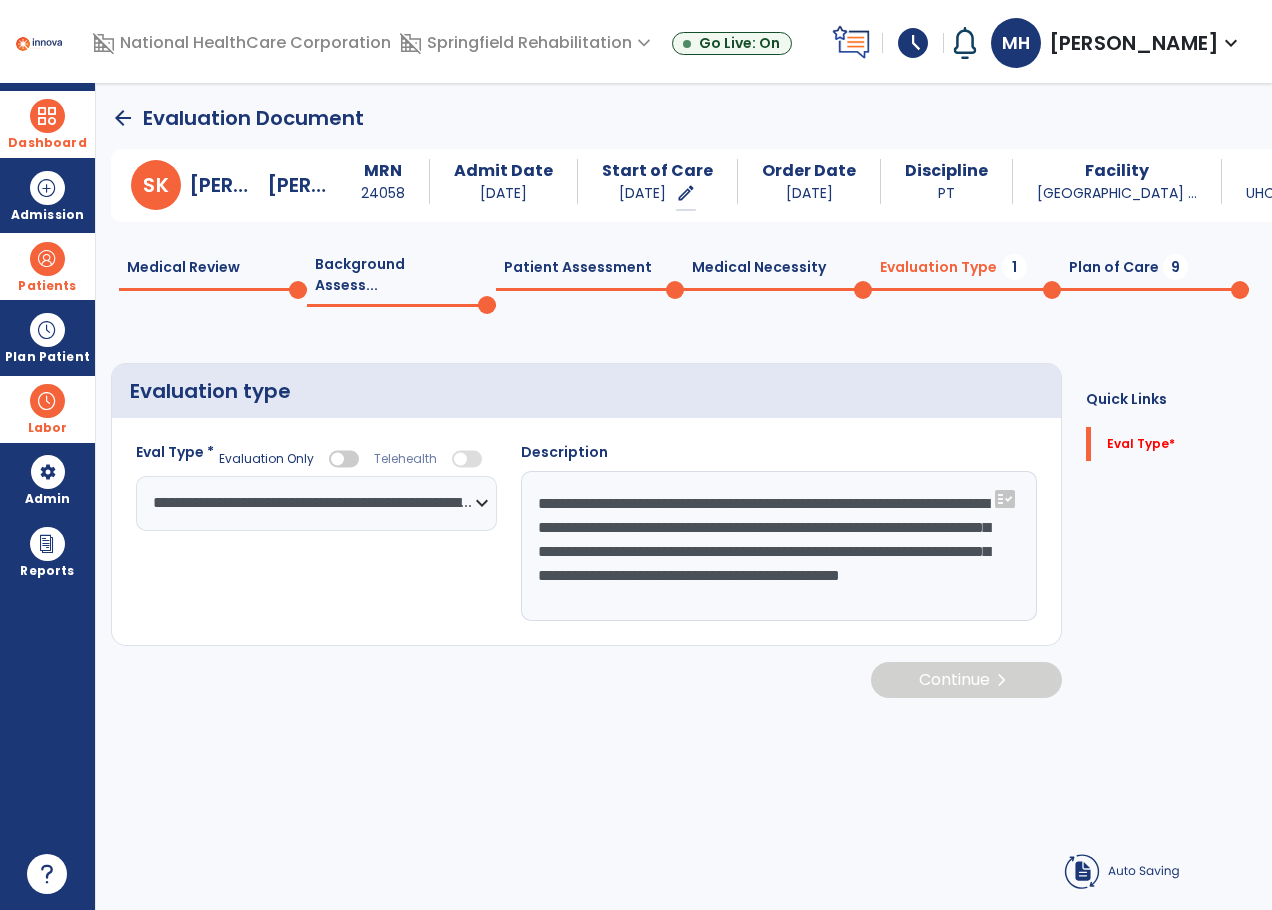 click on "Continue  chevron_right" 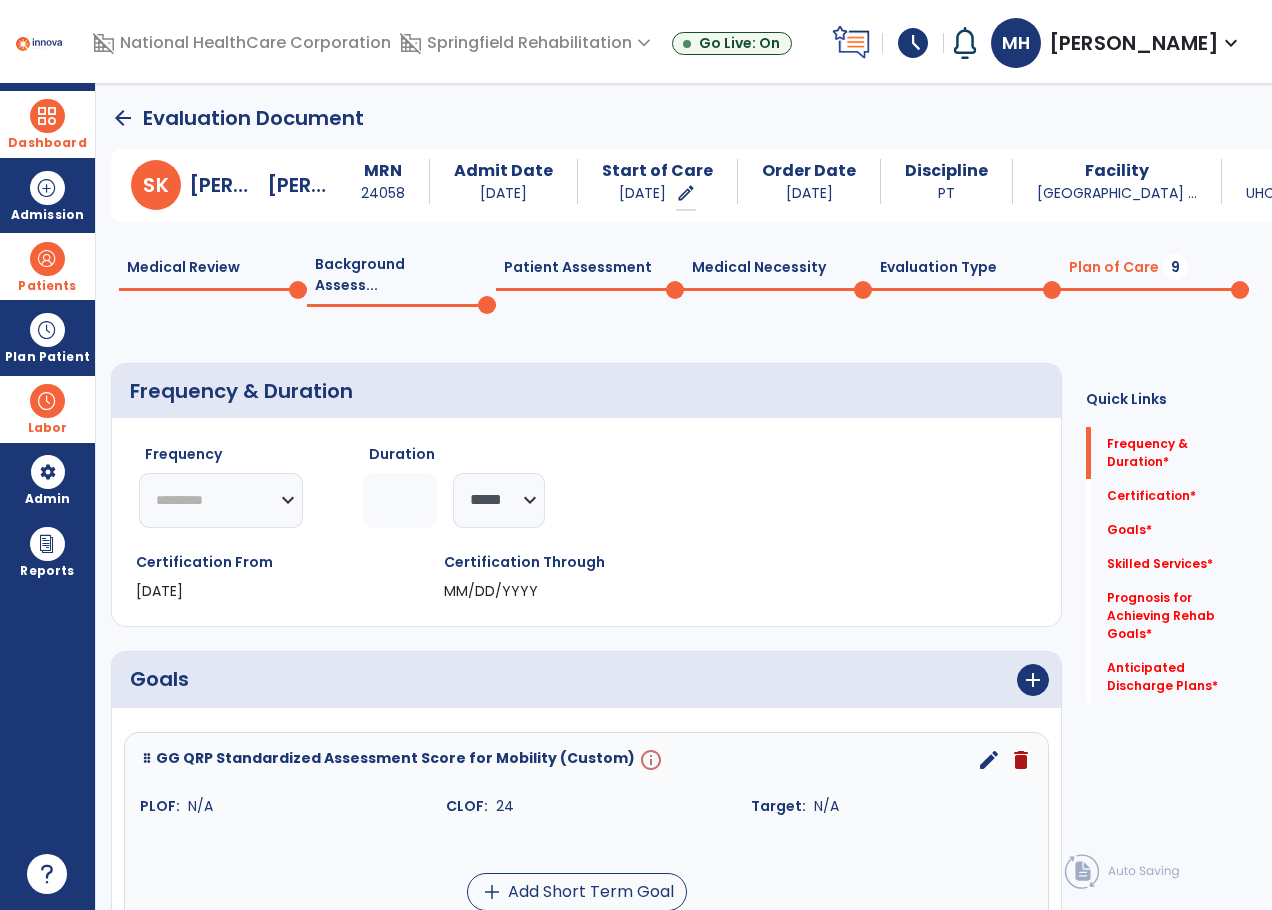 click on "********* ** ** ** ** ** ** **" 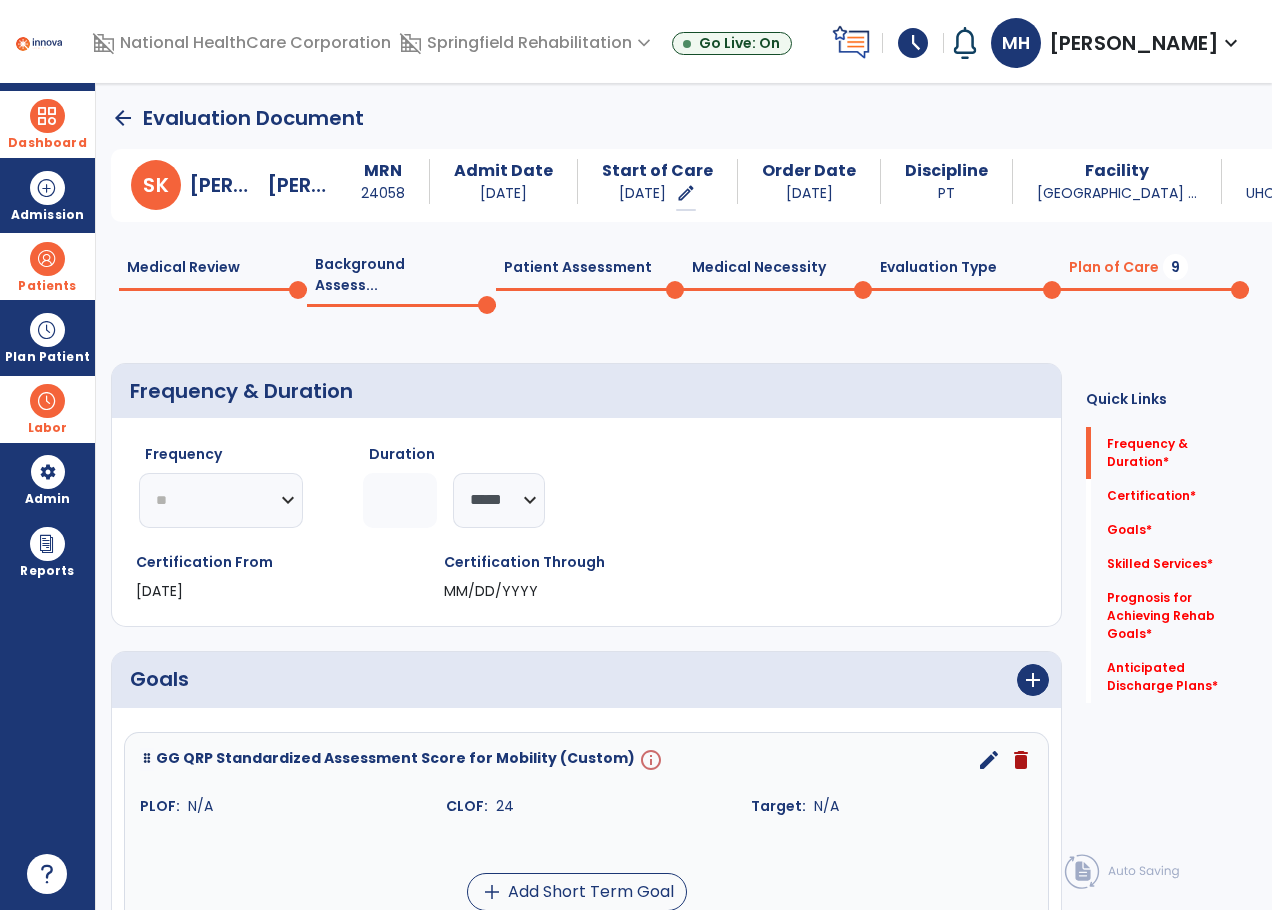 click on "********* ** ** ** ** ** ** **" 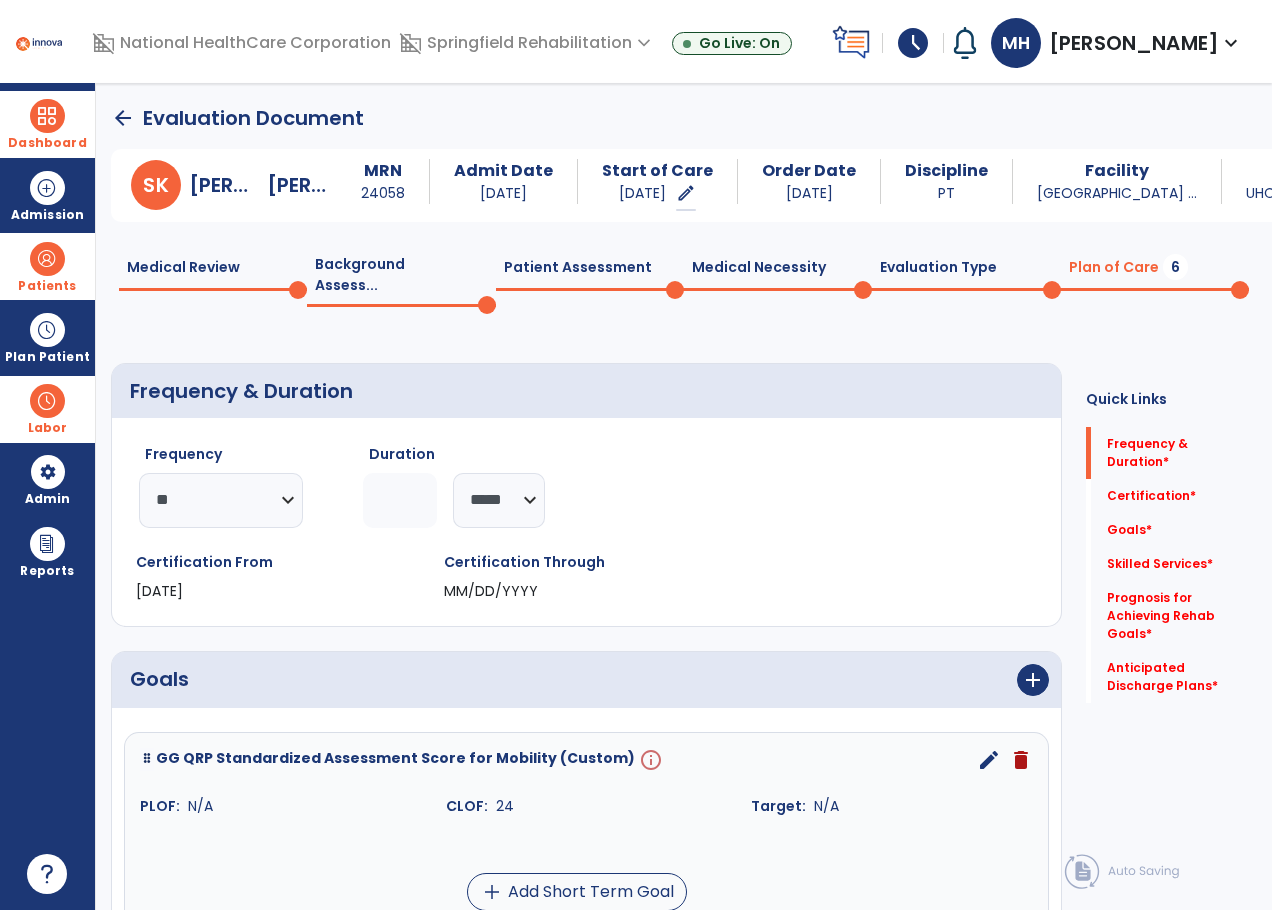 click 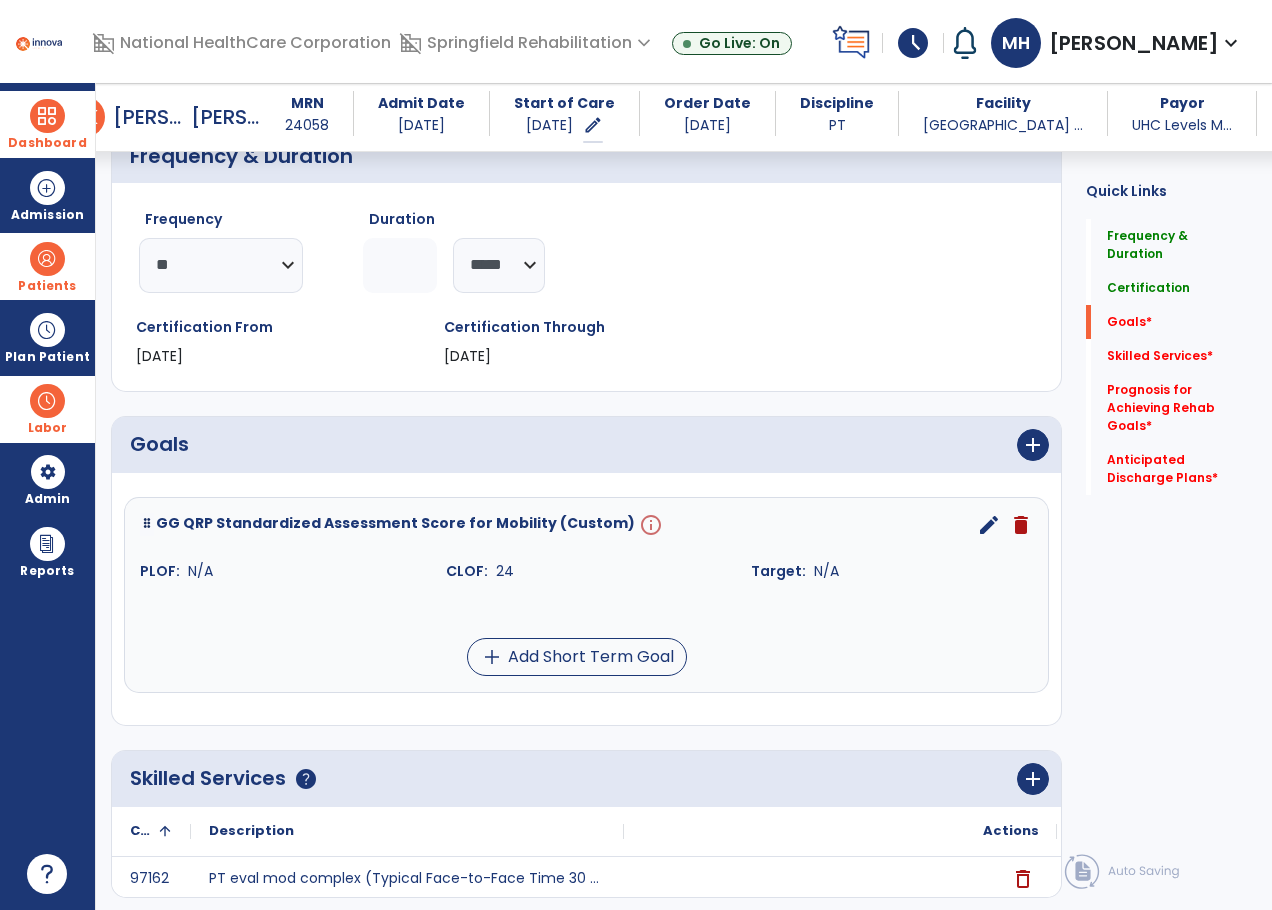 scroll, scrollTop: 300, scrollLeft: 0, axis: vertical 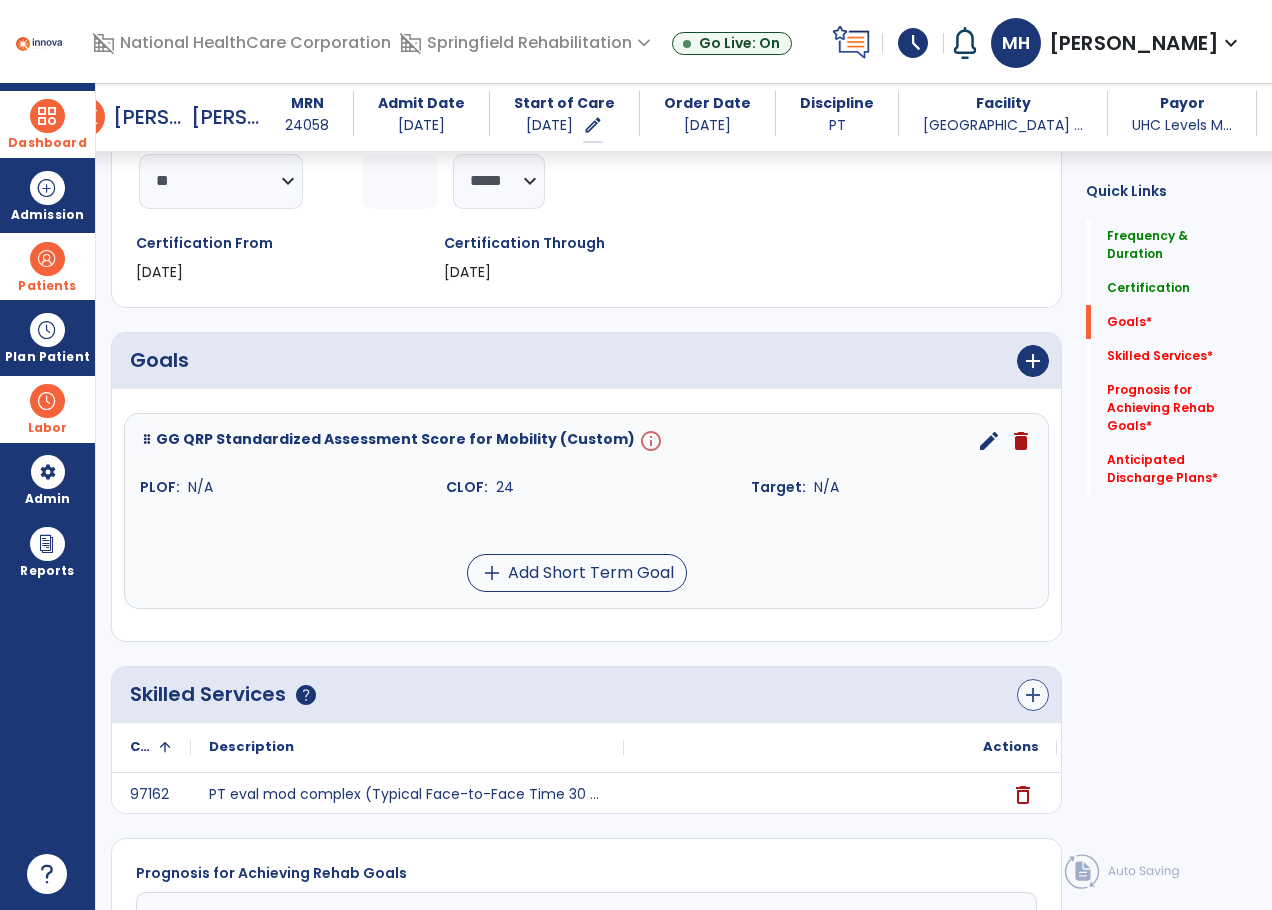 type on "*" 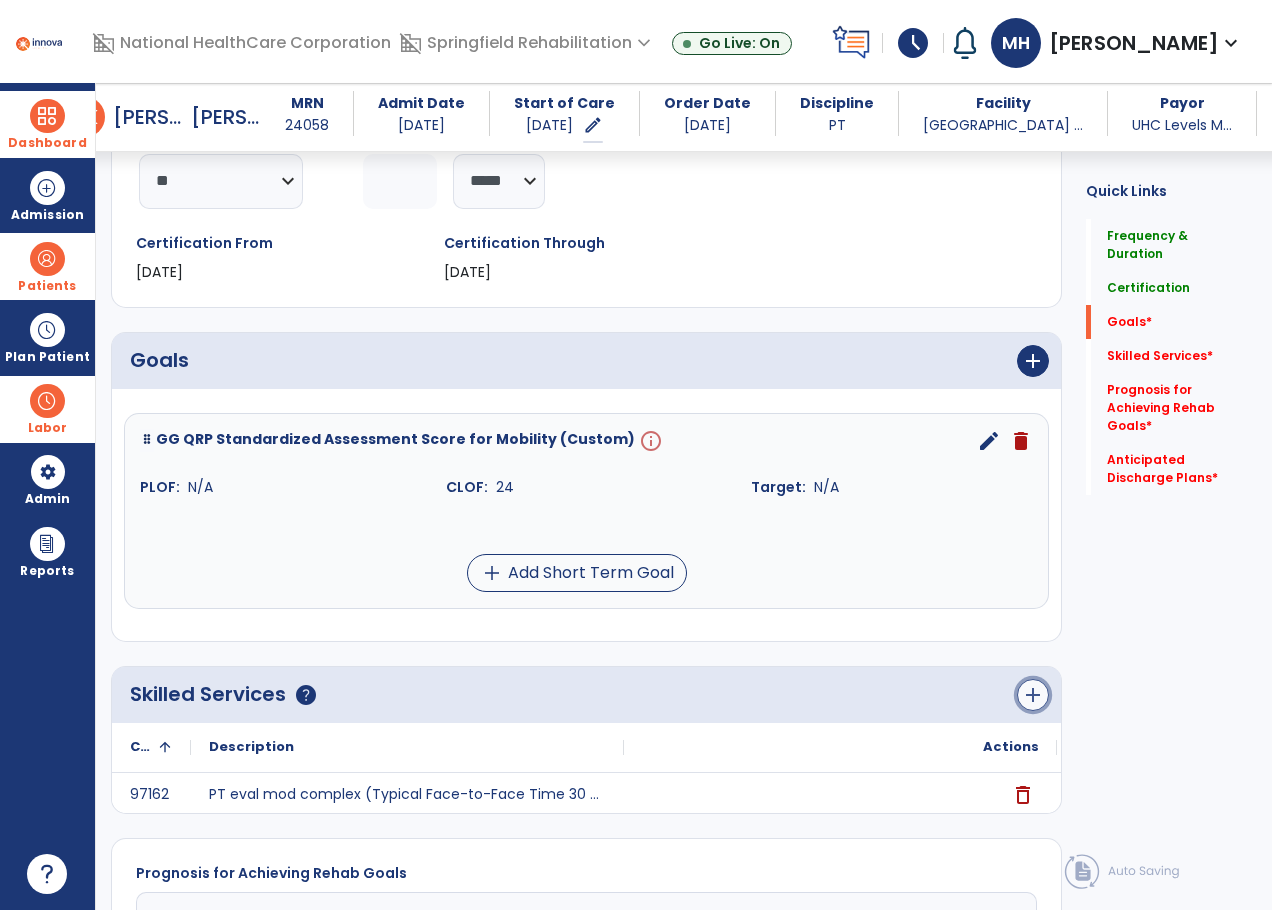 click on "add" 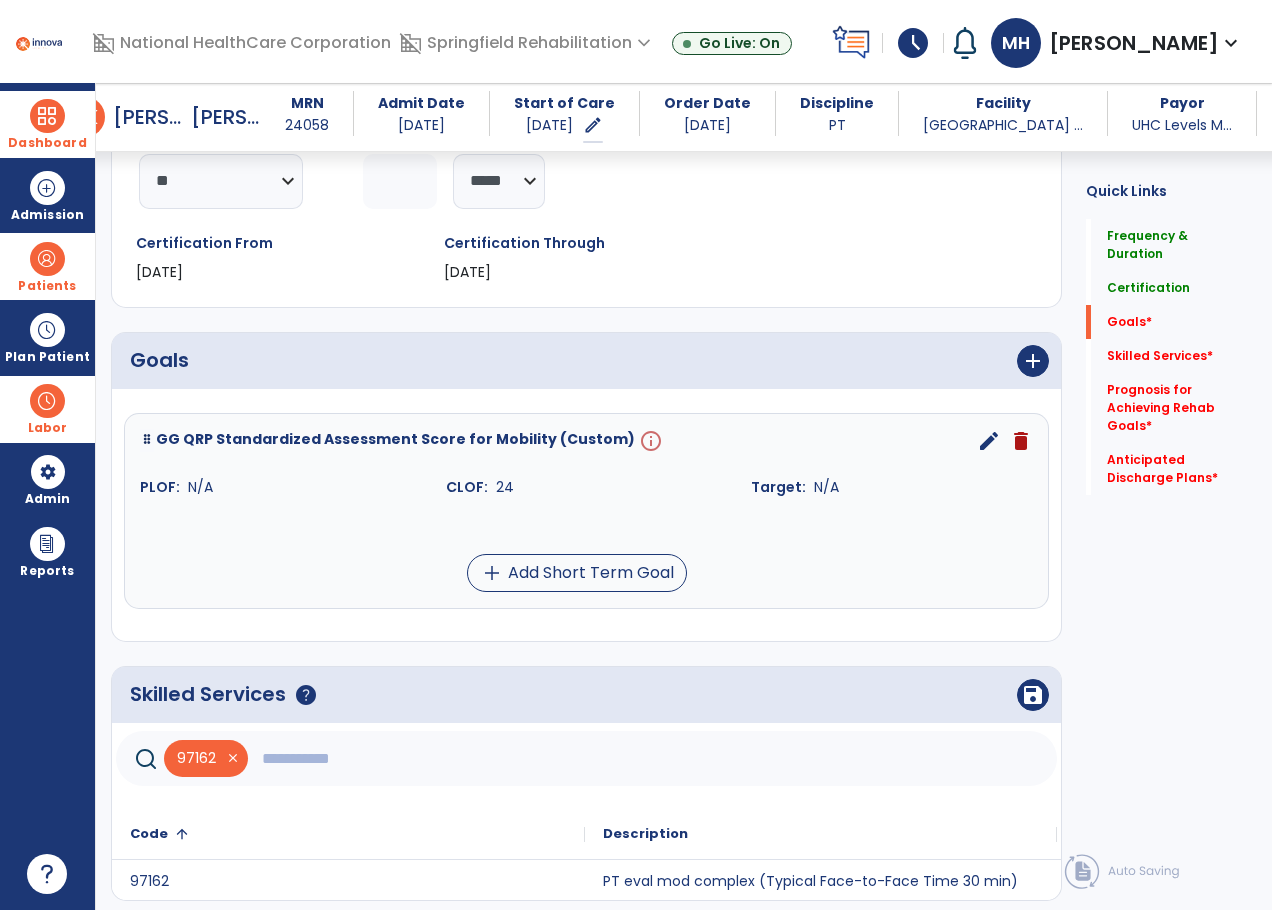 click 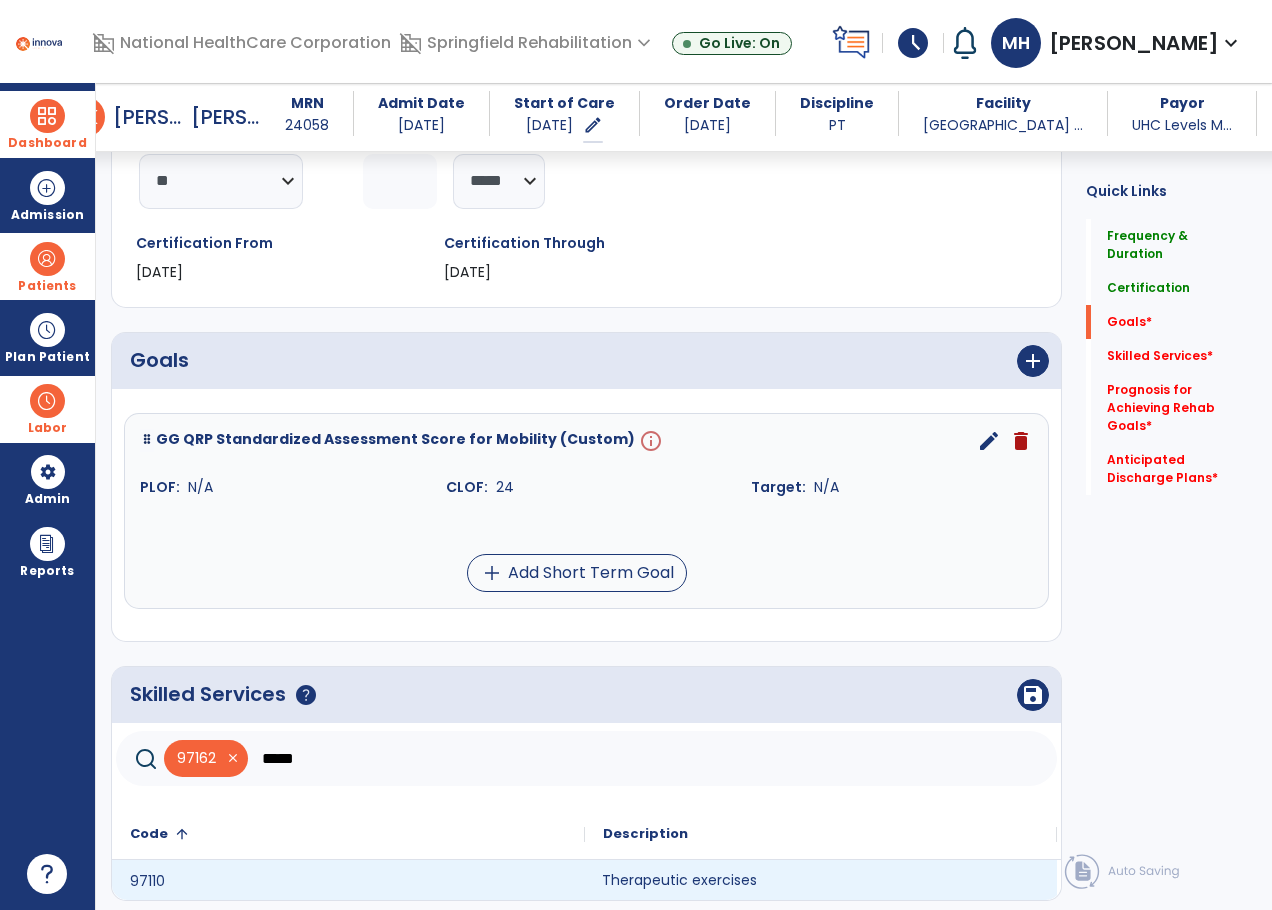 click on "Therapeutic exercises" 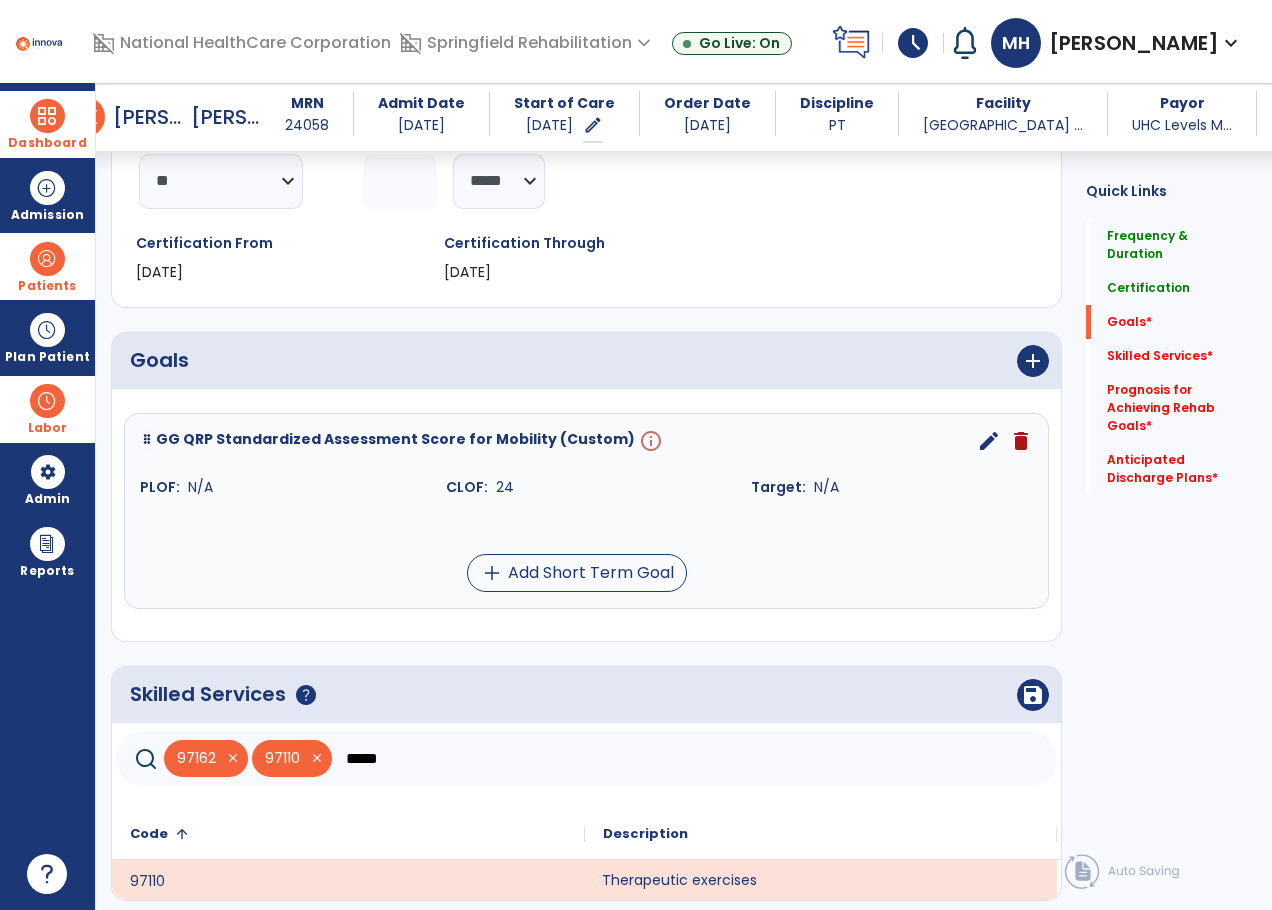 click on "*****" 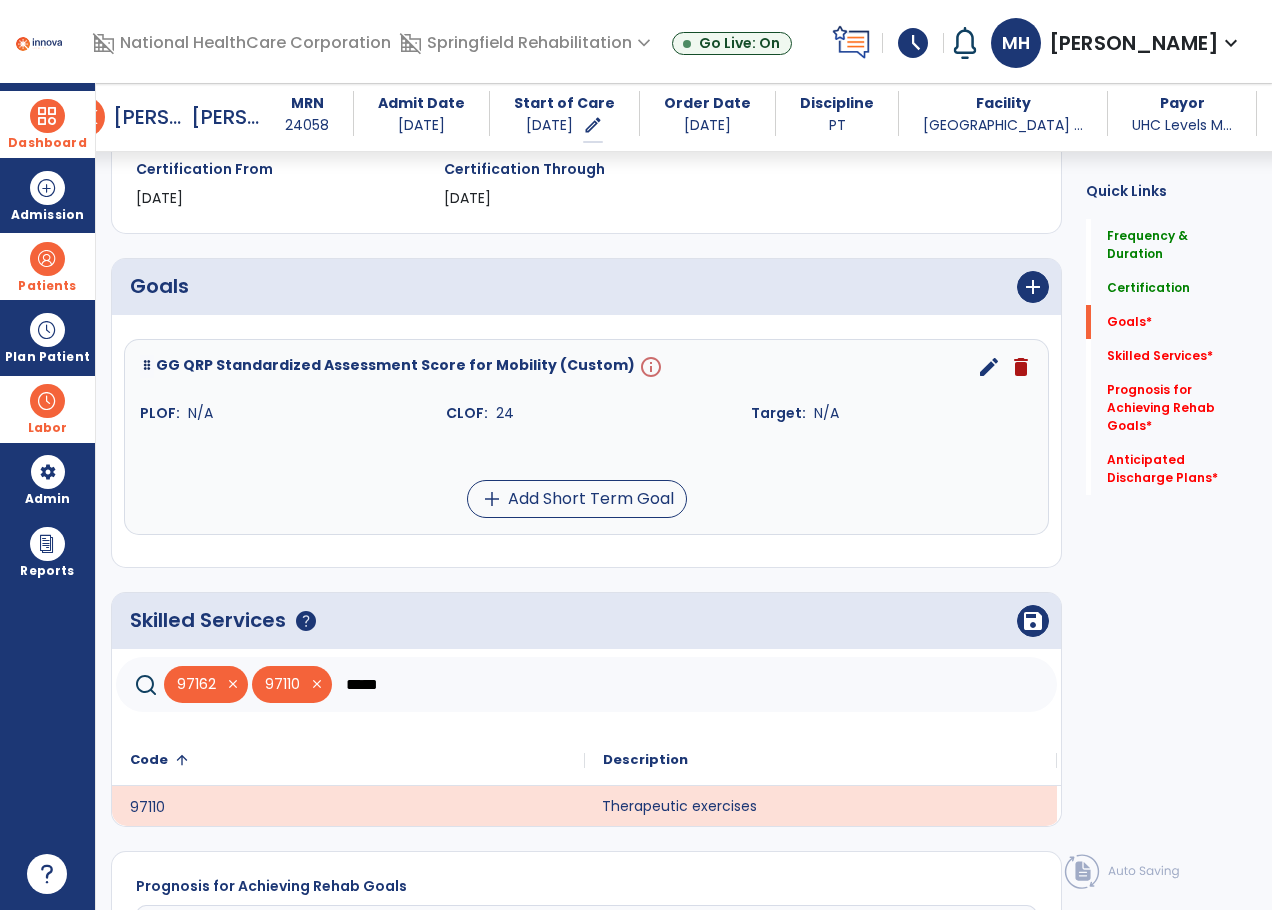 scroll, scrollTop: 500, scrollLeft: 0, axis: vertical 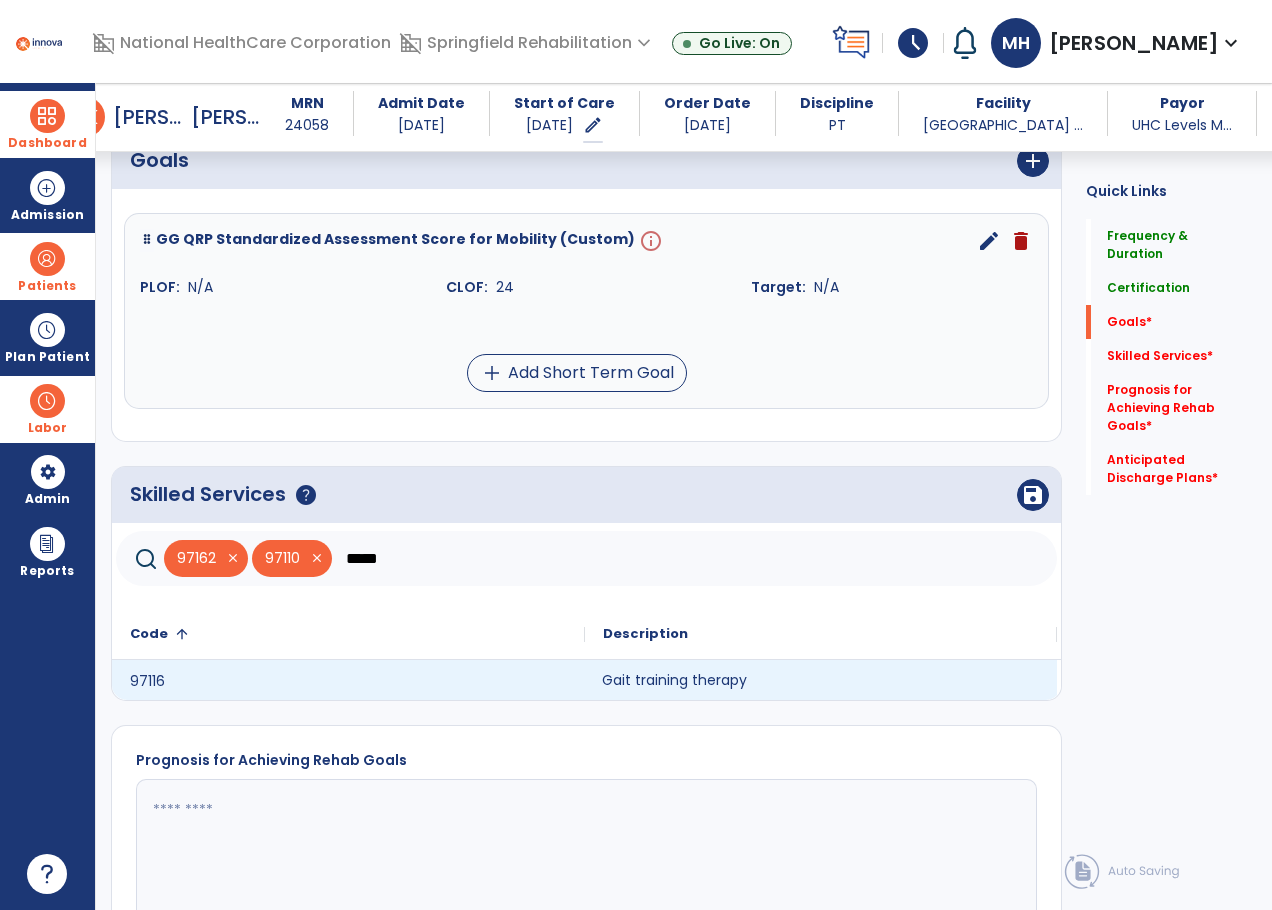 click on "Gait training therapy" 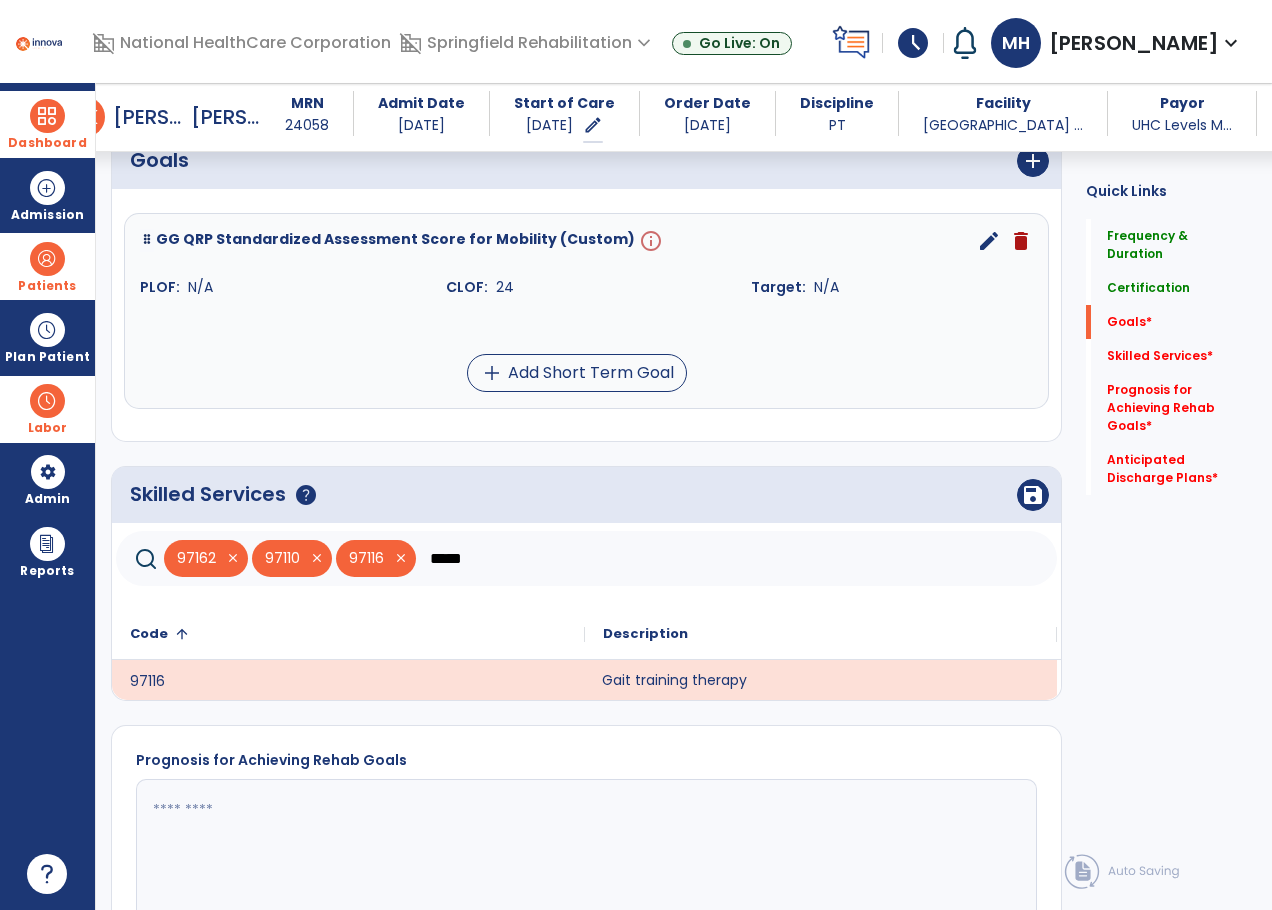 click on "*****" 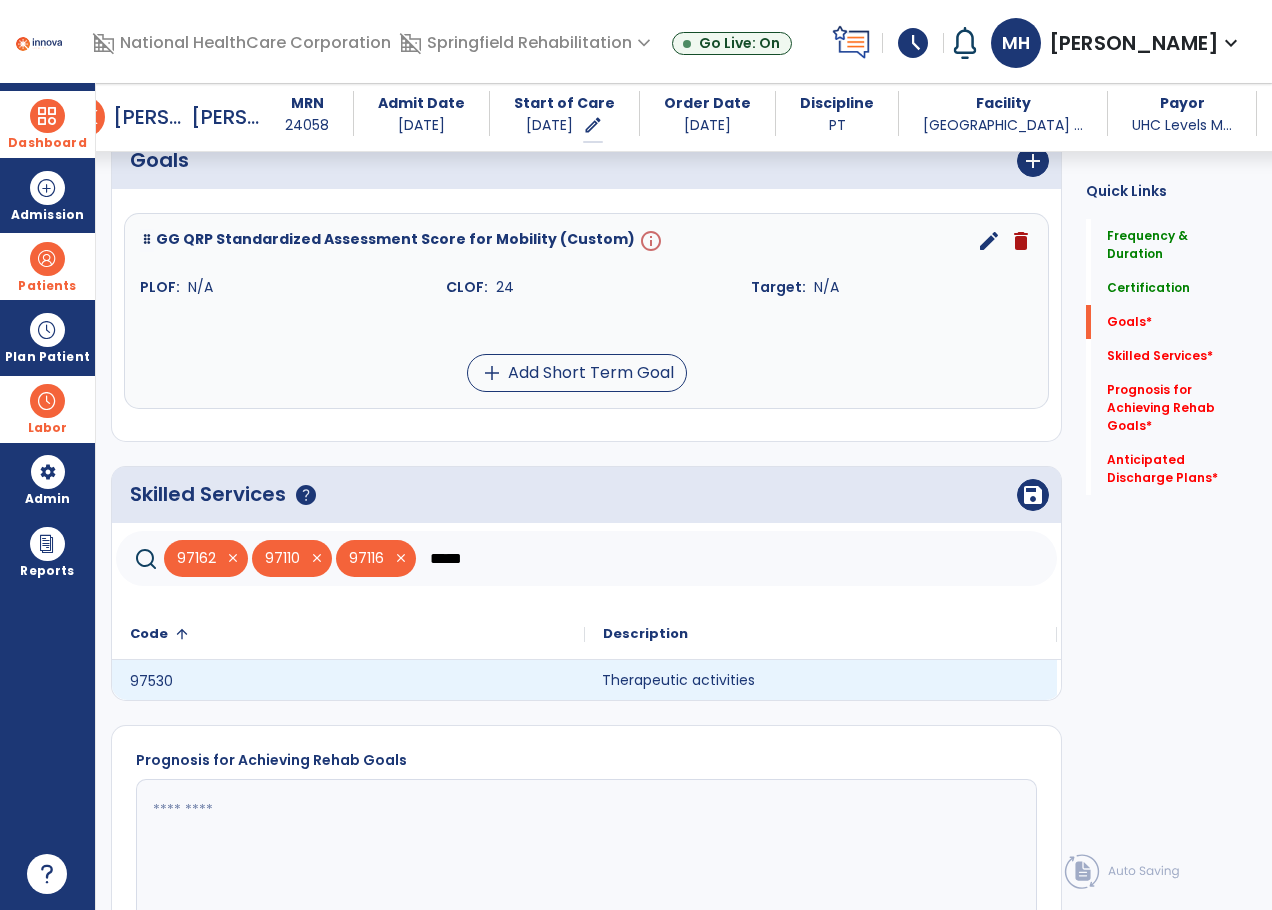 drag, startPoint x: 645, startPoint y: 677, endPoint x: 548, endPoint y: 627, distance: 109.128365 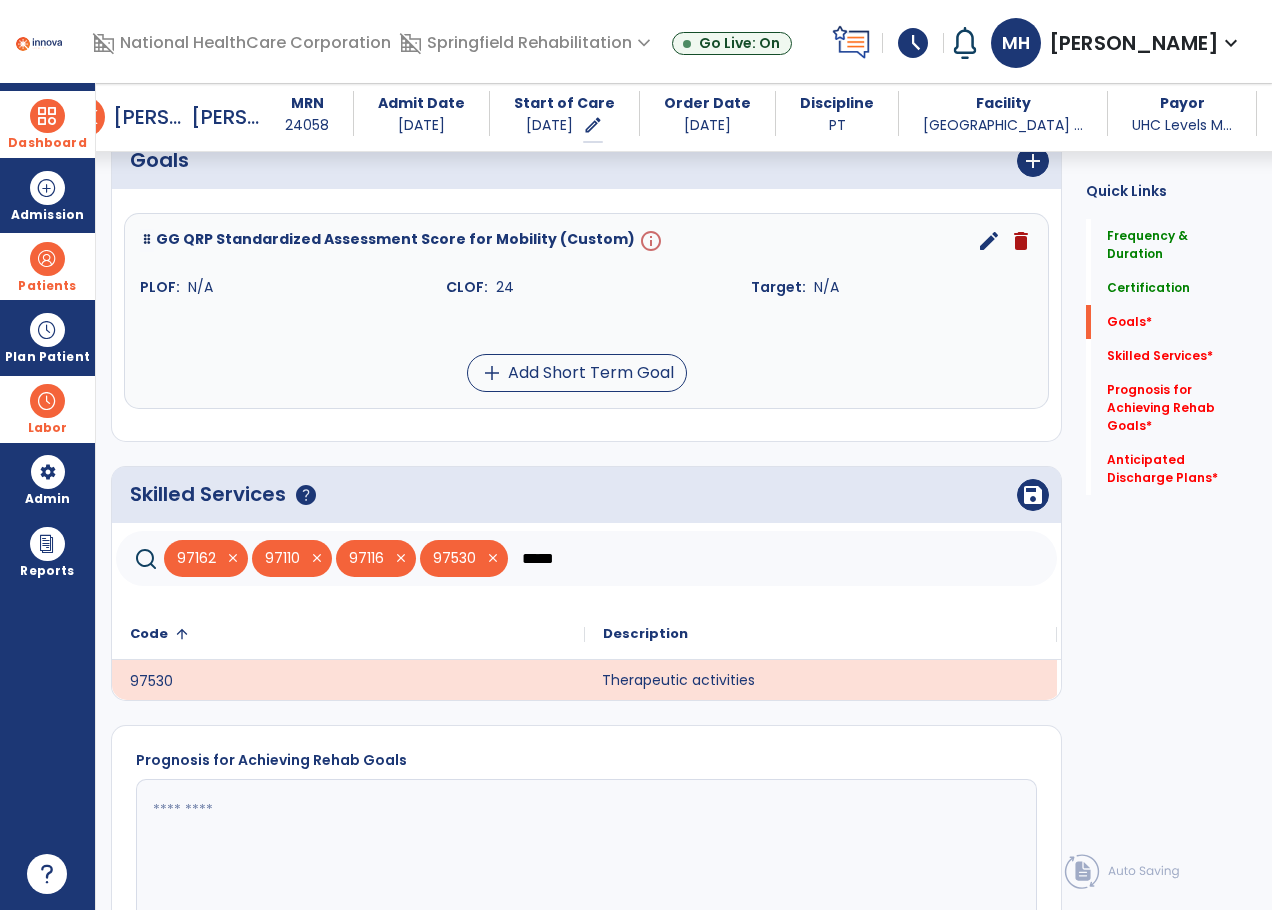 drag, startPoint x: 586, startPoint y: 568, endPoint x: 523, endPoint y: 571, distance: 63.07139 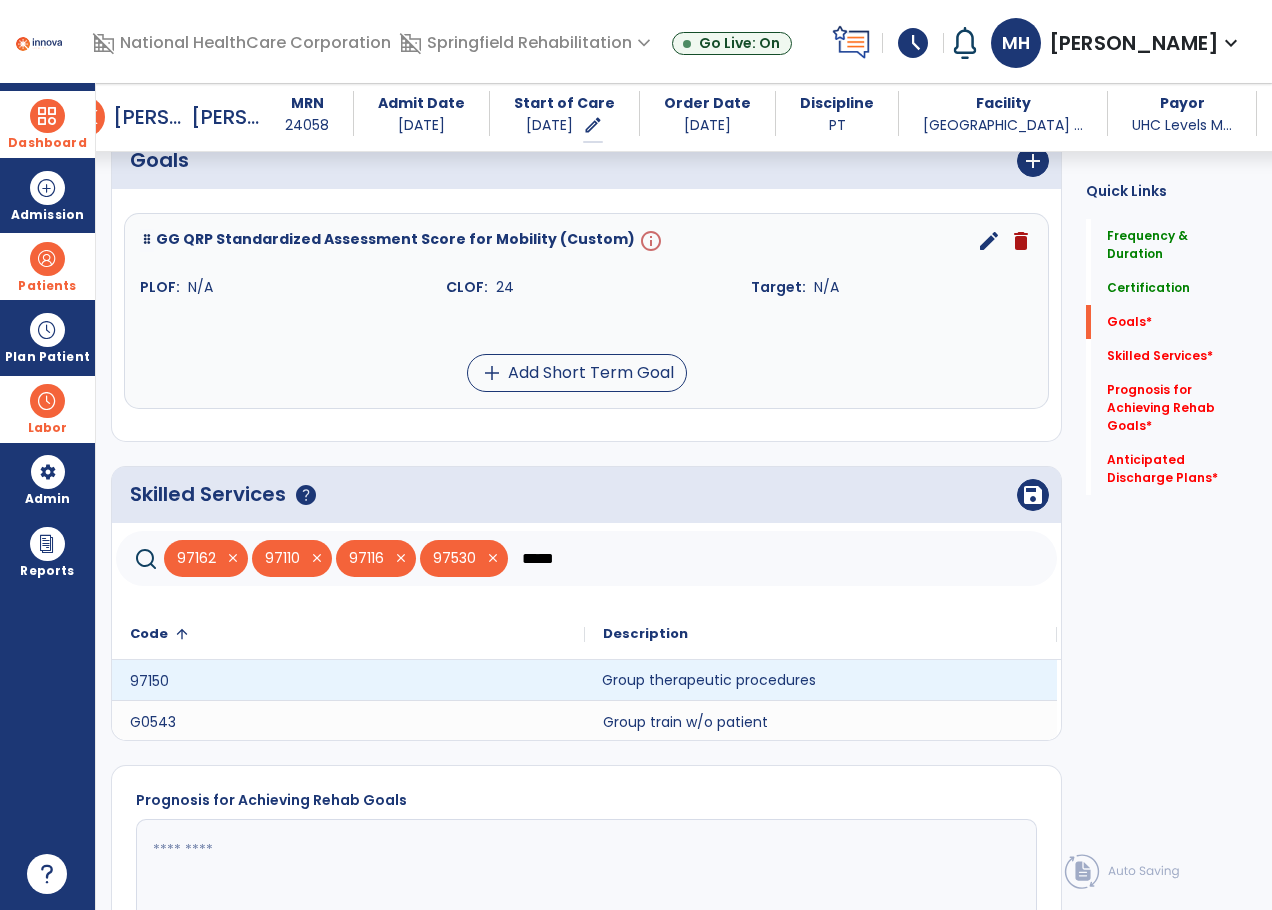 click on "Group therapeutic procedures" 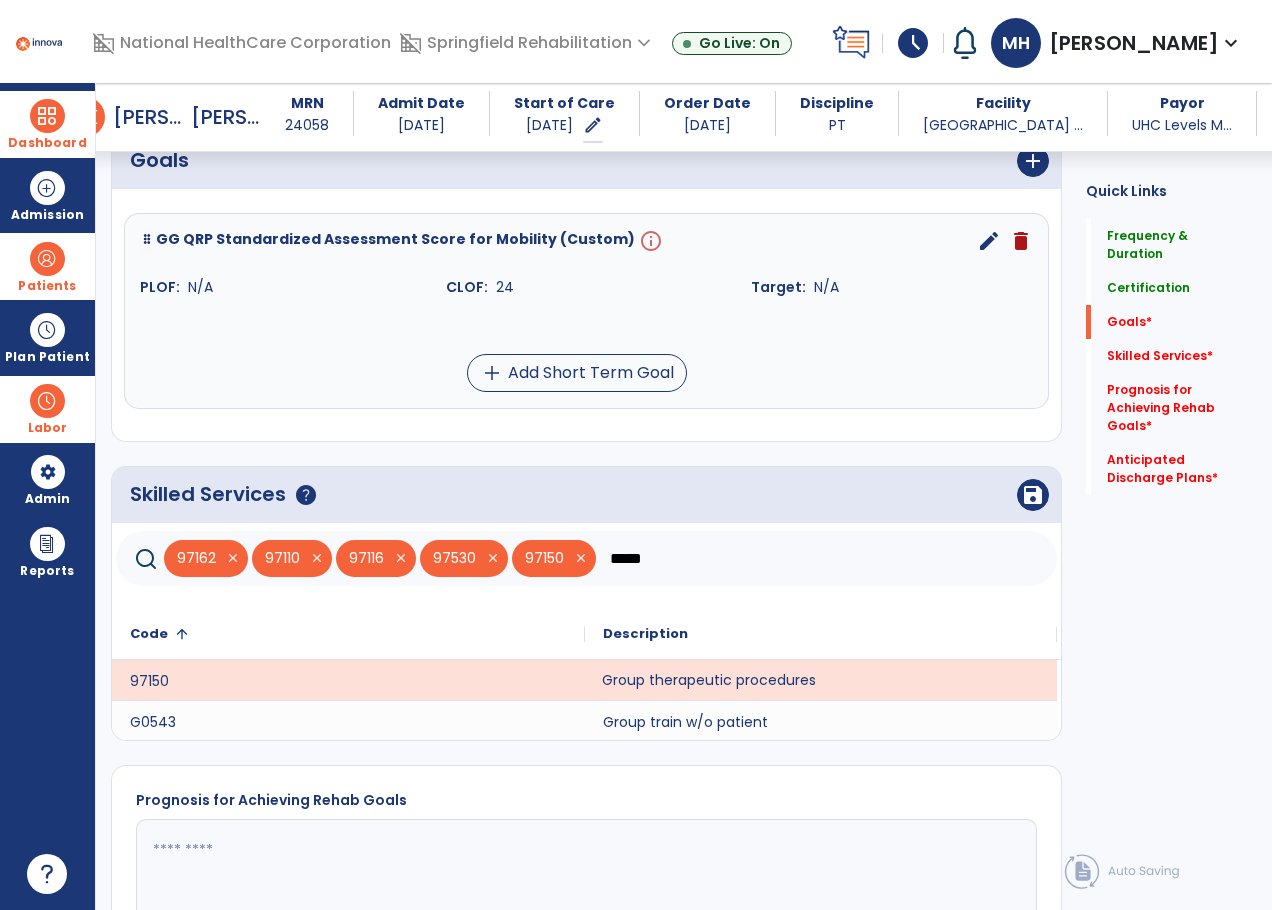 drag, startPoint x: 667, startPoint y: 573, endPoint x: 549, endPoint y: 573, distance: 118 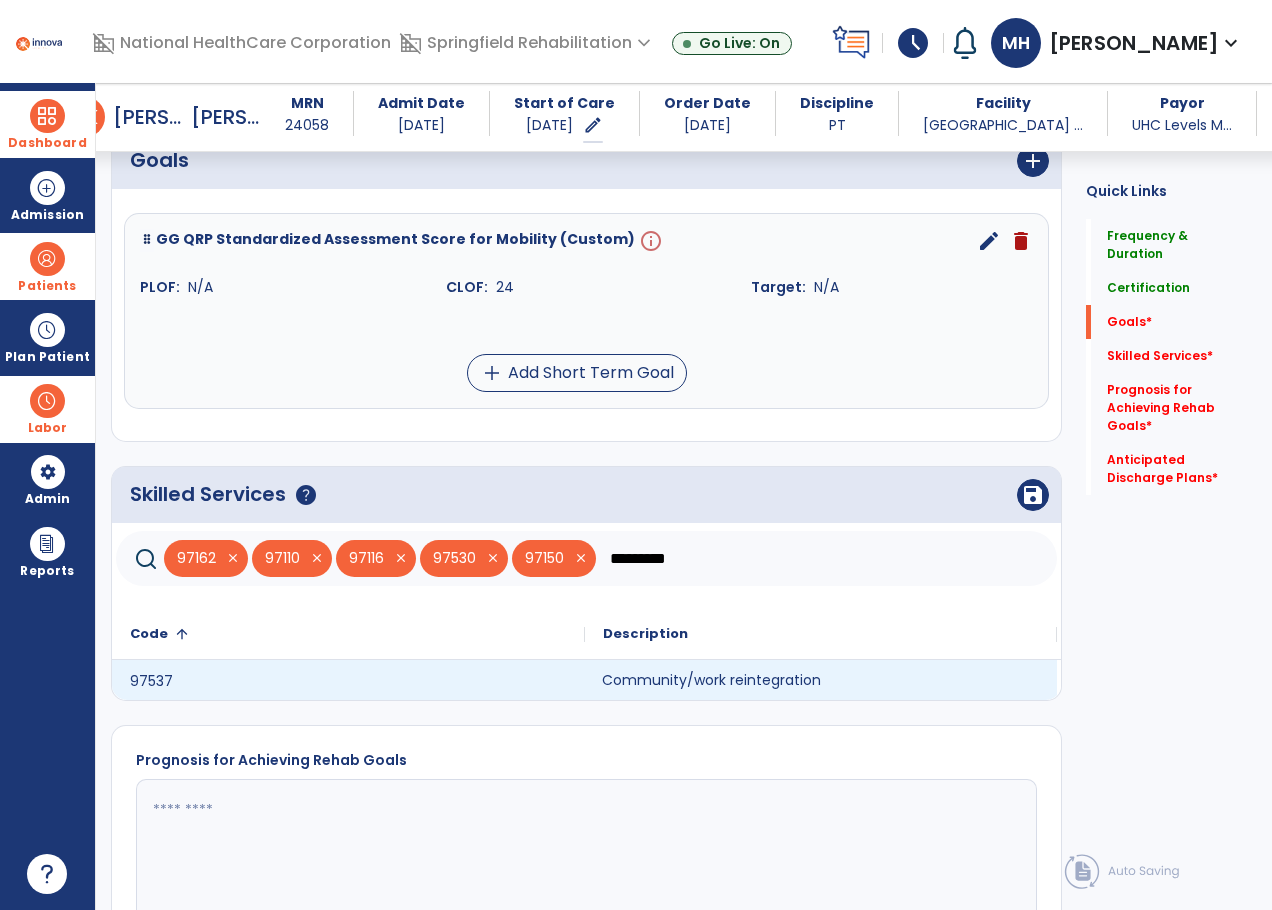 click on "Community/work reintegration" 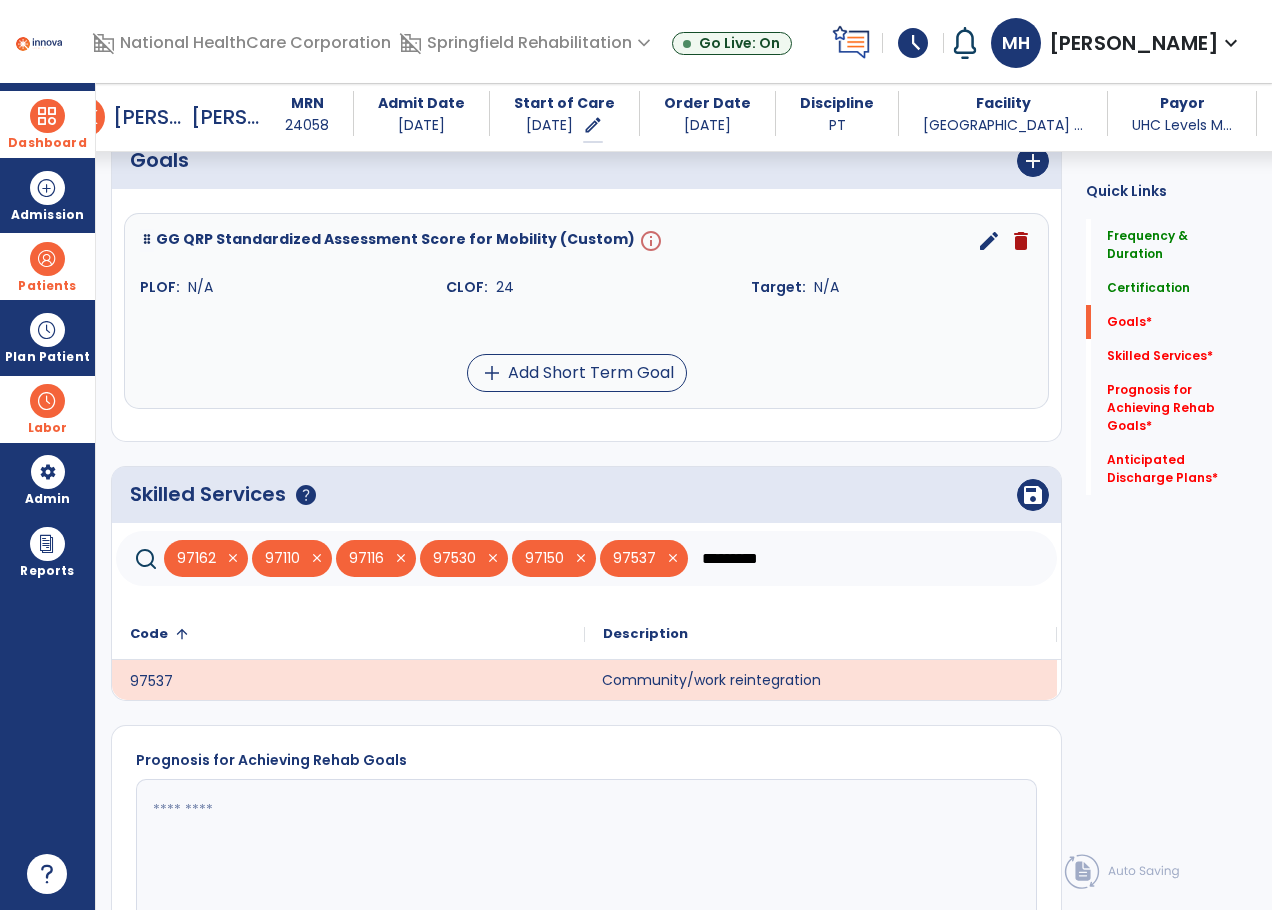 drag, startPoint x: 814, startPoint y: 546, endPoint x: 633, endPoint y: 552, distance: 181.09943 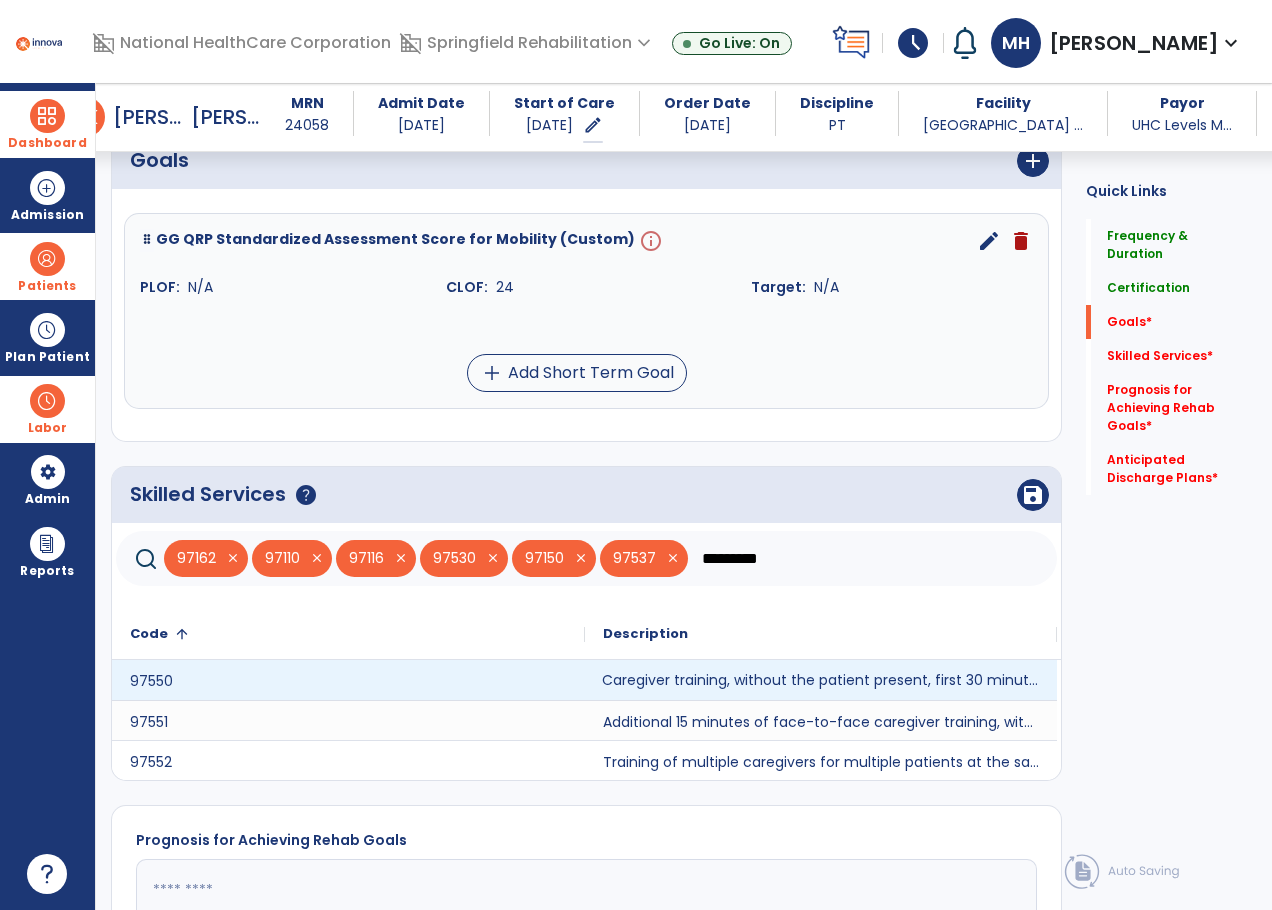 type on "*********" 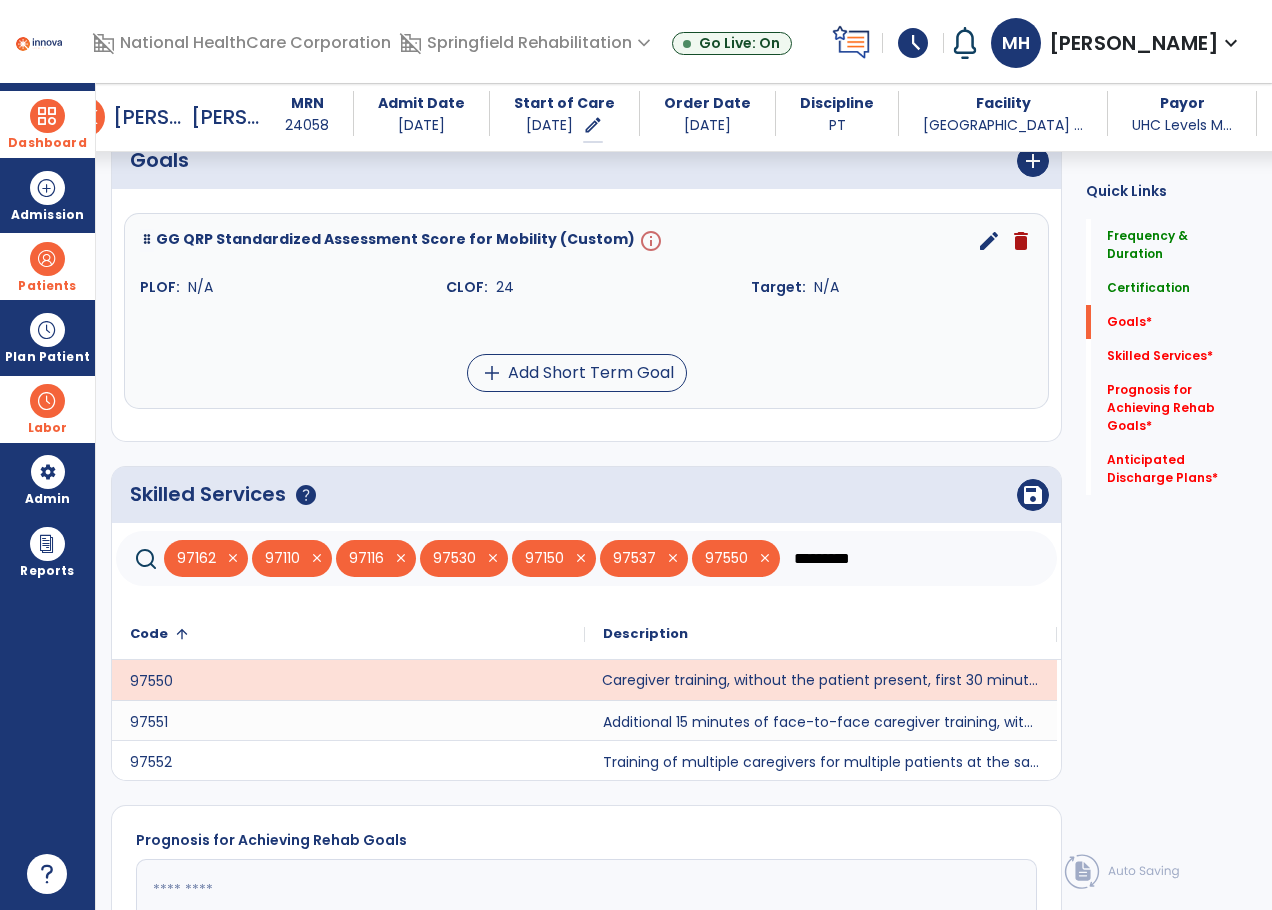 scroll, scrollTop: 600, scrollLeft: 0, axis: vertical 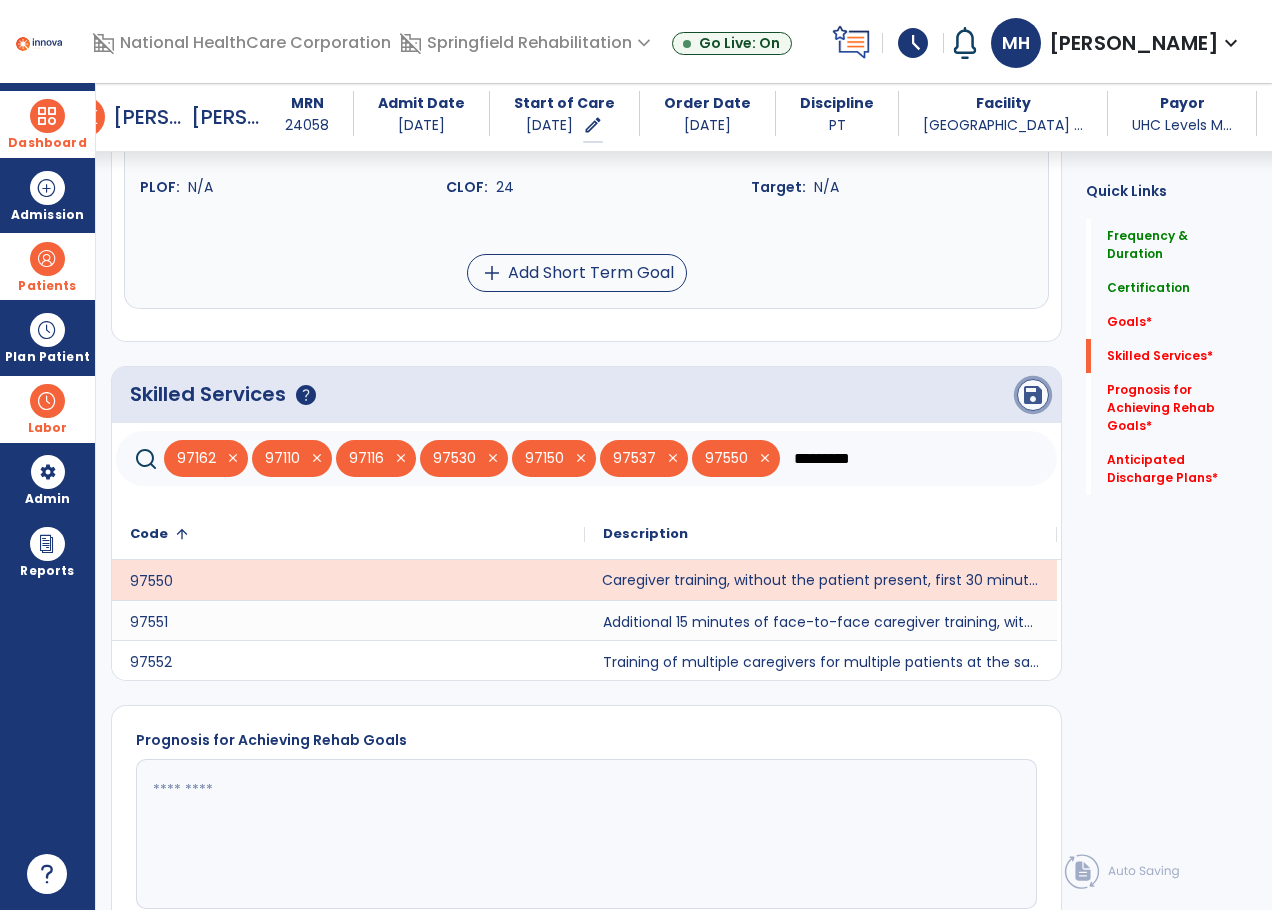 click on "save" 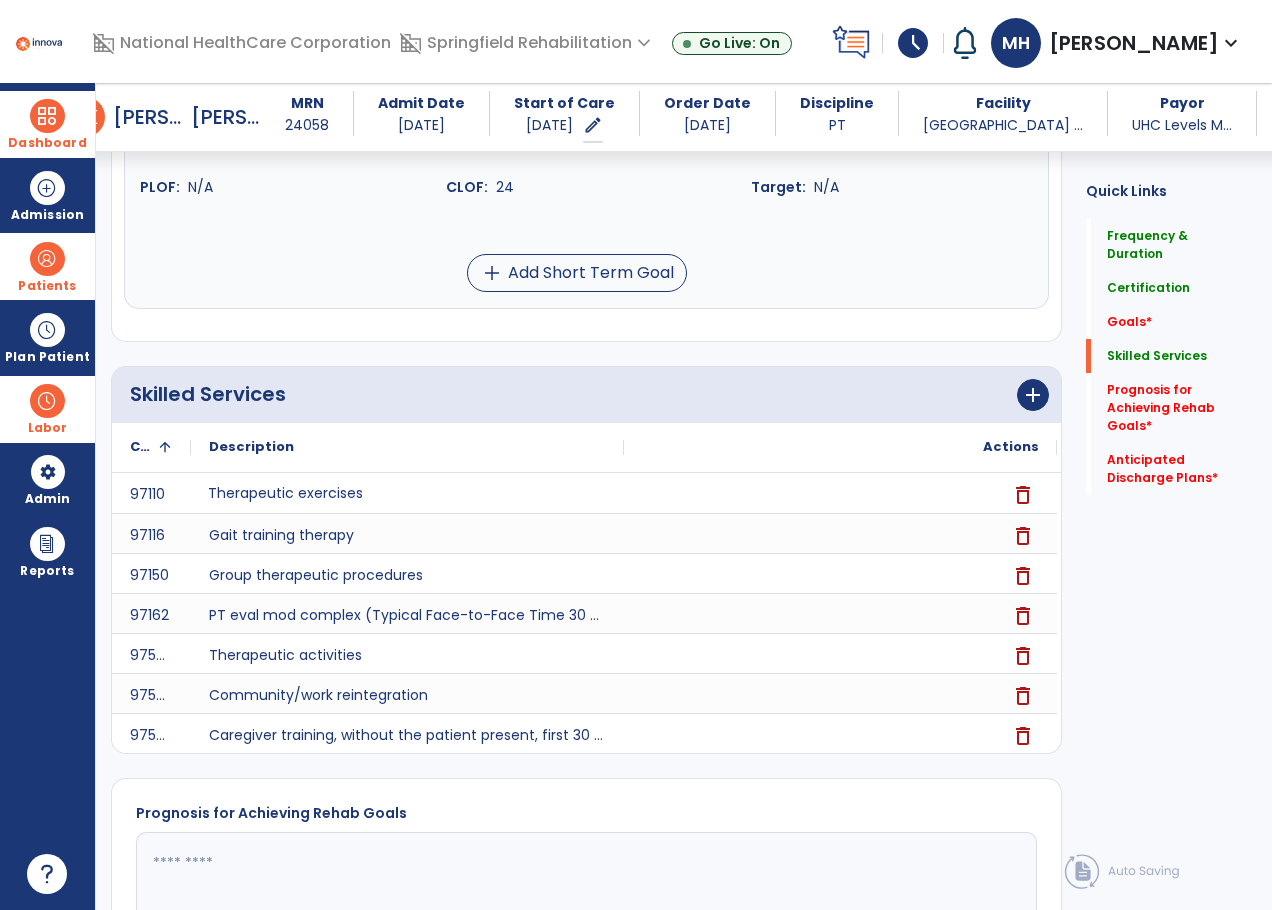 scroll, scrollTop: 900, scrollLeft: 0, axis: vertical 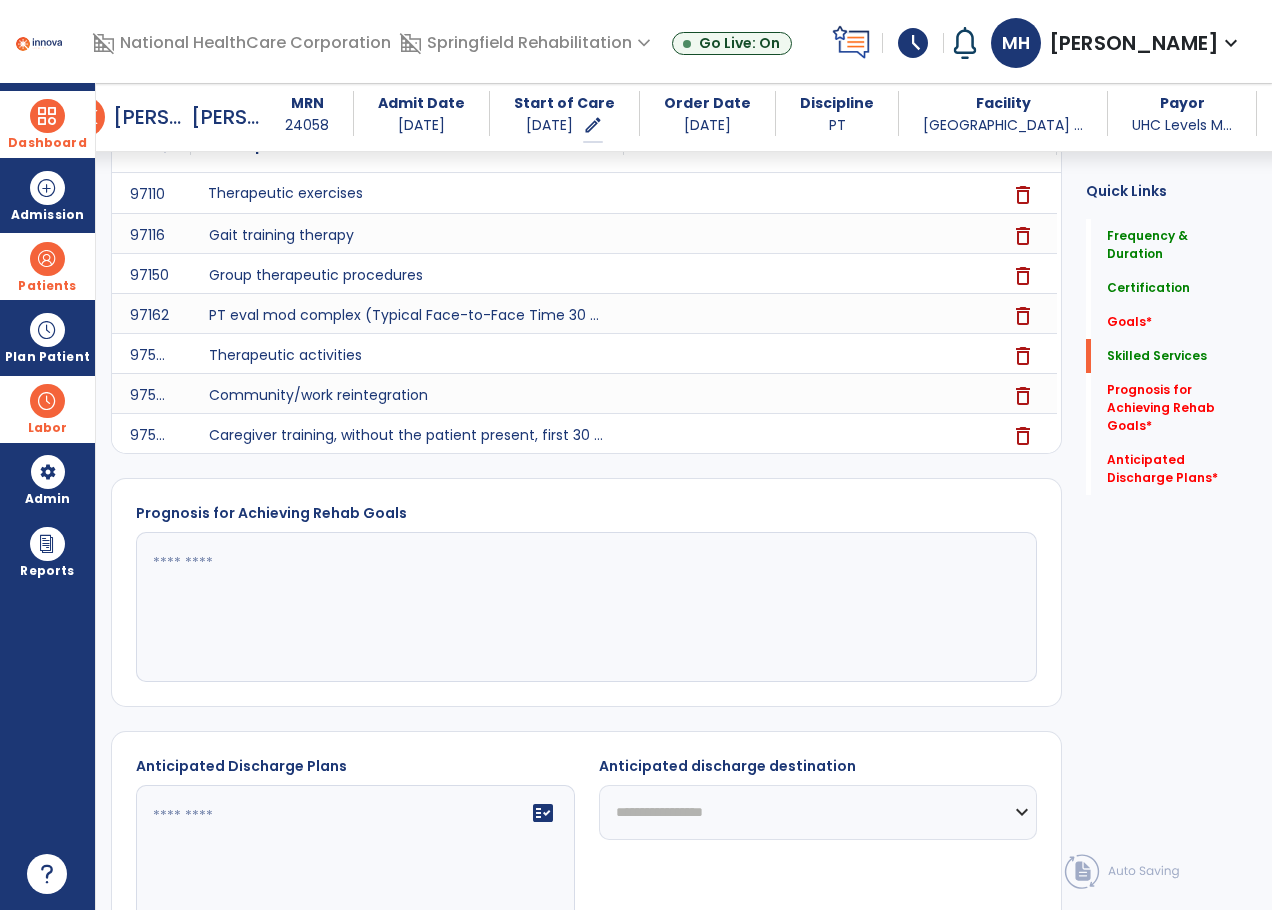 click 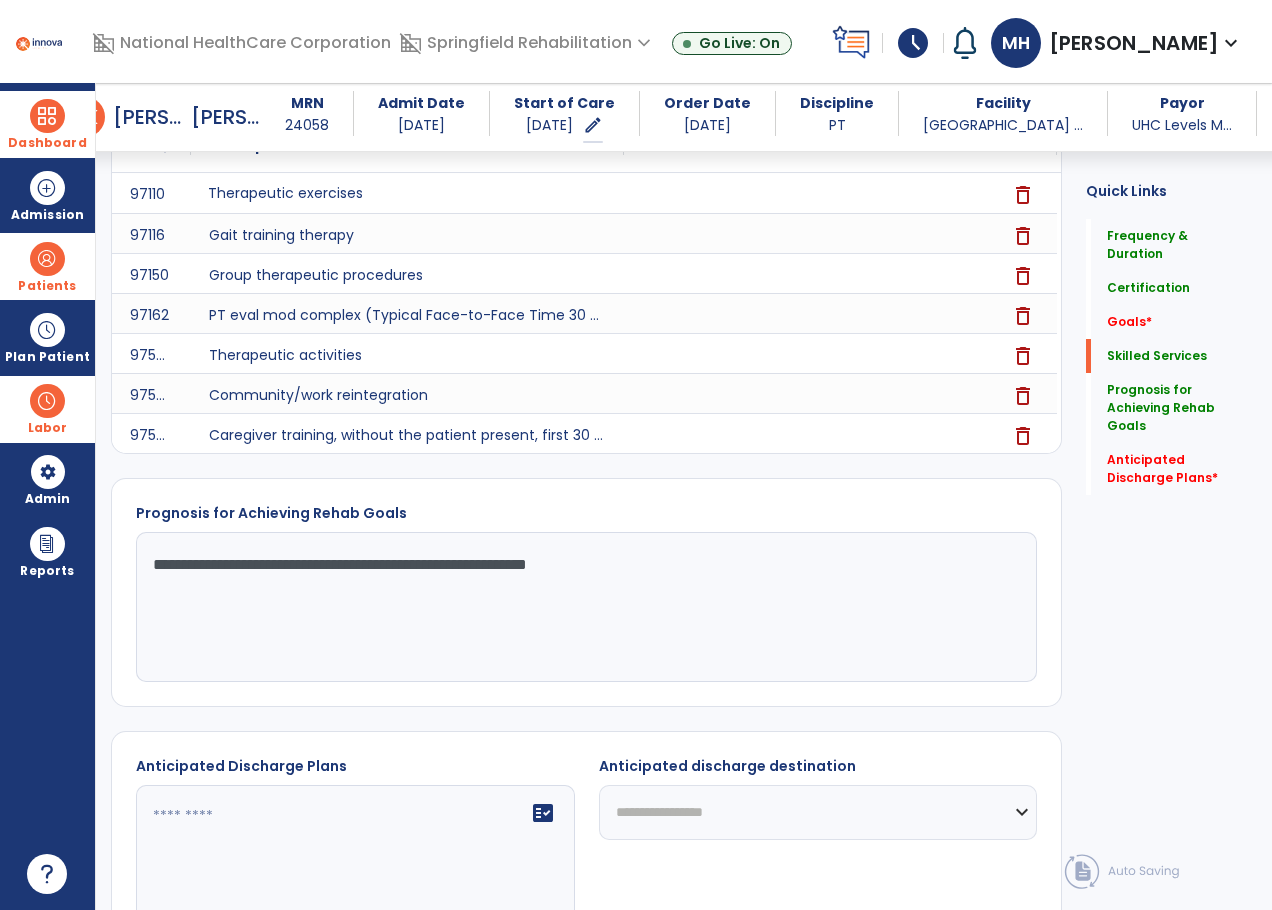 type on "**********" 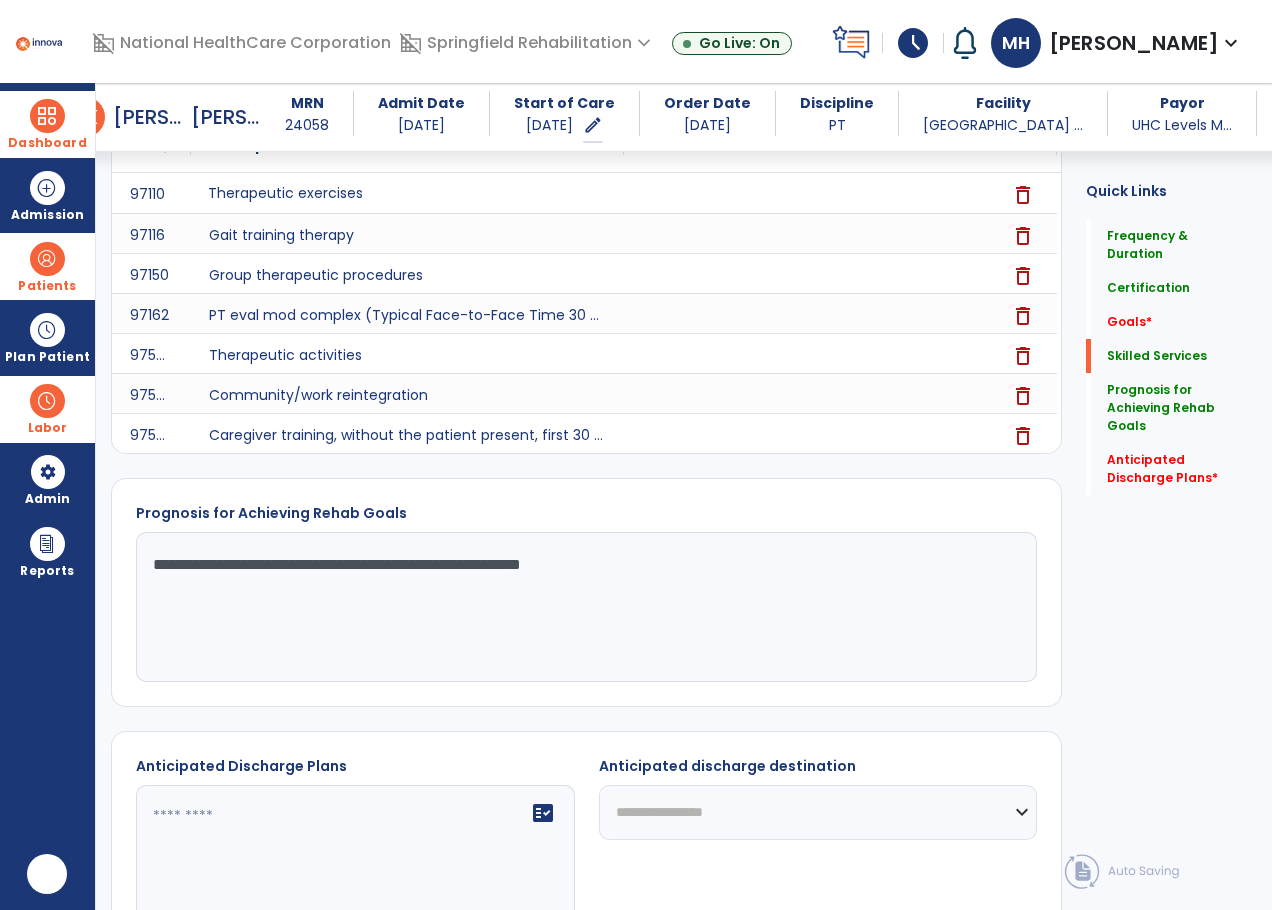 scroll, scrollTop: 0, scrollLeft: 0, axis: both 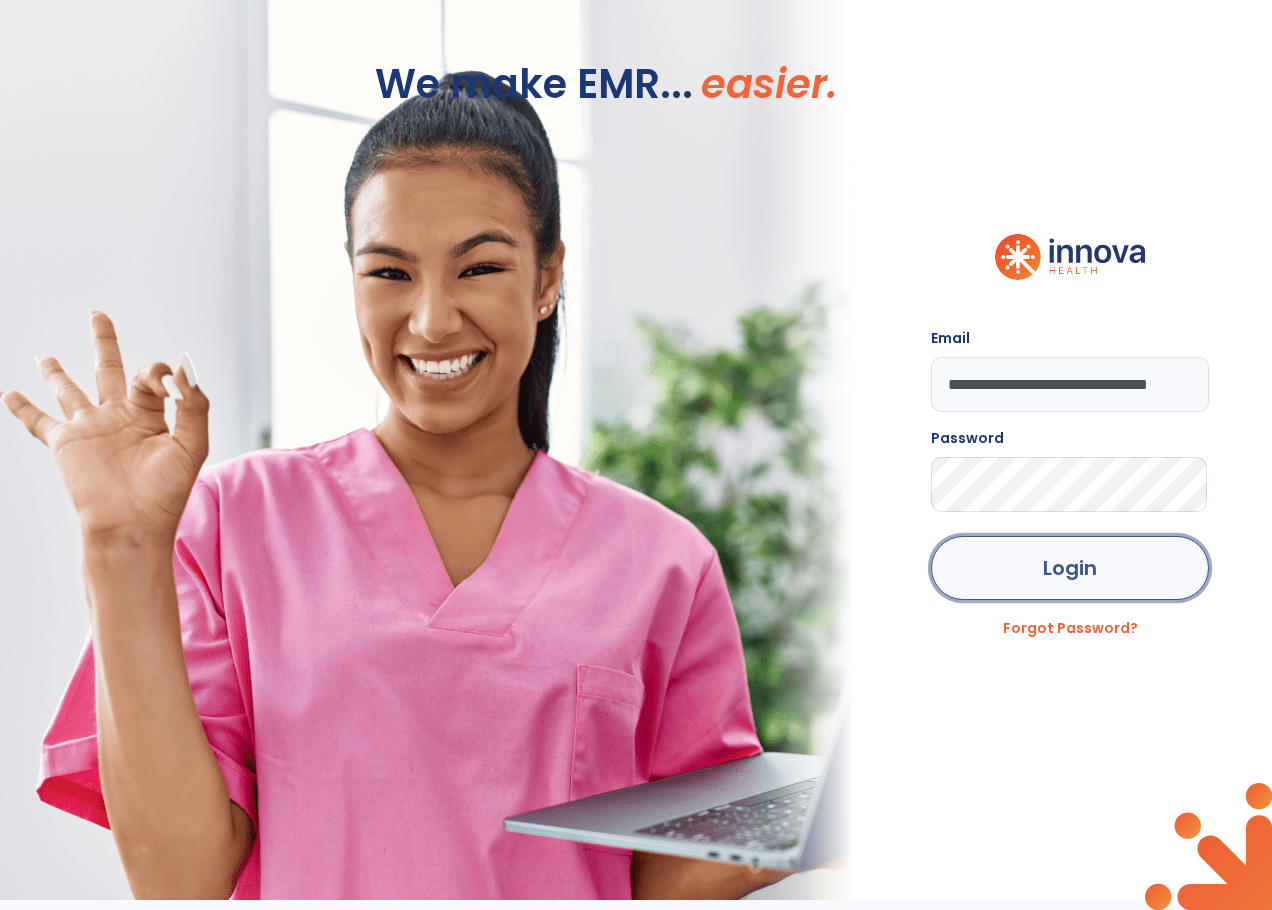 click on "Login" 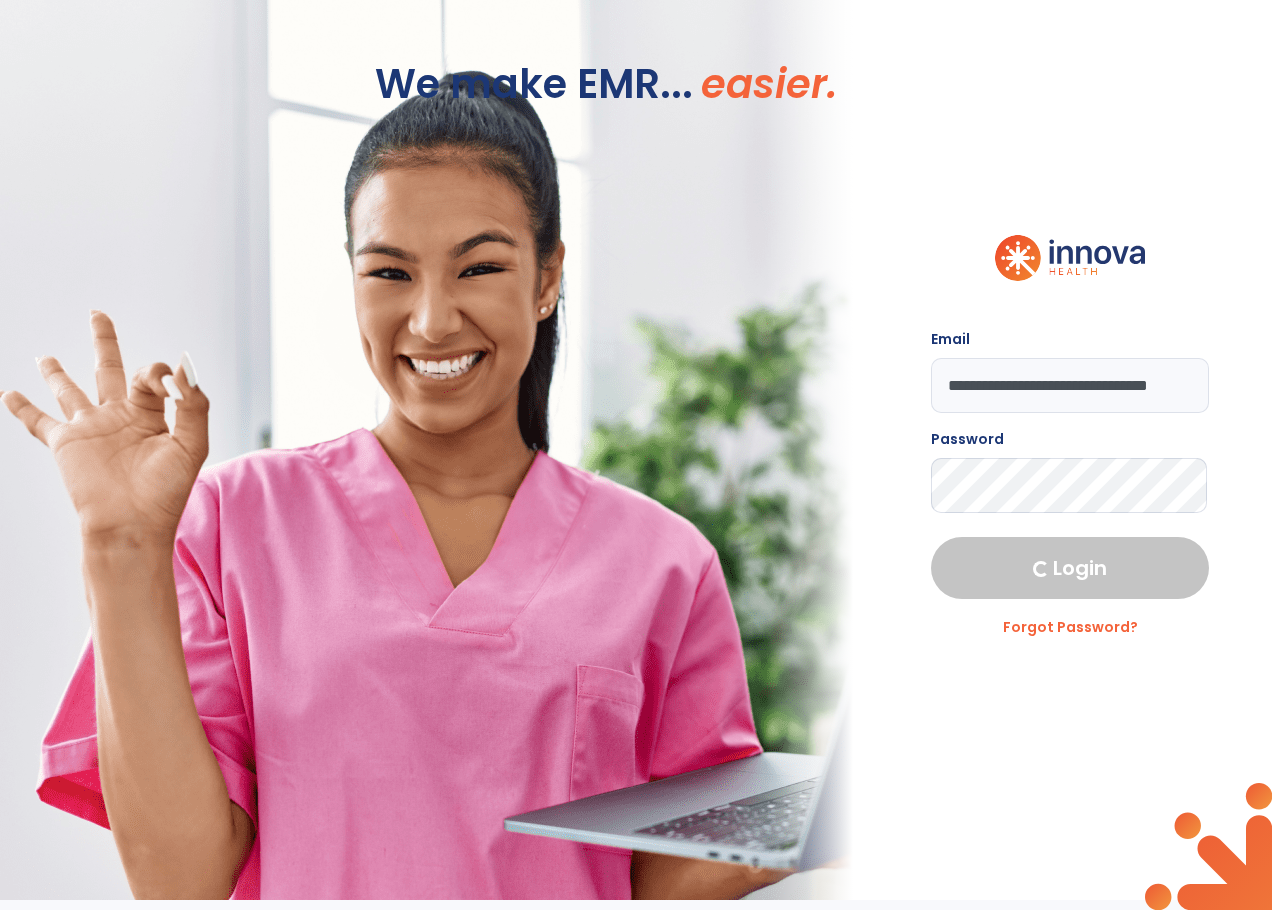 select on "***" 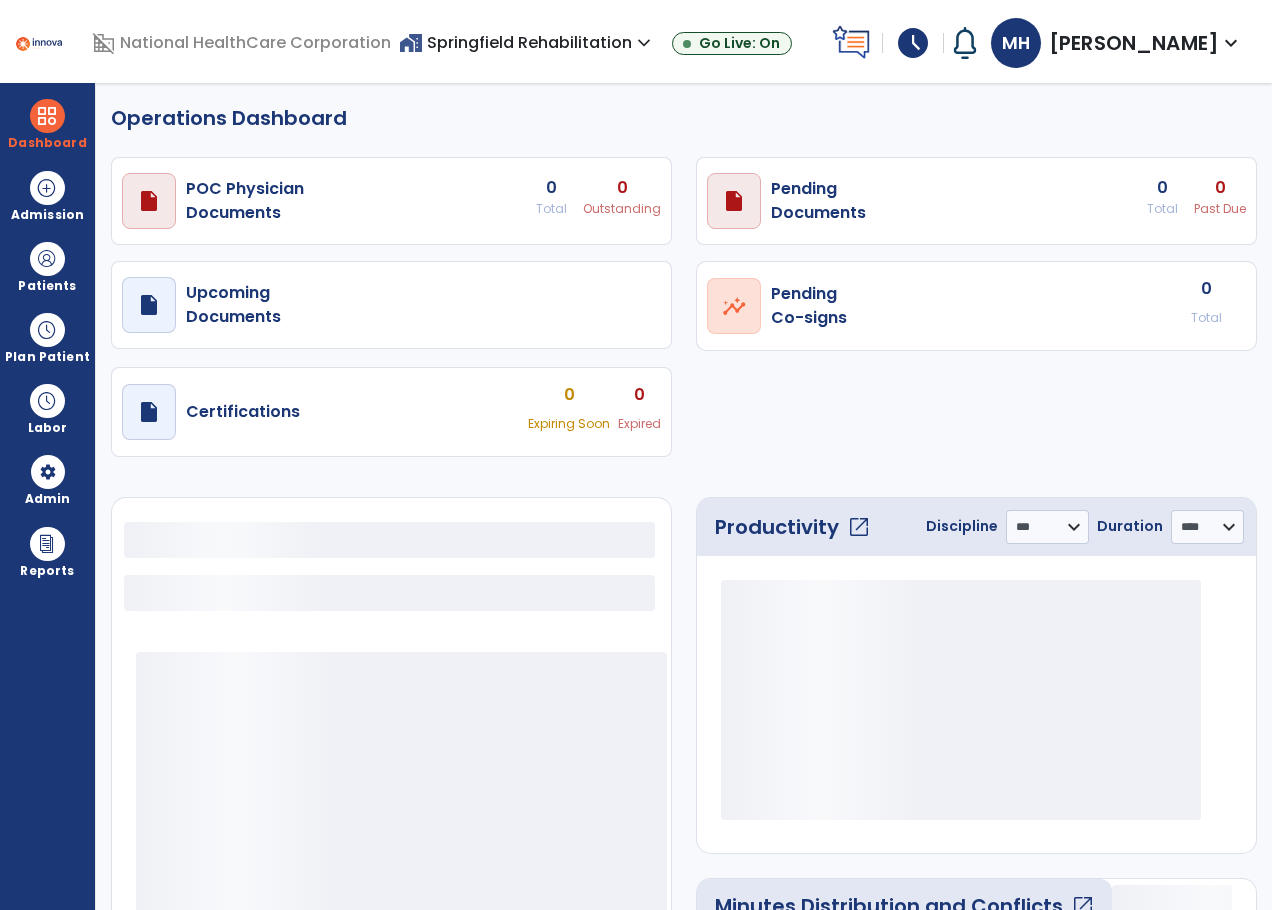 select on "***" 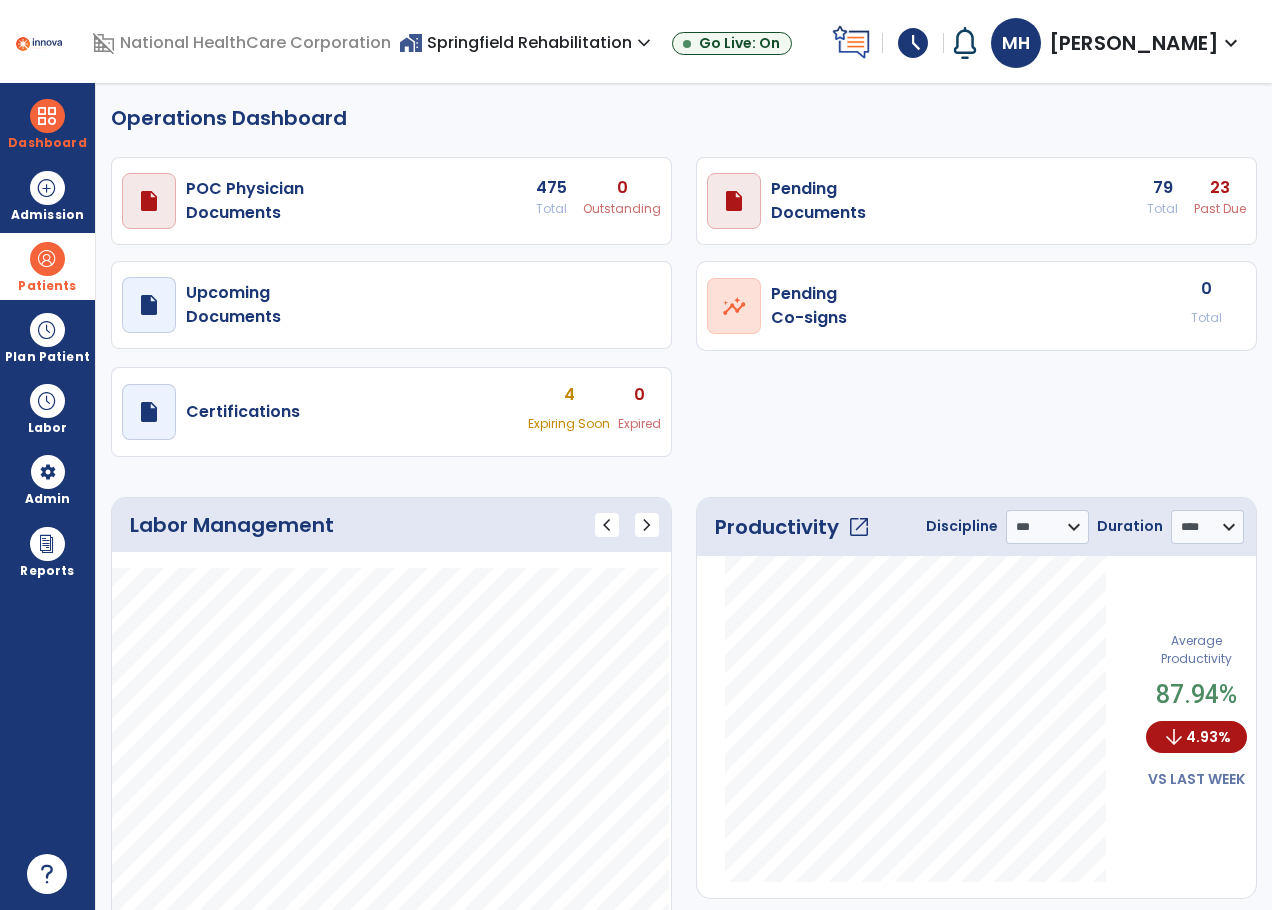 click at bounding box center [47, 259] 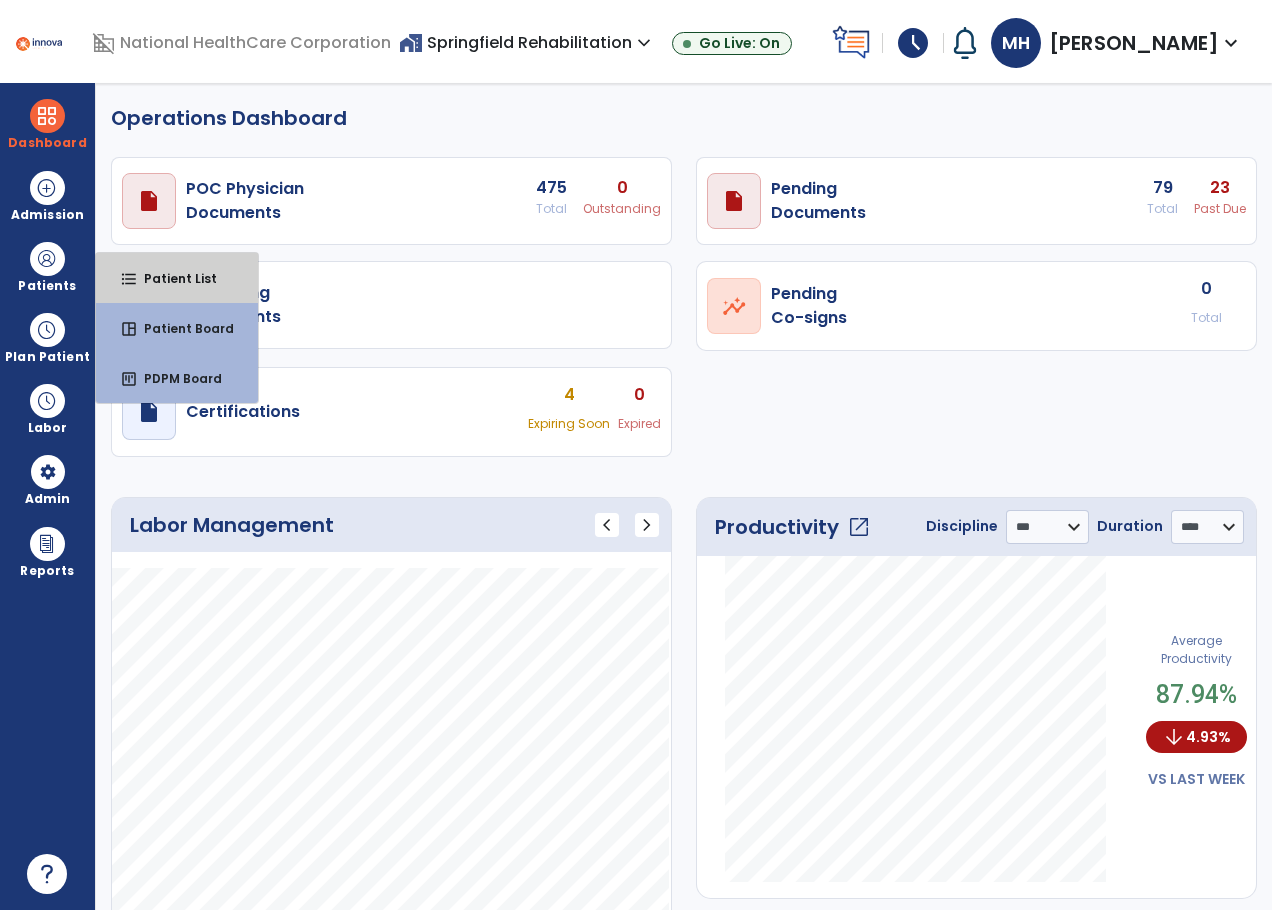 click on "format_list_bulleted  Patient List" at bounding box center (177, 278) 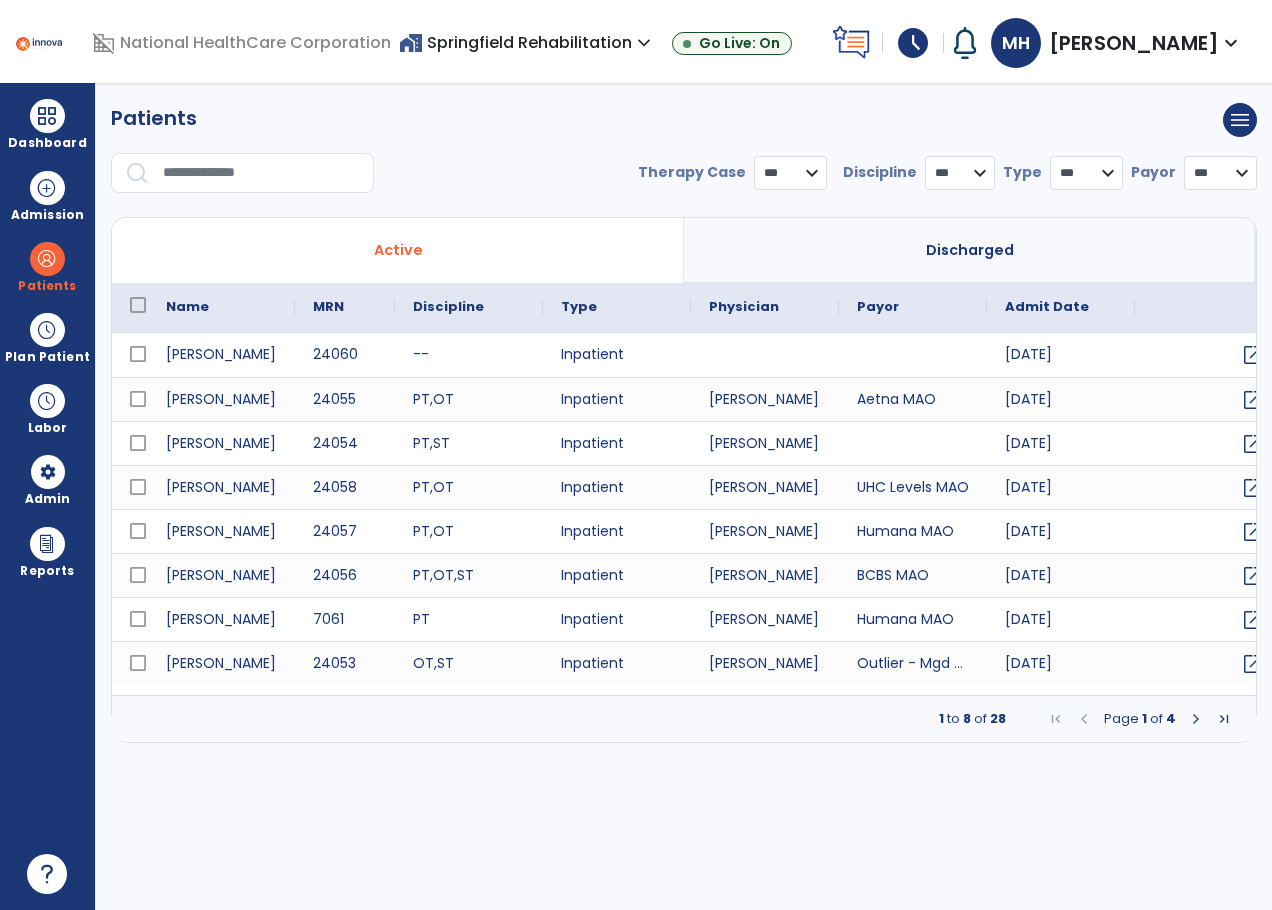 select on "***" 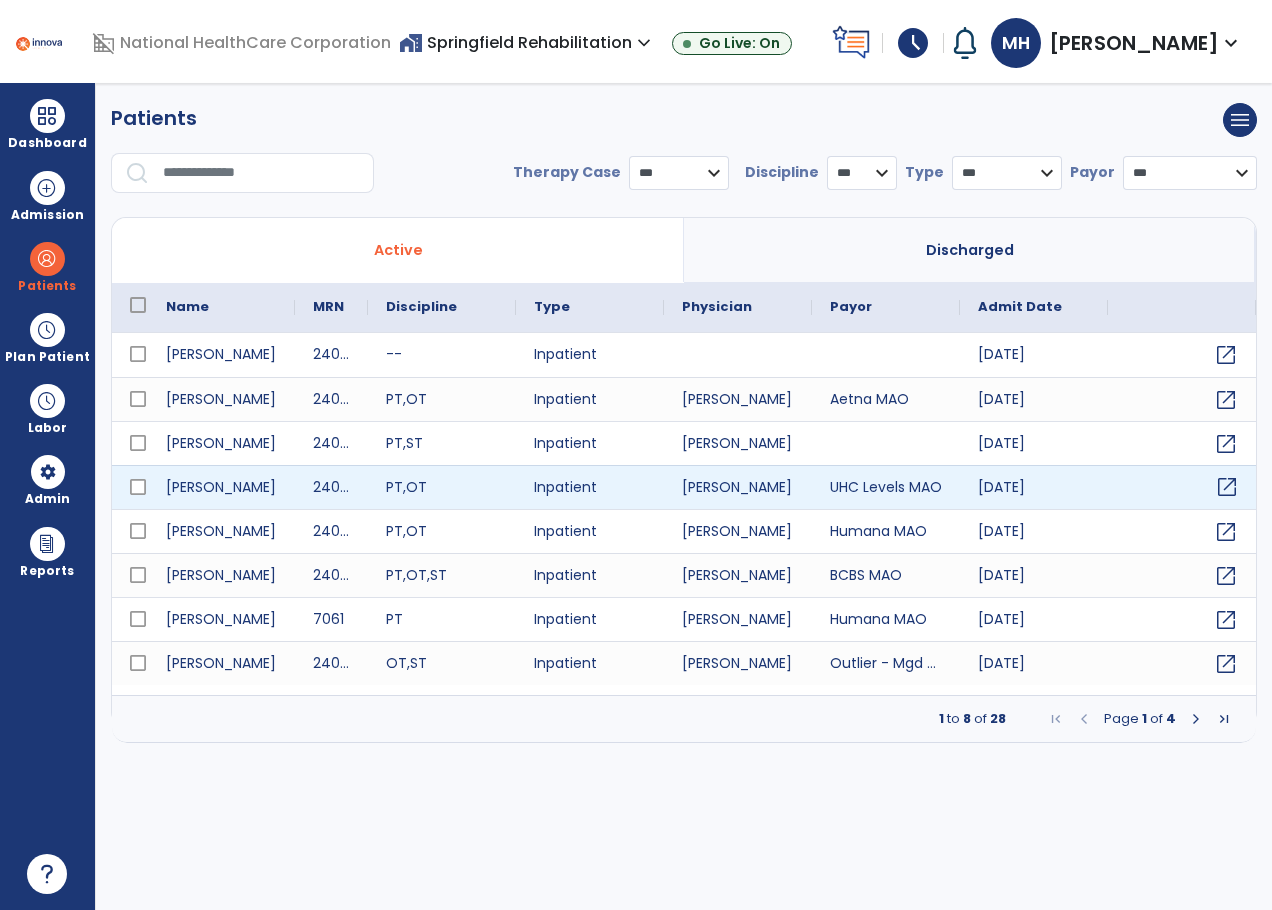 click on "open_in_new" at bounding box center [1227, 487] 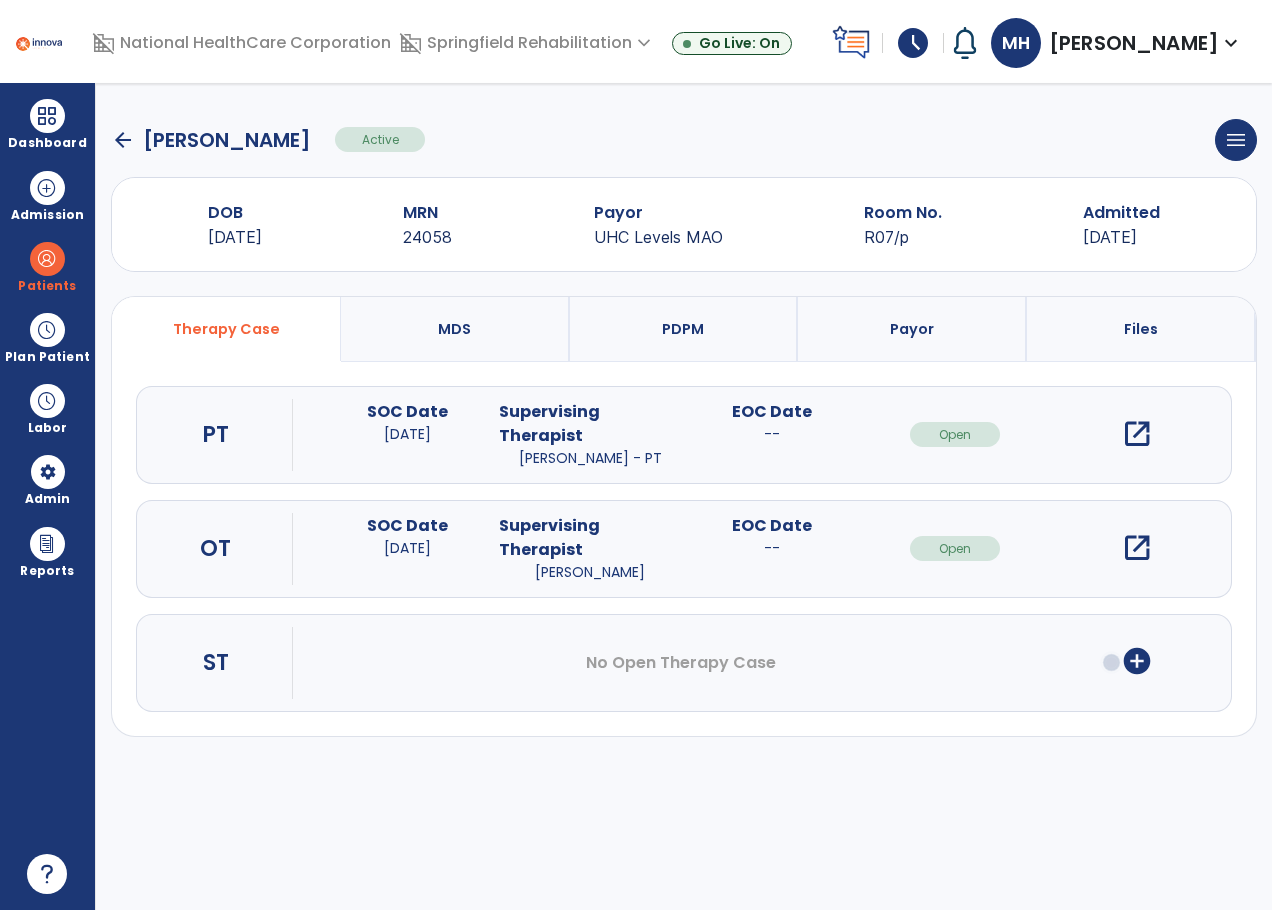 click on "open_in_new" at bounding box center (1137, 434) 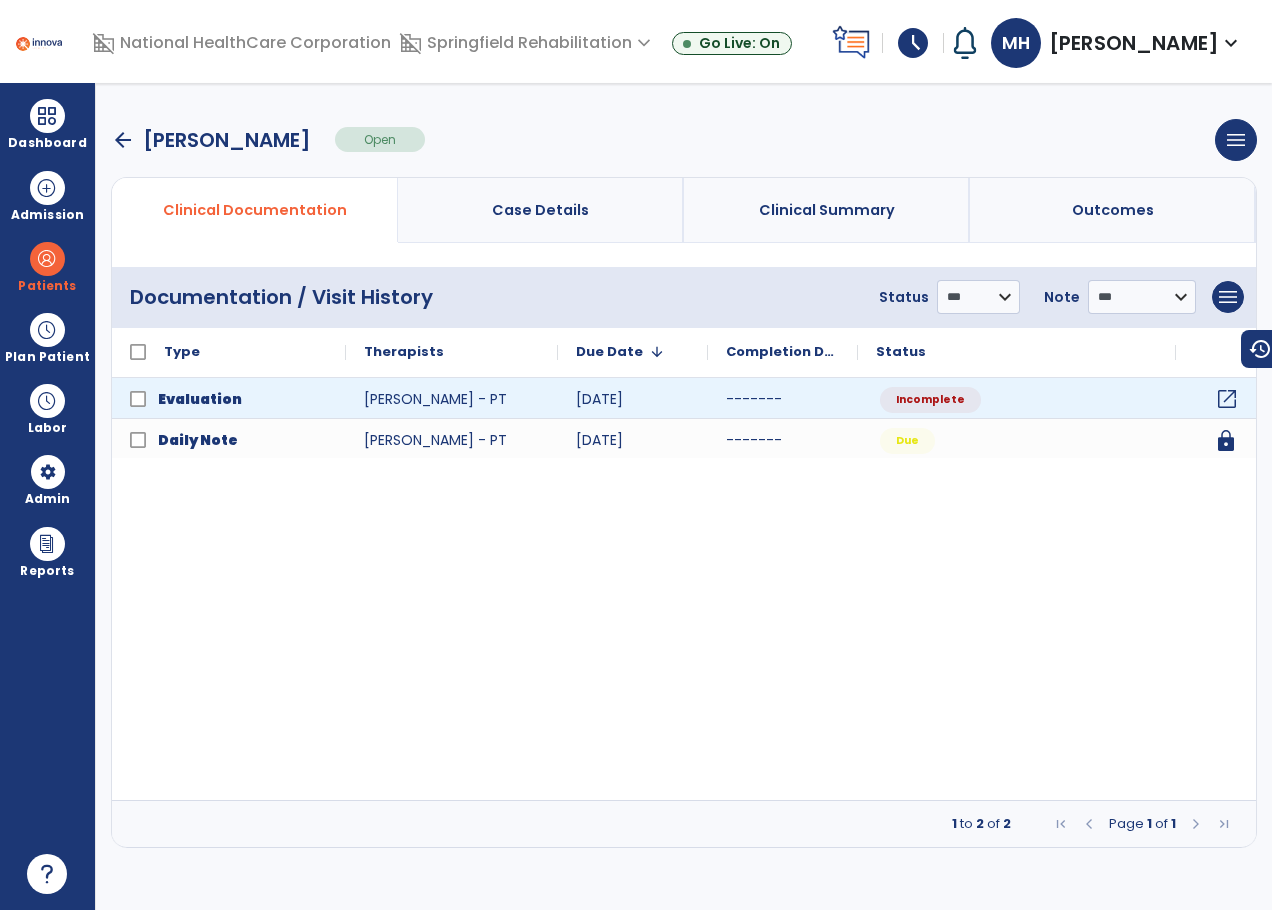 click on "open_in_new" 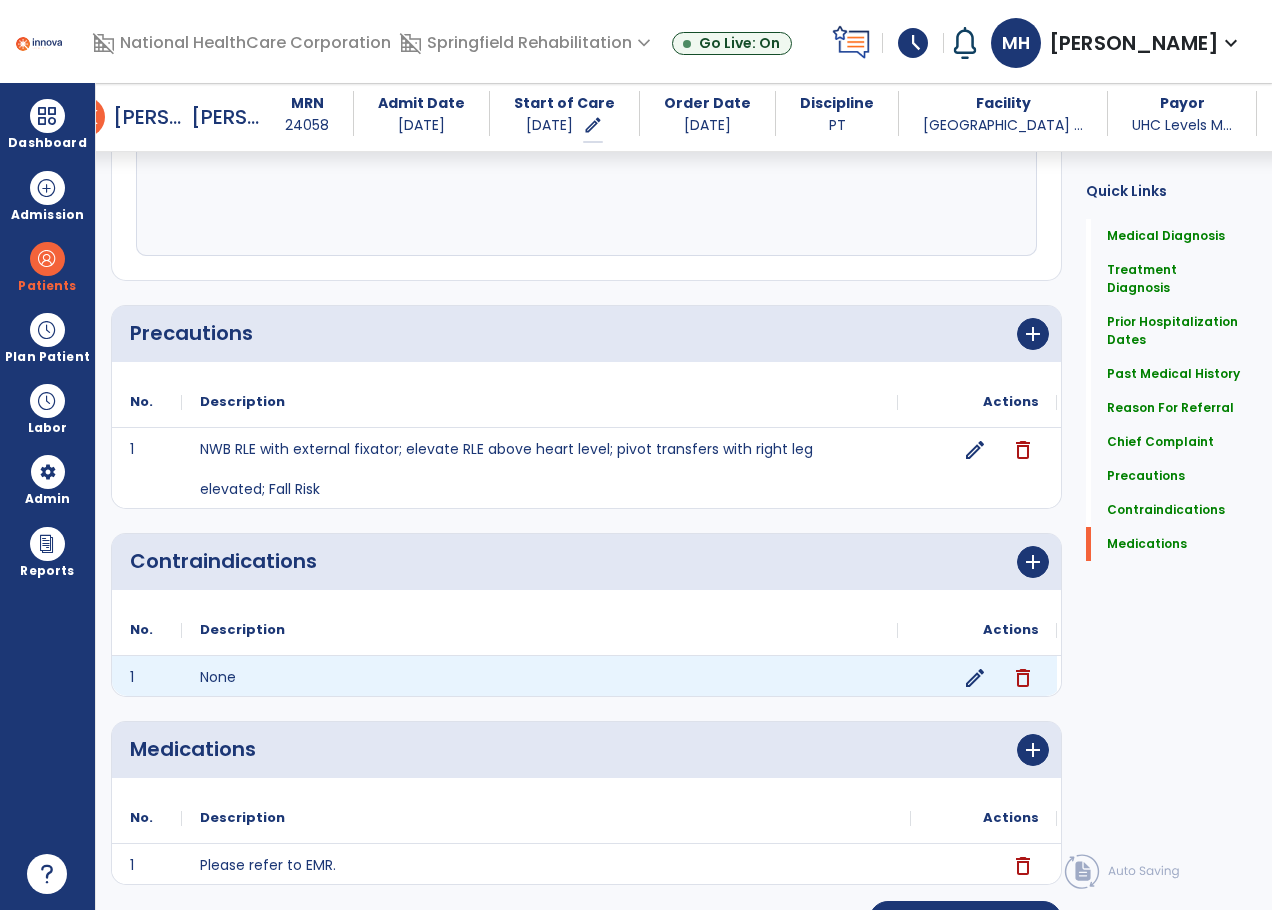 scroll, scrollTop: 1544, scrollLeft: 0, axis: vertical 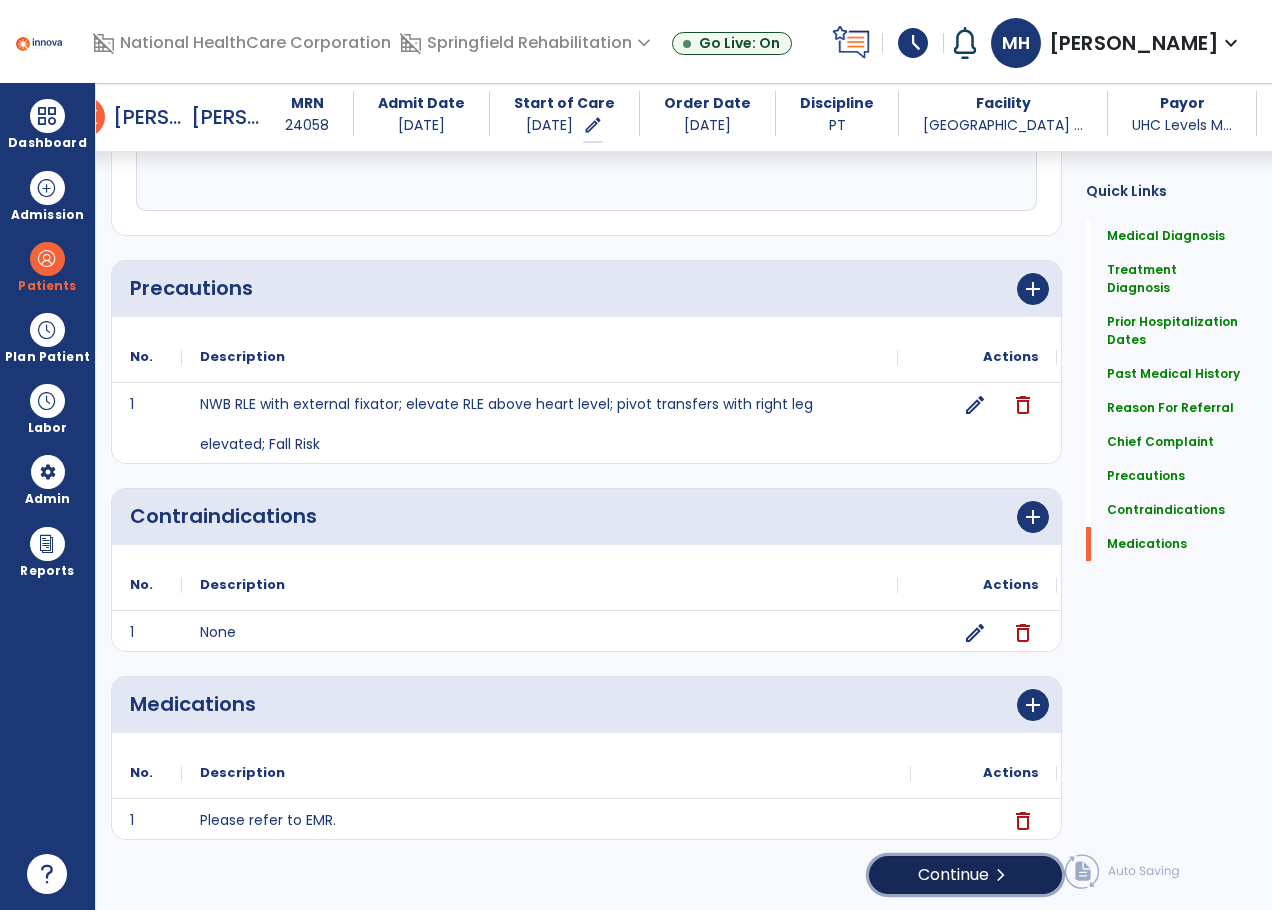 click on "chevron_right" 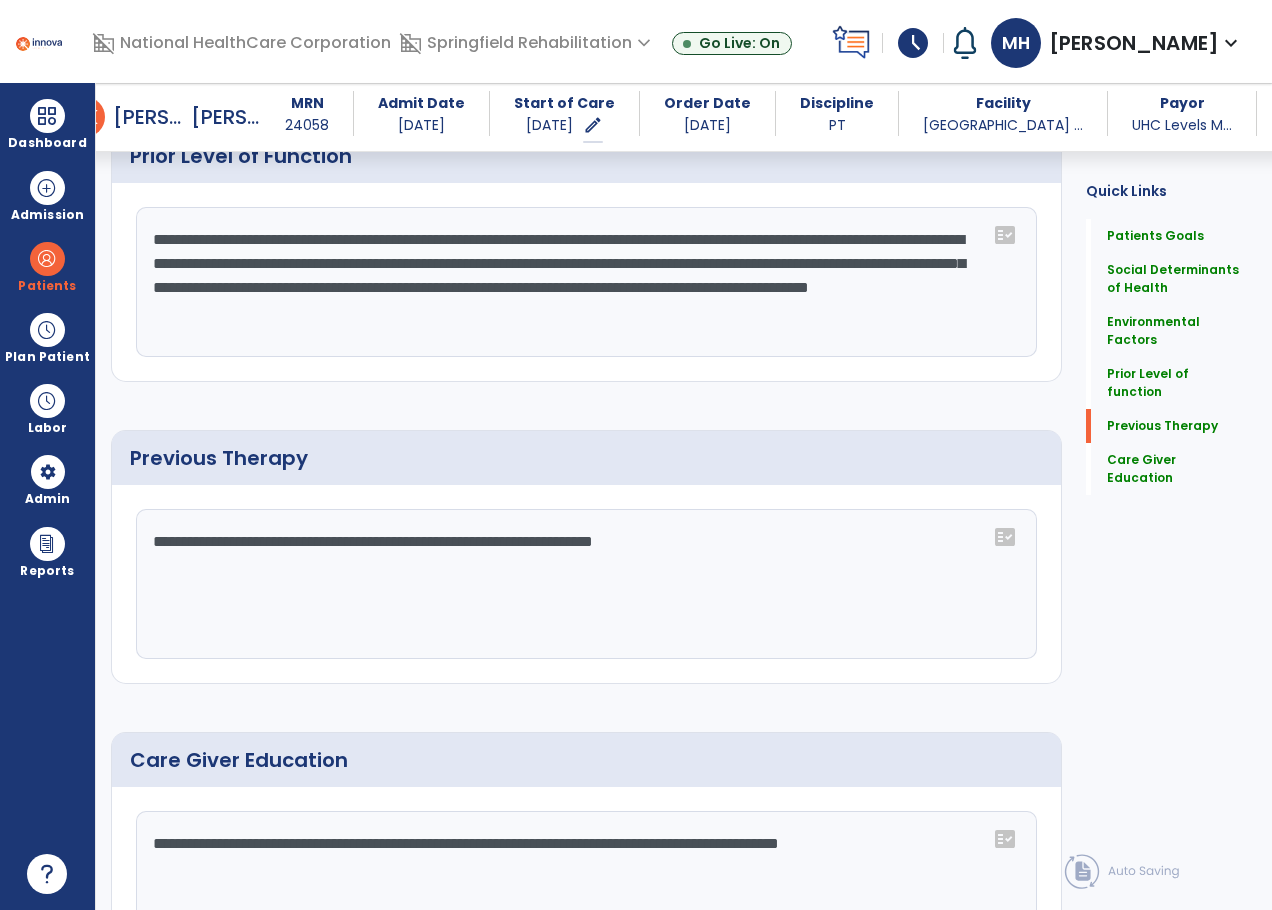scroll, scrollTop: 1038, scrollLeft: 0, axis: vertical 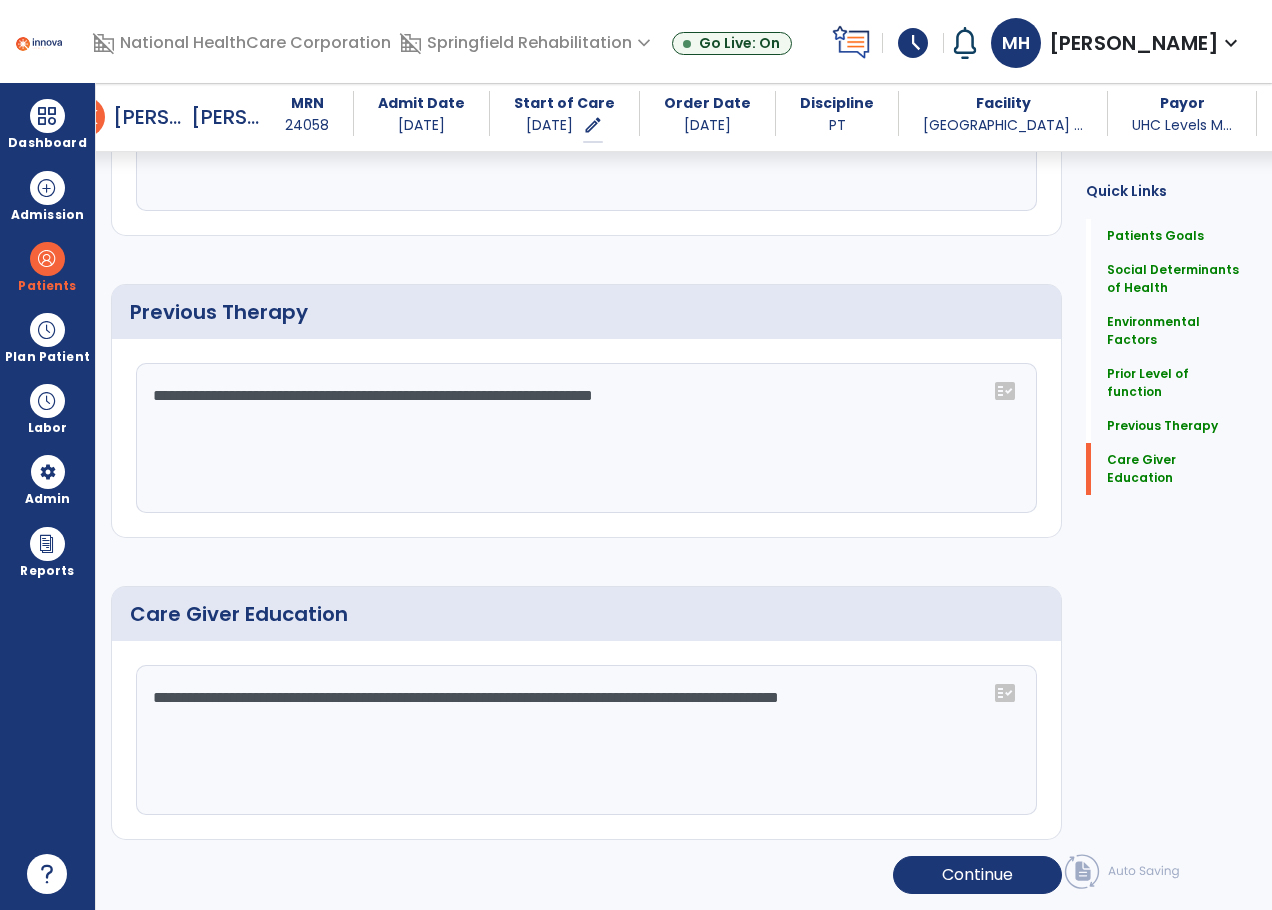 click on "**********" 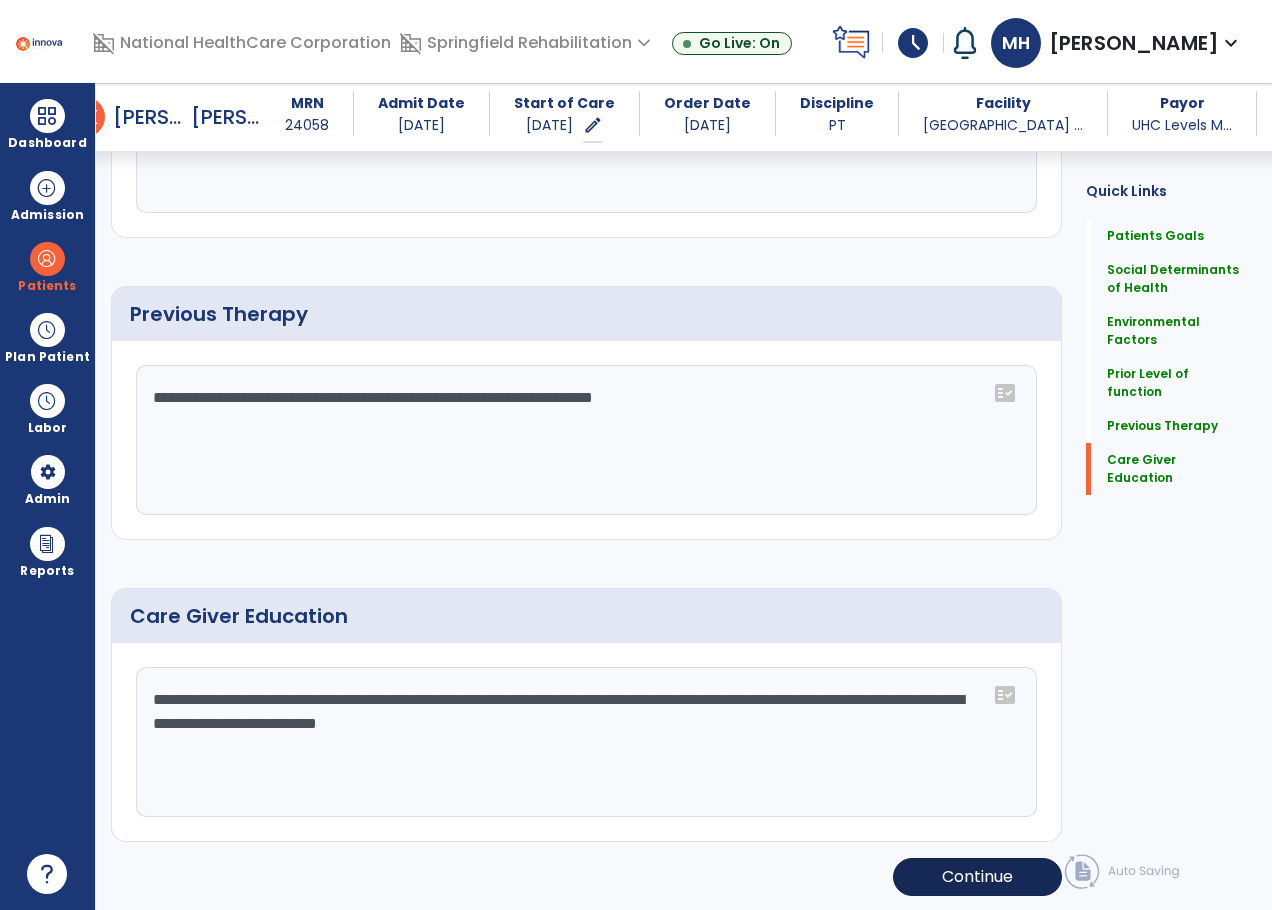 scroll, scrollTop: 1038, scrollLeft: 0, axis: vertical 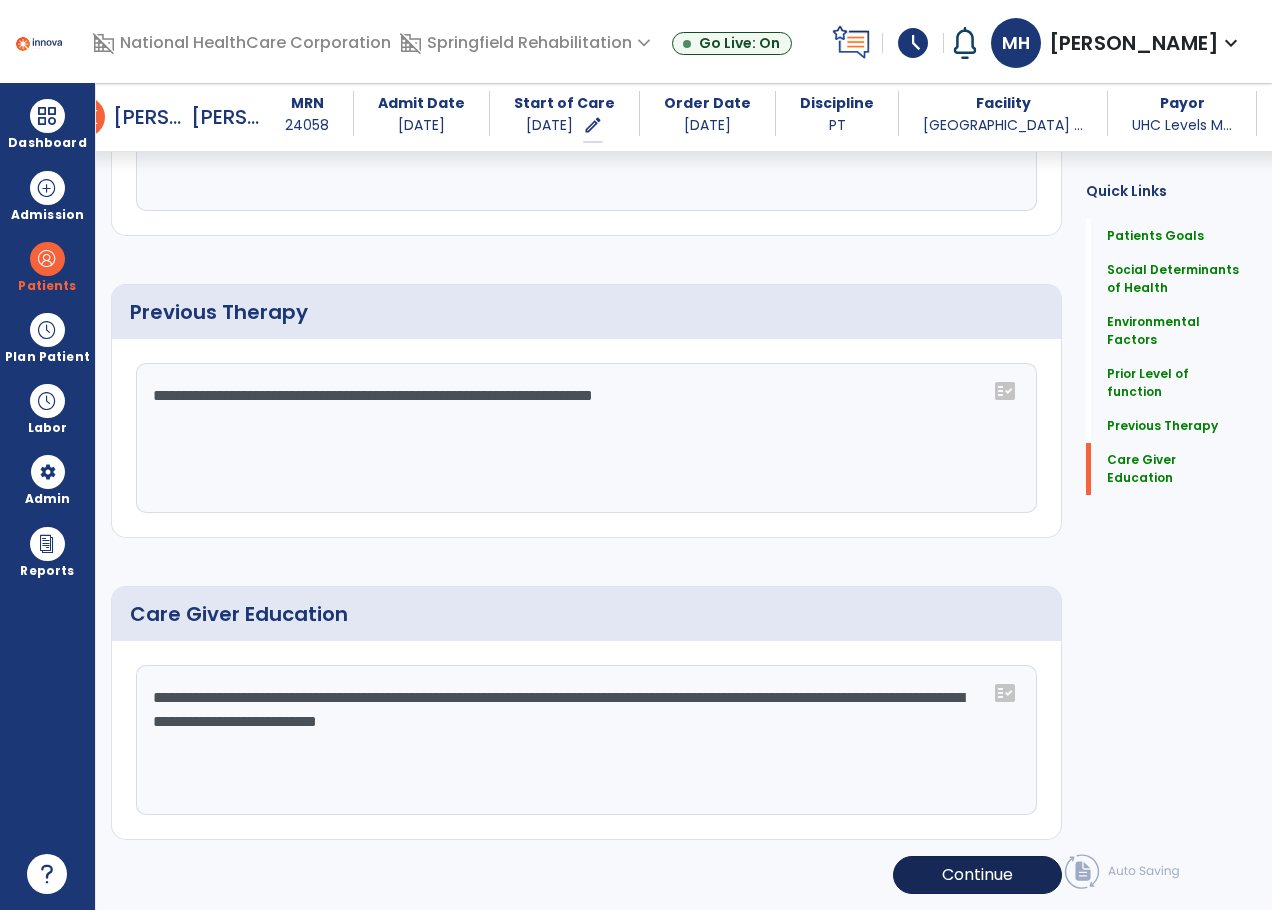 type on "**********" 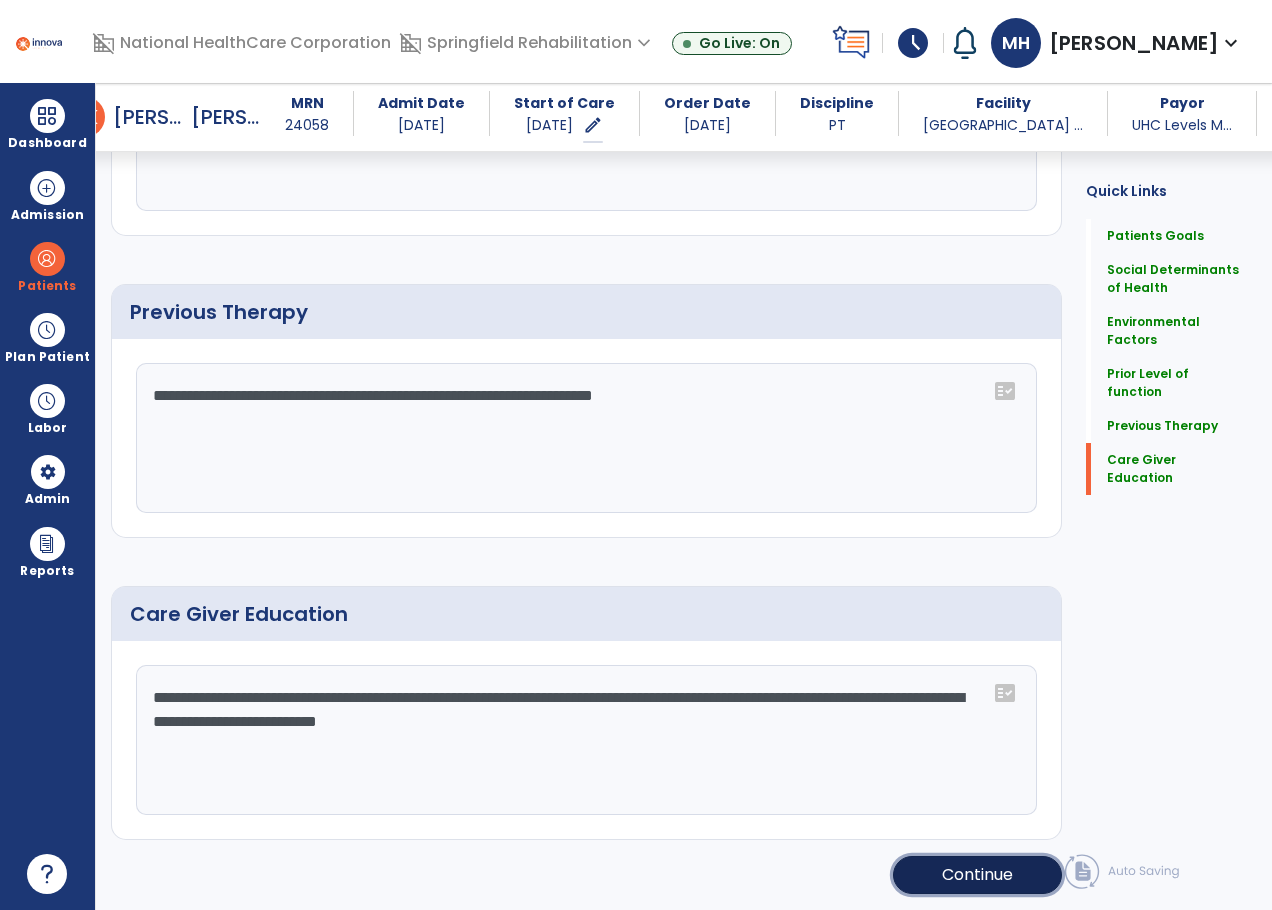 click on "Continue" 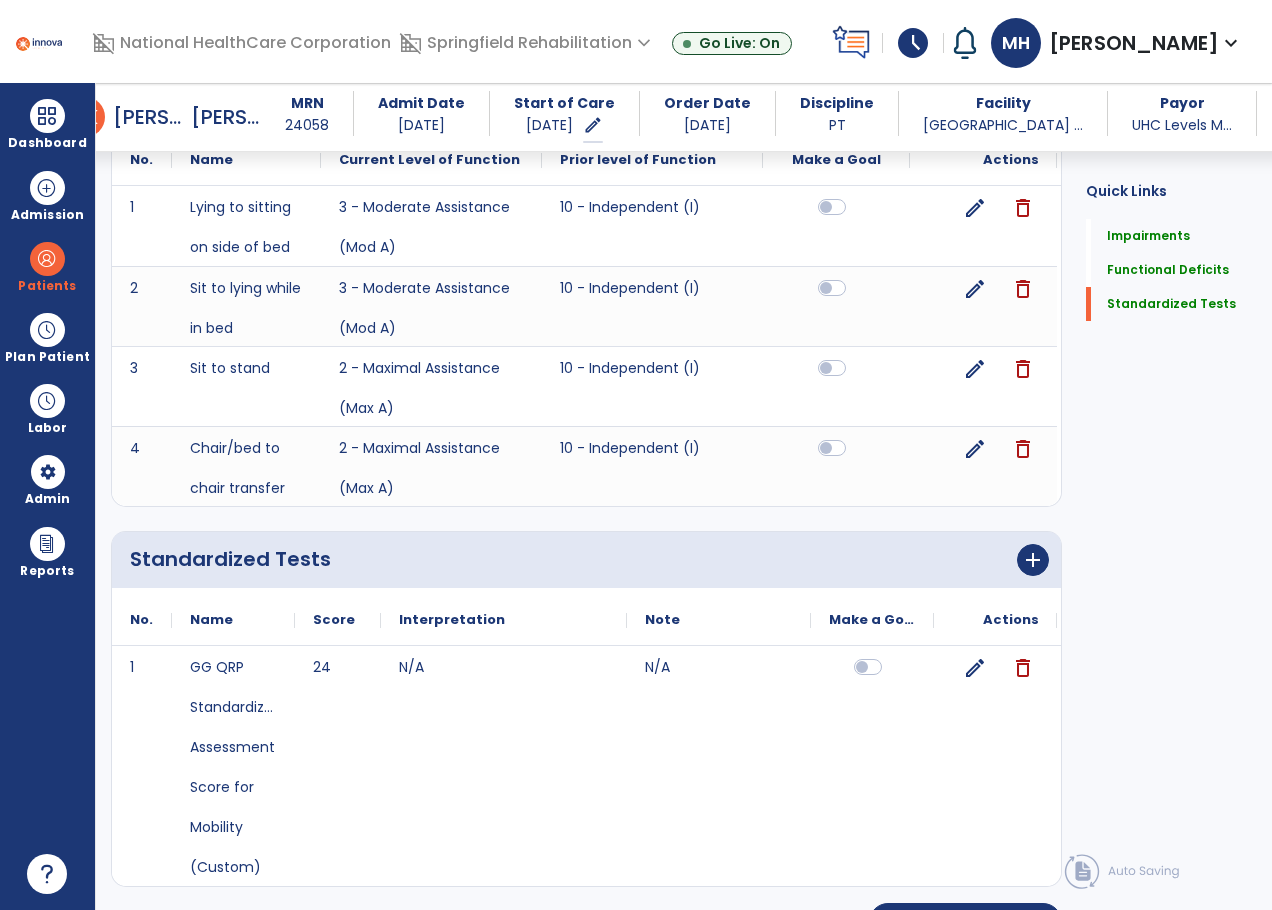 scroll, scrollTop: 2260, scrollLeft: 0, axis: vertical 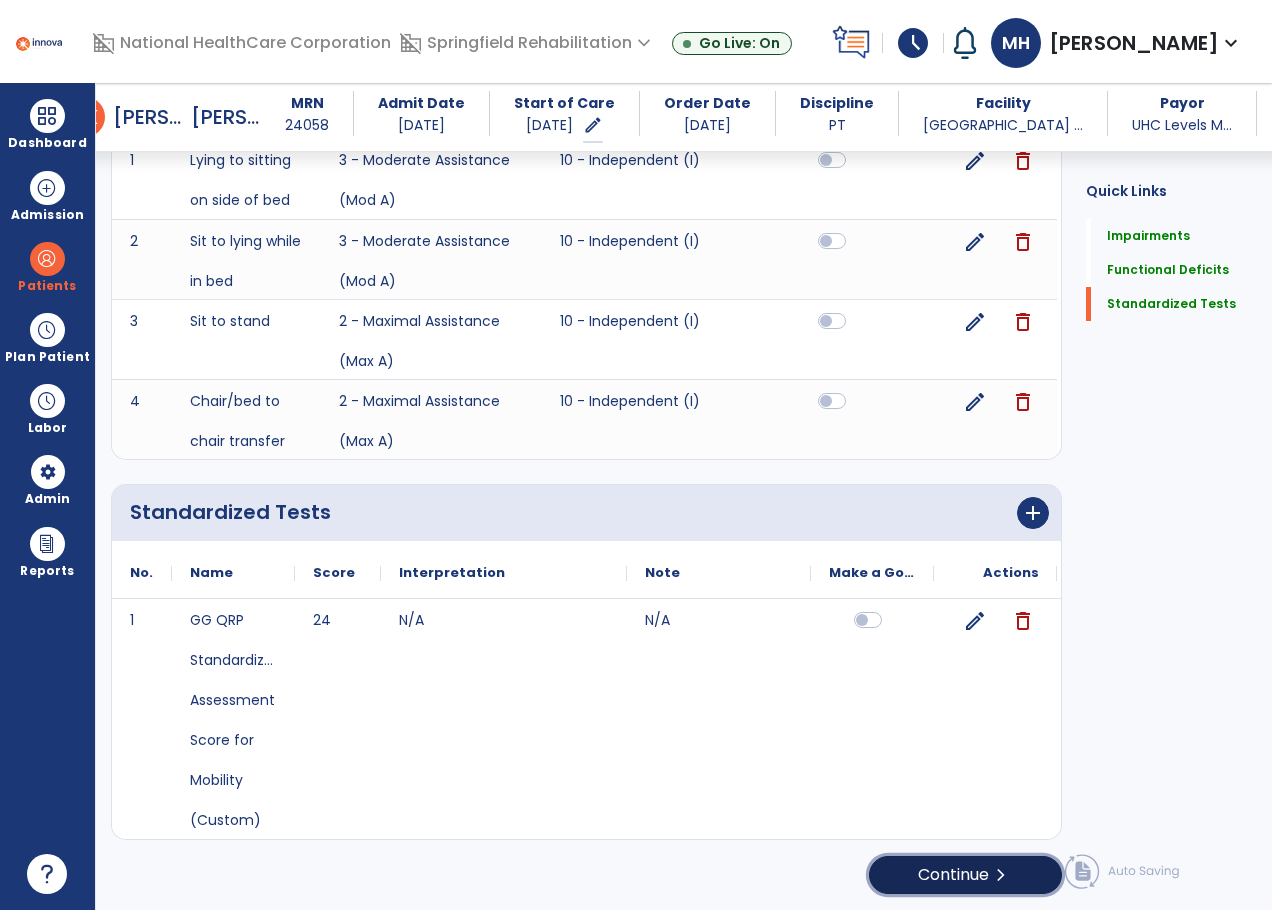 click on "Continue  chevron_right" 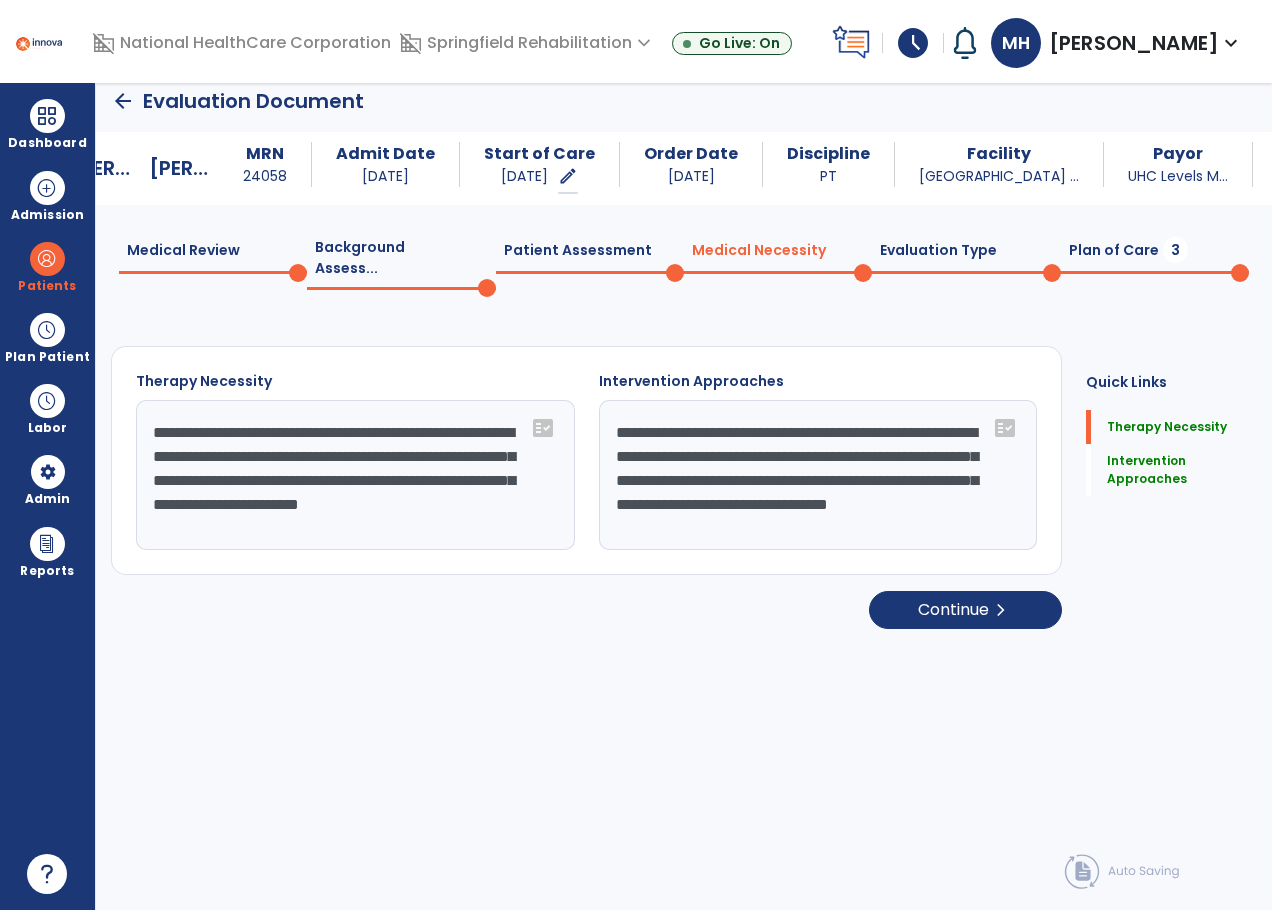 scroll, scrollTop: 0, scrollLeft: 0, axis: both 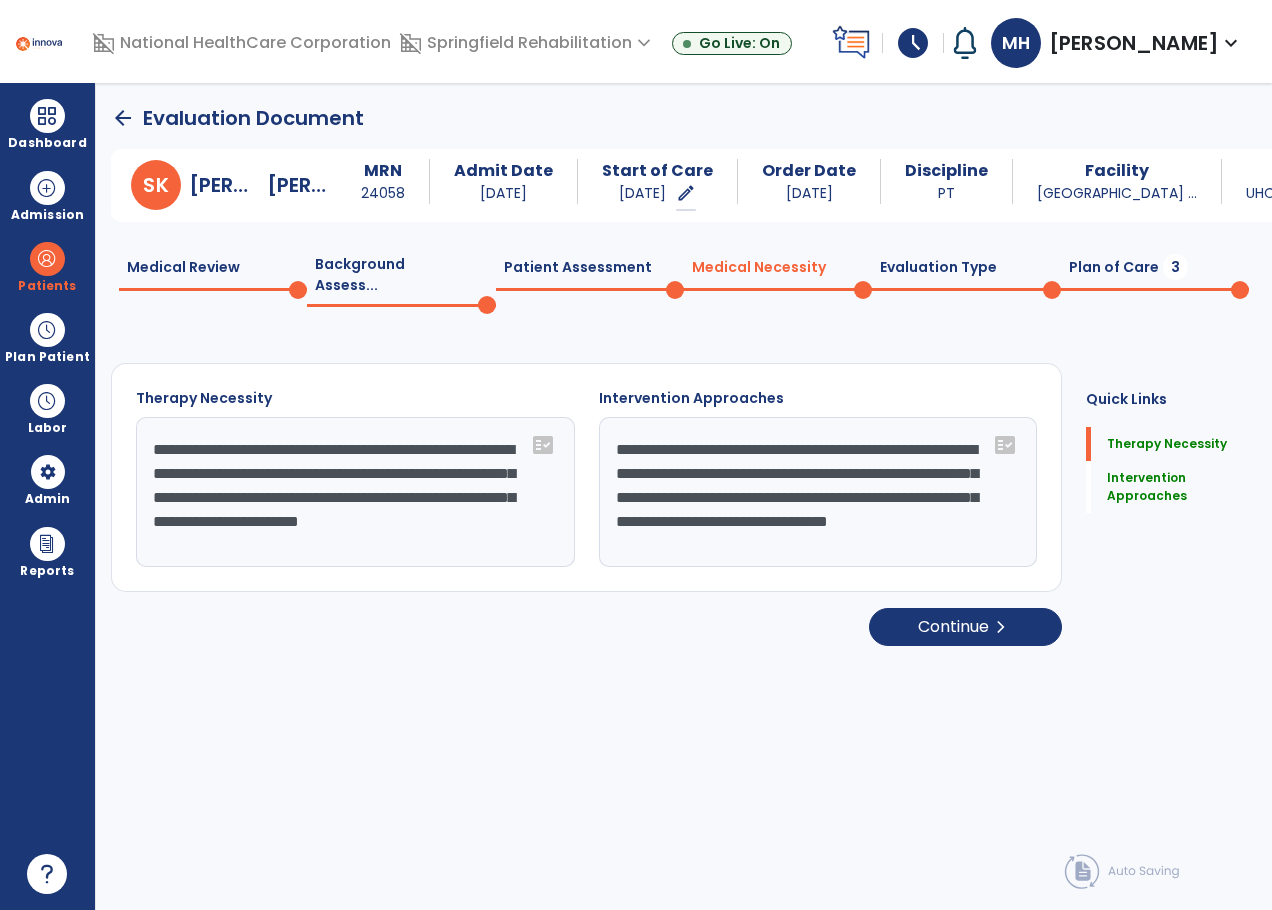 click on "**********" 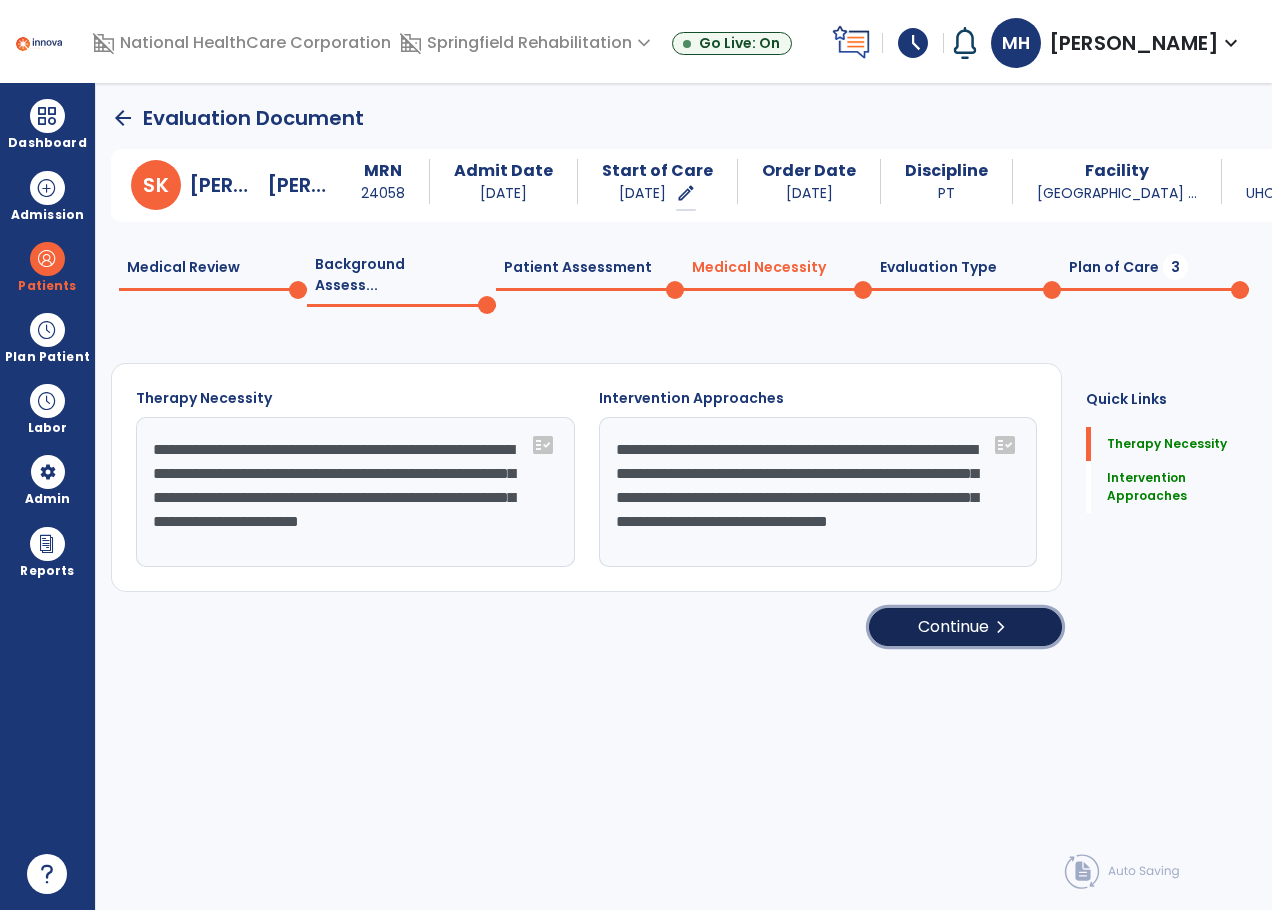 click on "Continue  chevron_right" 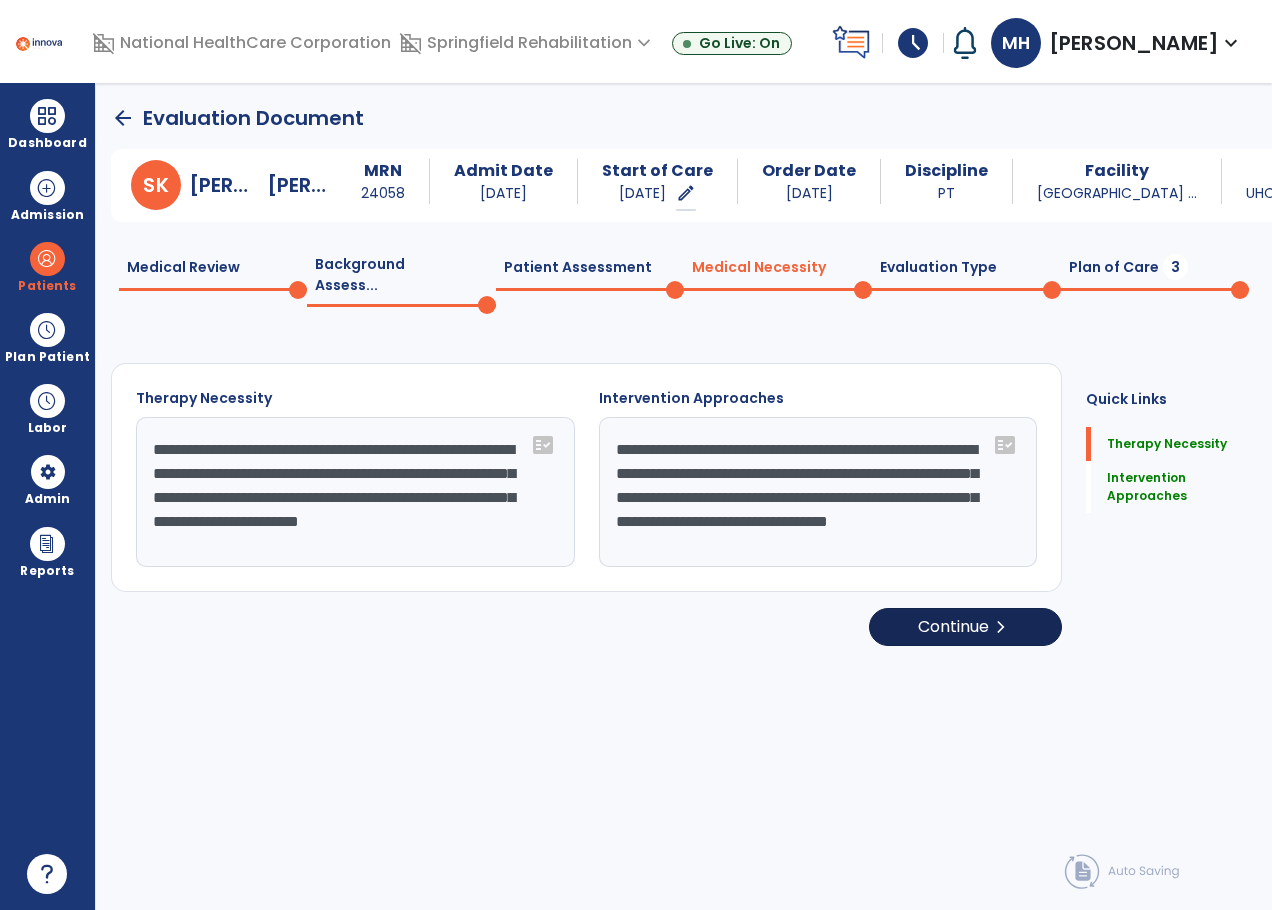 select on "**********" 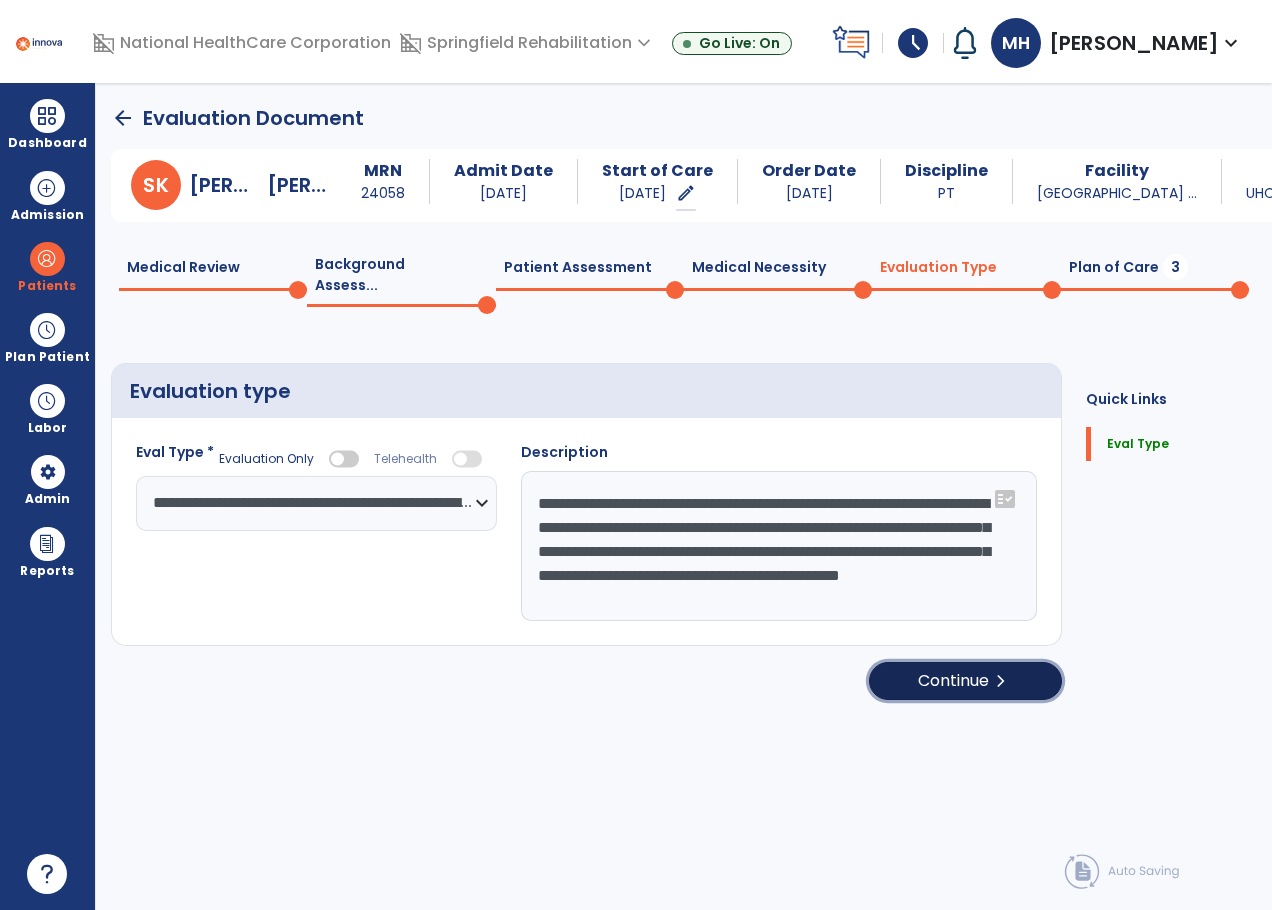 click on "Continue  chevron_right" 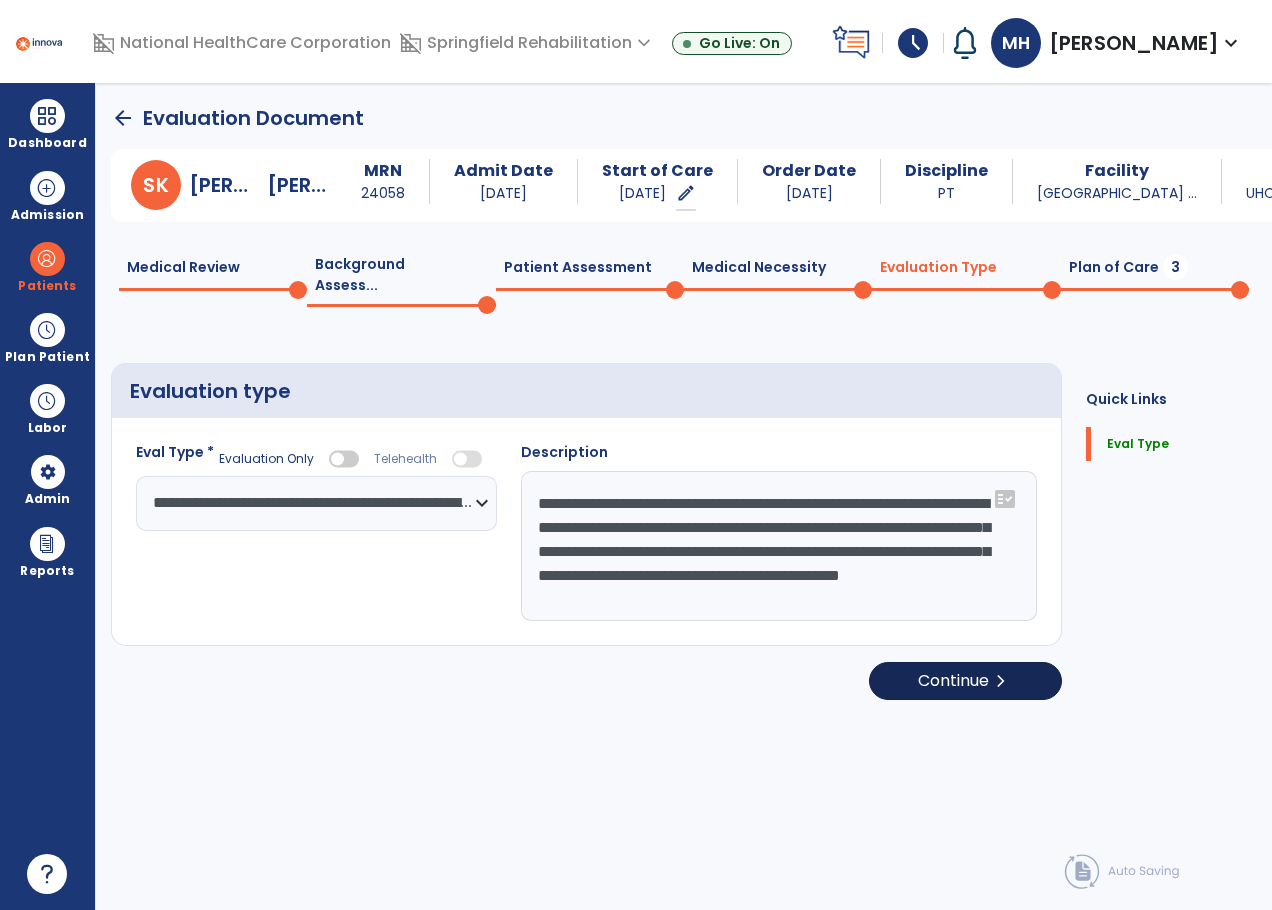 select on "**" 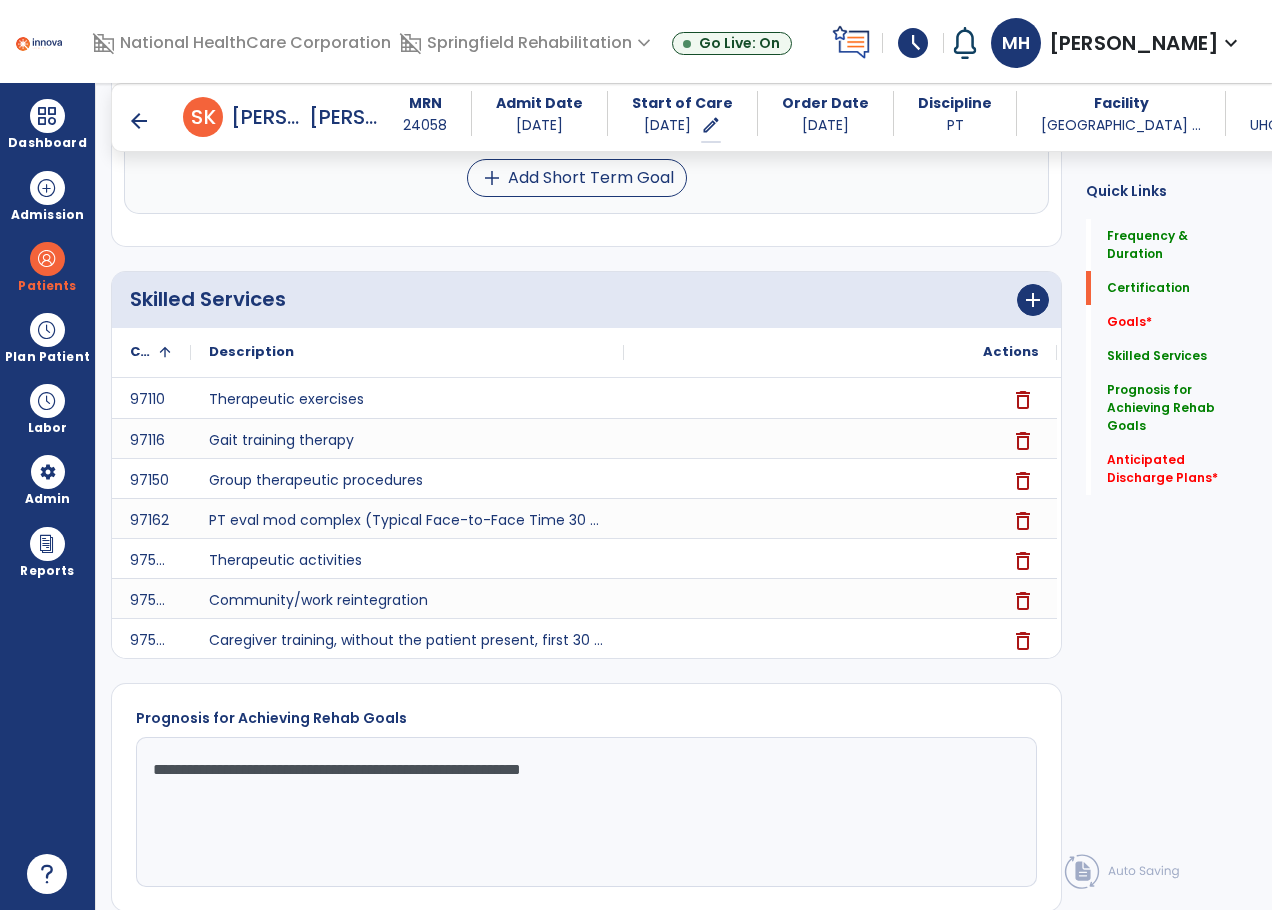 scroll, scrollTop: 700, scrollLeft: 0, axis: vertical 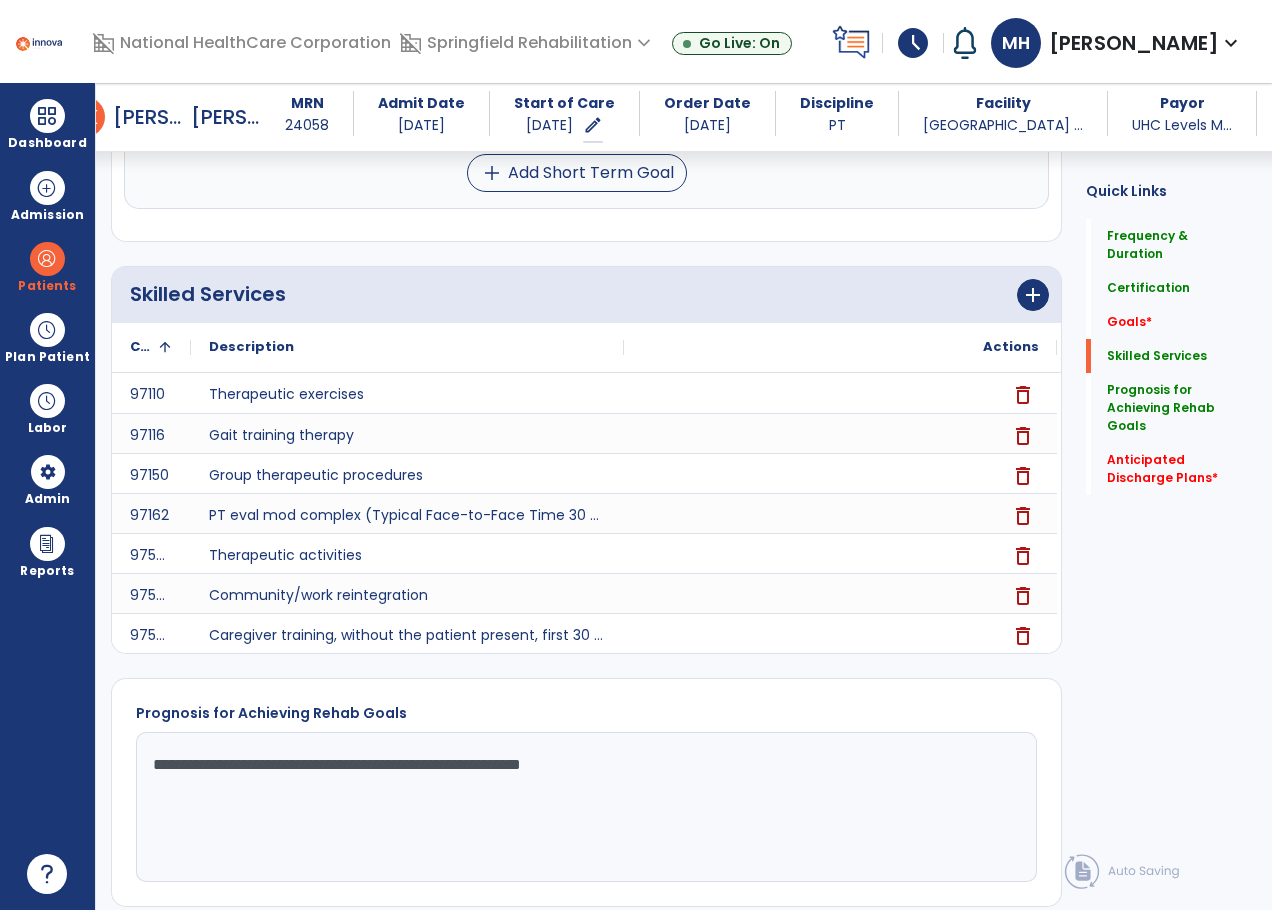 click on "**********" 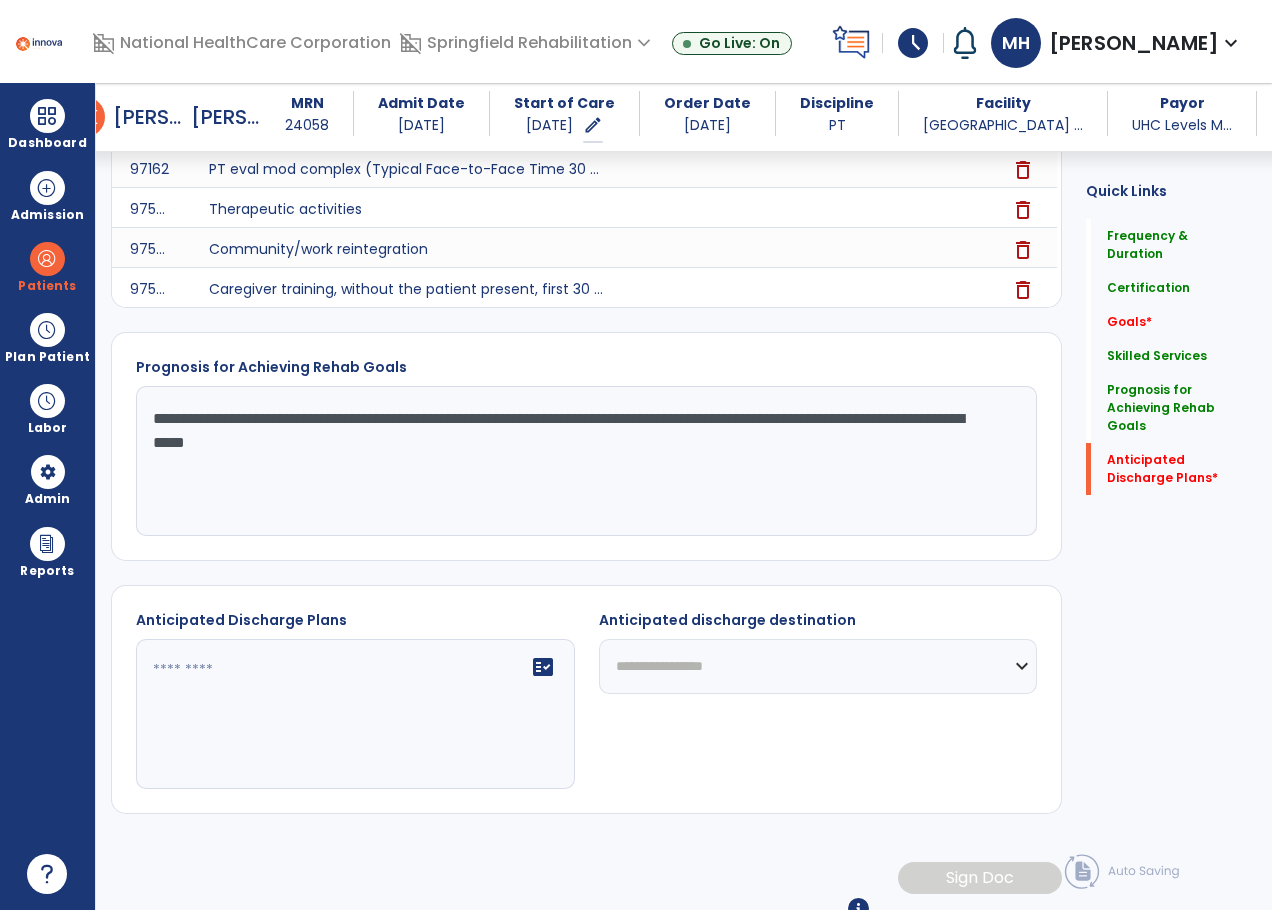 scroll, scrollTop: 1047, scrollLeft: 0, axis: vertical 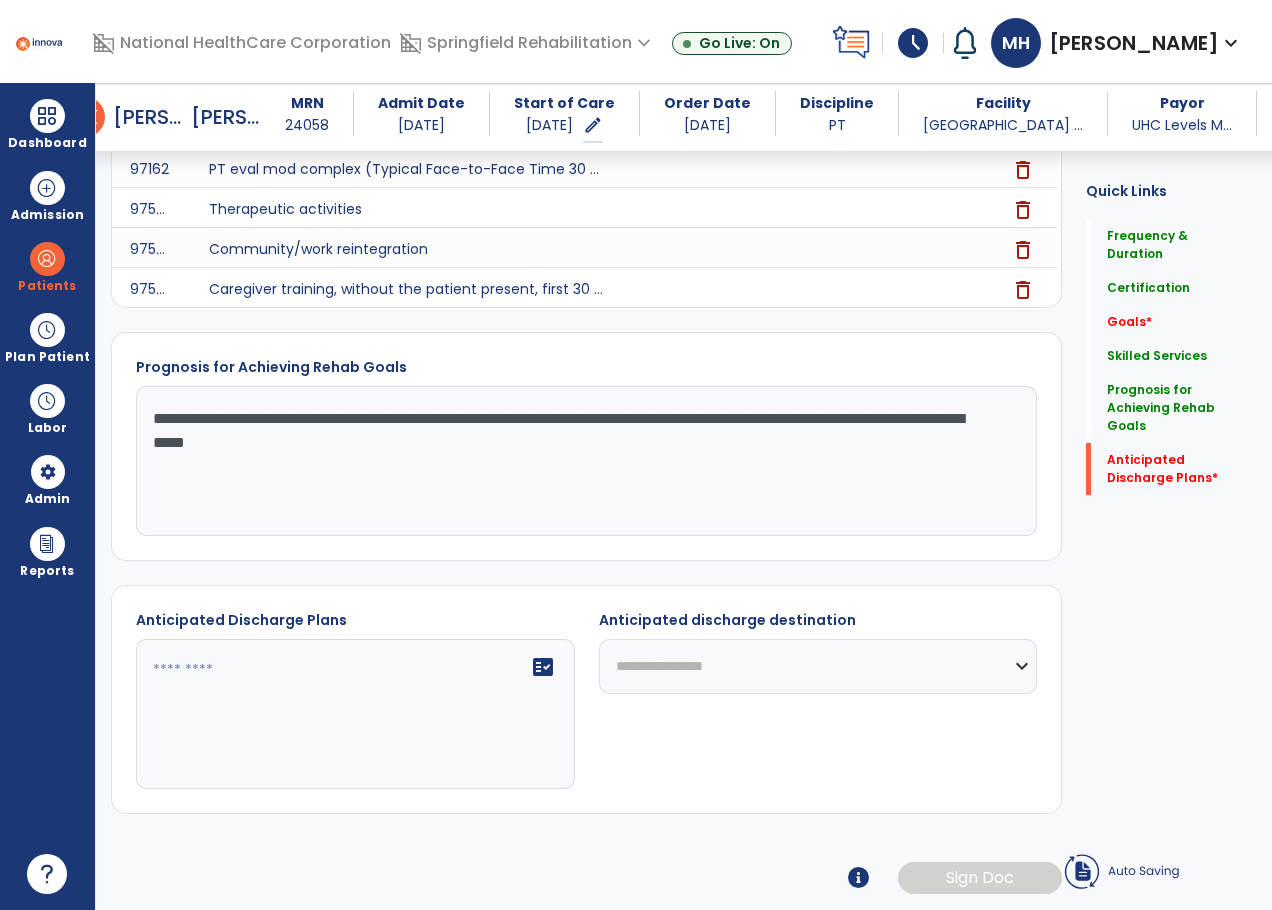 type on "**********" 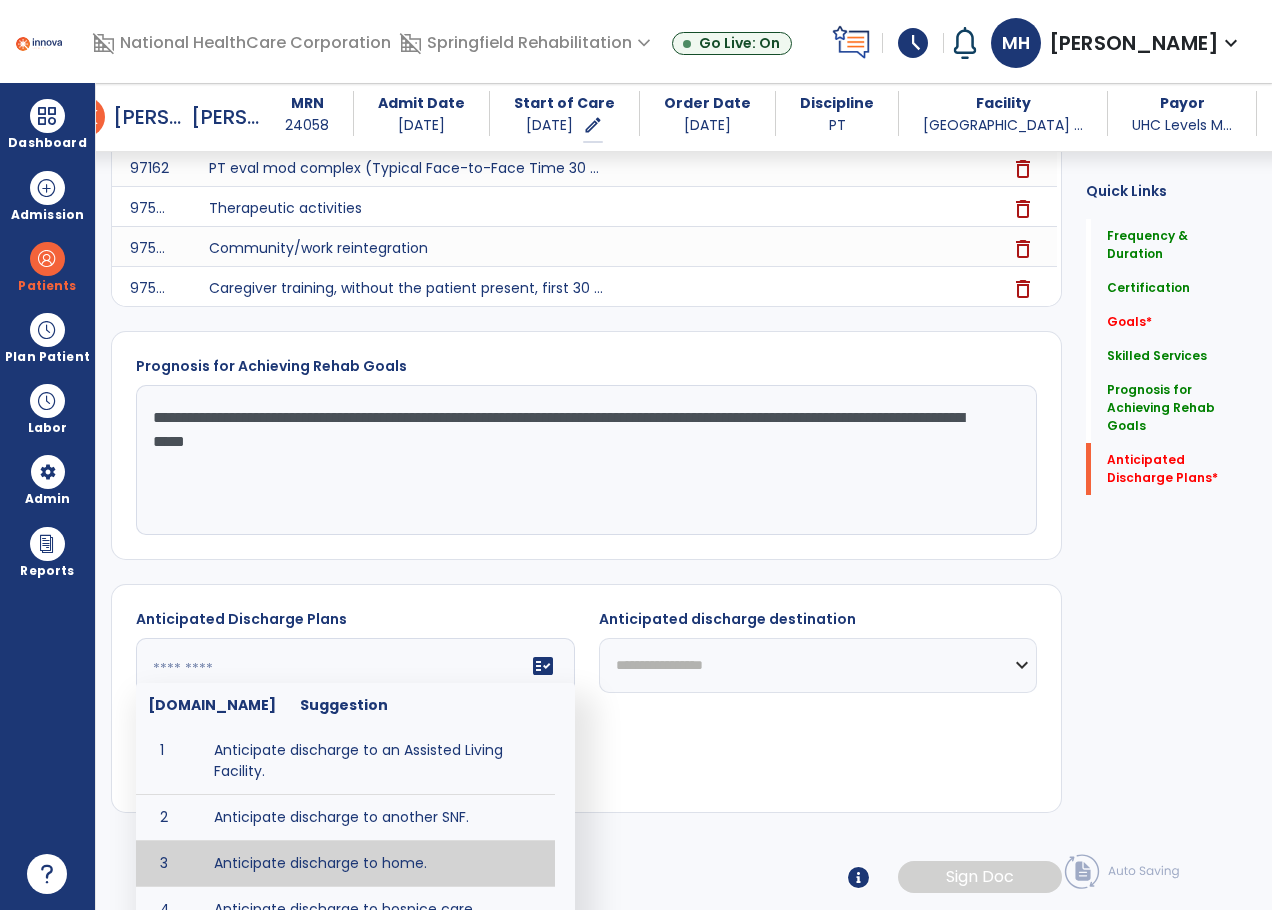 type on "**********" 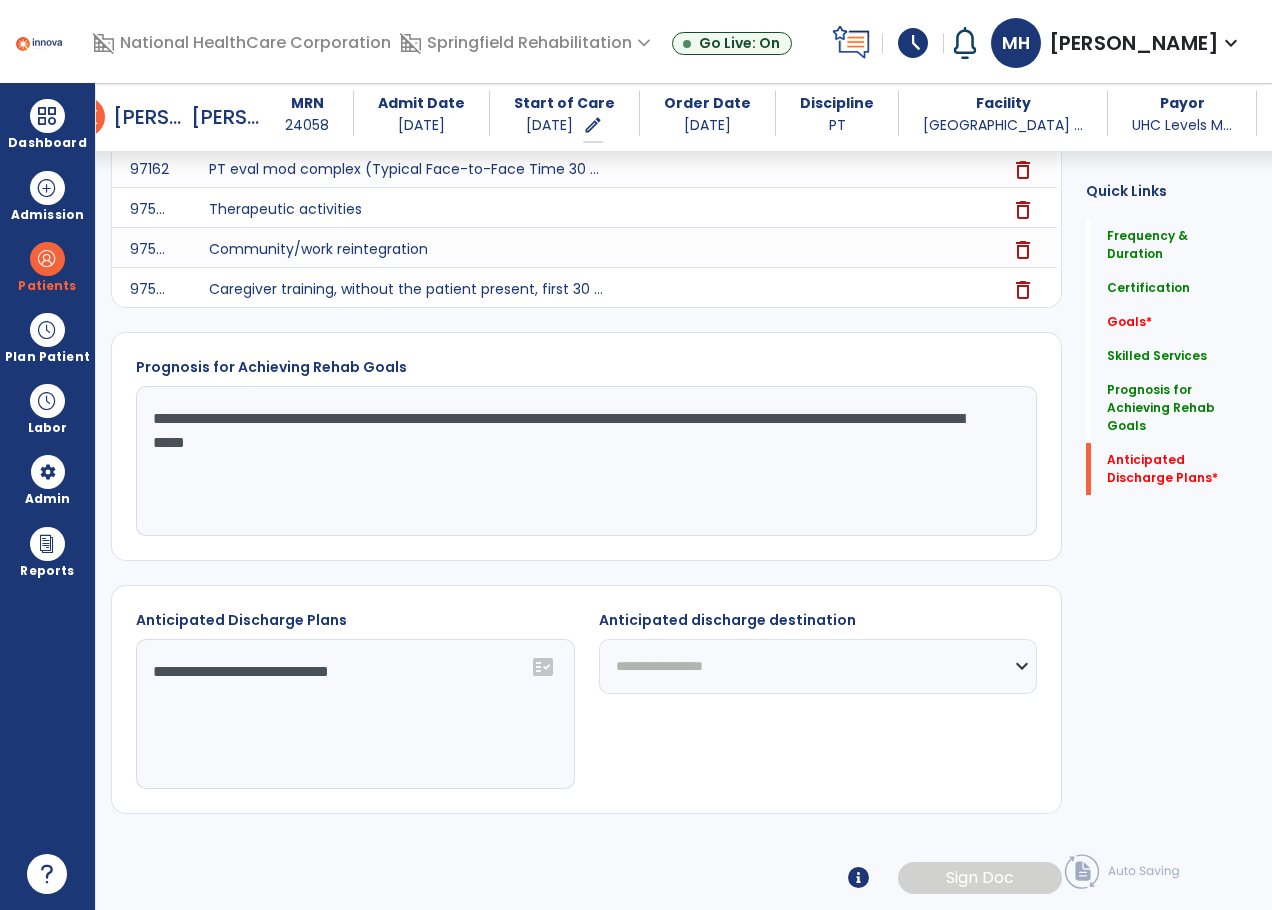 click on "**********" 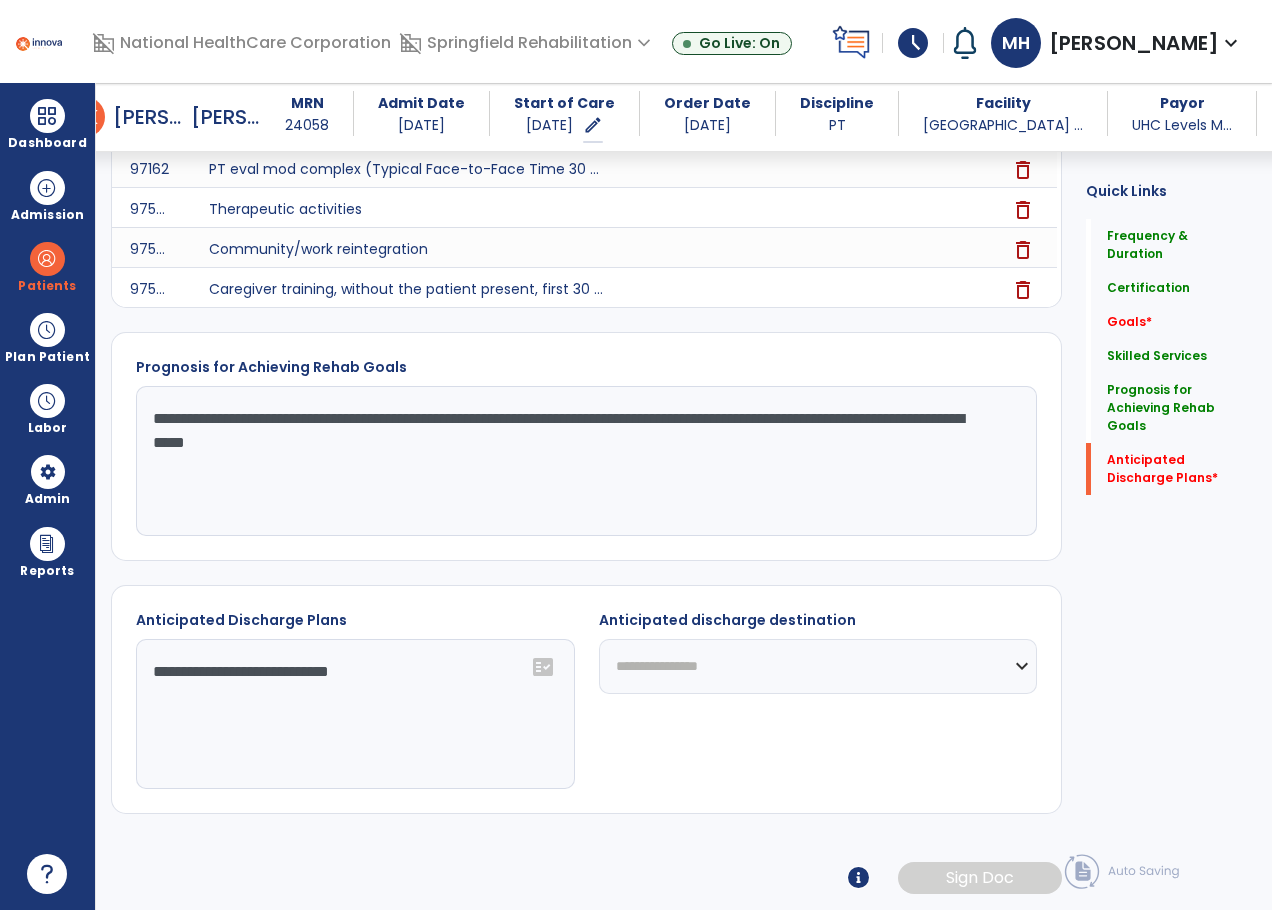 click on "**********" 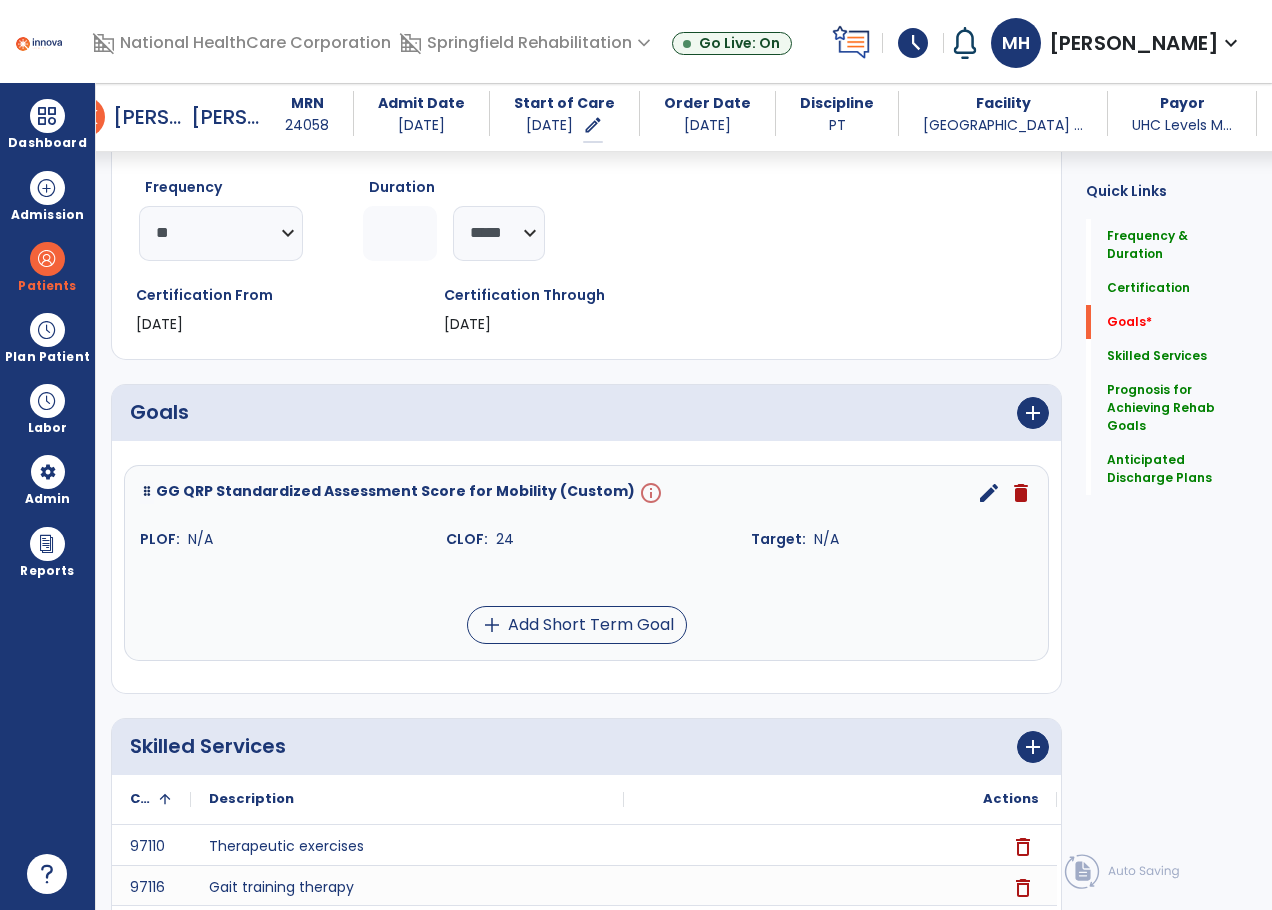 scroll, scrollTop: 247, scrollLeft: 0, axis: vertical 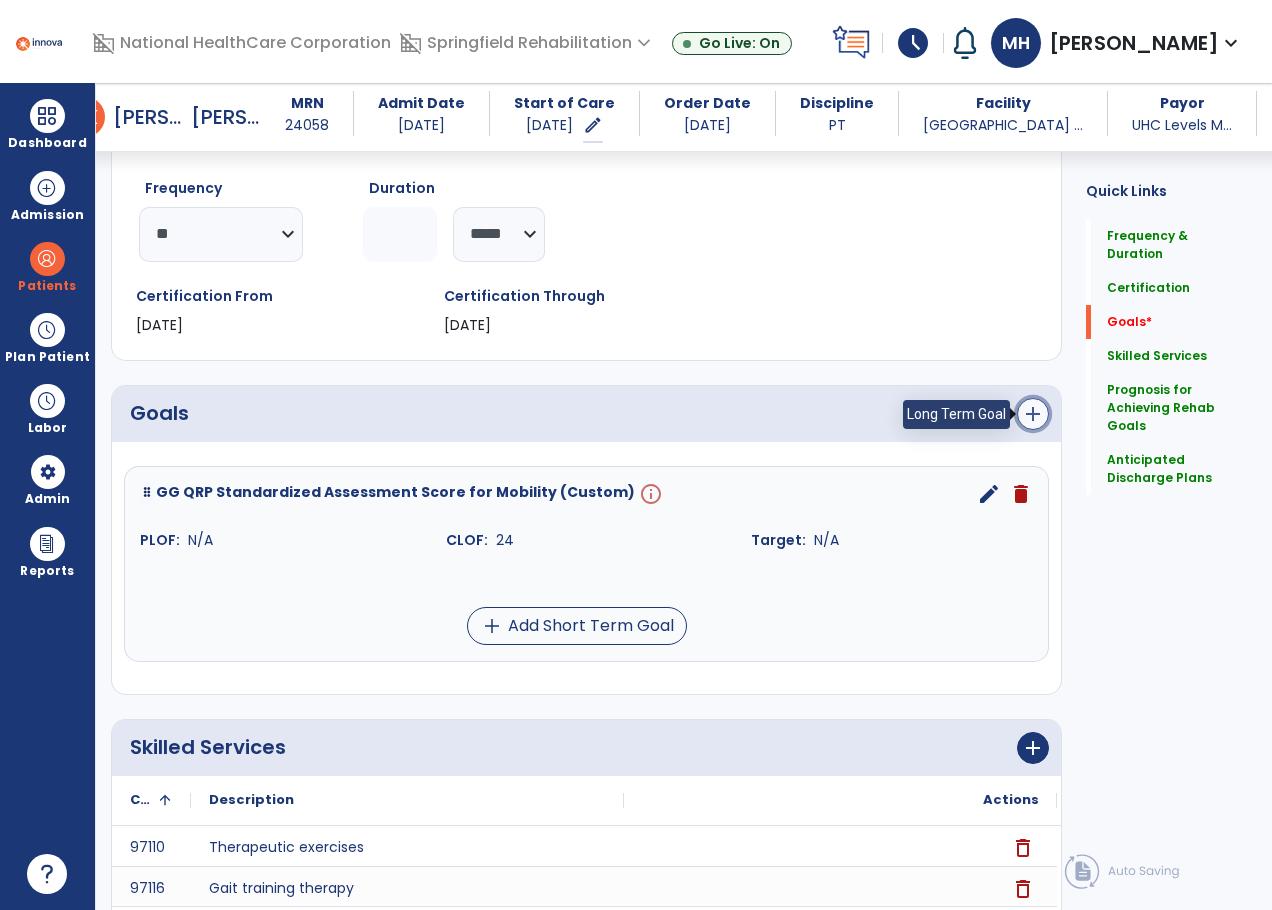 click on "add" at bounding box center (1033, 414) 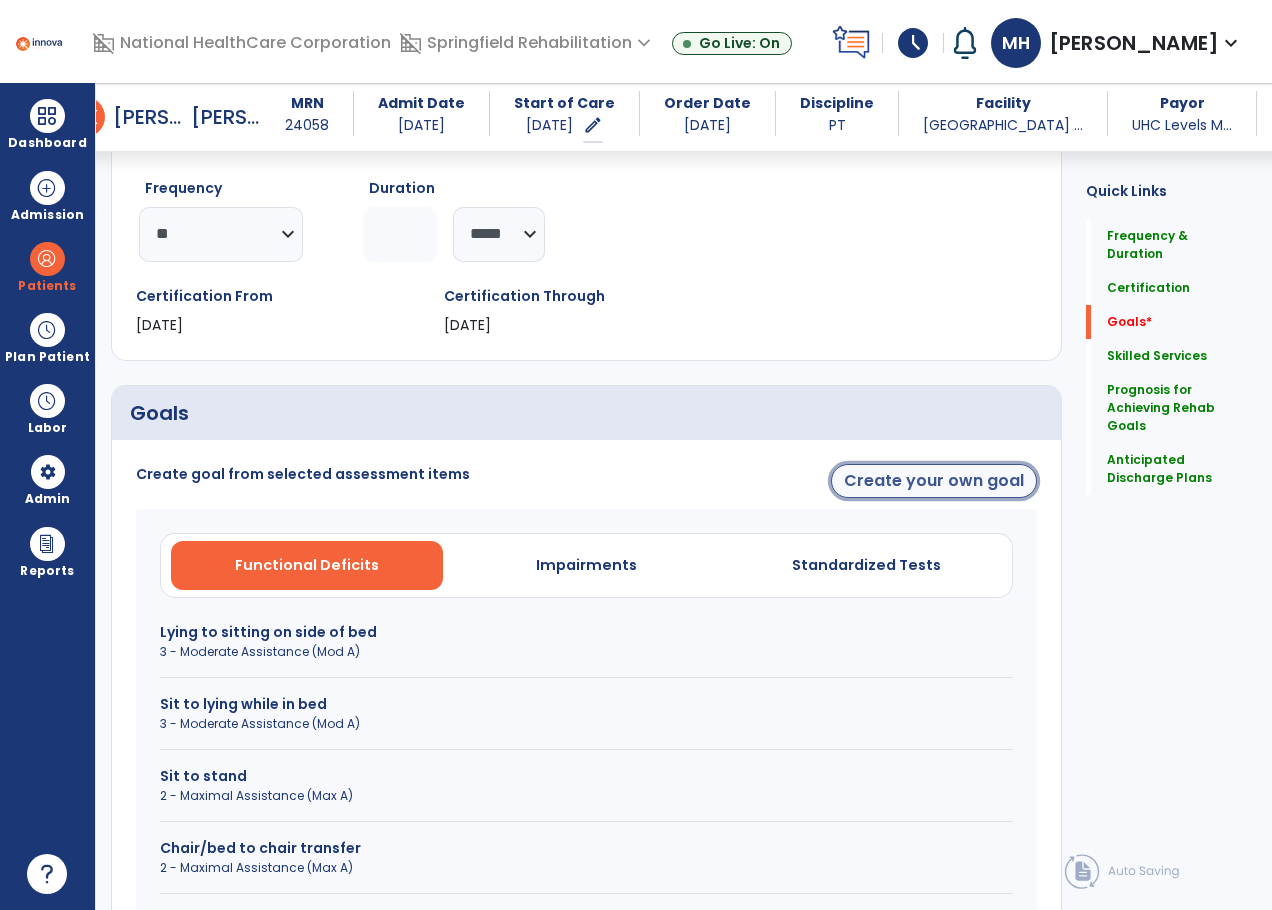 click on "Create your own goal" at bounding box center (934, 481) 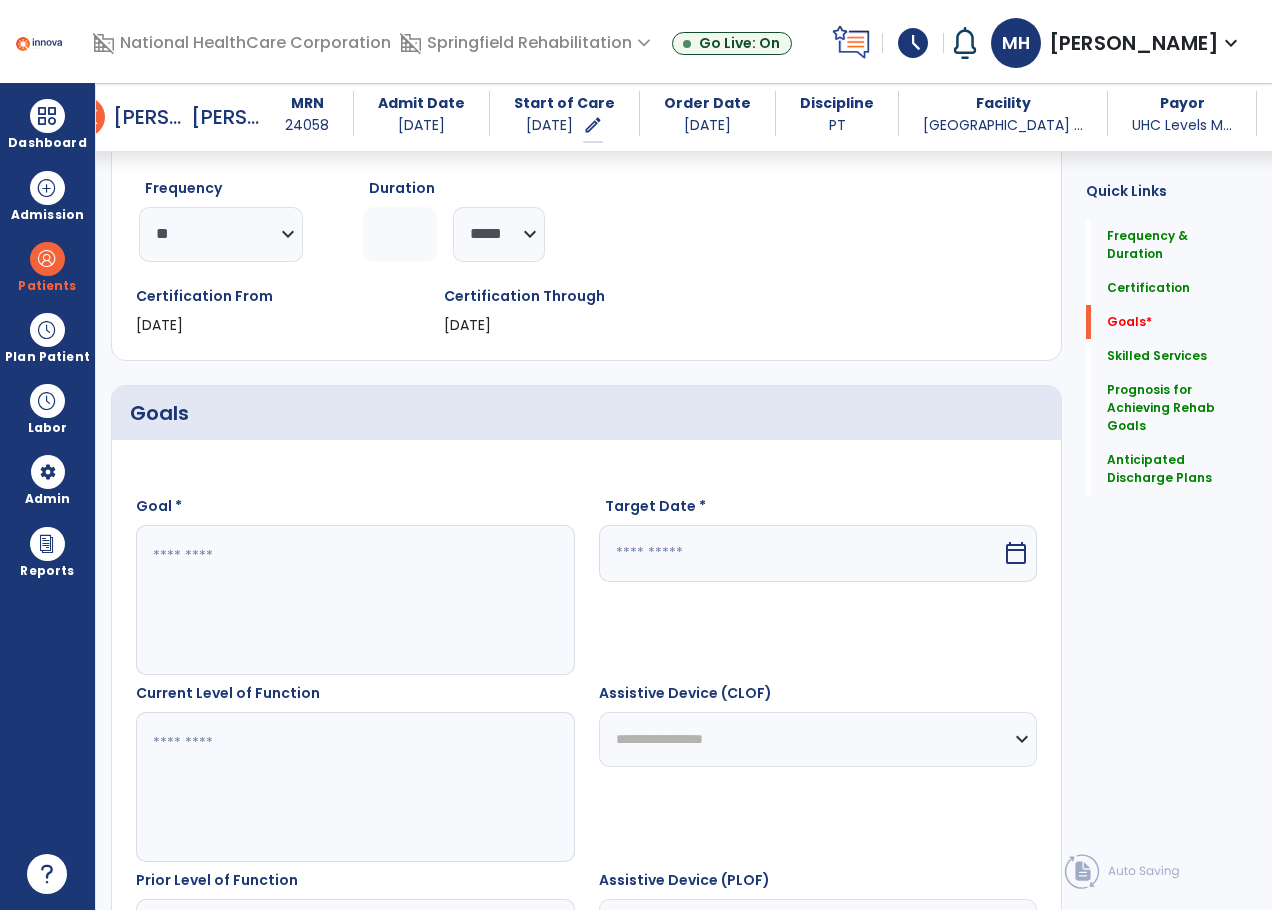 click at bounding box center [354, 600] 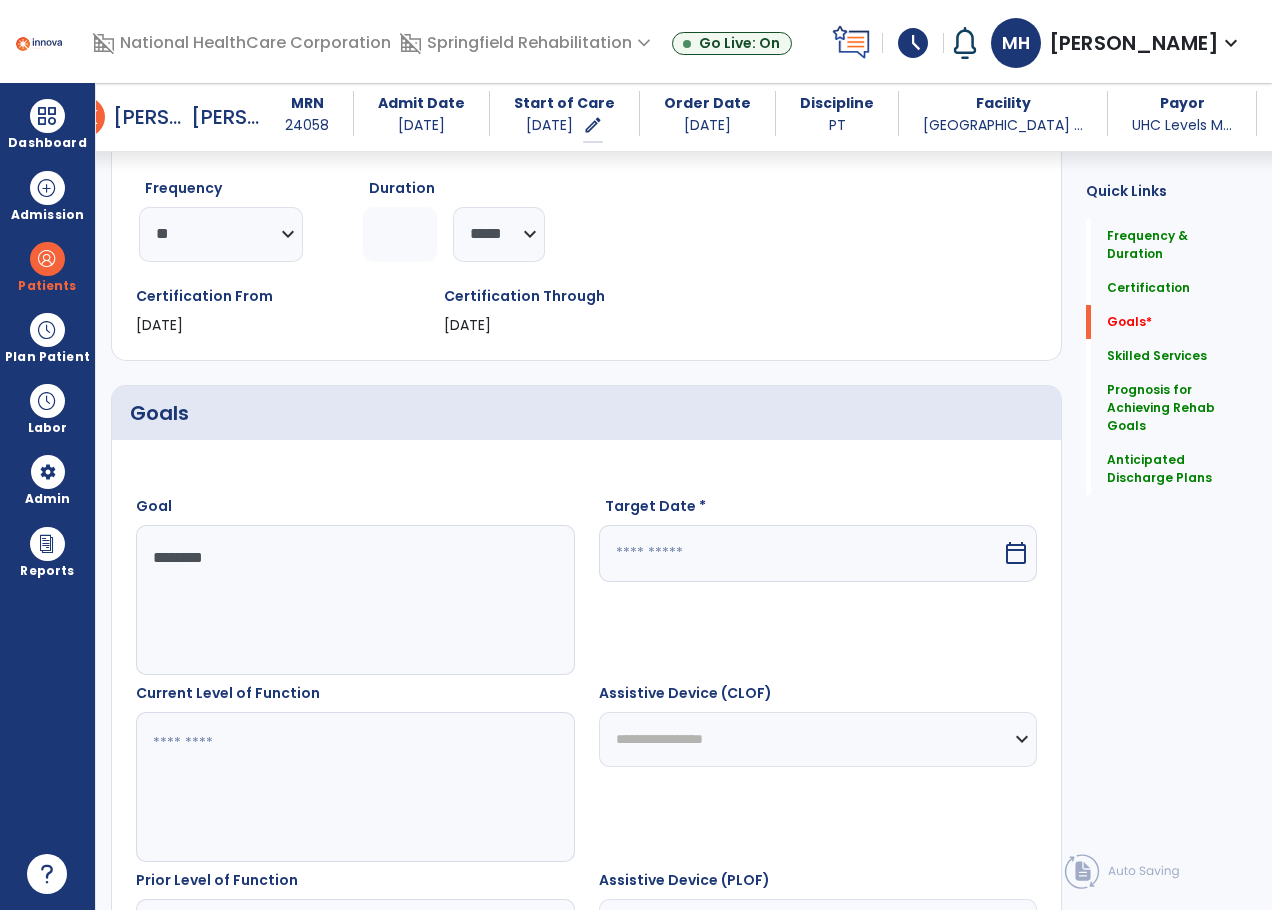 type on "********" 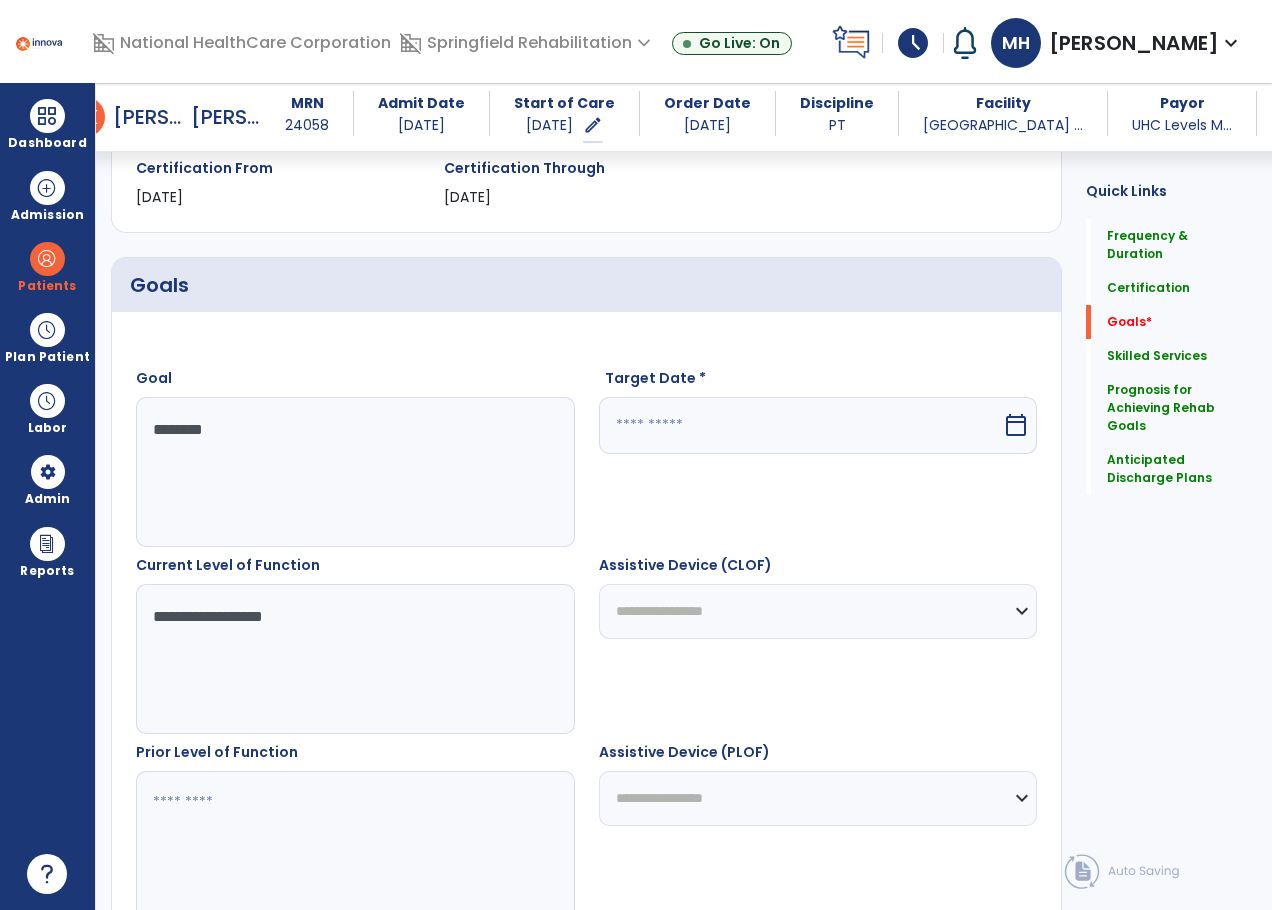 scroll, scrollTop: 547, scrollLeft: 0, axis: vertical 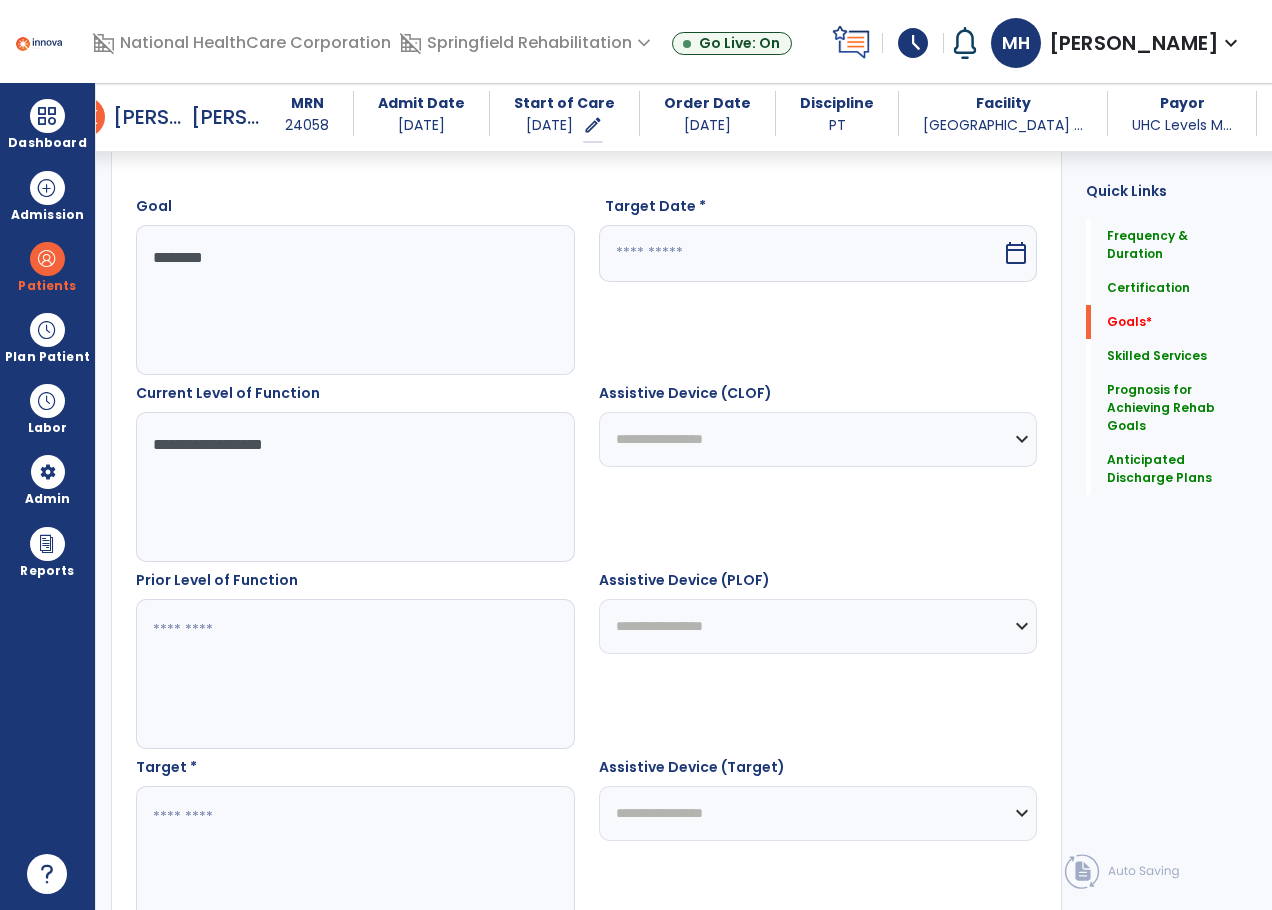type on "**********" 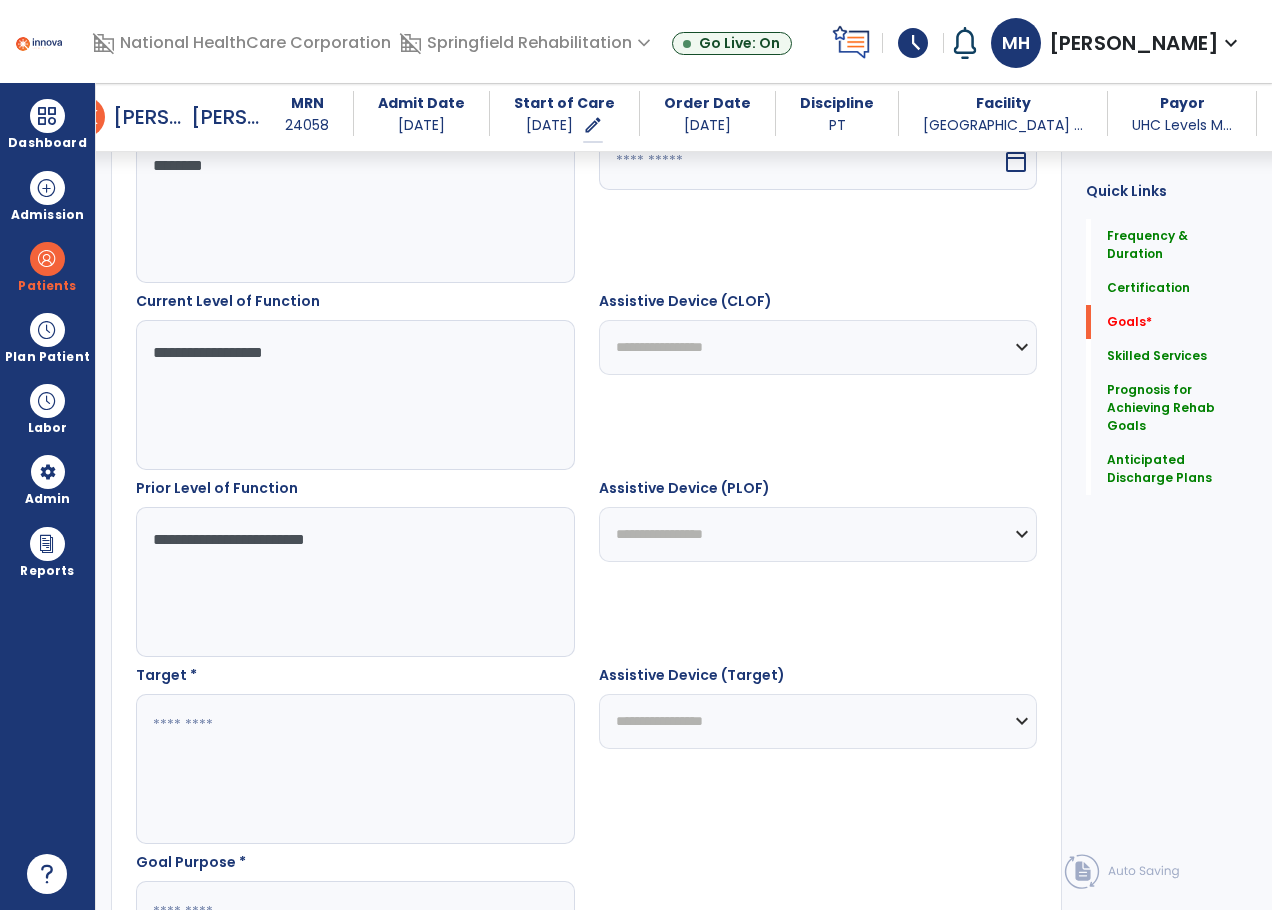 scroll, scrollTop: 747, scrollLeft: 0, axis: vertical 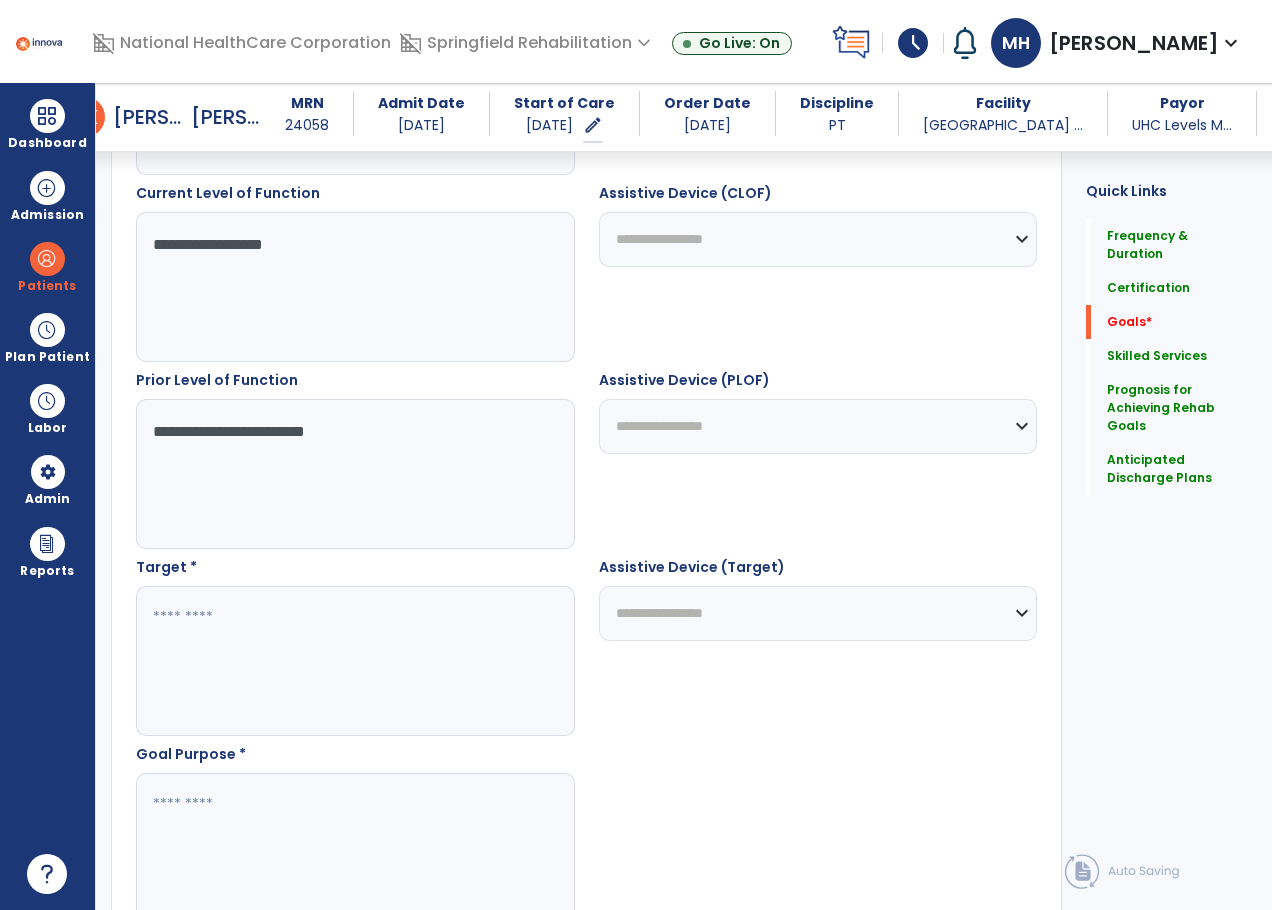 type on "**********" 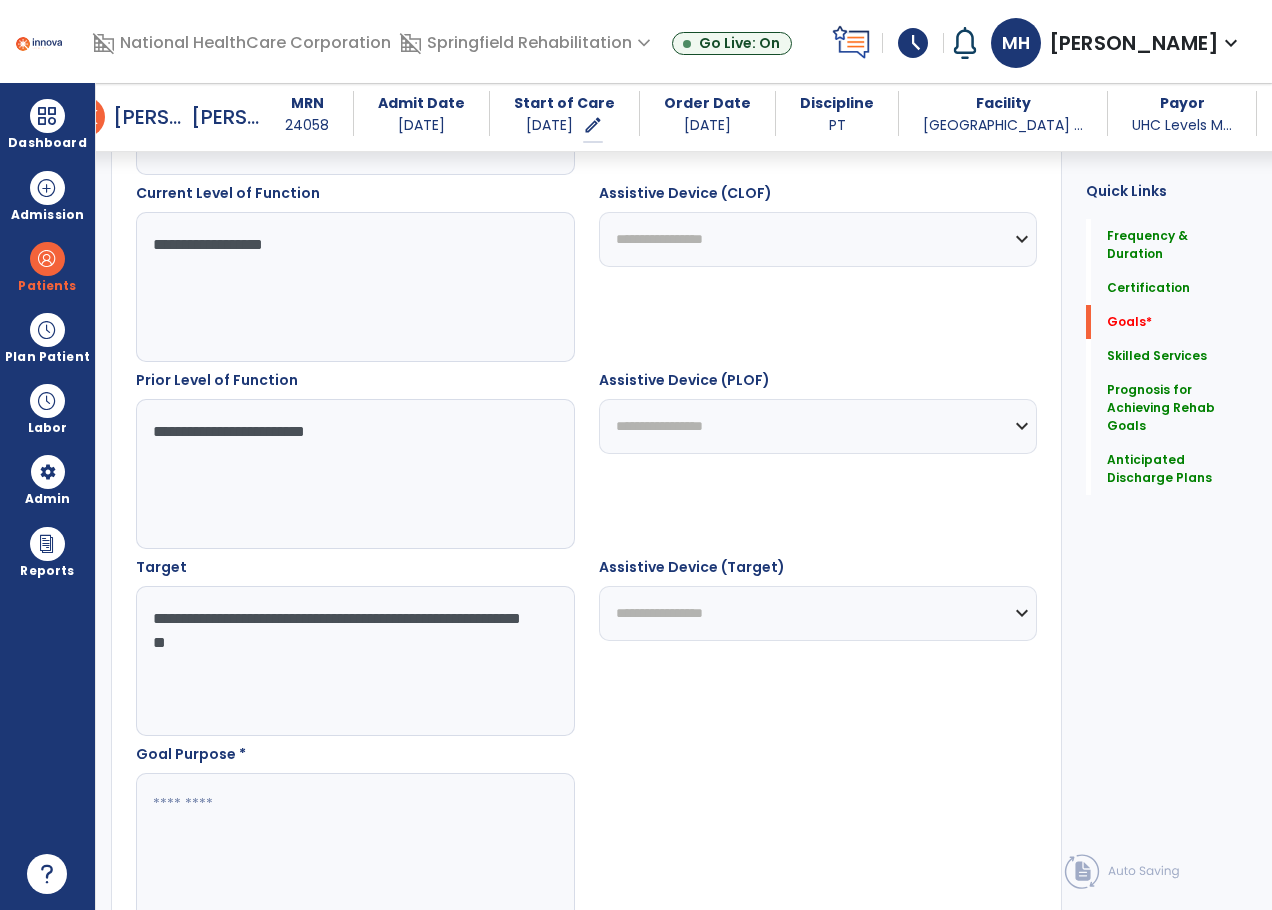 click on "**********" at bounding box center (354, 661) 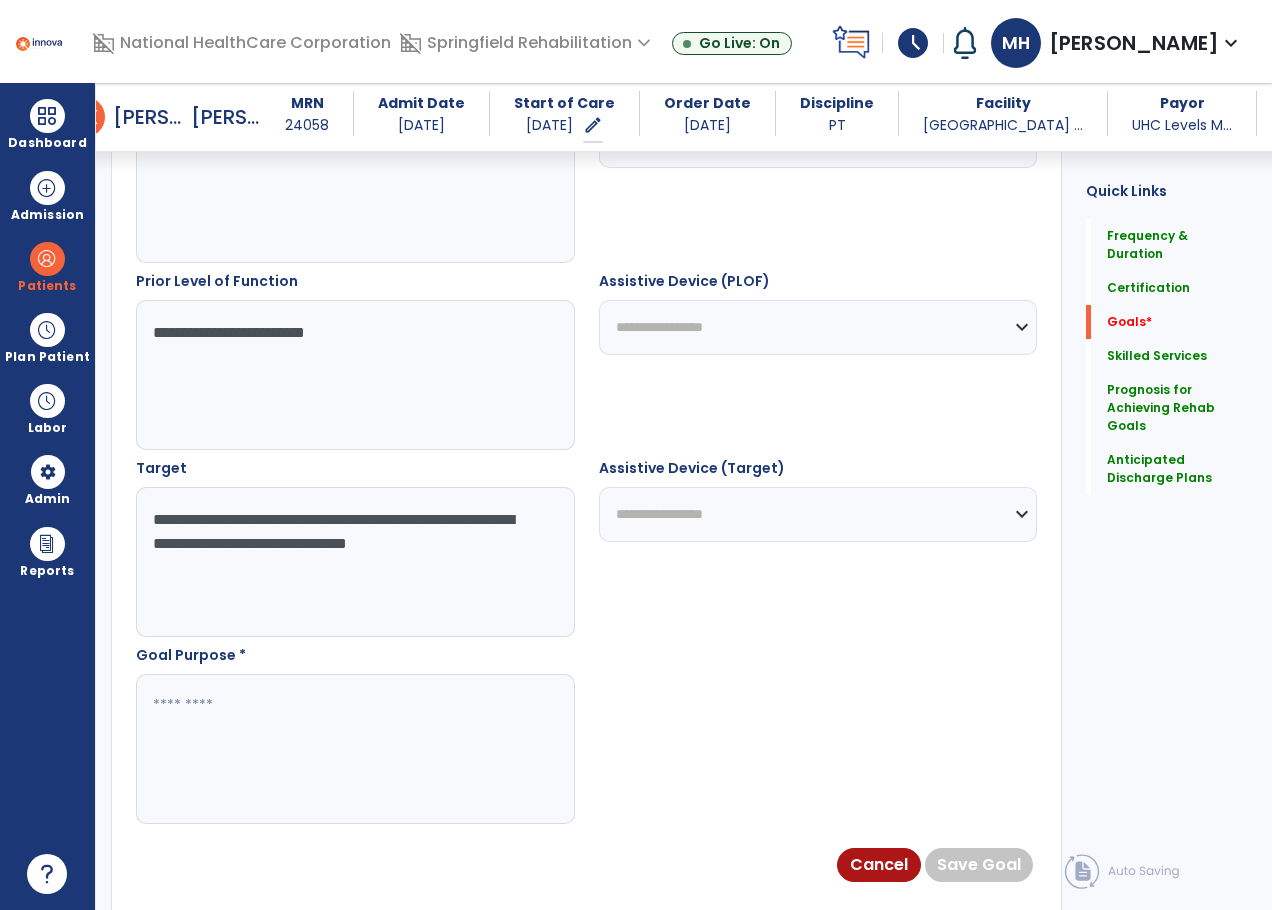 scroll, scrollTop: 947, scrollLeft: 0, axis: vertical 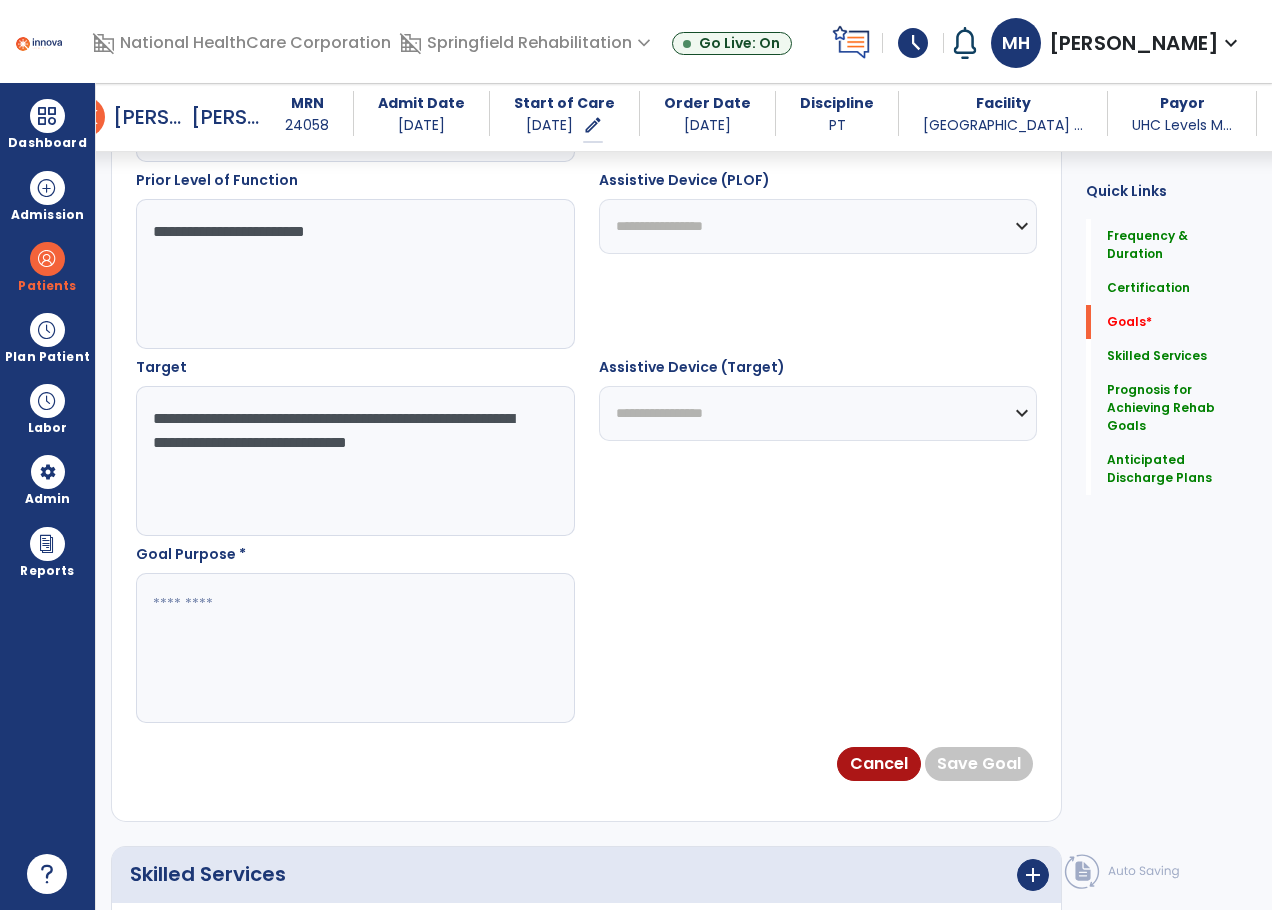 type on "**********" 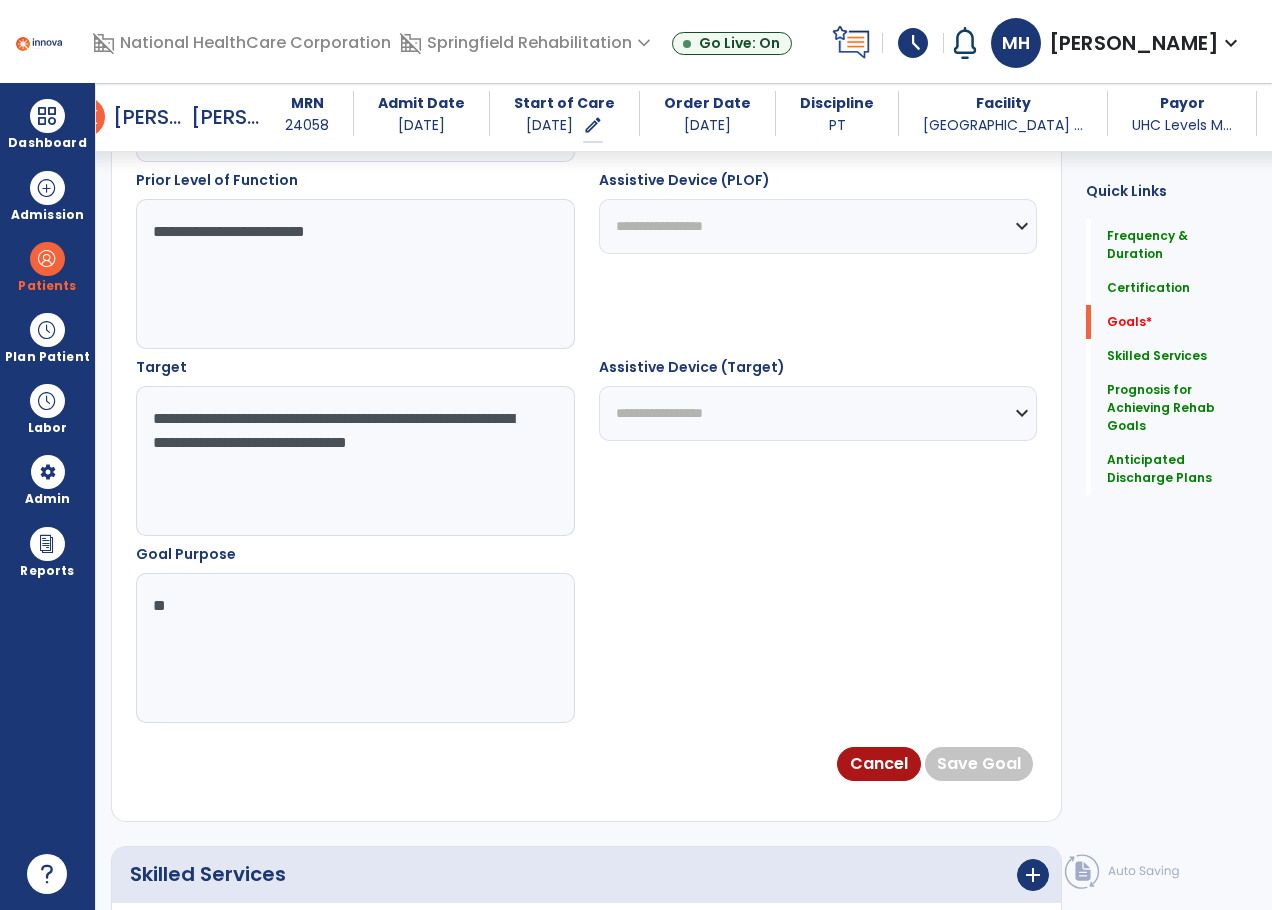 type on "*" 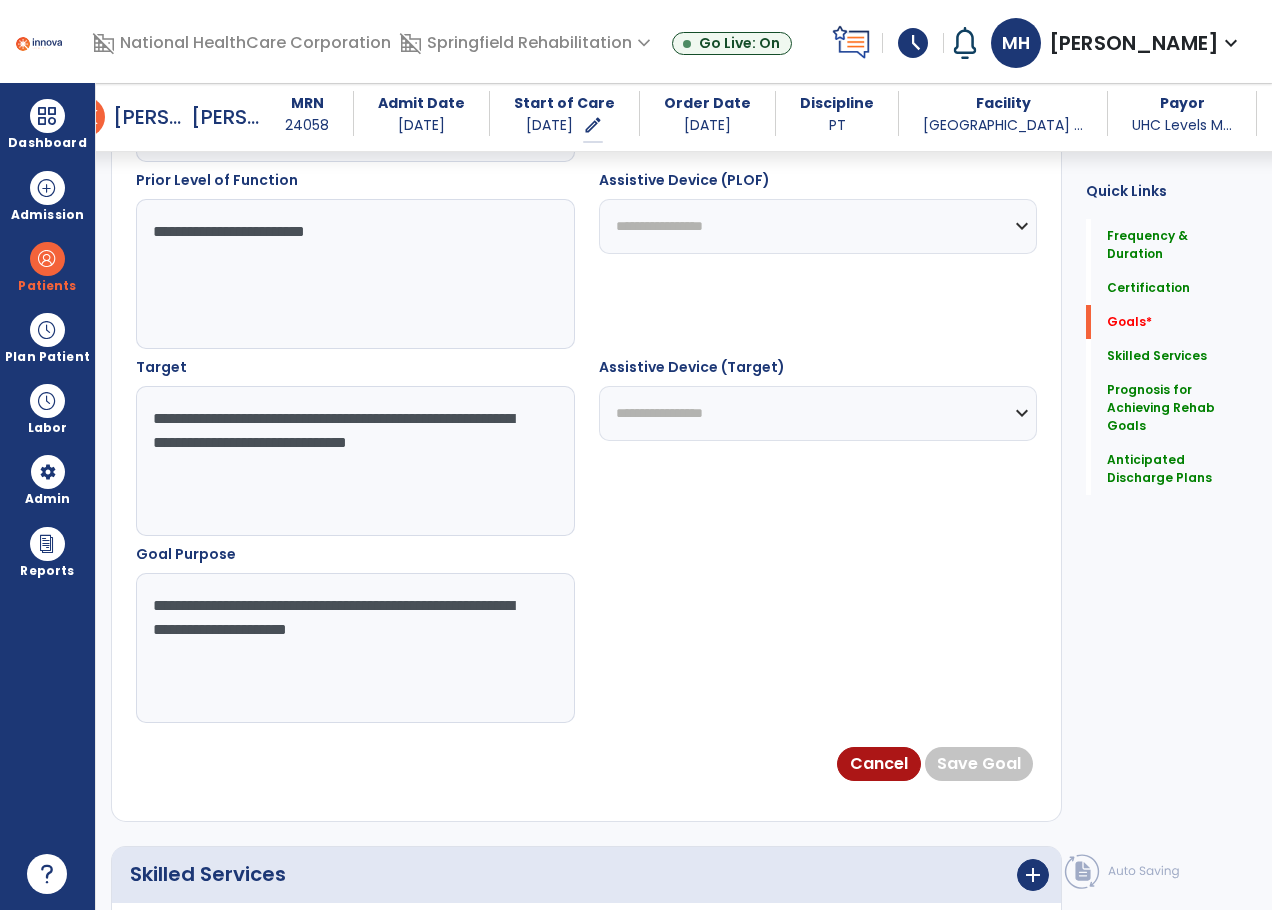 scroll, scrollTop: 447, scrollLeft: 0, axis: vertical 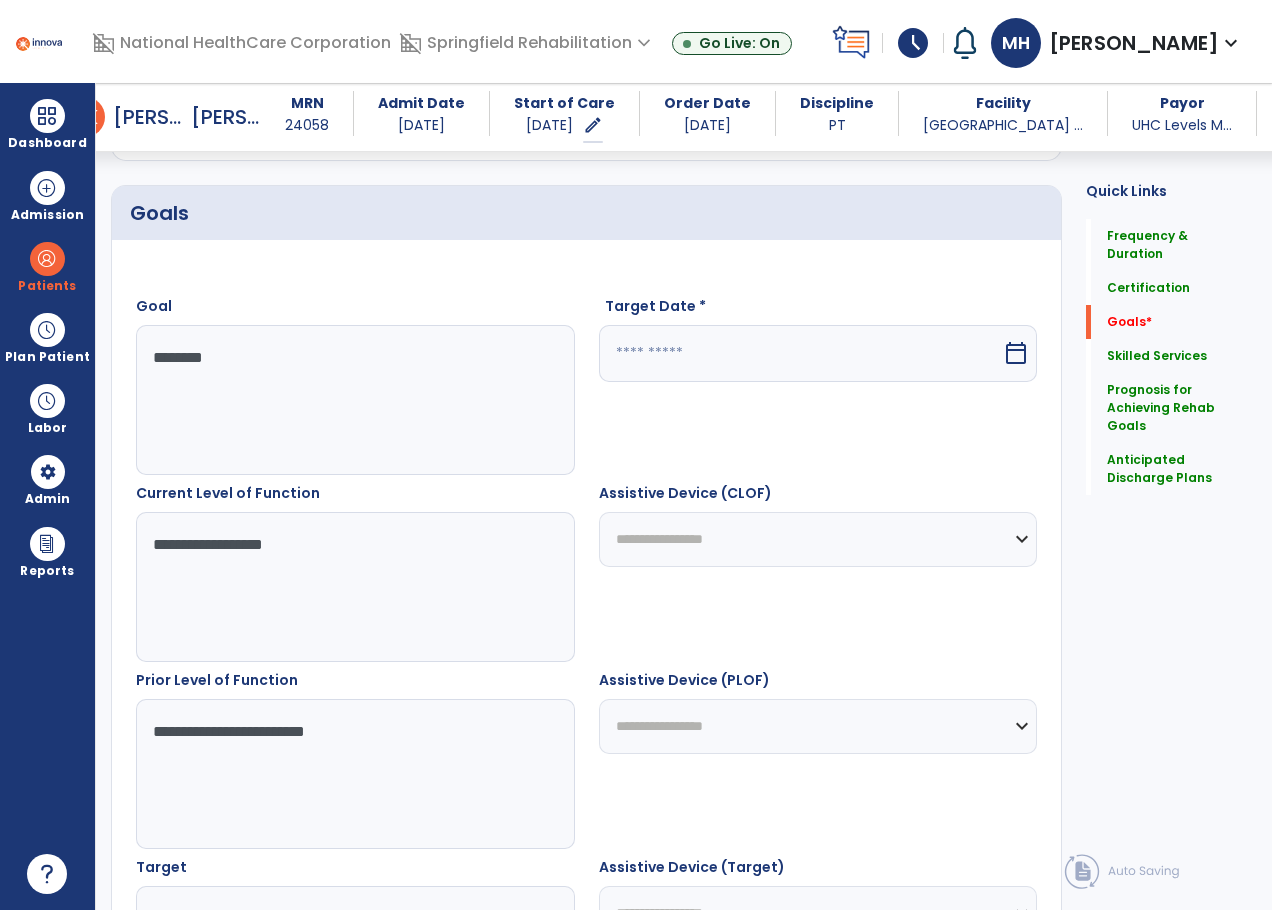 type on "**********" 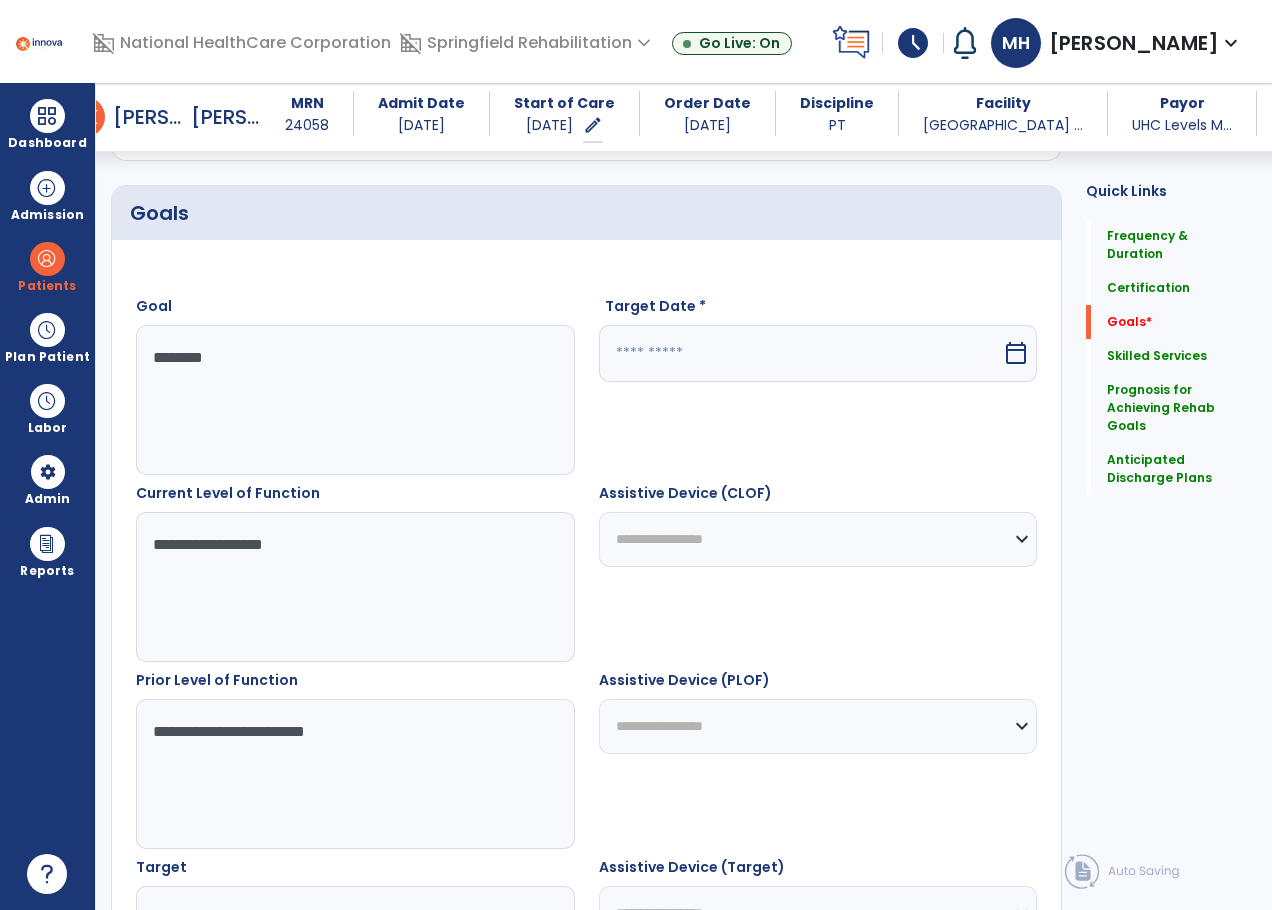 click at bounding box center (801, 353) 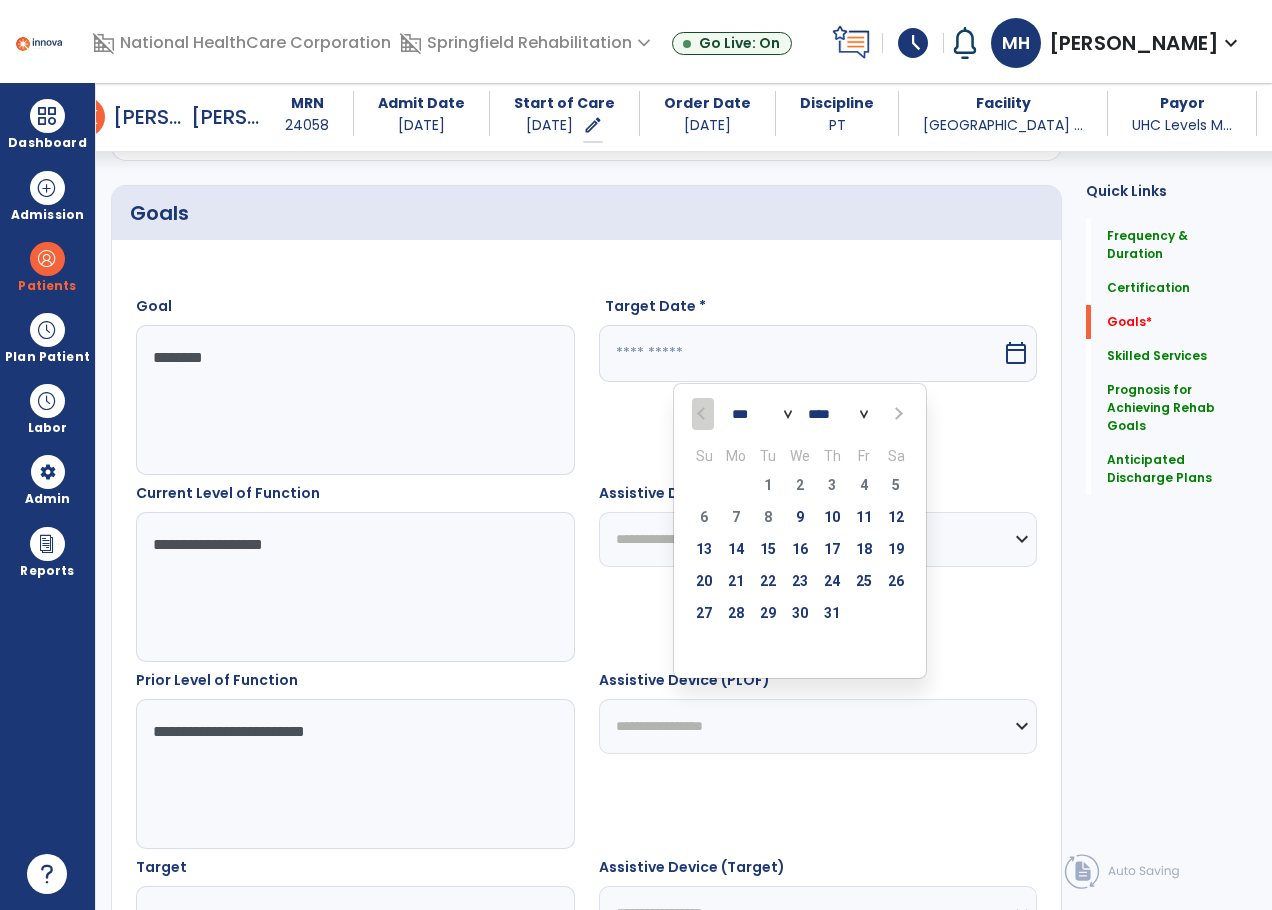 click at bounding box center [897, 414] 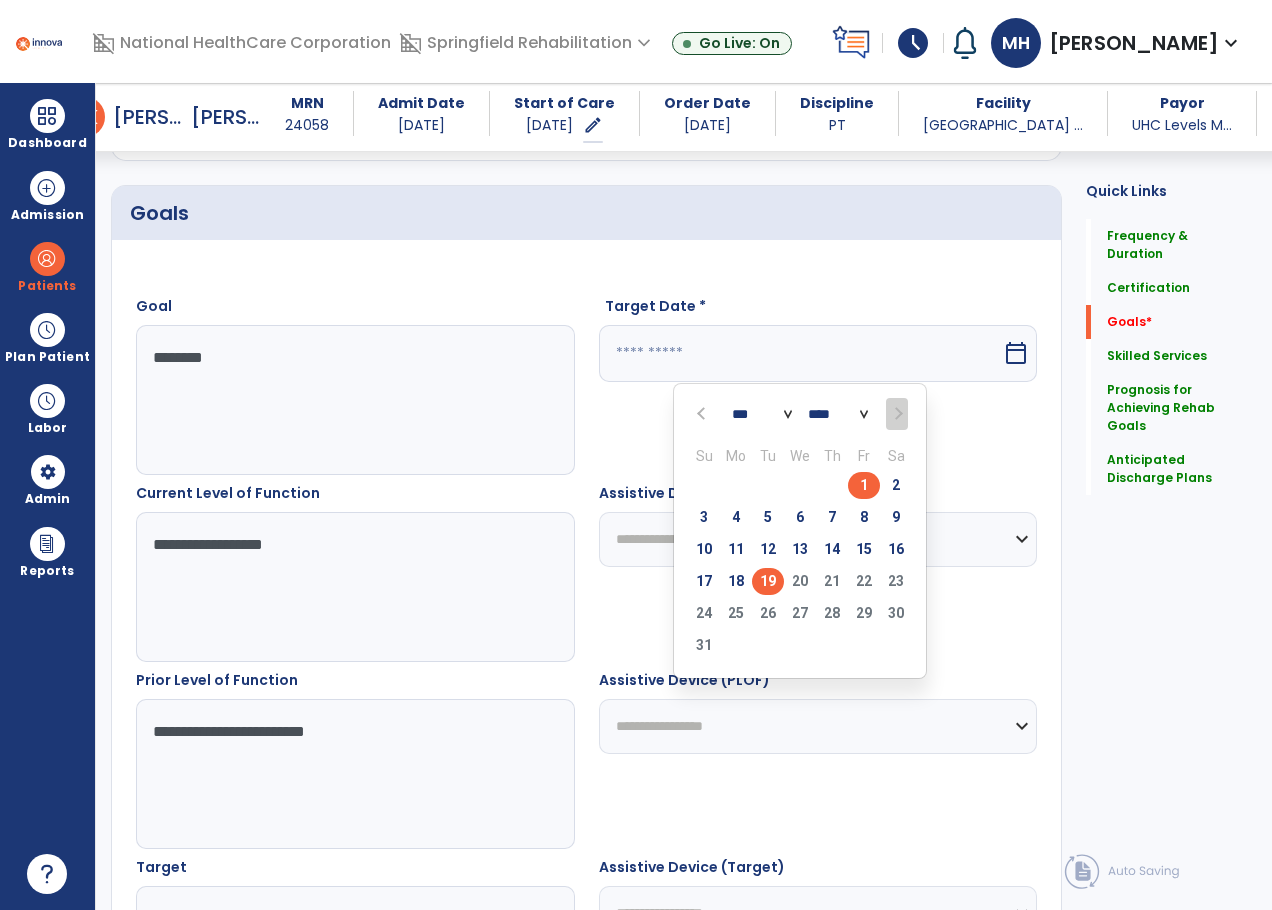 click on "19" at bounding box center [768, 581] 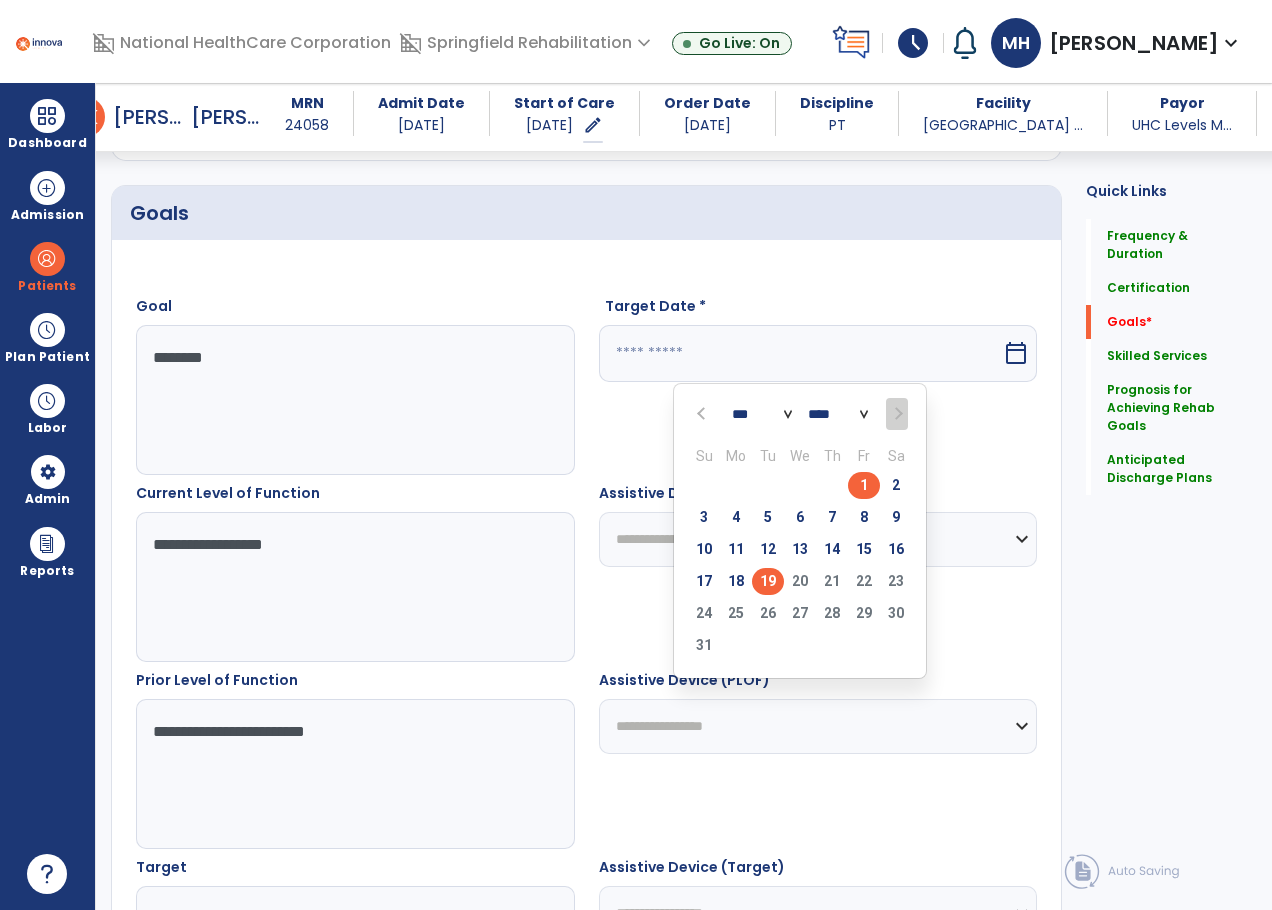 type on "*********" 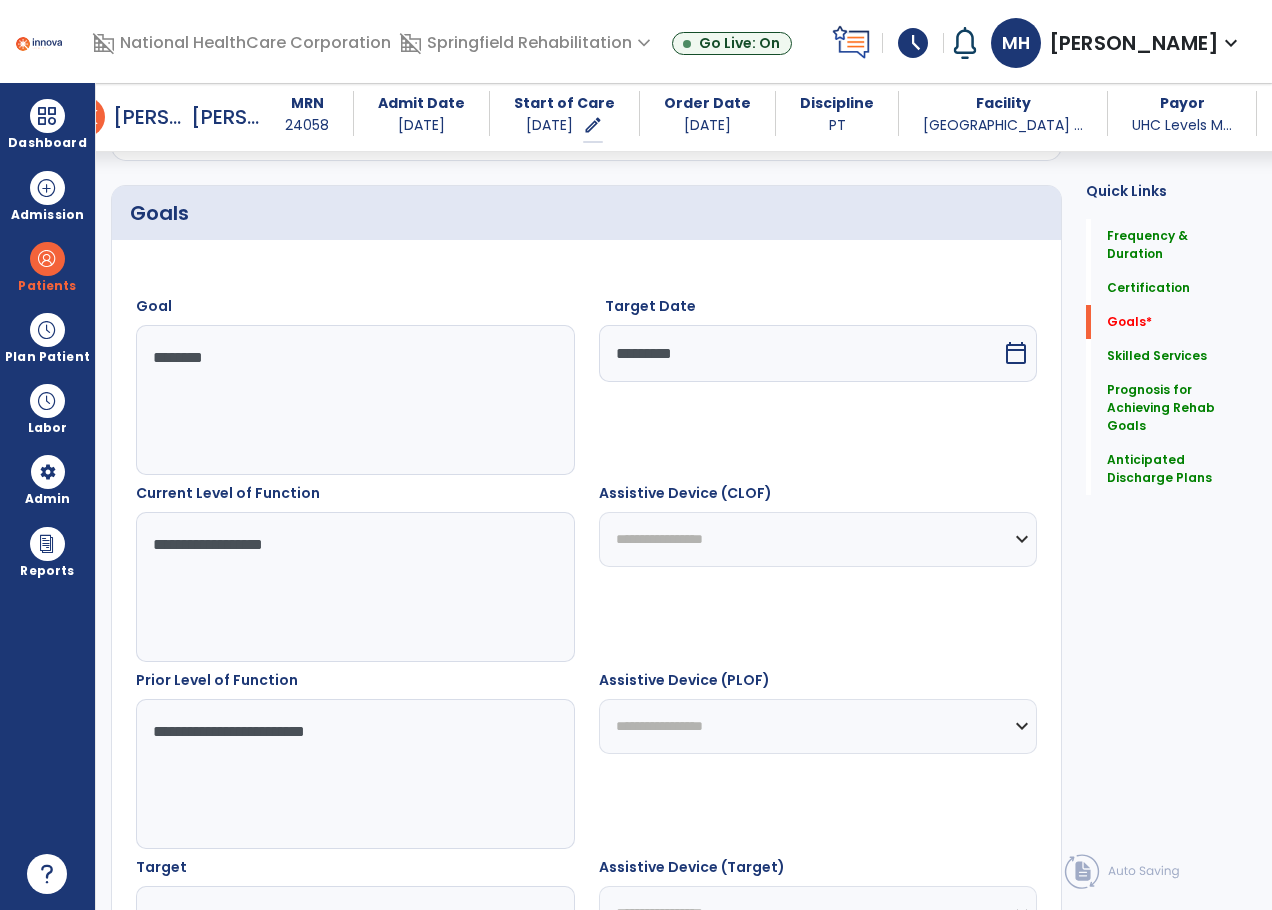 click on "**********" at bounding box center (818, 539) 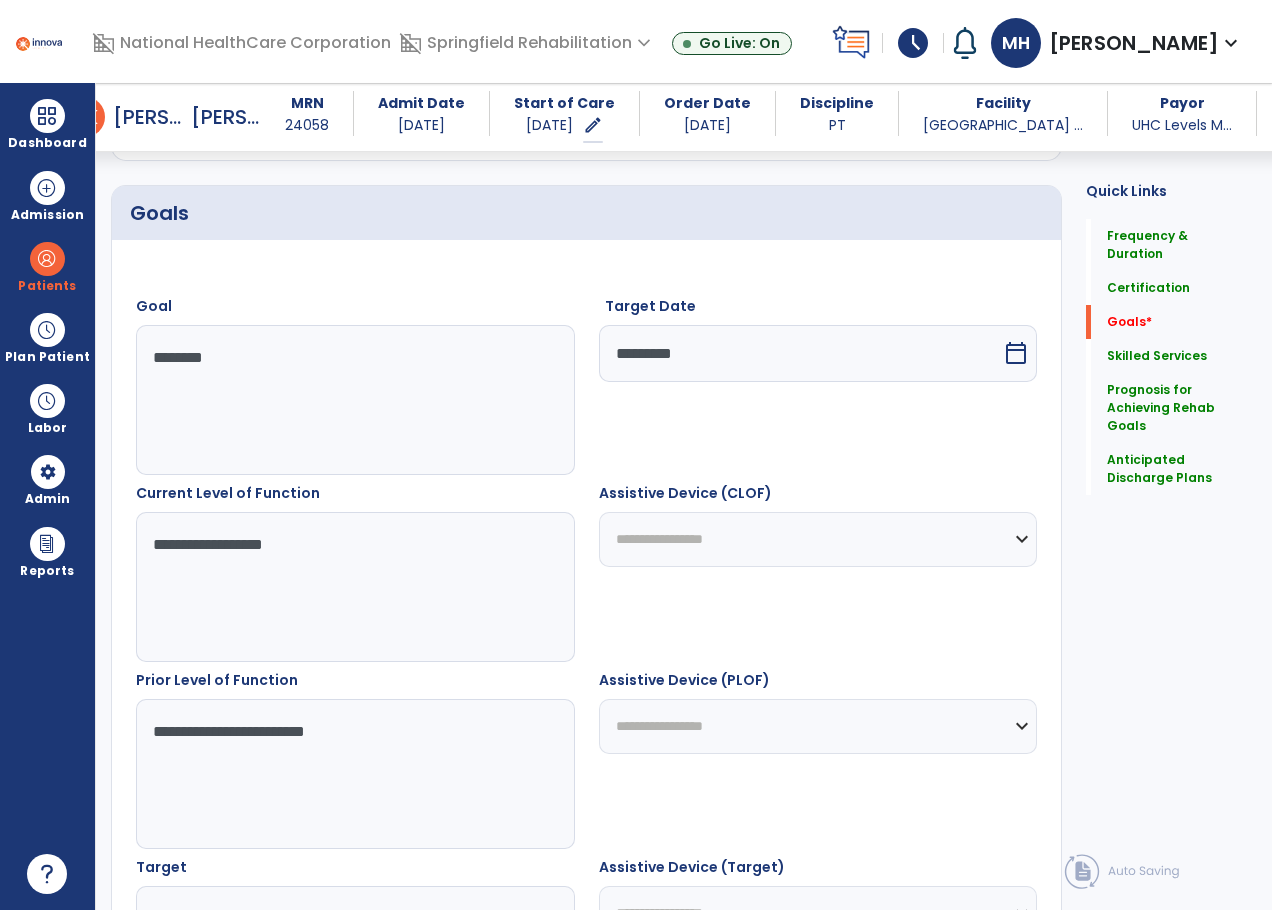 select on "**********" 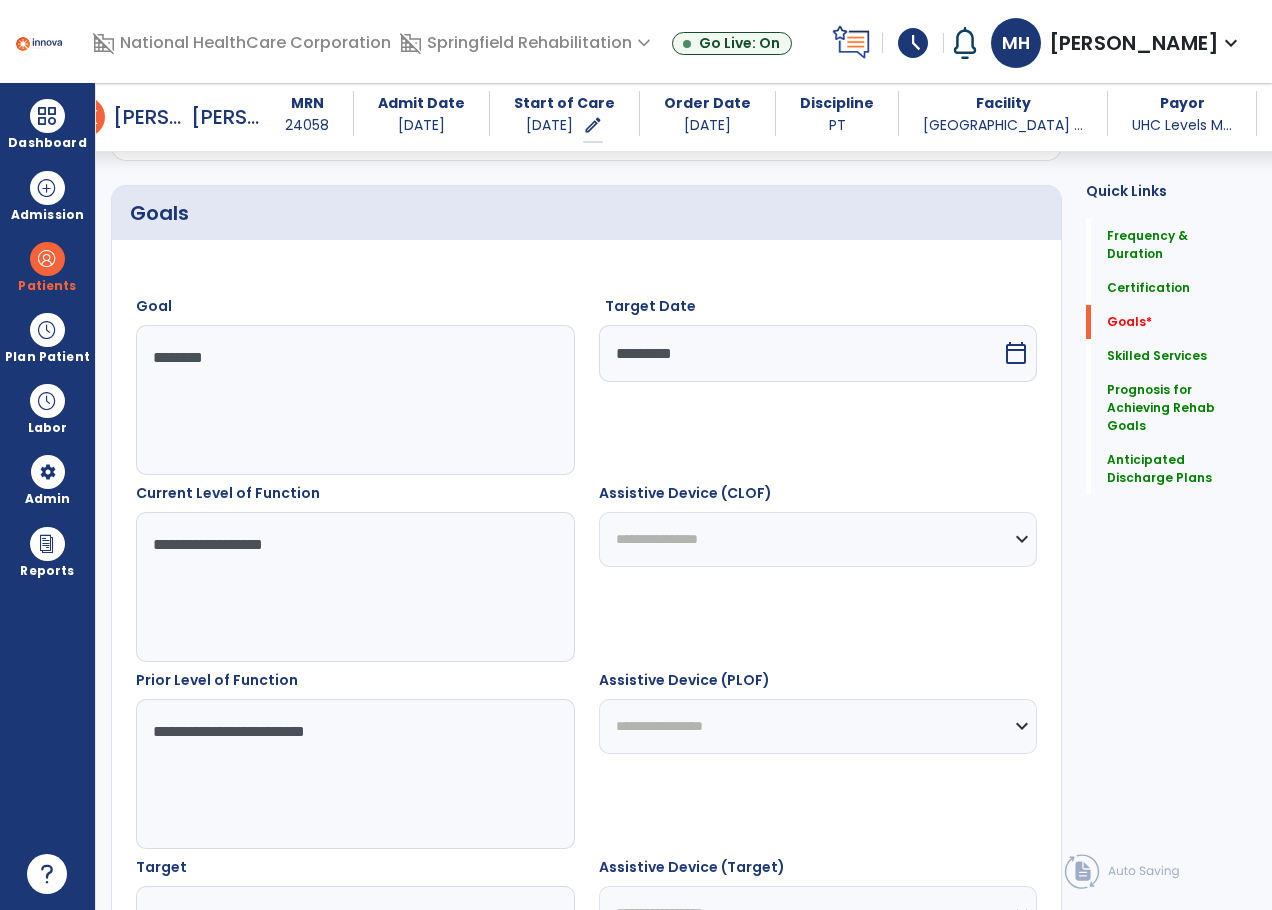 click on "**********" at bounding box center (818, 539) 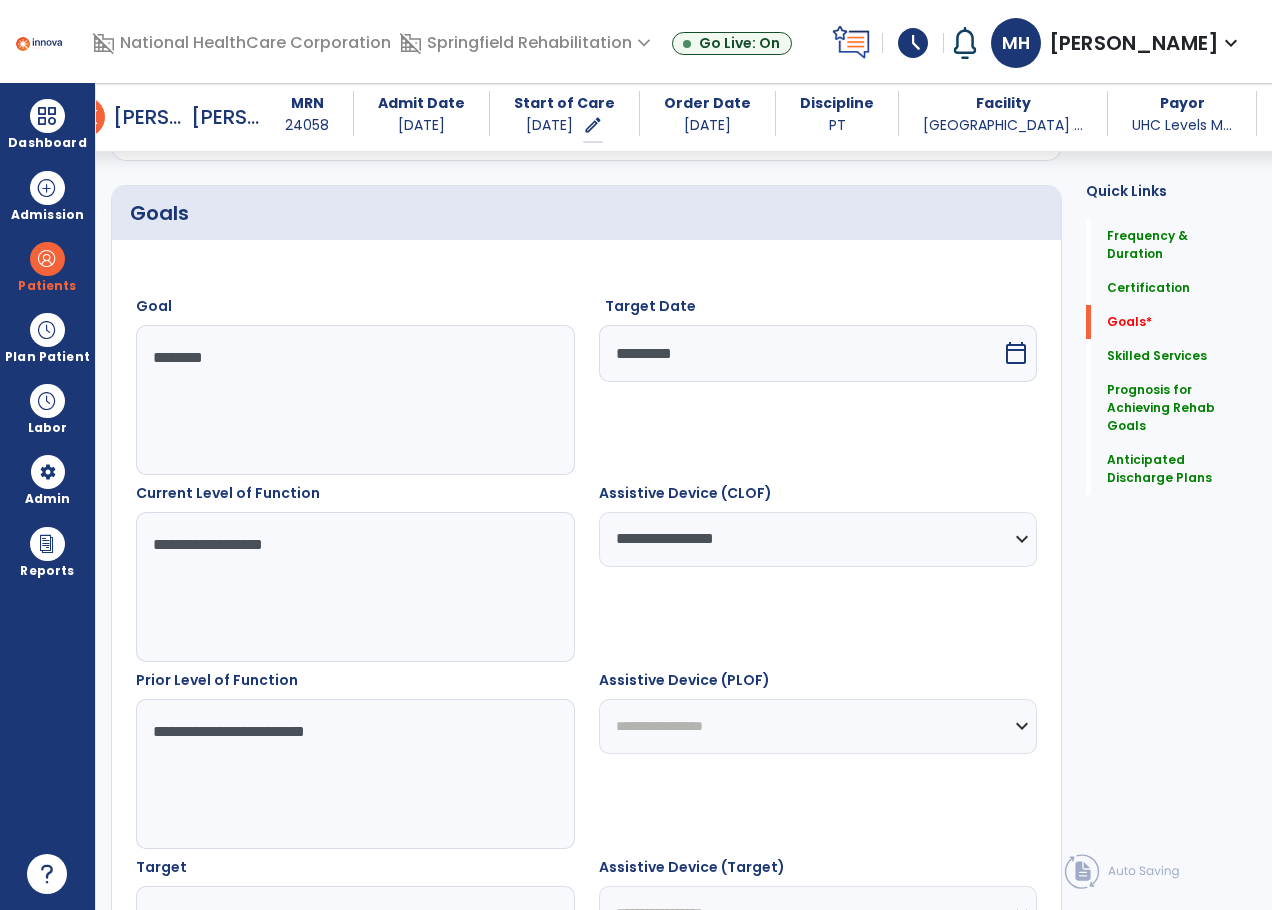 click on "**********" at bounding box center (818, 726) 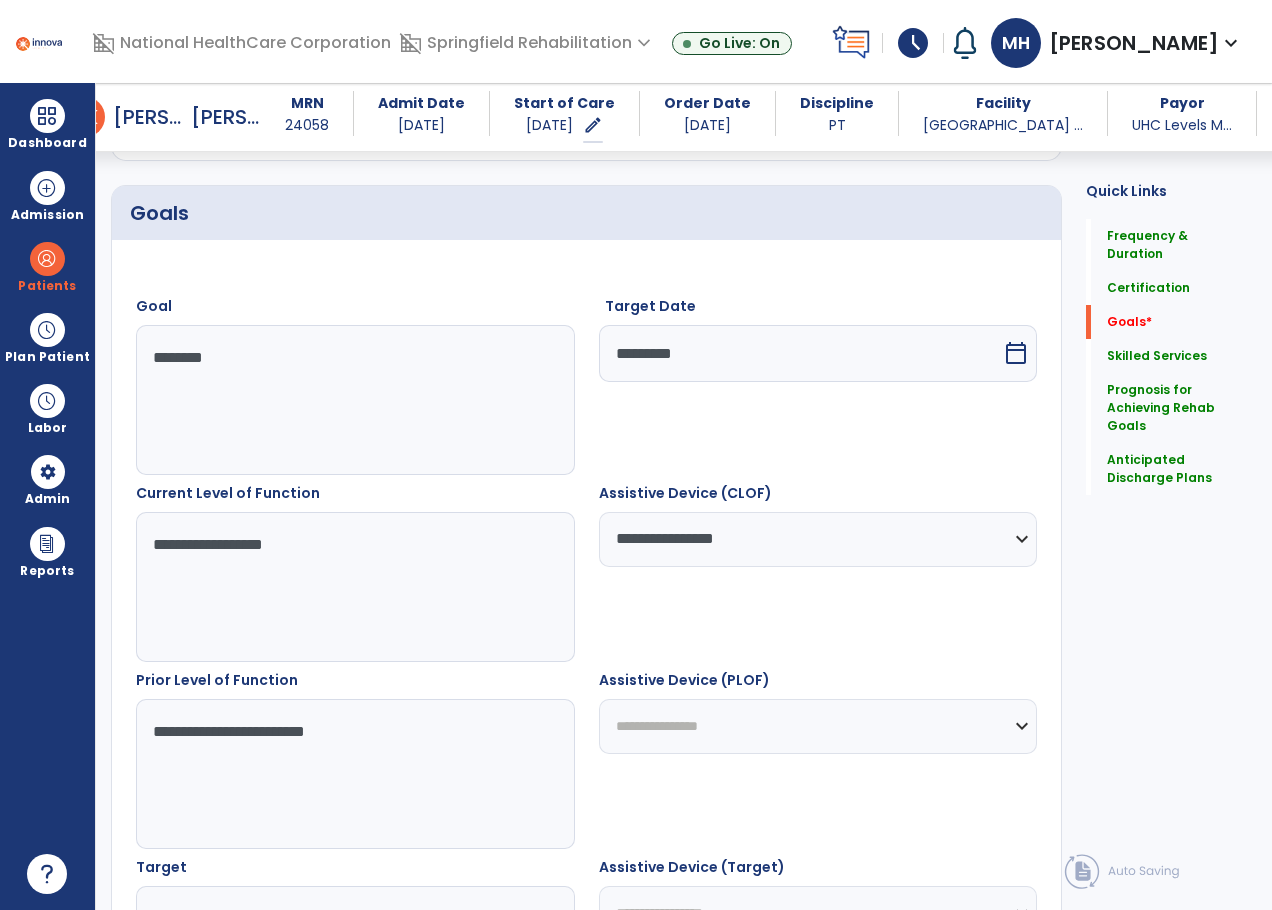 click on "**********" at bounding box center (818, 726) 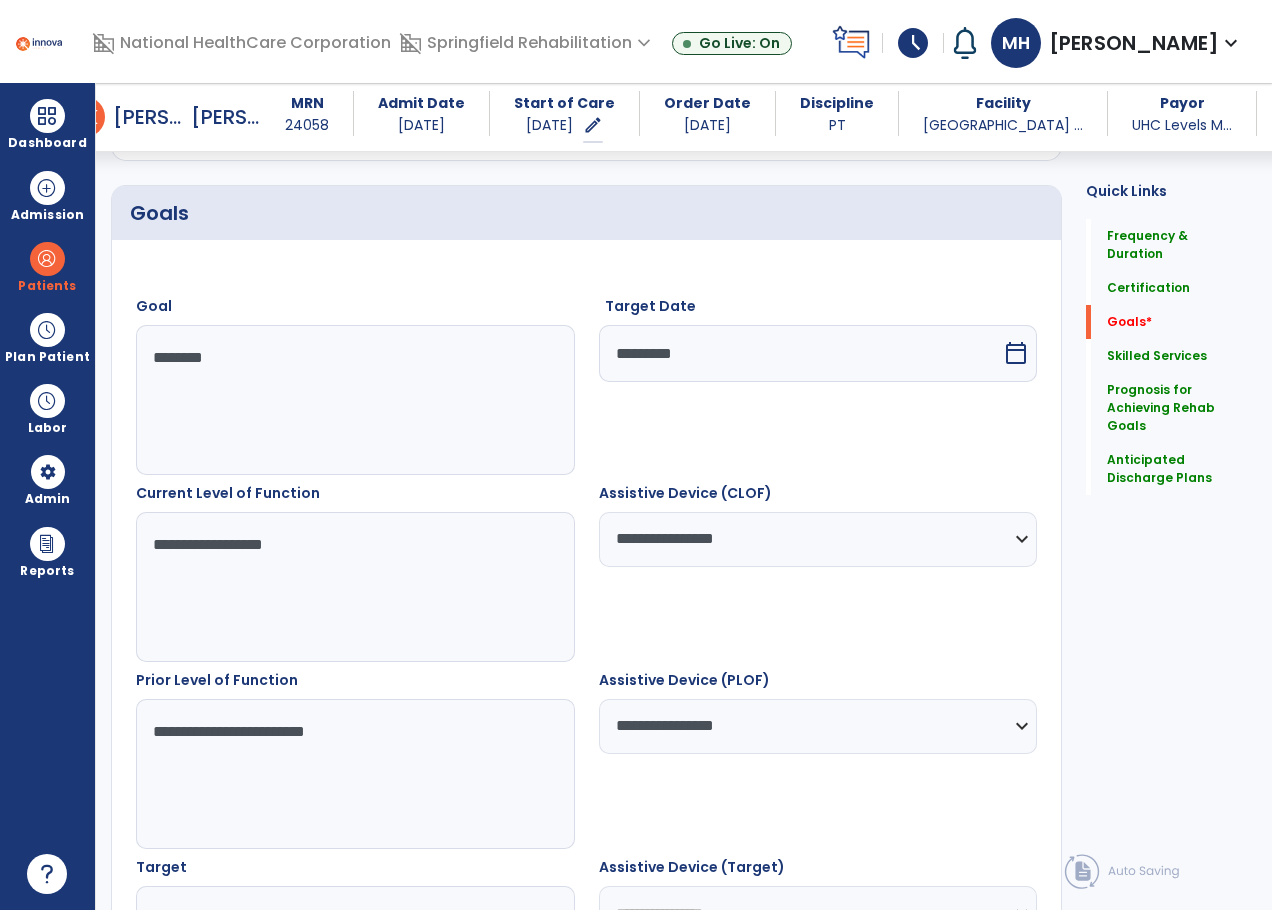 click on "**********" at bounding box center [818, 539] 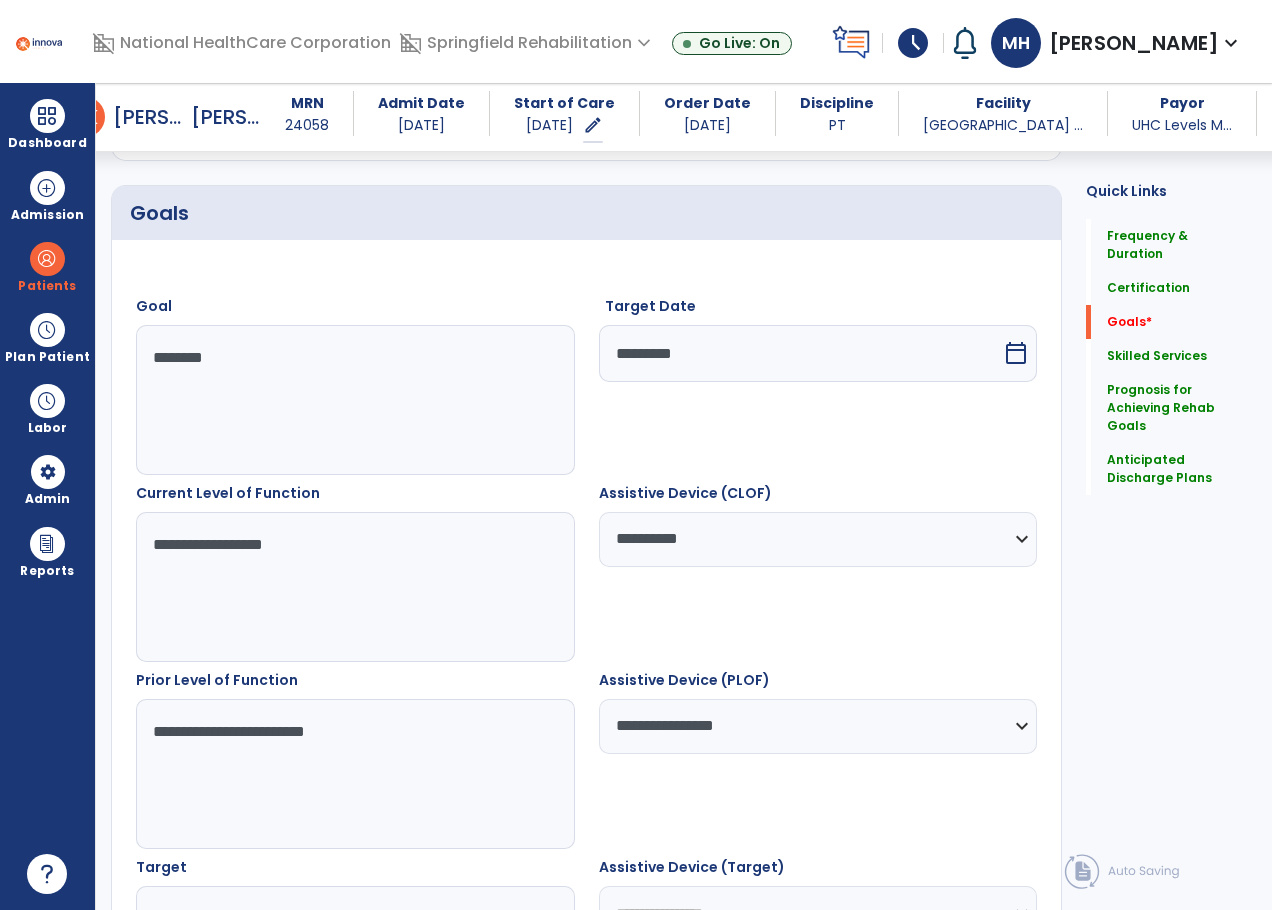 click on "**********" at bounding box center [818, 539] 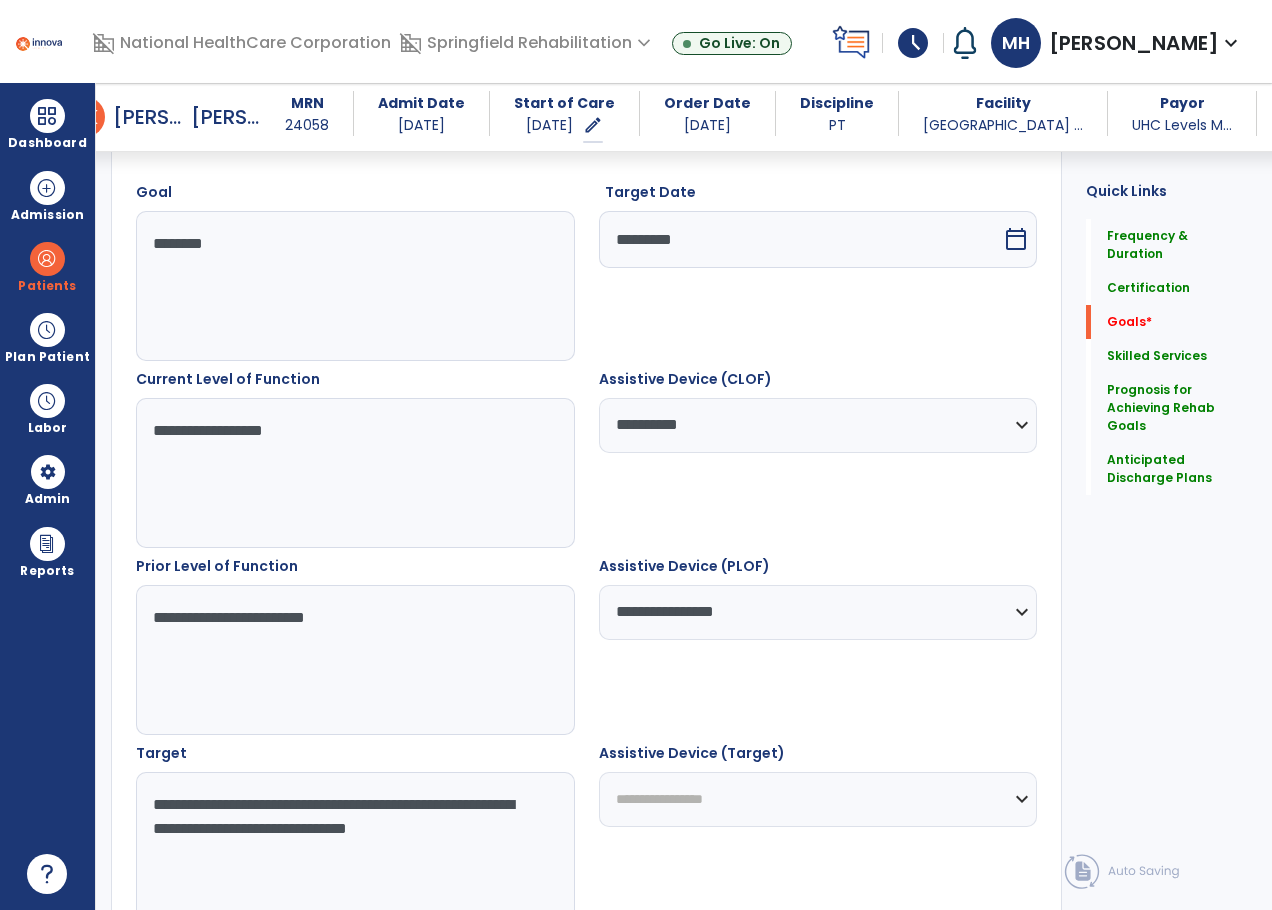 scroll, scrollTop: 847, scrollLeft: 0, axis: vertical 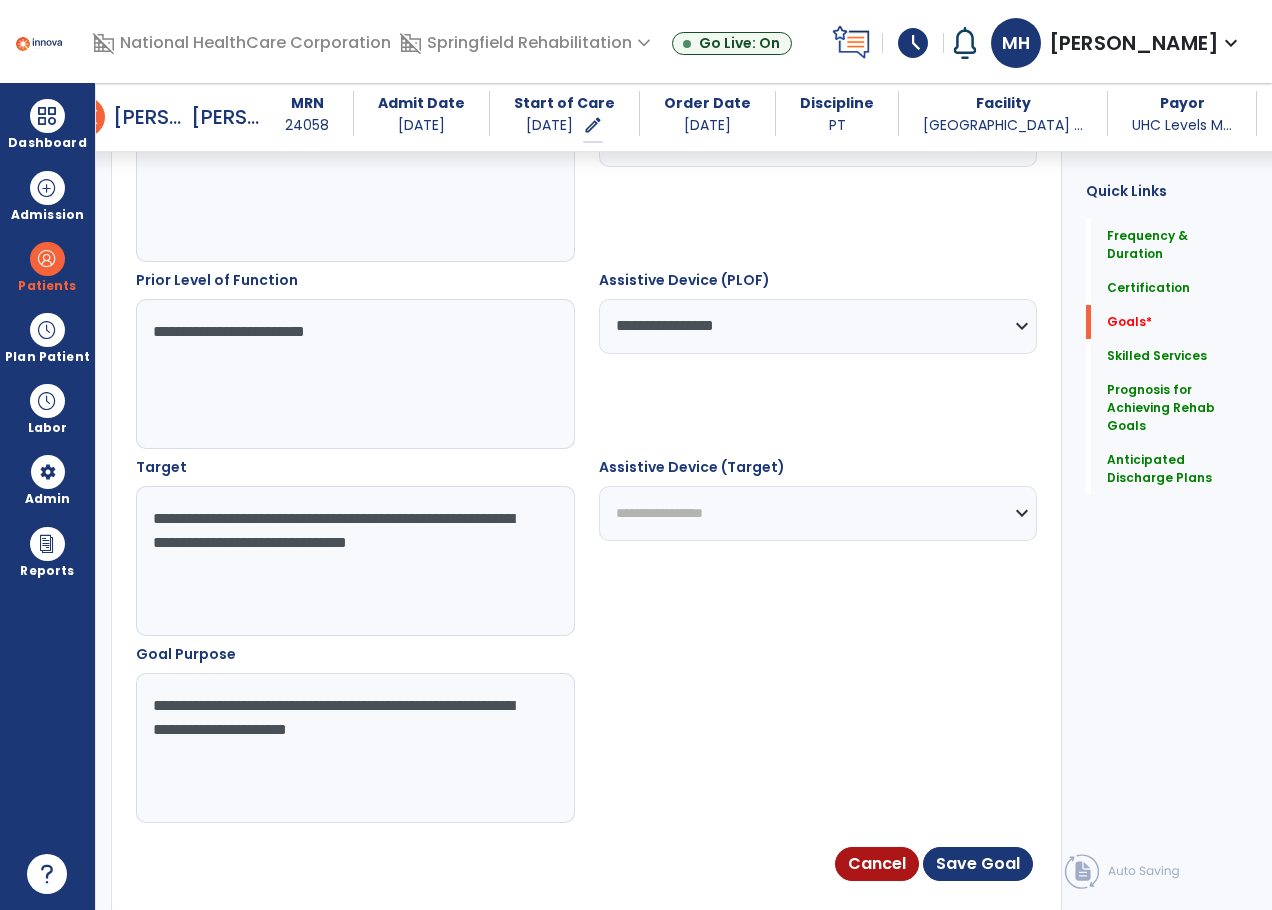 click on "**********" at bounding box center (818, 513) 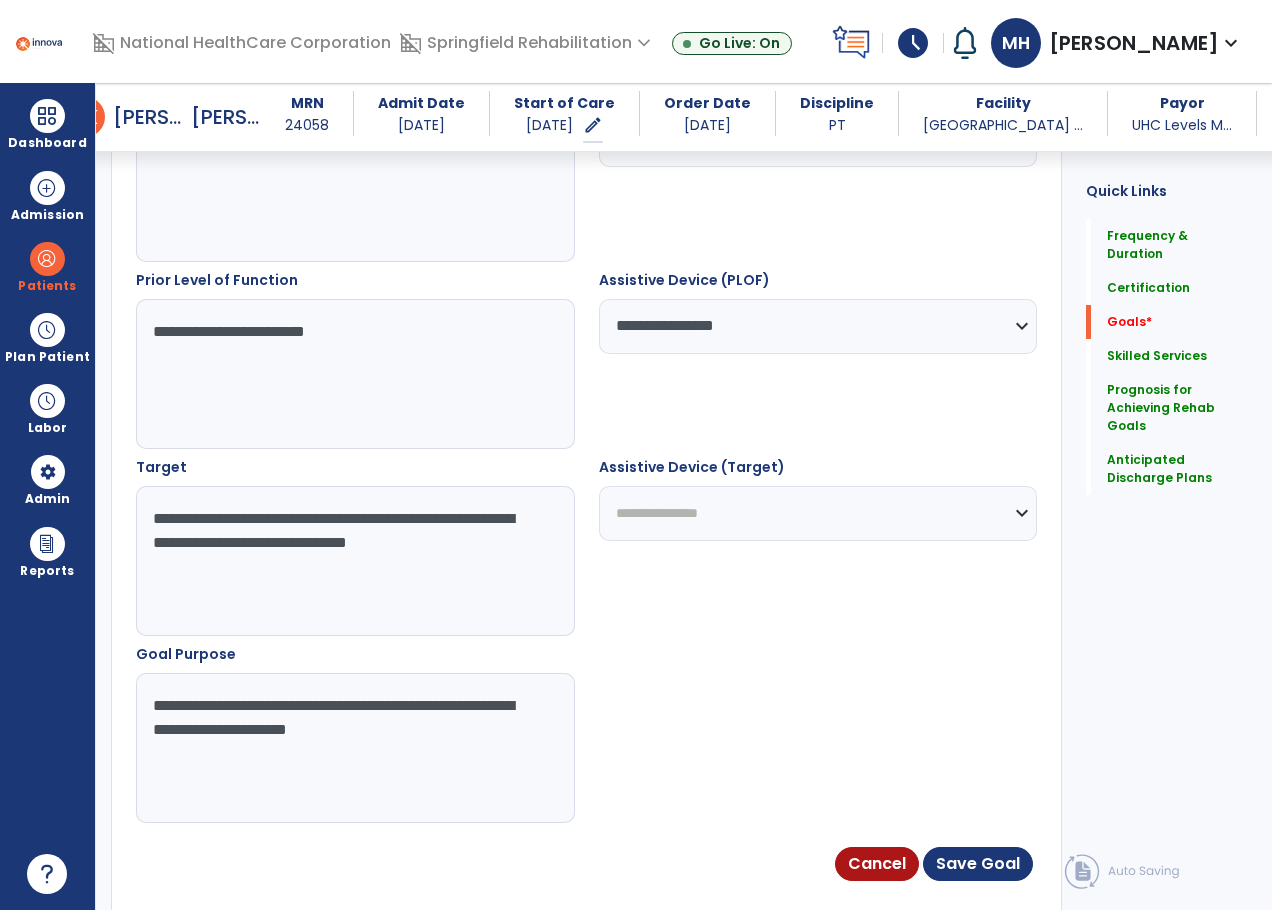 click on "**********" at bounding box center (818, 513) 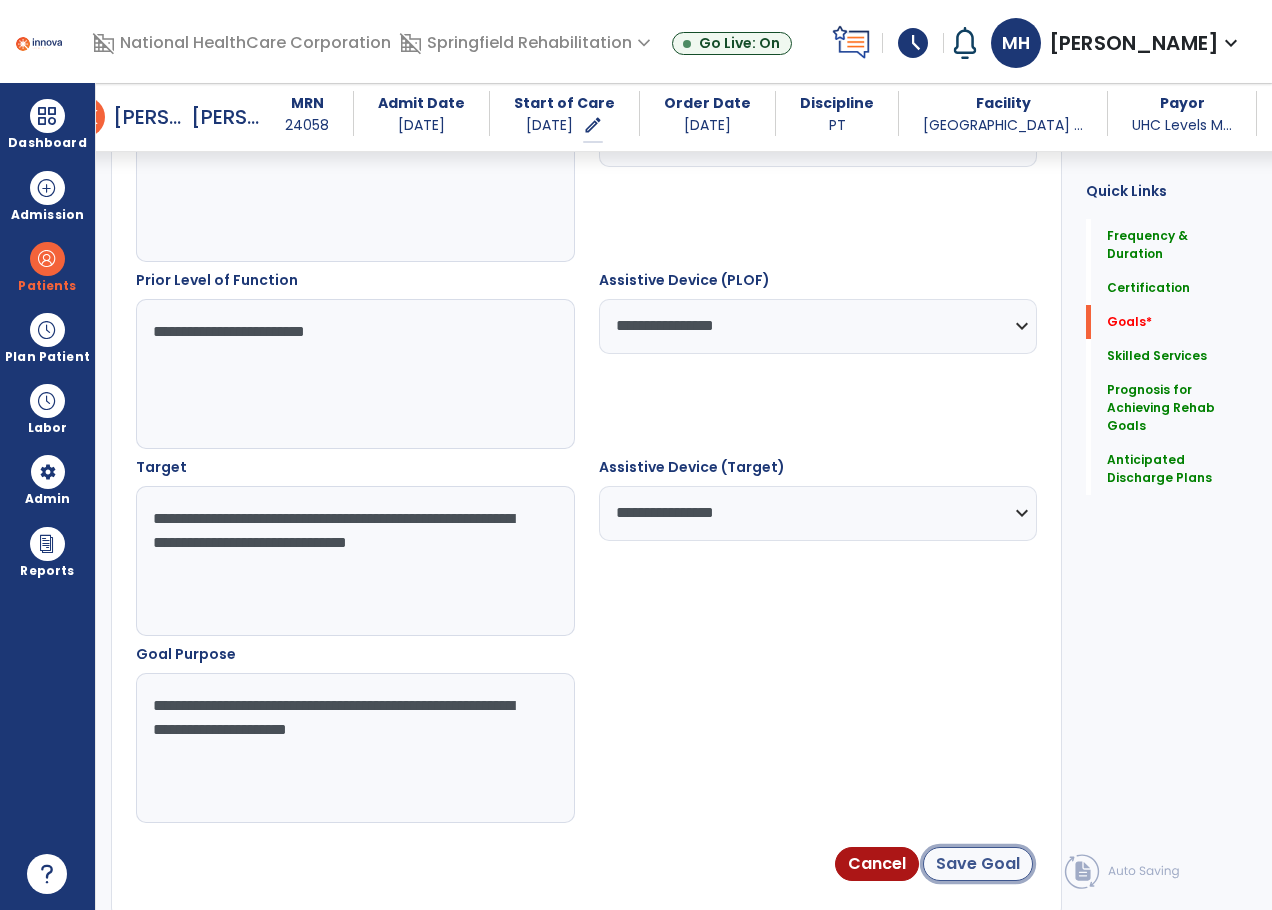 click on "Save Goal" at bounding box center (978, 864) 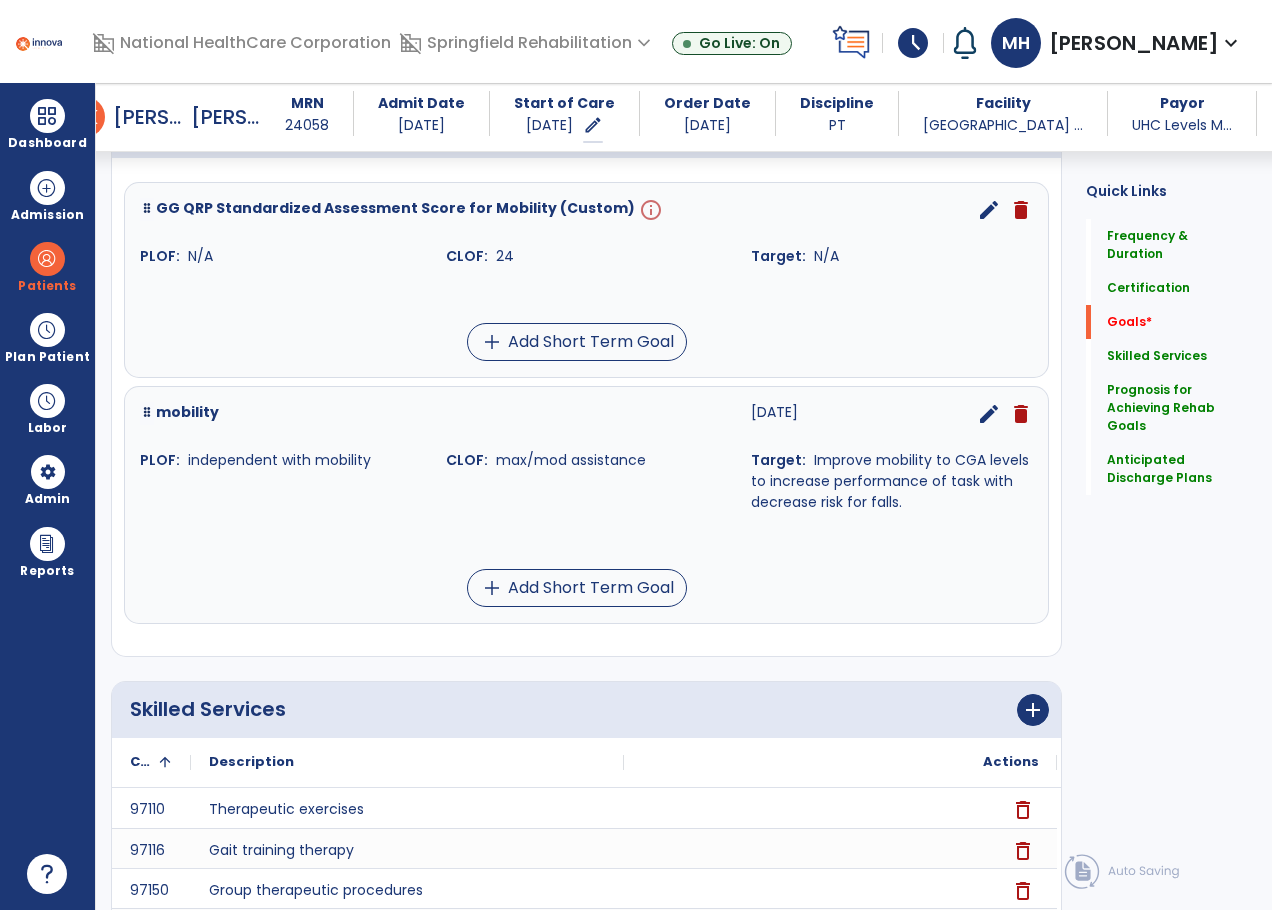 scroll, scrollTop: 493, scrollLeft: 0, axis: vertical 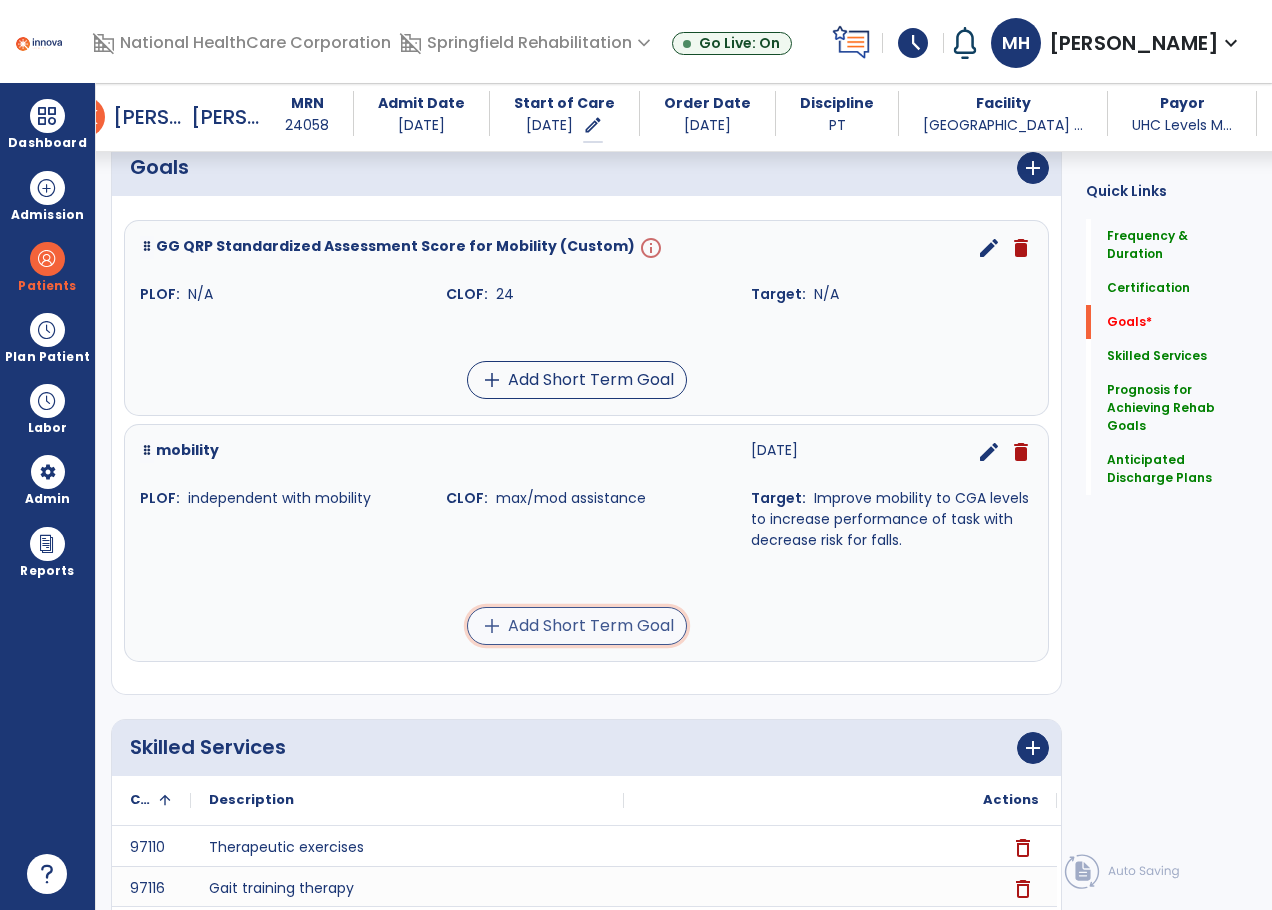 click on "add  Add Short Term Goal" at bounding box center [577, 626] 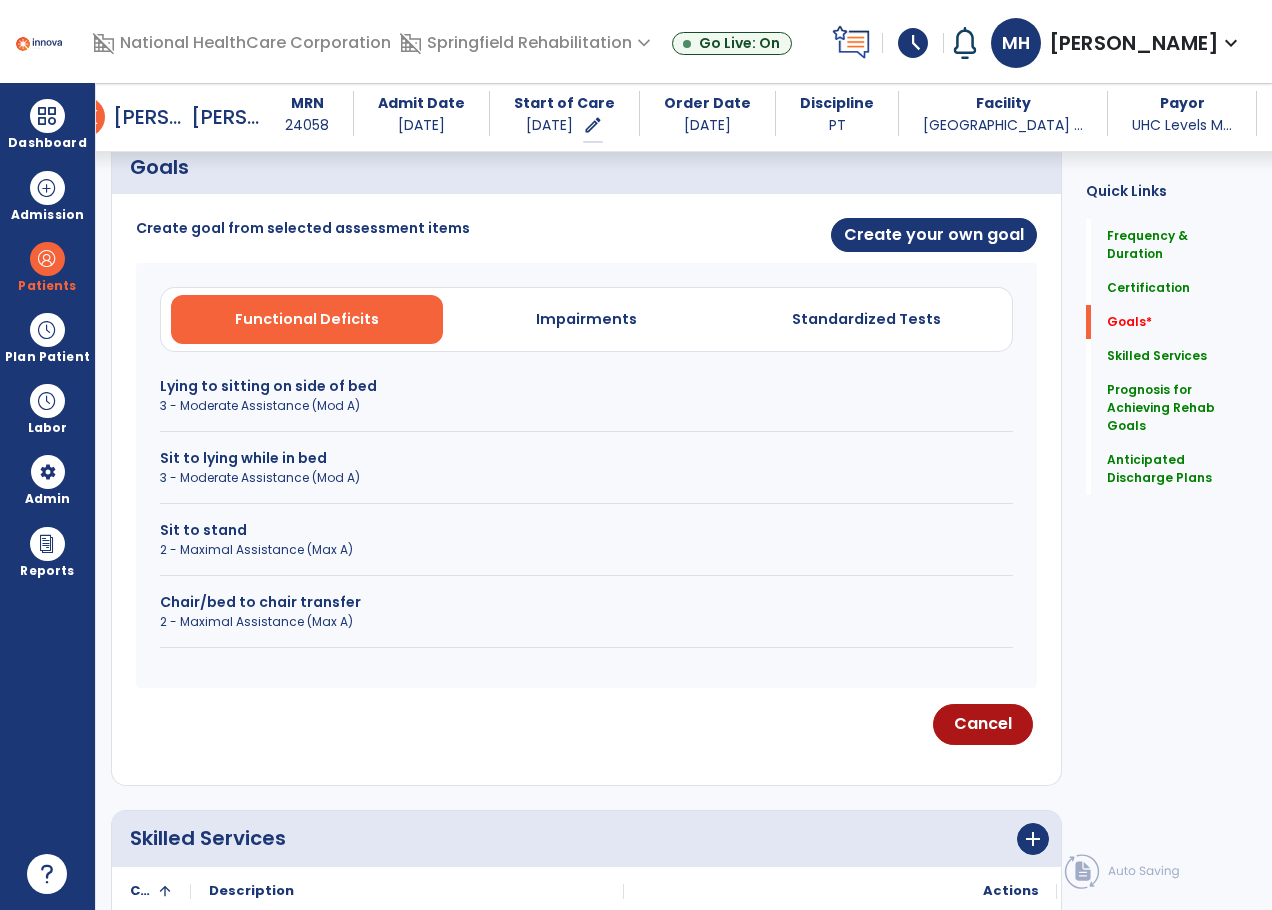 click on "2 - Maximal Assistance (Max A)" at bounding box center (586, 550) 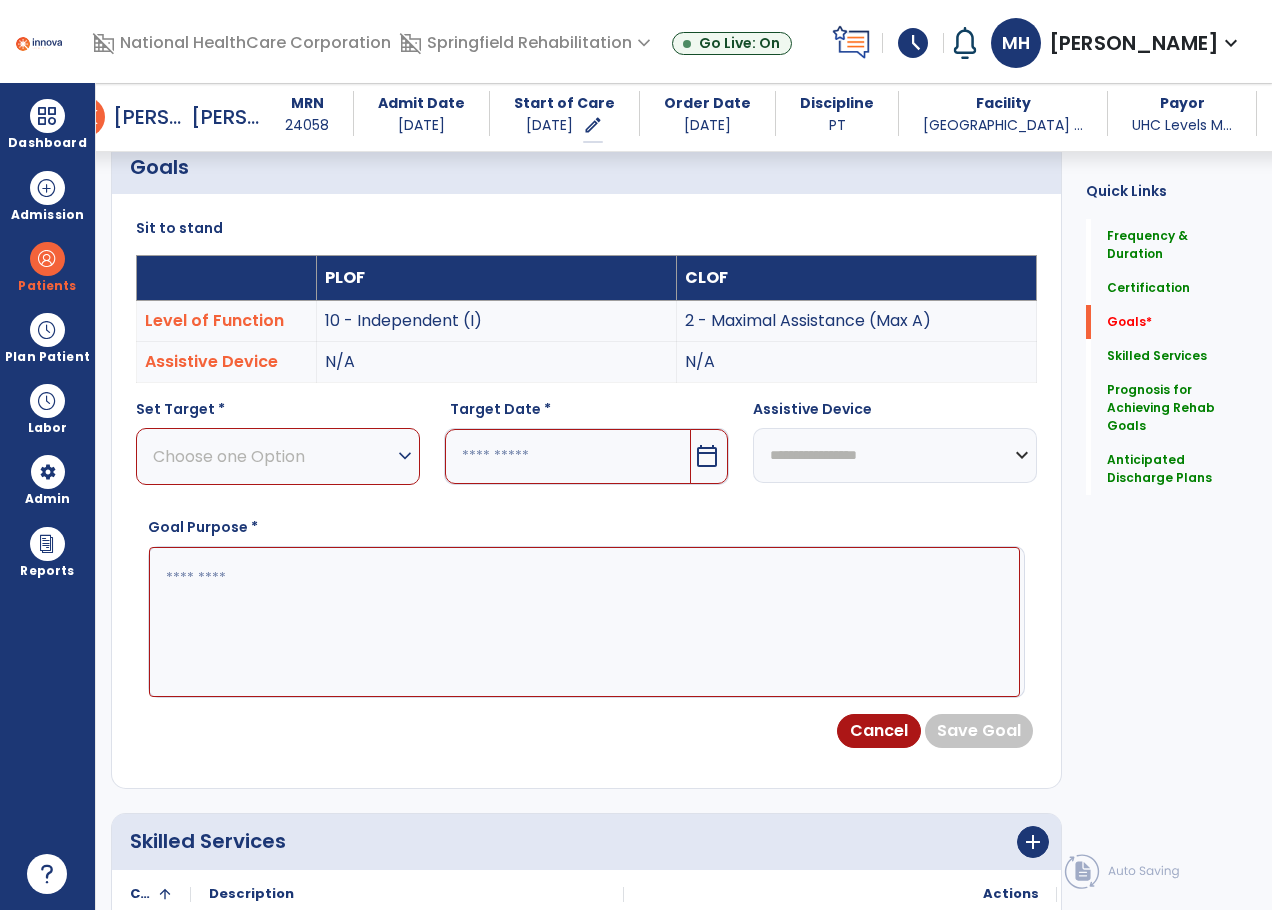 click on "Choose one Option" at bounding box center (273, 456) 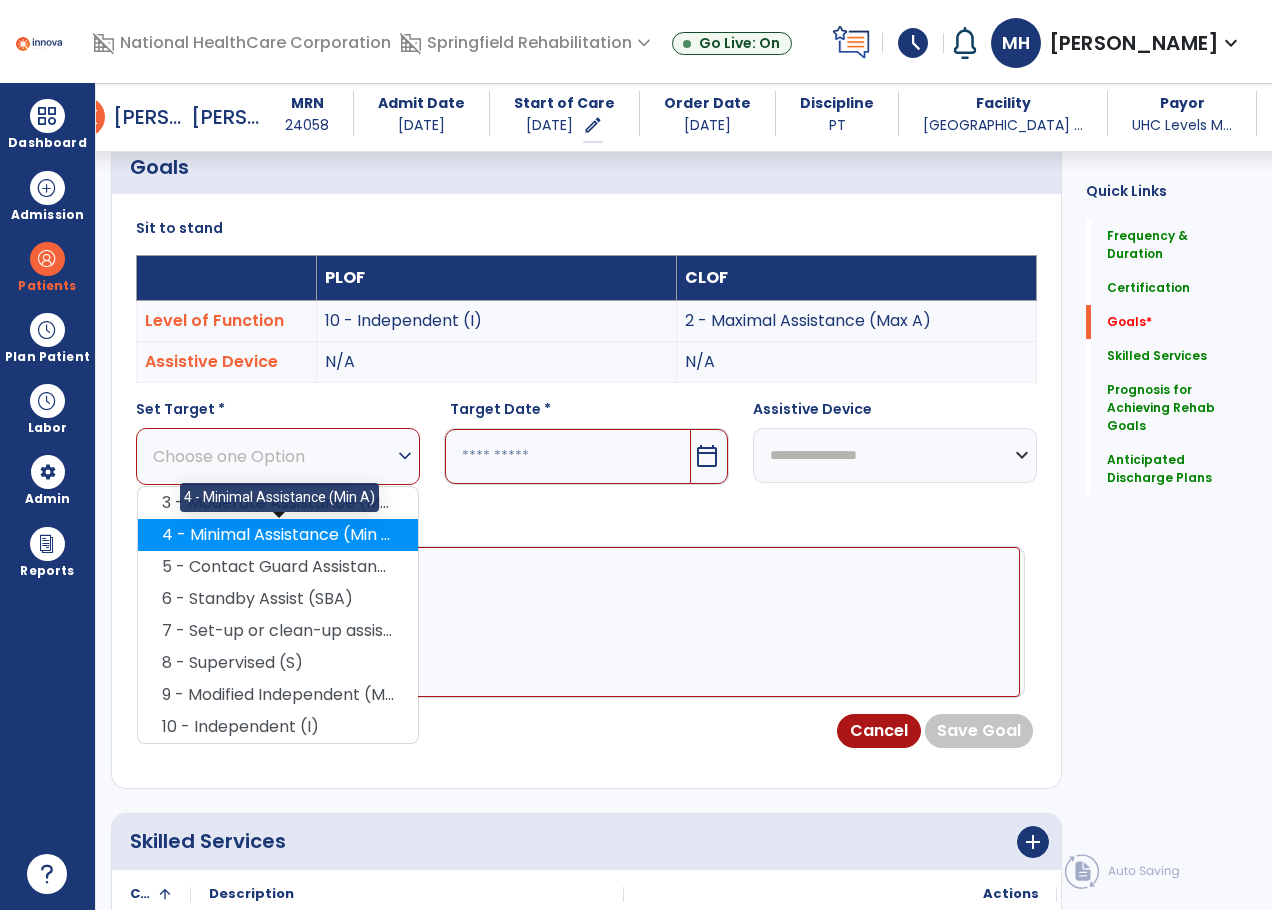 click on "4 - Minimal Assistance (Min A)" at bounding box center (278, 535) 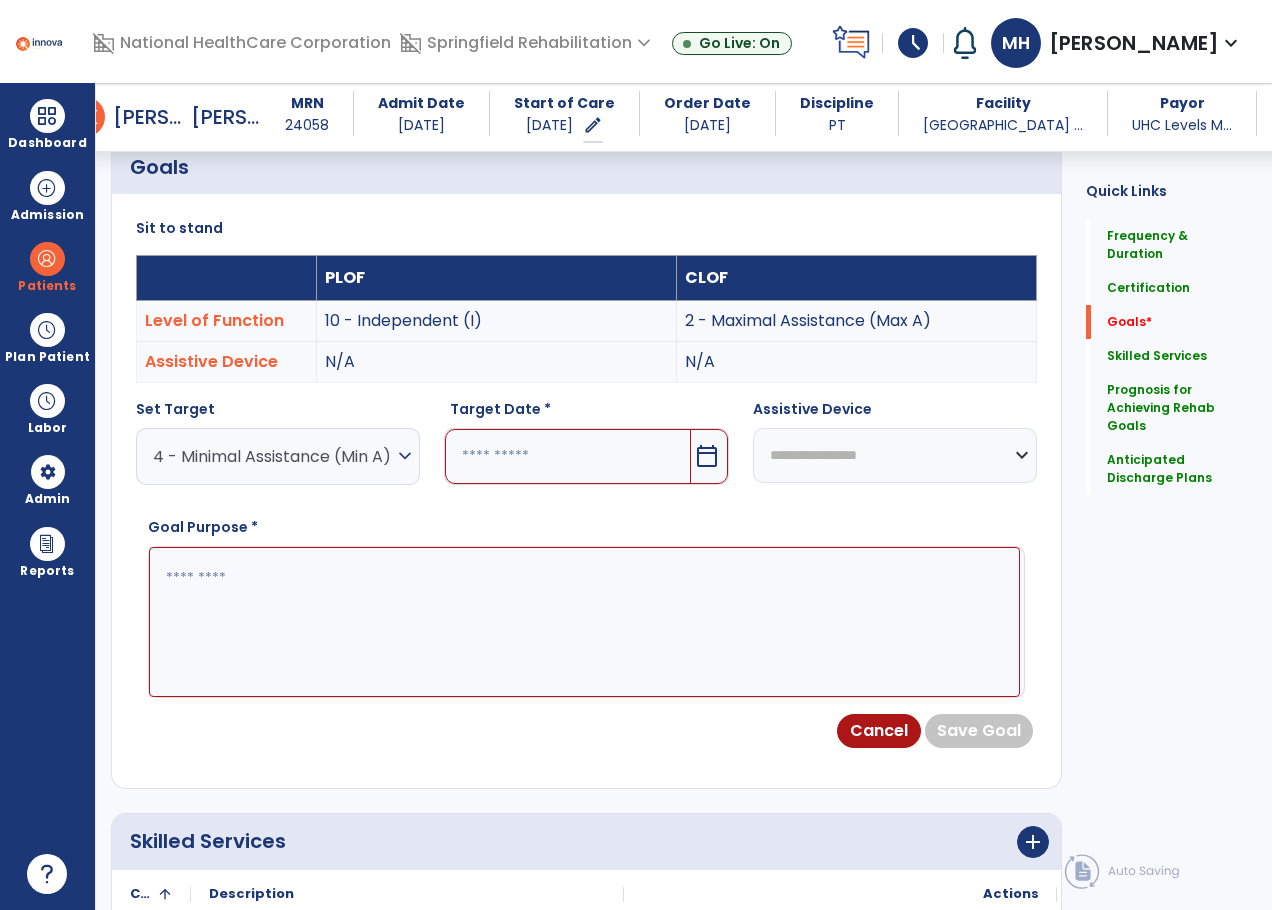 click at bounding box center [567, 456] 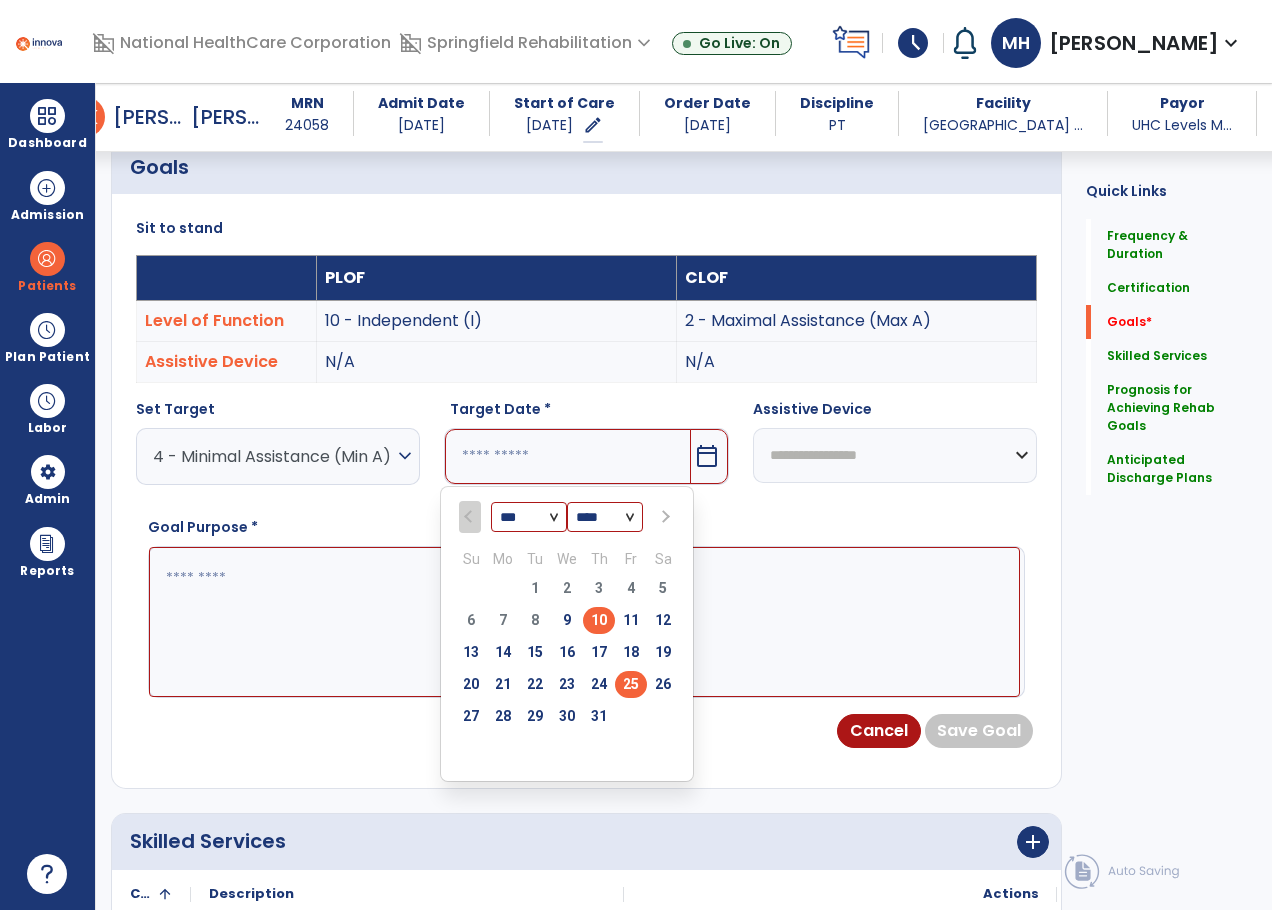 click on "25" at bounding box center [631, 684] 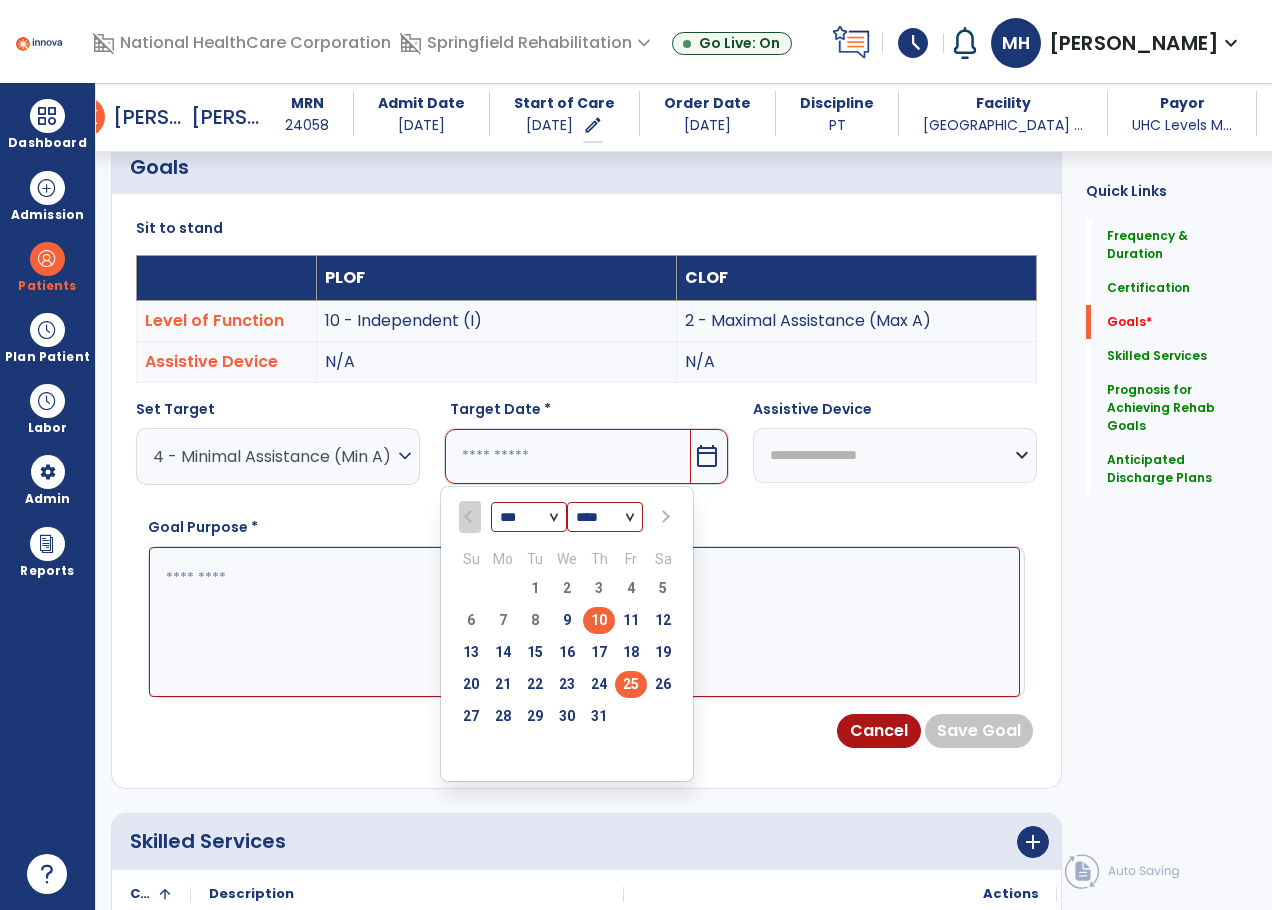 type on "*********" 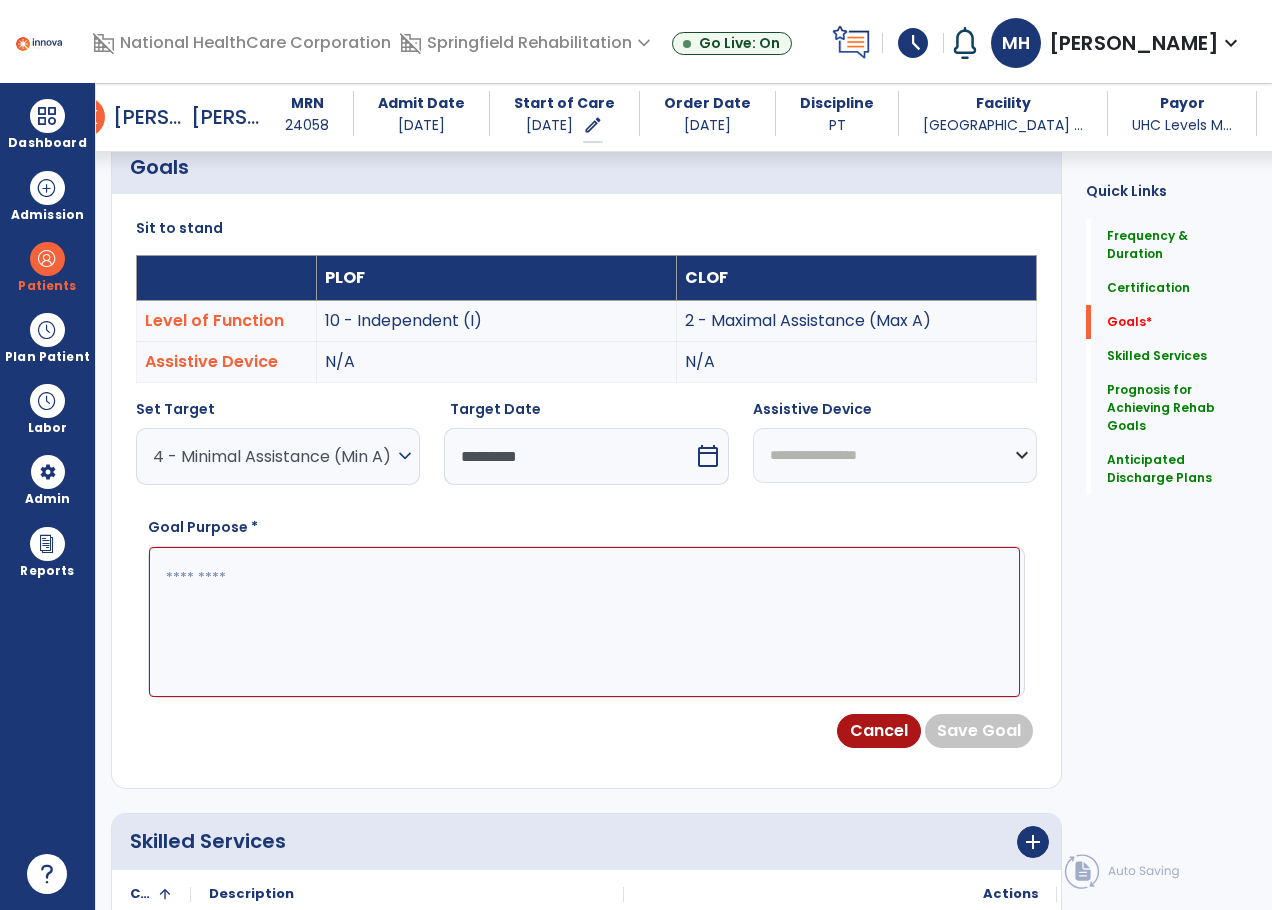 click at bounding box center (584, 622) 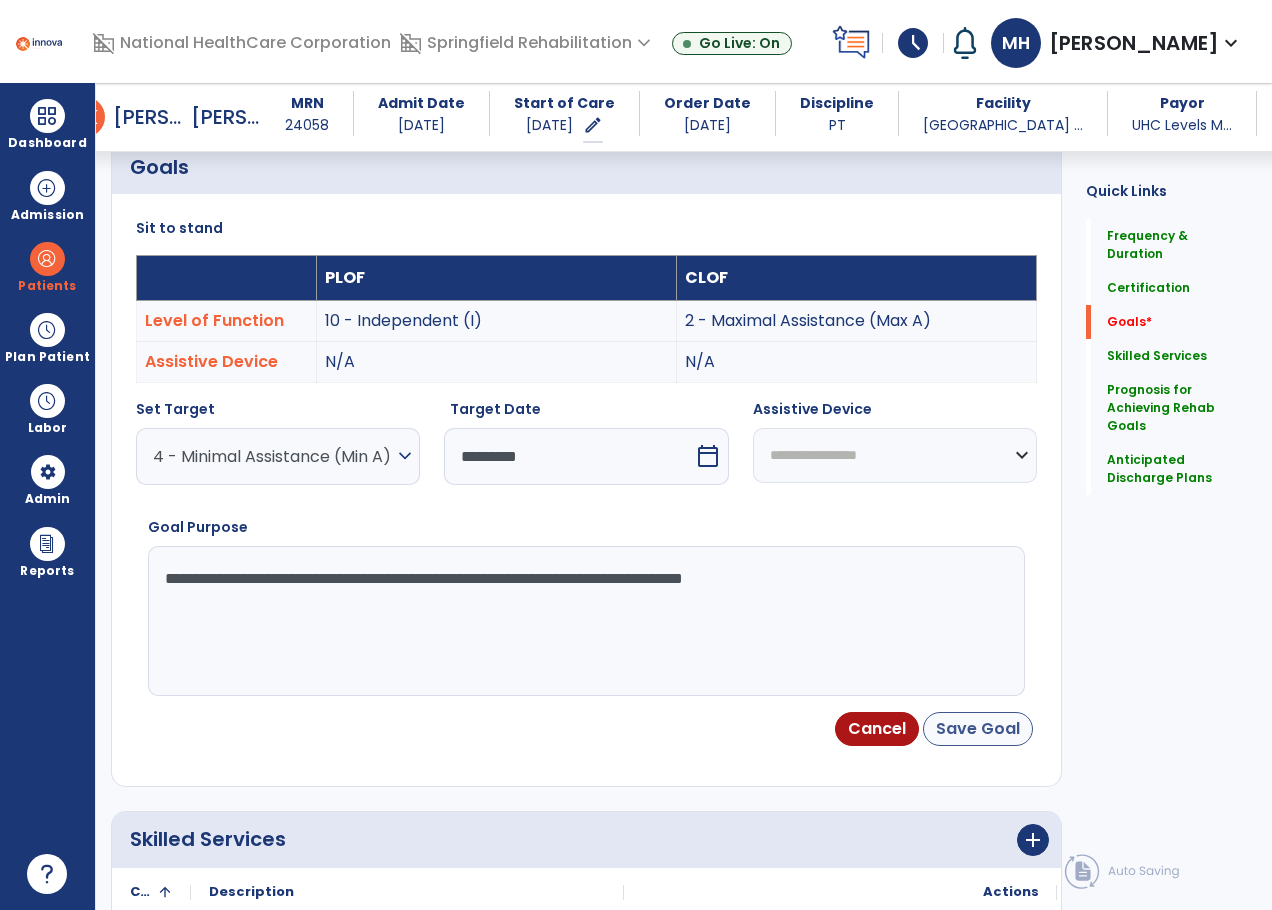 type on "**********" 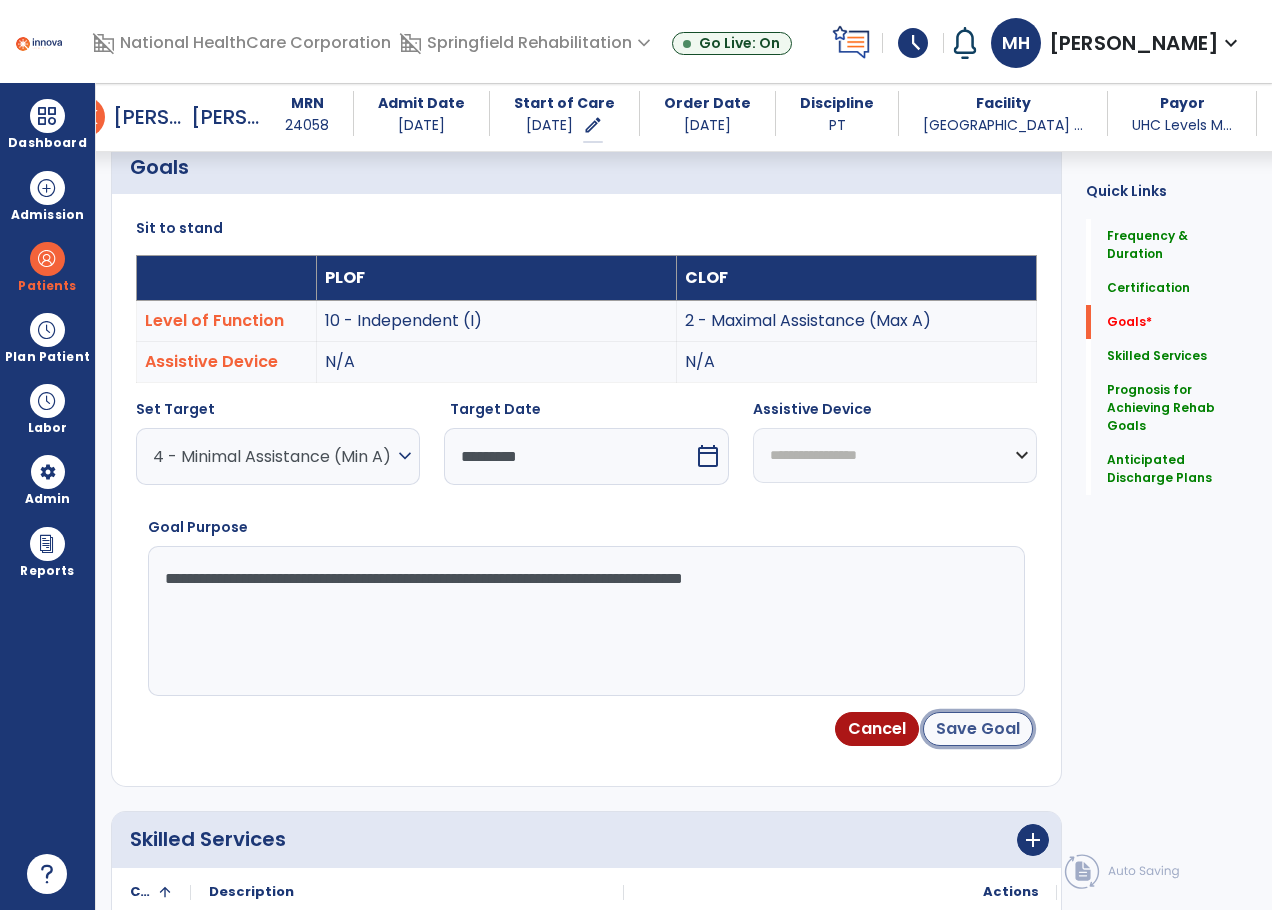 click on "Save Goal" at bounding box center [978, 729] 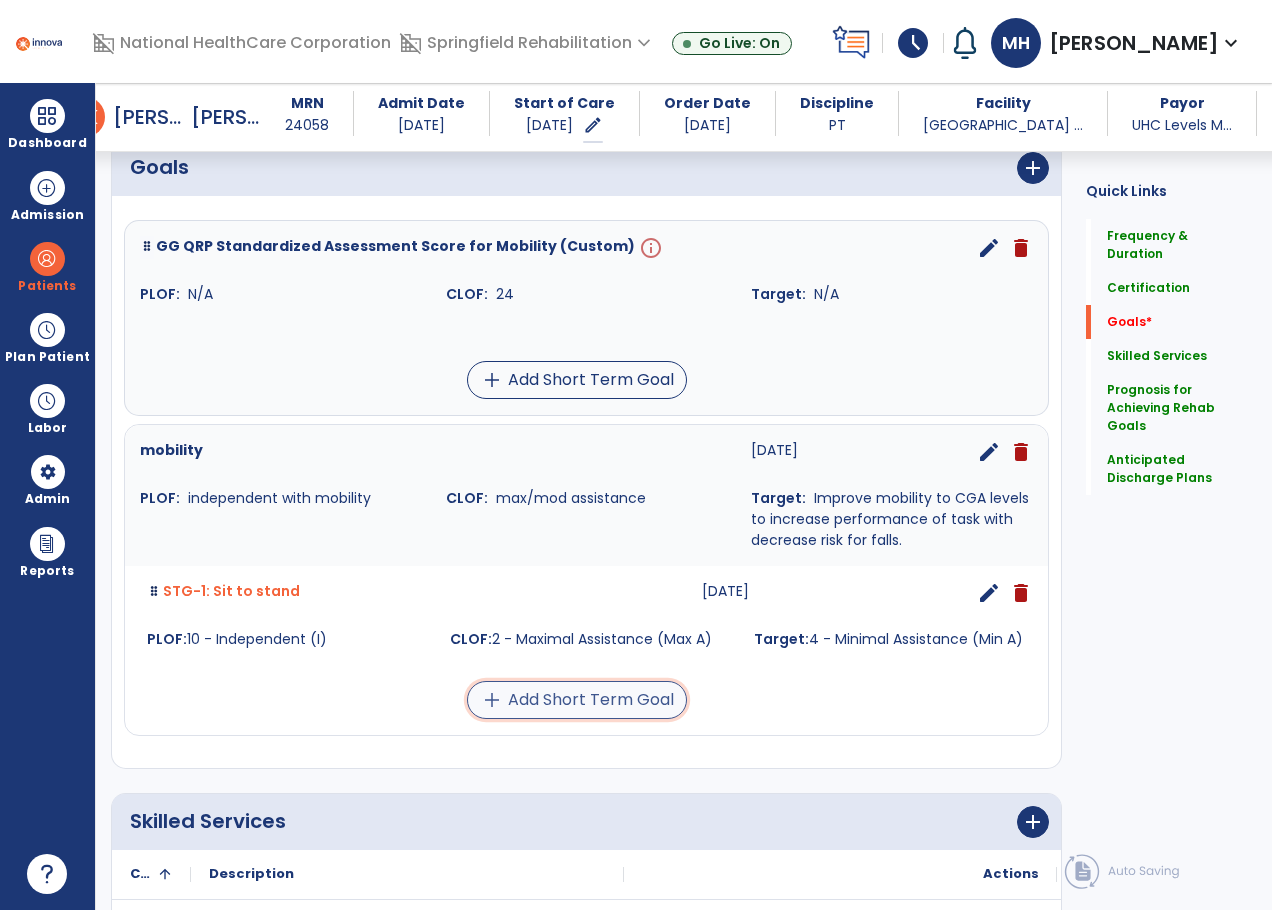 click on "add  Add Short Term Goal" at bounding box center (577, 700) 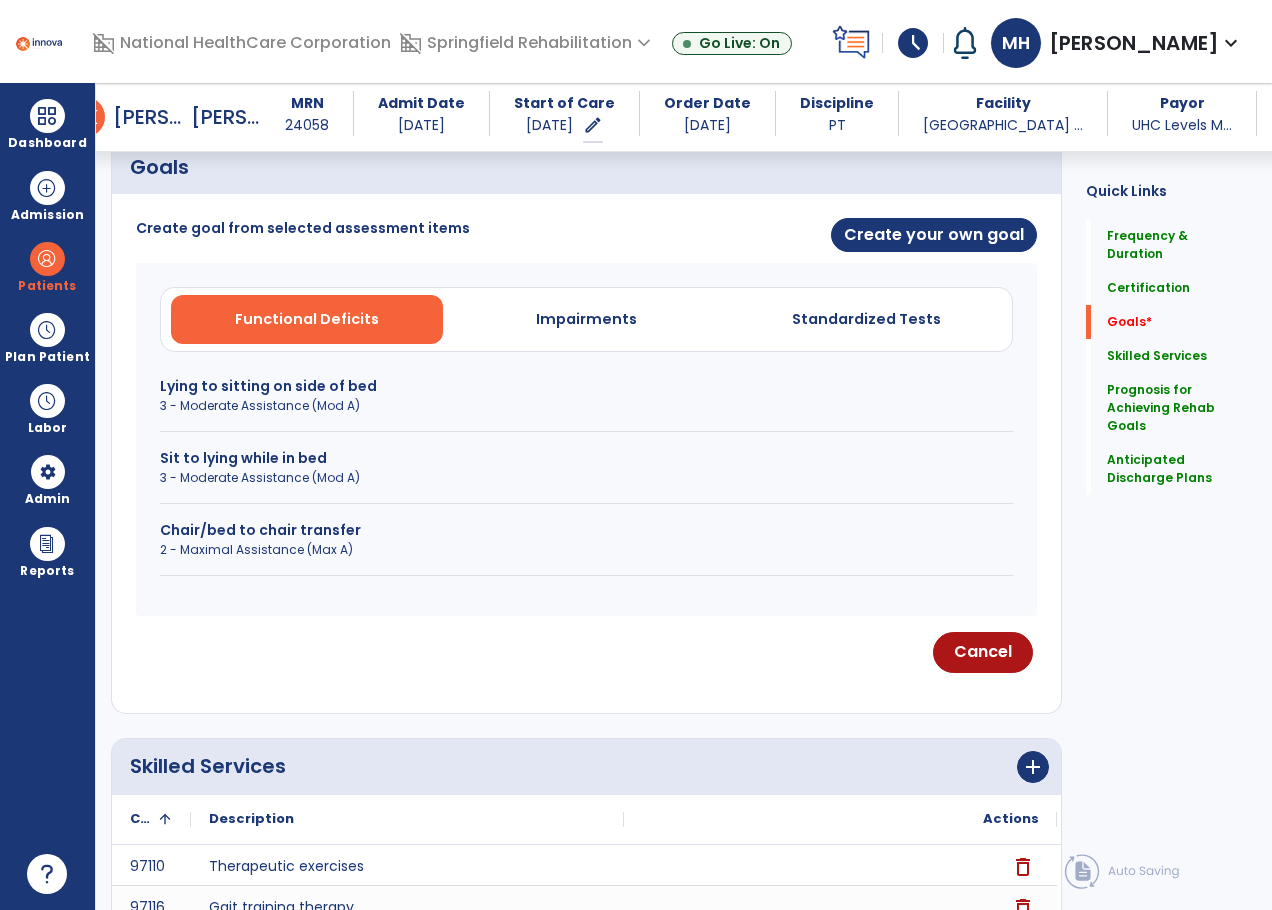 click on "Chair/bed to chair transfer" at bounding box center (586, 530) 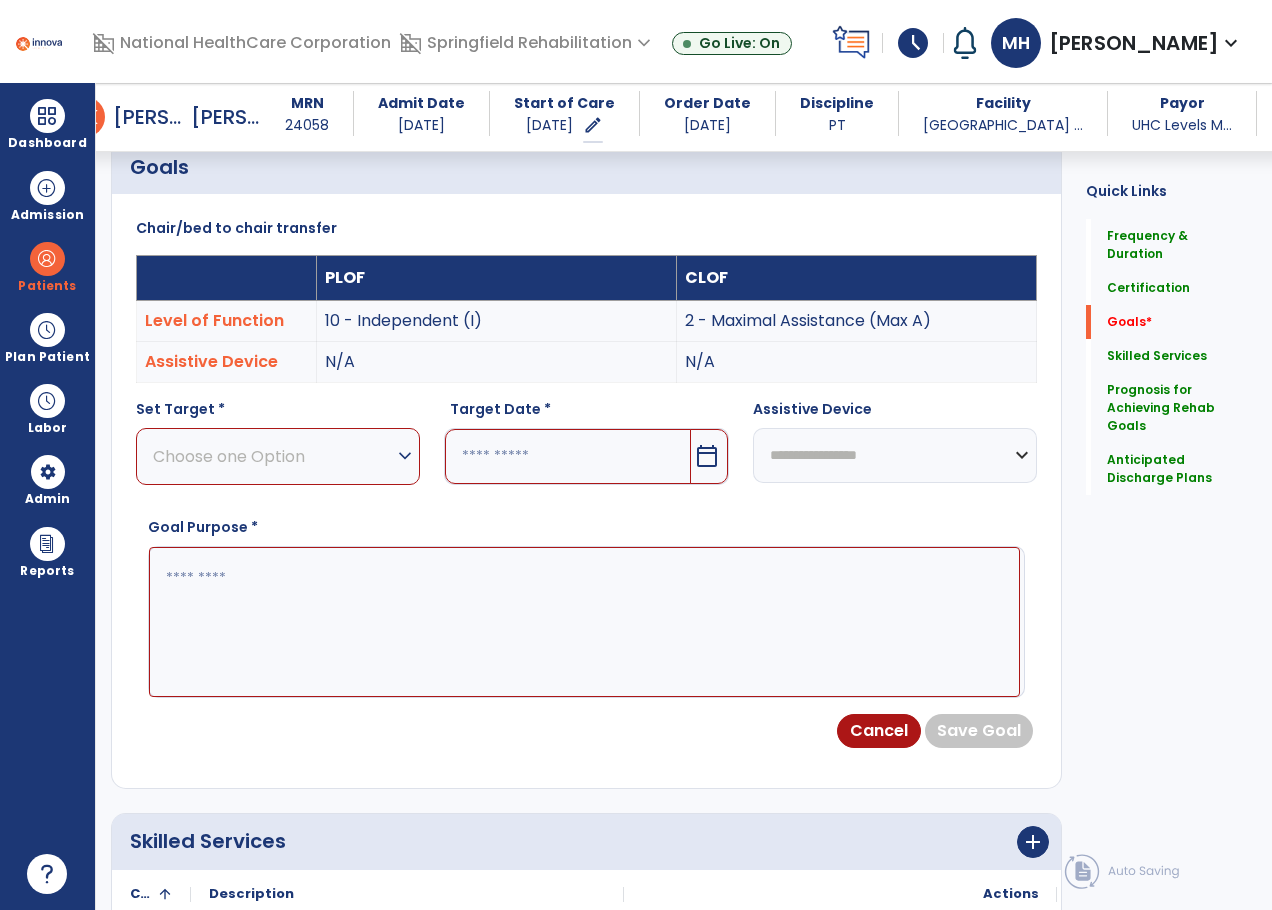 click on "Choose one Option" at bounding box center (273, 456) 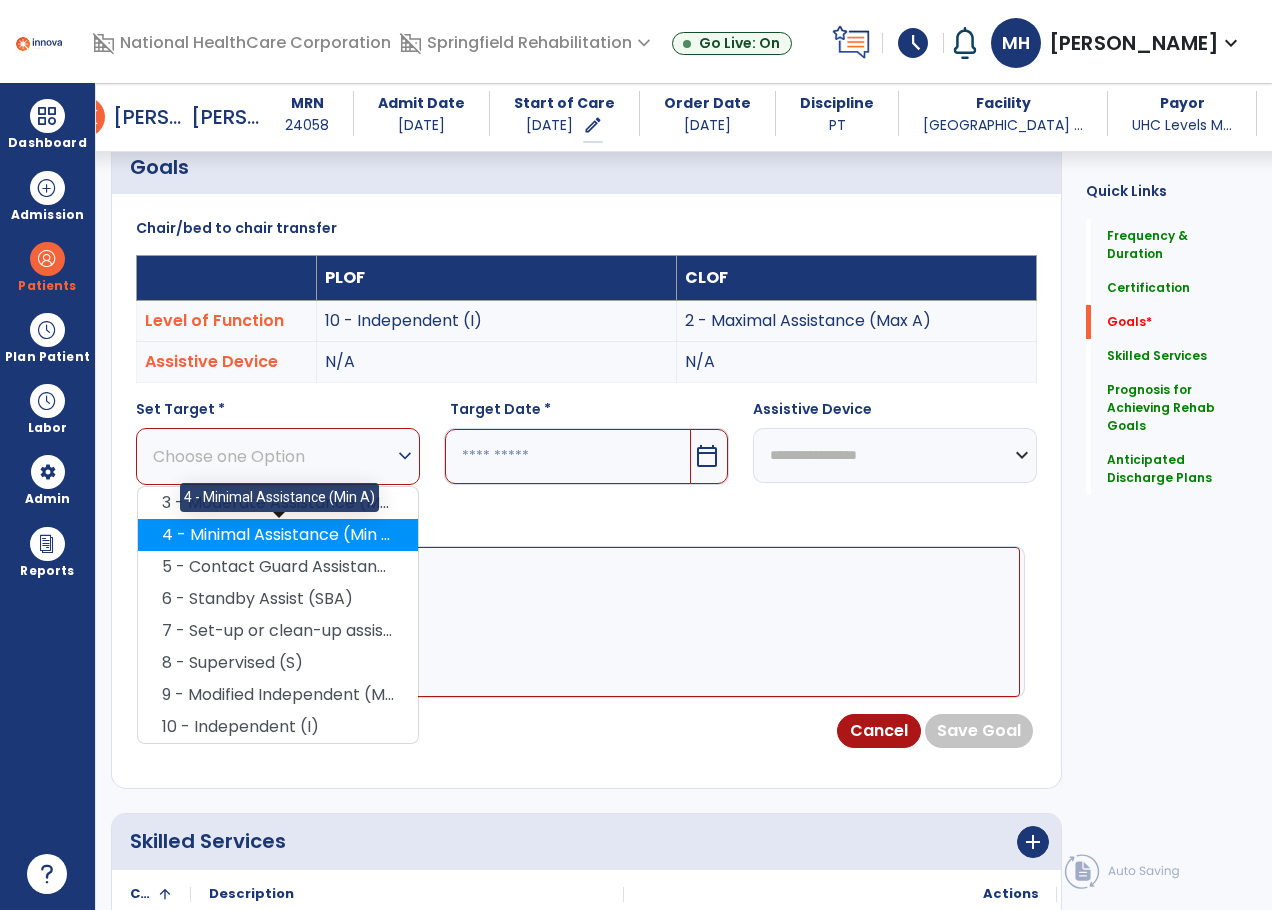 click on "4 - Minimal Assistance (Min A)" at bounding box center (278, 535) 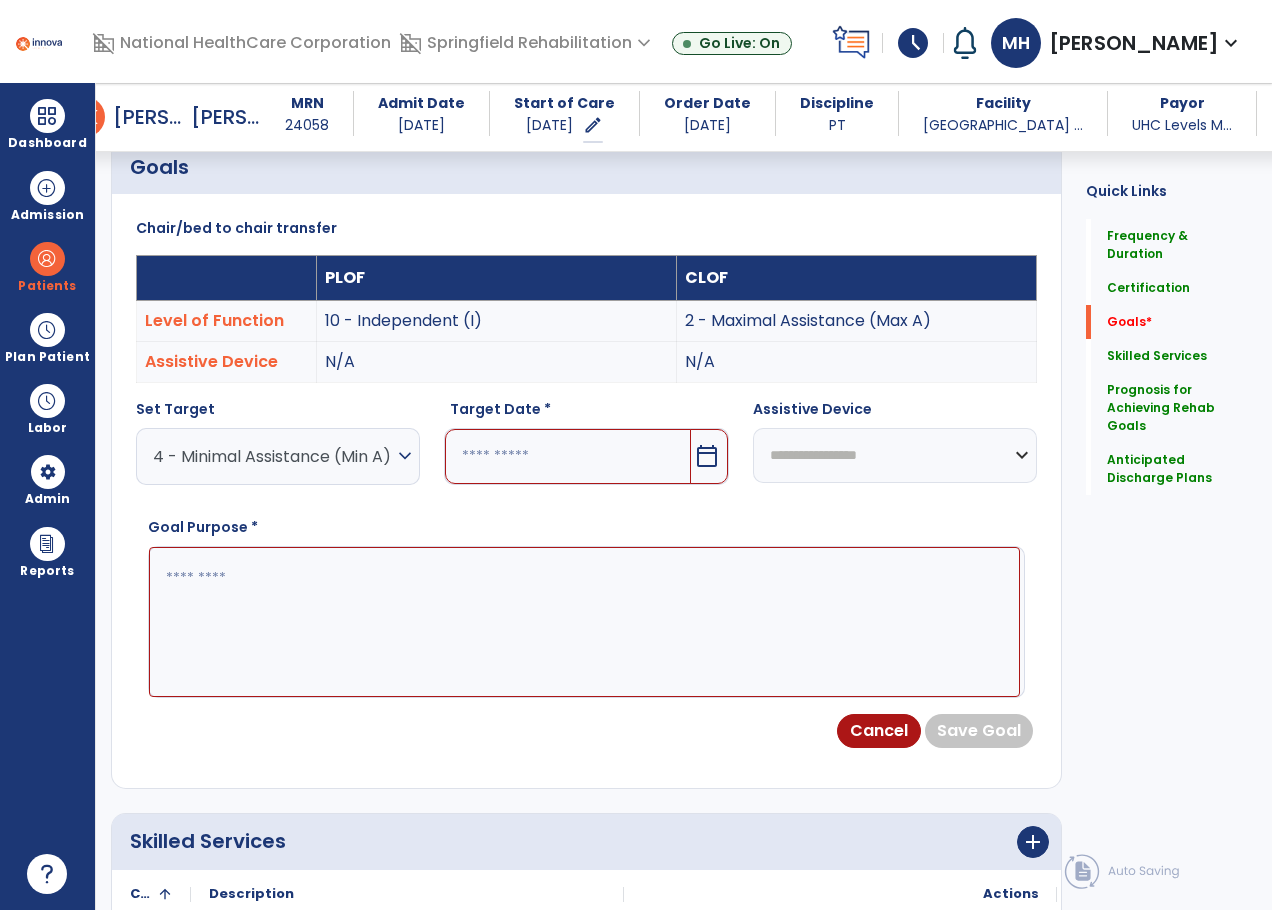 click at bounding box center (567, 456) 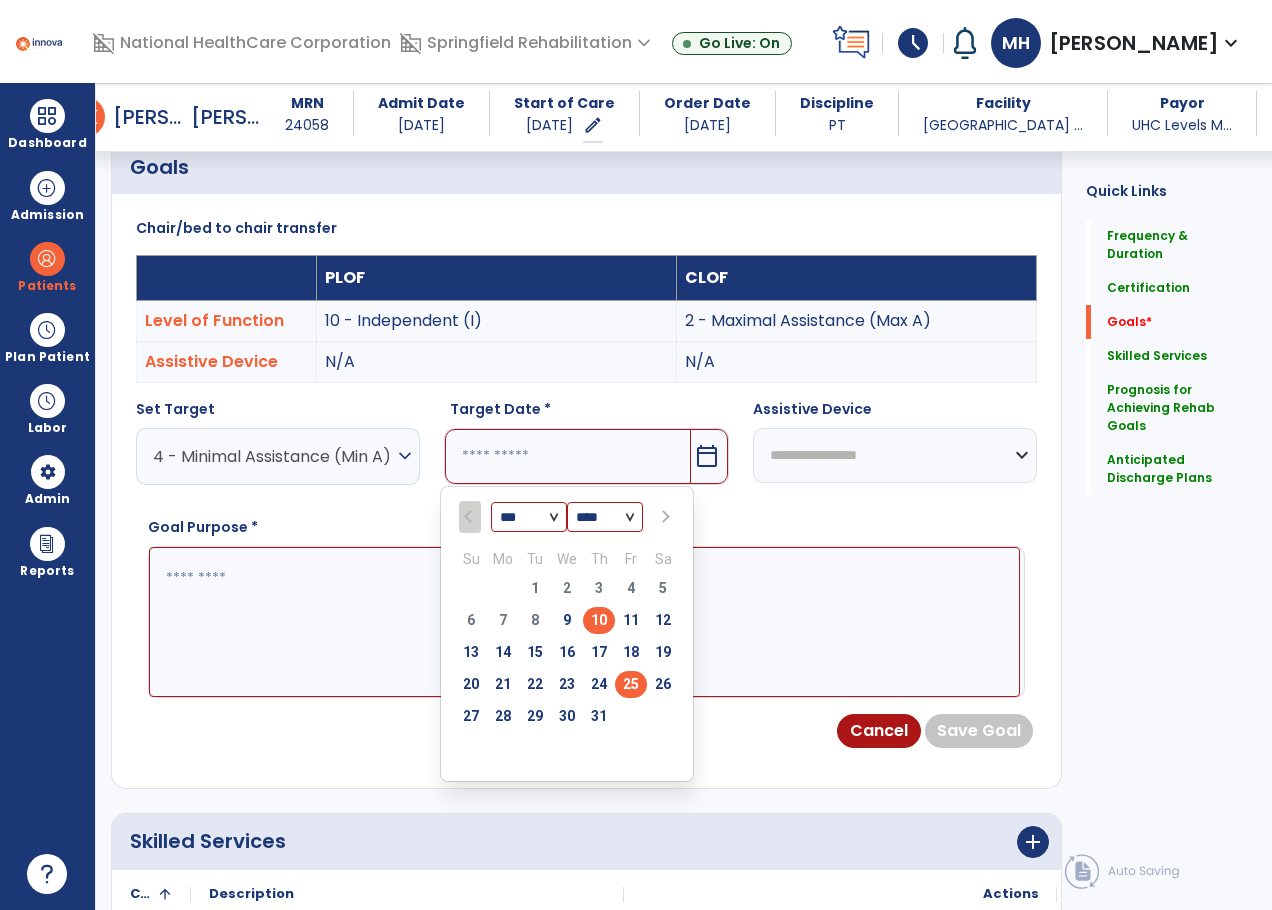 click on "25" at bounding box center (631, 684) 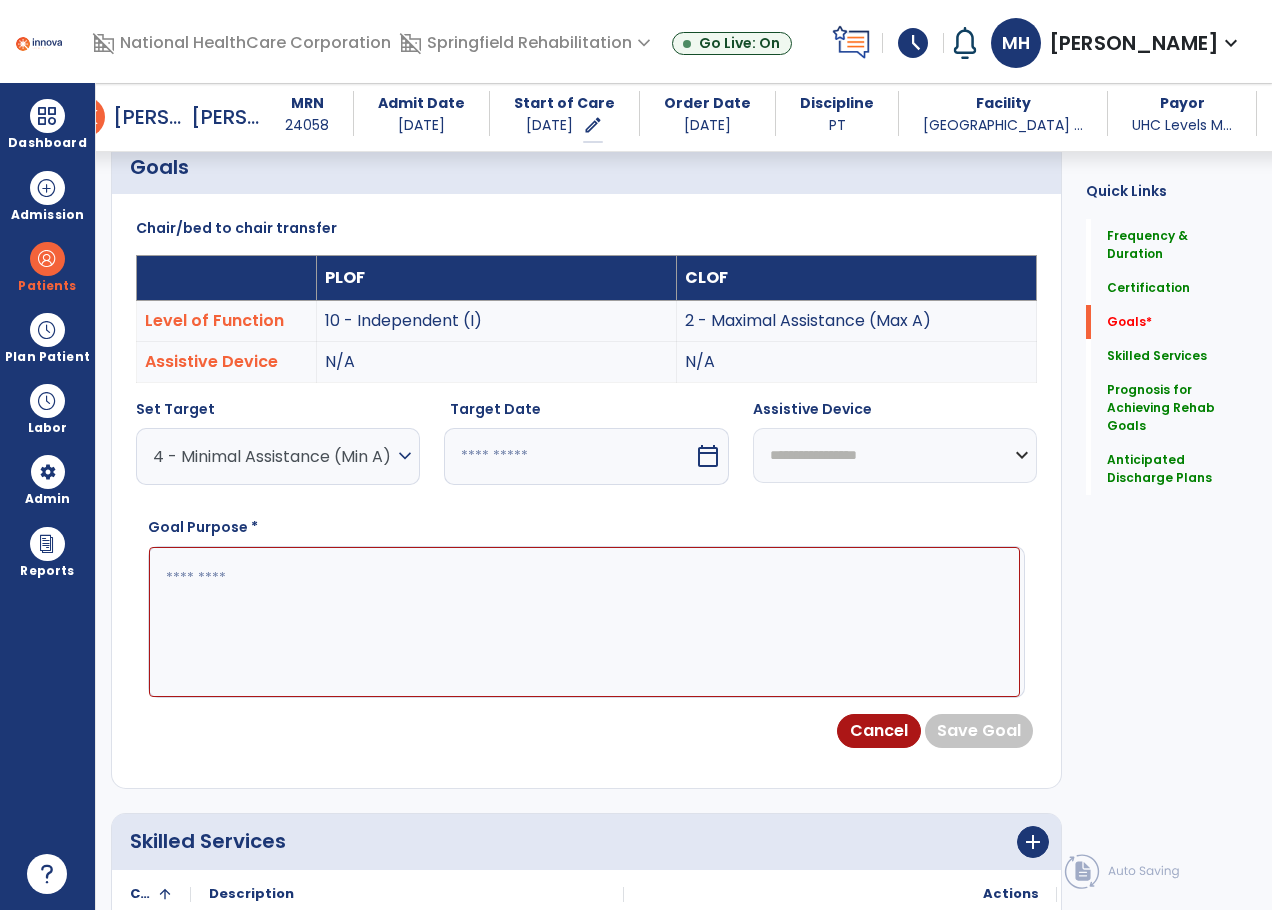 type on "*********" 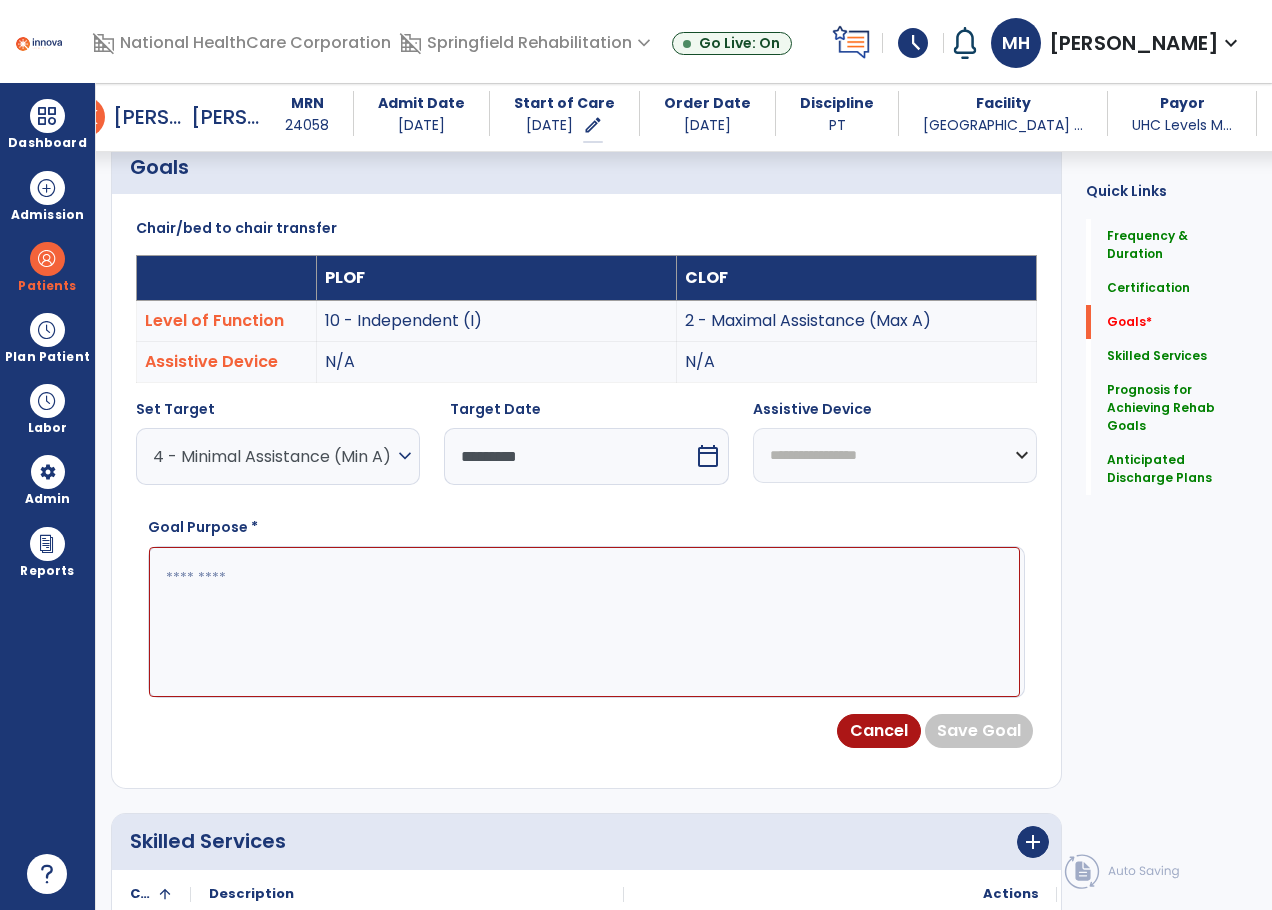 click at bounding box center [584, 622] 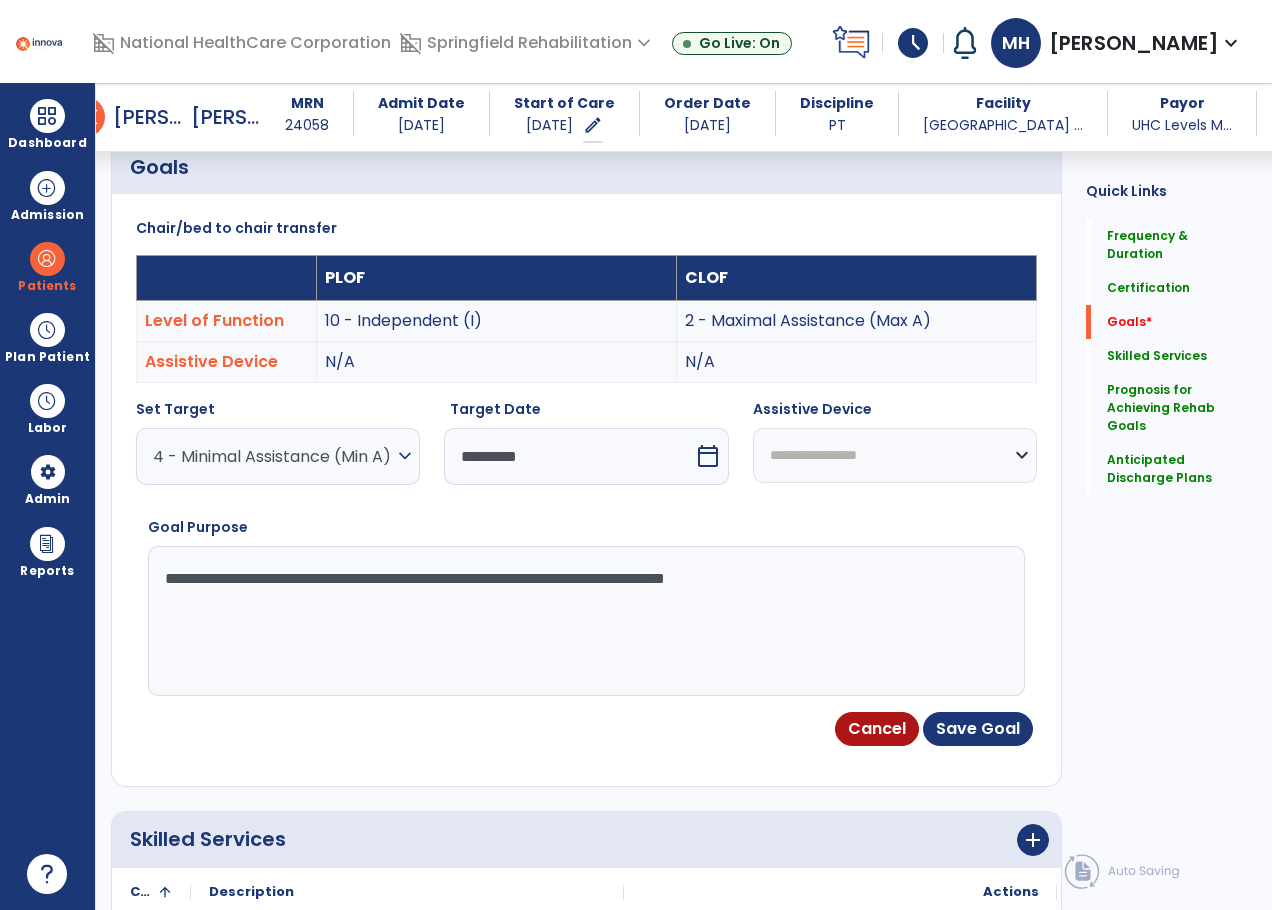 type on "**********" 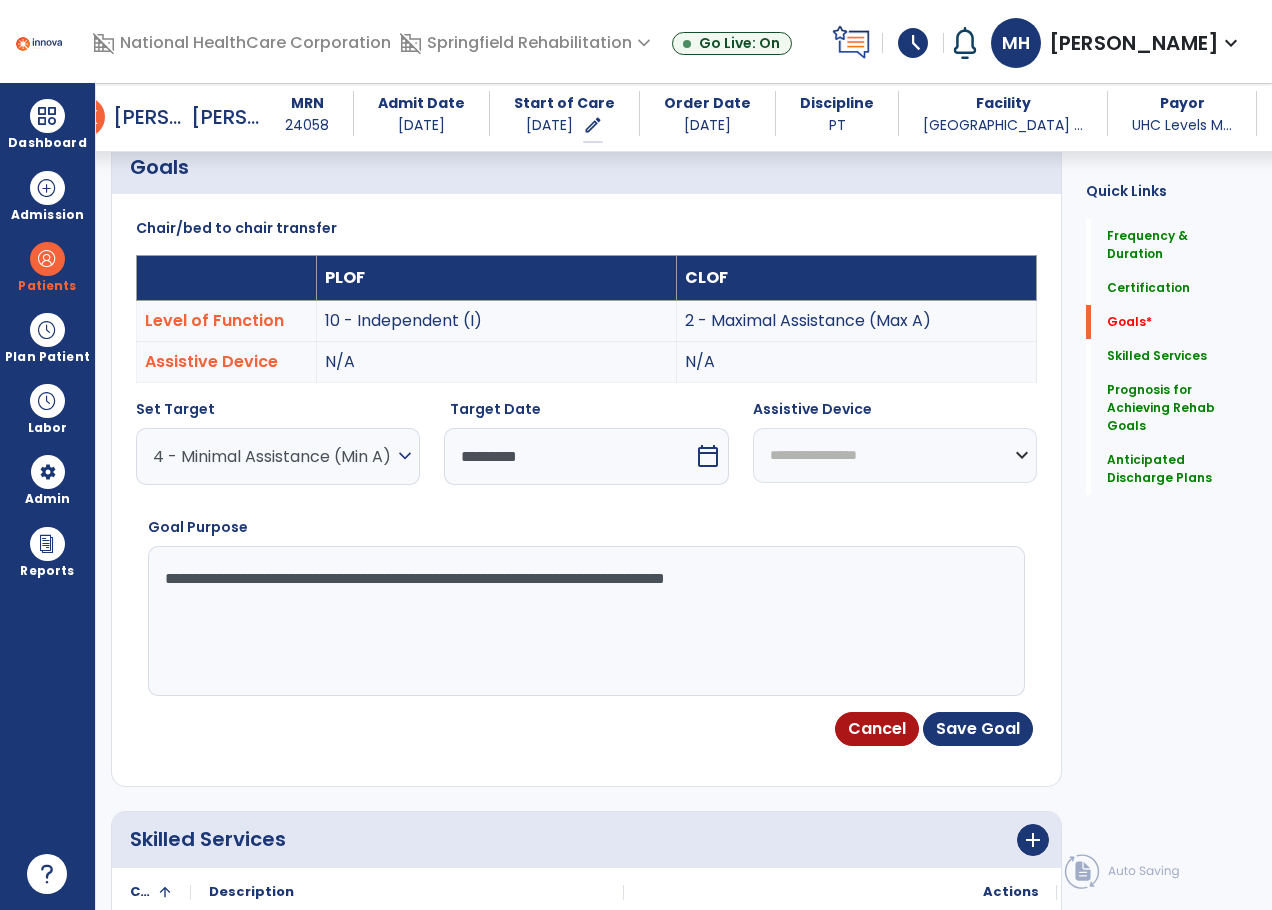 click on "**********" at bounding box center (895, 455) 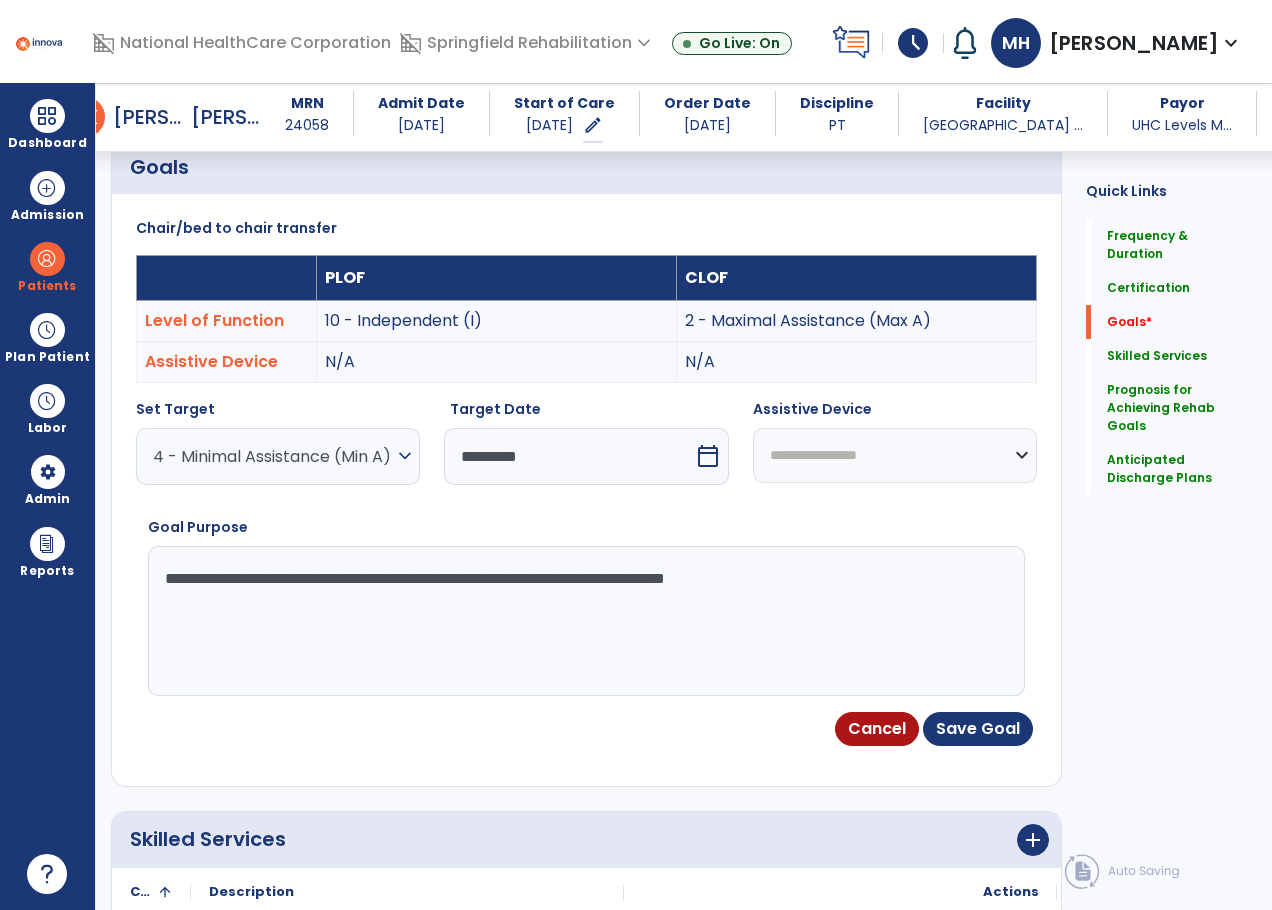select on "**********" 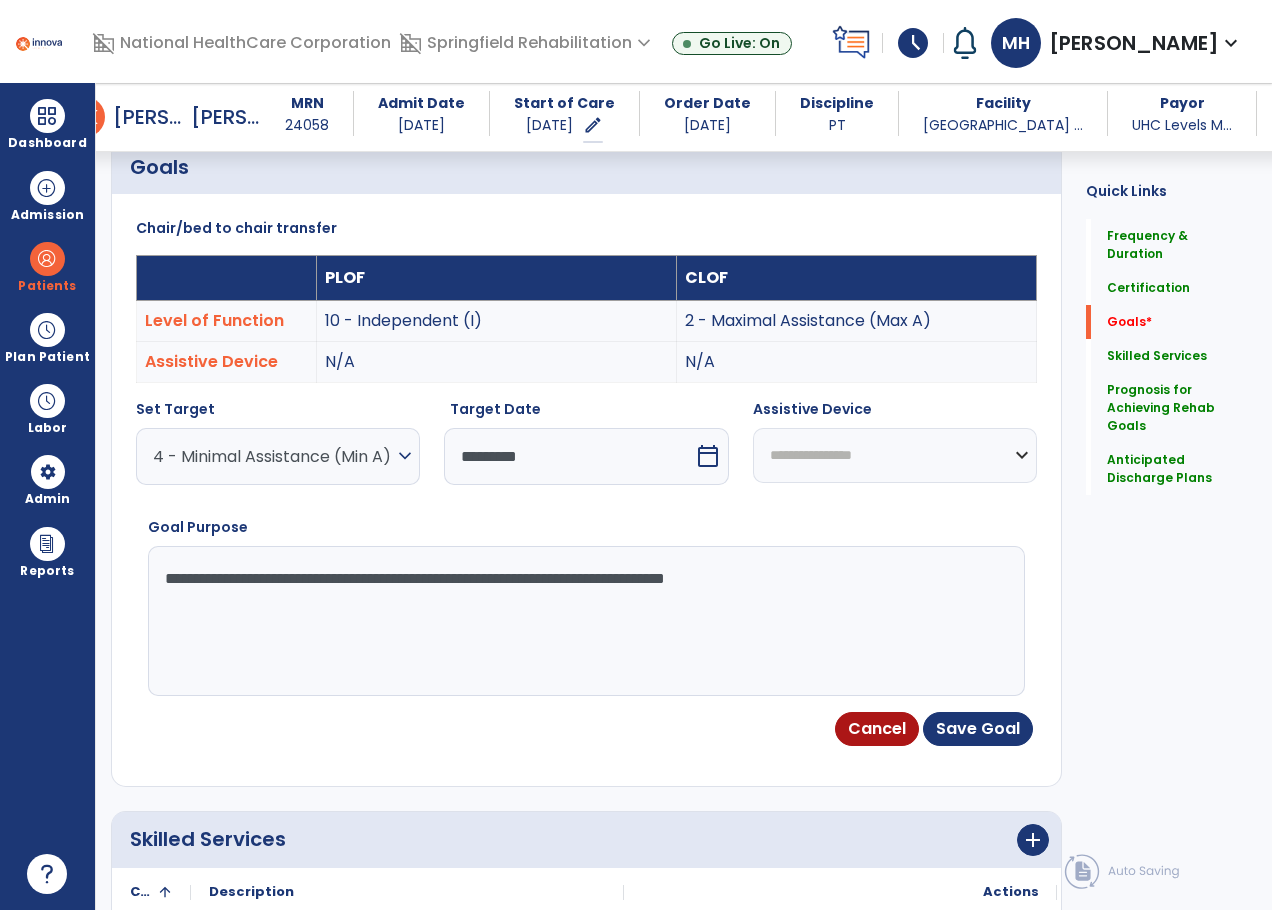 click on "**********" at bounding box center [895, 455] 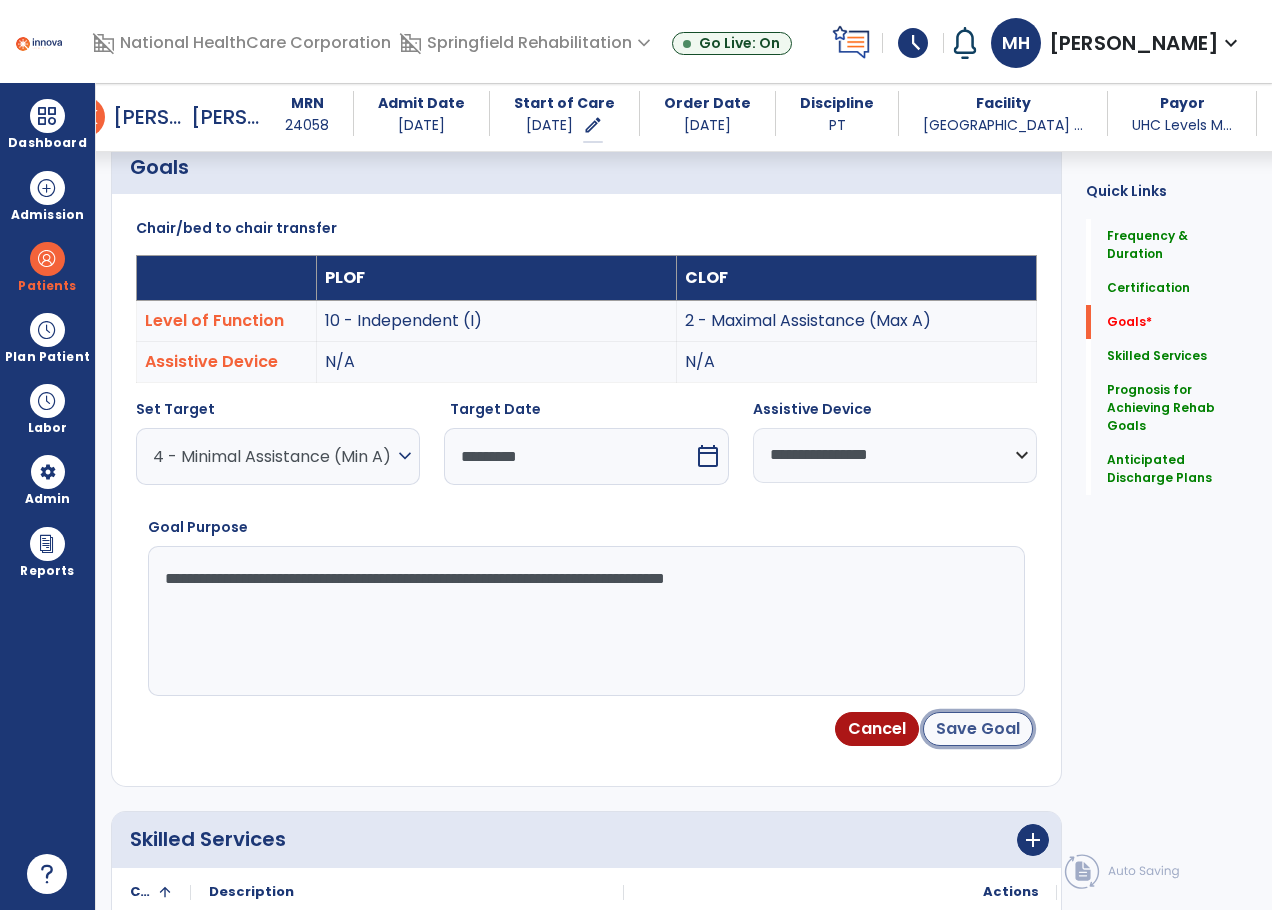 click on "Save Goal" at bounding box center [978, 729] 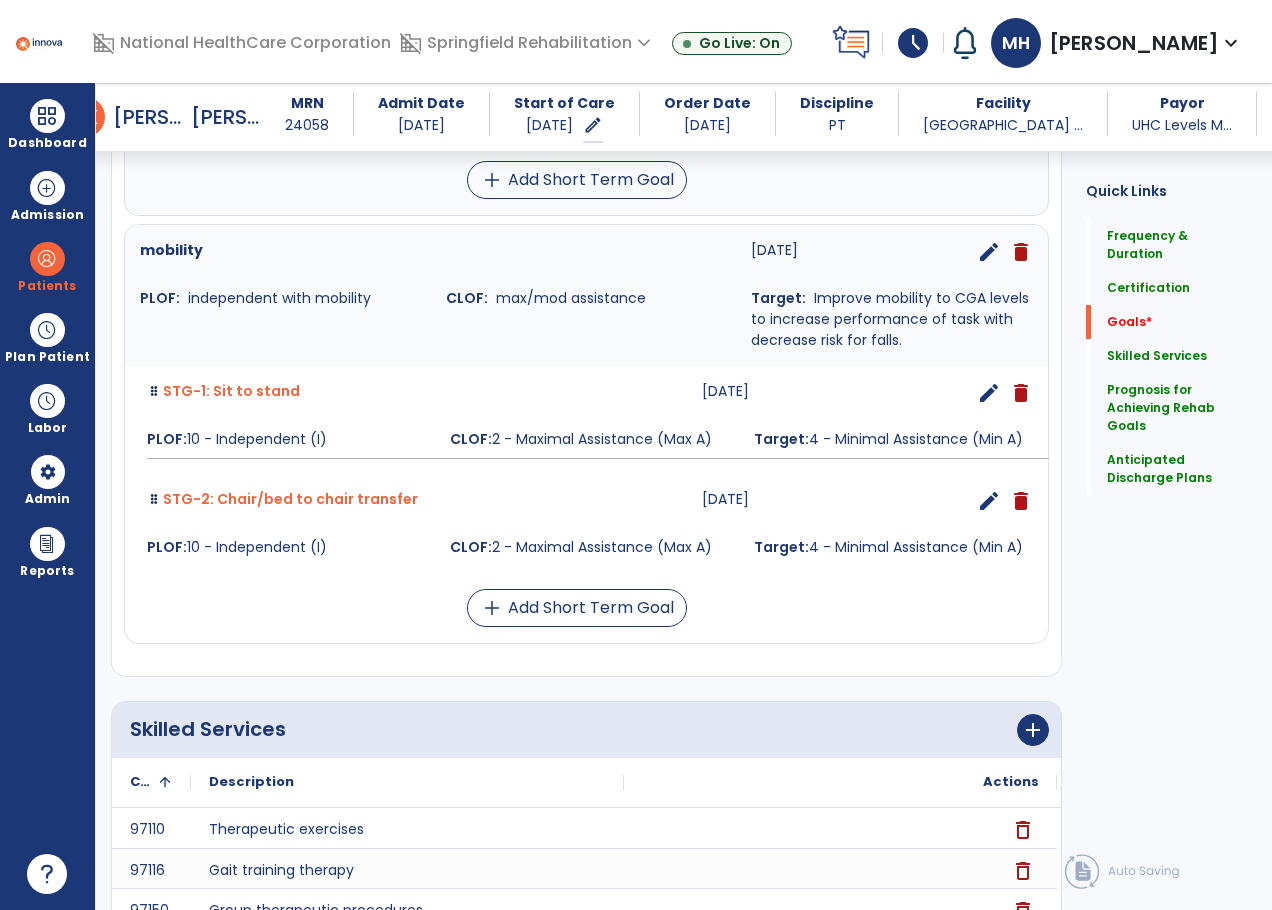 scroll, scrollTop: 393, scrollLeft: 0, axis: vertical 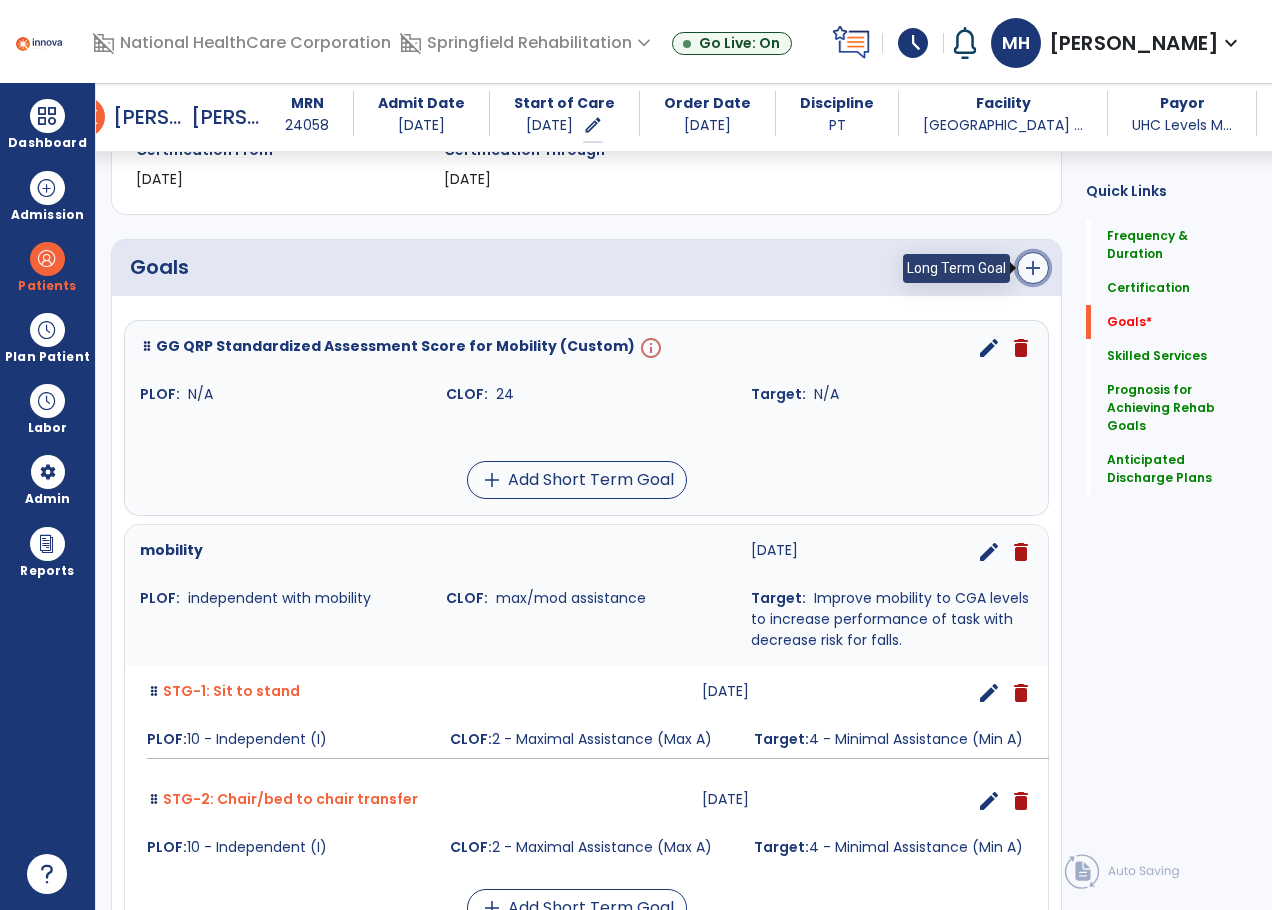 click on "add" at bounding box center (1033, 268) 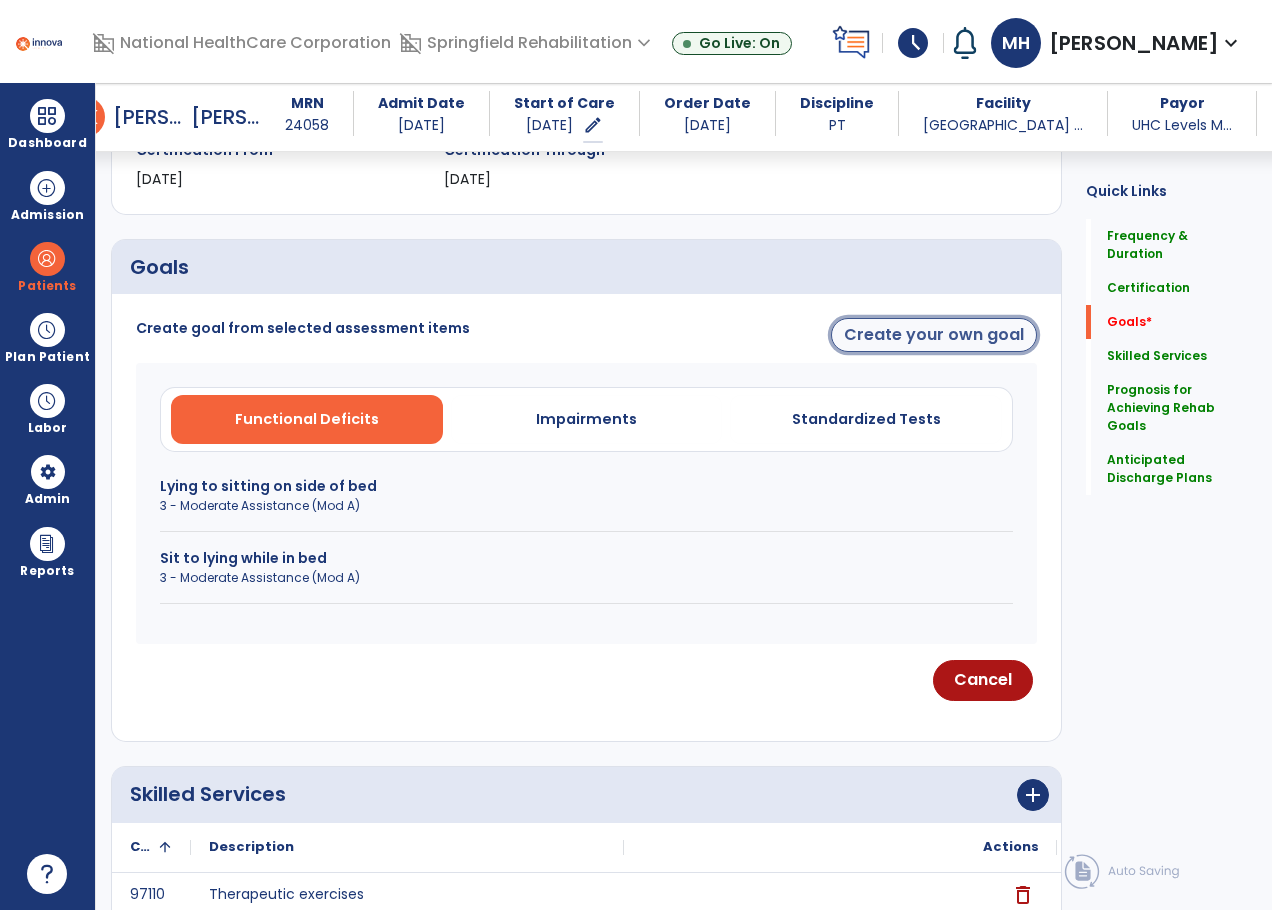 click on "Create your own goal" at bounding box center [934, 335] 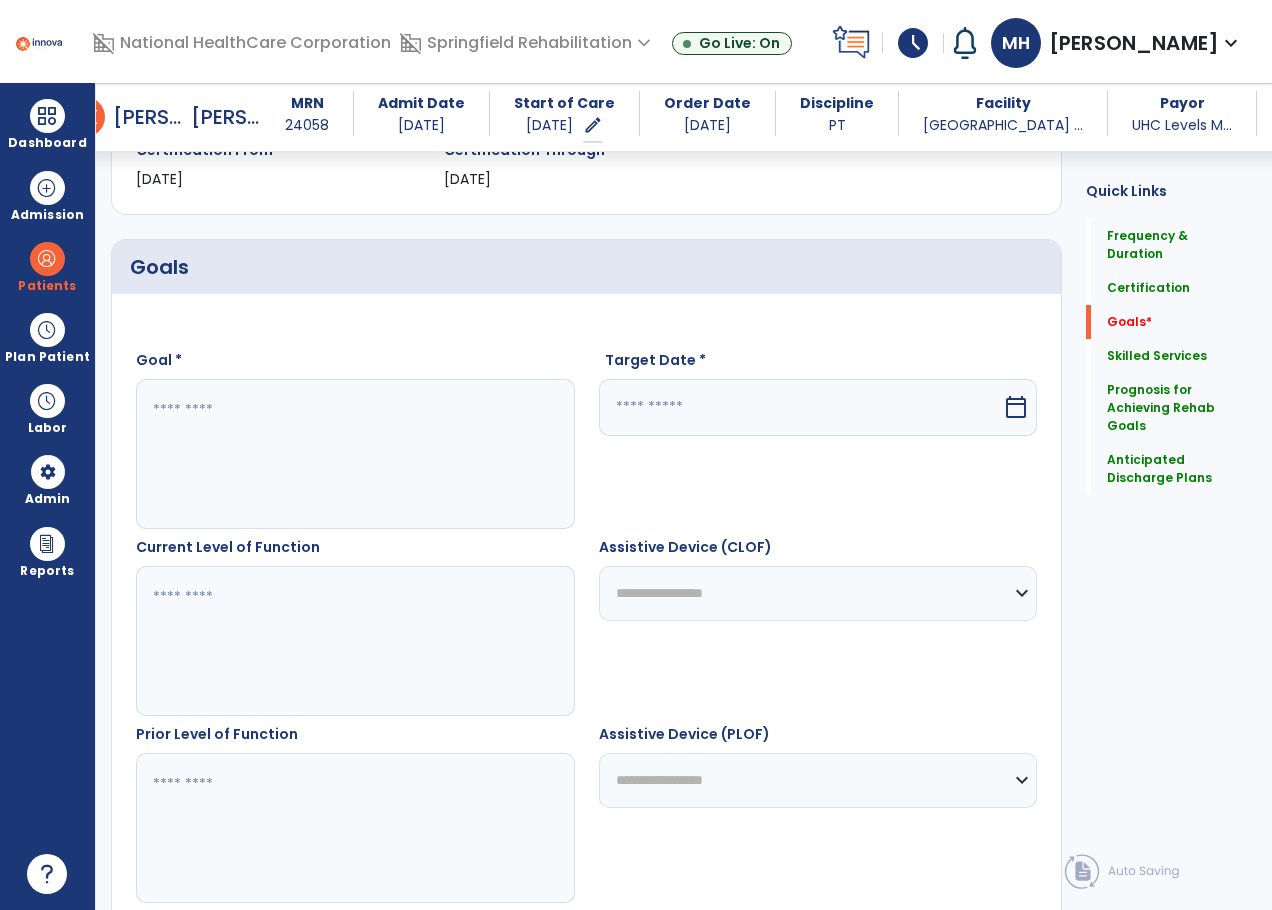 drag, startPoint x: 377, startPoint y: 482, endPoint x: 359, endPoint y: 489, distance: 19.313208 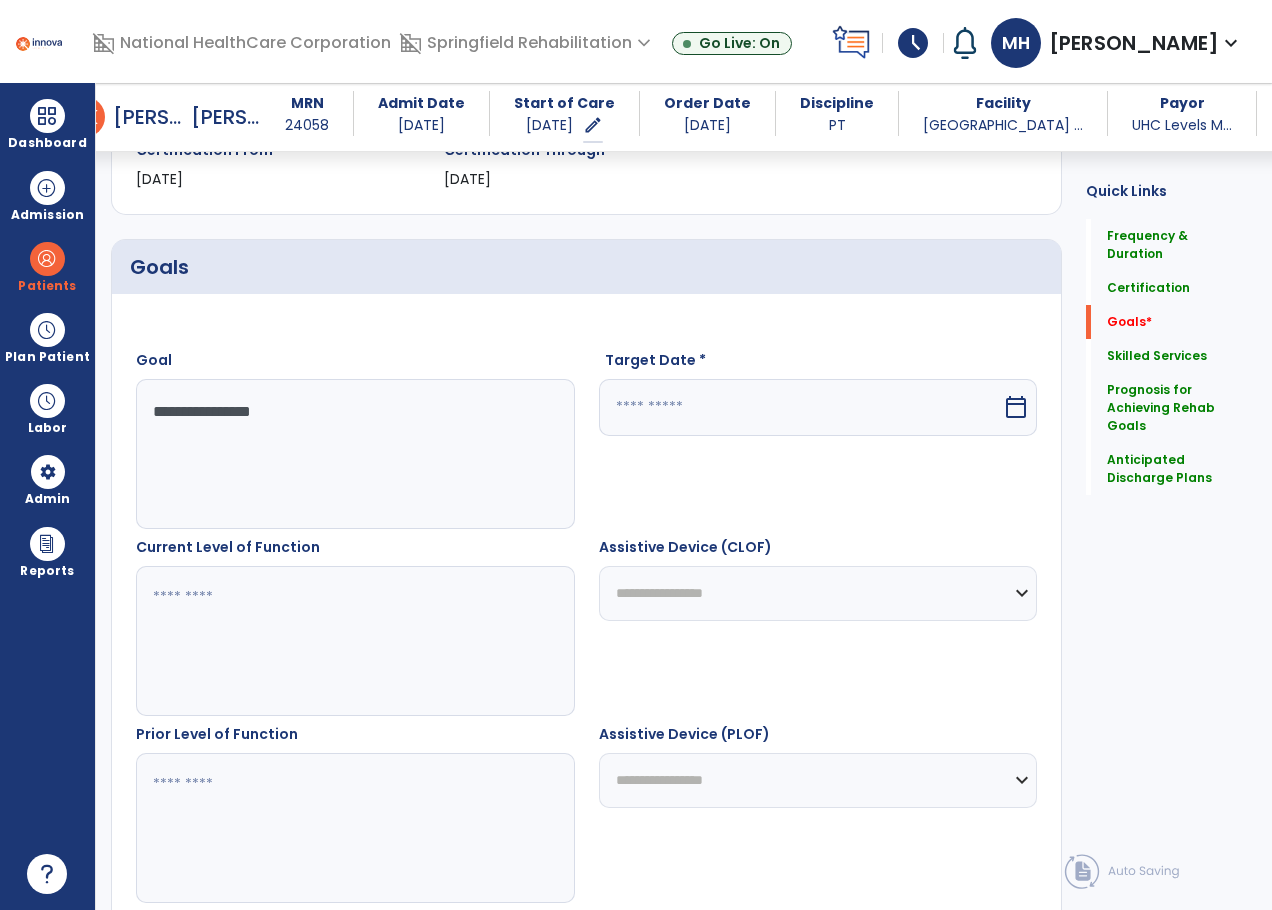 type on "**********" 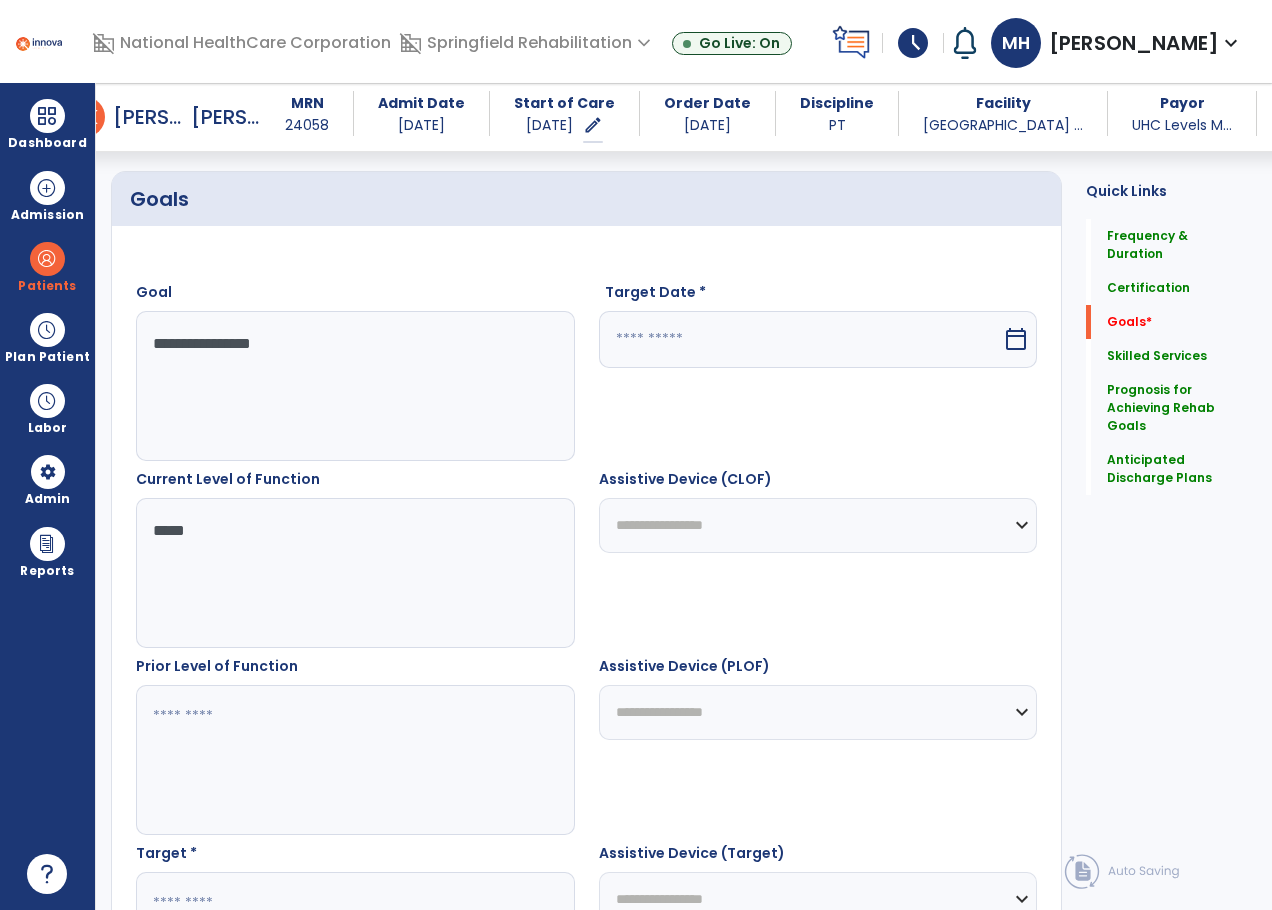 scroll, scrollTop: 493, scrollLeft: 0, axis: vertical 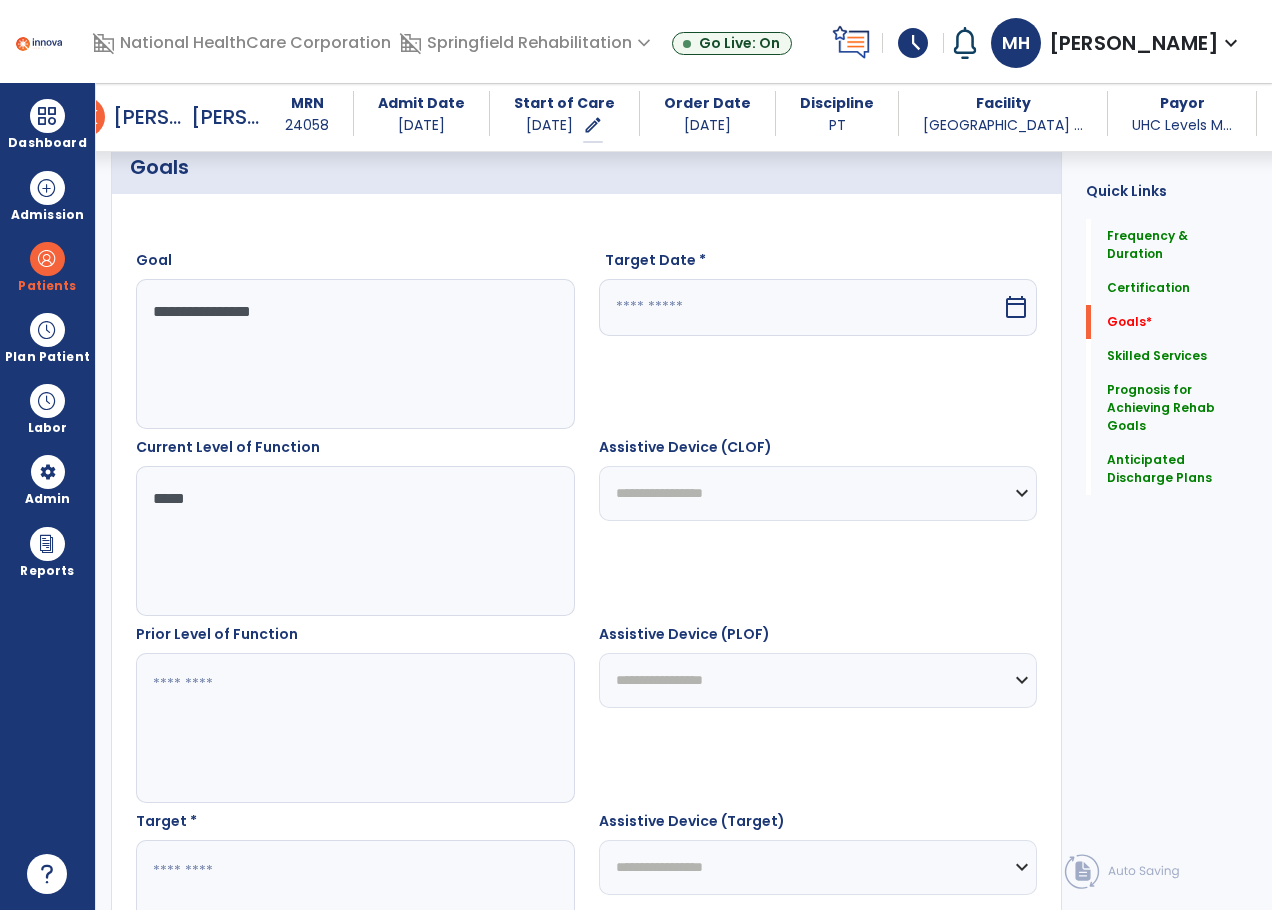 type on "*****" 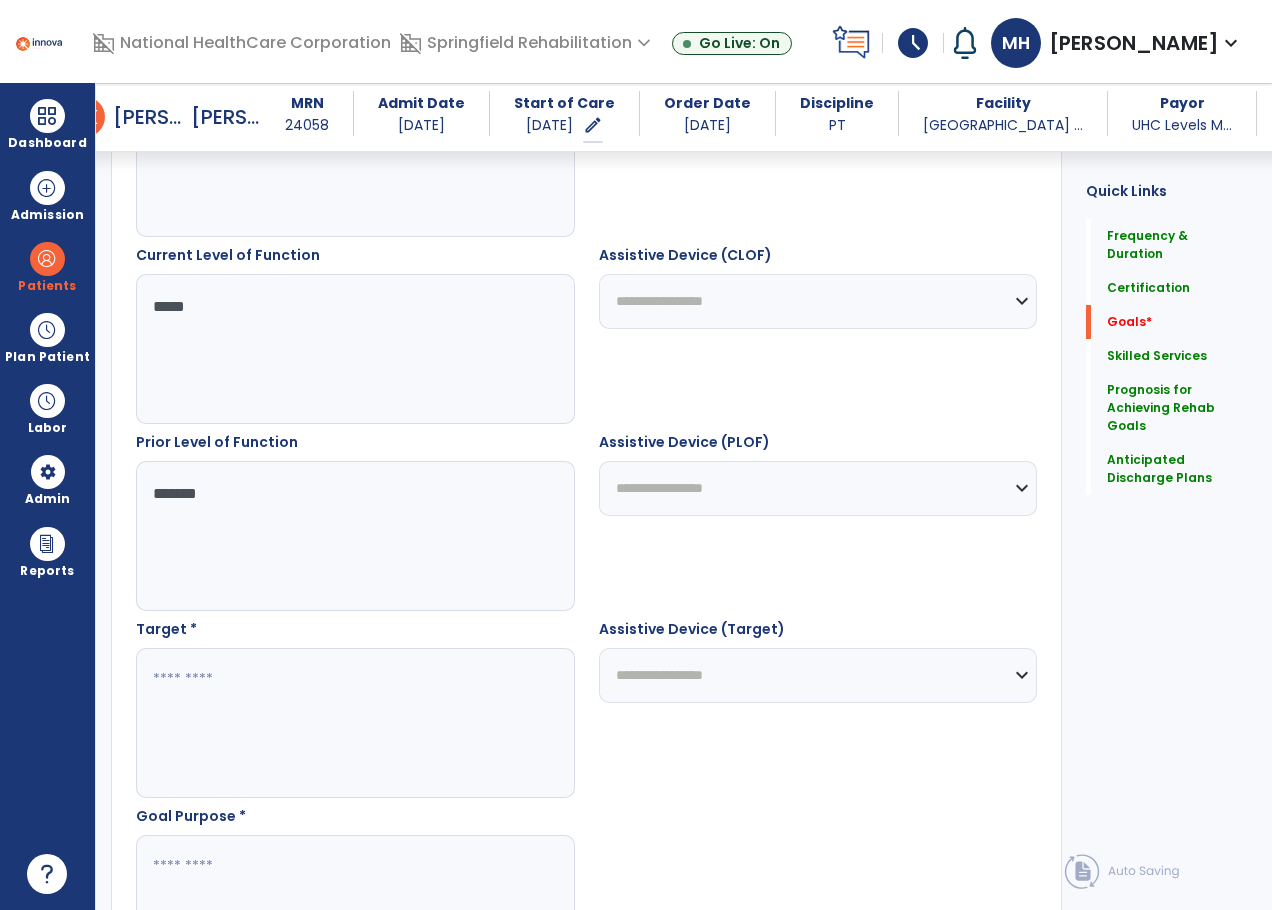 scroll, scrollTop: 693, scrollLeft: 0, axis: vertical 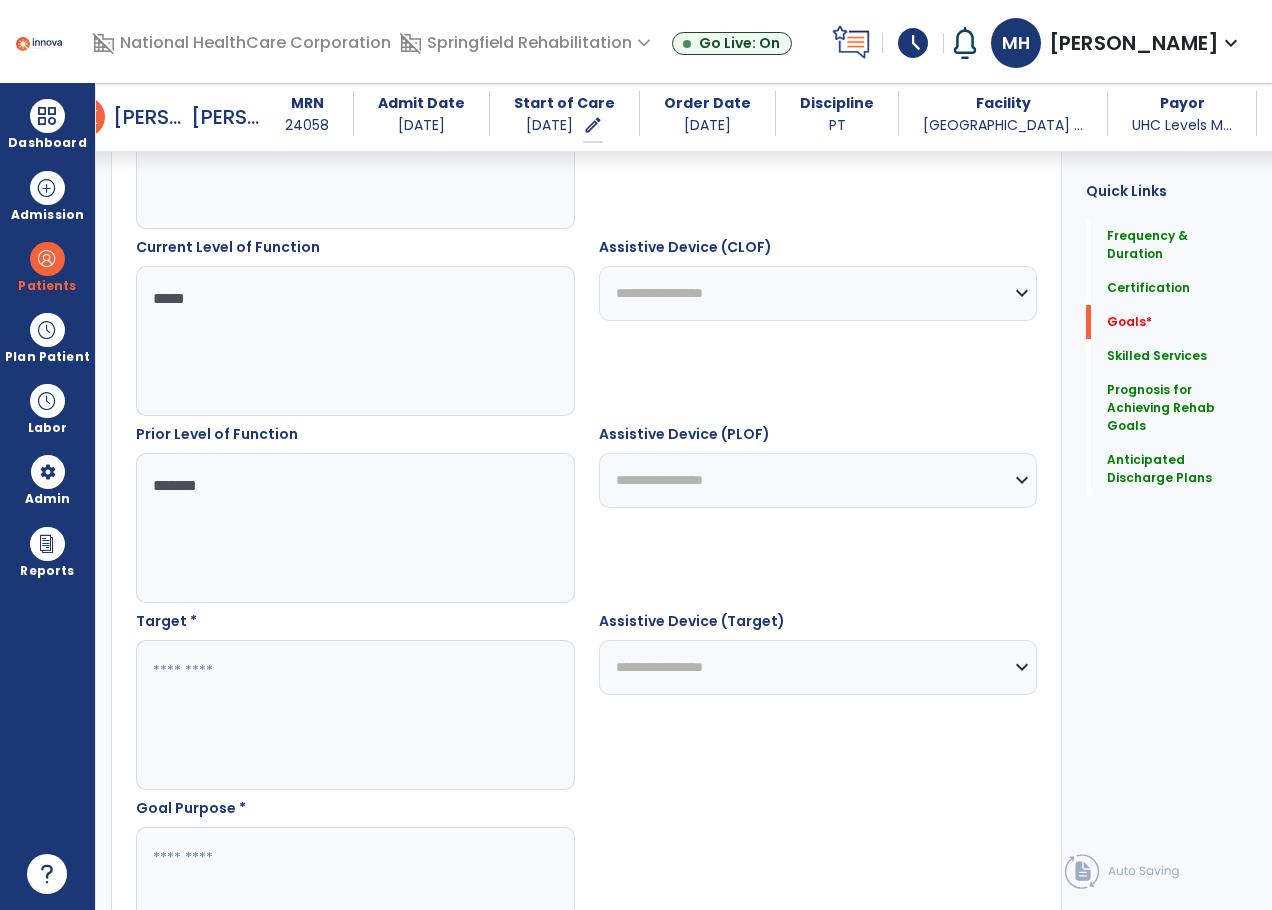 type on "*******" 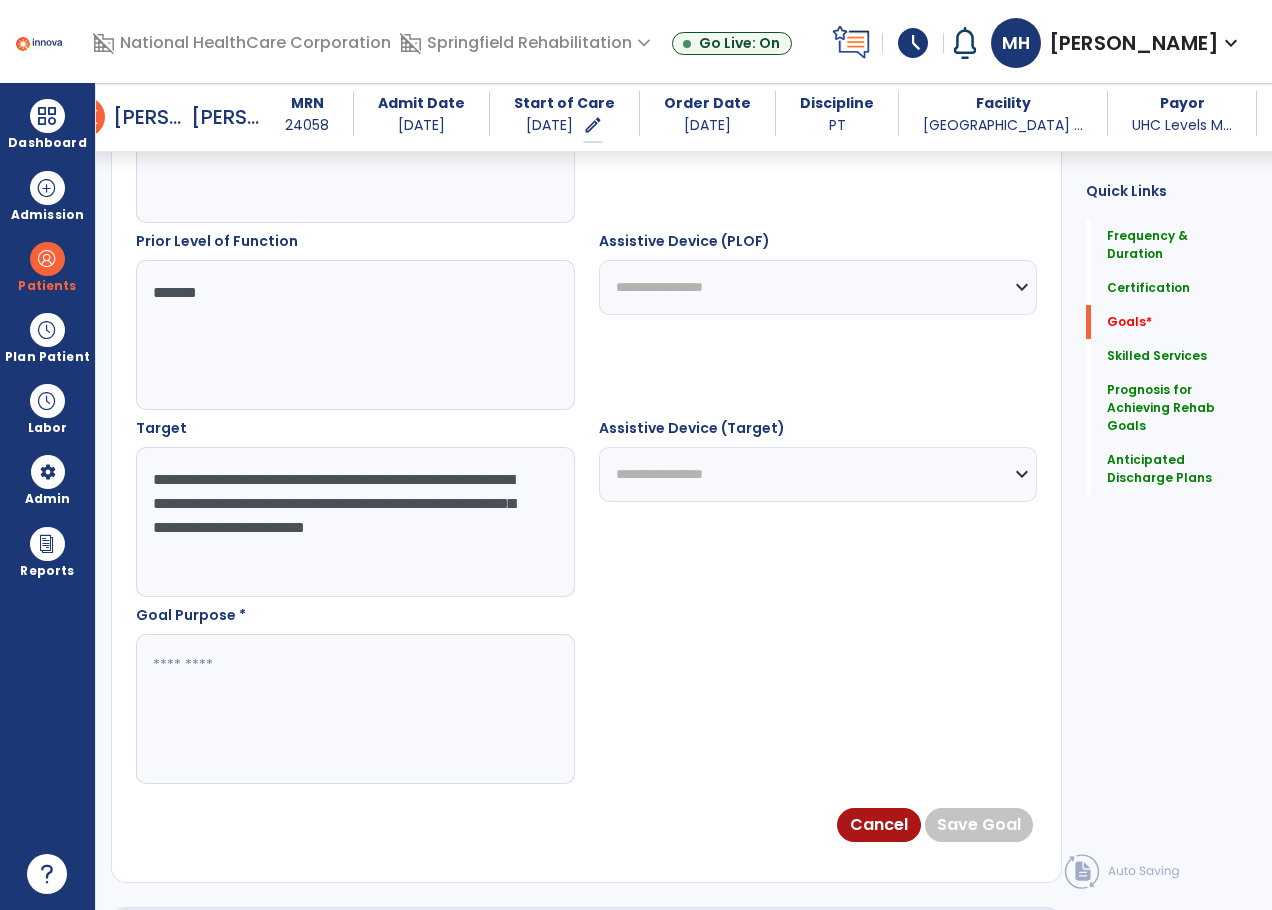 scroll, scrollTop: 993, scrollLeft: 0, axis: vertical 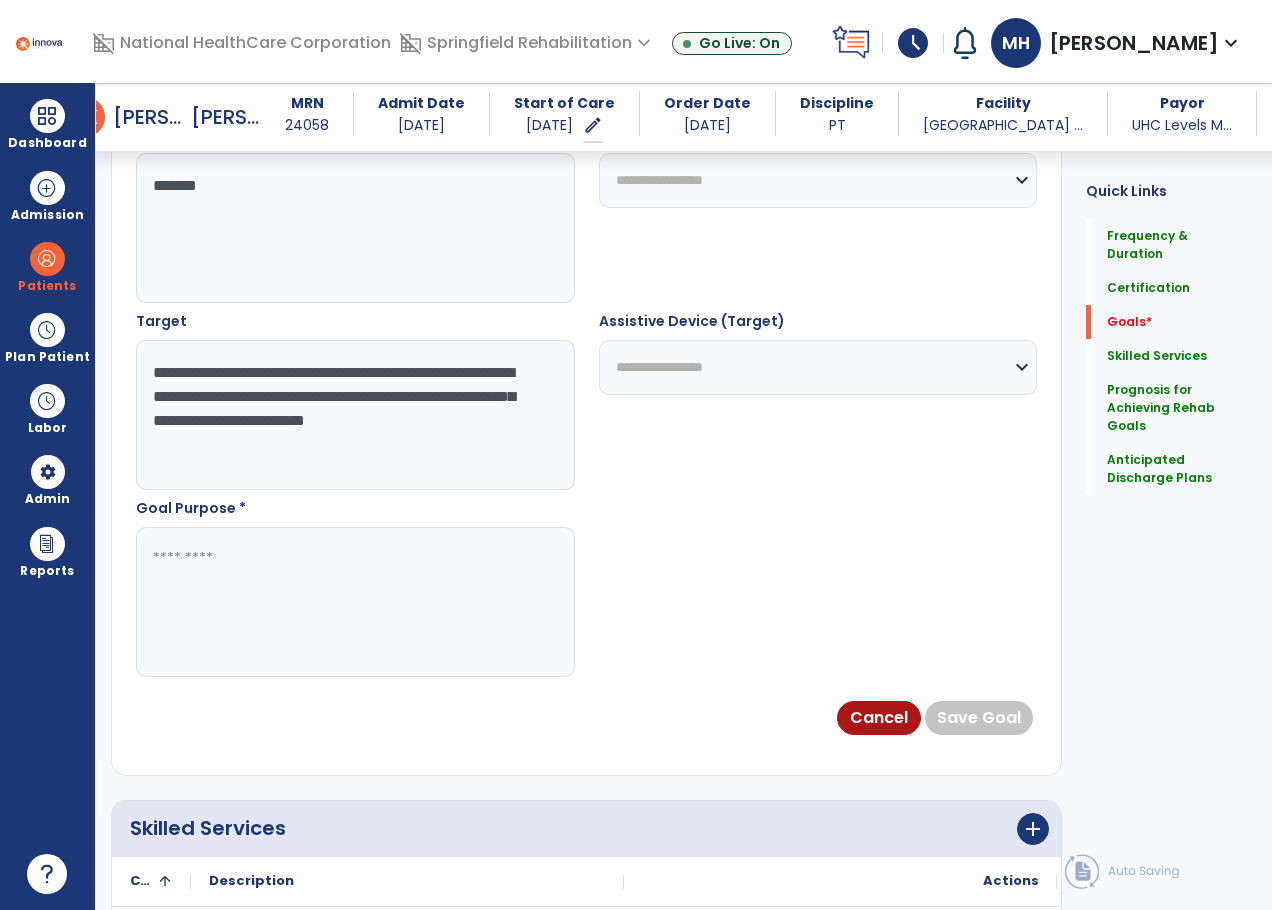 type on "**********" 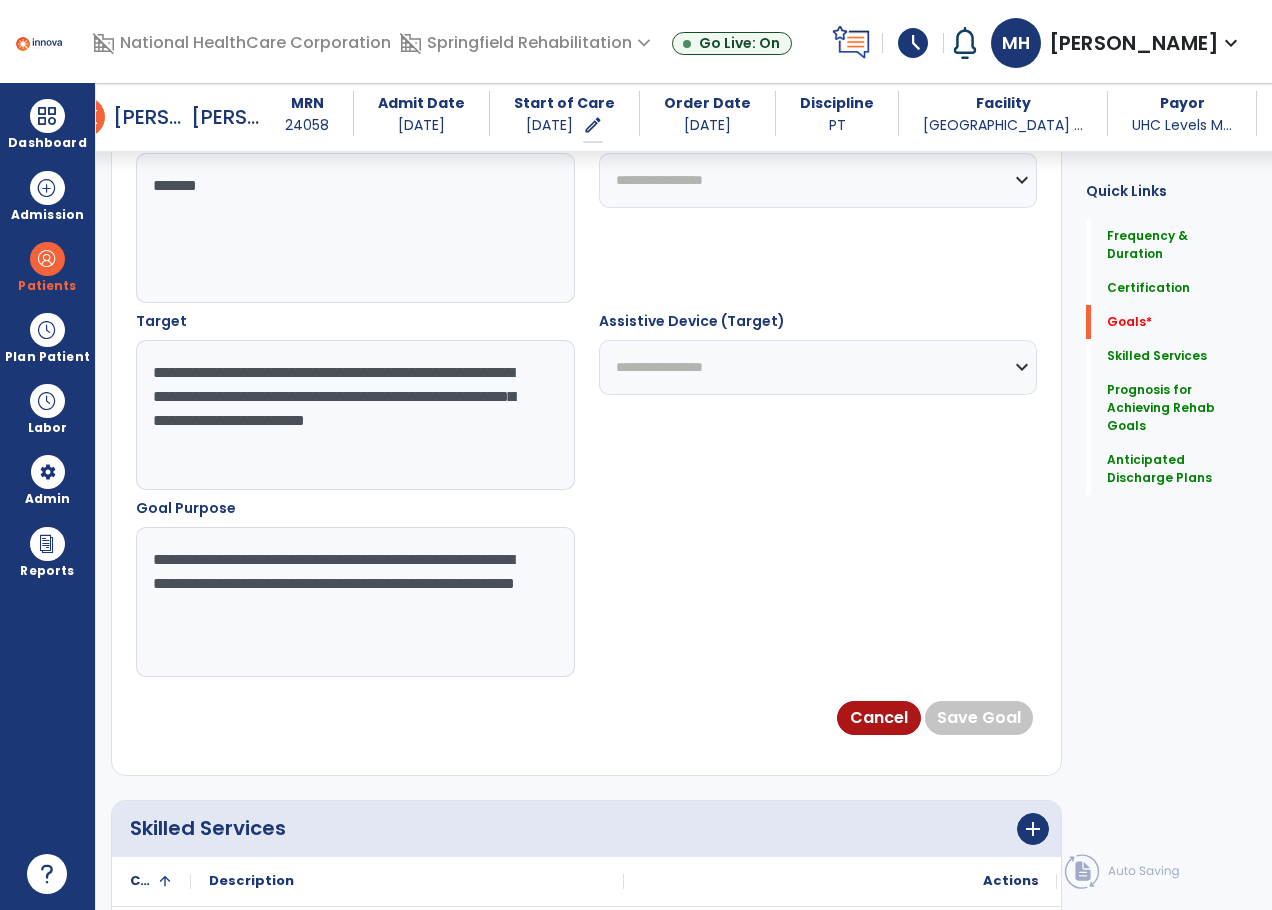 scroll, scrollTop: 593, scrollLeft: 0, axis: vertical 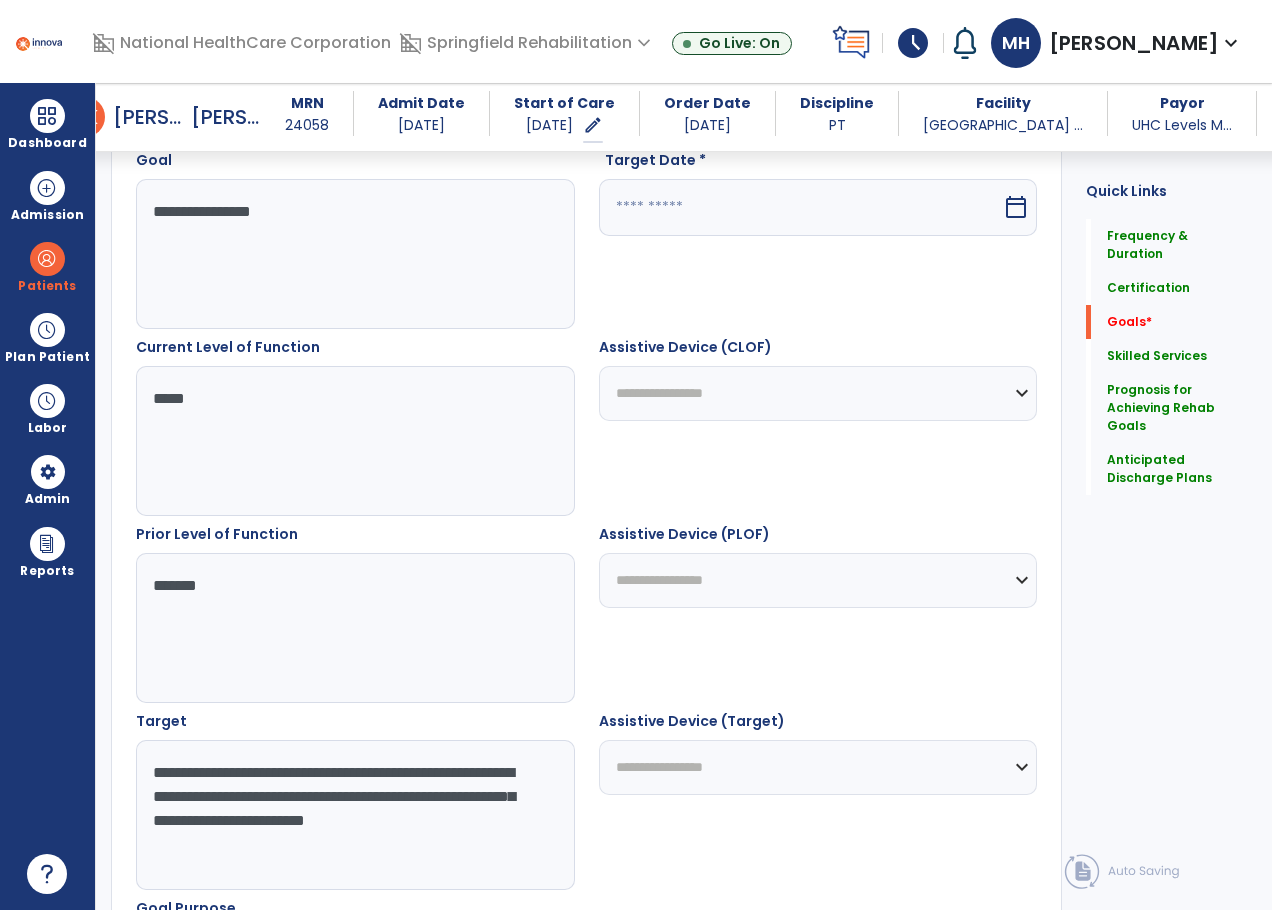 type on "**********" 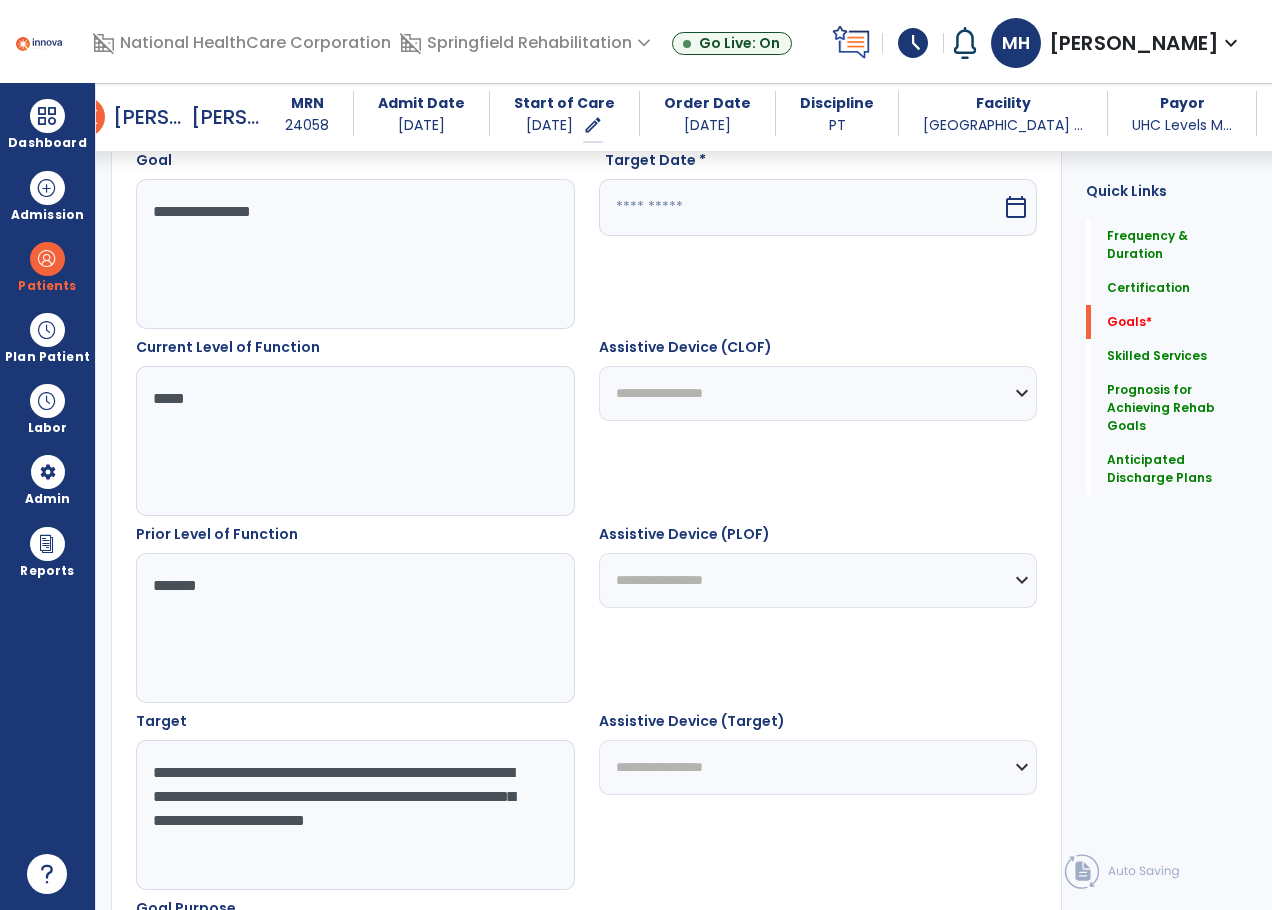 click at bounding box center (801, 207) 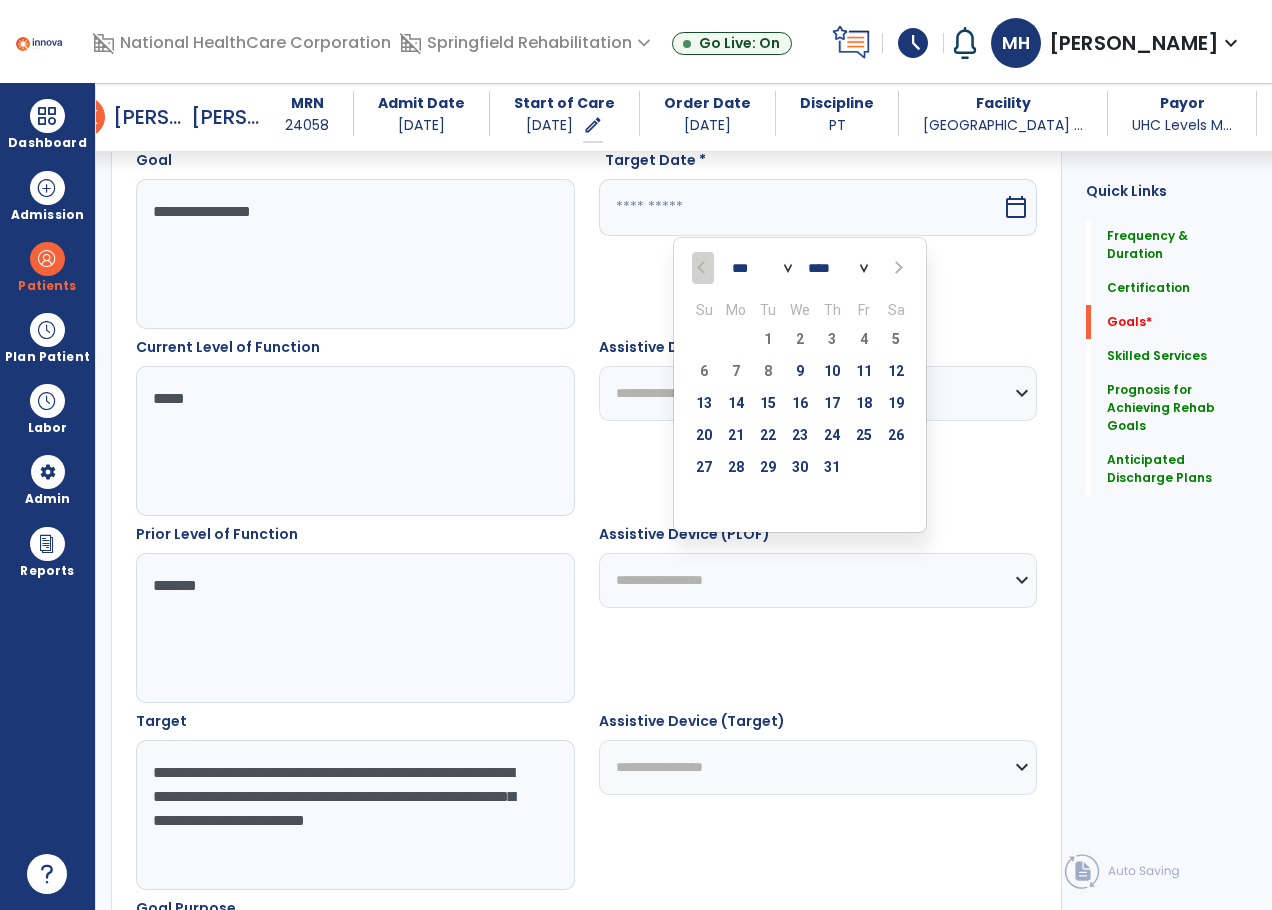 click at bounding box center [896, 267] 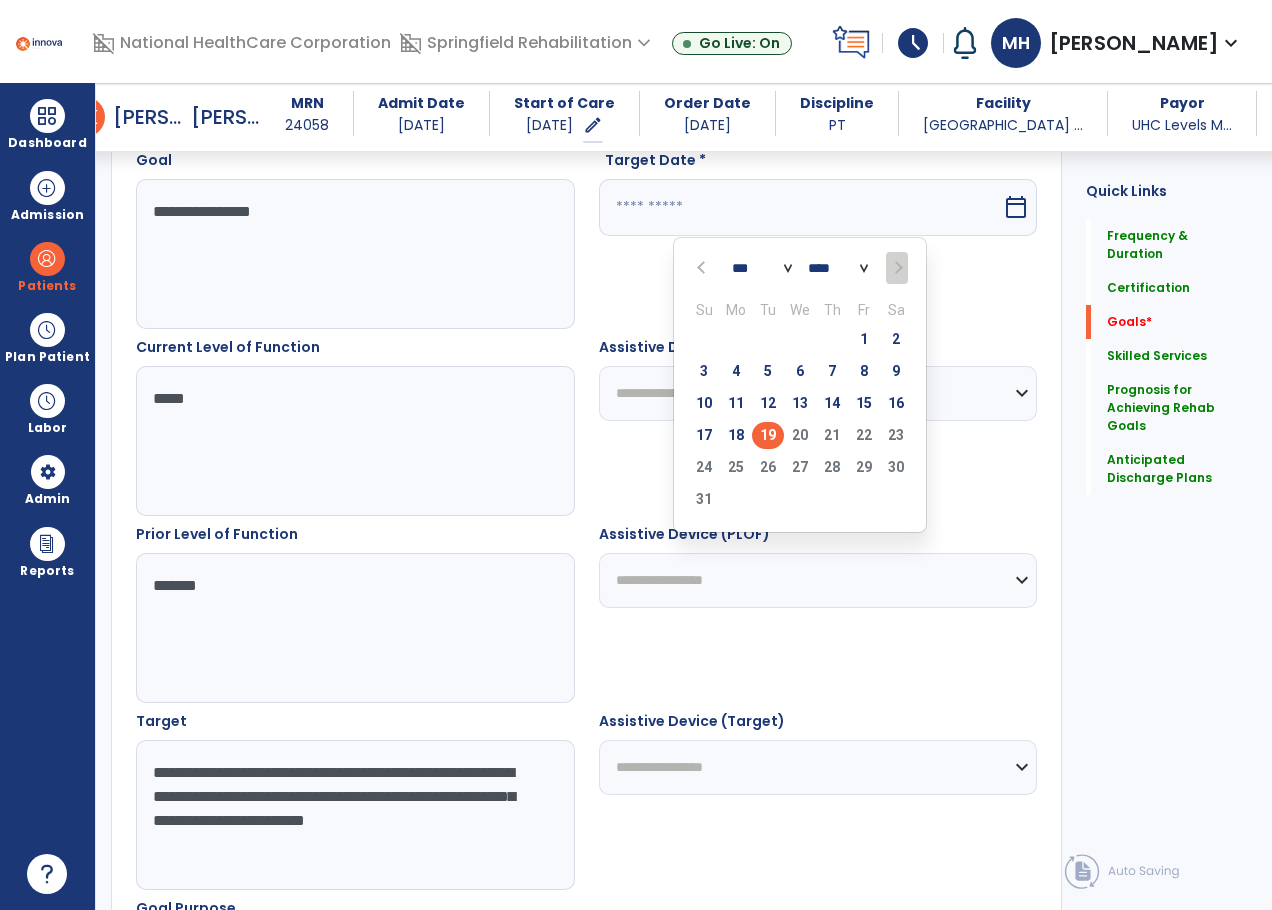 click on "19" at bounding box center (768, 435) 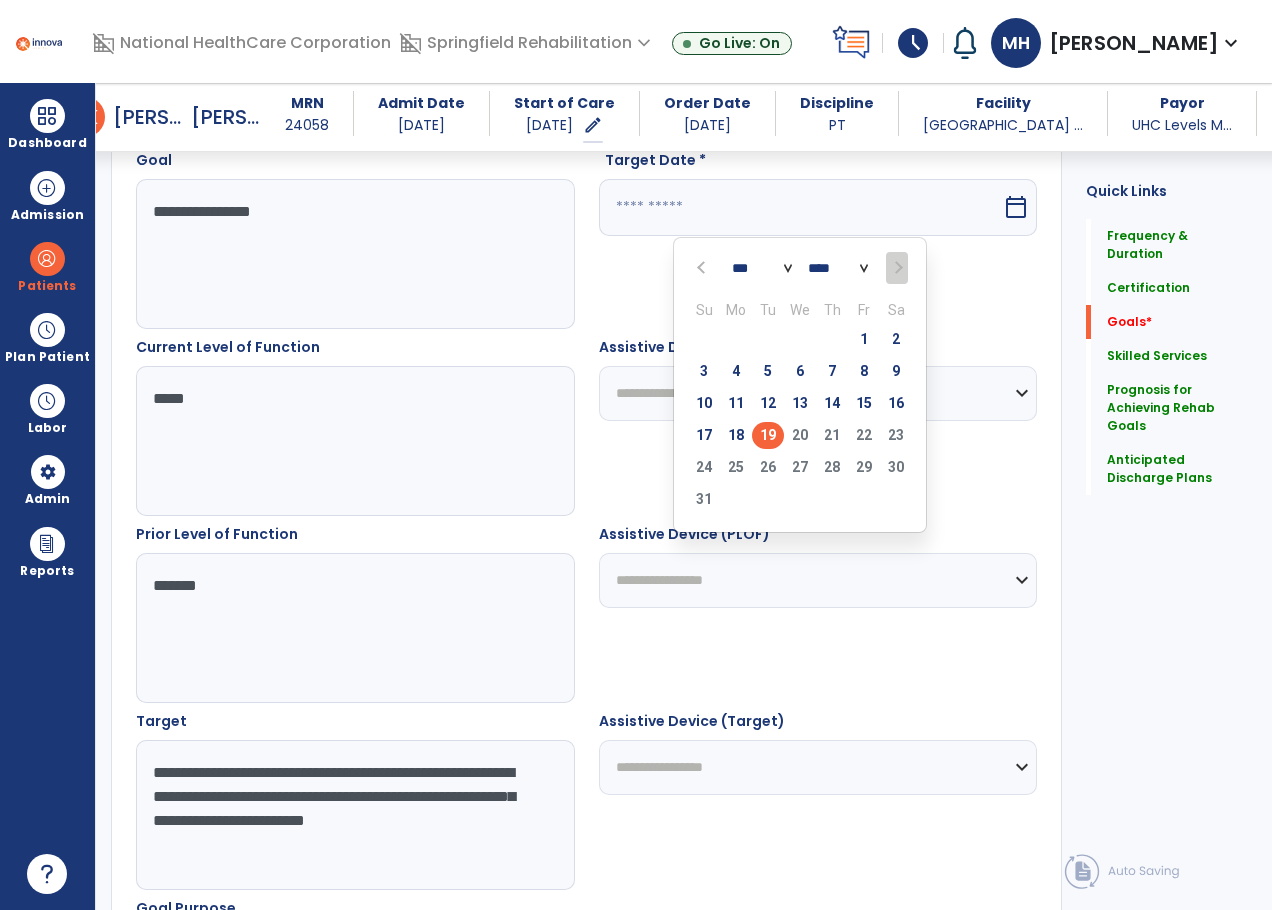 type on "*********" 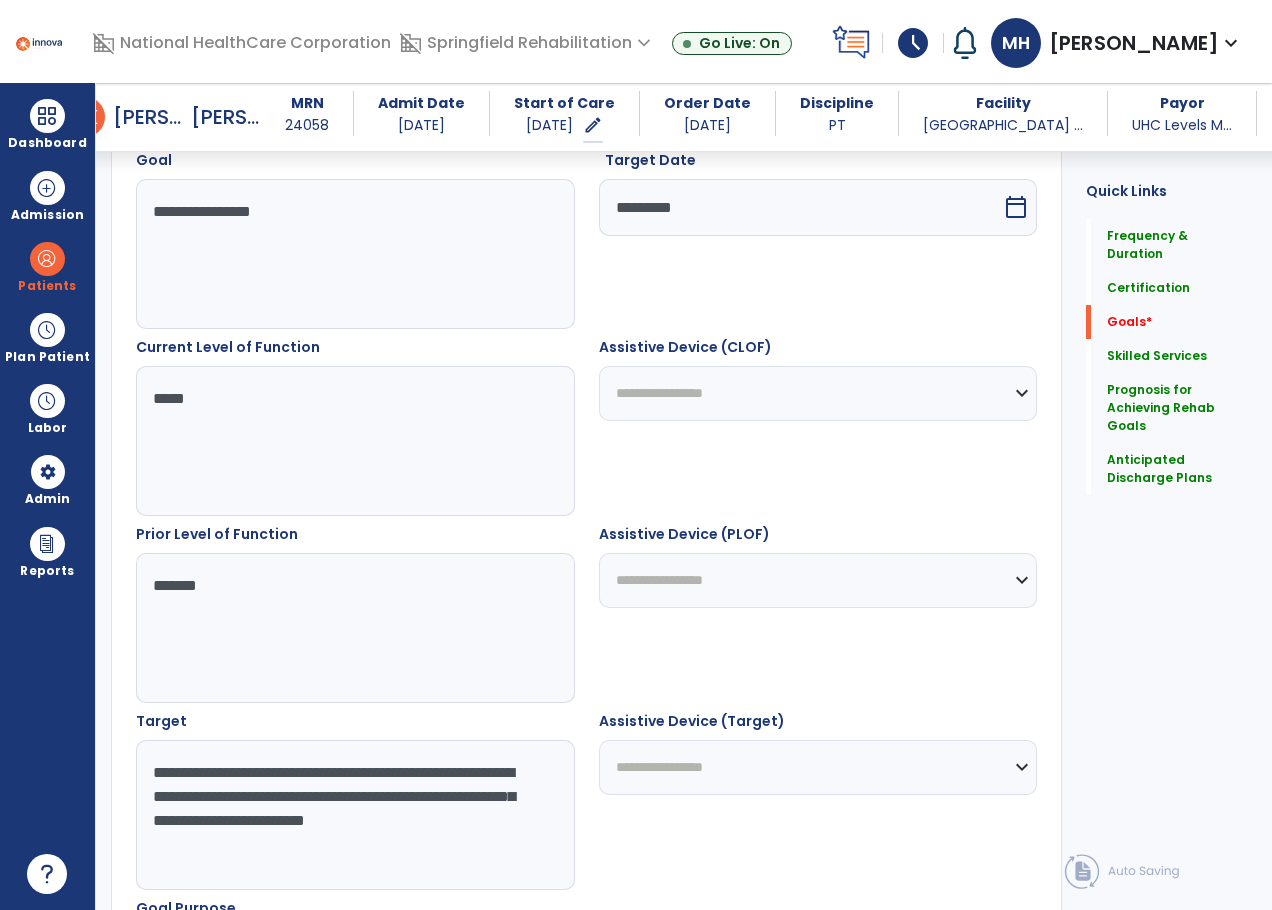 click on "**********" at bounding box center [818, 393] 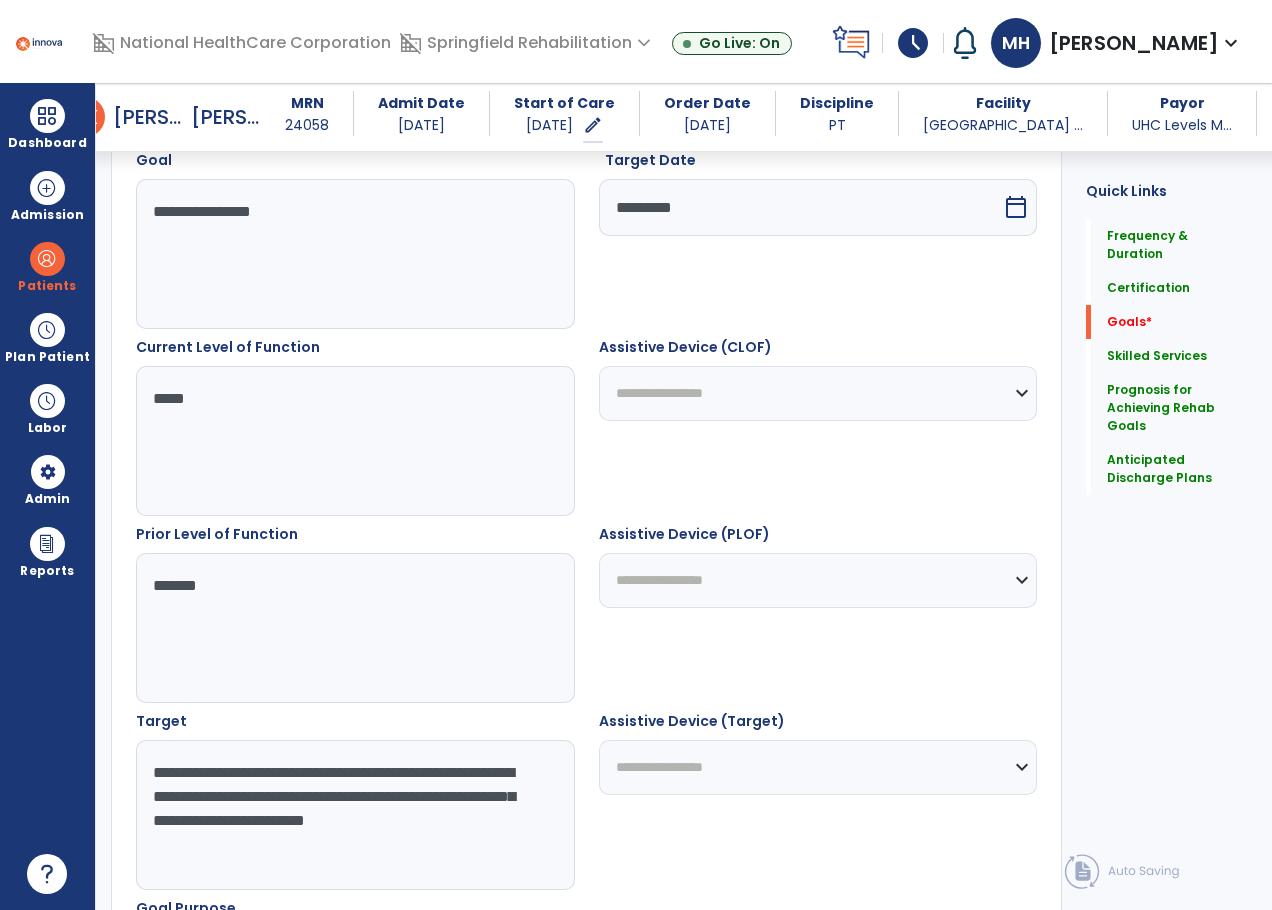 select on "**********" 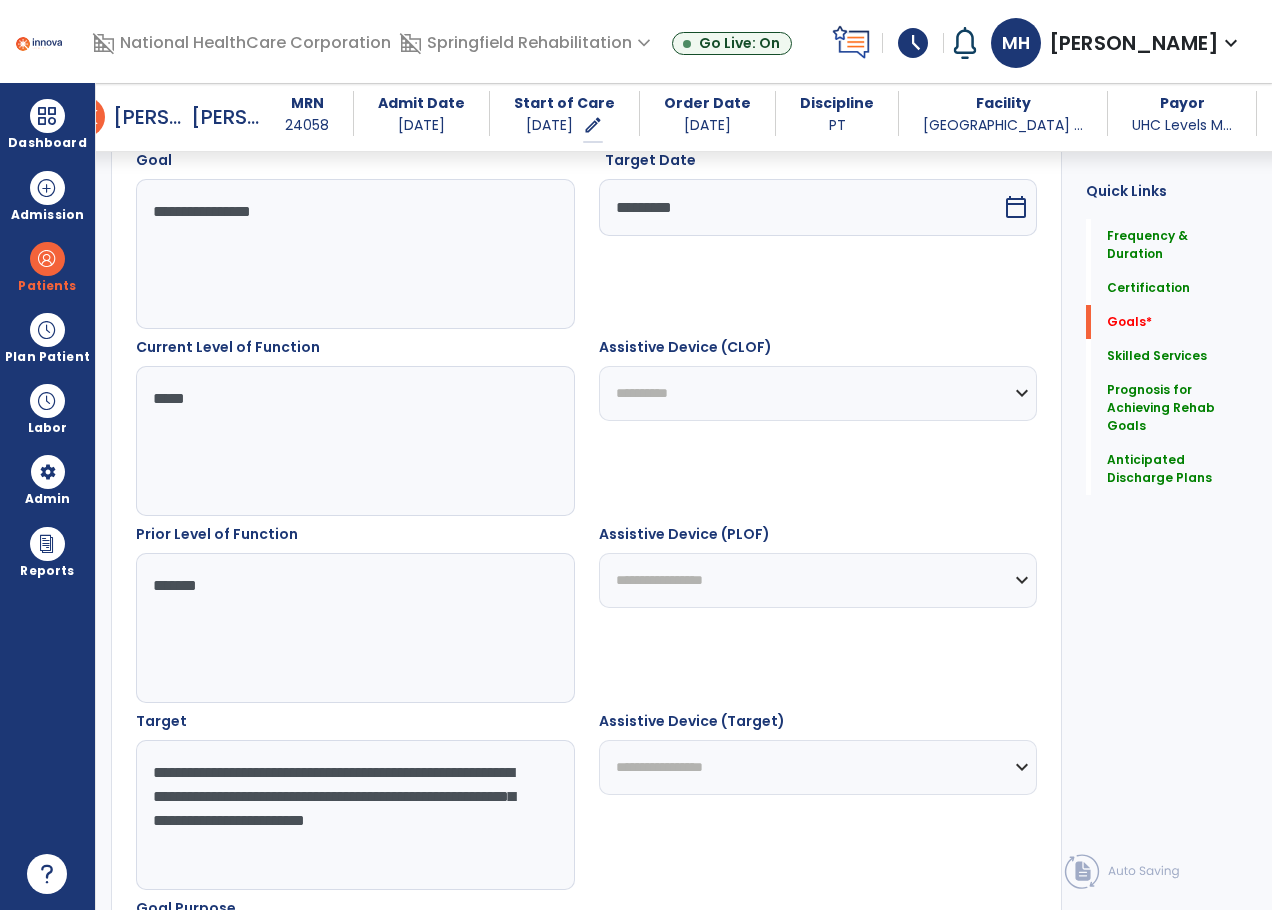 click on "**********" at bounding box center (818, 393) 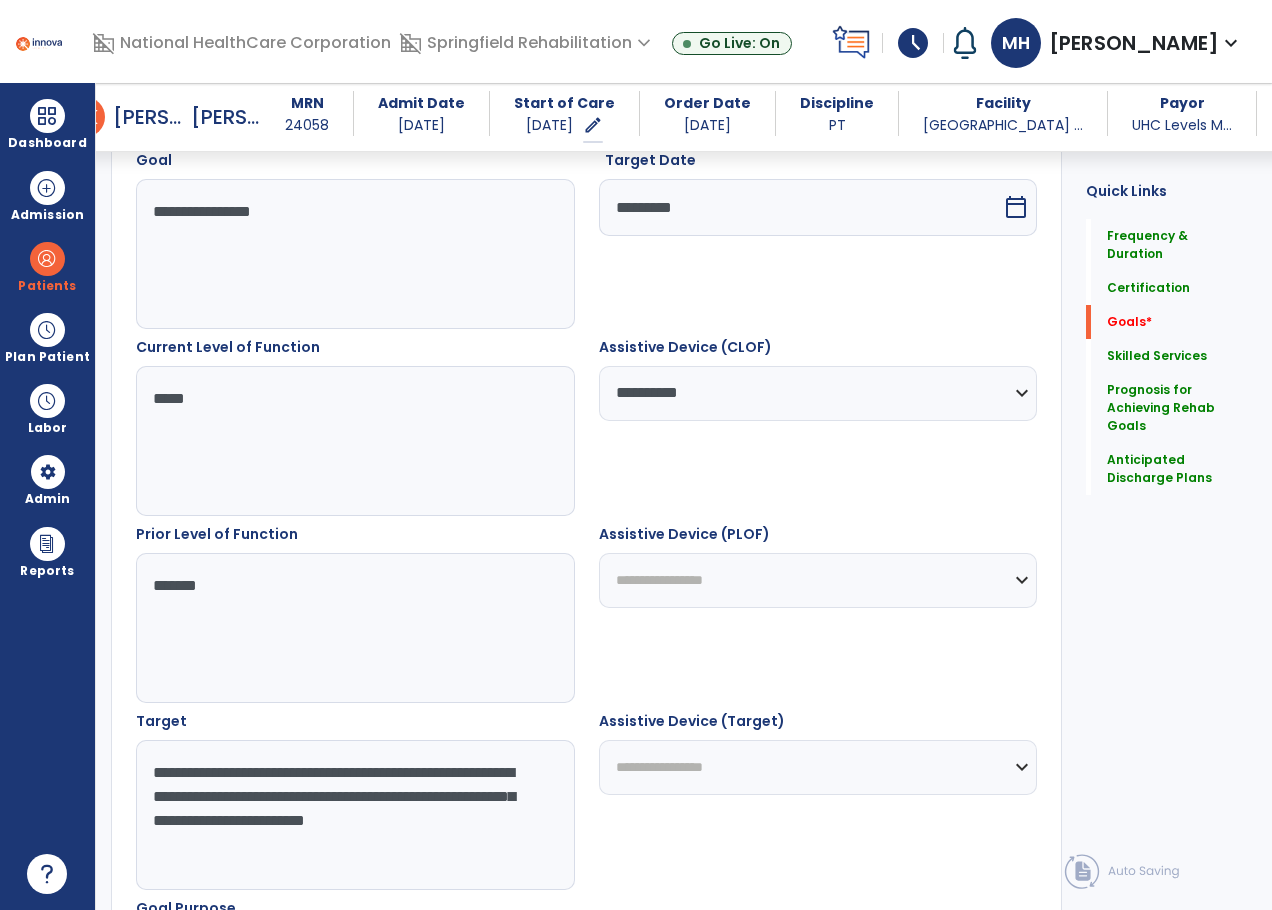 drag, startPoint x: 730, startPoint y: 581, endPoint x: 730, endPoint y: 560, distance: 21 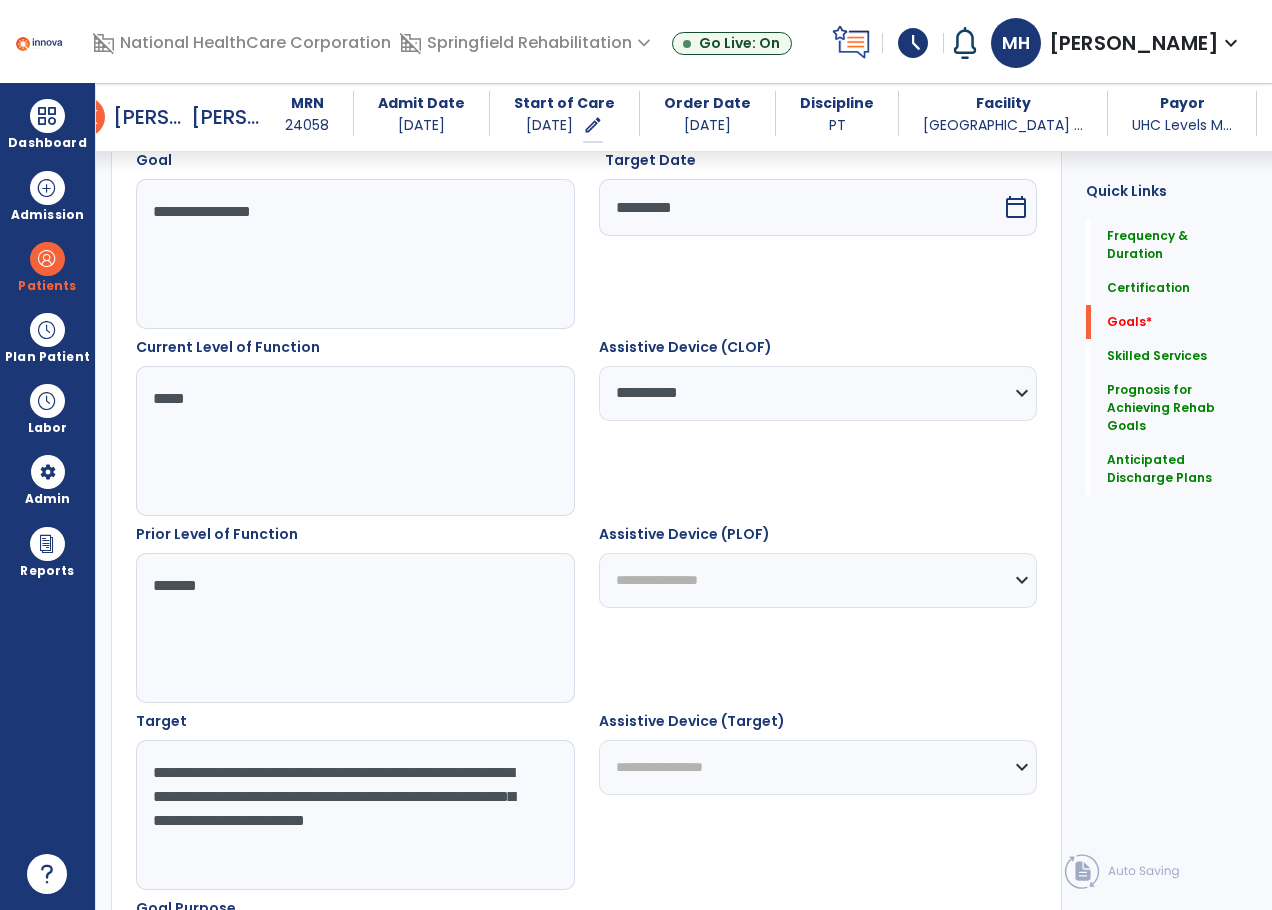 click on "**********" at bounding box center (818, 580) 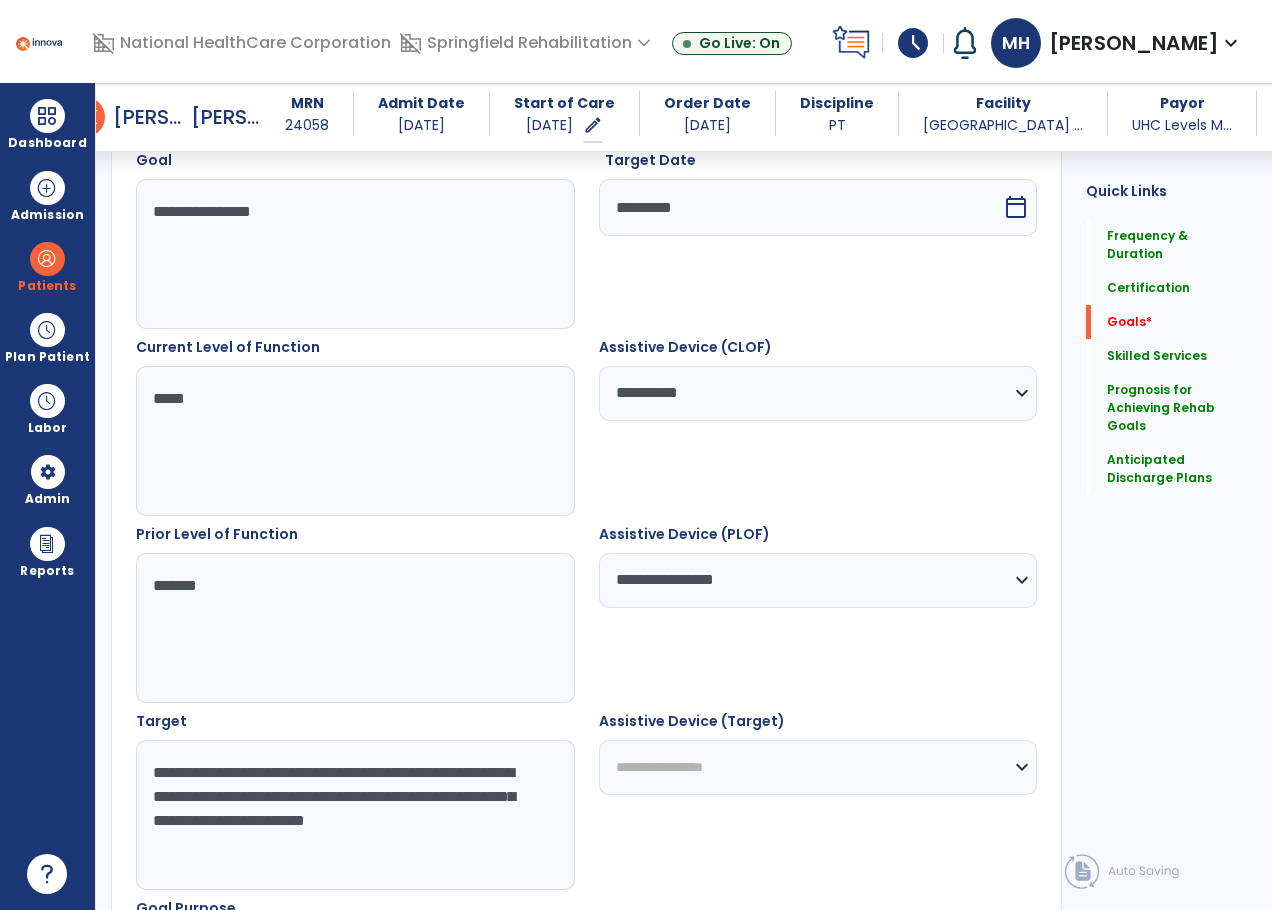 click on "**********" at bounding box center [818, 767] 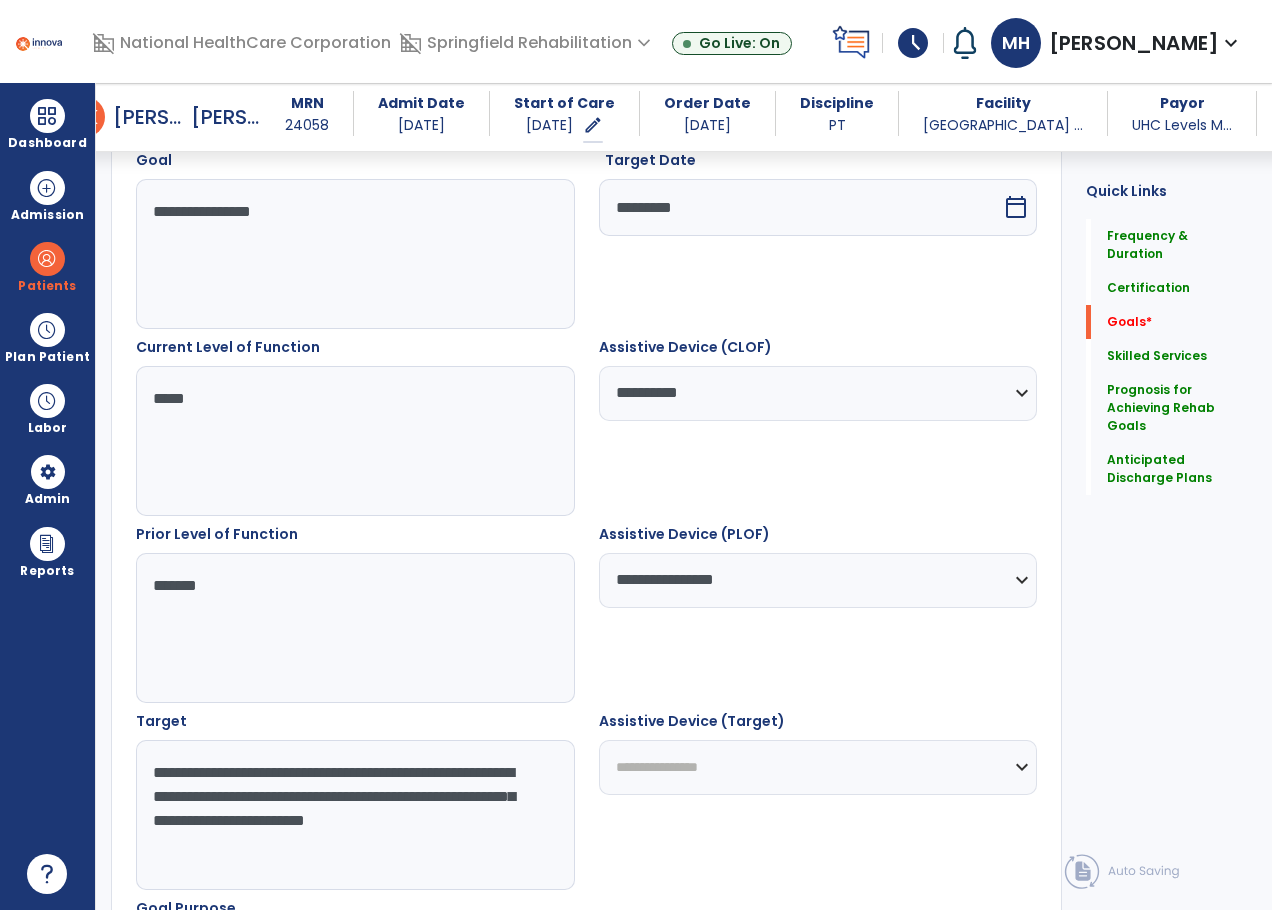 click on "**********" at bounding box center [818, 767] 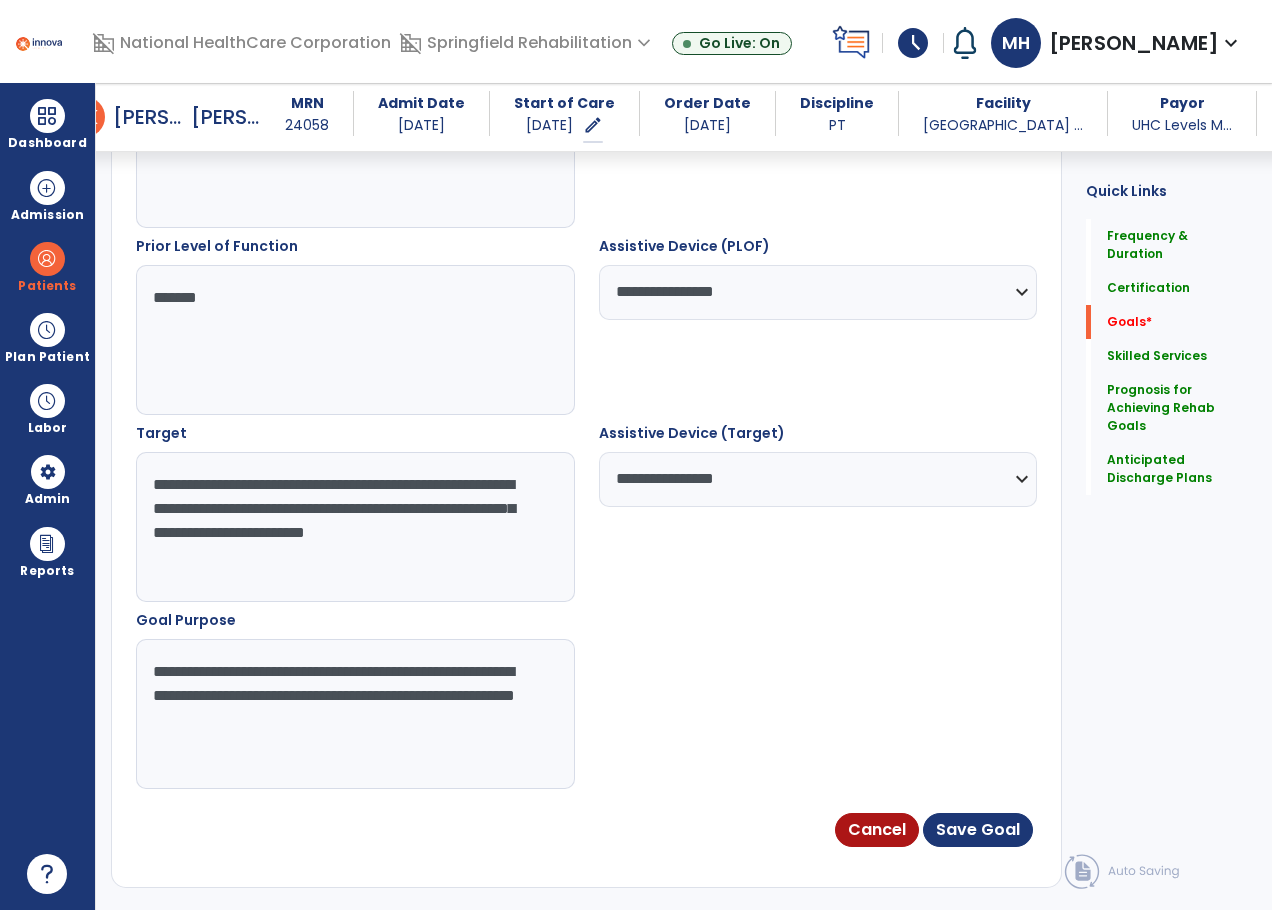 scroll, scrollTop: 1093, scrollLeft: 0, axis: vertical 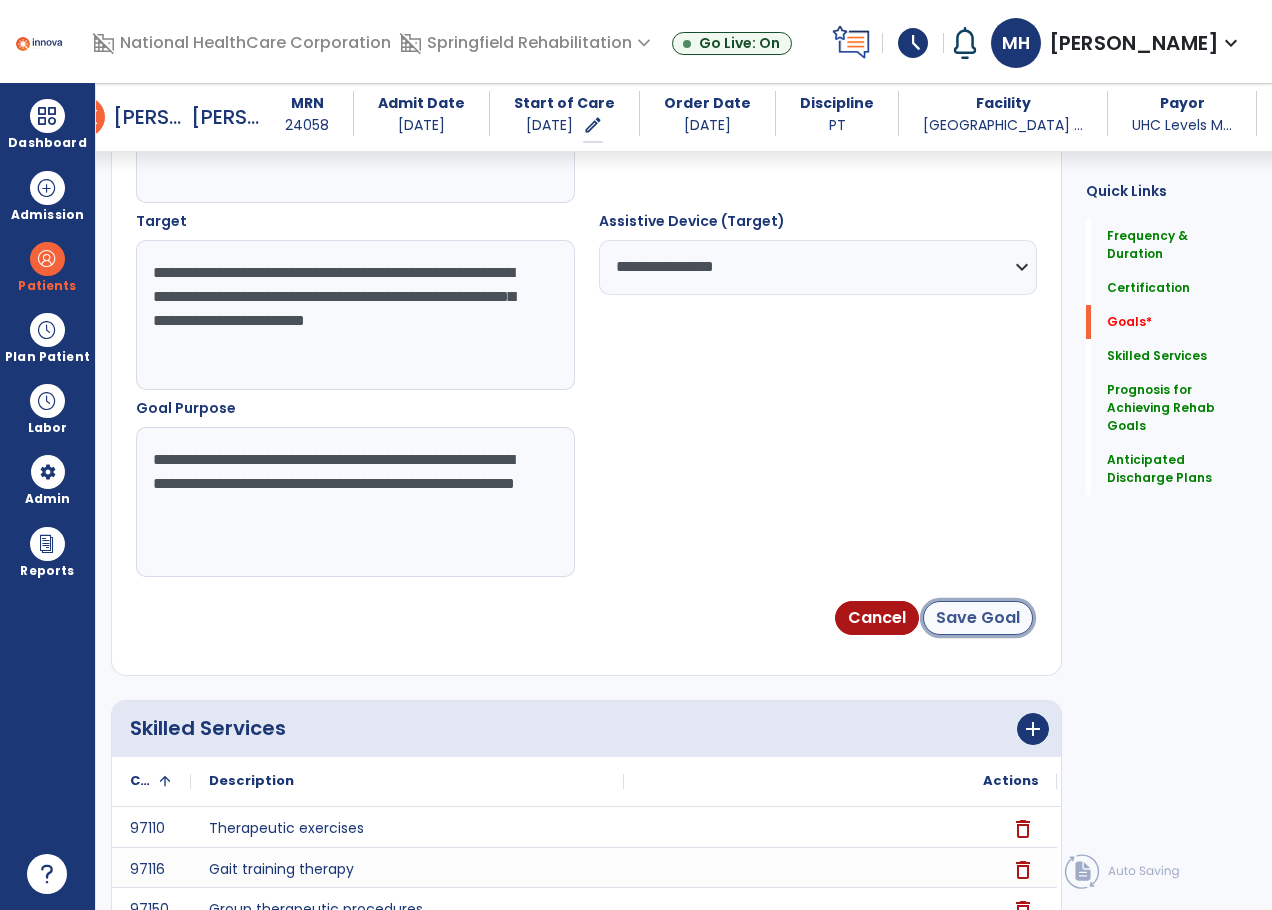 click on "Save Goal" at bounding box center (978, 618) 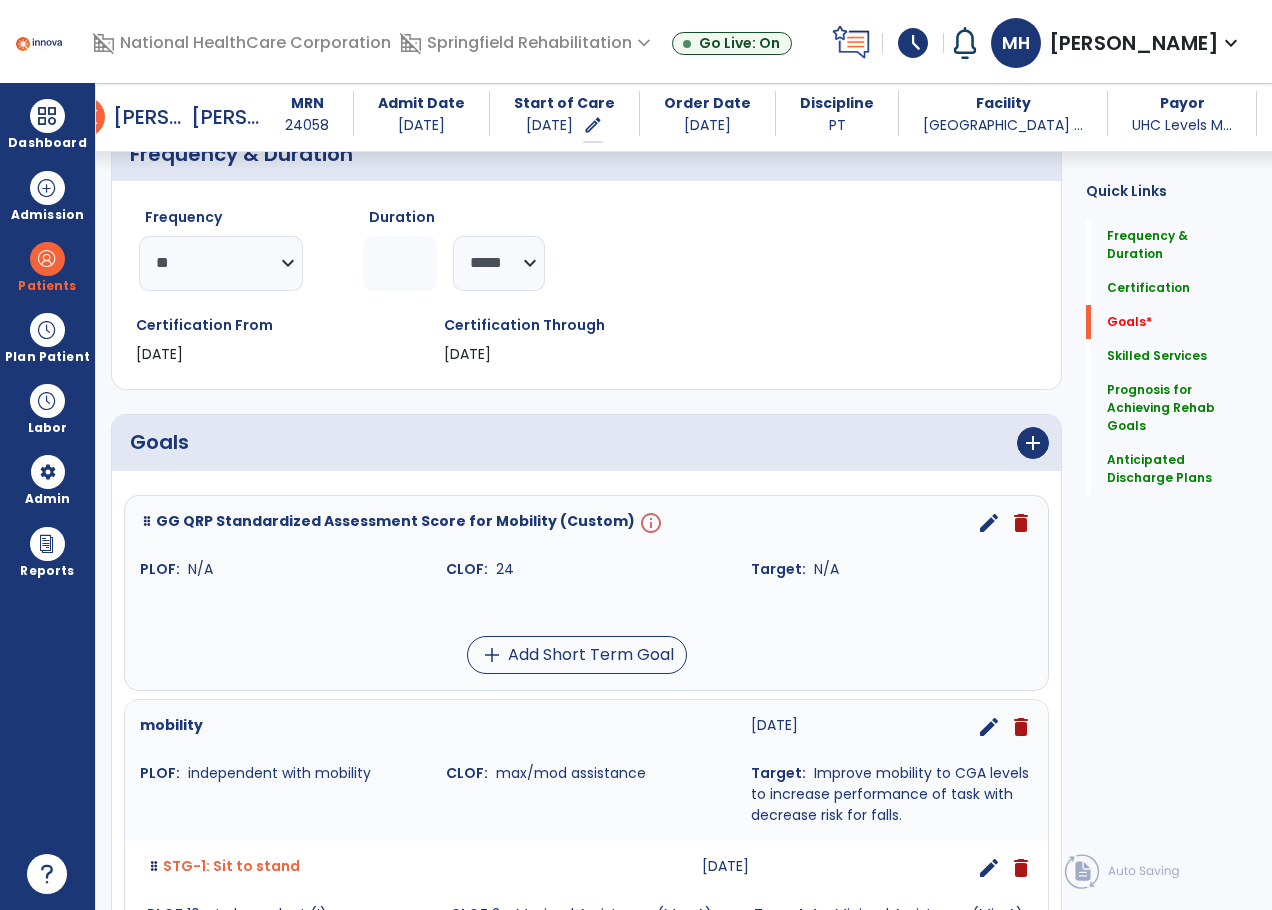 scroll, scrollTop: 614, scrollLeft: 0, axis: vertical 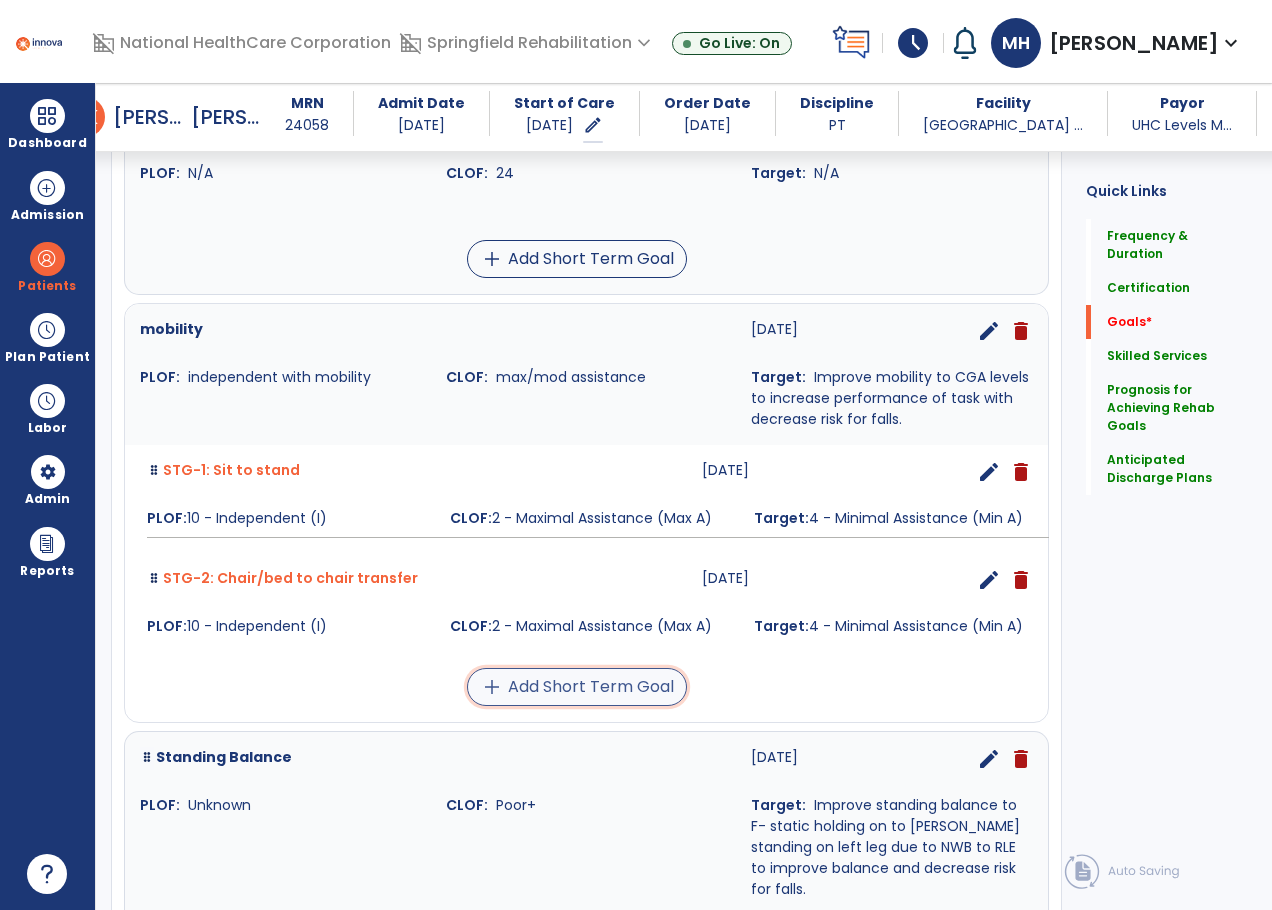 click on "add  Add Short Term Goal" at bounding box center (577, 687) 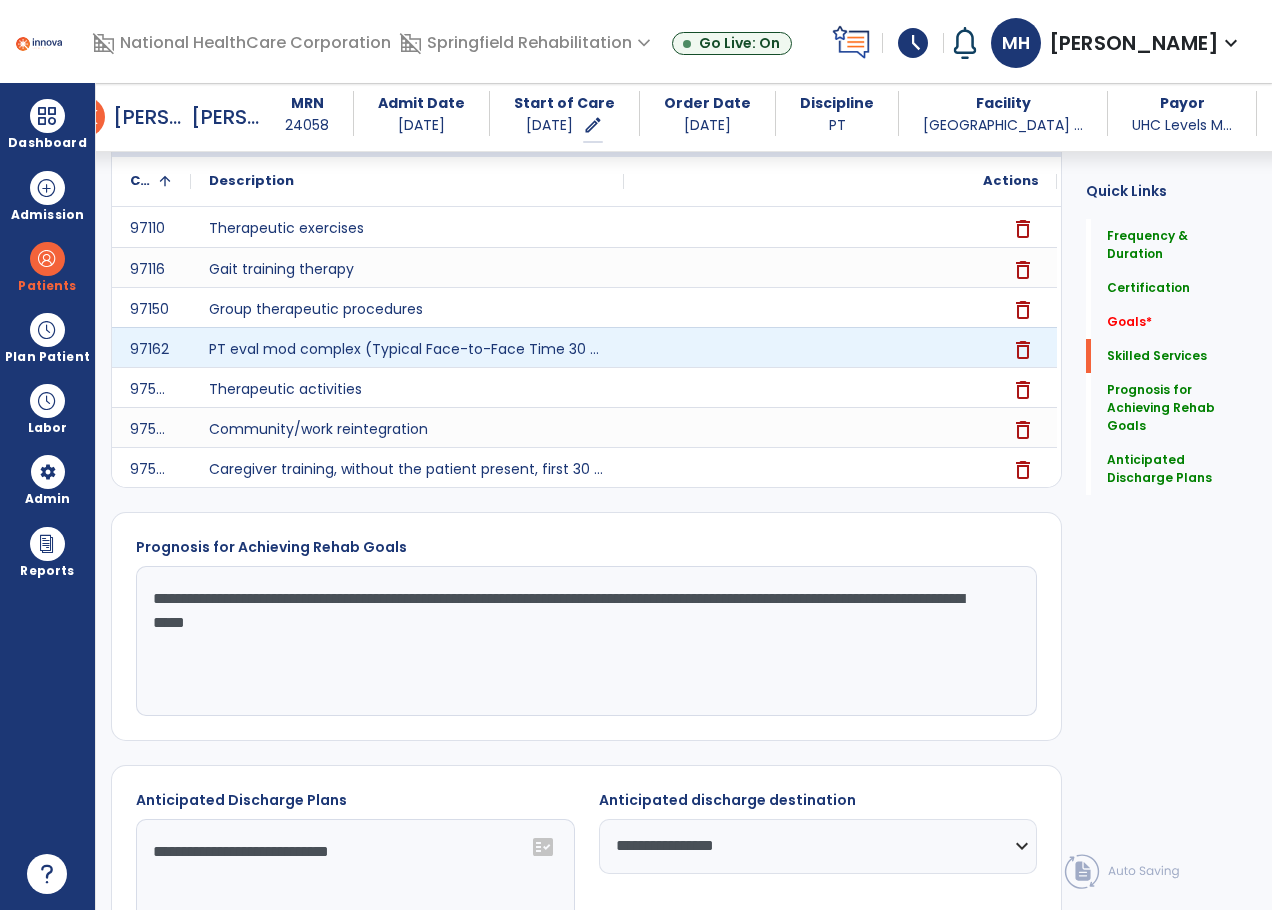 scroll, scrollTop: 459, scrollLeft: 0, axis: vertical 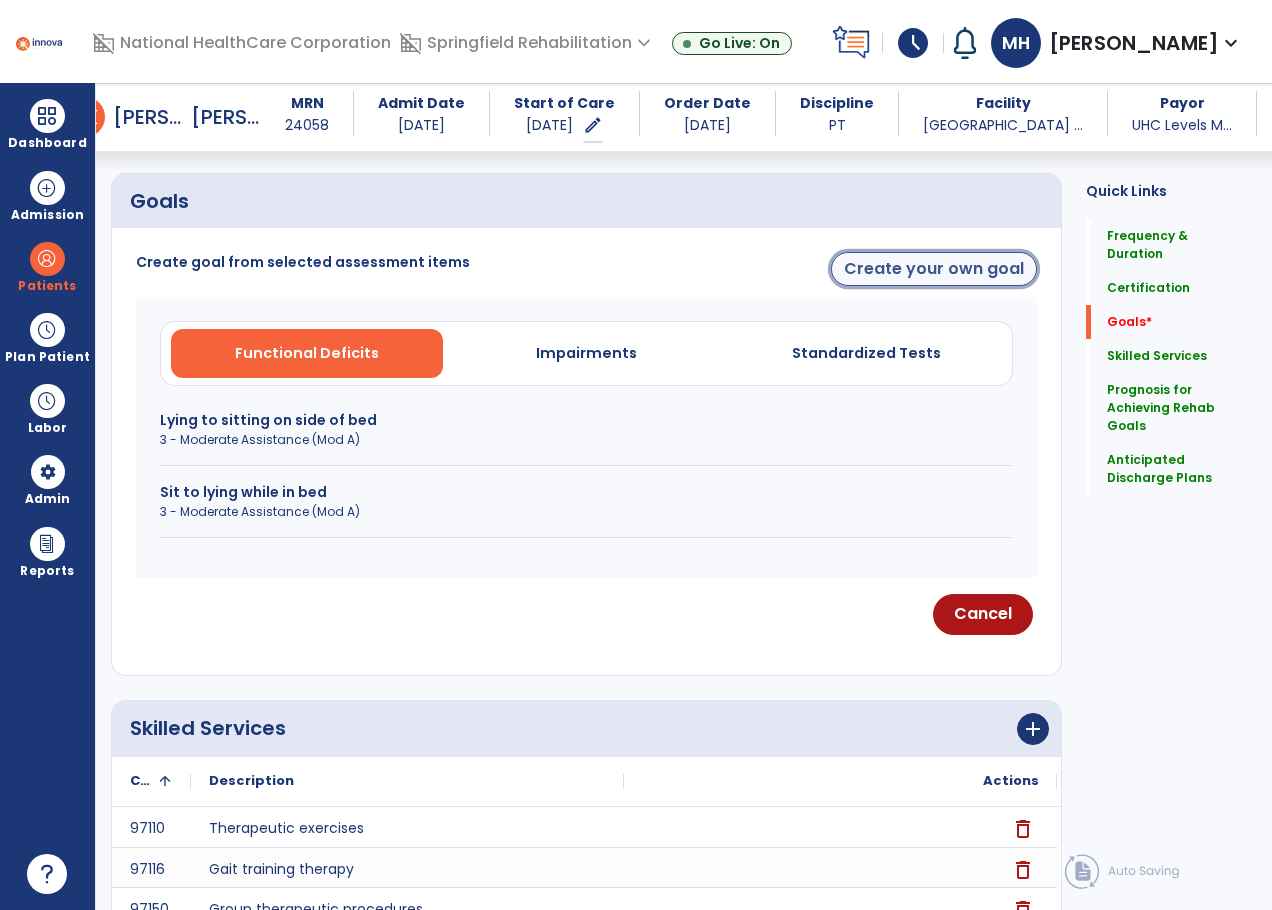 click on "Create your own goal" at bounding box center (934, 269) 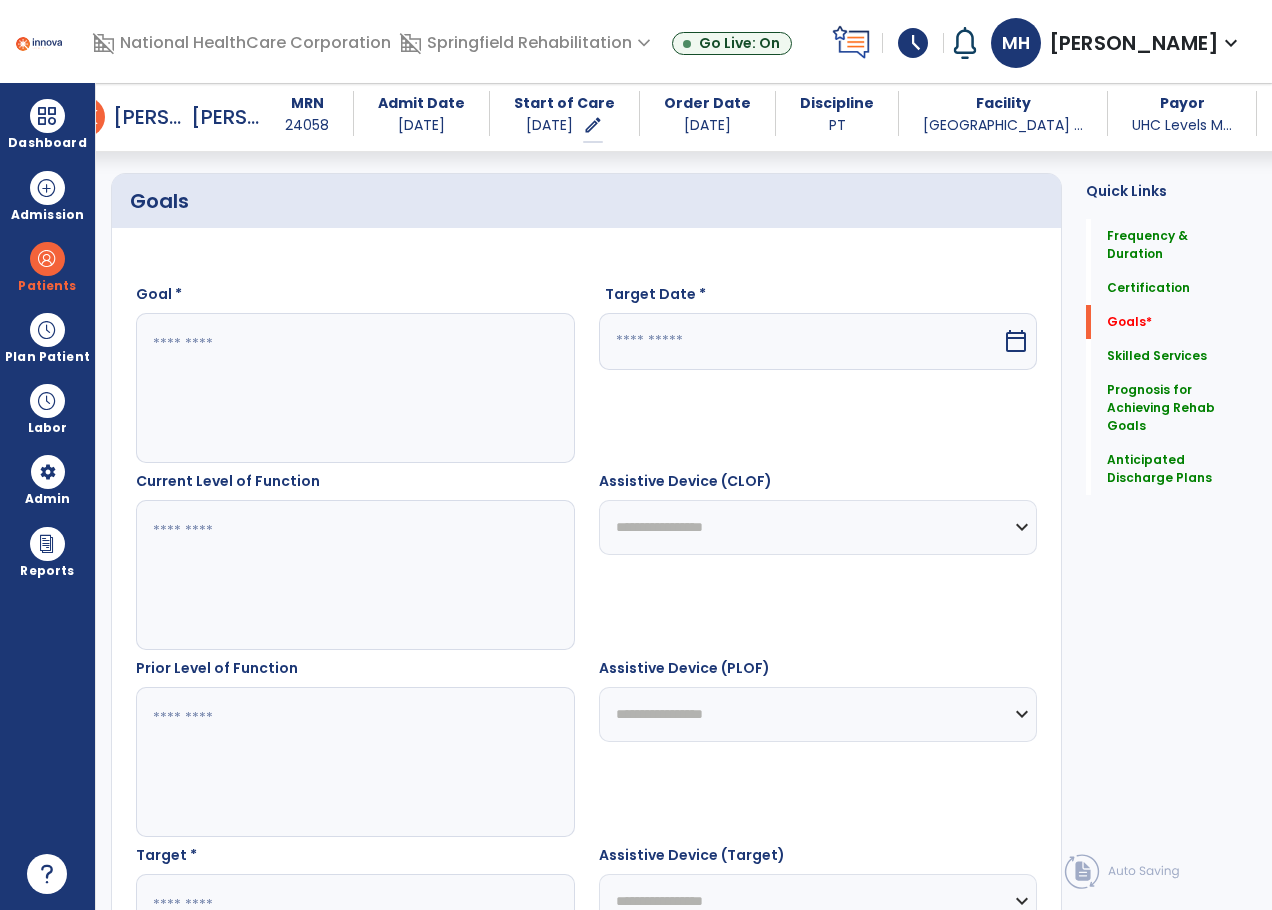 click at bounding box center (354, 388) 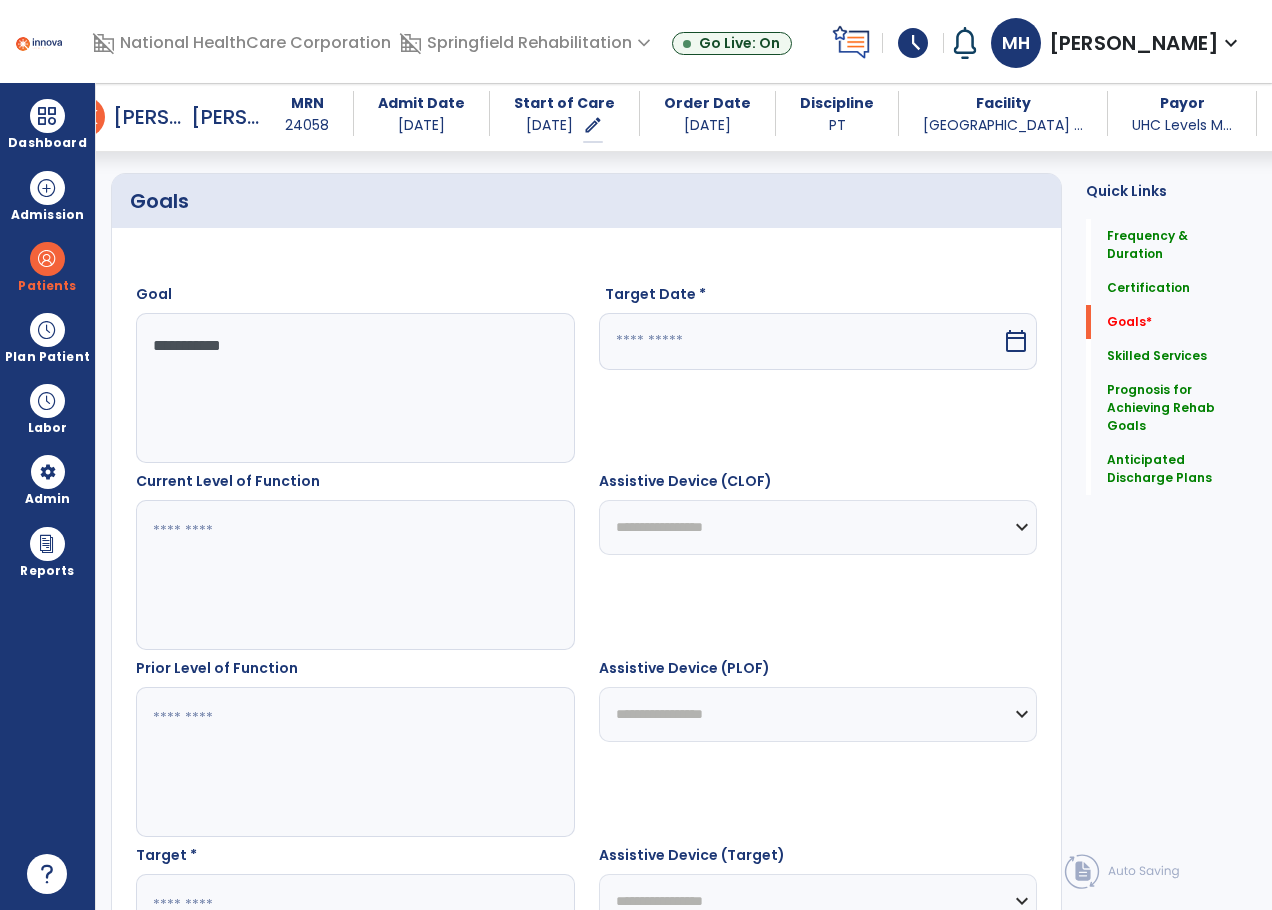 type on "**********" 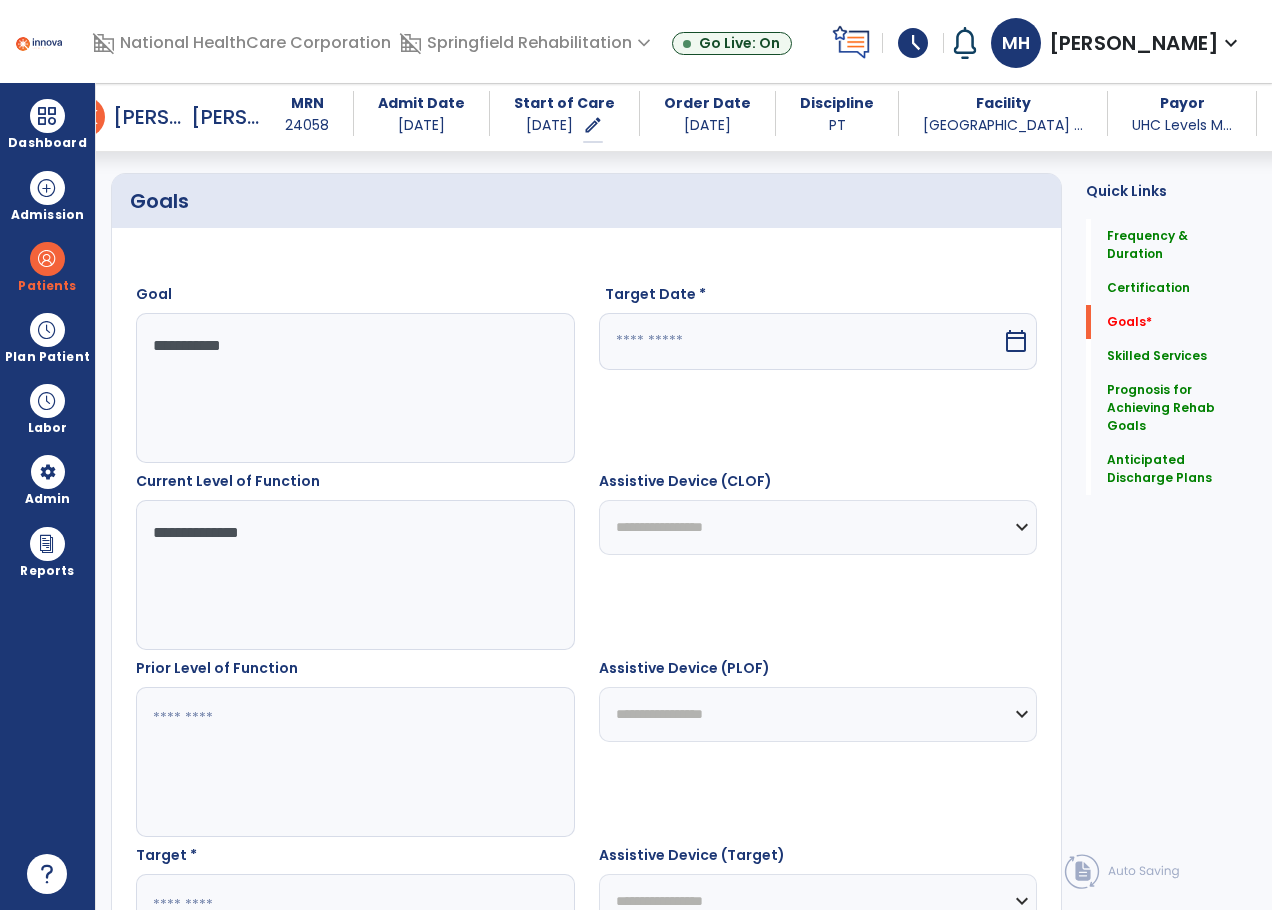 type on "**********" 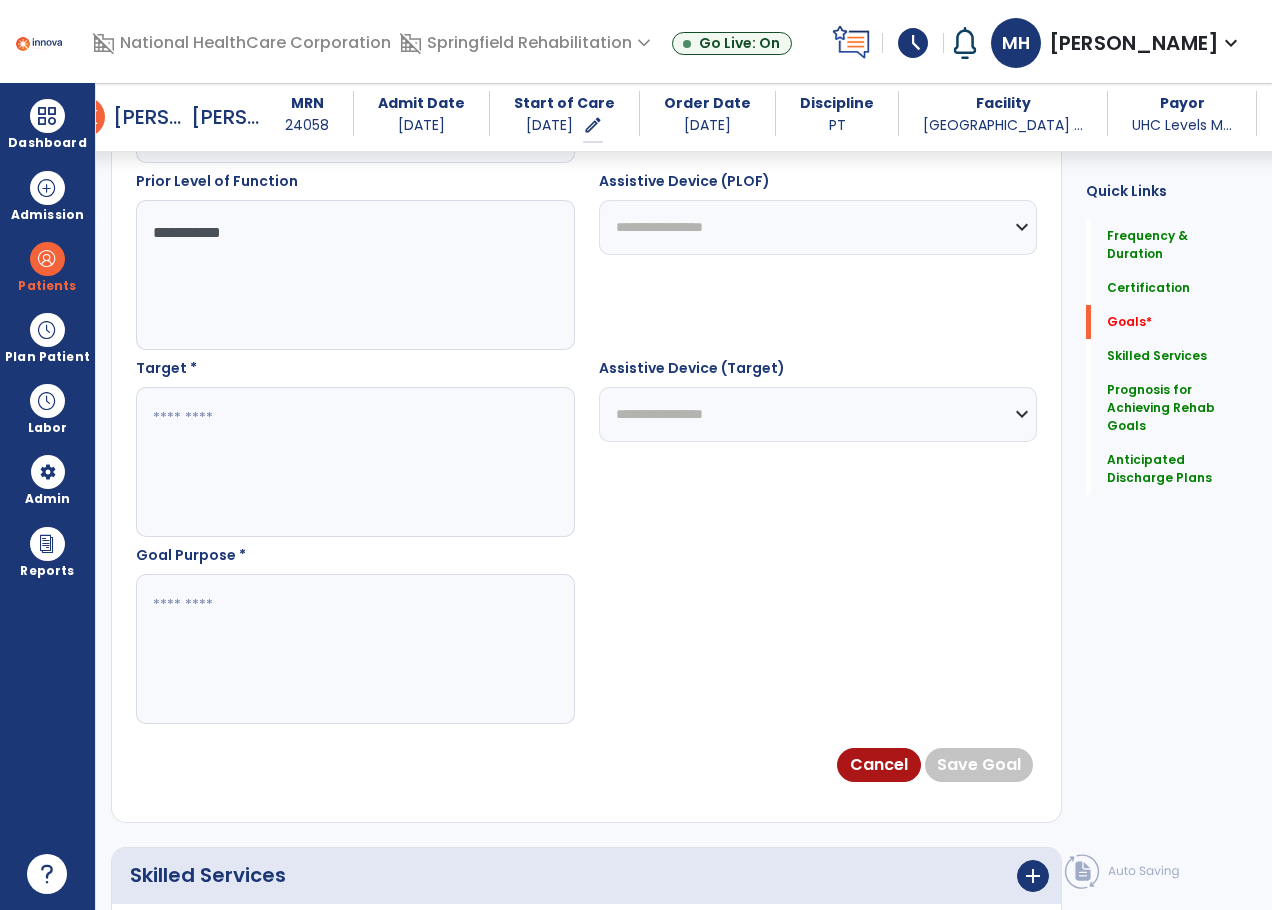 scroll, scrollTop: 959, scrollLeft: 0, axis: vertical 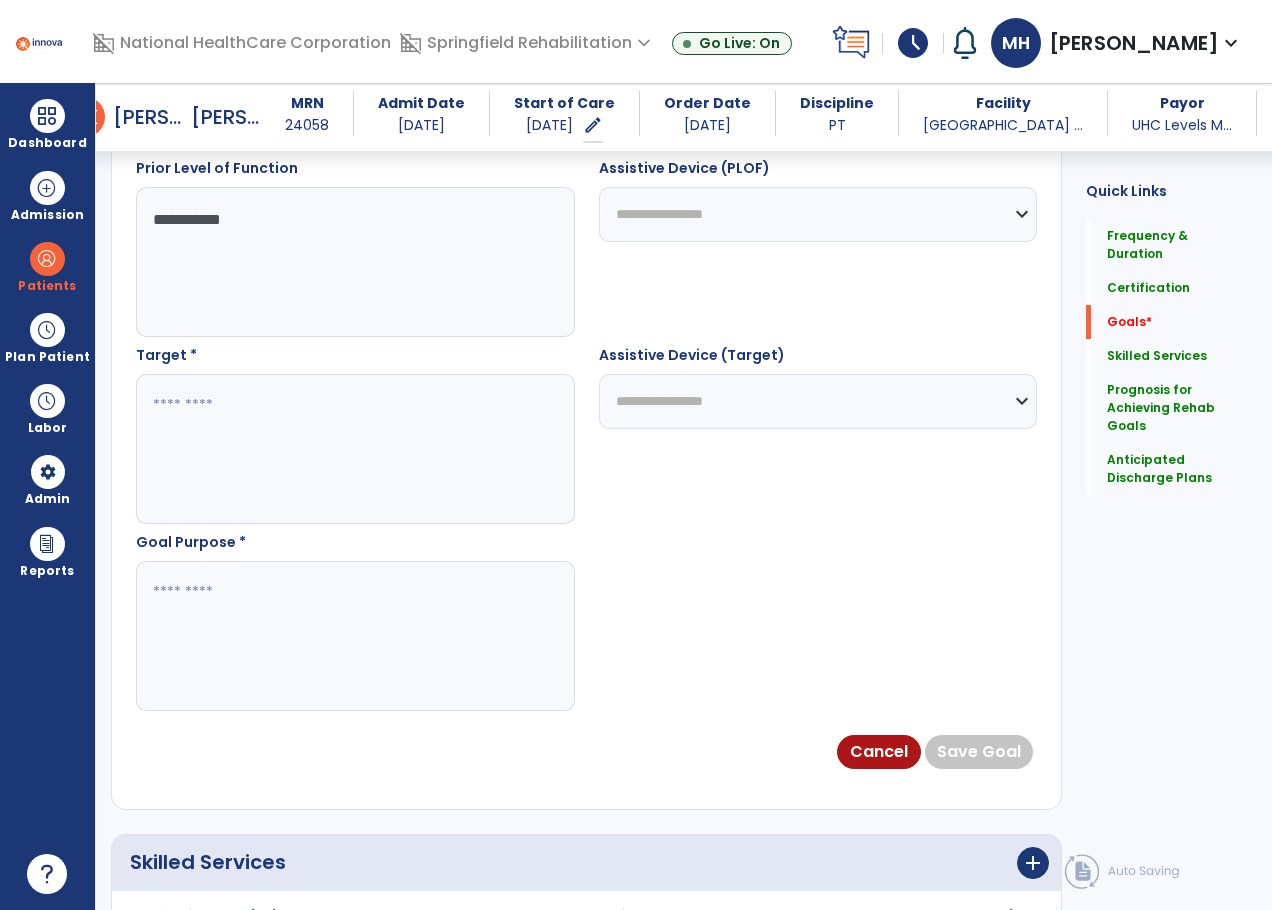 type on "**********" 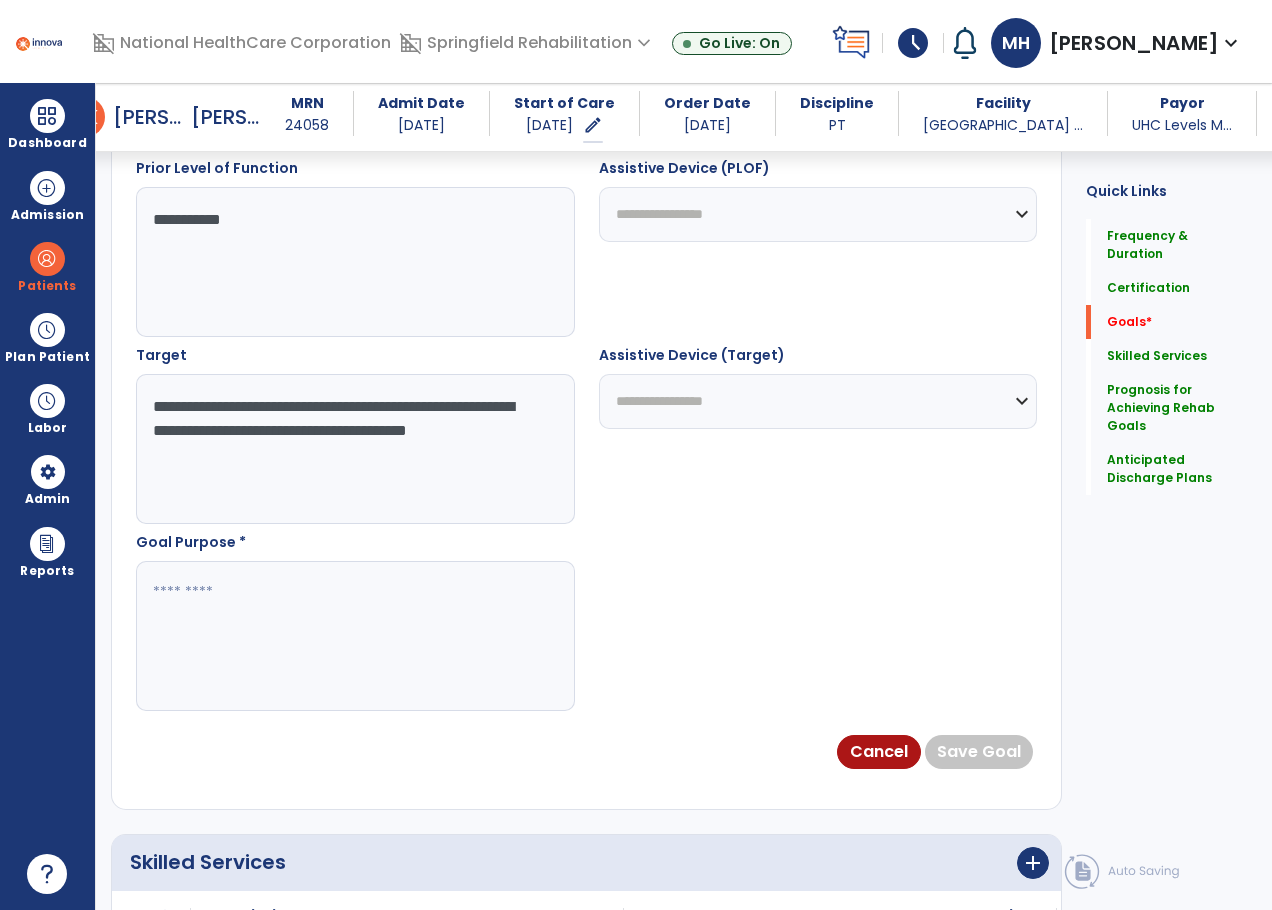 type on "**********" 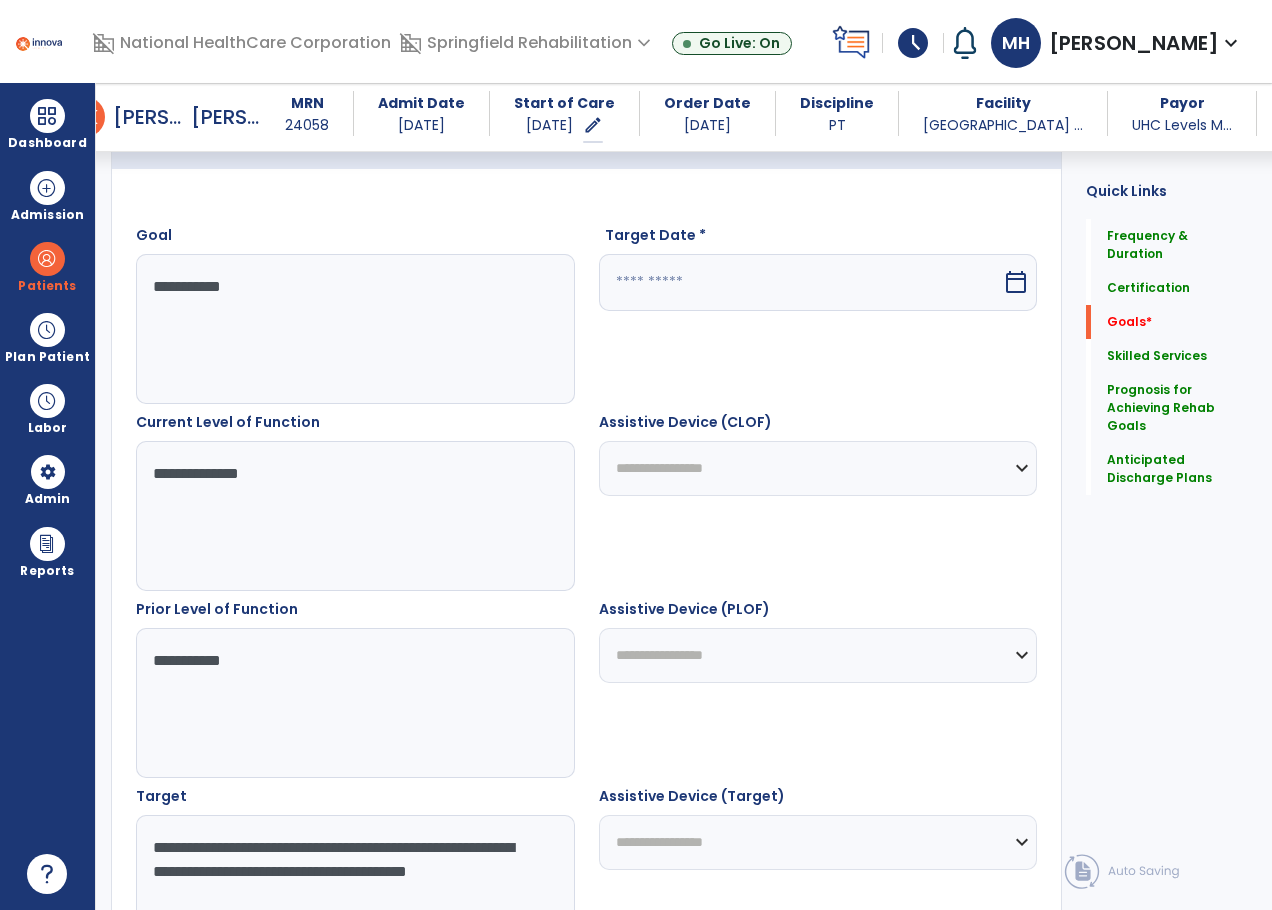 scroll, scrollTop: 159, scrollLeft: 0, axis: vertical 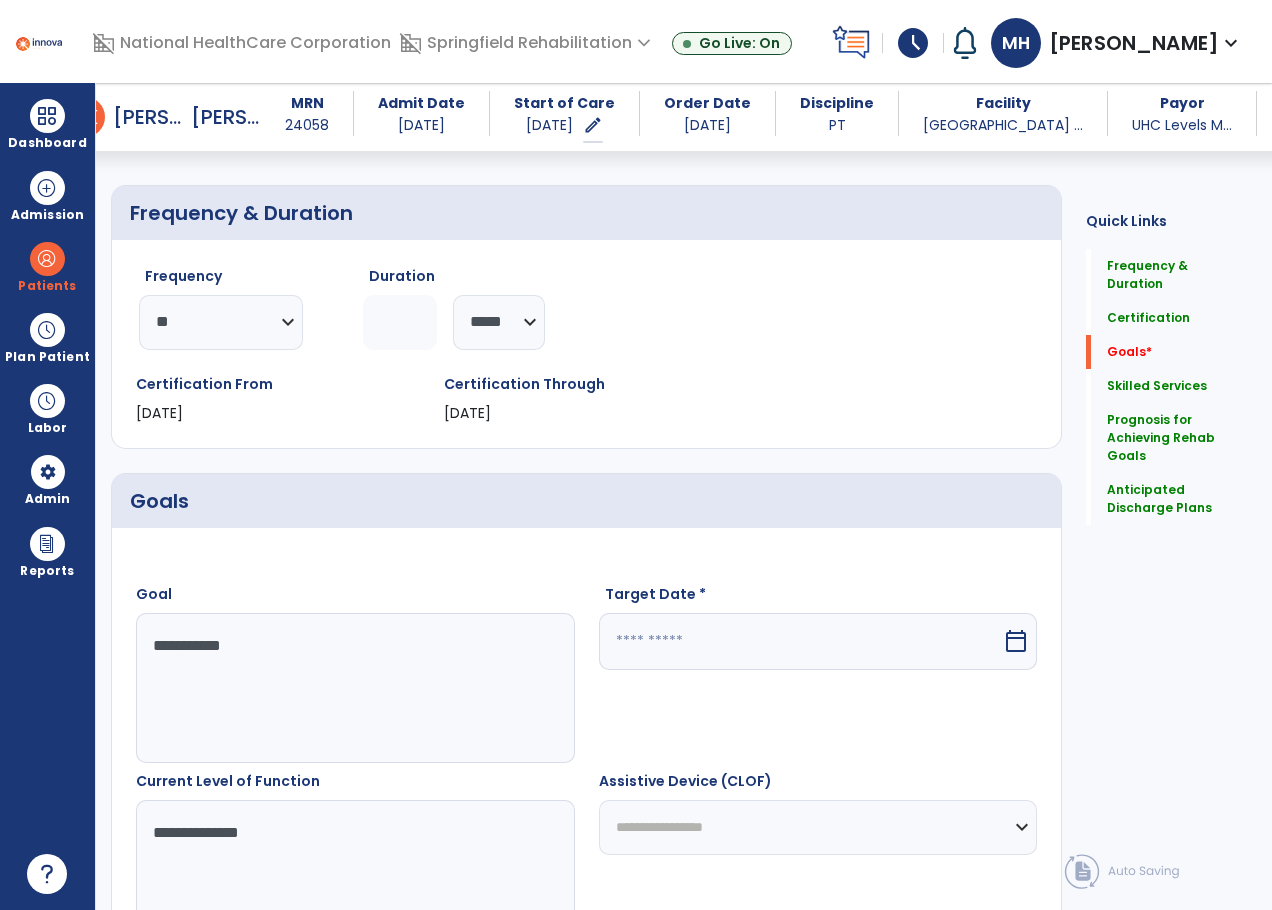 type on "**********" 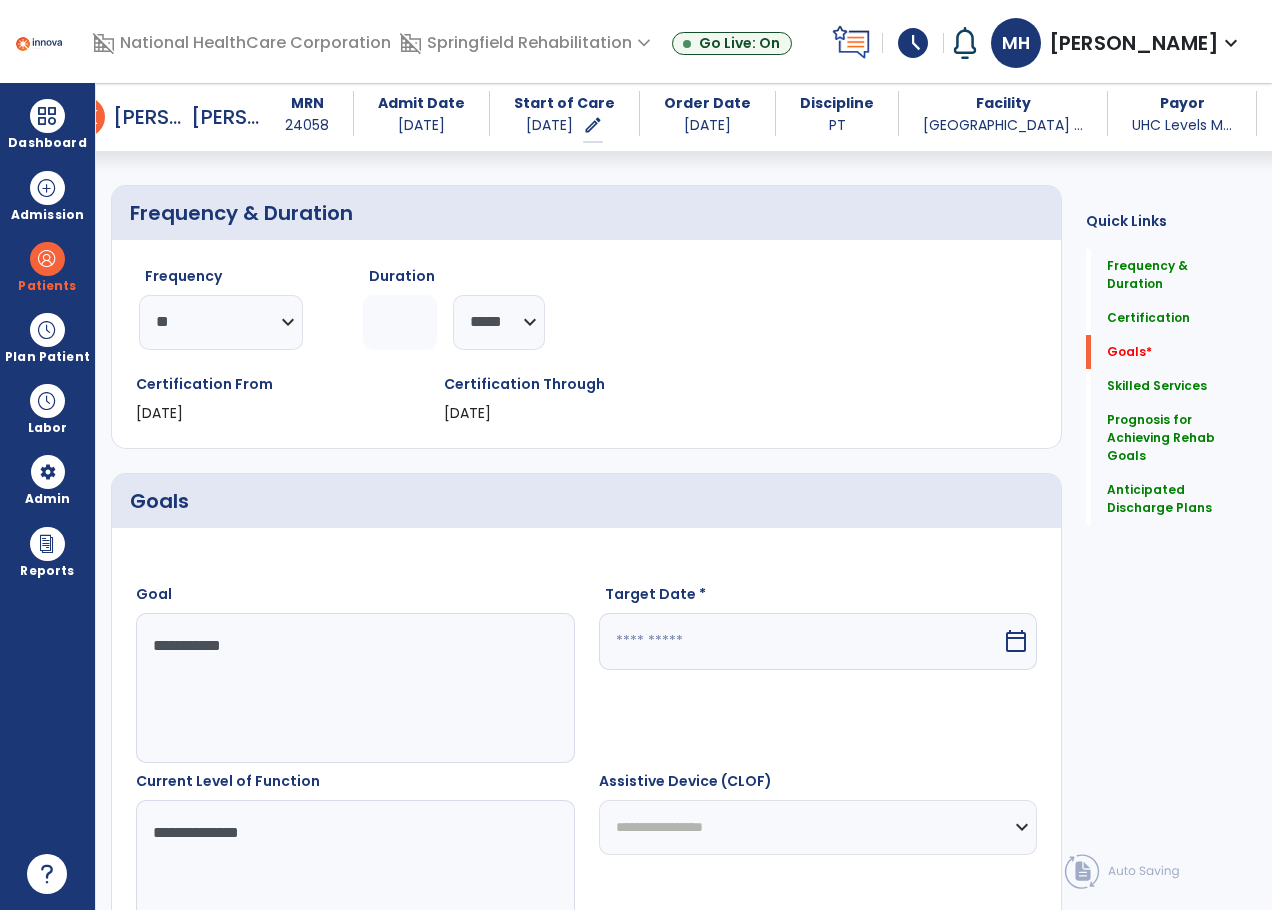 click at bounding box center [801, 641] 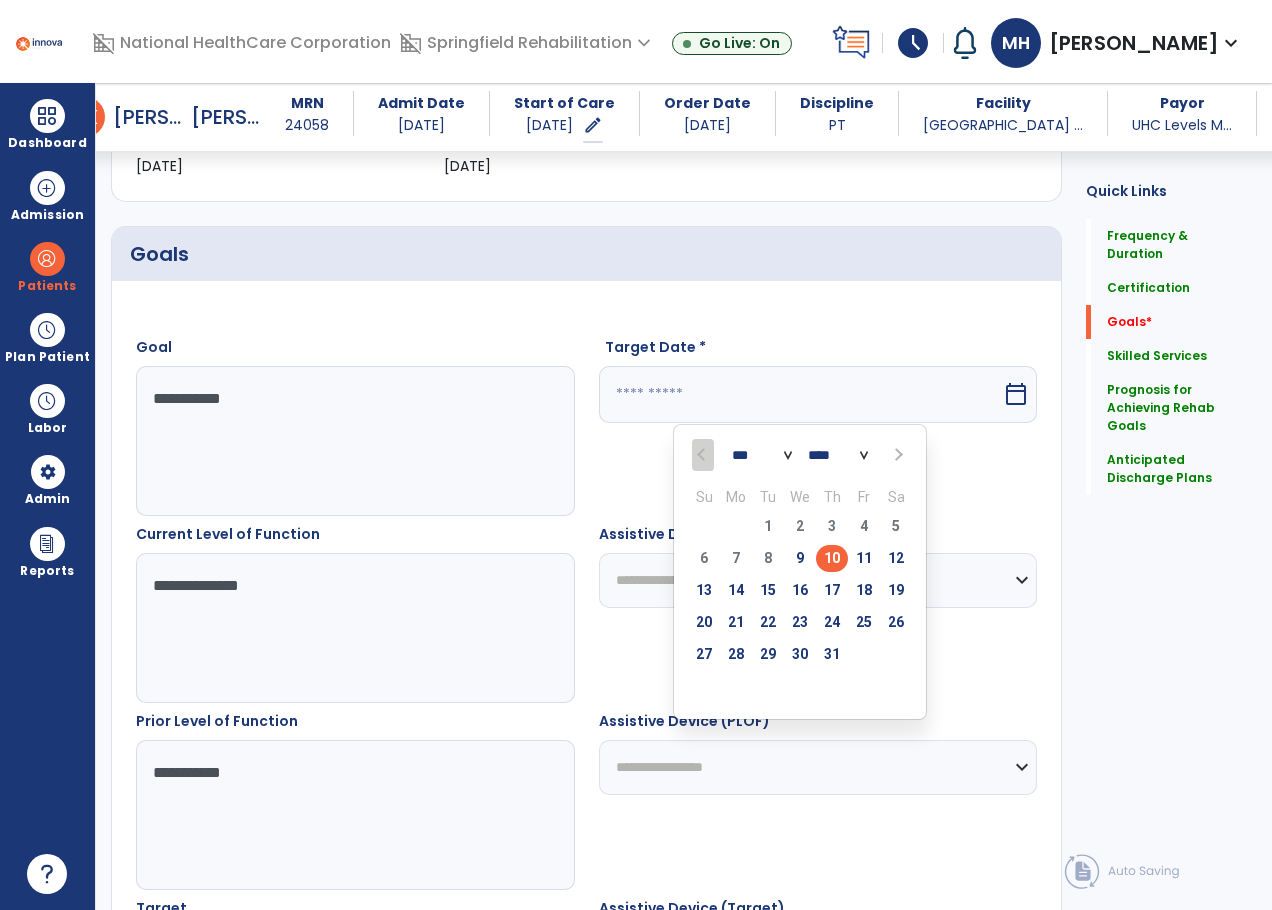 scroll, scrollTop: 459, scrollLeft: 0, axis: vertical 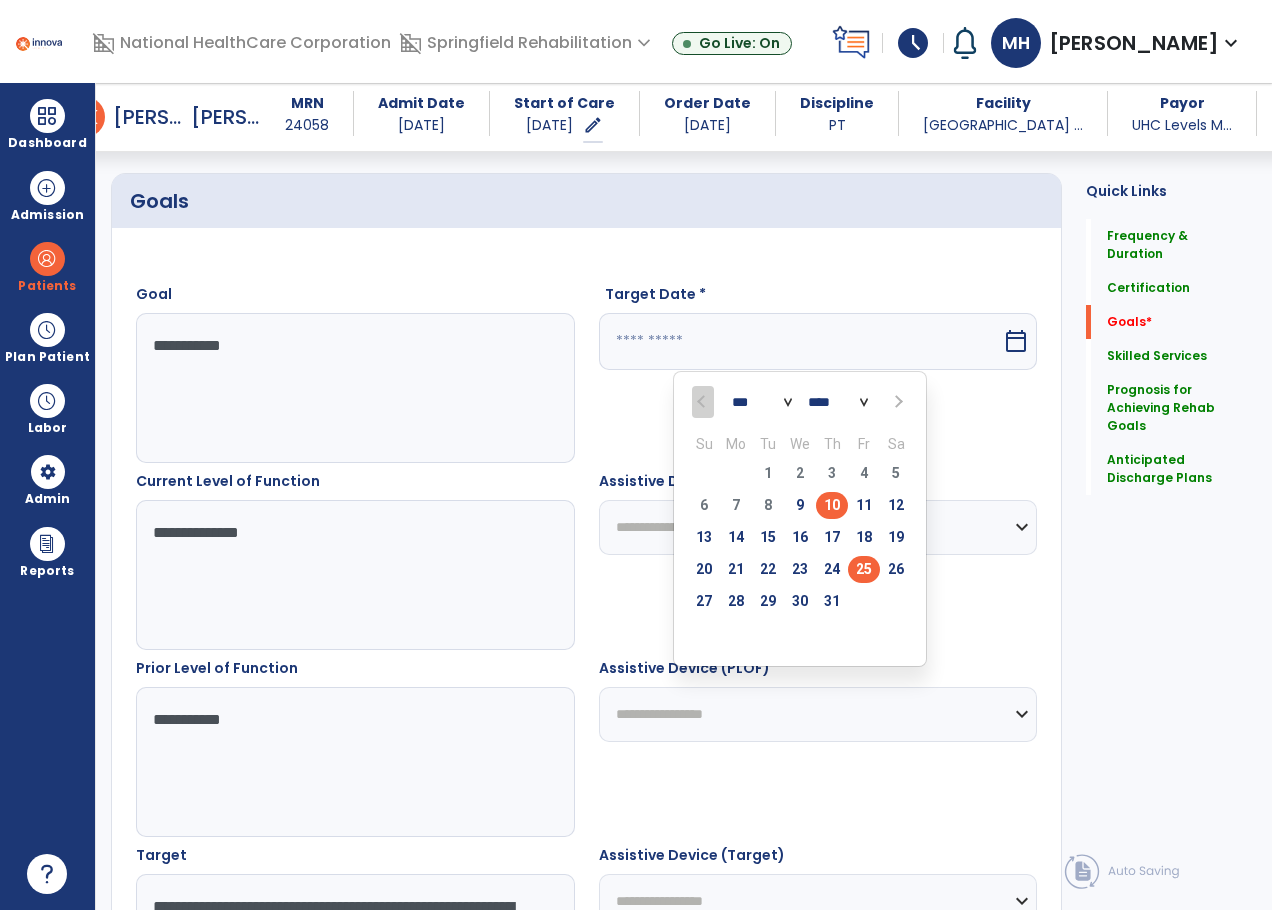 click on "25" at bounding box center (864, 569) 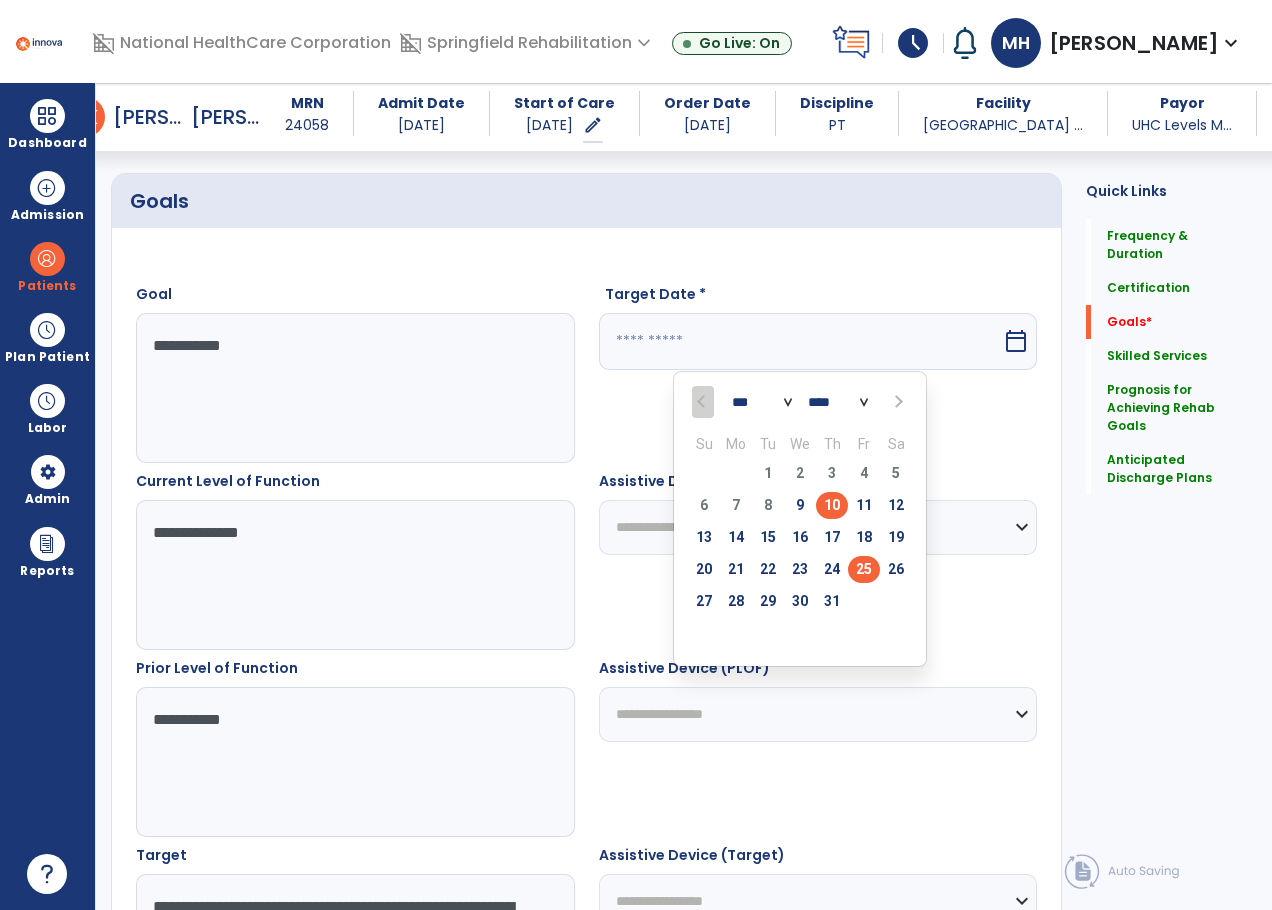 type on "*********" 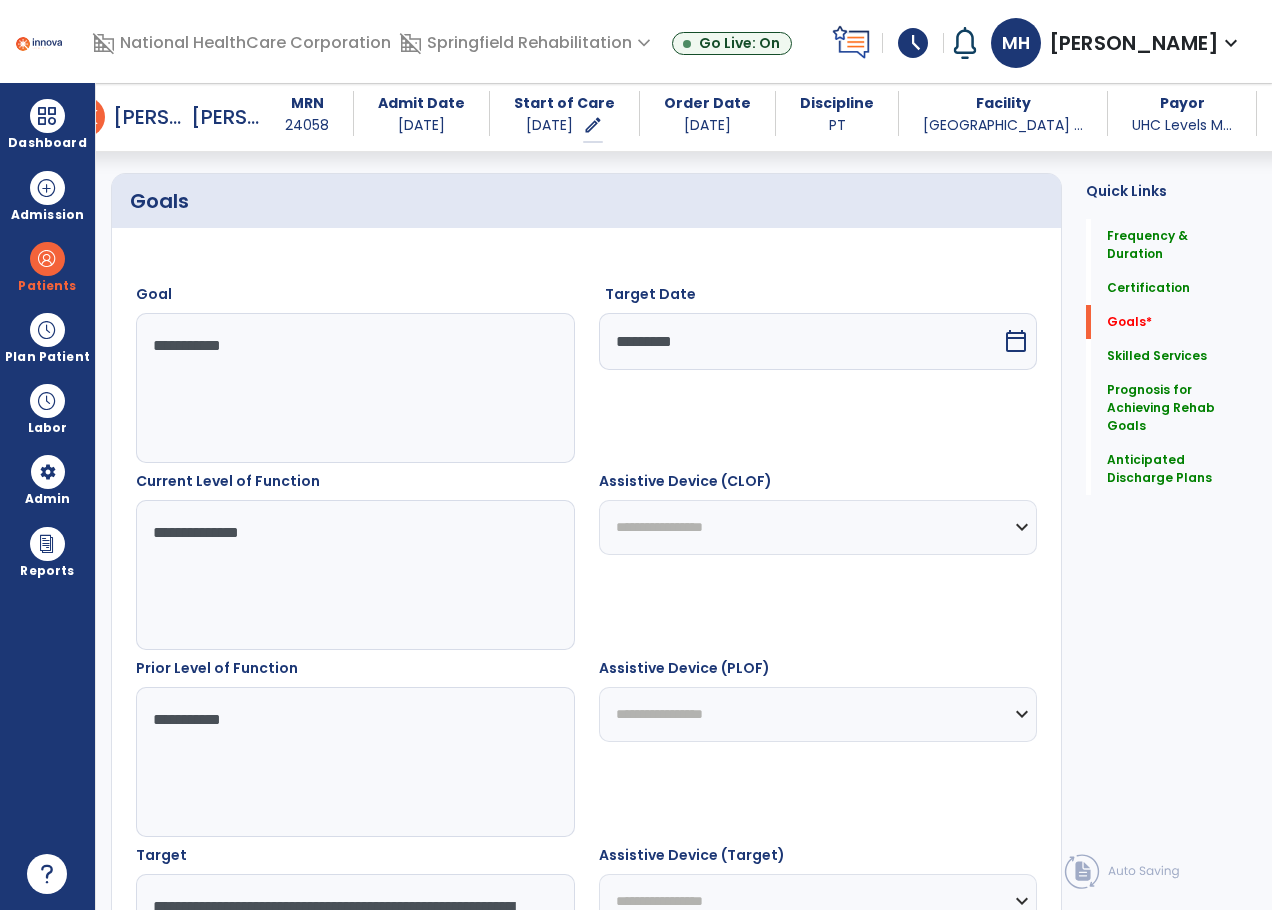 click on "**********" at bounding box center [818, 527] 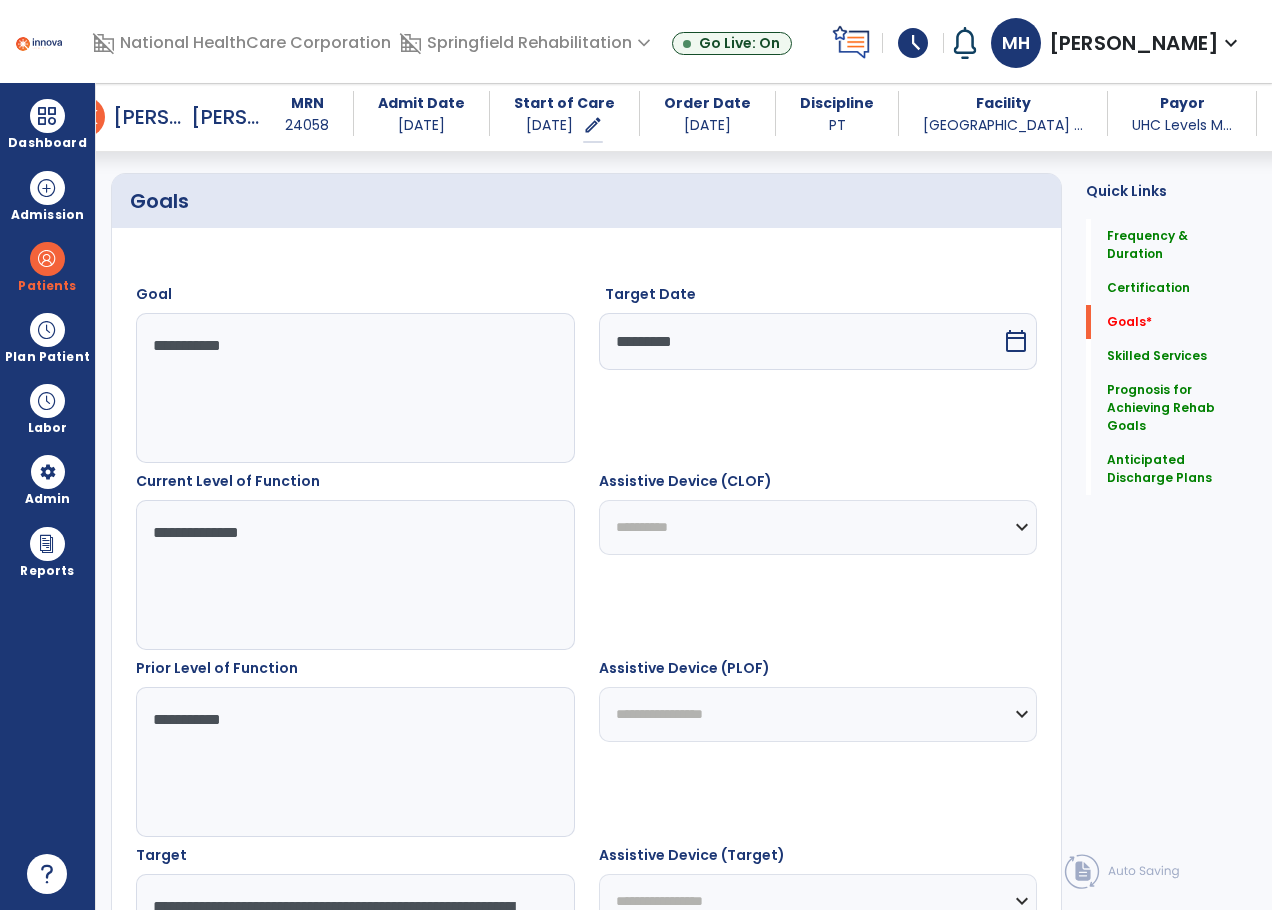 click on "**********" at bounding box center (818, 527) 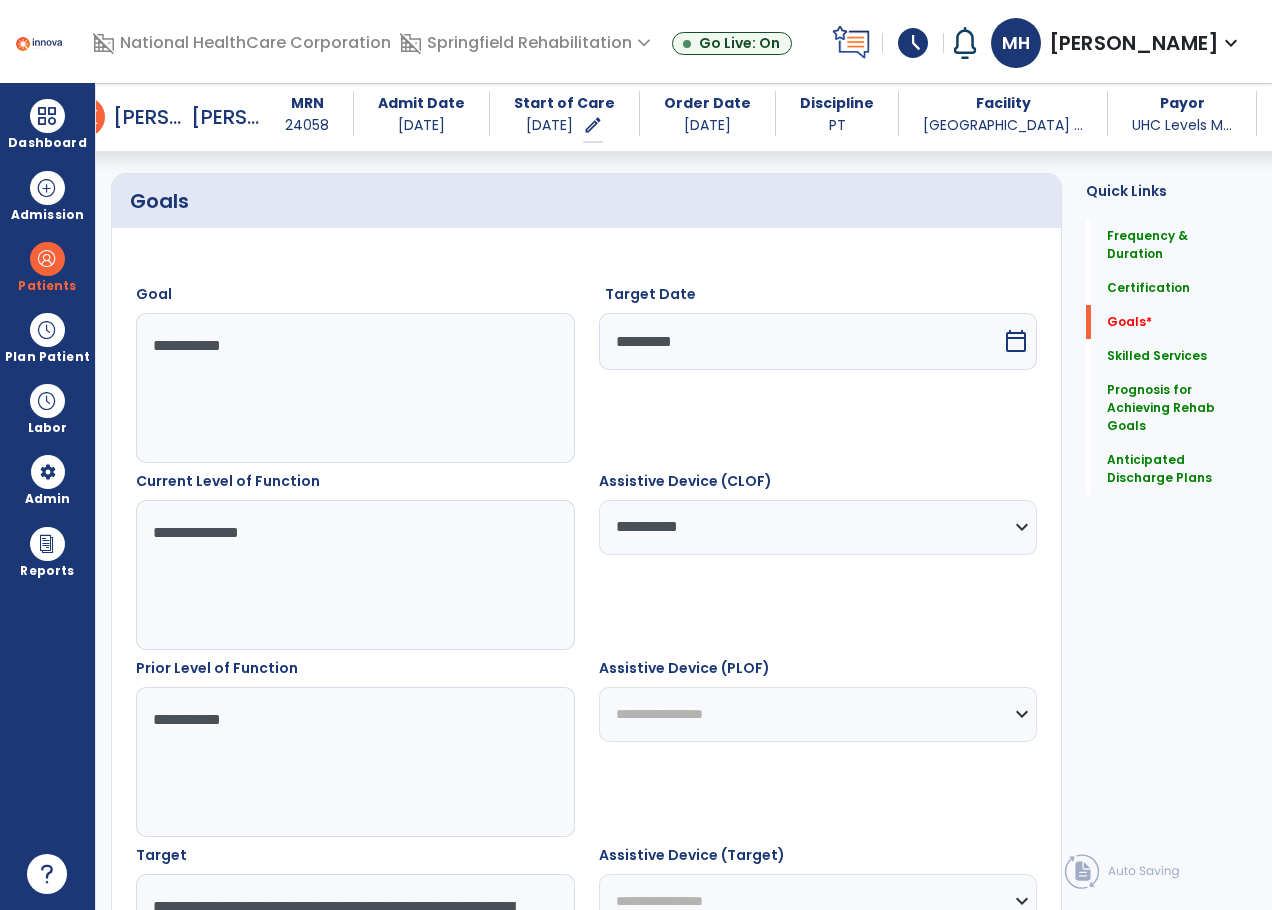 click on "**********" at bounding box center (818, 714) 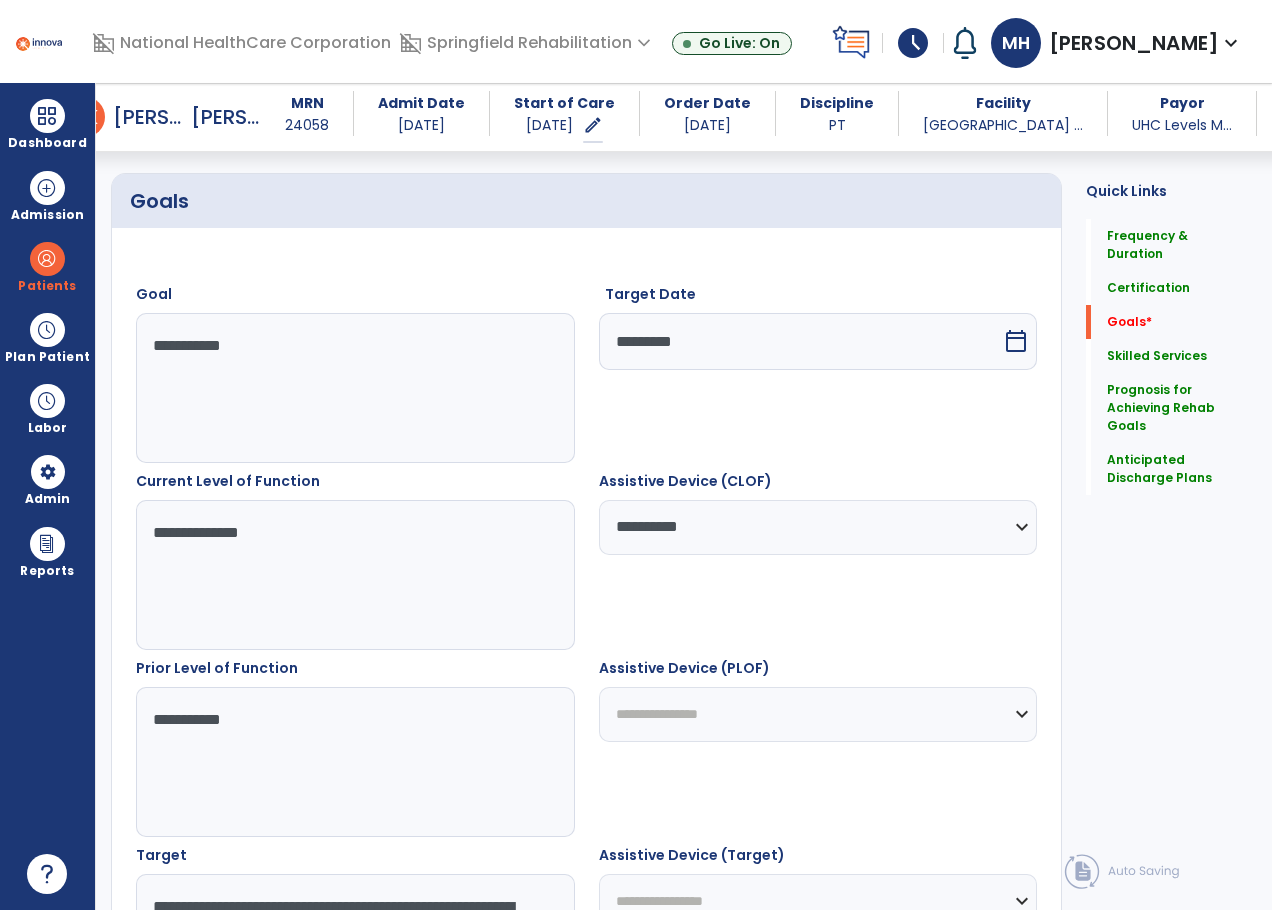 click on "**********" at bounding box center [818, 714] 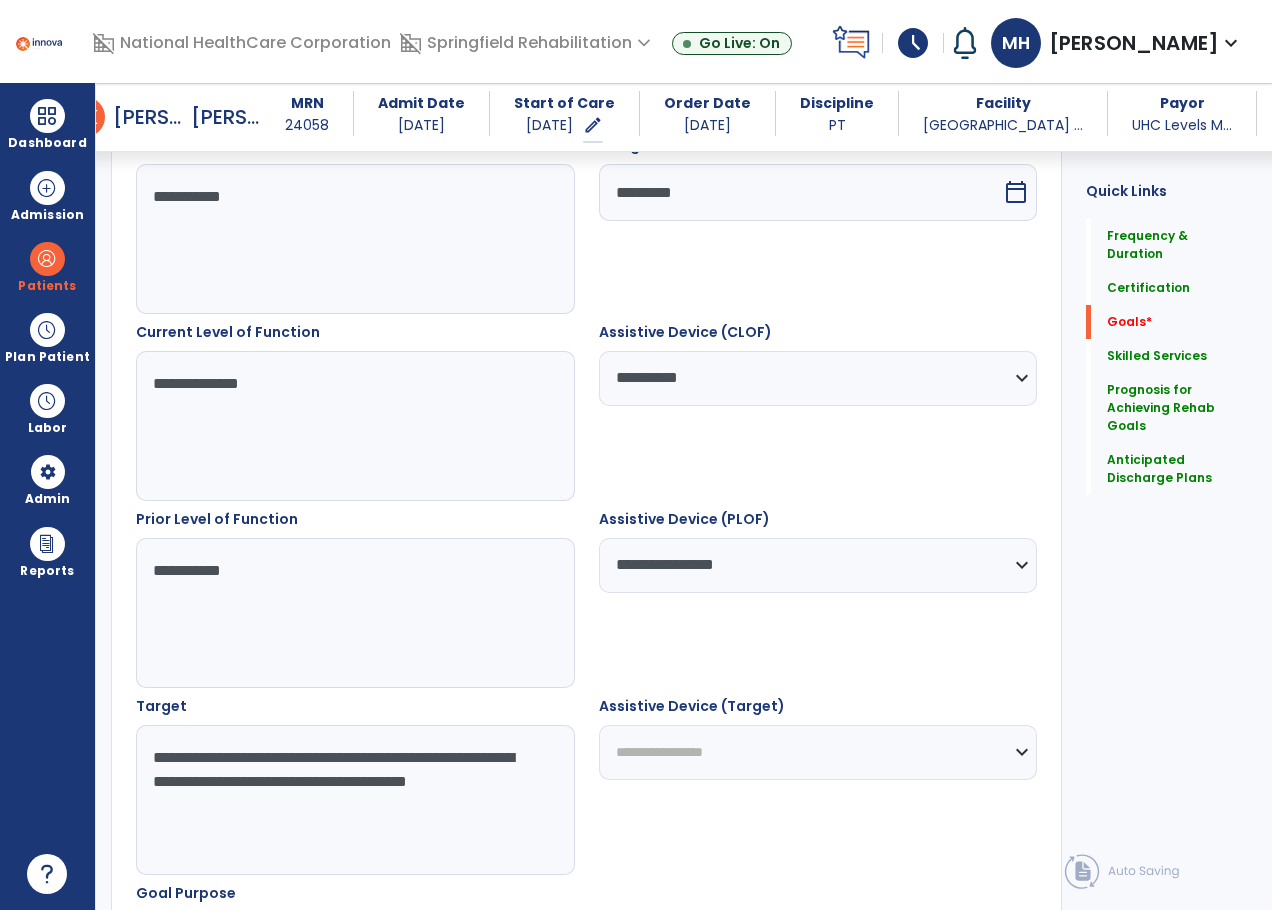 scroll, scrollTop: 759, scrollLeft: 0, axis: vertical 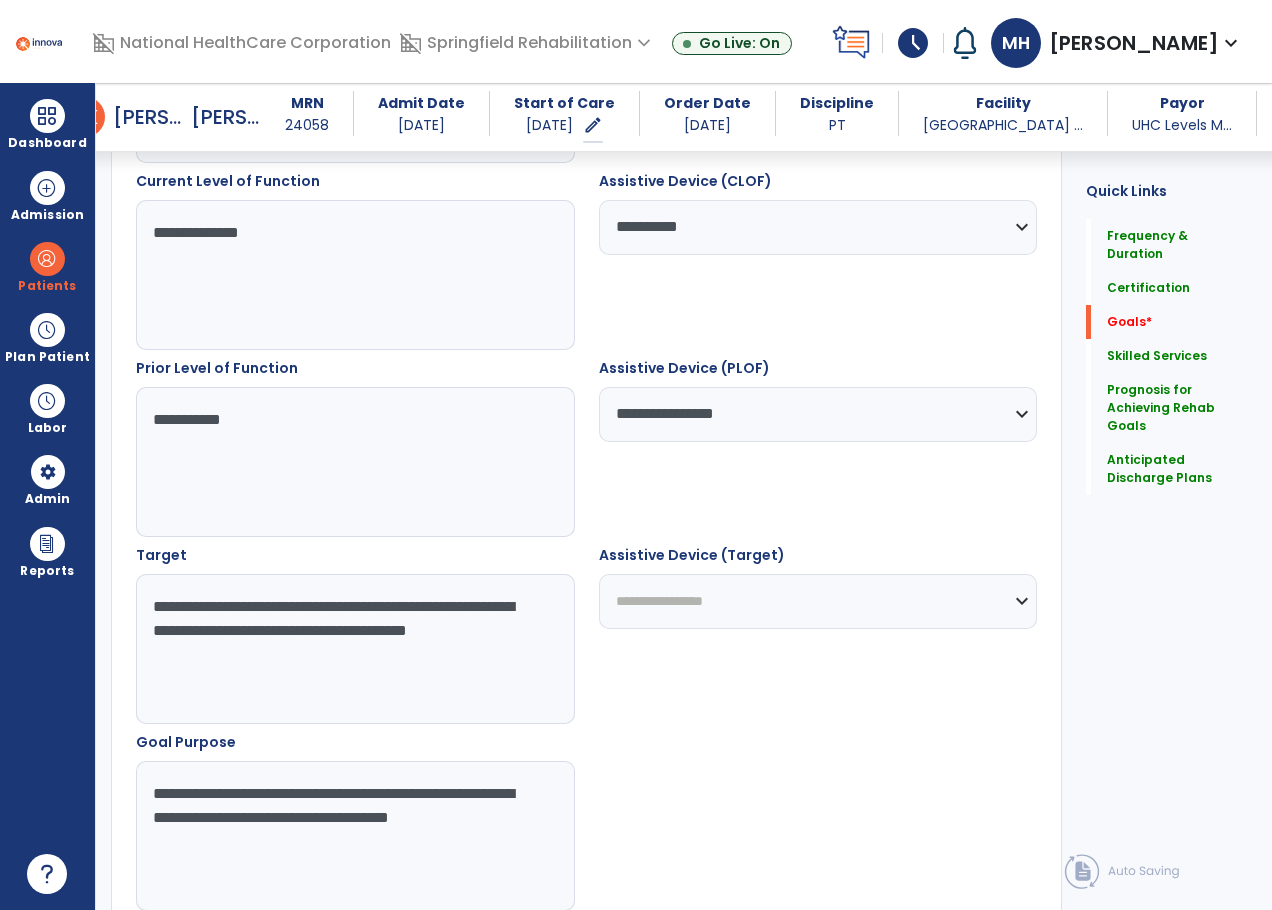 click on "**********" at bounding box center [818, 601] 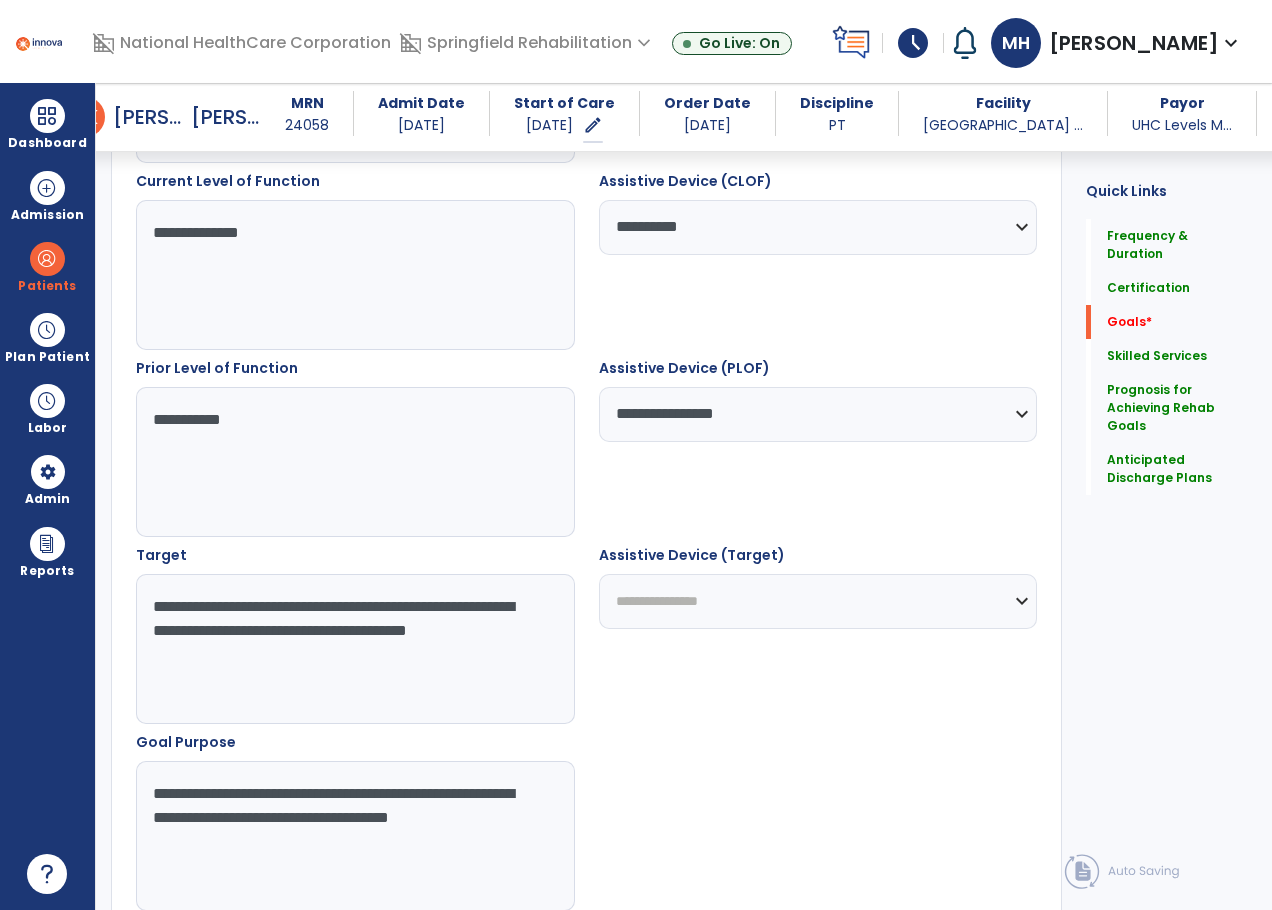 click on "**********" at bounding box center (818, 601) 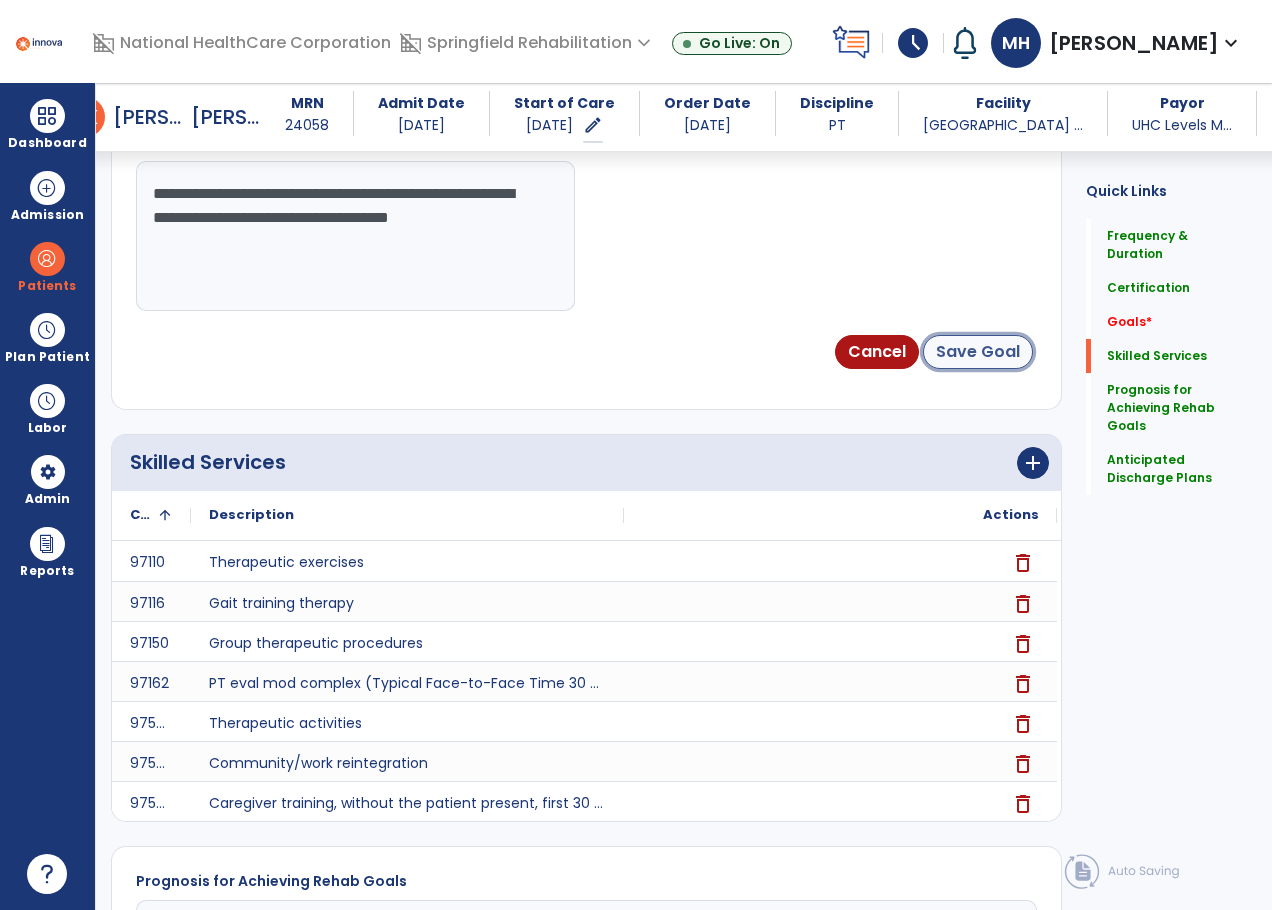 click on "Save Goal" at bounding box center (978, 352) 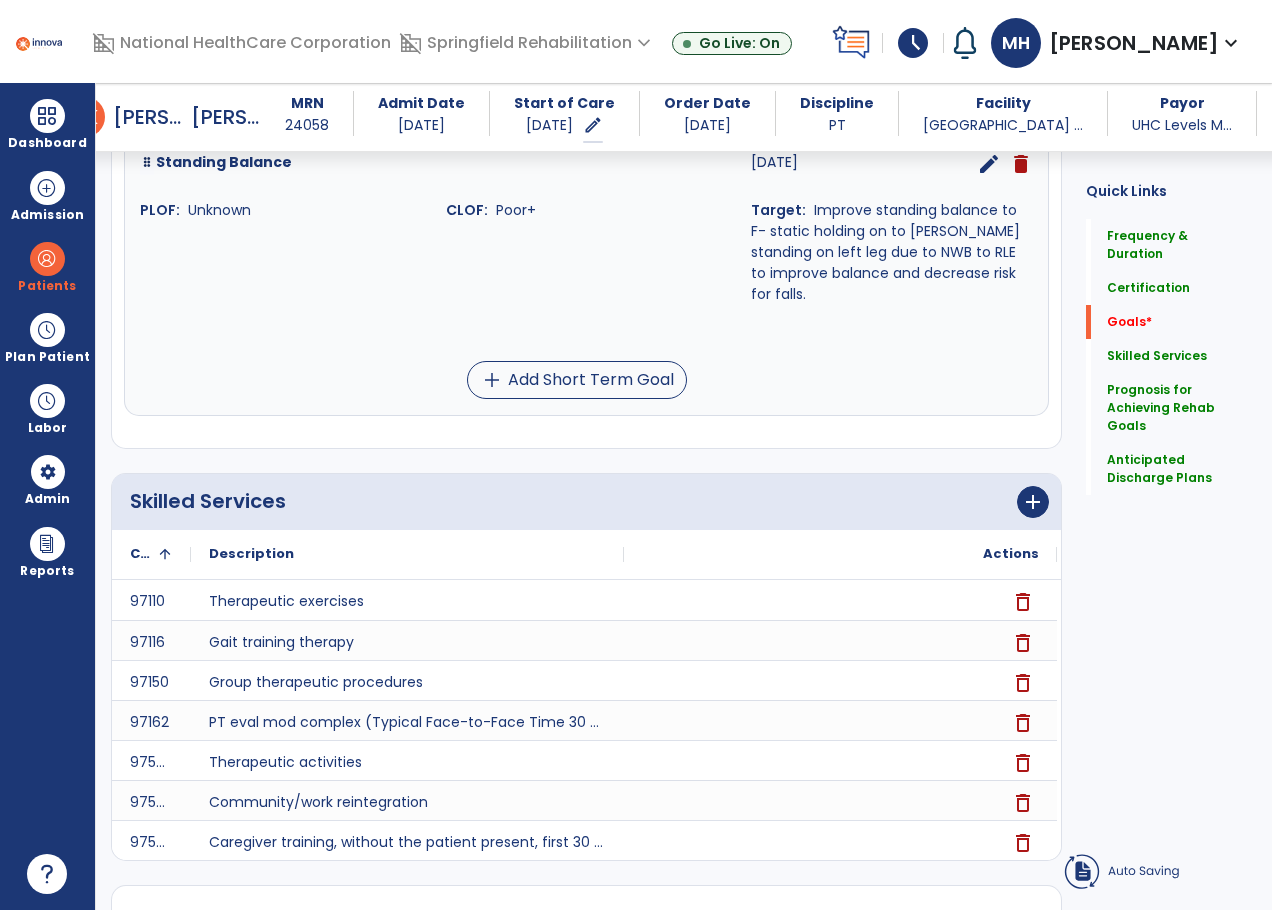 scroll, scrollTop: 280, scrollLeft: 0, axis: vertical 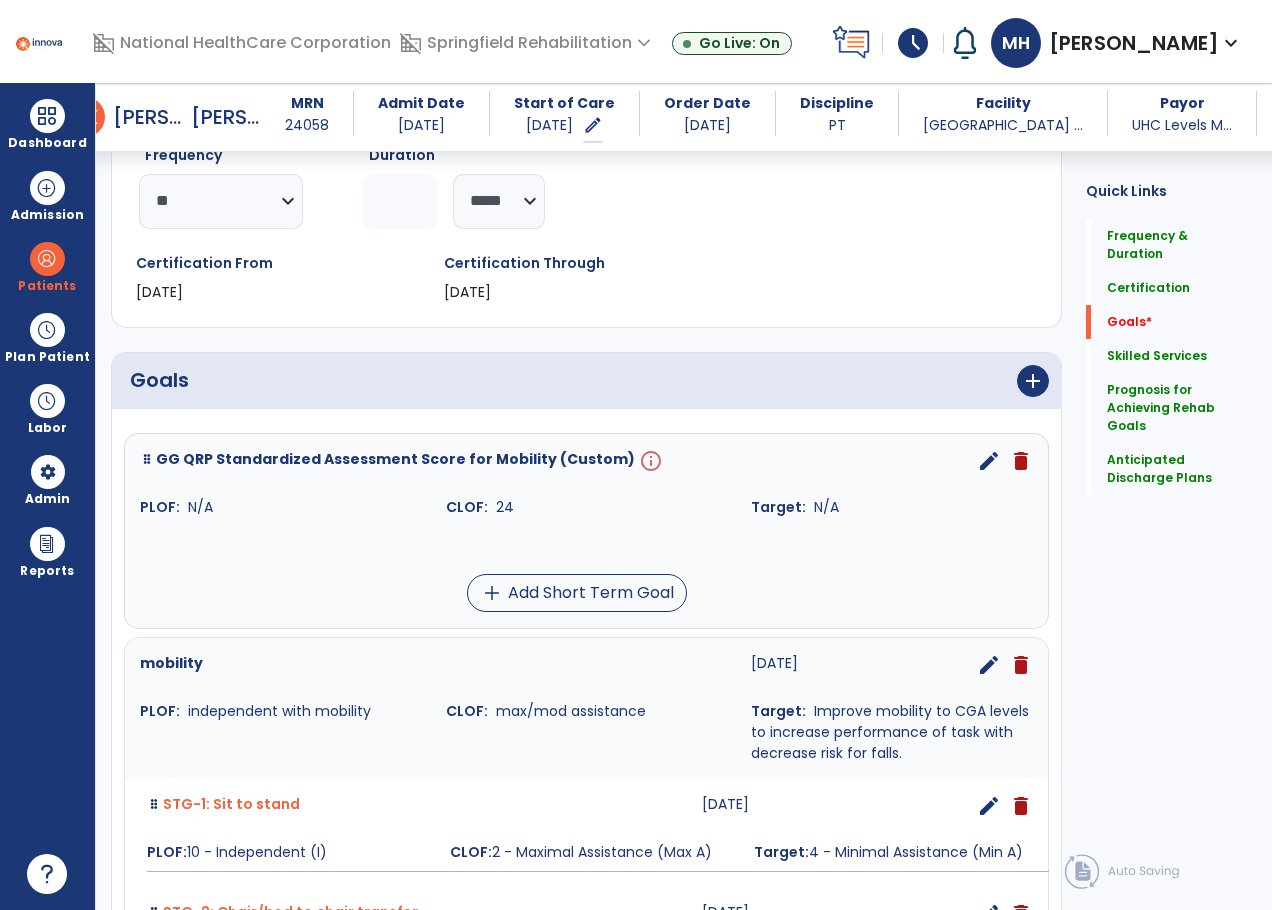 click on "edit" at bounding box center [989, 461] 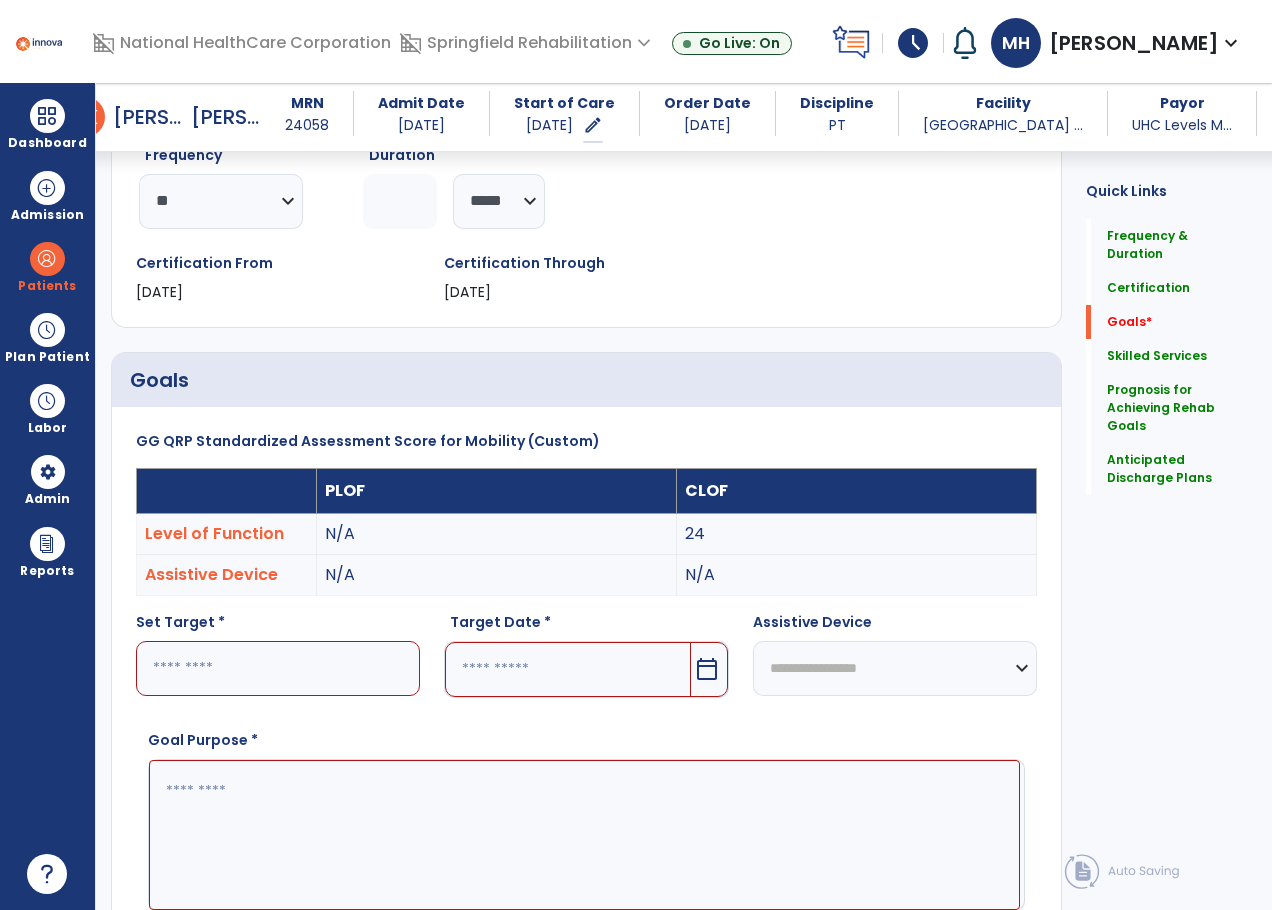 scroll, scrollTop: 83, scrollLeft: 0, axis: vertical 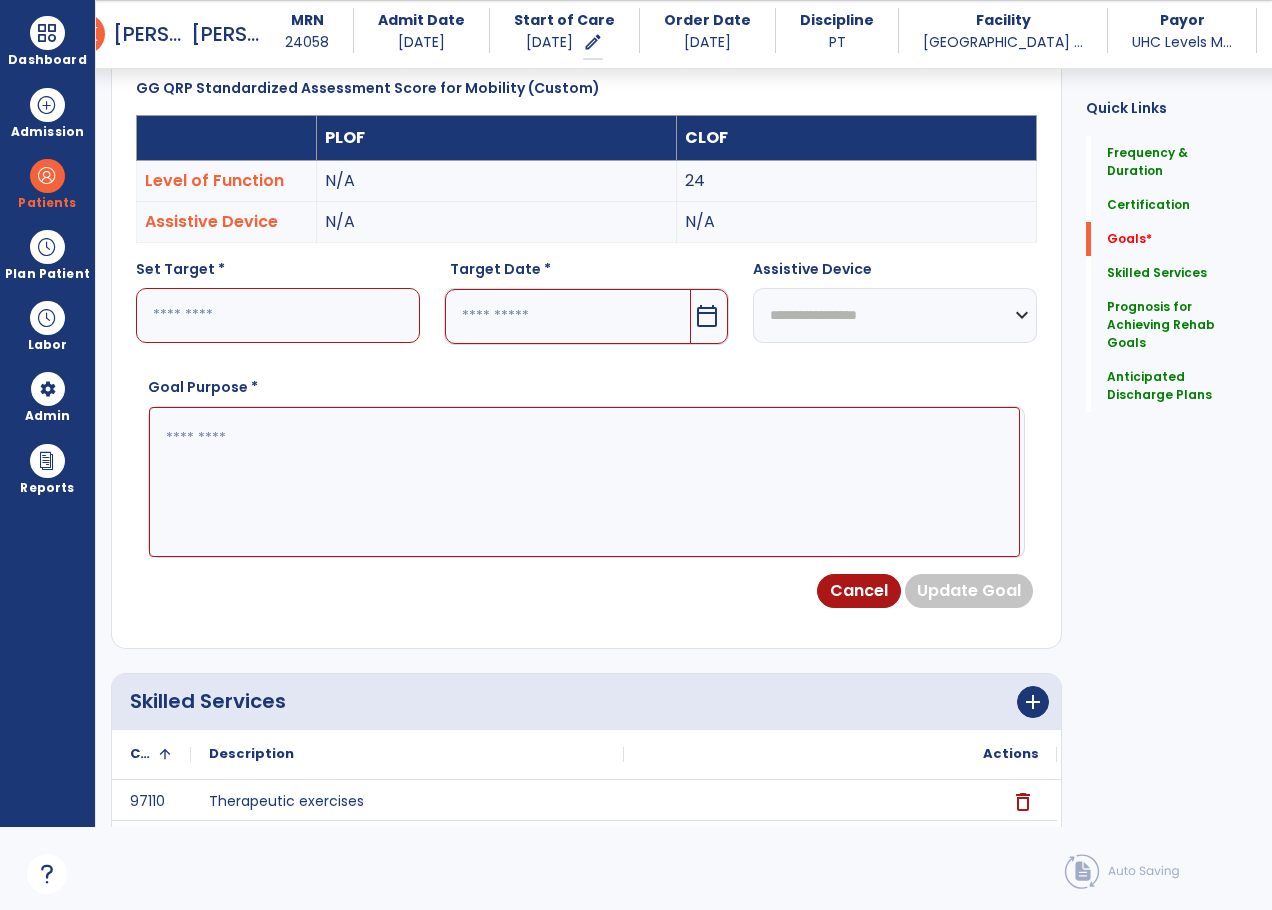 click at bounding box center (278, 315) 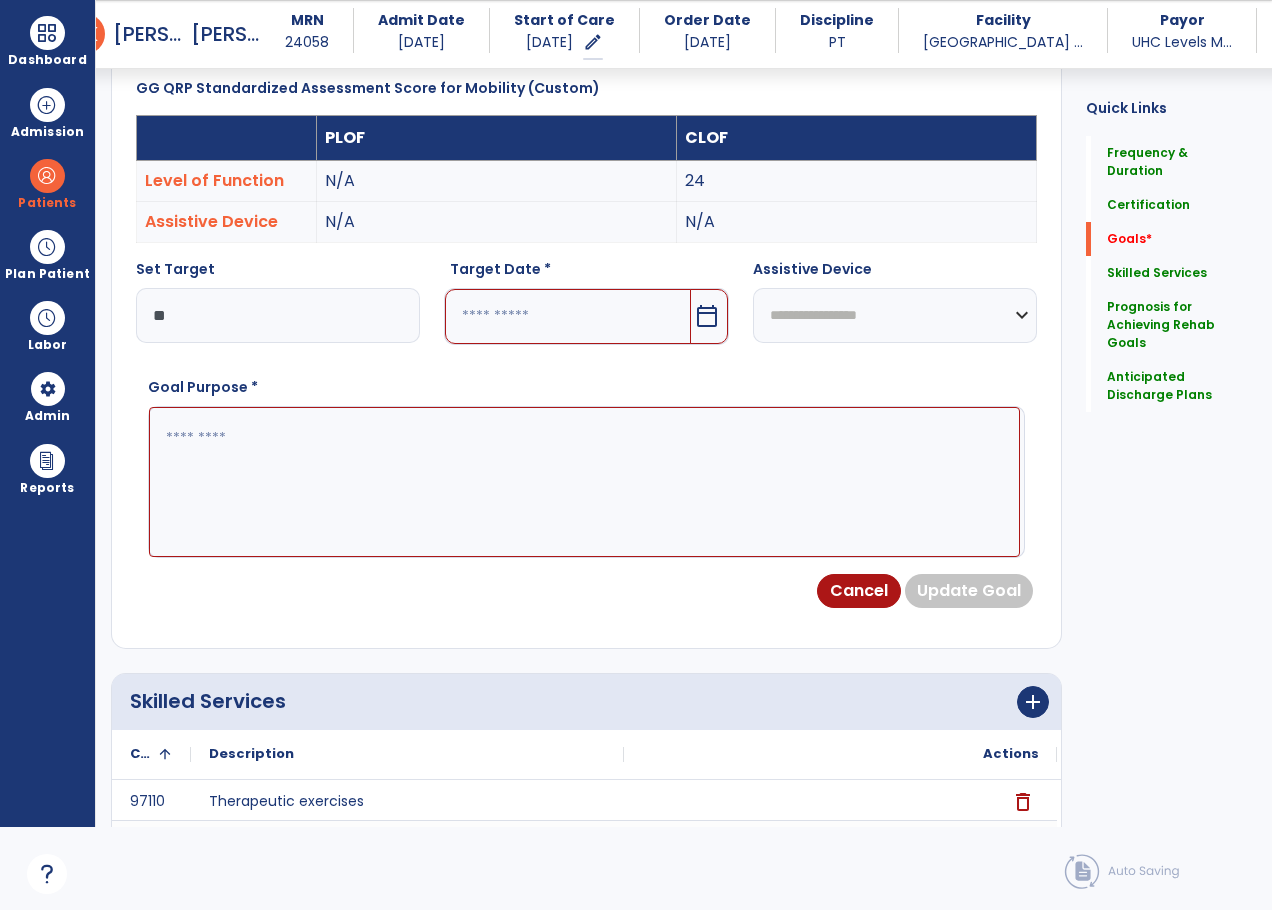 type on "**" 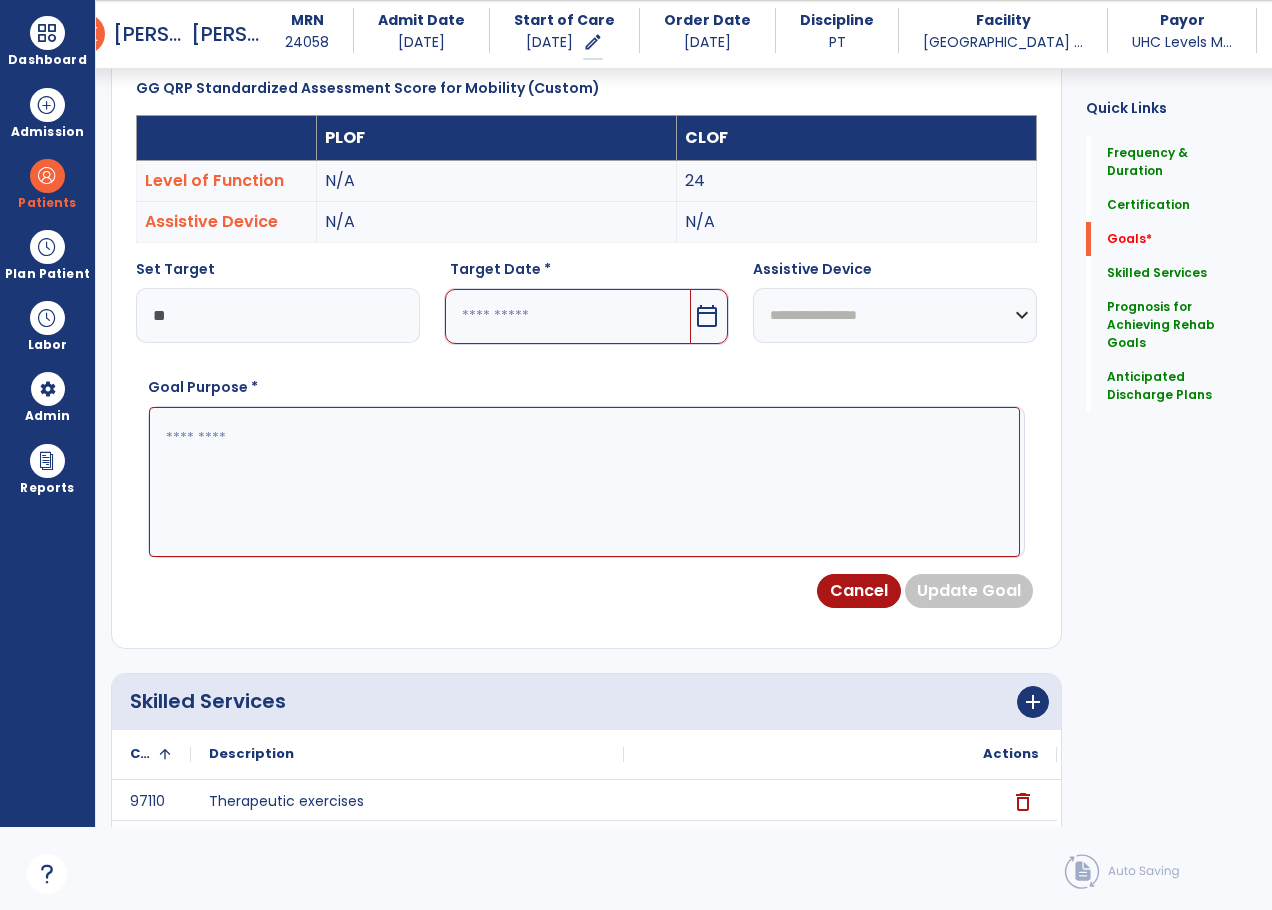 click at bounding box center [567, 316] 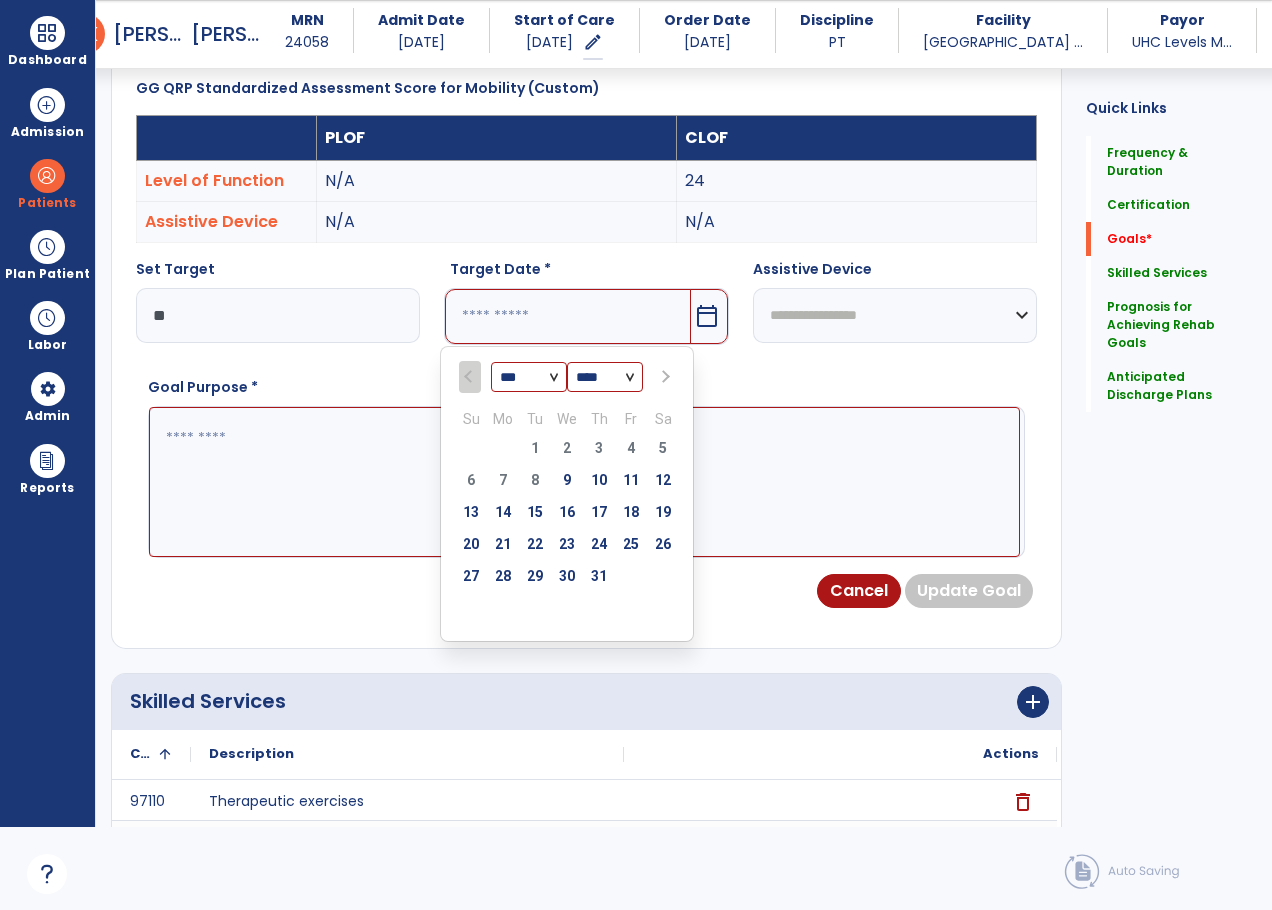 click at bounding box center (663, 376) 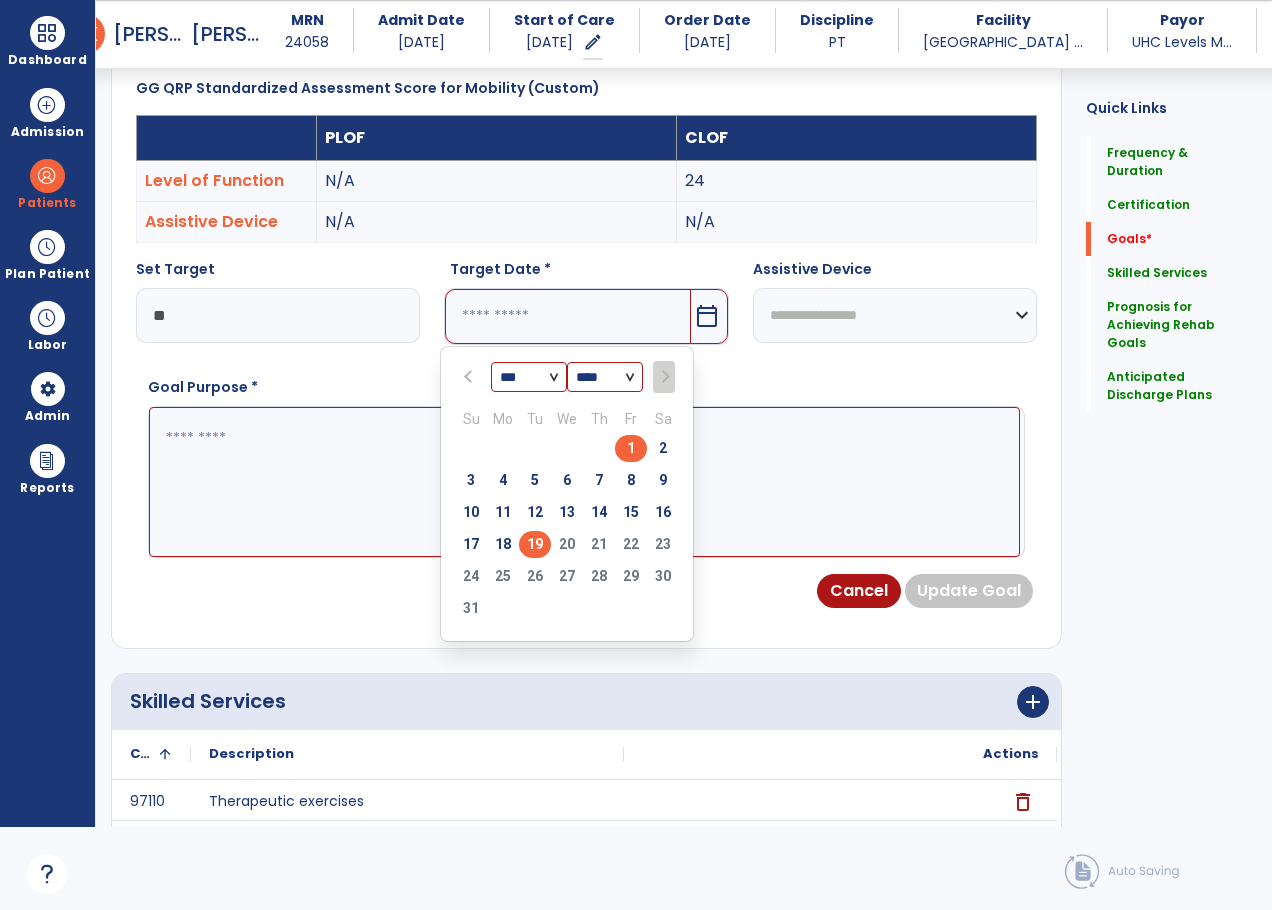 click on "19" at bounding box center [535, 544] 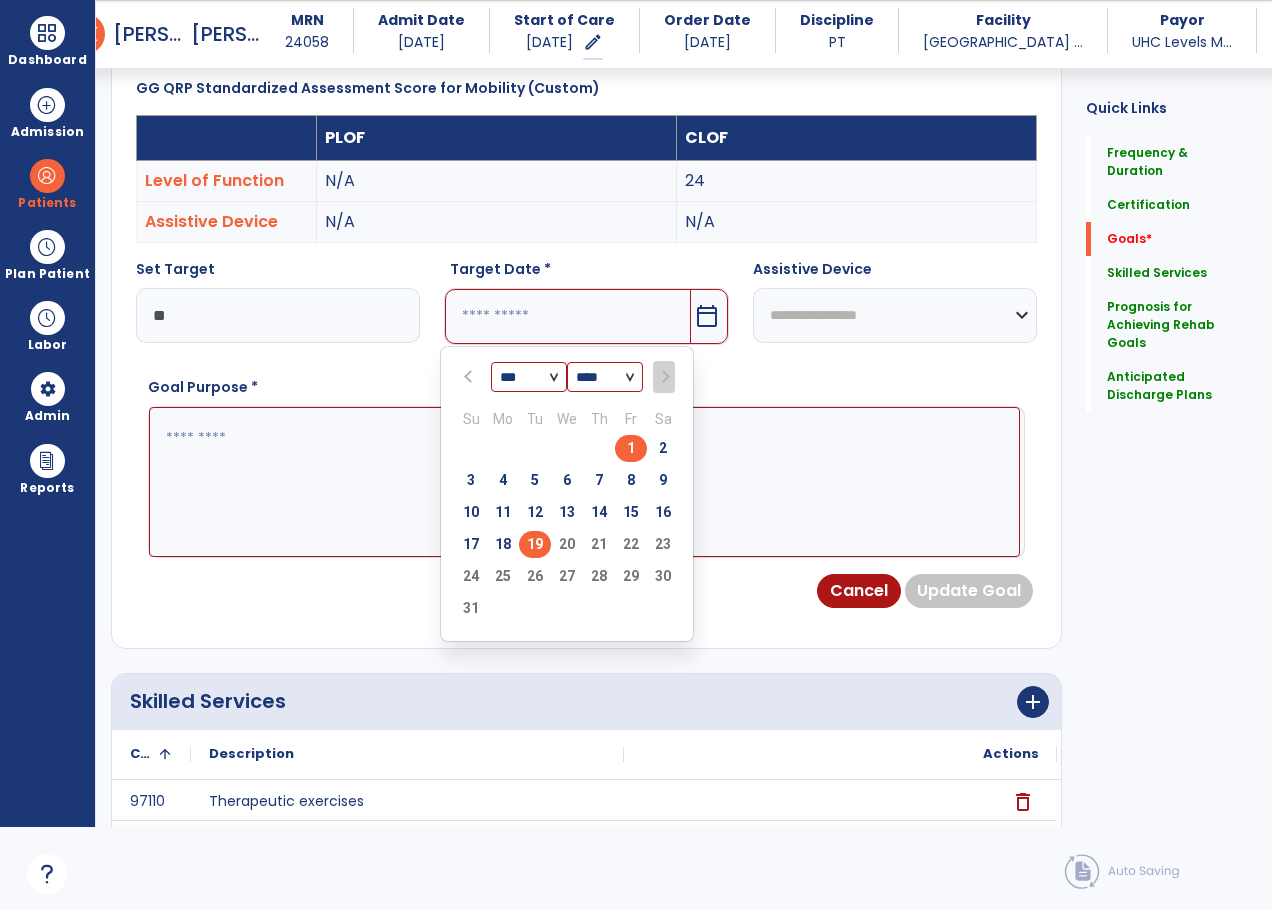 type on "*********" 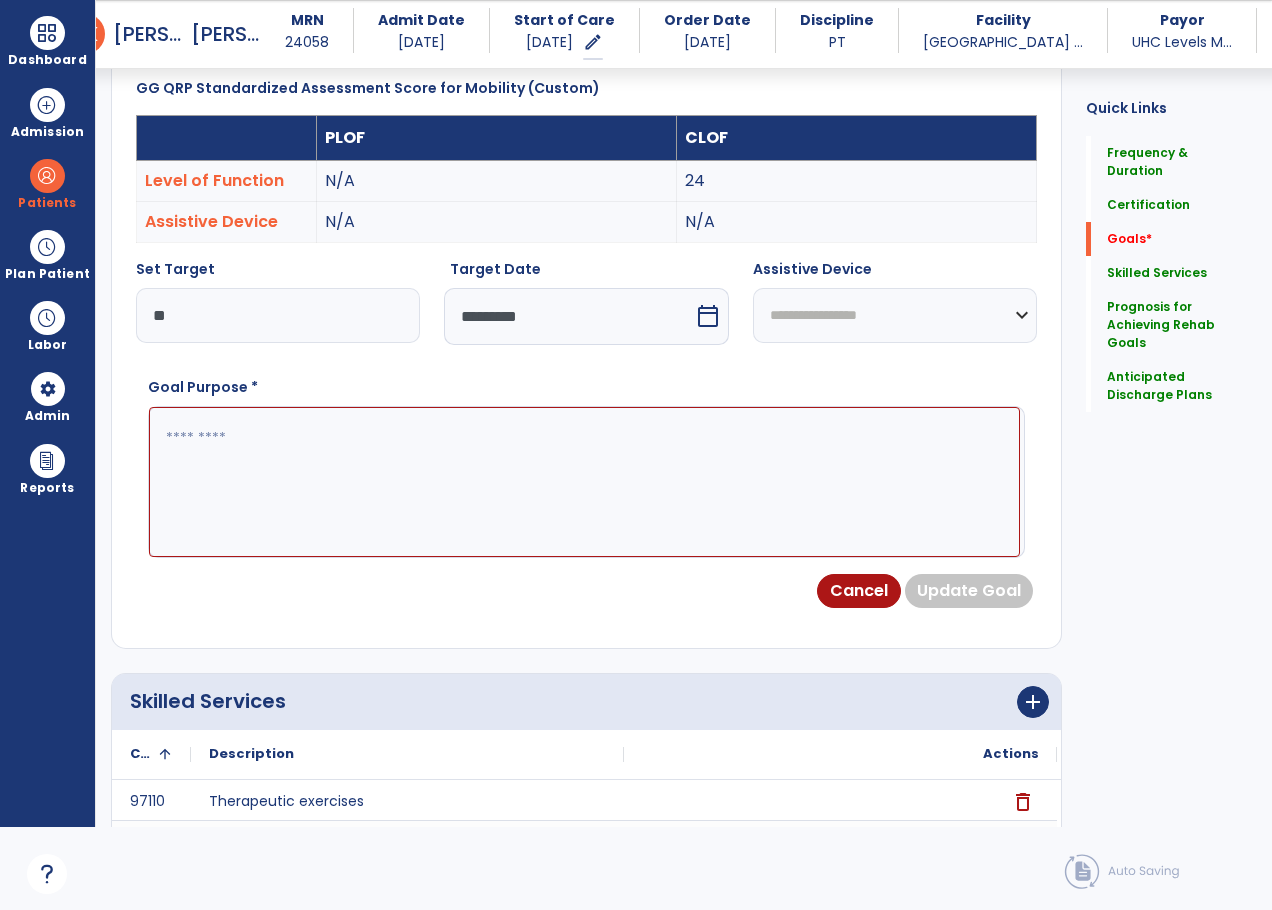 click at bounding box center (584, 482) 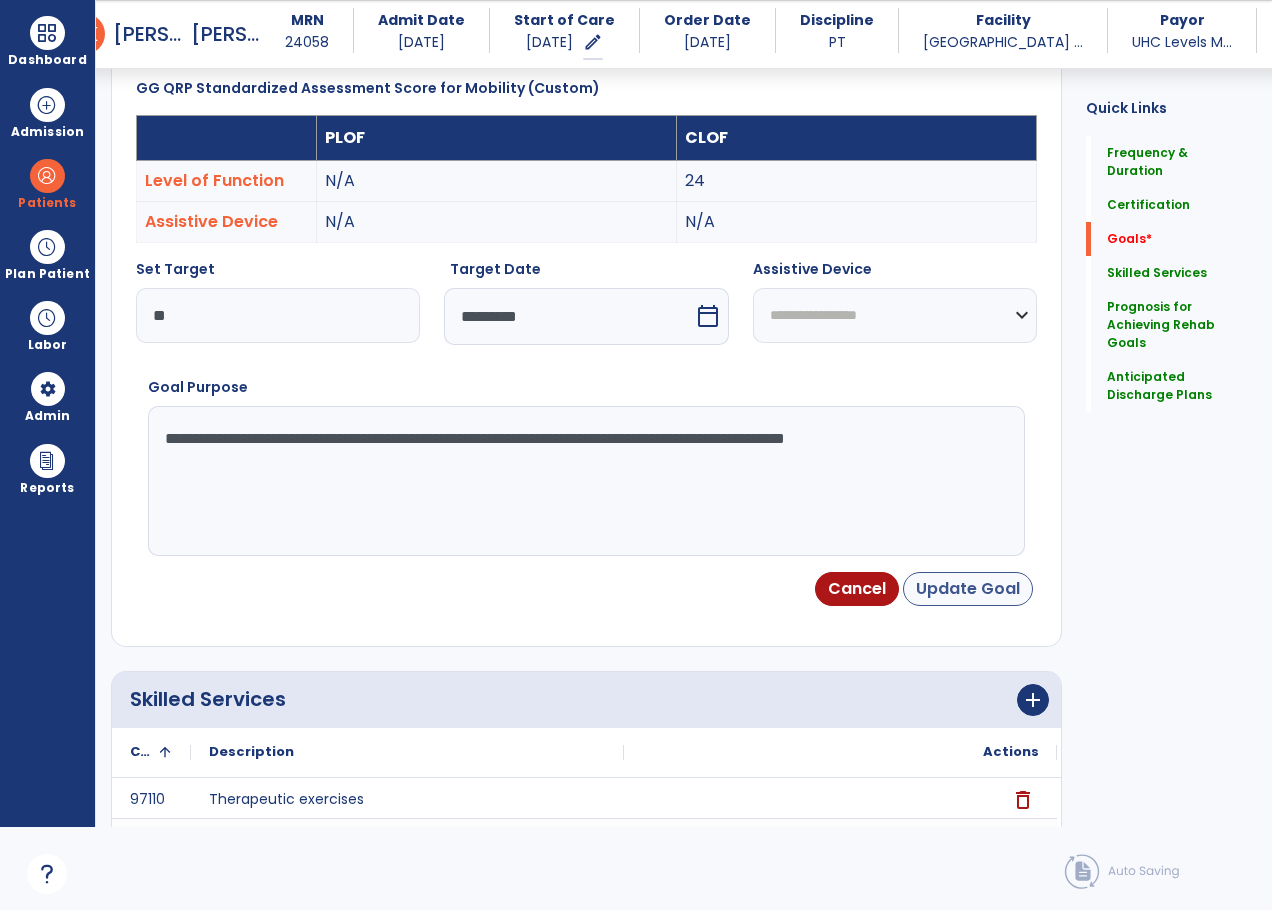 type on "**********" 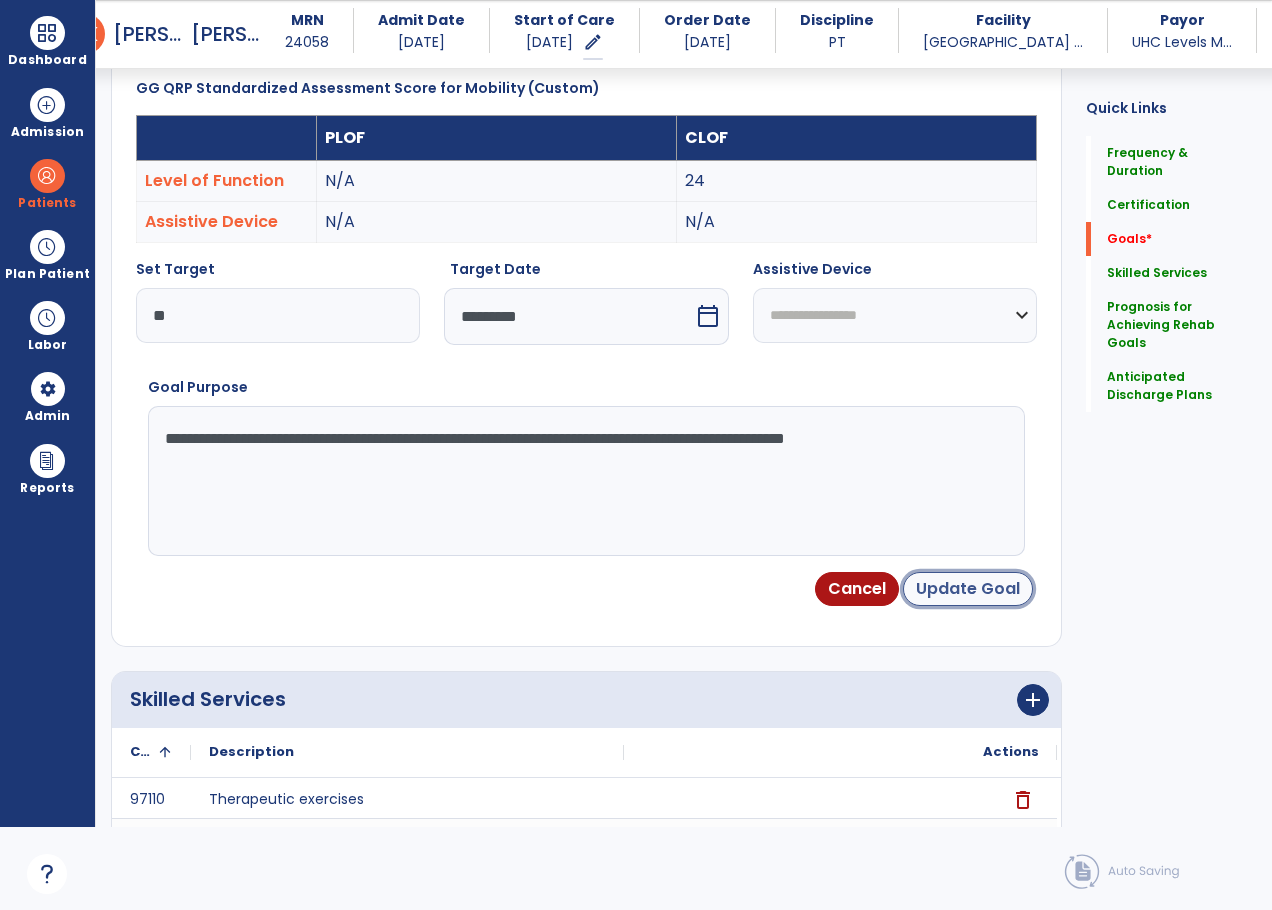 click on "Update Goal" at bounding box center (968, 589) 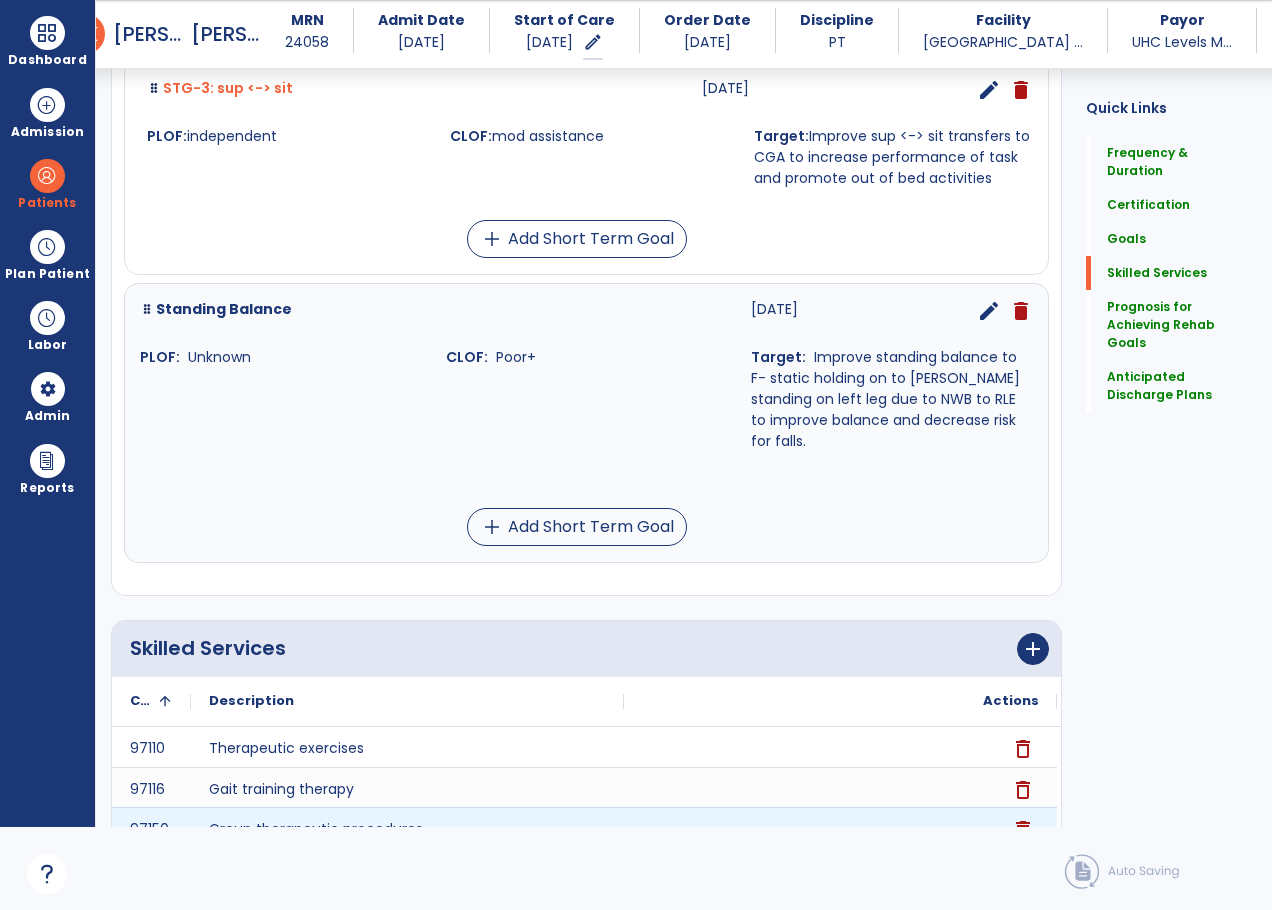 scroll, scrollTop: 1450, scrollLeft: 0, axis: vertical 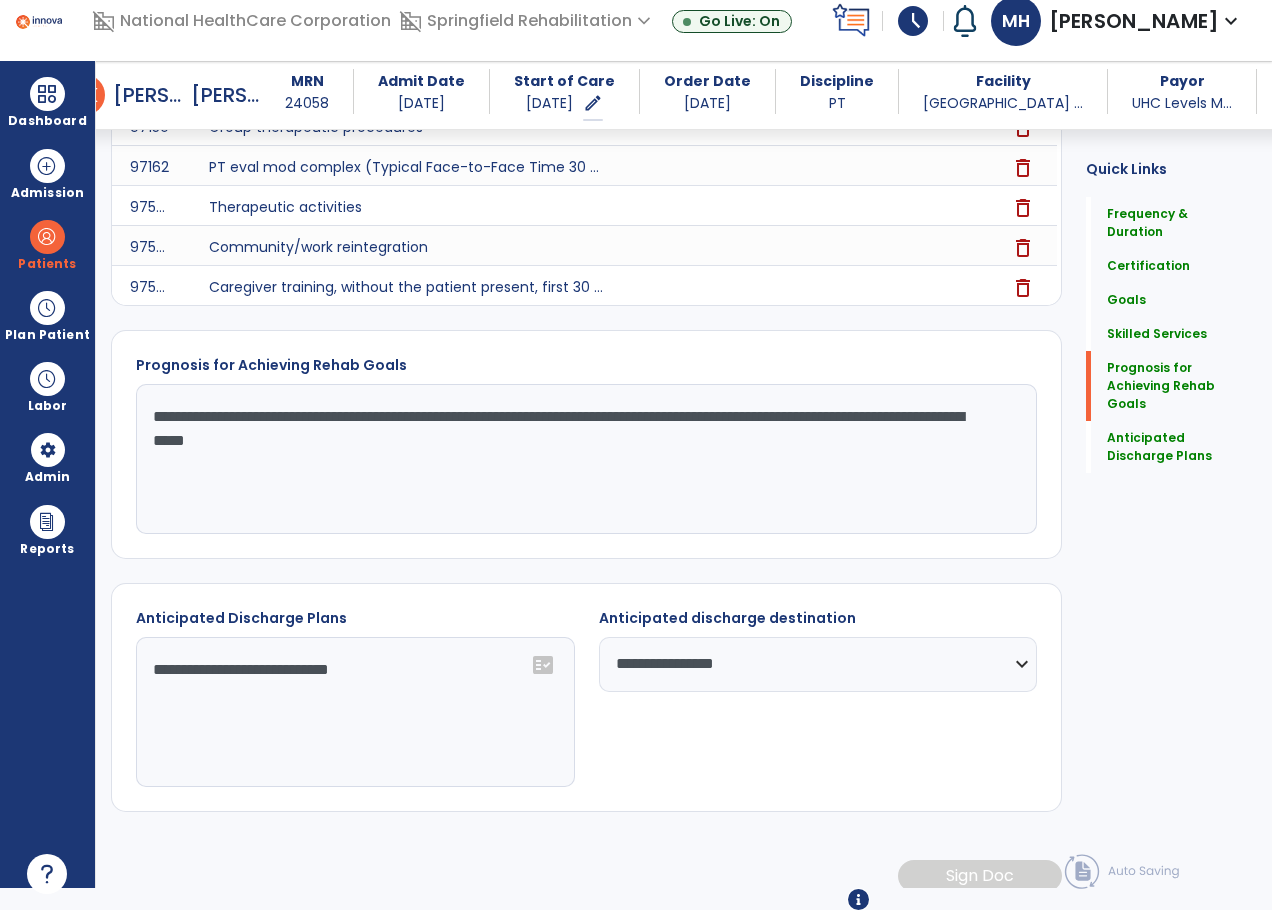 click on "**********" 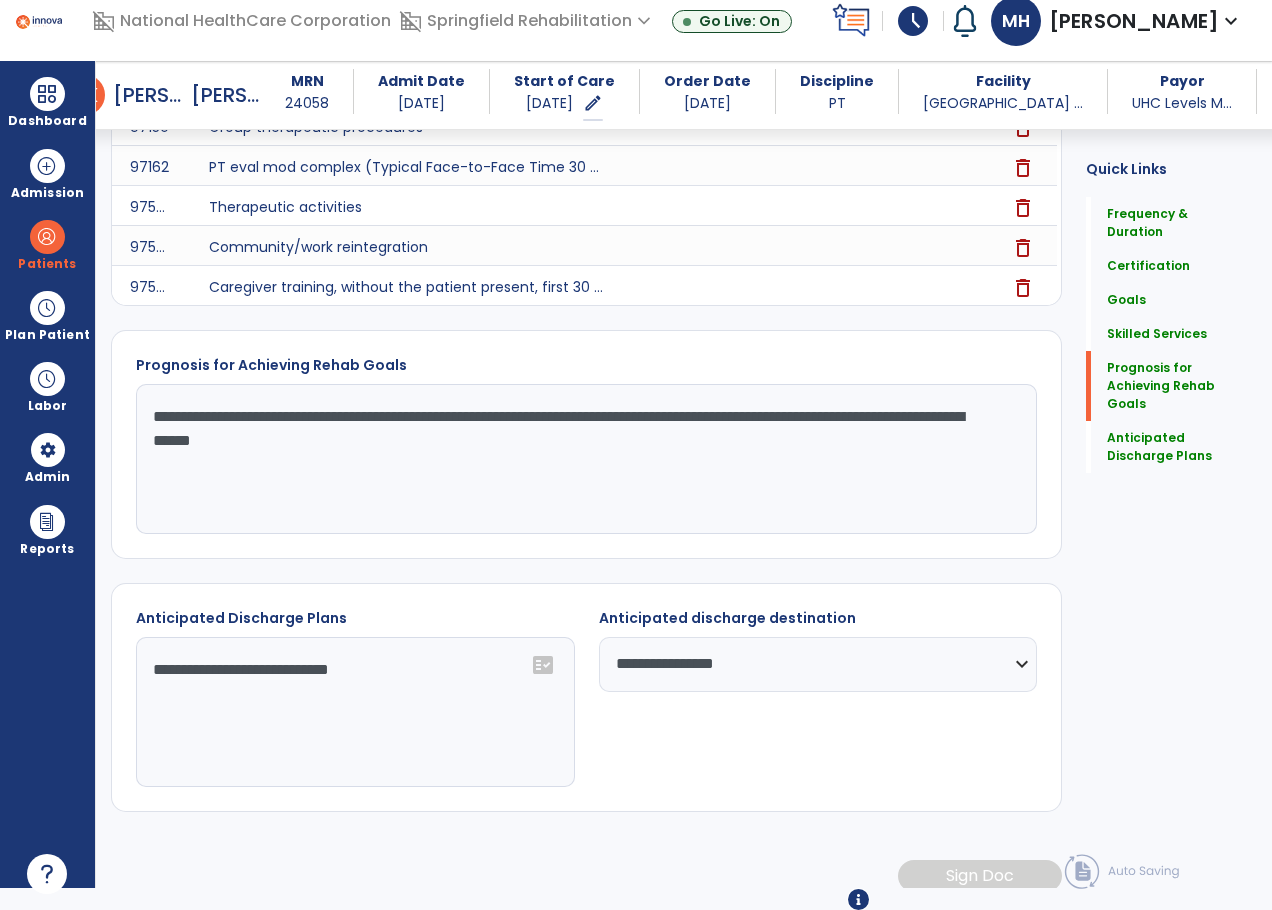 scroll, scrollTop: 0, scrollLeft: 0, axis: both 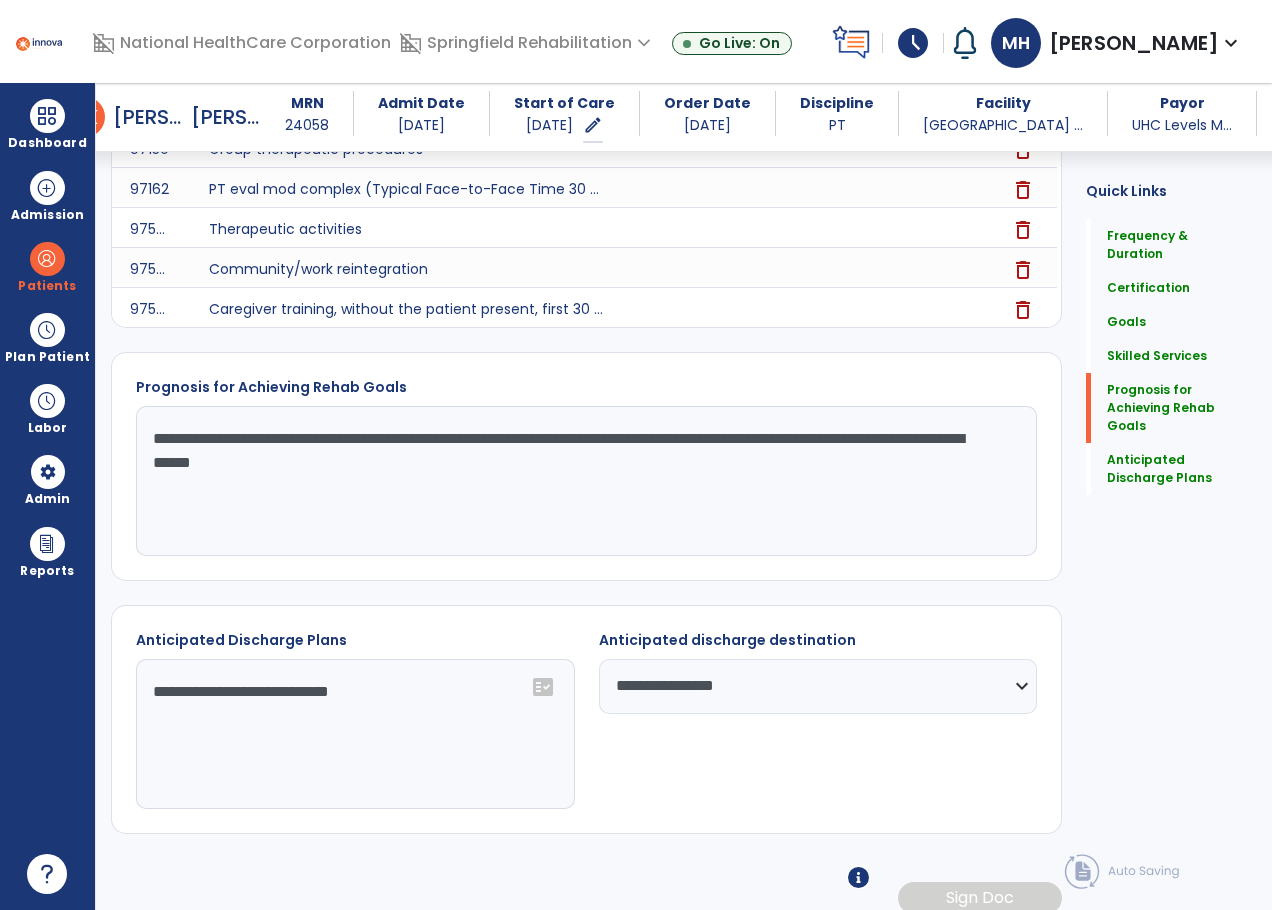 click on "**********" 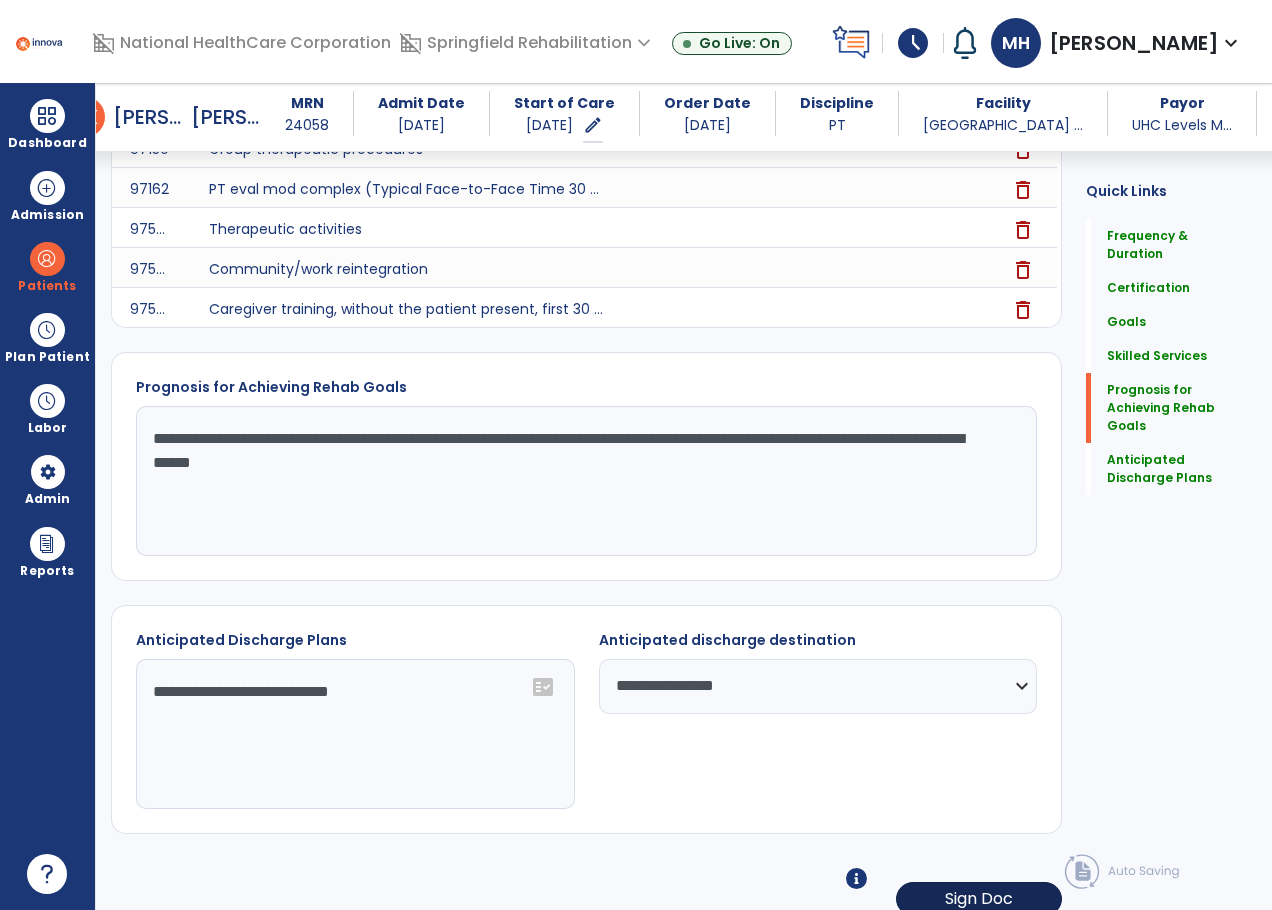 type on "**********" 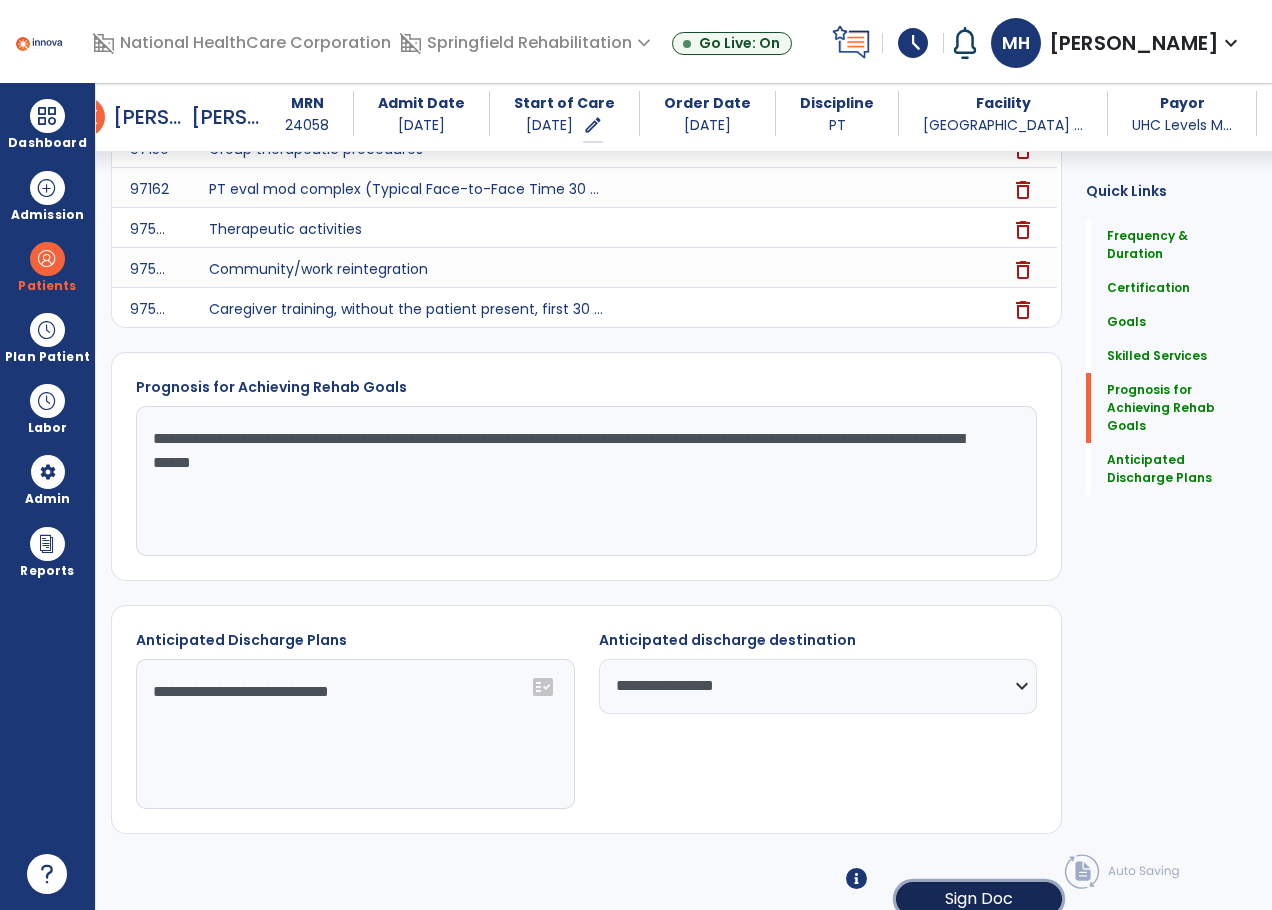 click on "Sign Doc" 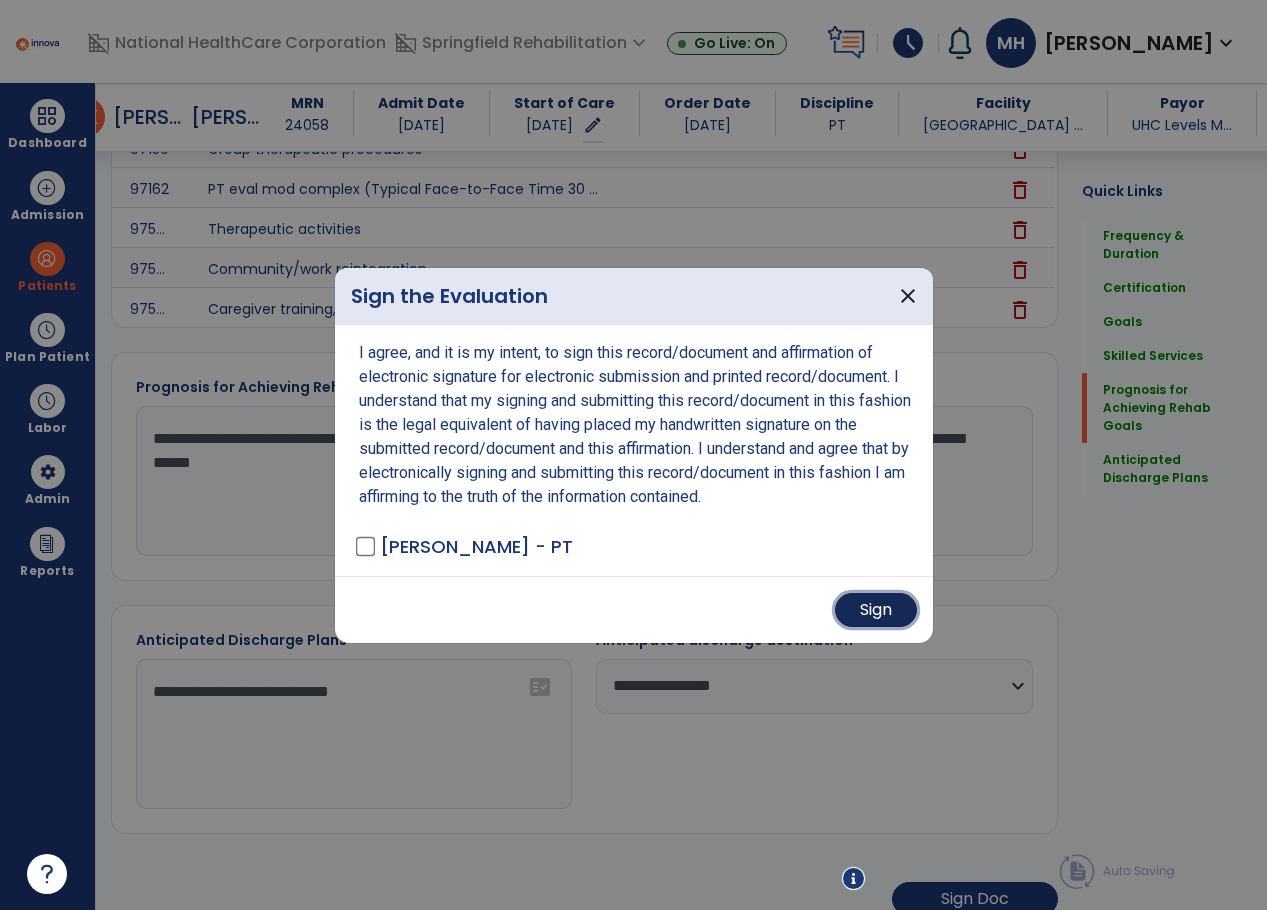 click on "Sign" at bounding box center [876, 610] 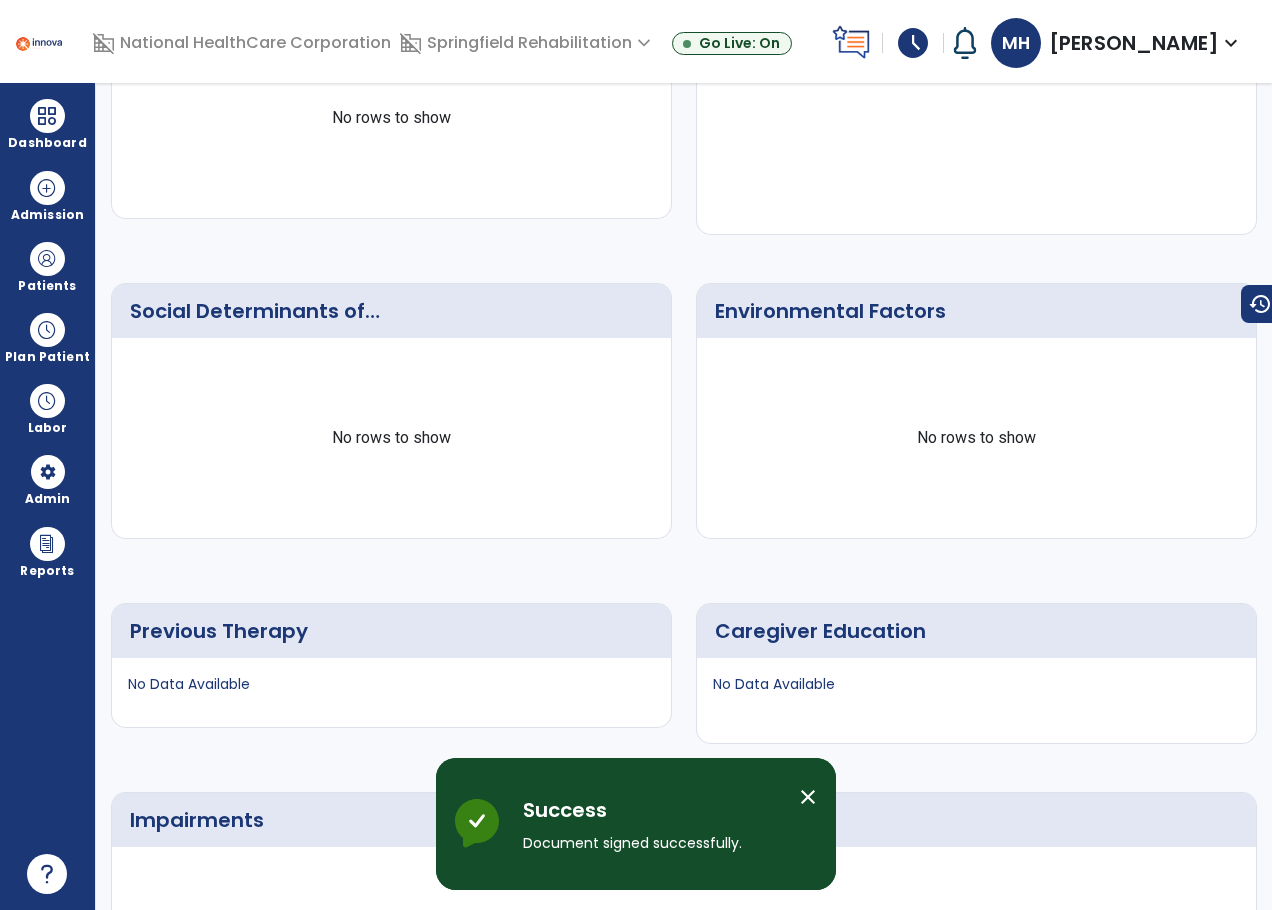 scroll, scrollTop: 0, scrollLeft: 0, axis: both 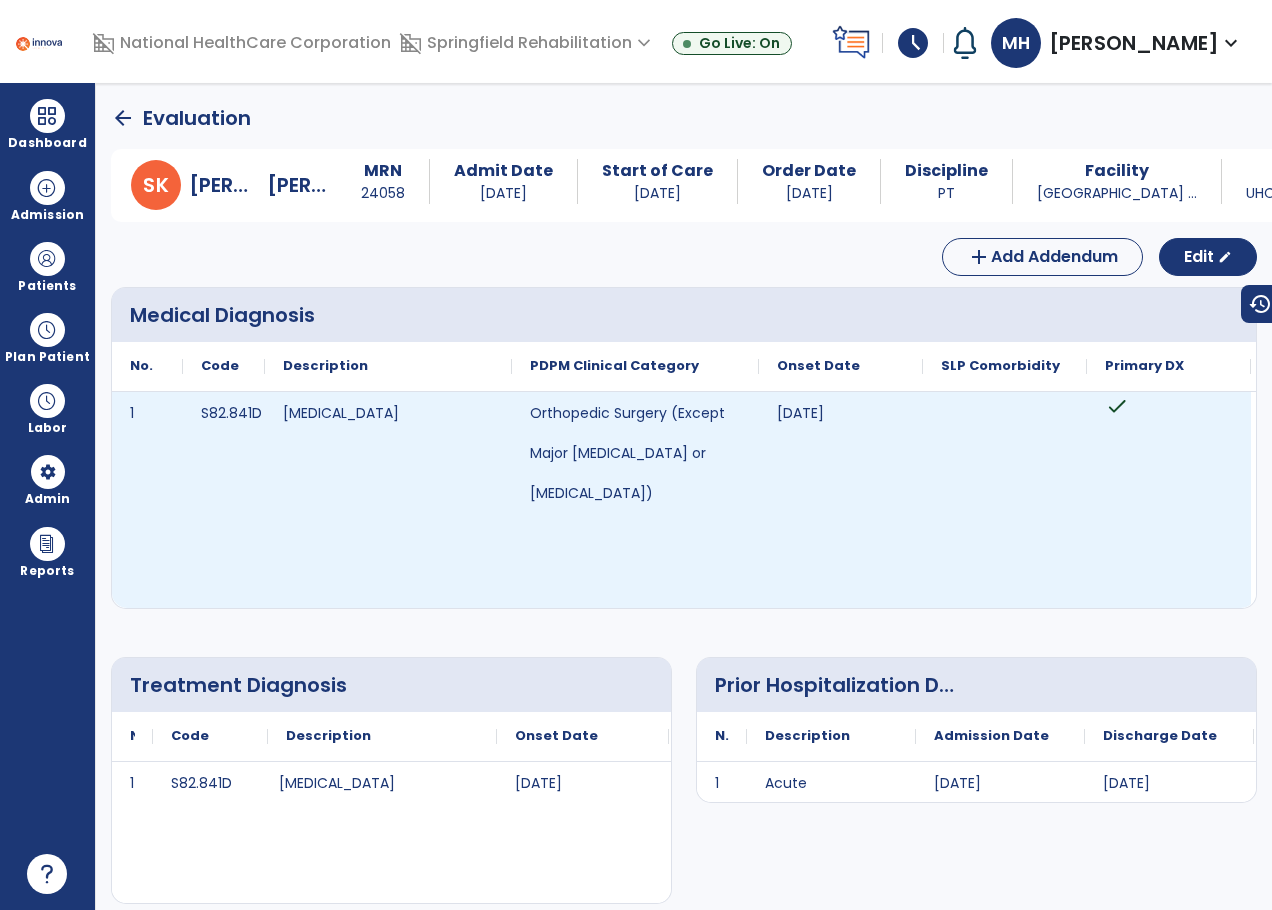 click at bounding box center (1005, 500) 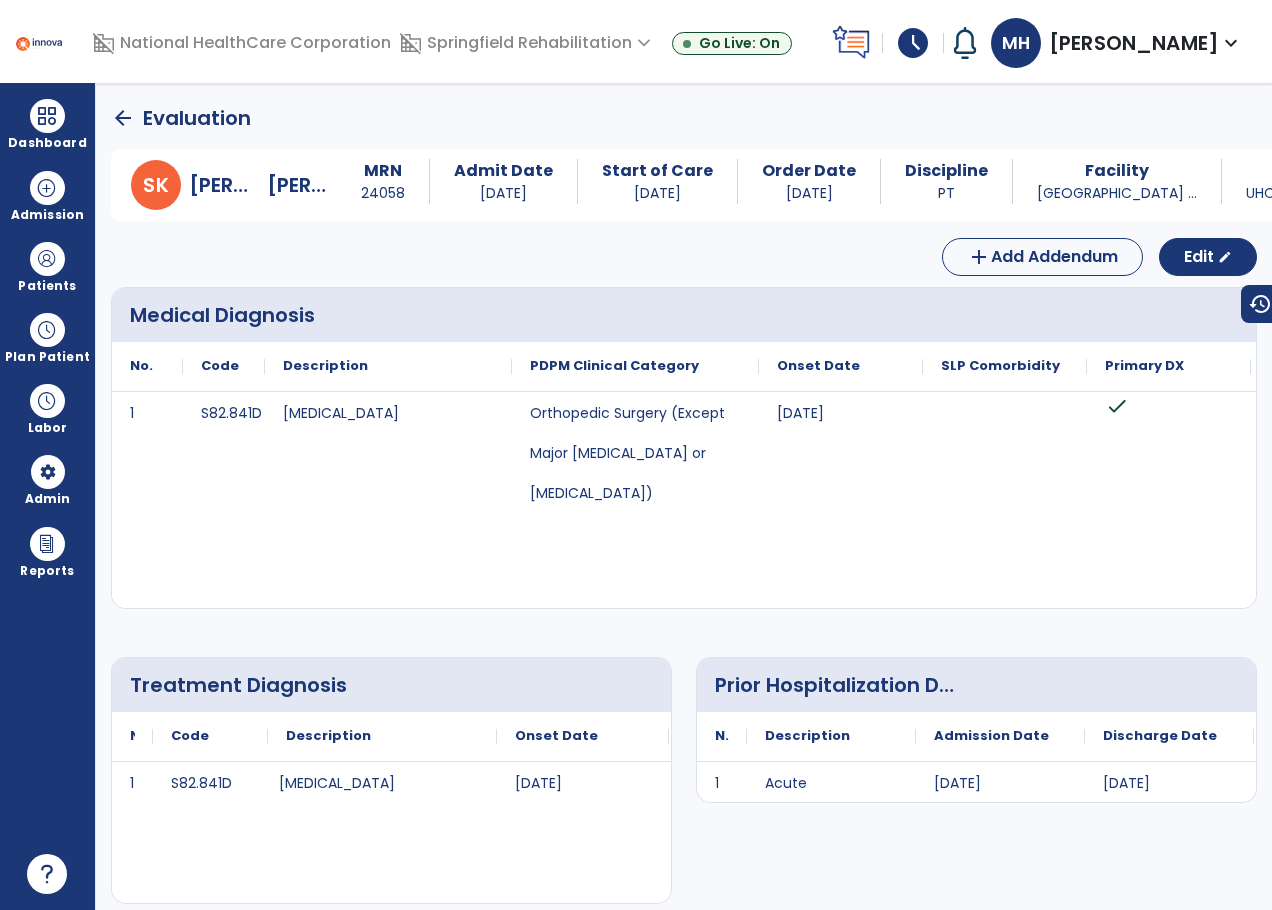 click on "arrow_back" 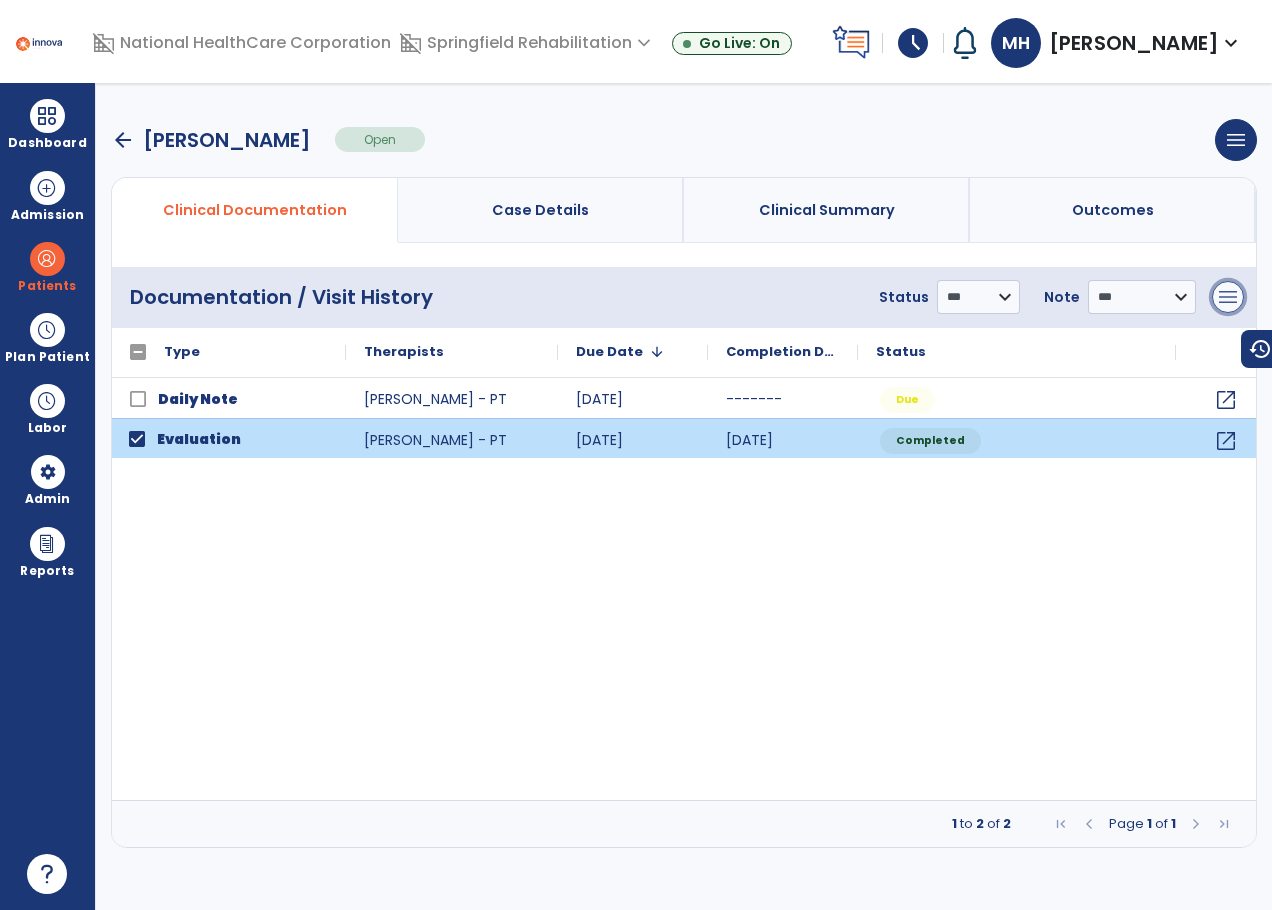 click on "menu" at bounding box center (1228, 297) 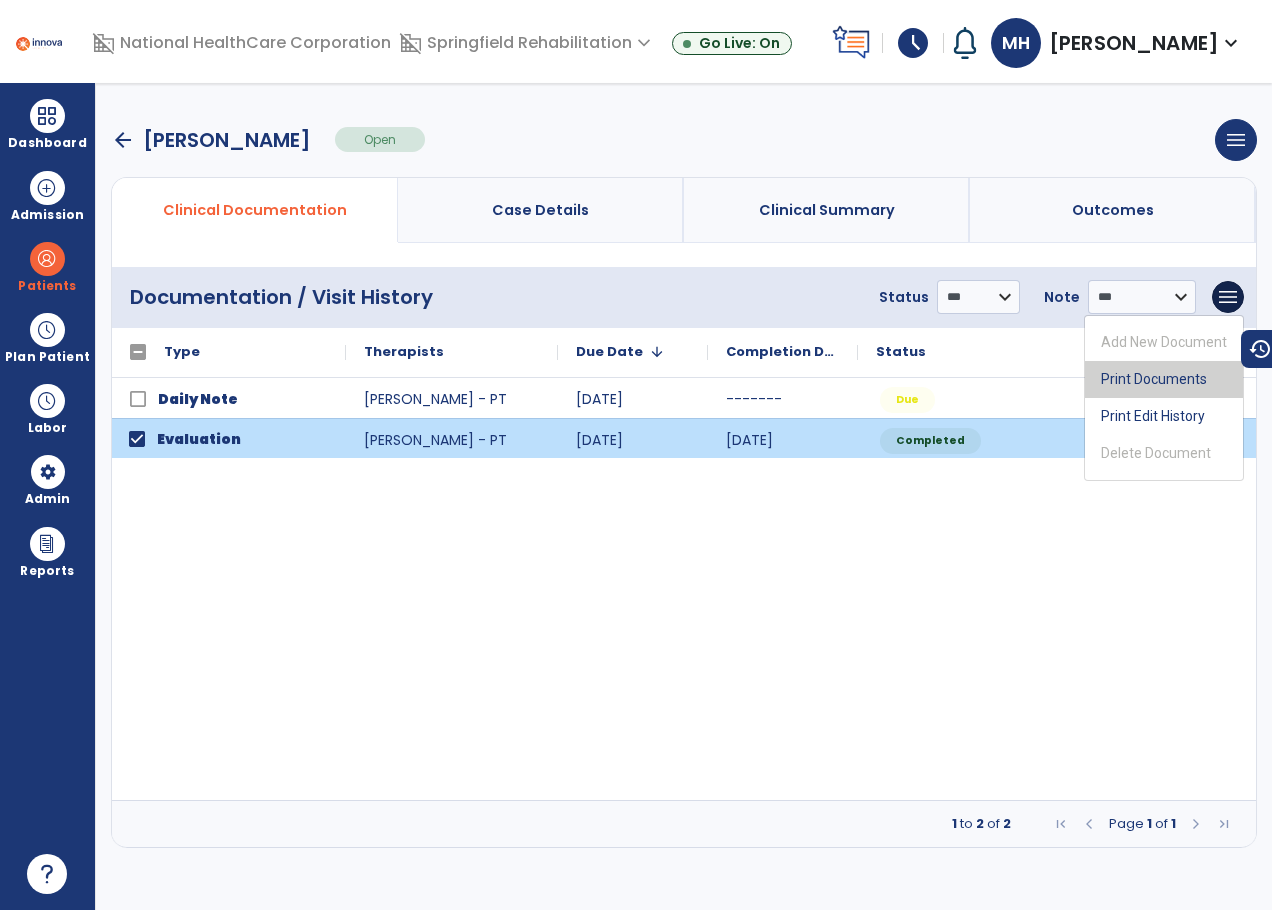 click on "Print Documents" at bounding box center [1164, 379] 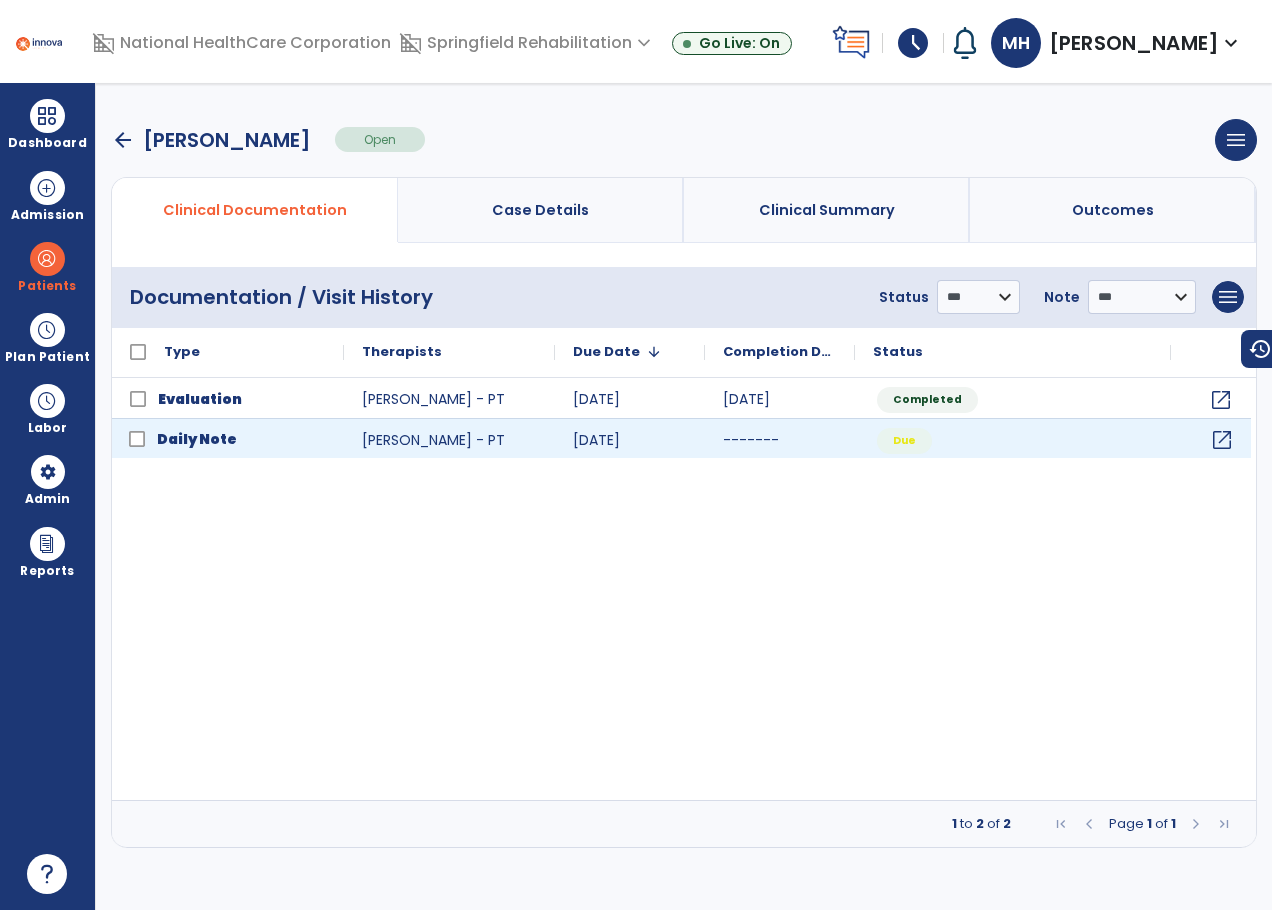 click on "open_in_new" 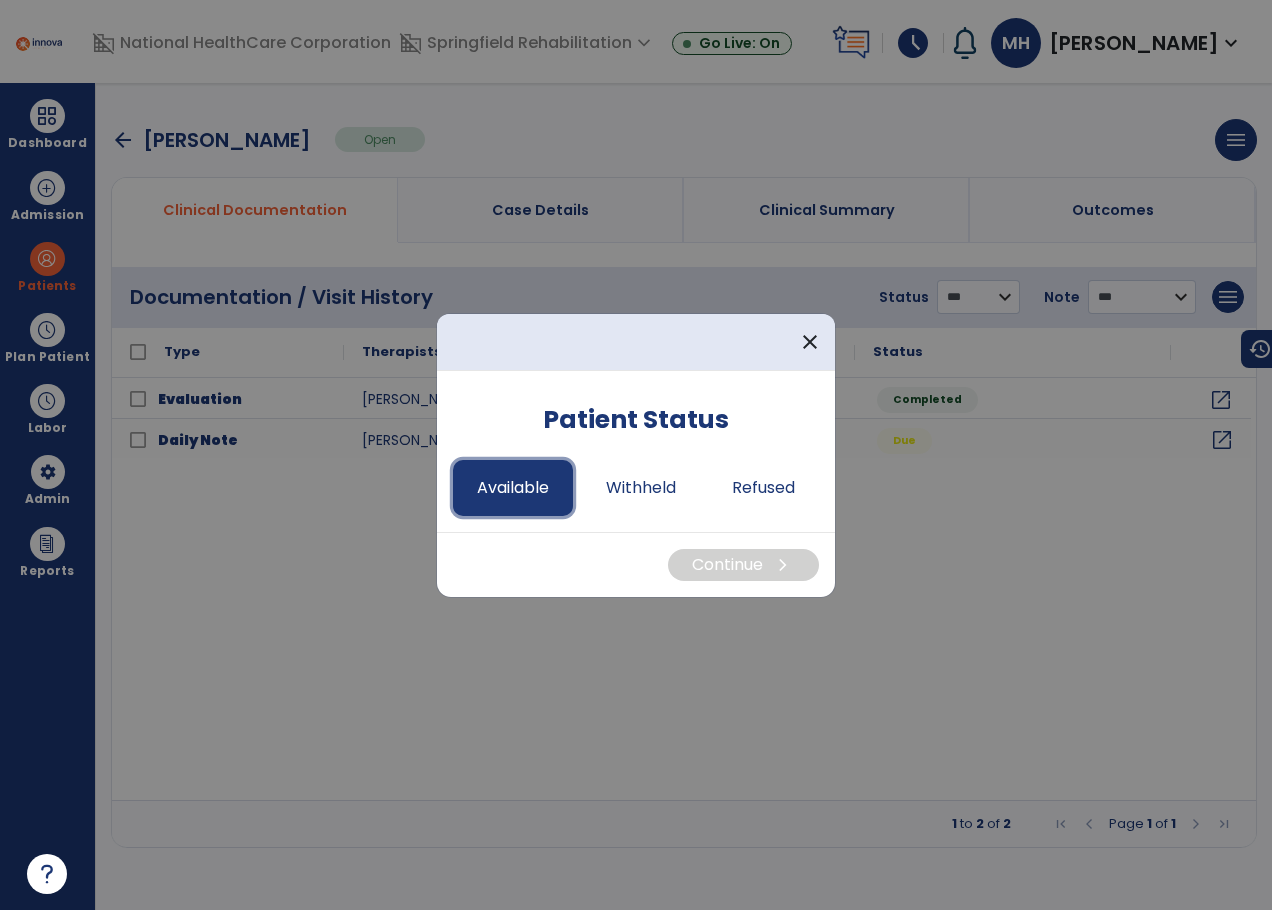 click on "Available" at bounding box center [513, 488] 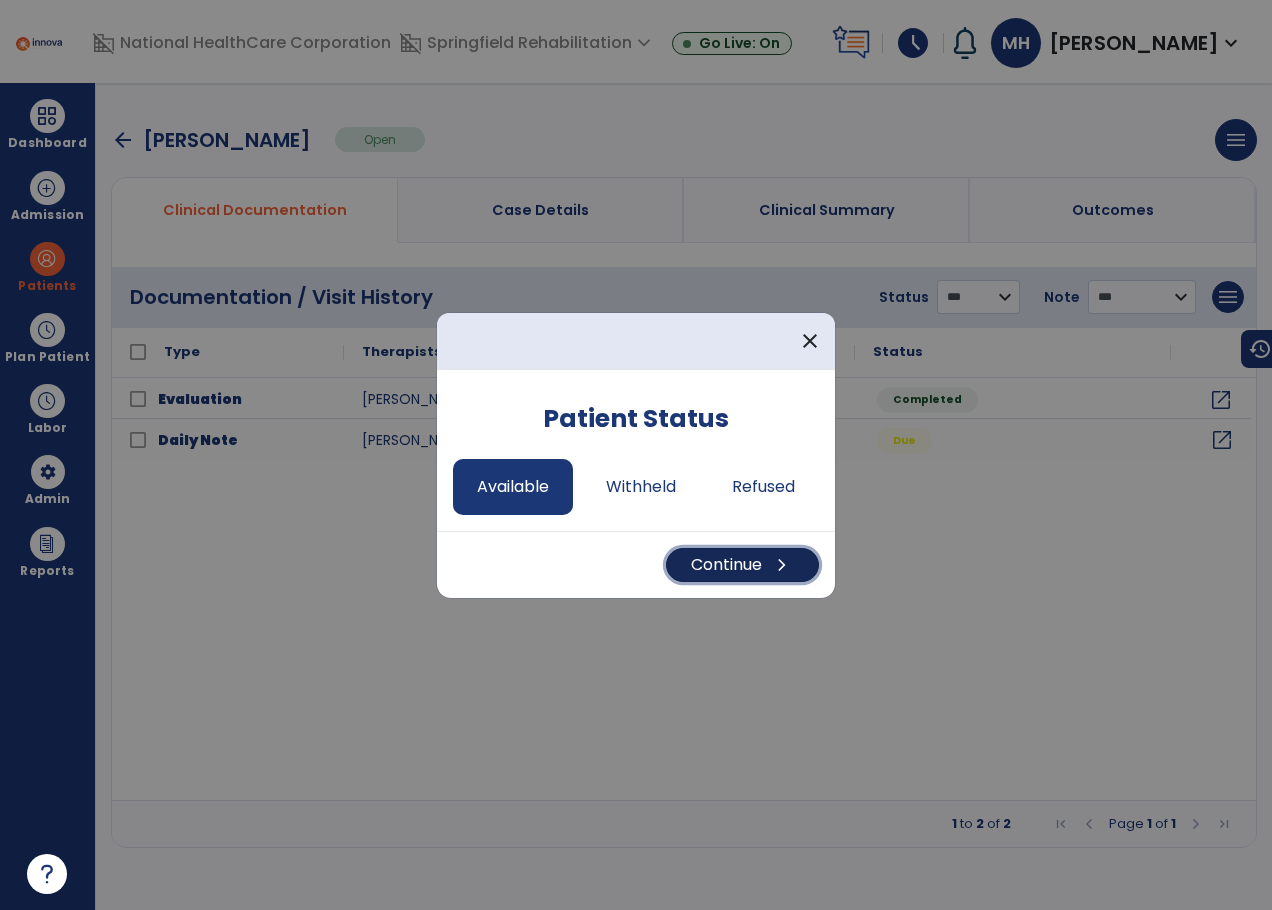 click on "Continue   chevron_right" at bounding box center (742, 565) 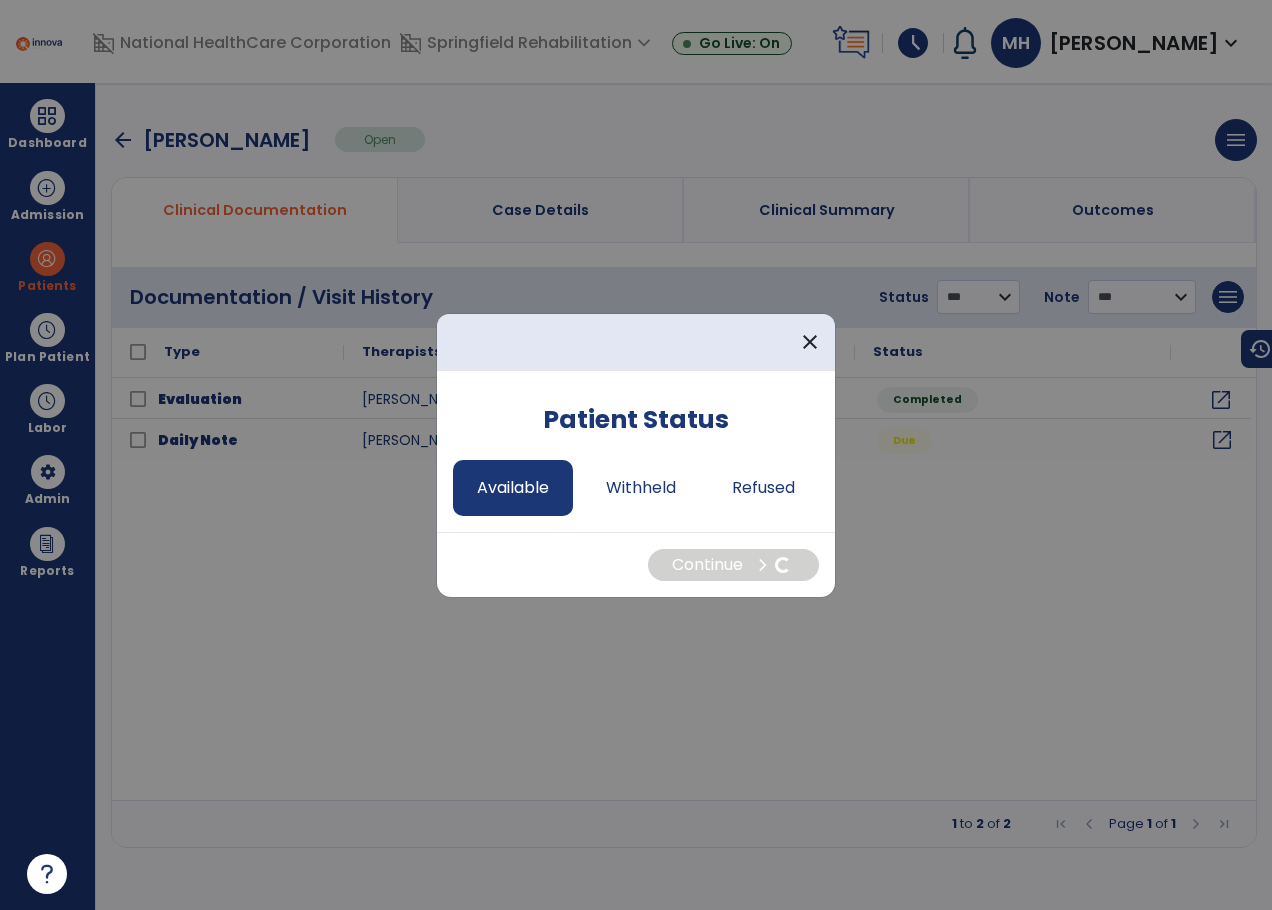 select on "*" 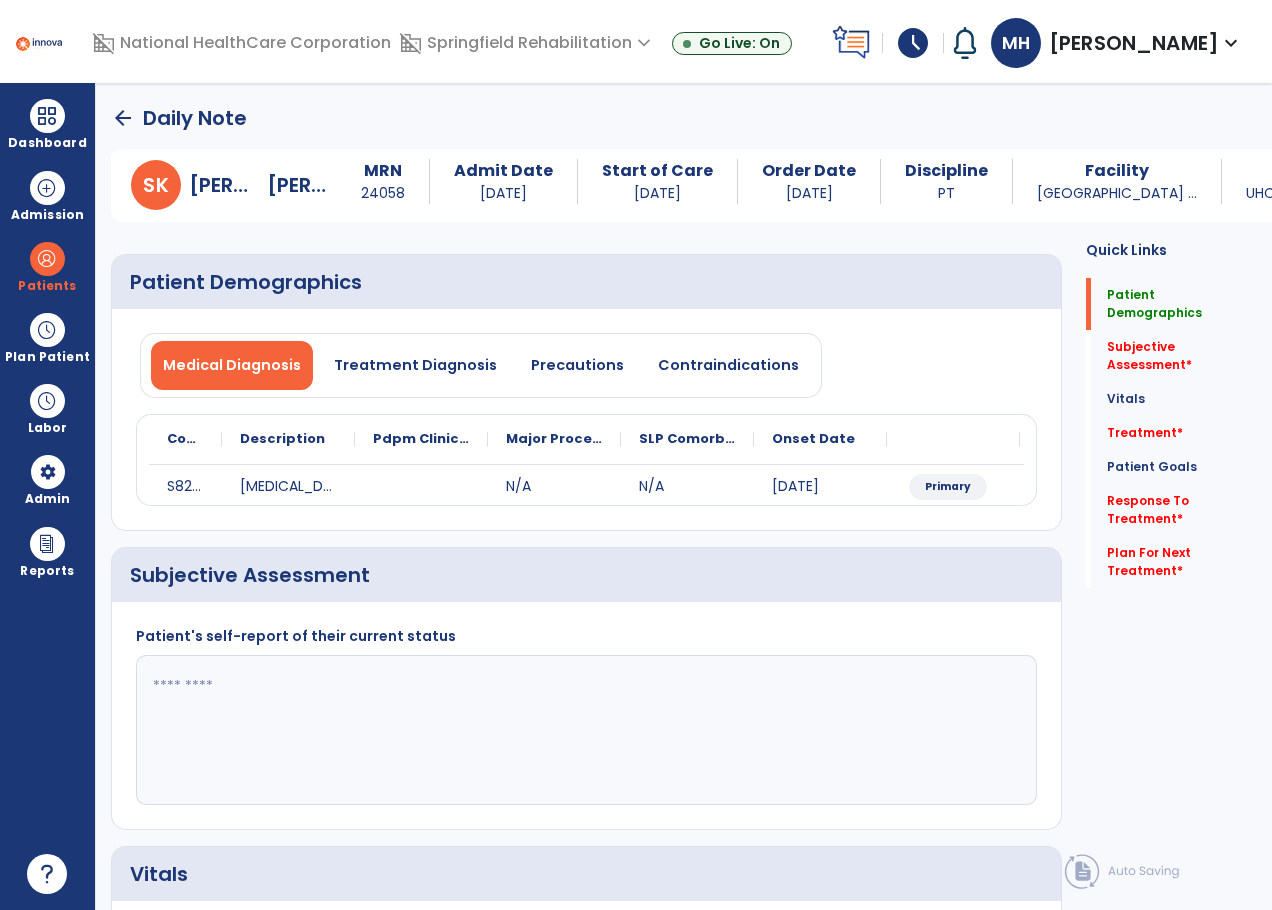 click 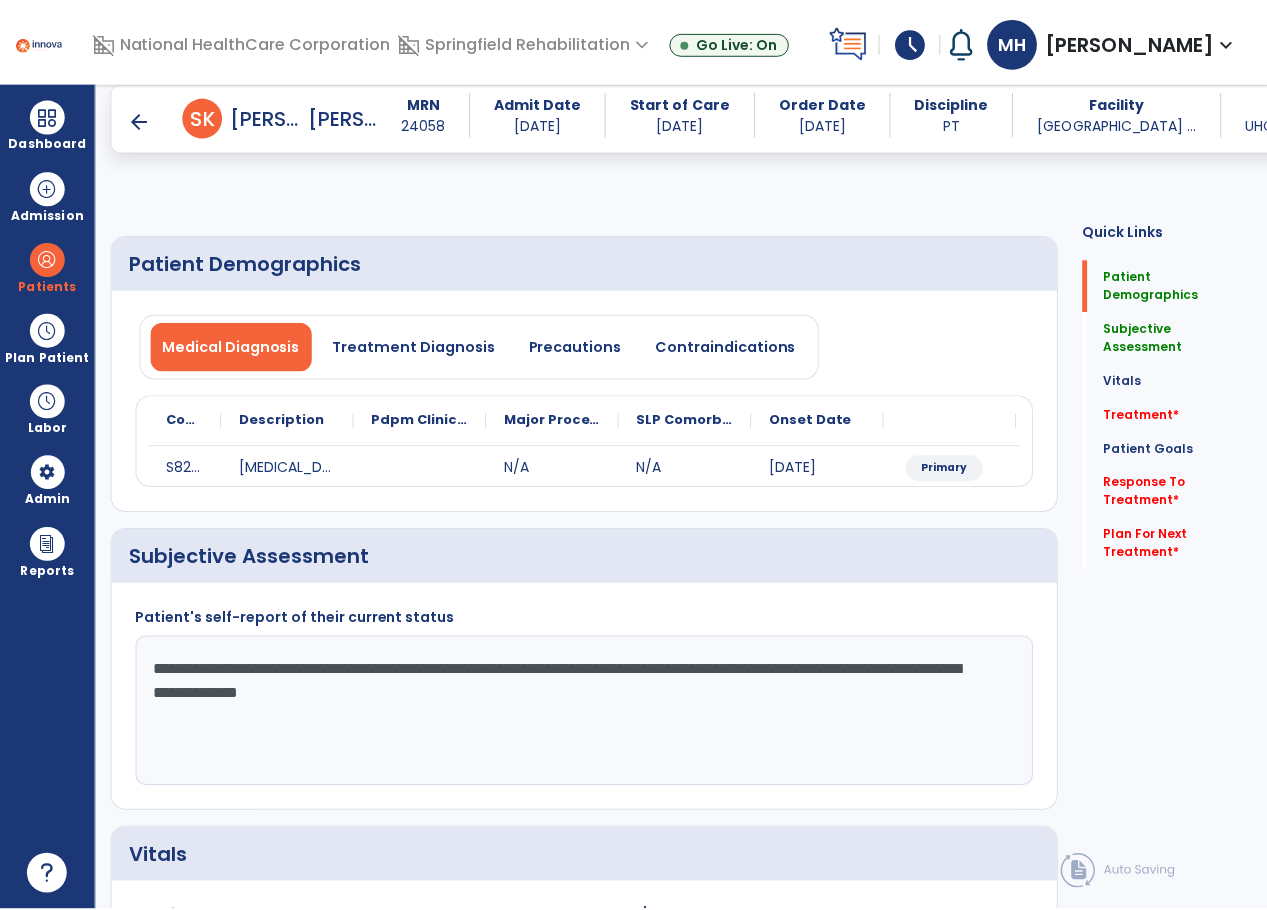 scroll, scrollTop: 600, scrollLeft: 0, axis: vertical 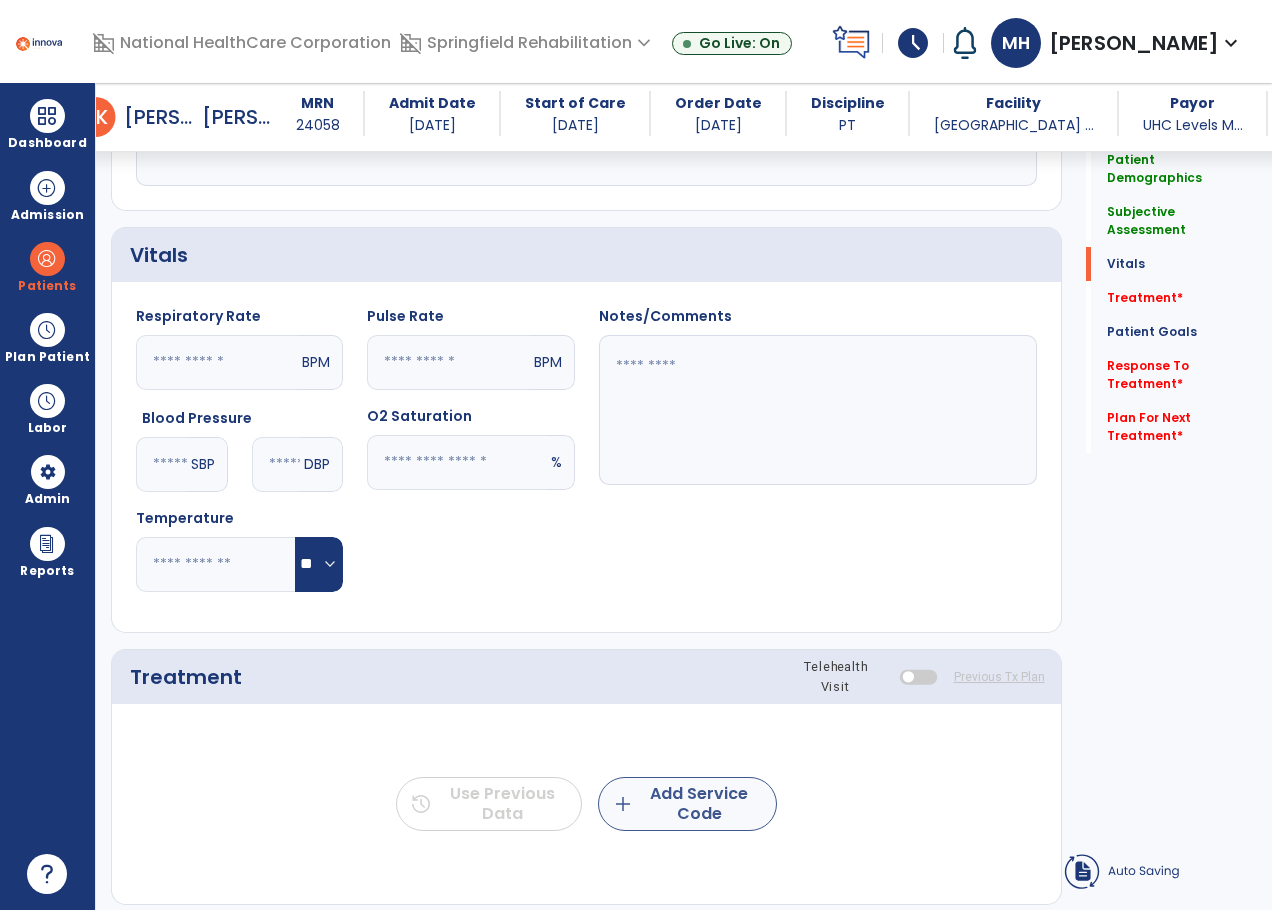 type on "**********" 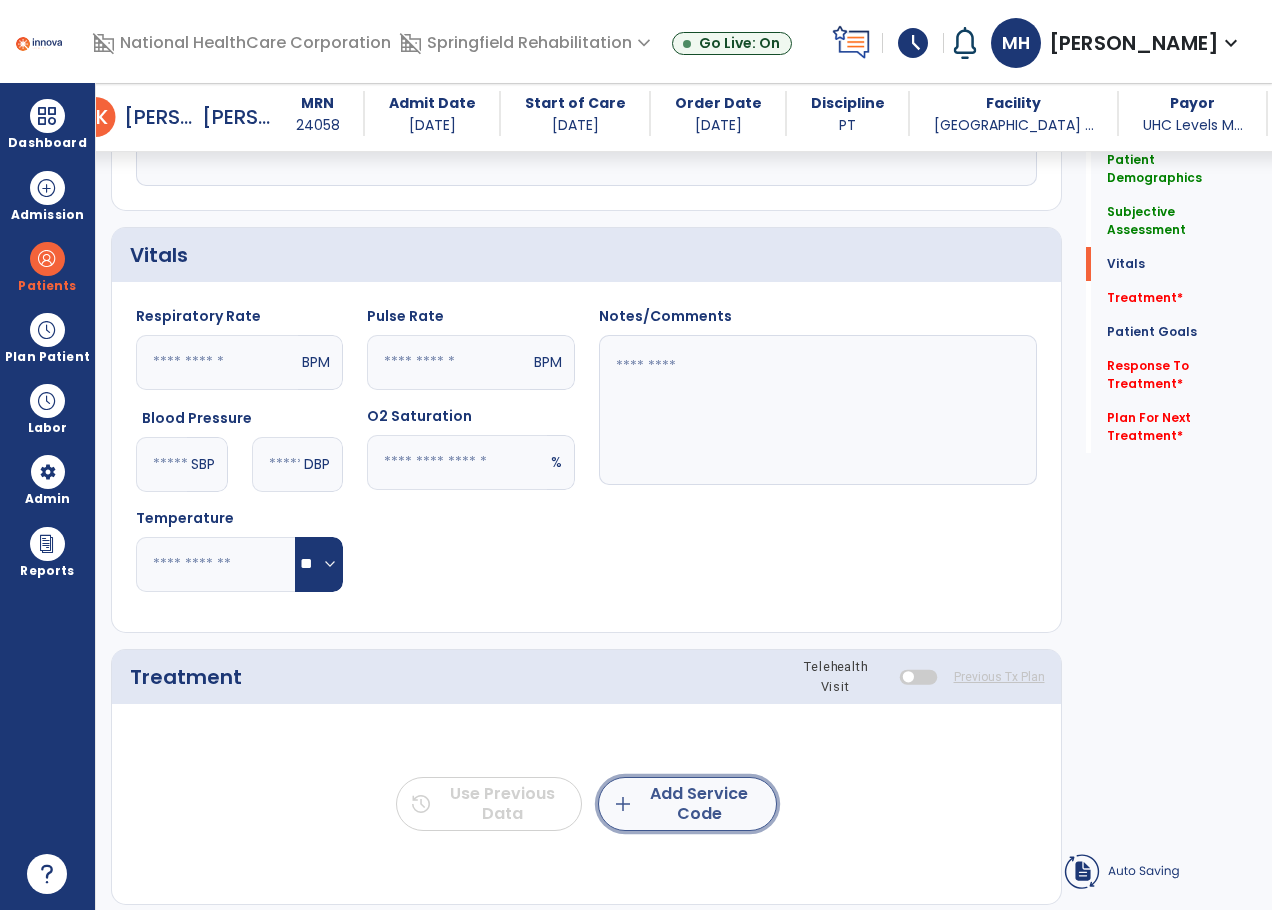 click on "add  Add Service Code" 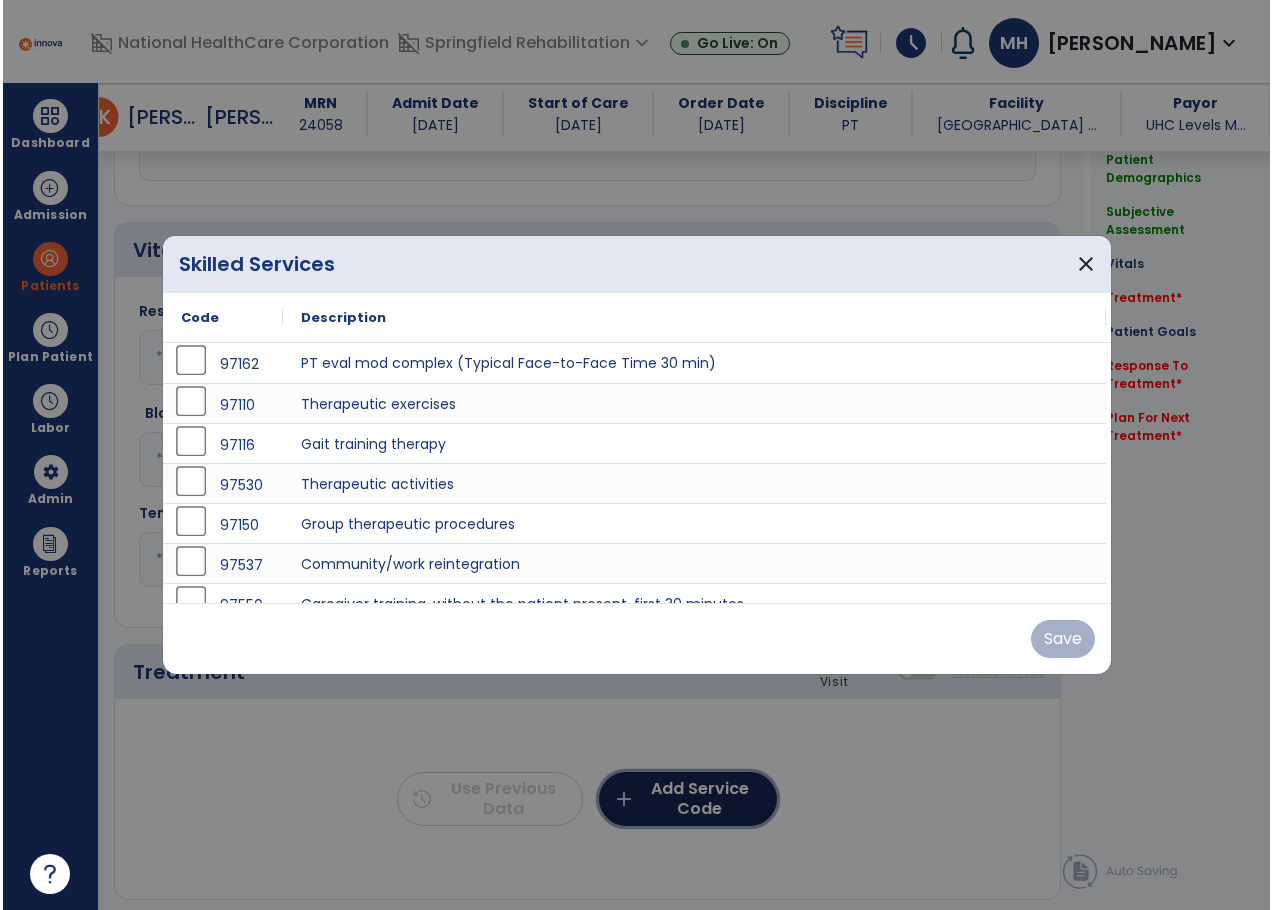 scroll, scrollTop: 600, scrollLeft: 0, axis: vertical 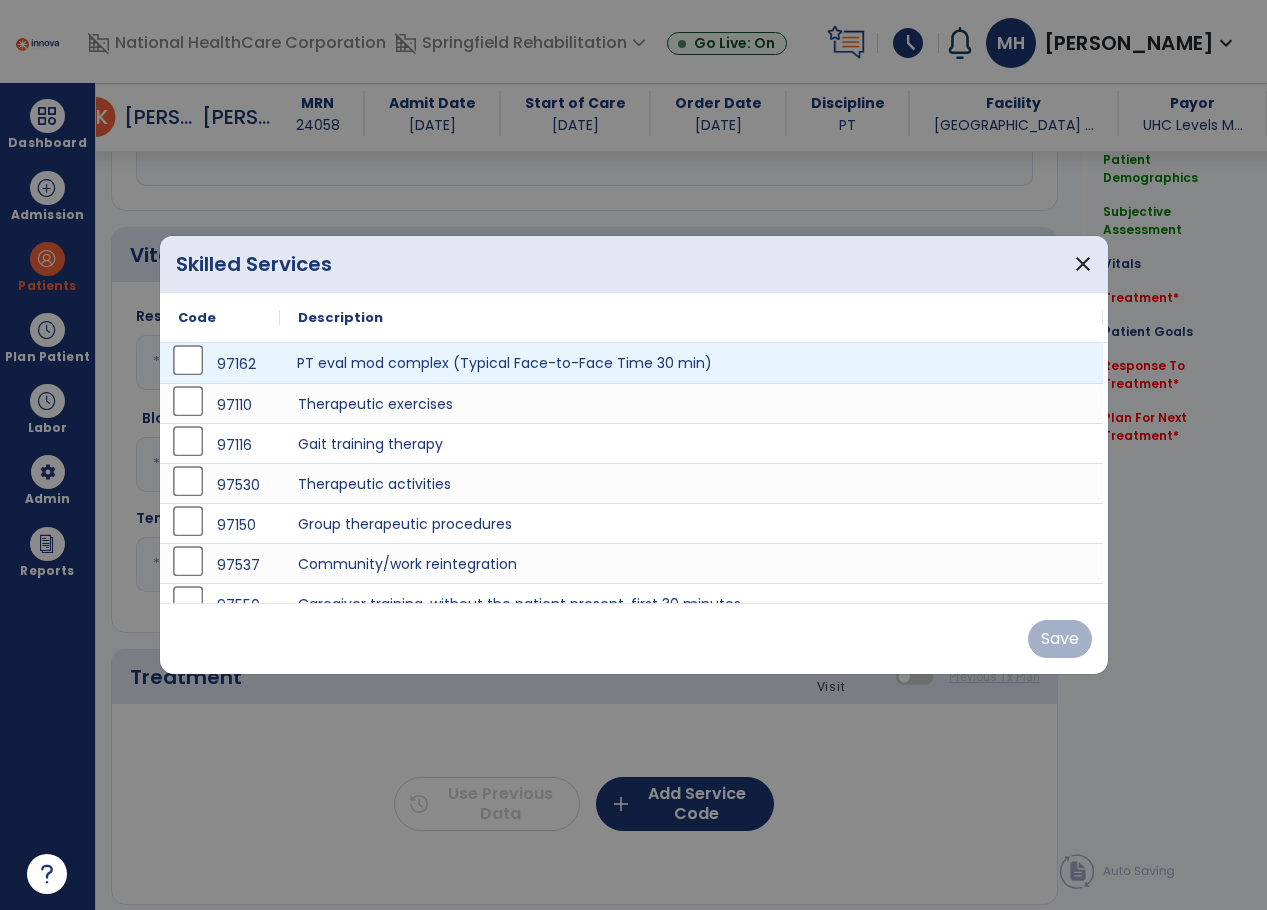 click on "PT eval mod complex (Typical Face-to-Face Time 30 min)" at bounding box center [691, 363] 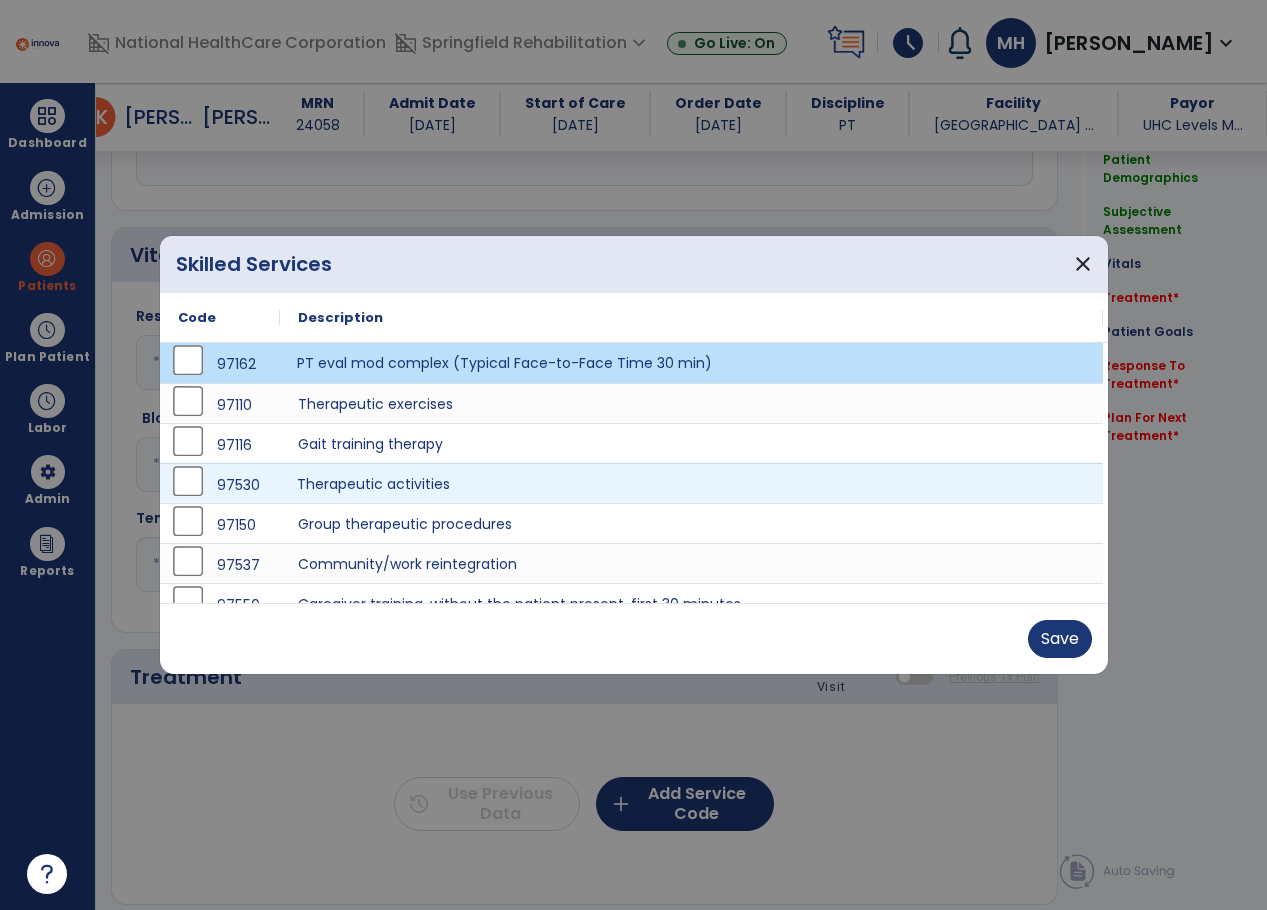 click on "Therapeutic activities" at bounding box center (691, 483) 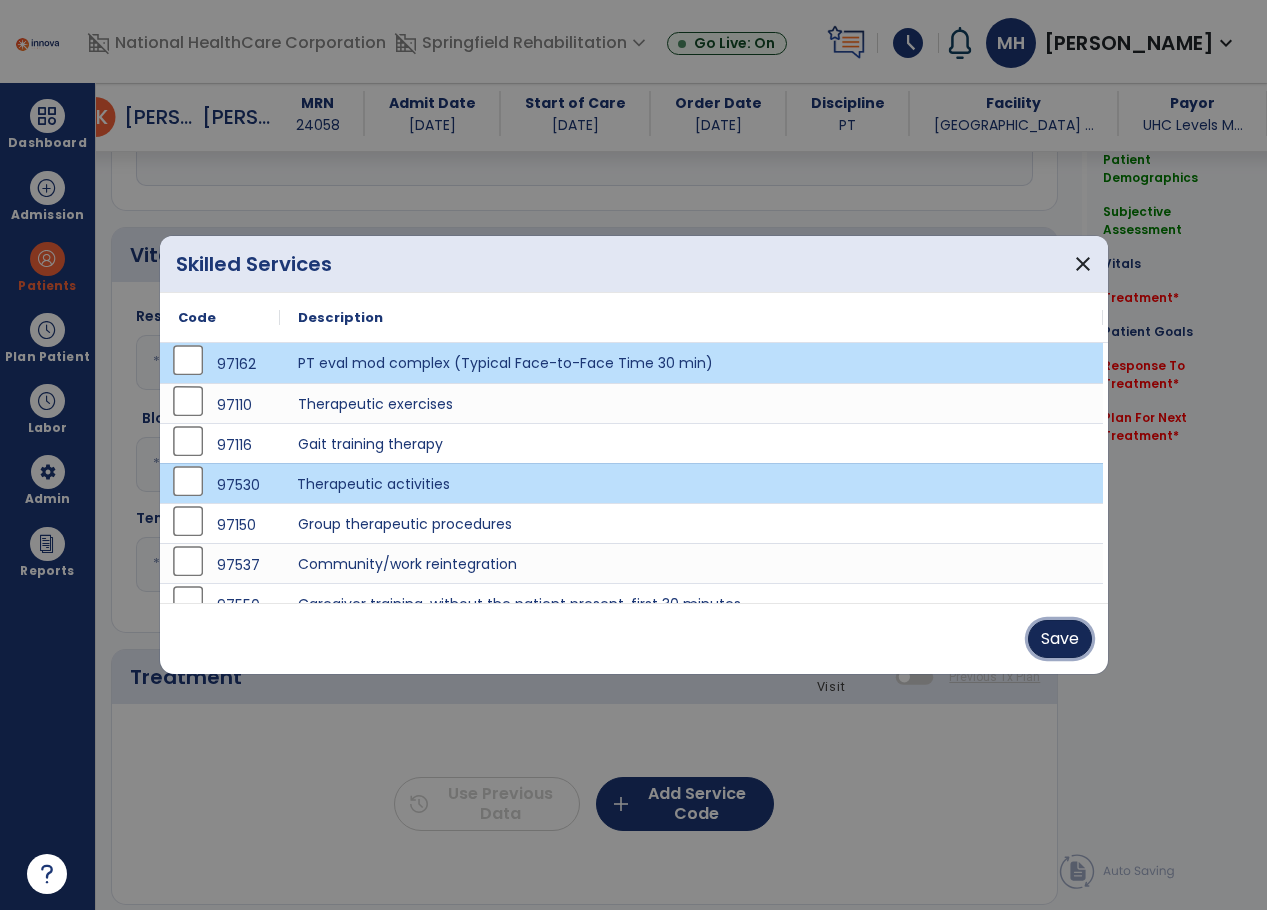 click on "Save" at bounding box center [1060, 639] 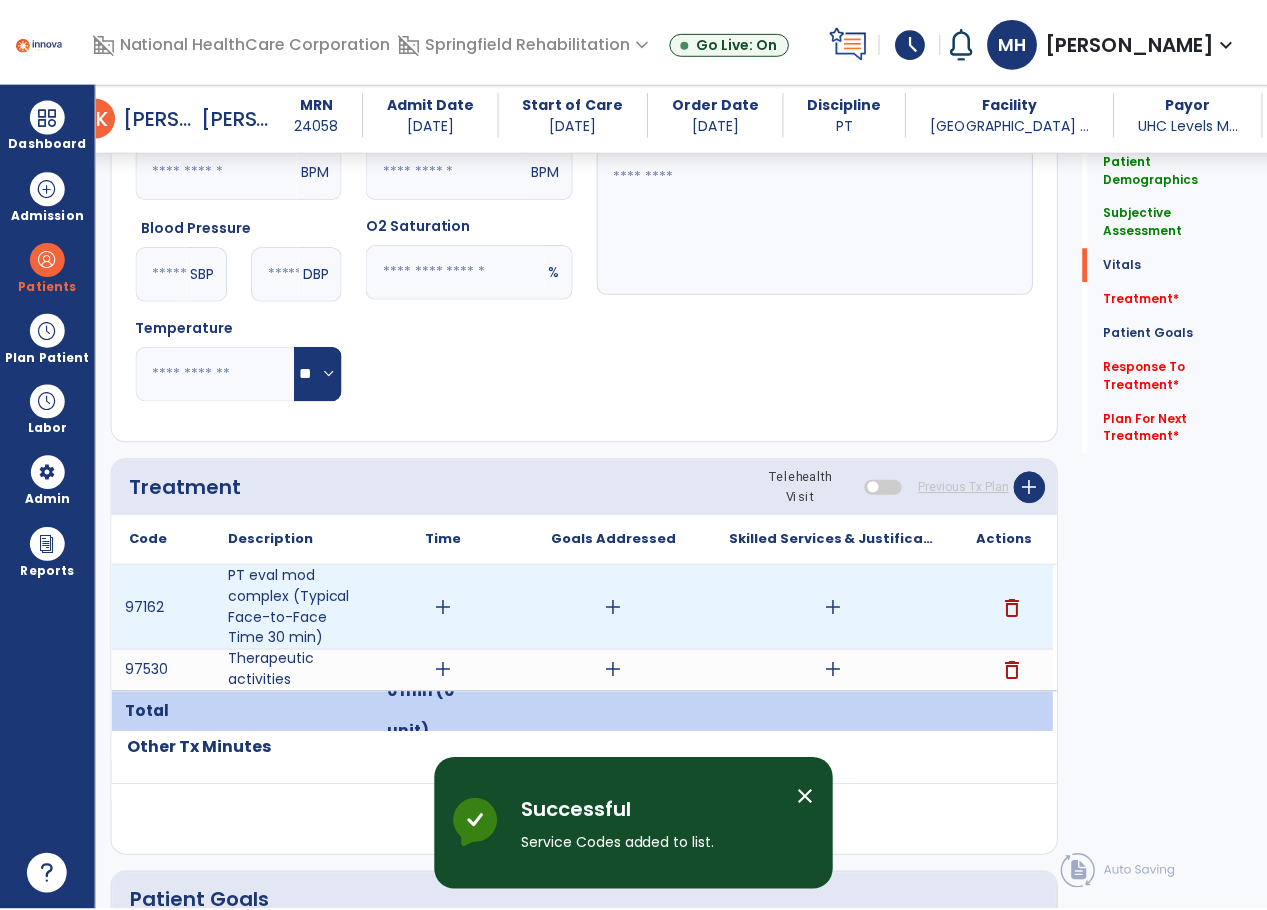 scroll, scrollTop: 800, scrollLeft: 0, axis: vertical 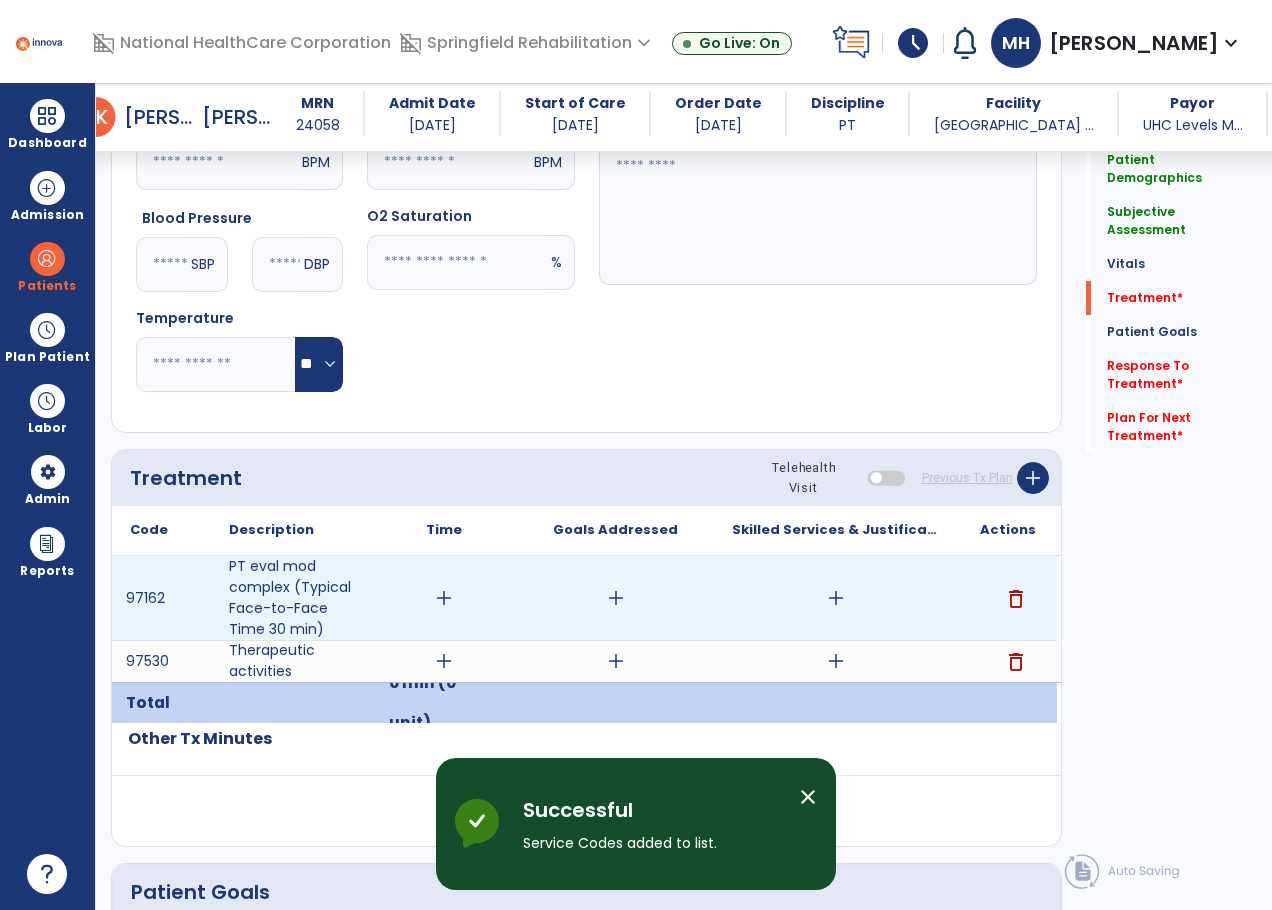 click on "add" at bounding box center [444, 598] 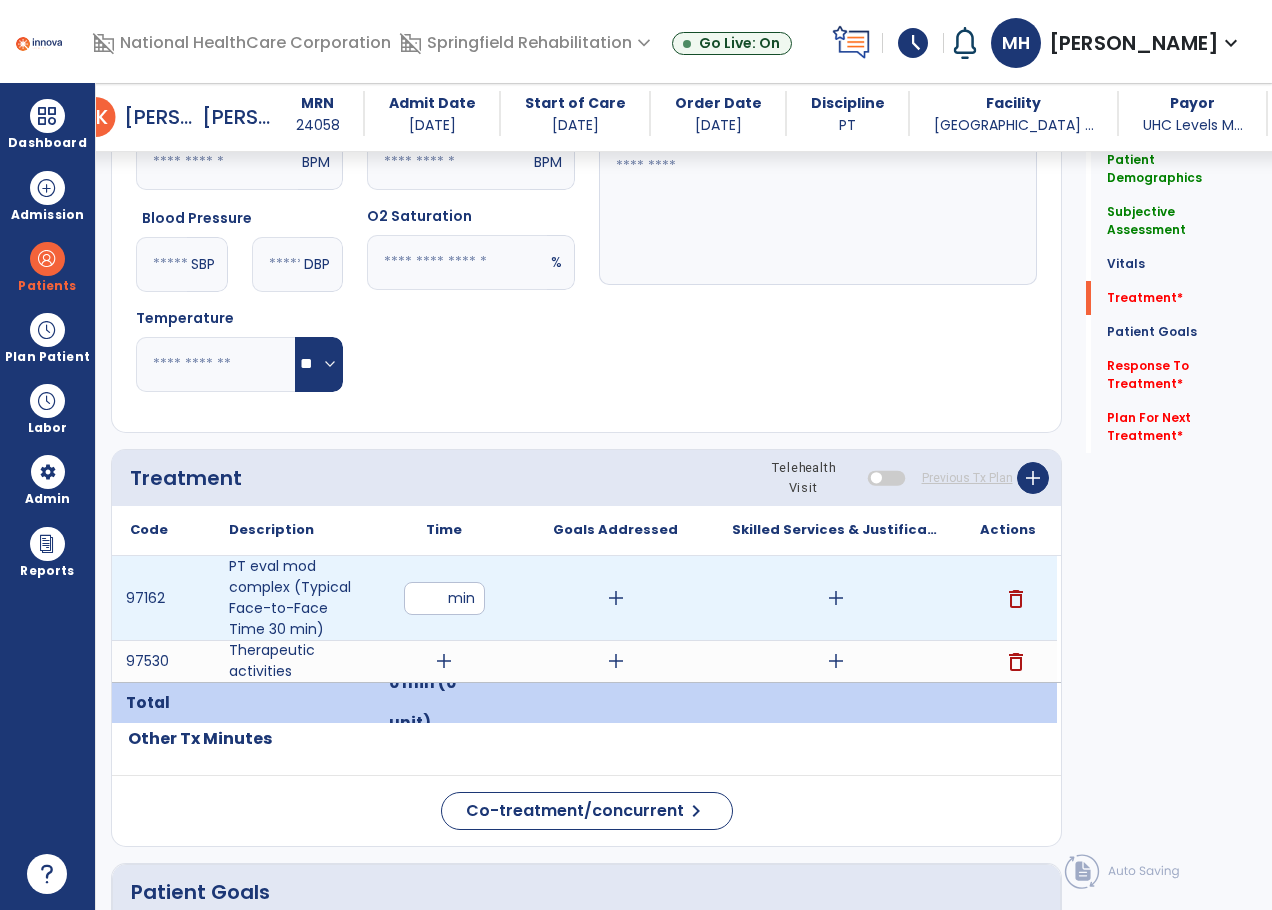 type on "**" 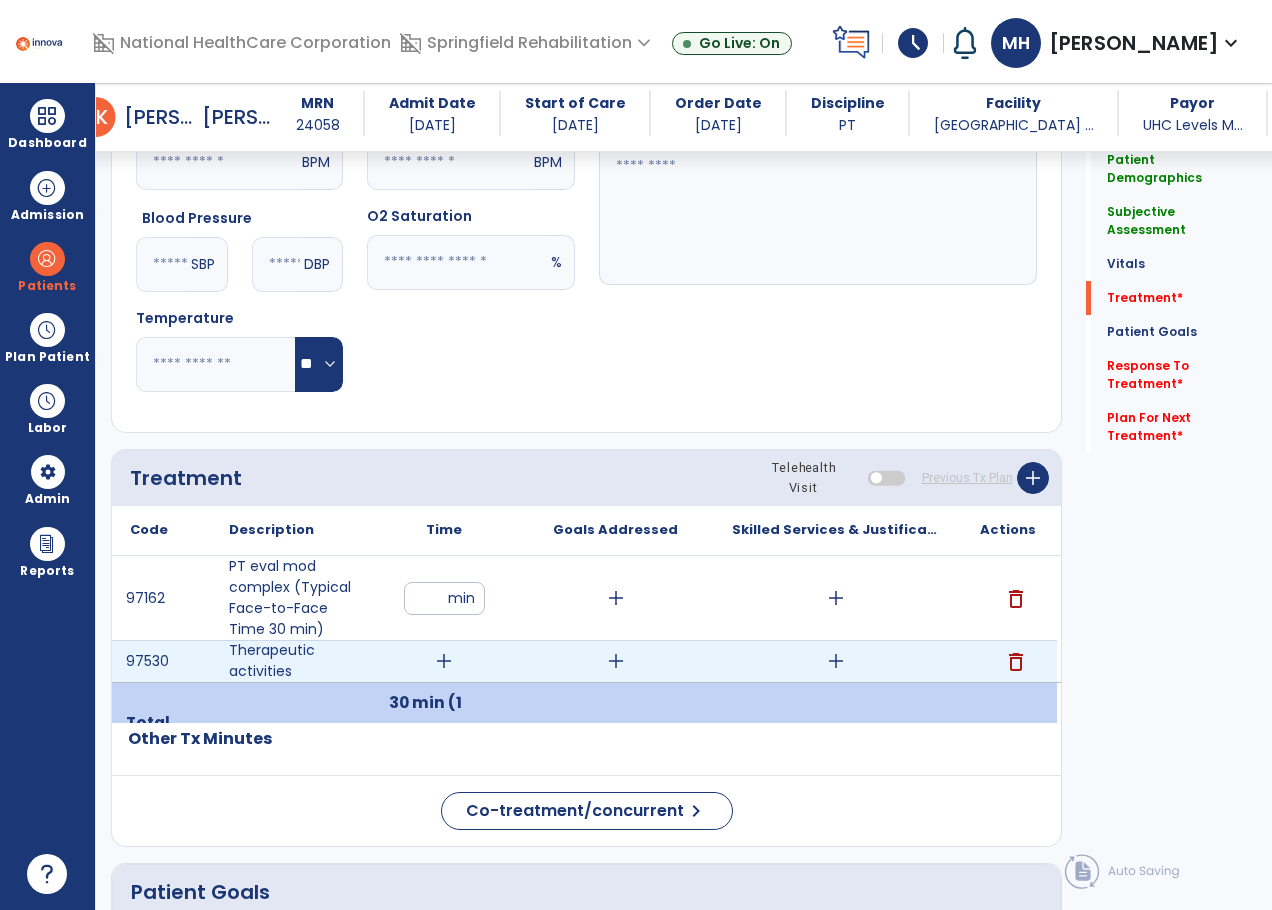 click on "add" at bounding box center [444, 661] 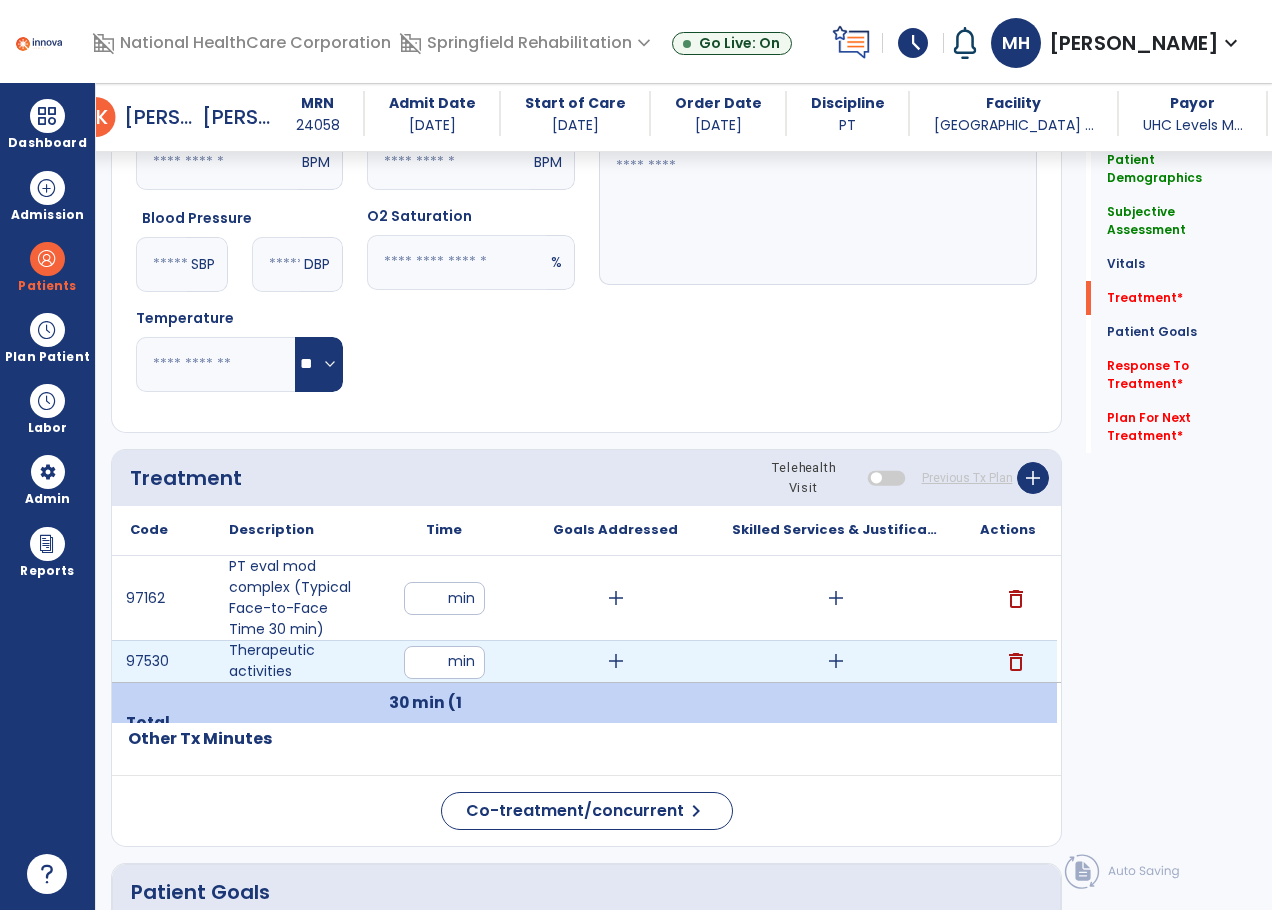 type on "**" 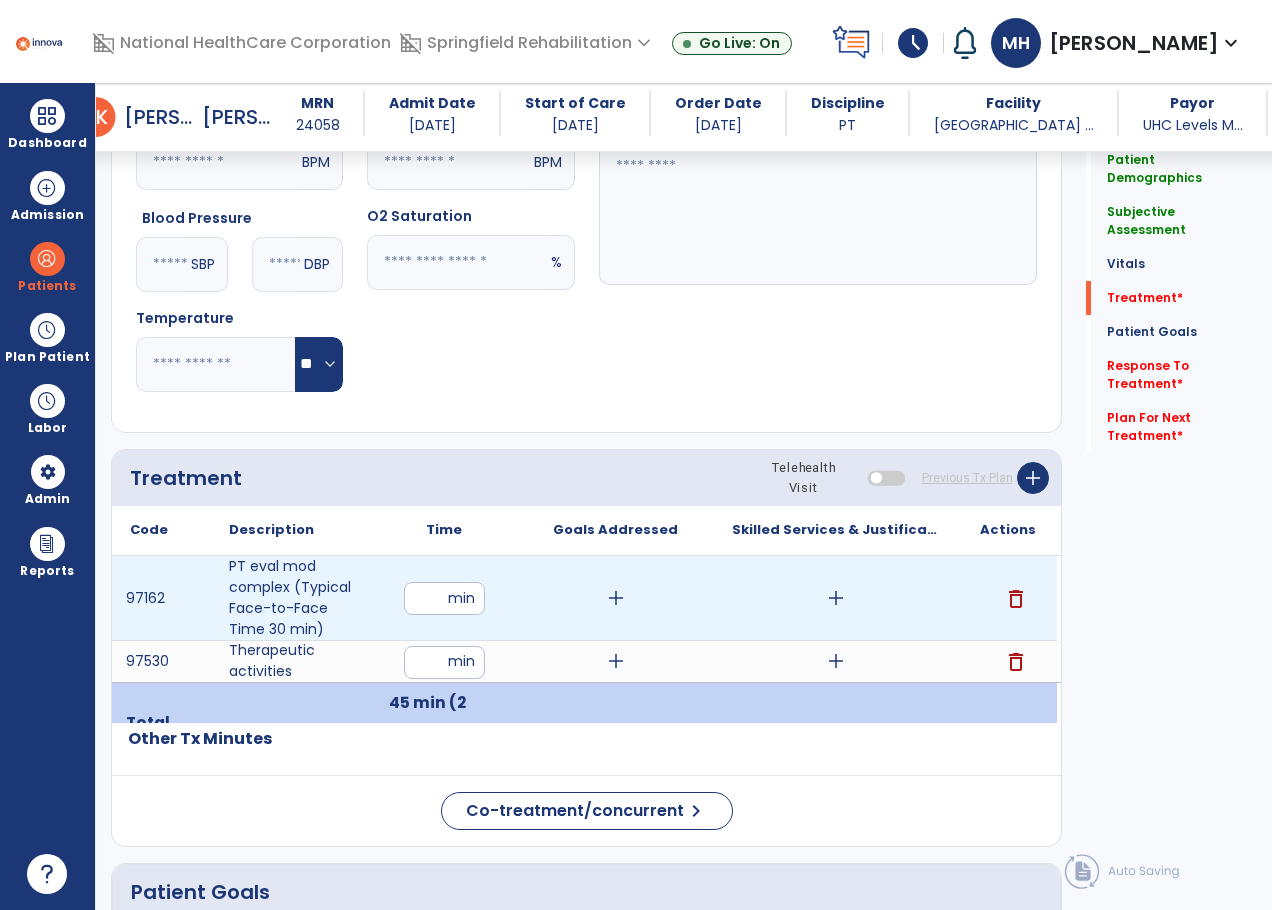 click on "add" at bounding box center (616, 598) 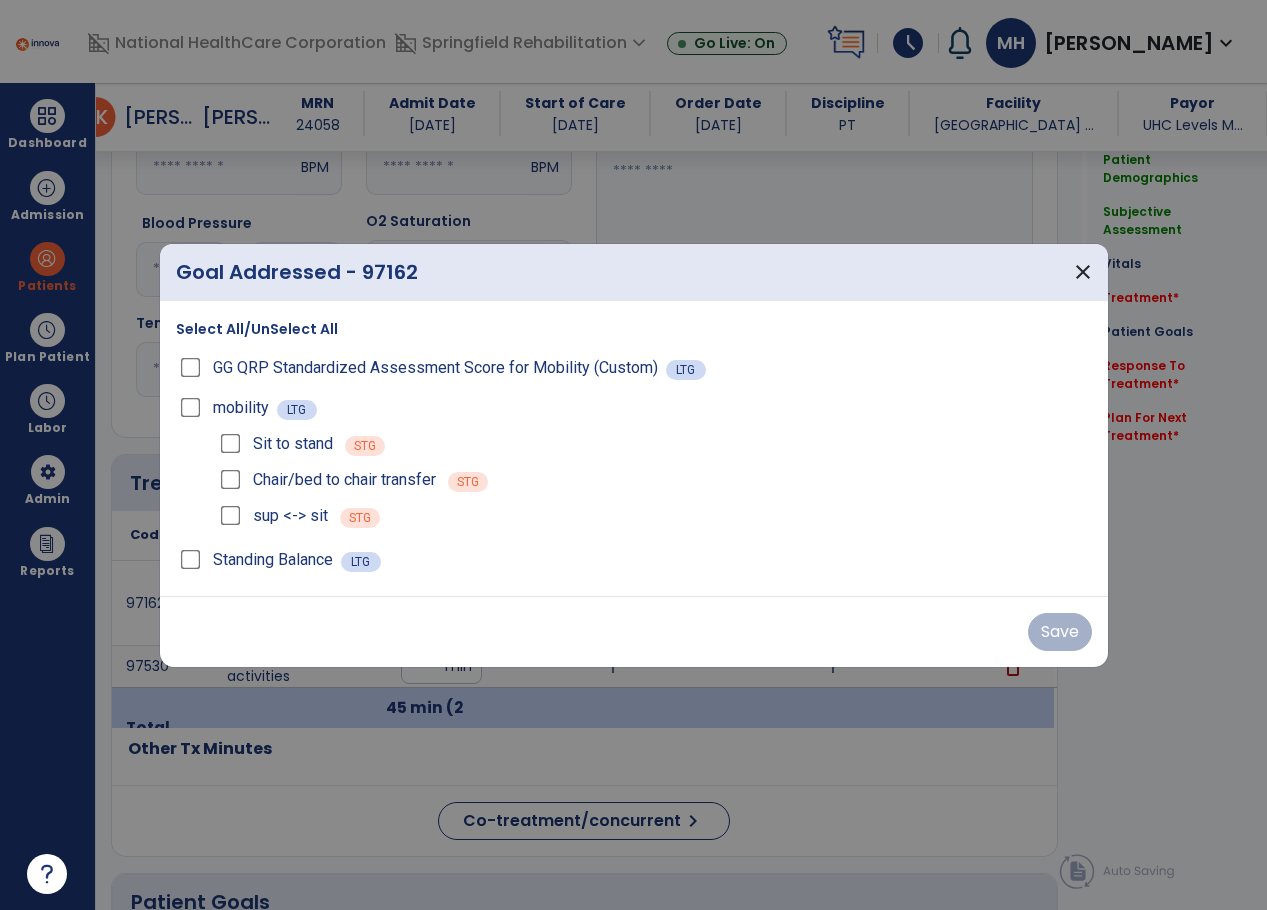 scroll, scrollTop: 800, scrollLeft: 0, axis: vertical 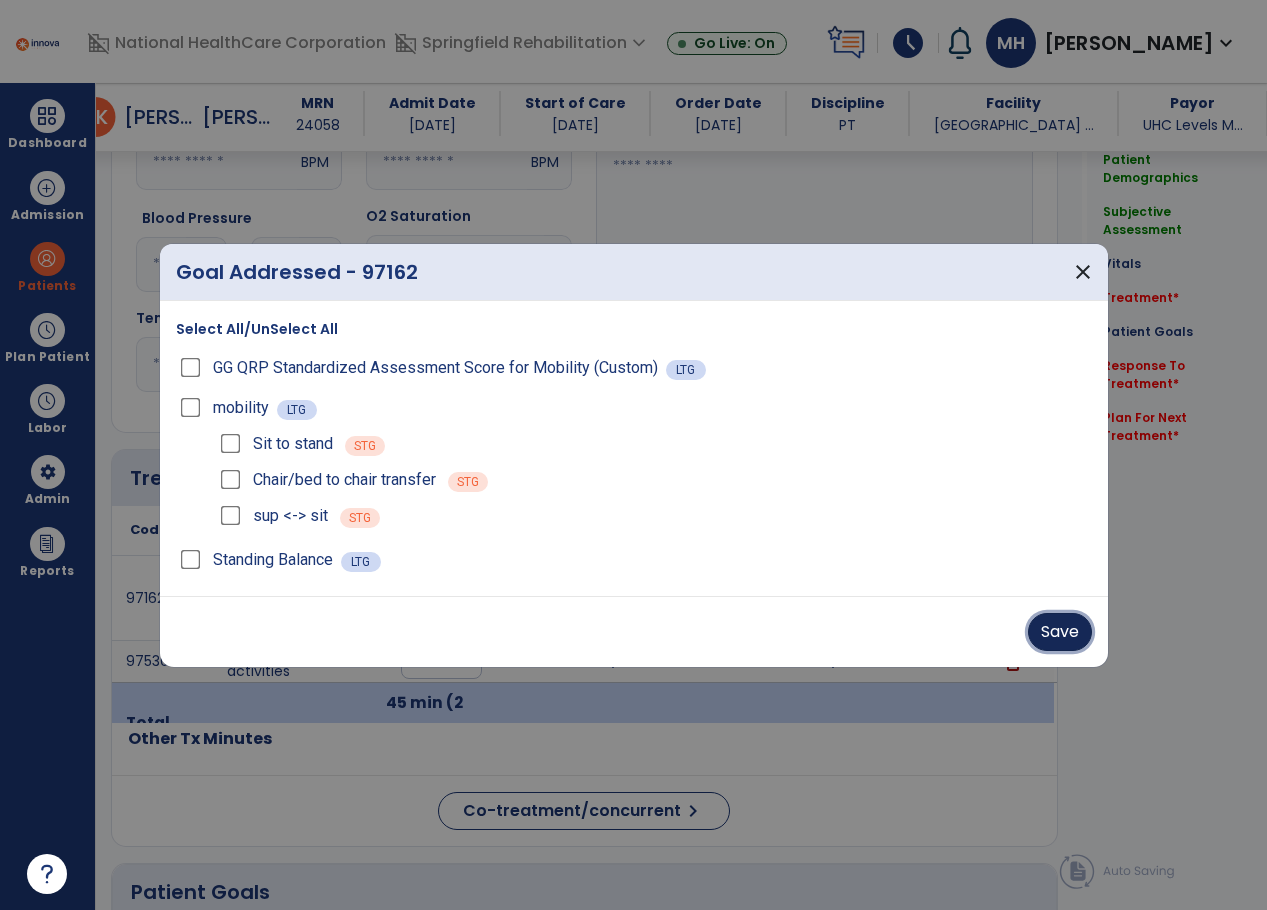 click on "Save" at bounding box center (1060, 632) 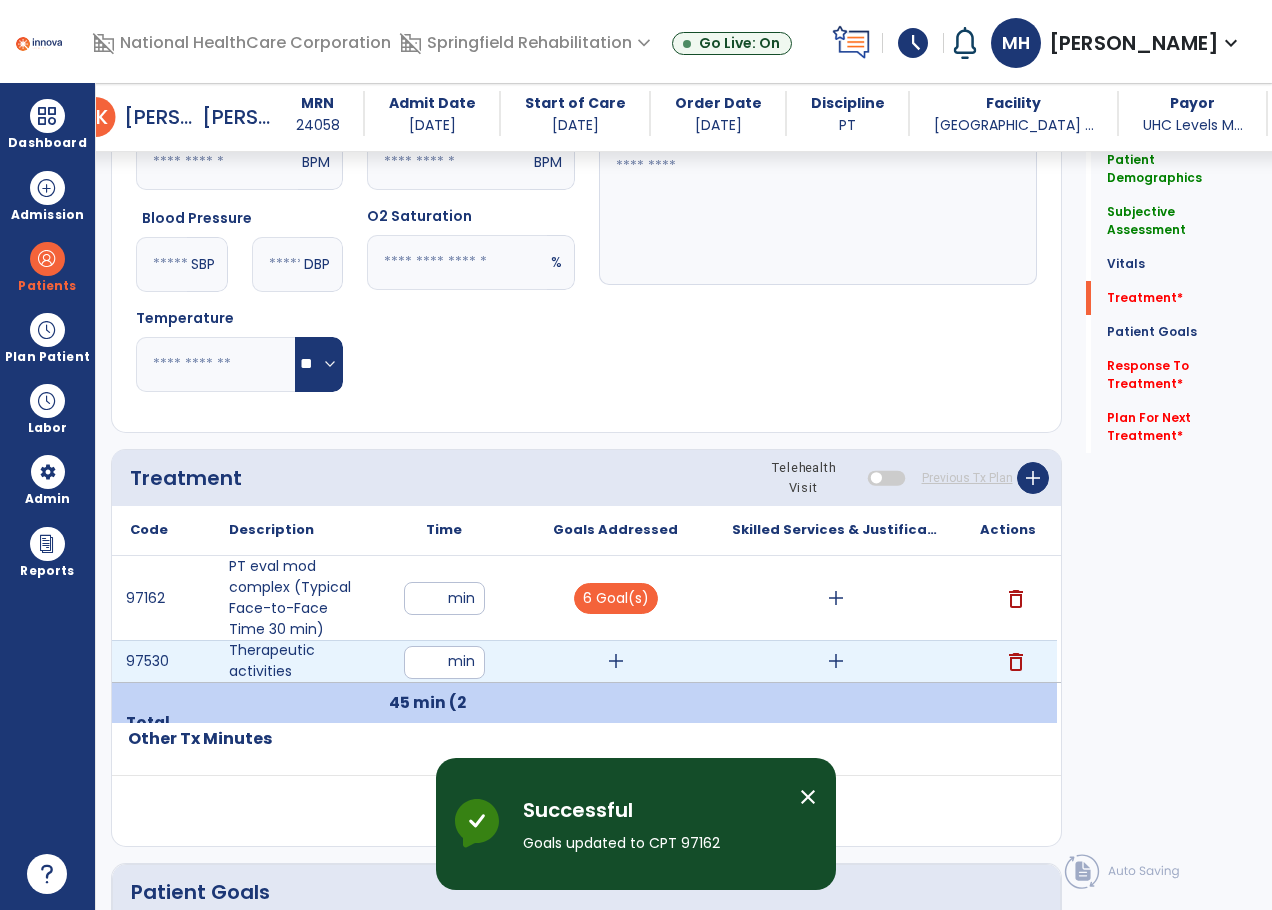 click on "add" at bounding box center (616, 661) 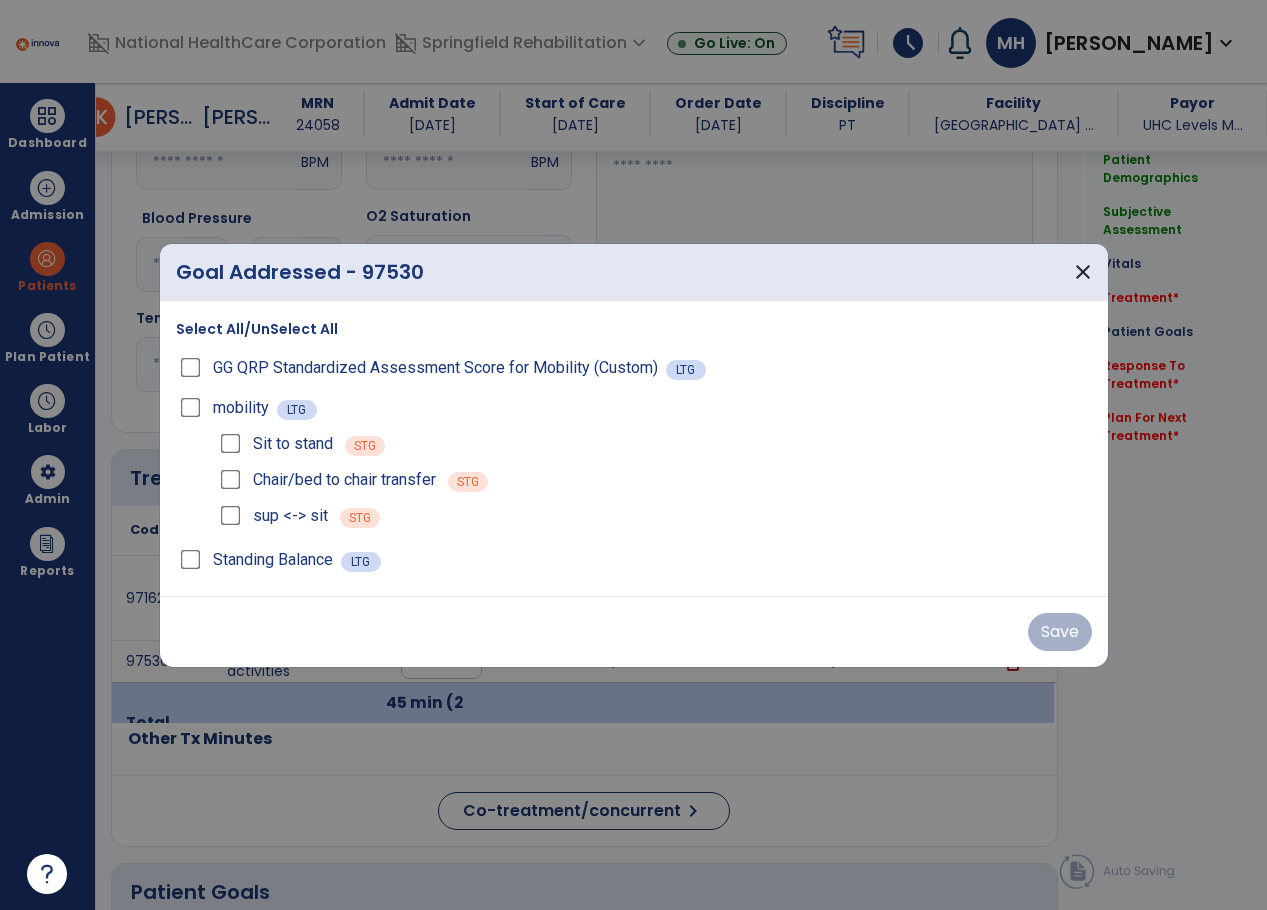 scroll, scrollTop: 800, scrollLeft: 0, axis: vertical 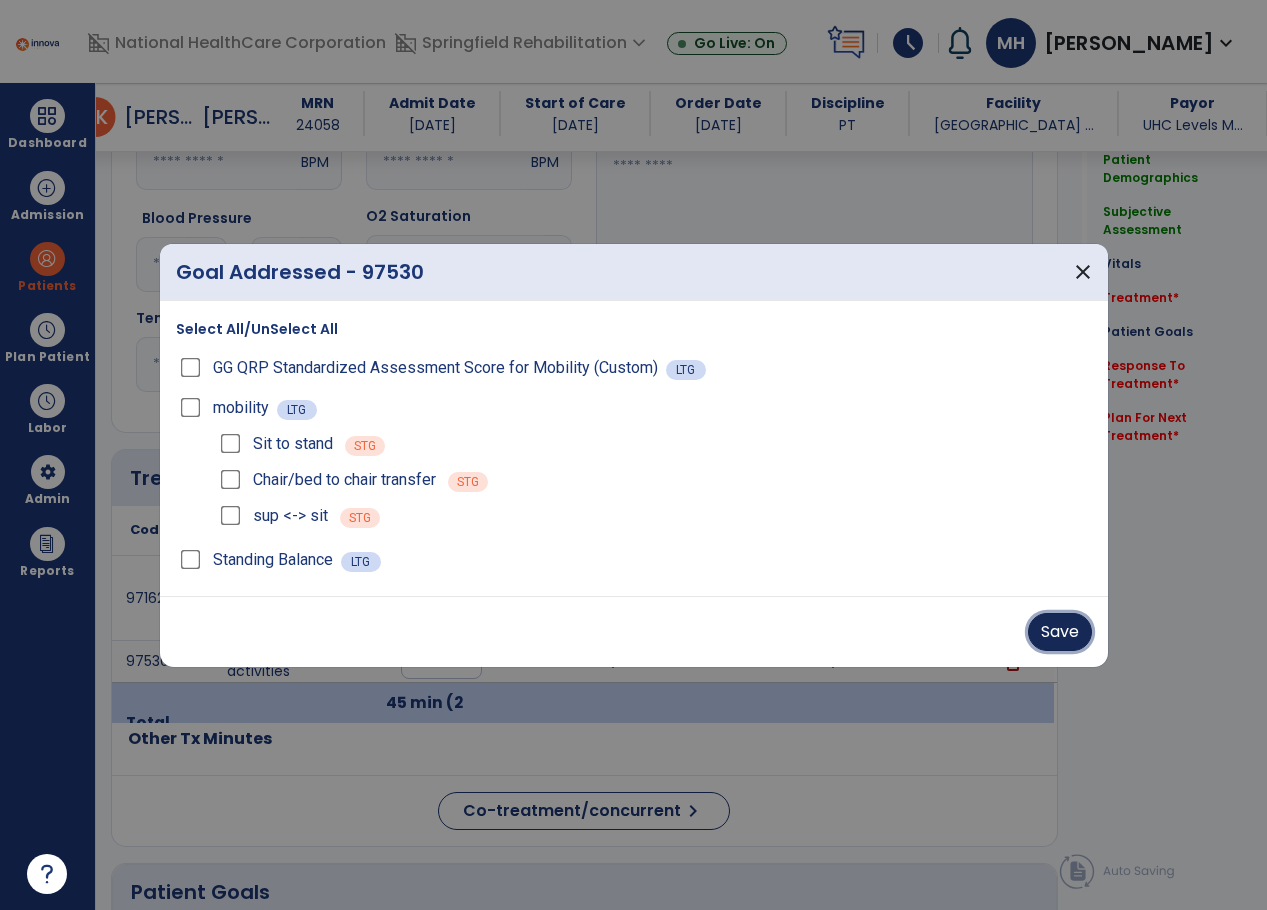 click on "Save" at bounding box center [1060, 632] 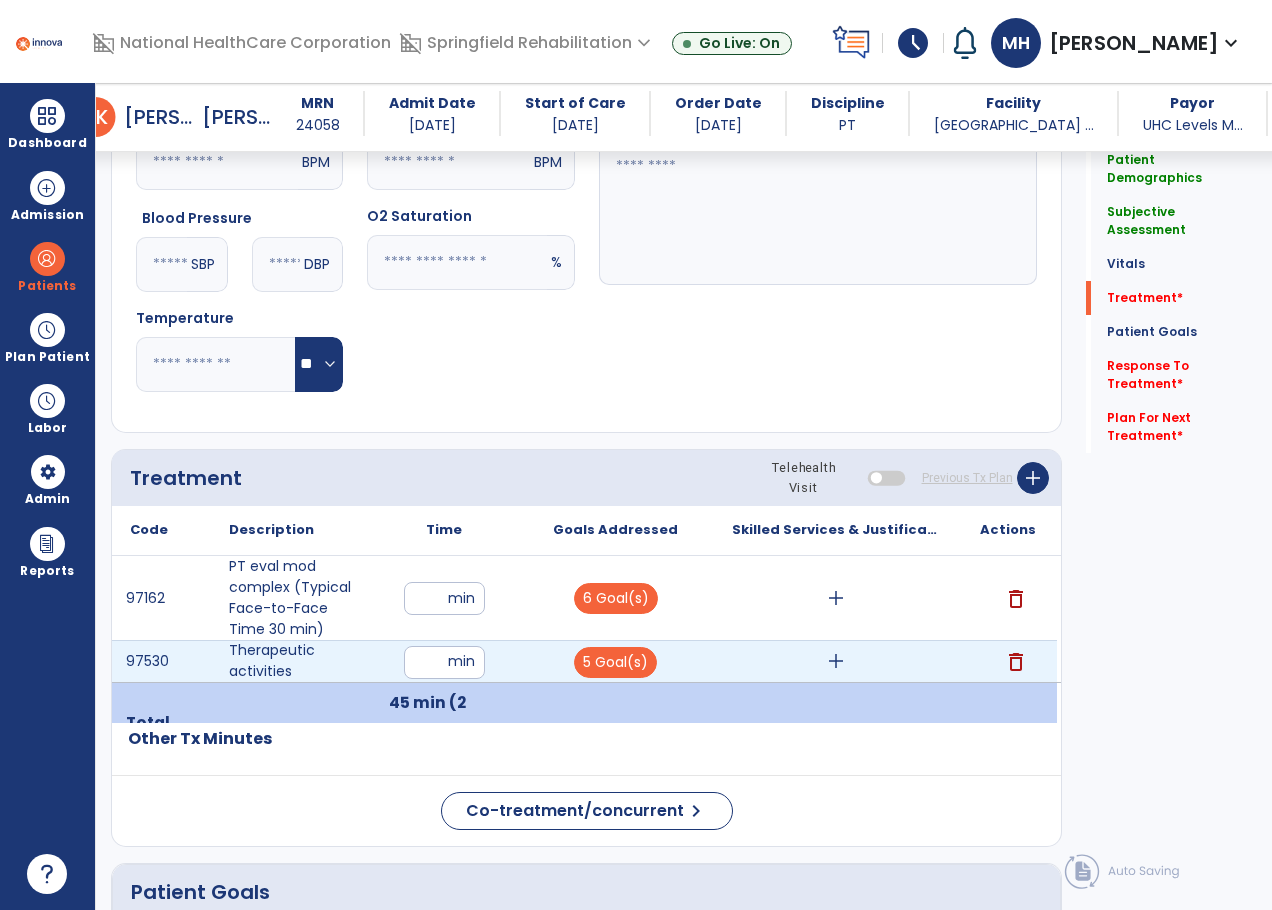 click on "add" at bounding box center (836, 661) 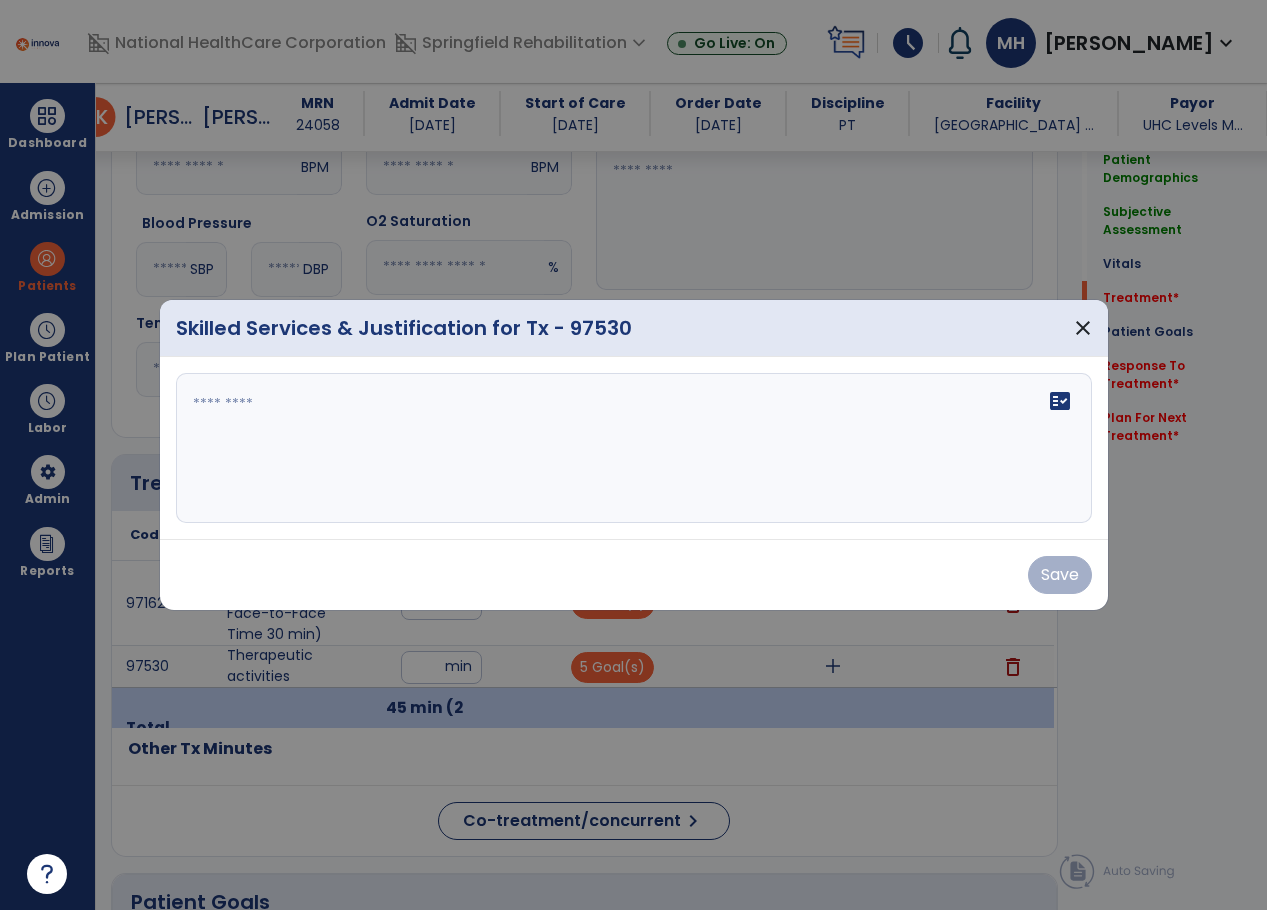 scroll, scrollTop: 800, scrollLeft: 0, axis: vertical 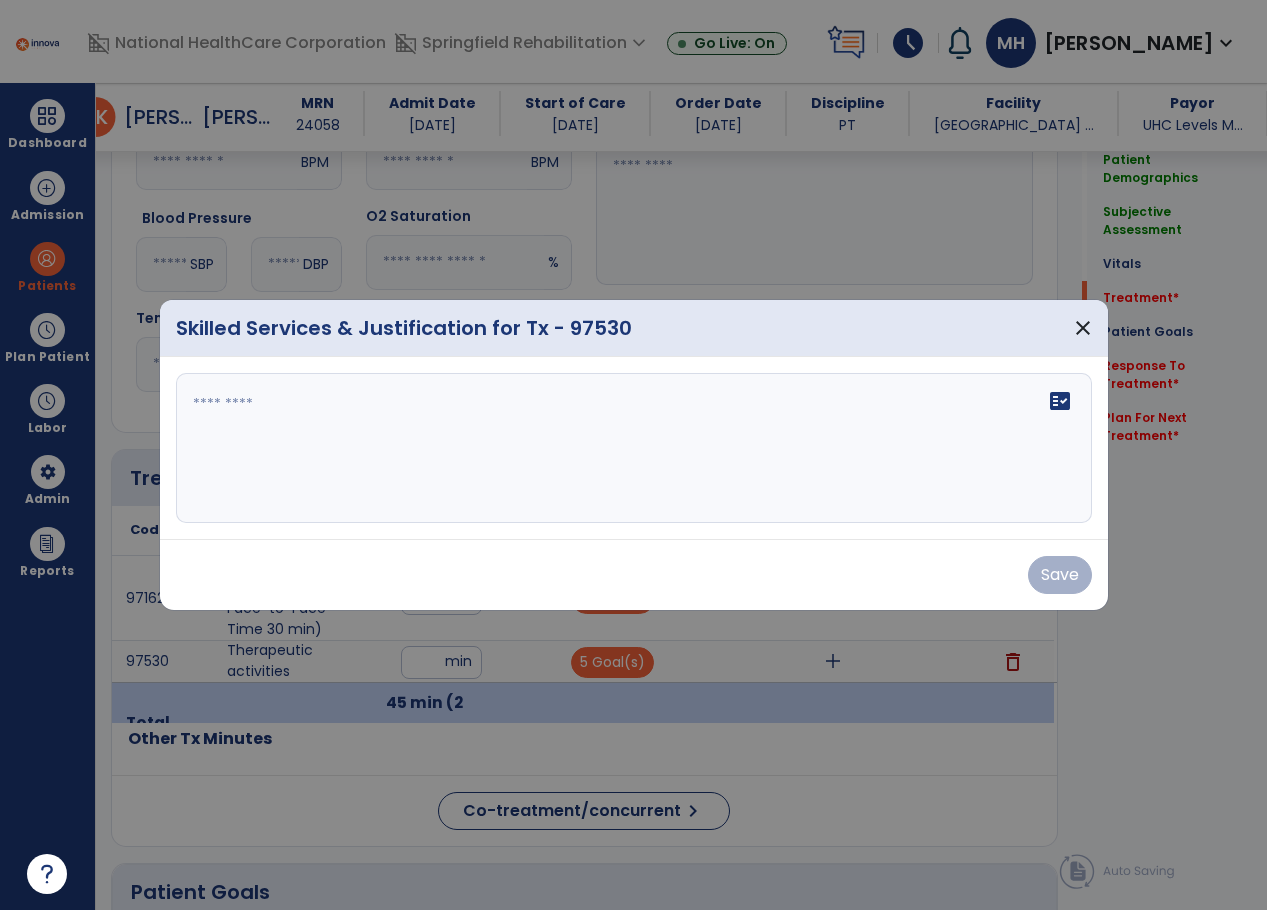 click on "fact_check" at bounding box center [634, 448] 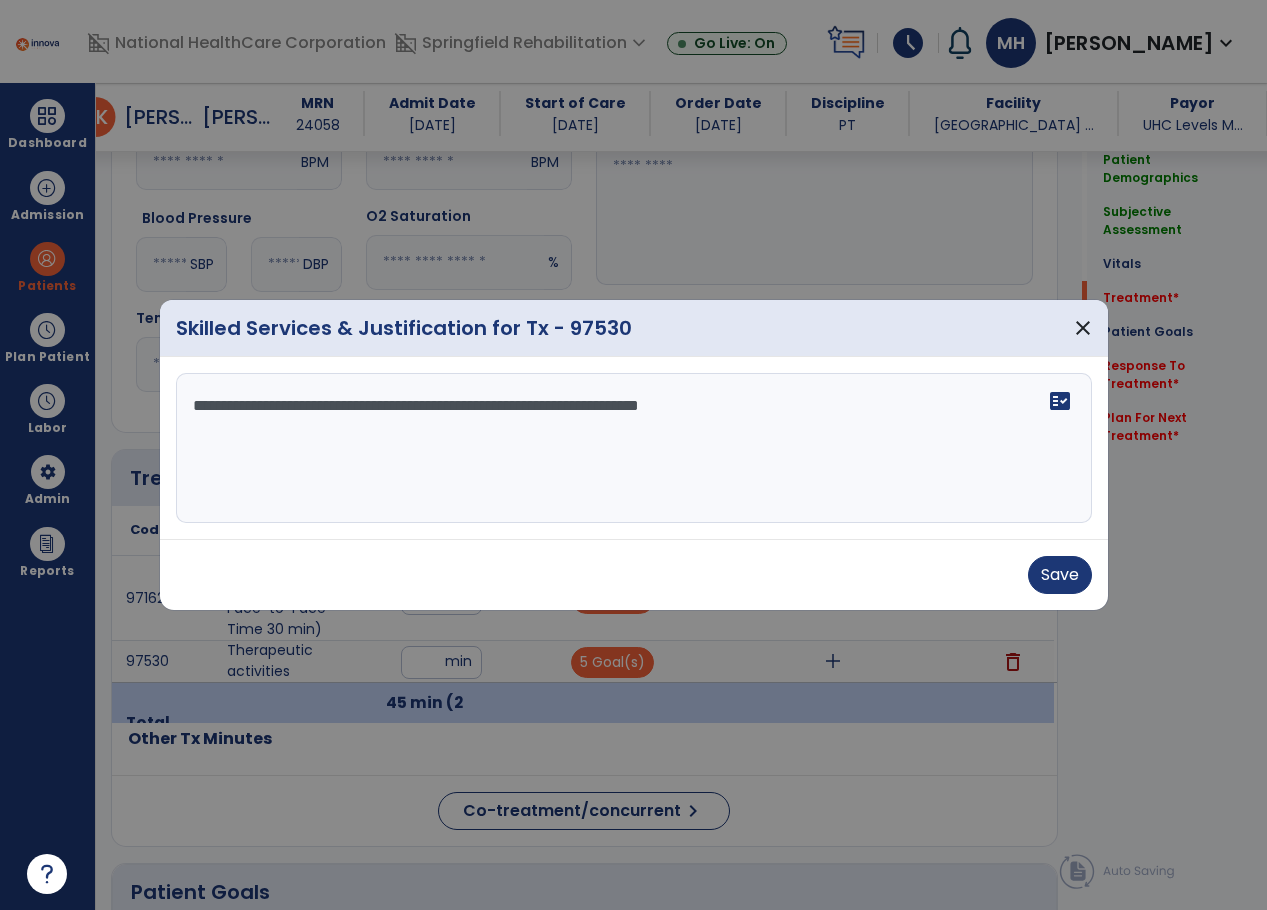 click on "**********" at bounding box center [634, 448] 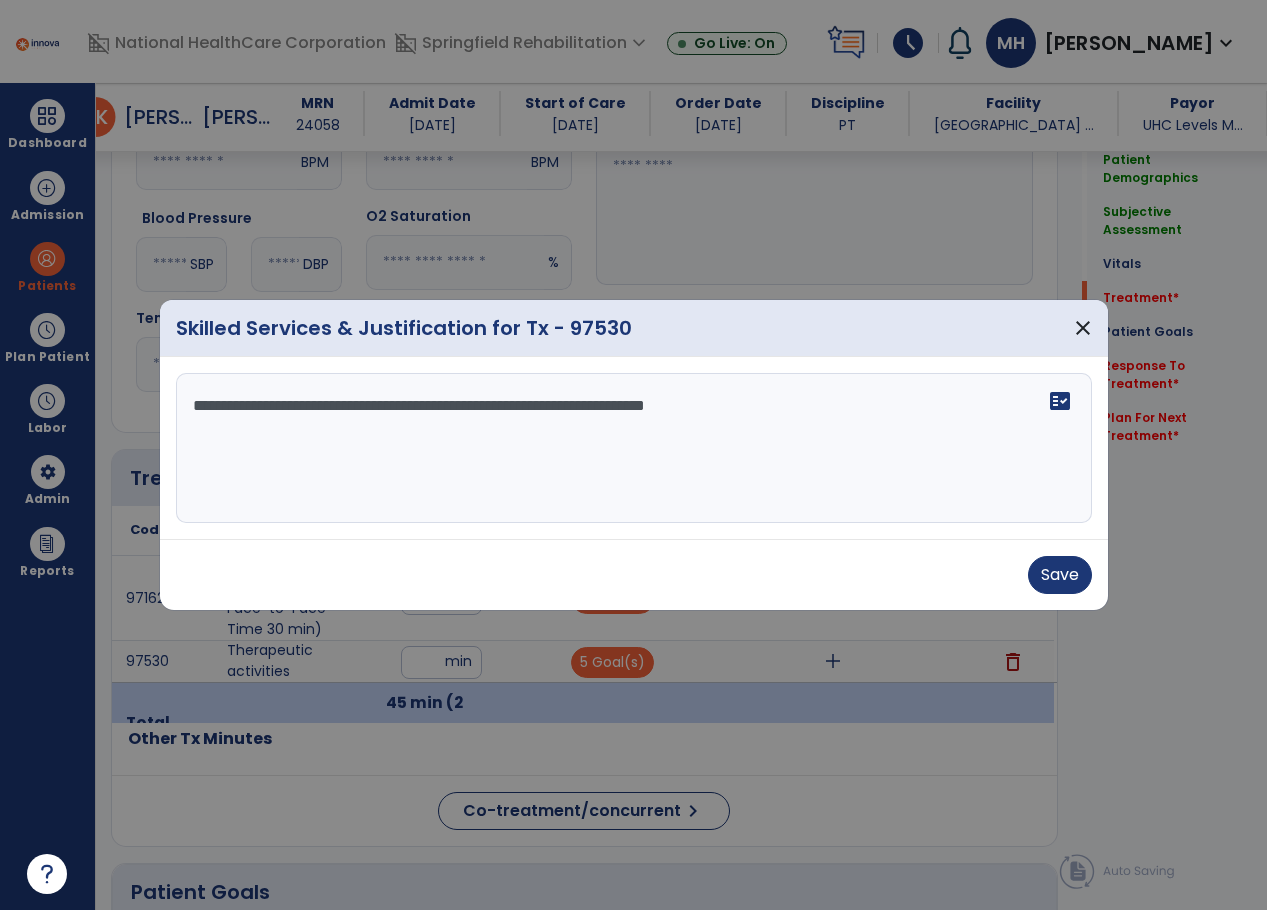 click on "**********" at bounding box center [634, 448] 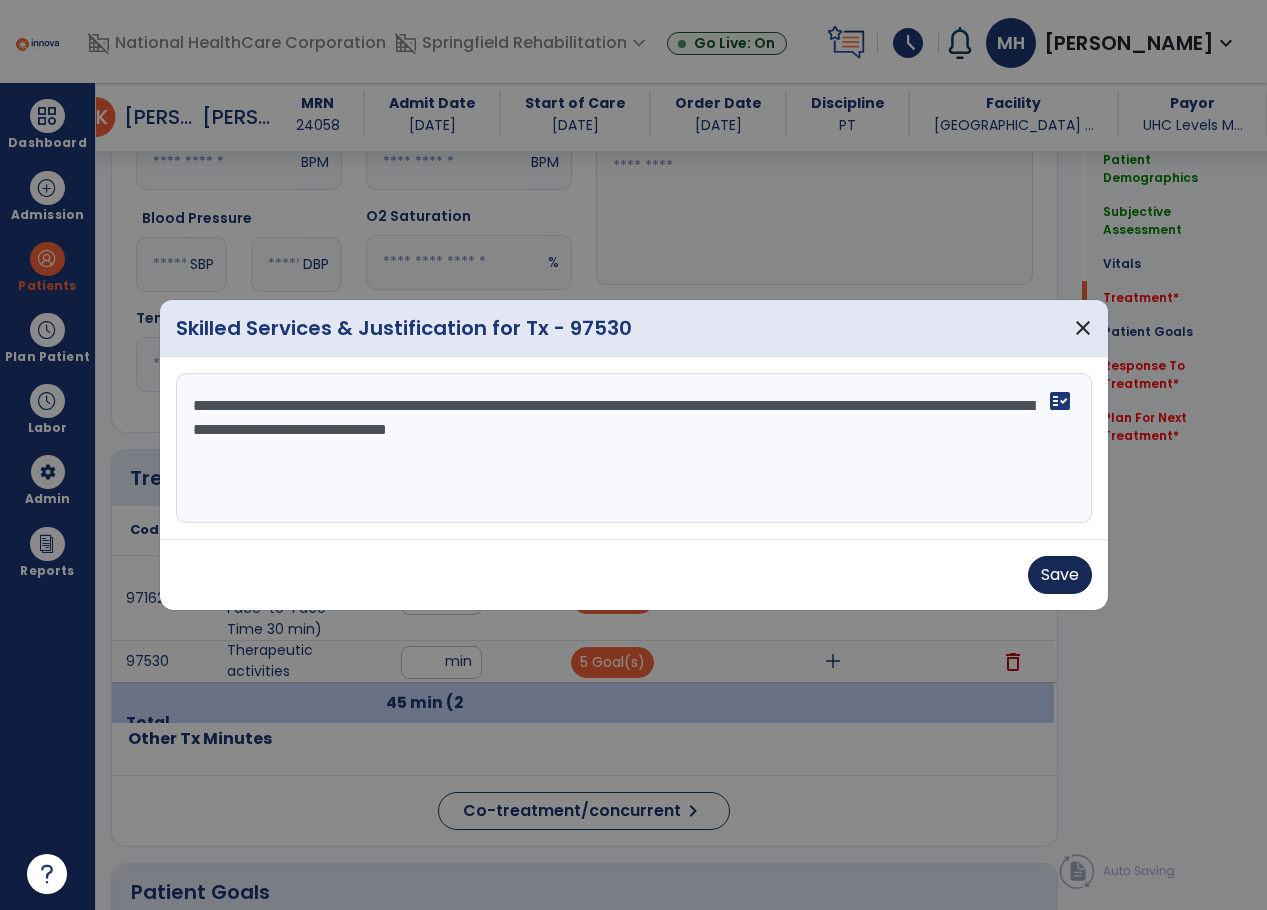 type on "**********" 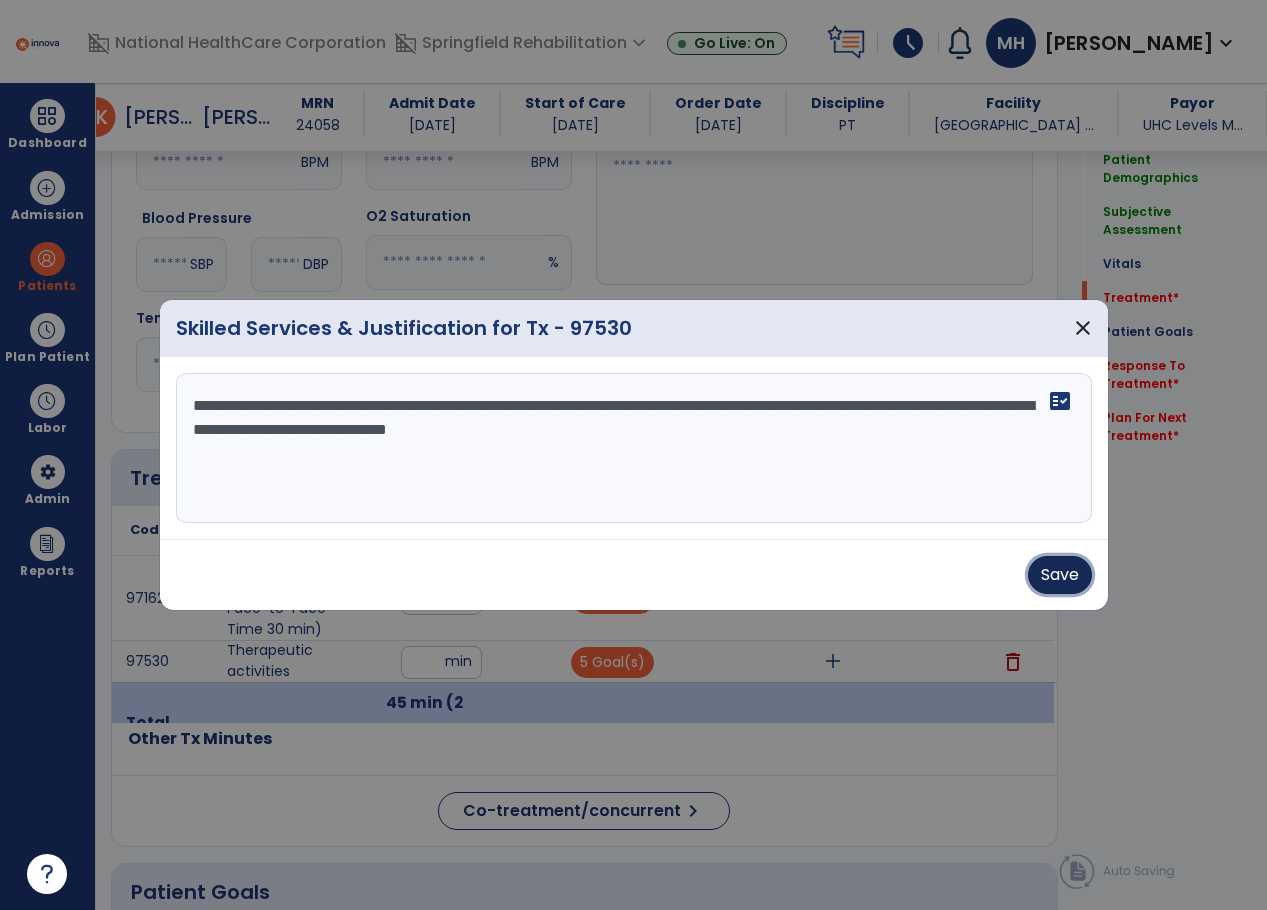 click on "Save" at bounding box center (1060, 575) 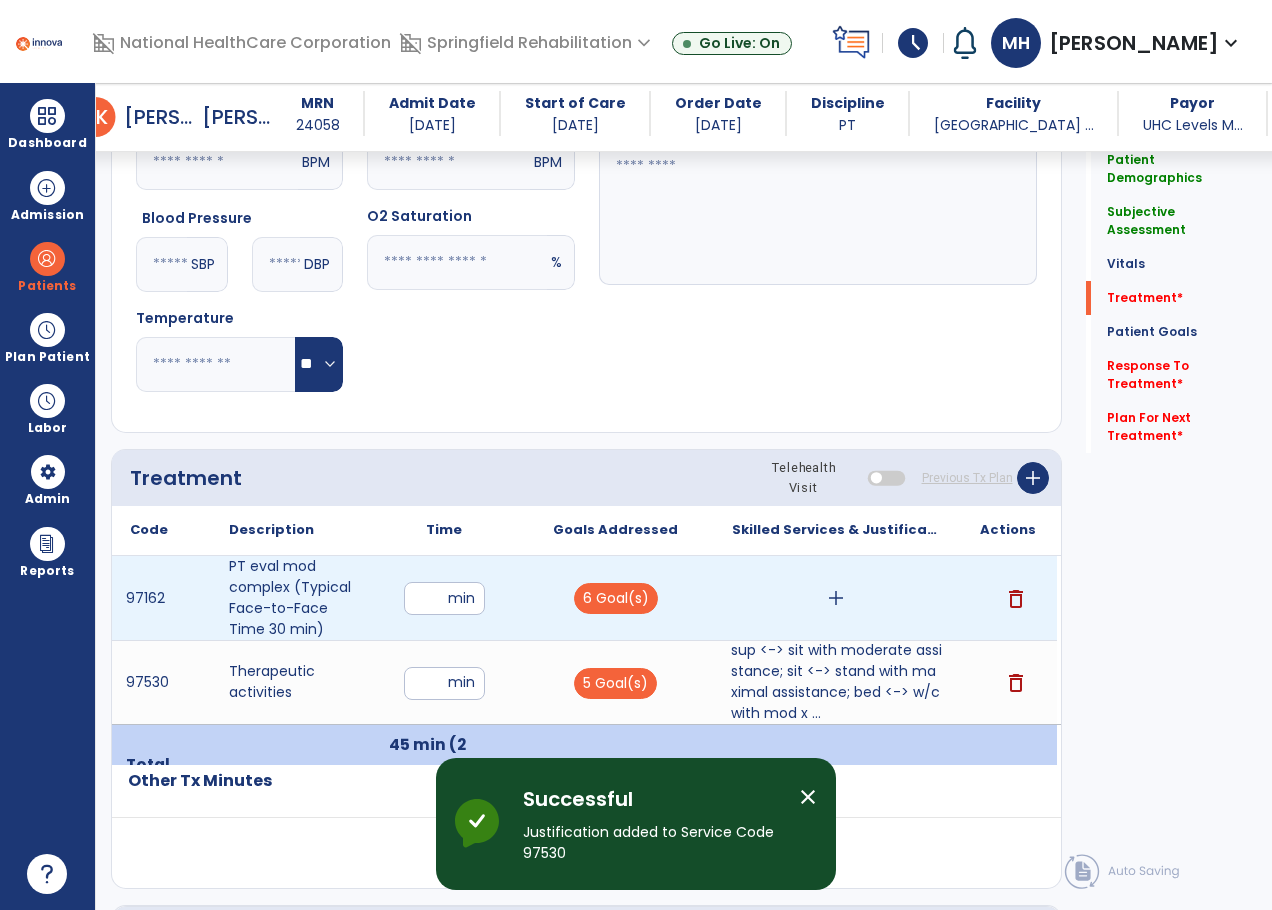 click on "add" at bounding box center [836, 598] 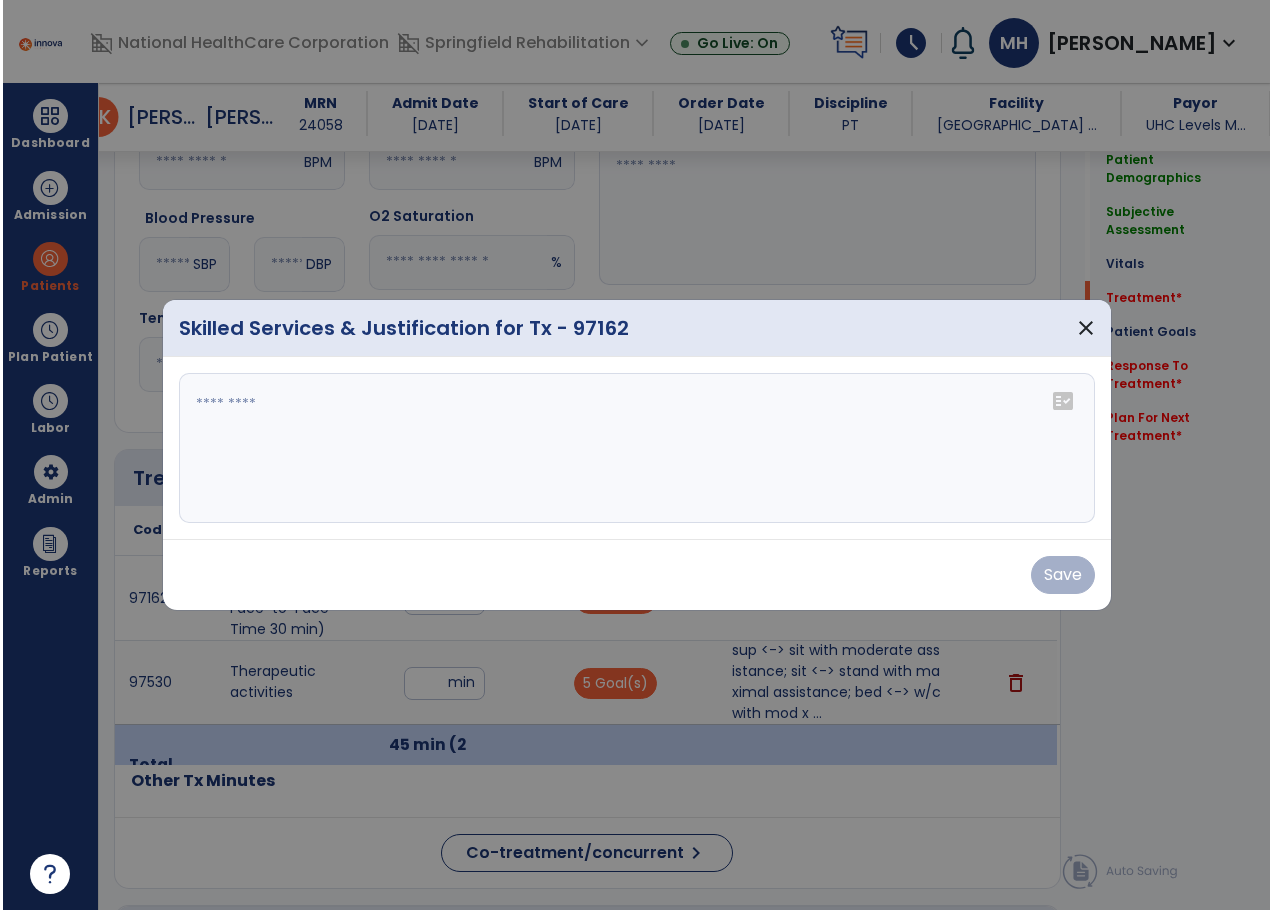 scroll, scrollTop: 800, scrollLeft: 0, axis: vertical 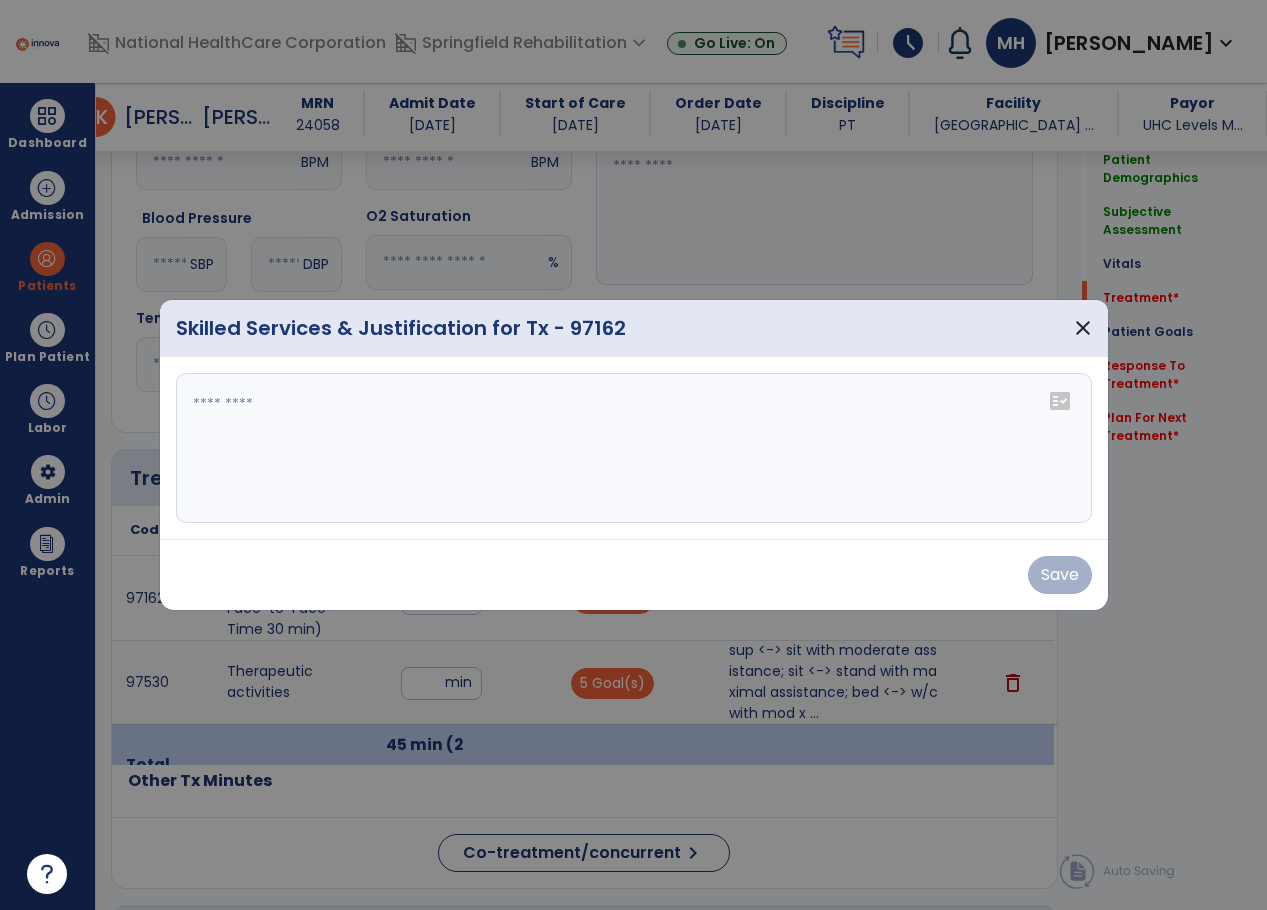 click at bounding box center (634, 448) 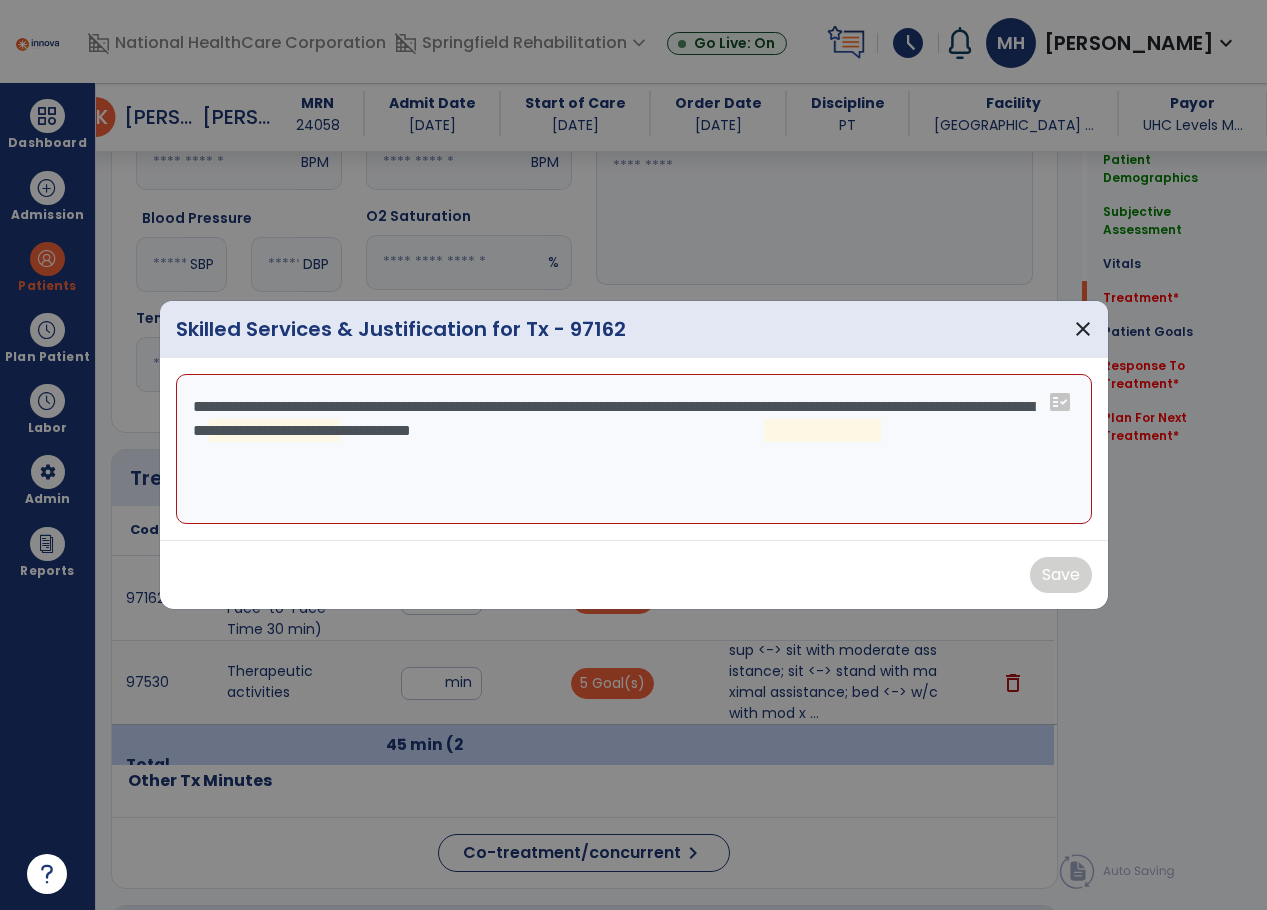 click on "**********" at bounding box center (634, 449) 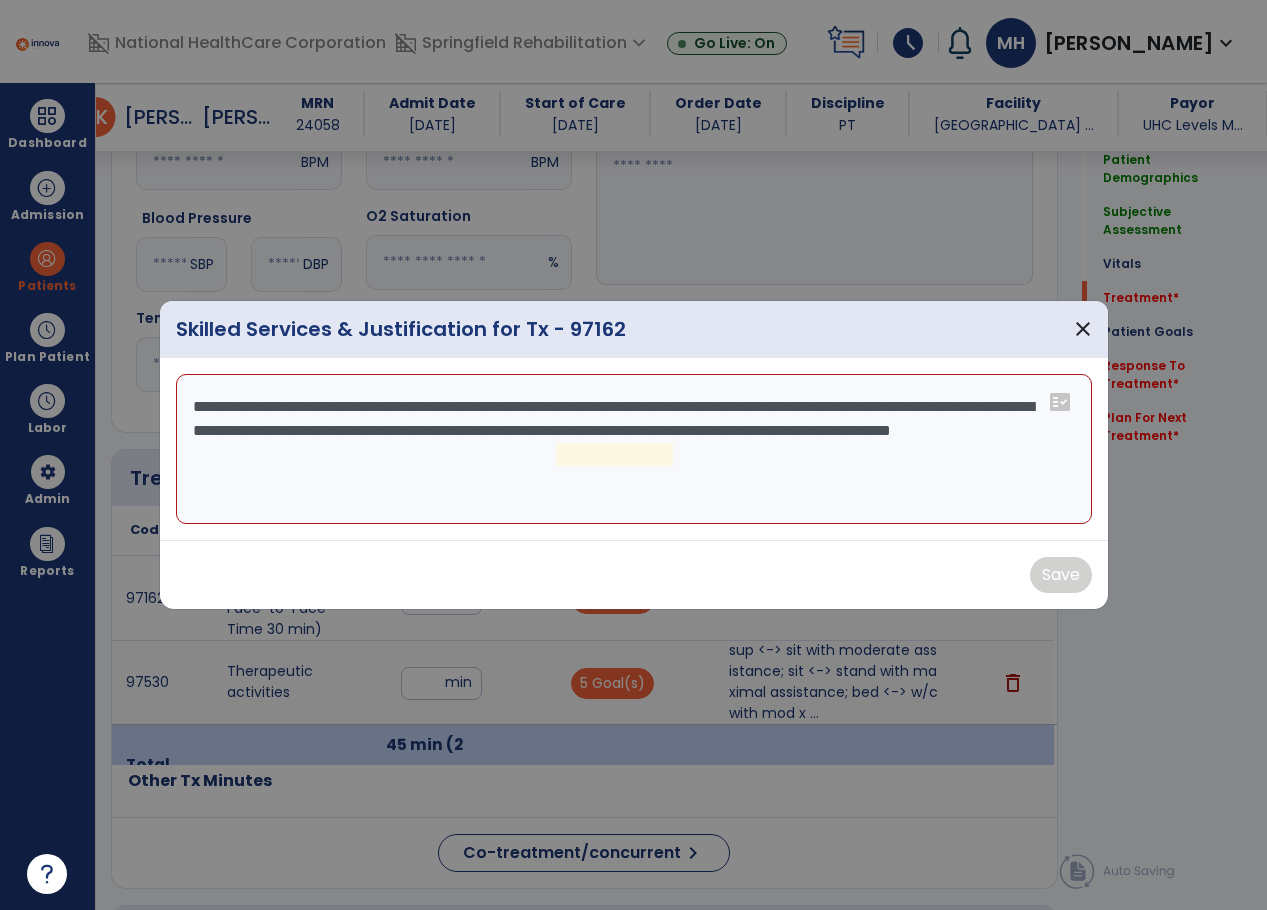 click on "**********" at bounding box center [634, 449] 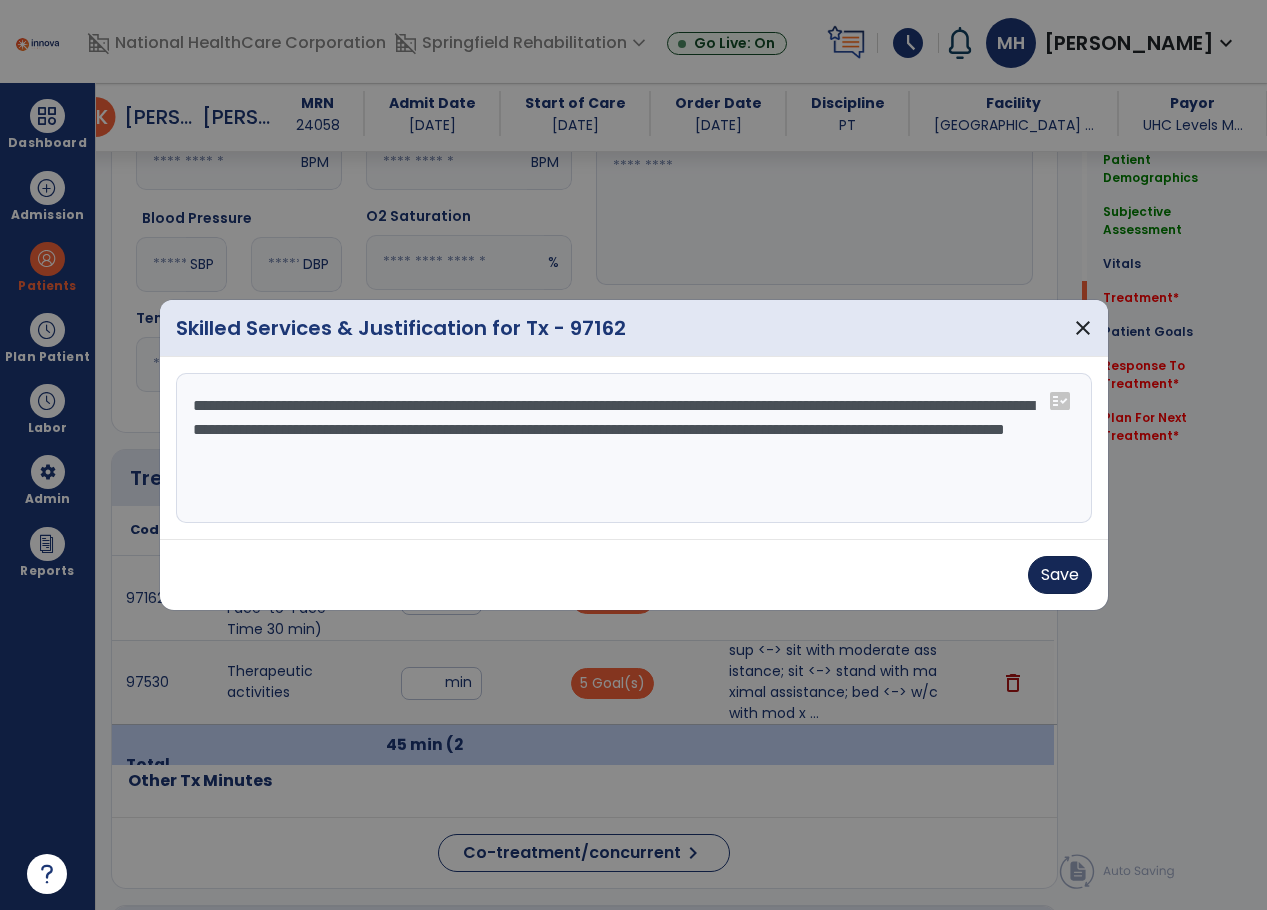 type on "**********" 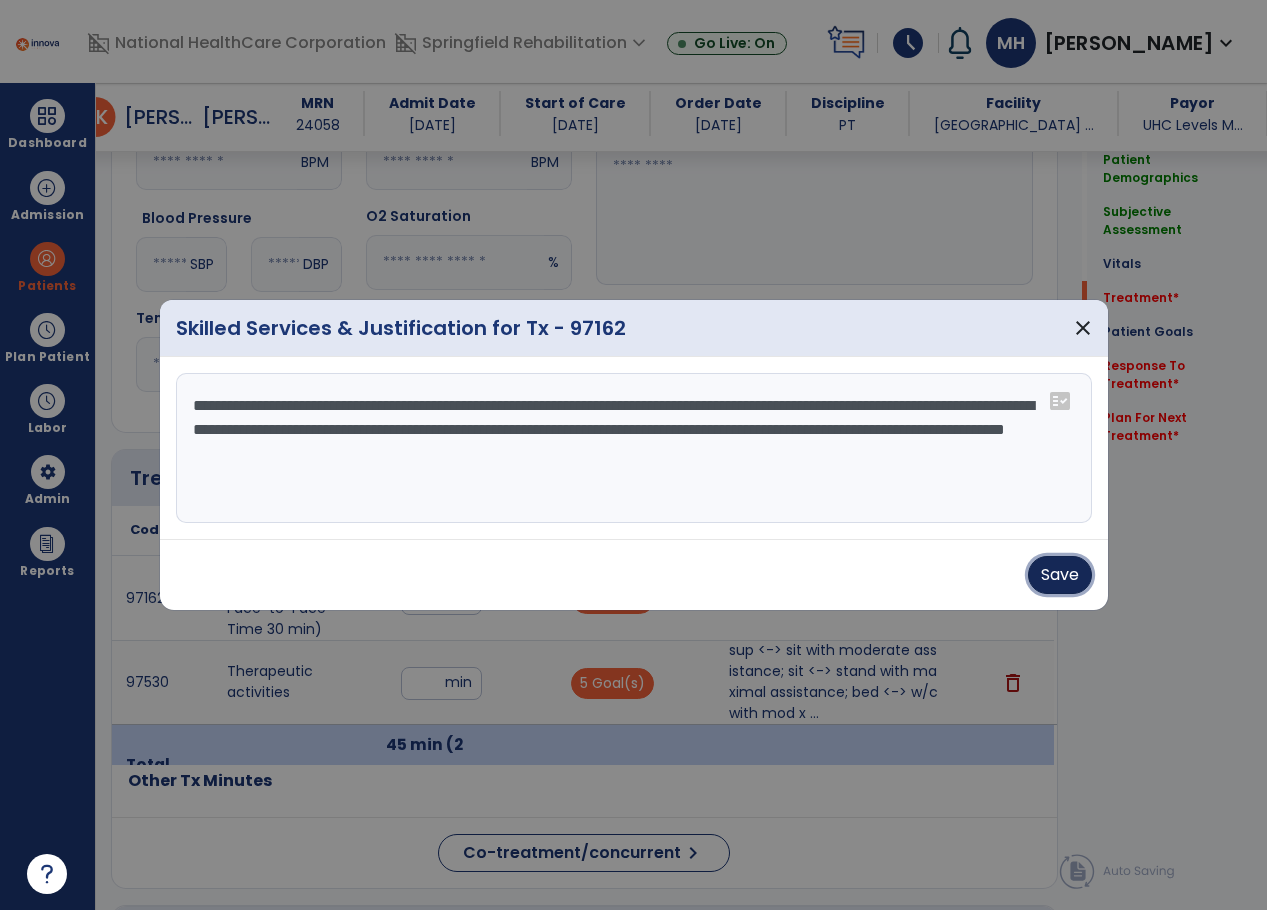 click on "Save" at bounding box center [1060, 575] 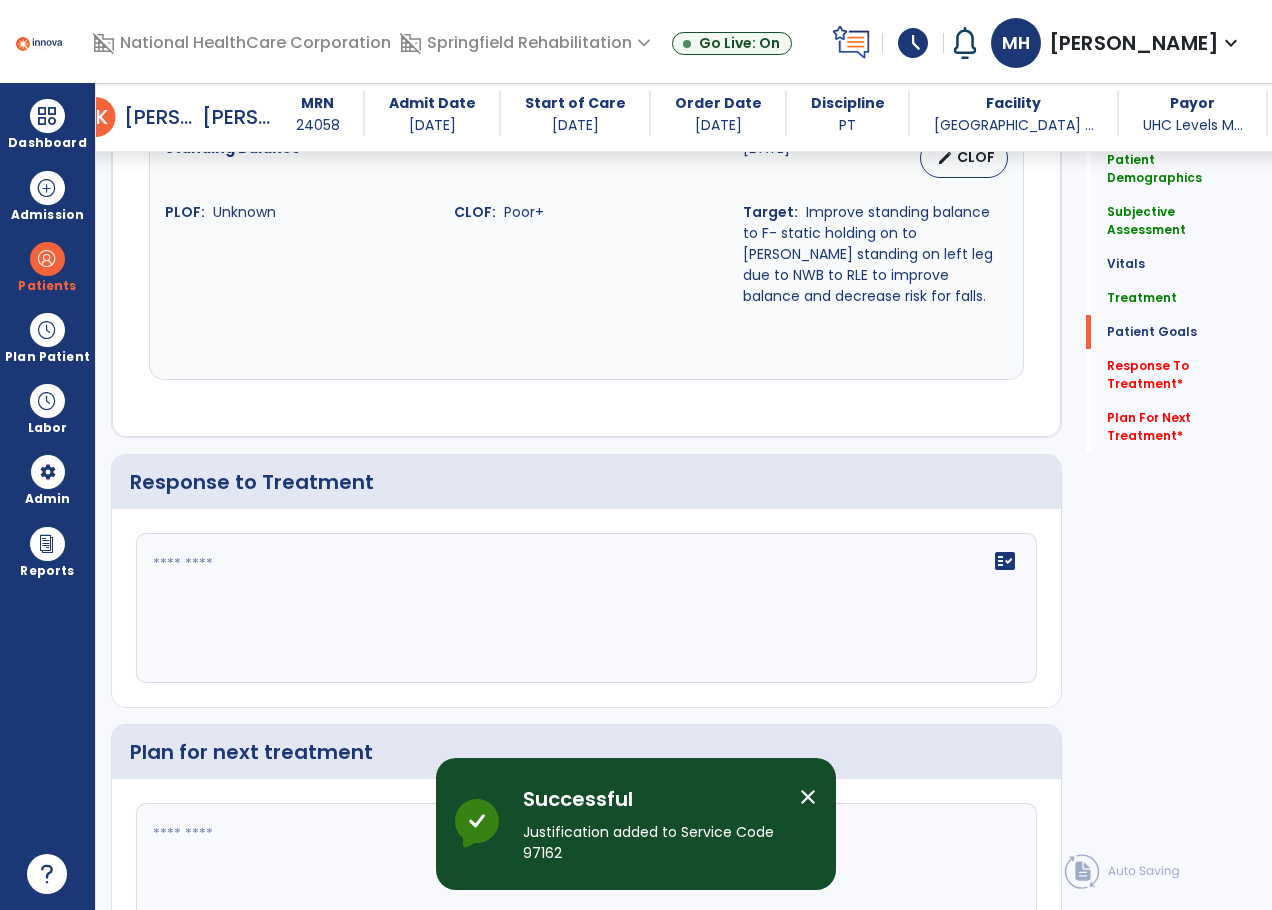 scroll, scrollTop: 2671, scrollLeft: 0, axis: vertical 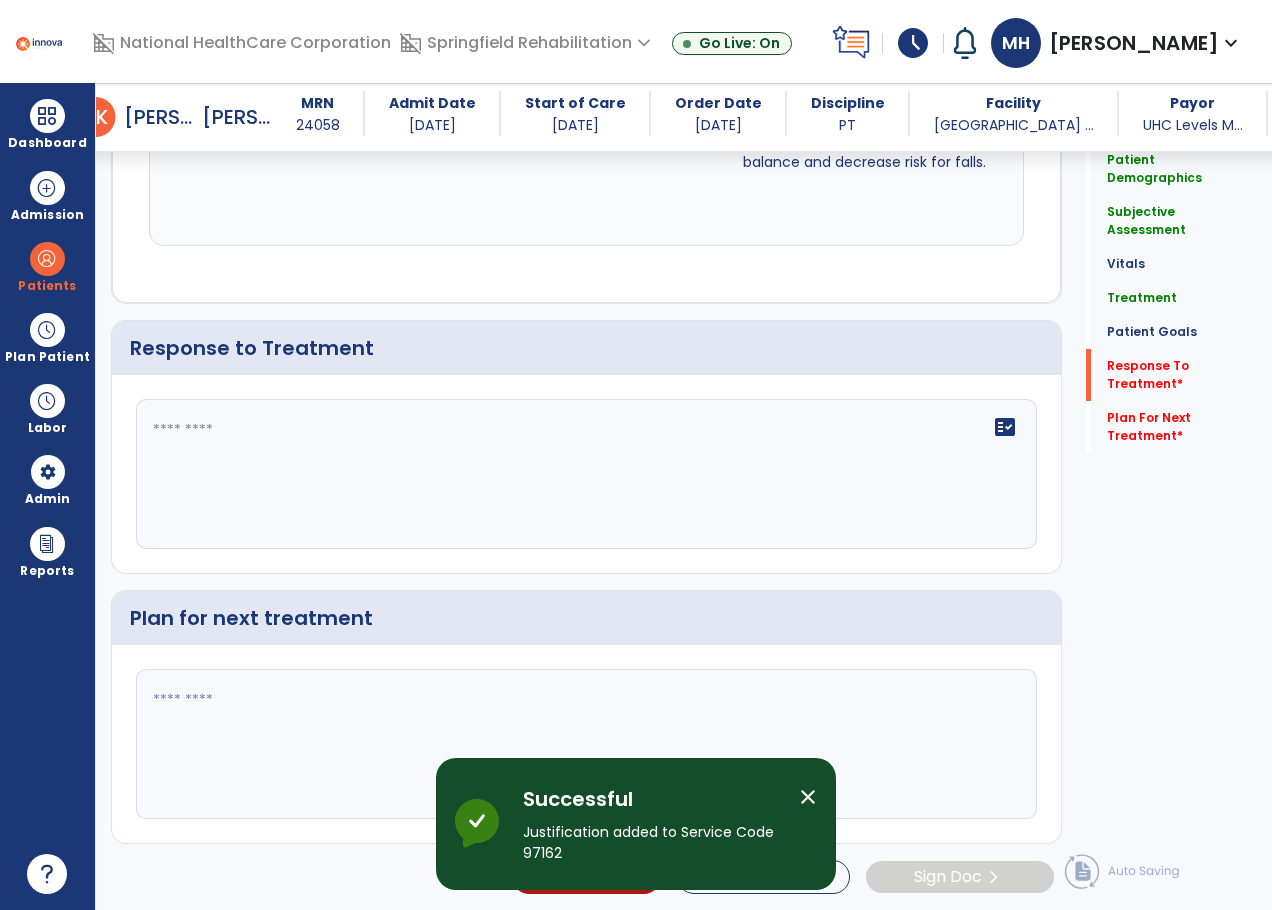click 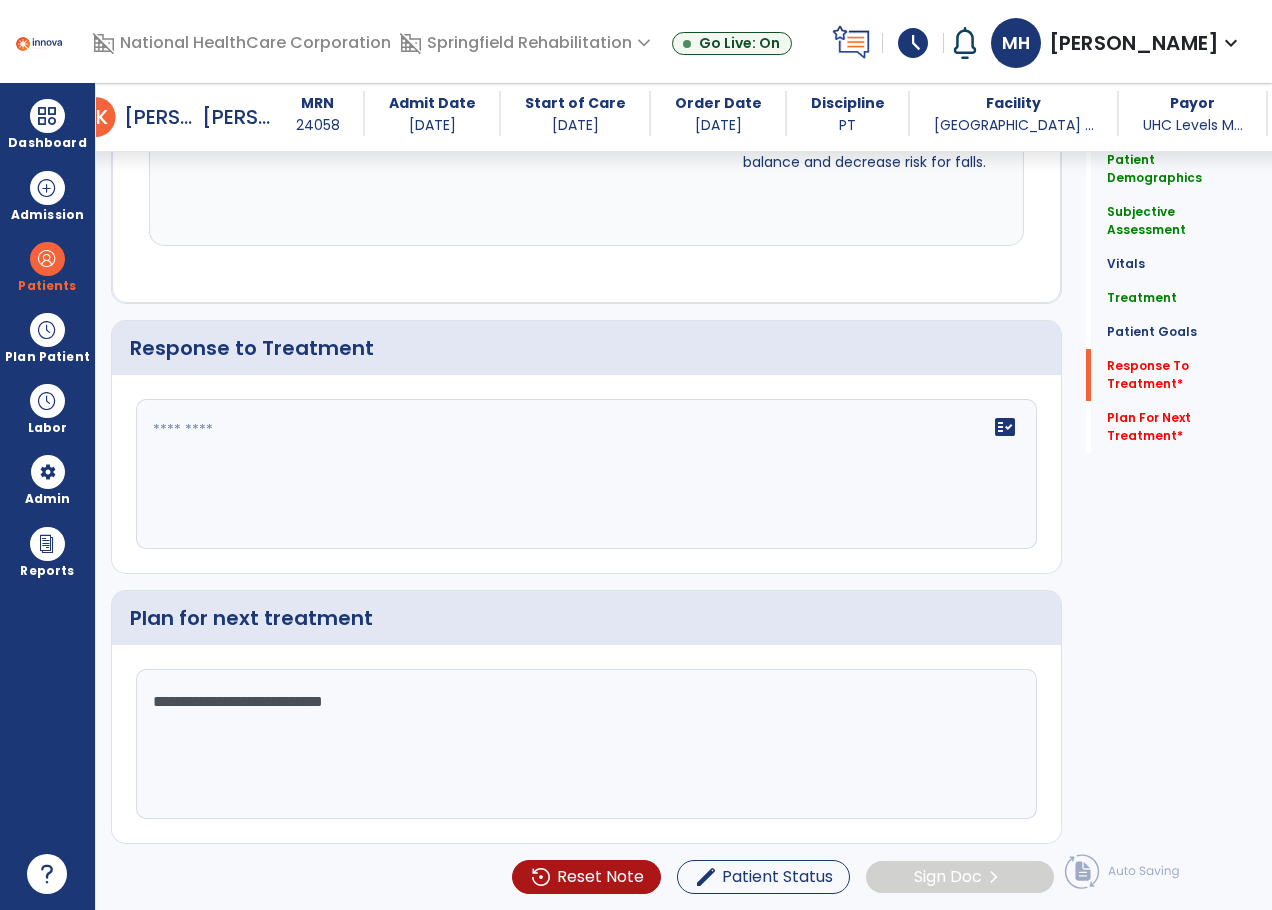 type on "**********" 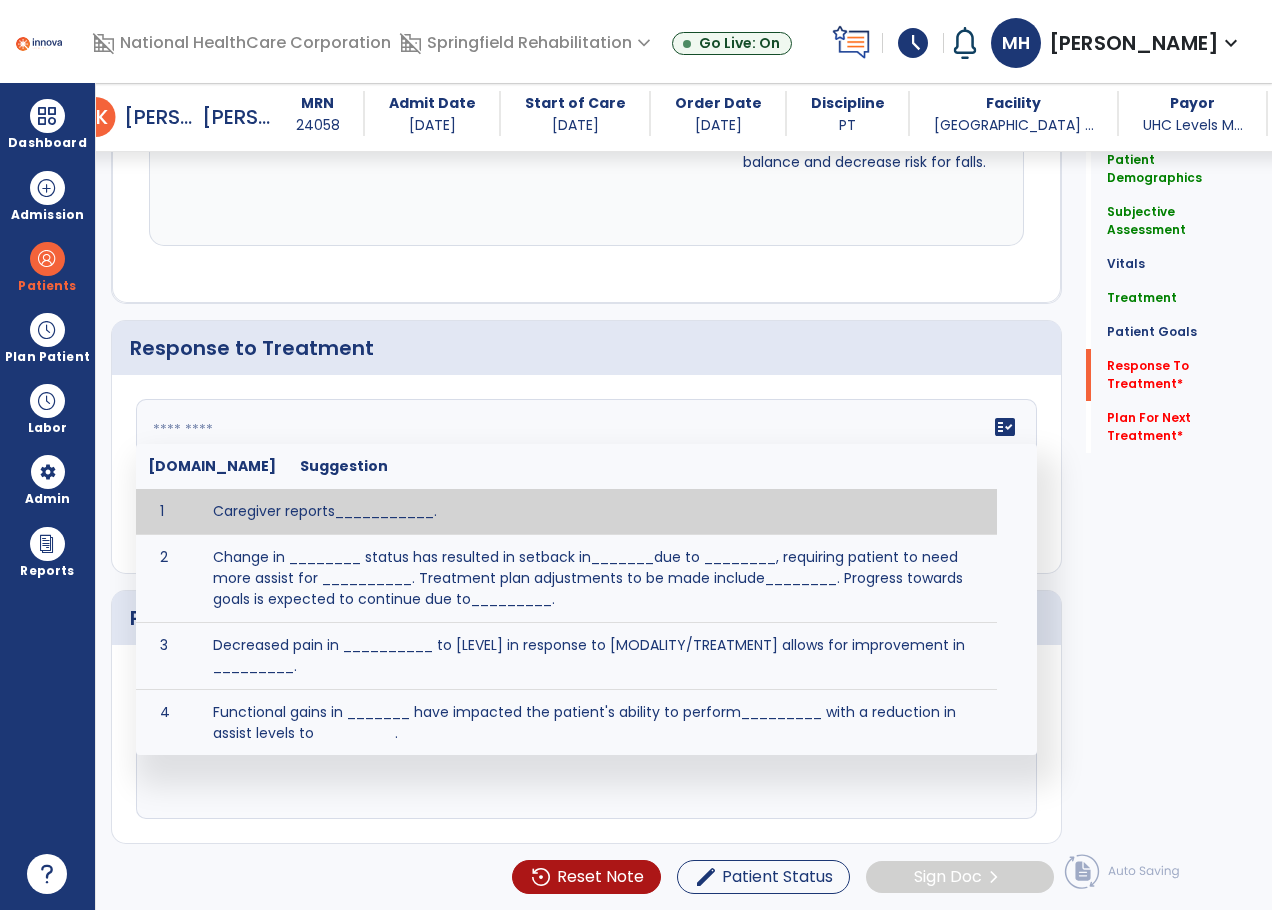 click on "fact_check  [DOMAIN_NAME] Suggestion 1 Caregiver reports___________. 2 Change in ________ status has resulted in setback in_______due to ________, requiring patient to need more assist for __________.   Treatment plan adjustments to be made include________.  Progress towards goals is expected to continue due to_________. 3 Decreased pain in __________ to [LEVEL] in response to [MODALITY/TREATMENT] allows for improvement in _________. 4 Functional gains in _______ have impacted the patient's ability to perform_________ with a reduction in assist levels to_________. 5 Functional progress this week has been significant due to__________. 6 Gains in ________ have improved the patient's ability to perform ______with decreased levels of assist to___________. 7 Improvement in ________allows patient to tolerate higher levels of challenges in_________. 8 Pain in [AREA] has decreased to [LEVEL] in response to [TREATMENT/MODALITY], allowing fore ease in completing__________. 9 10 11 12 13 14 15 16 17 18 19 20 21" 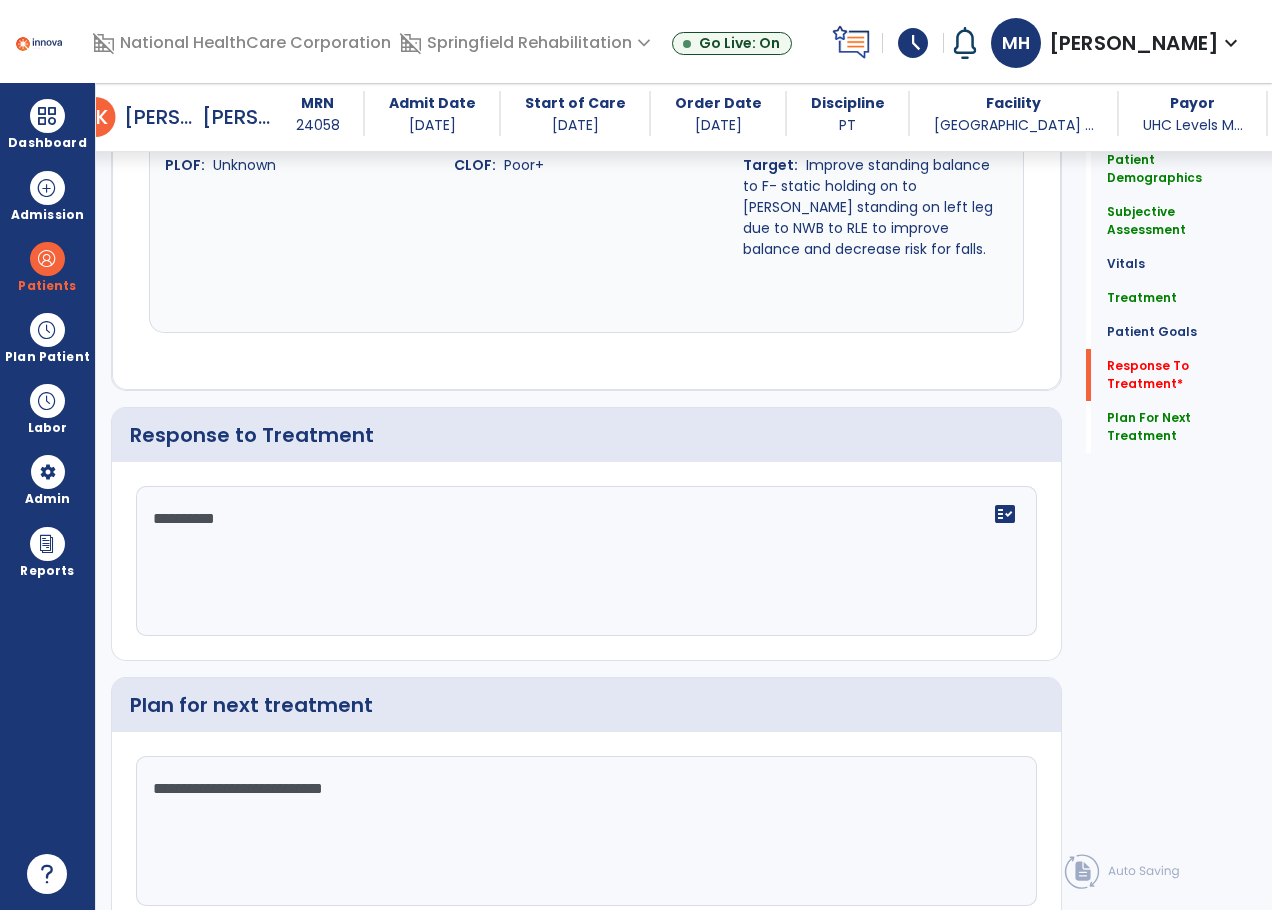scroll, scrollTop: 2671, scrollLeft: 0, axis: vertical 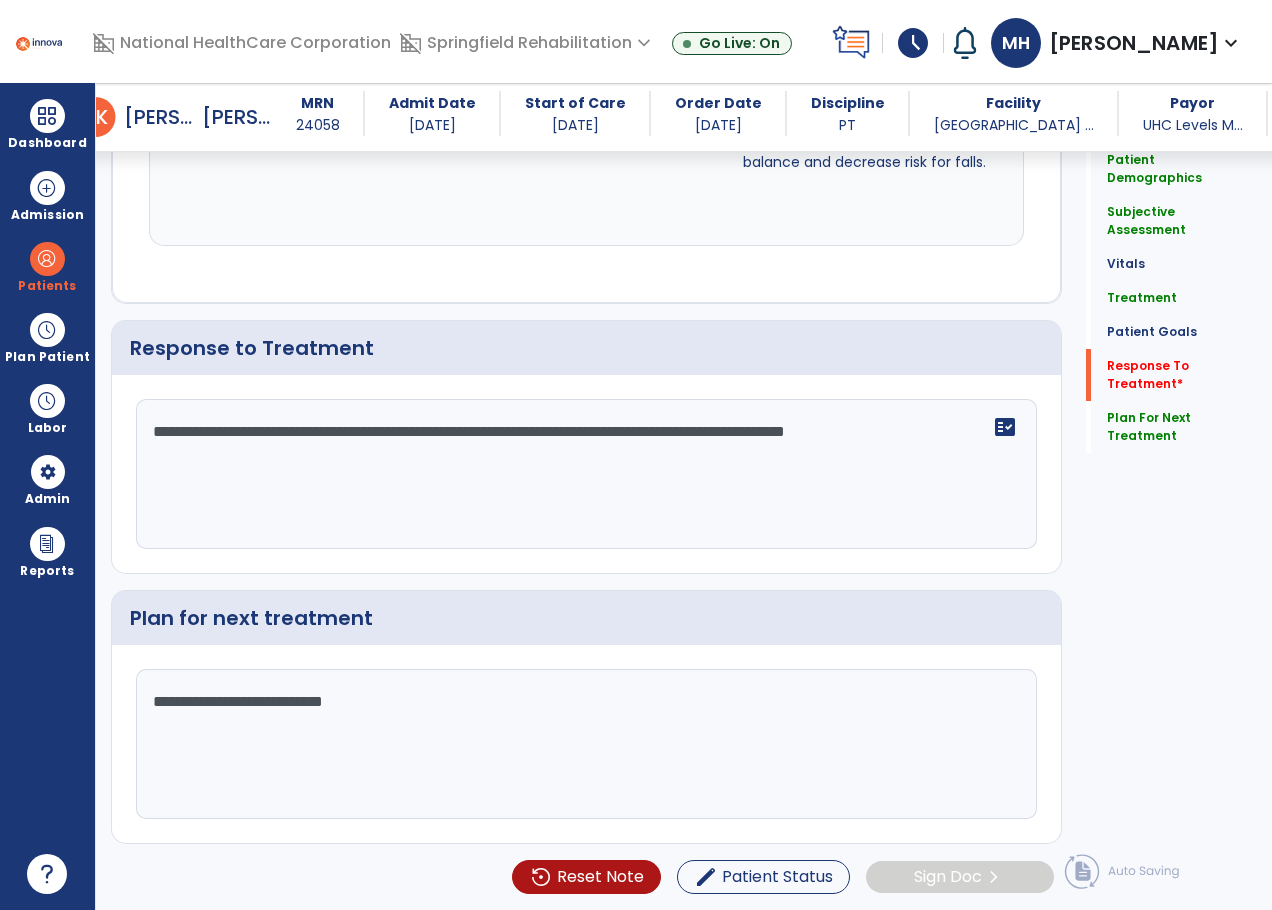 type on "**********" 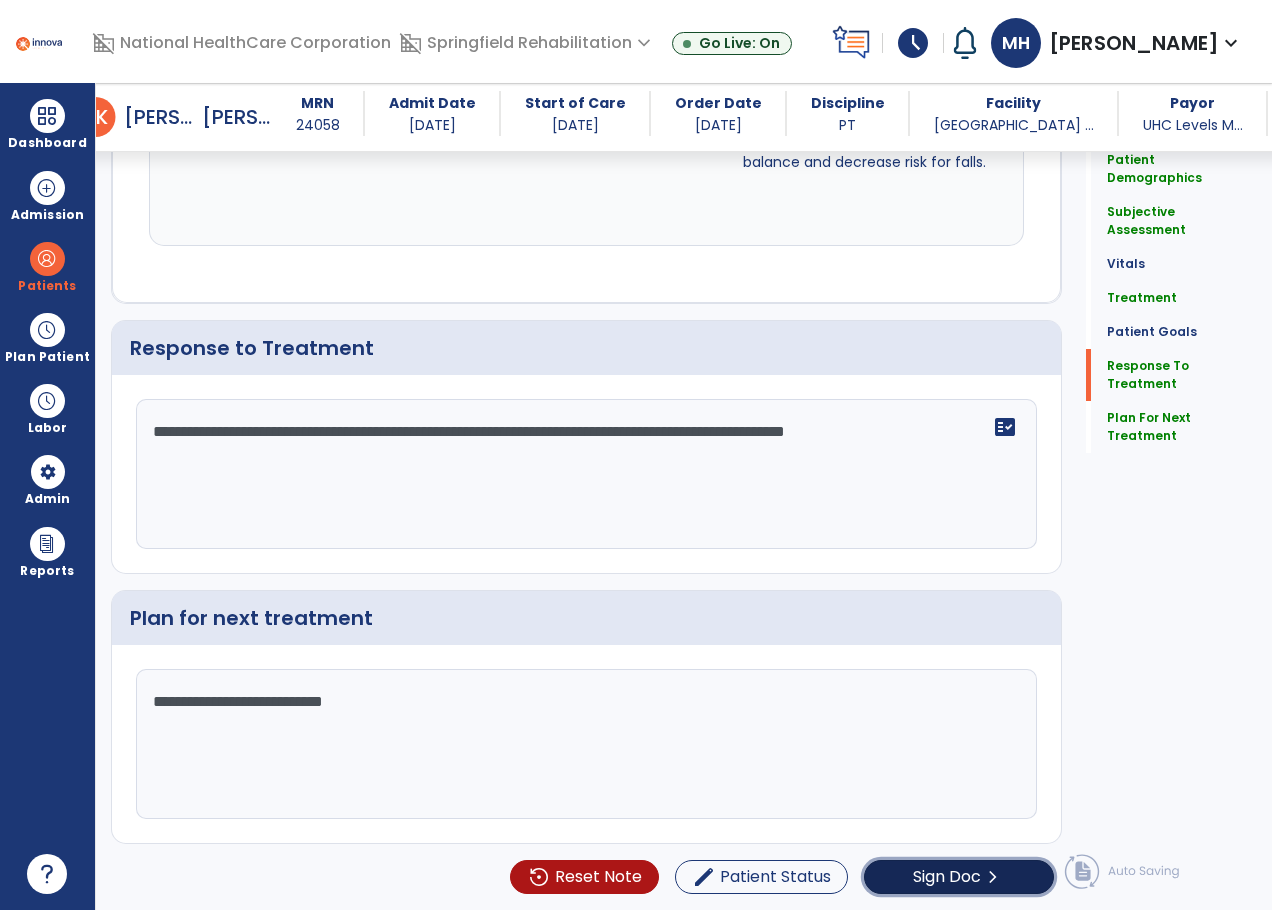 click on "Sign Doc" 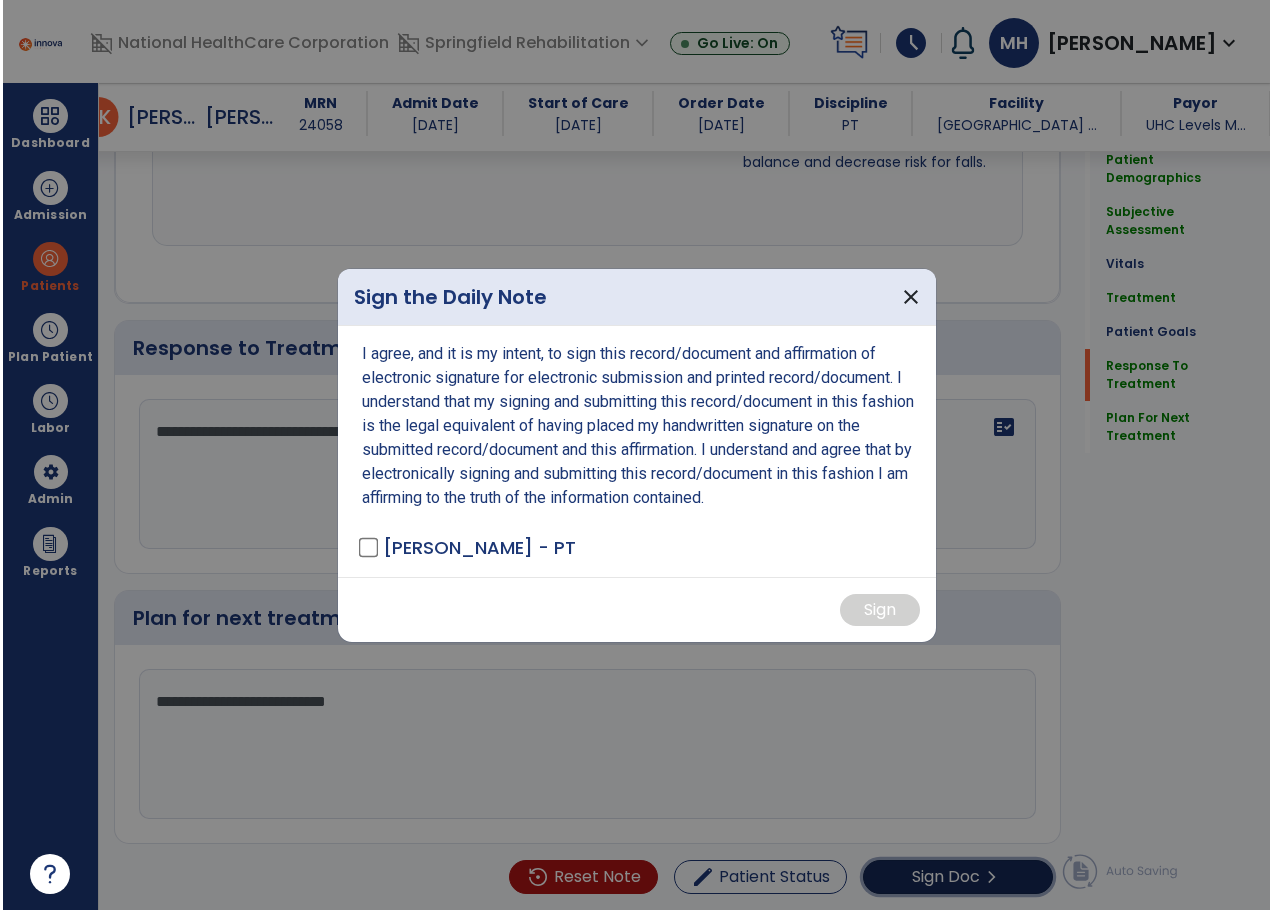 scroll, scrollTop: 2671, scrollLeft: 0, axis: vertical 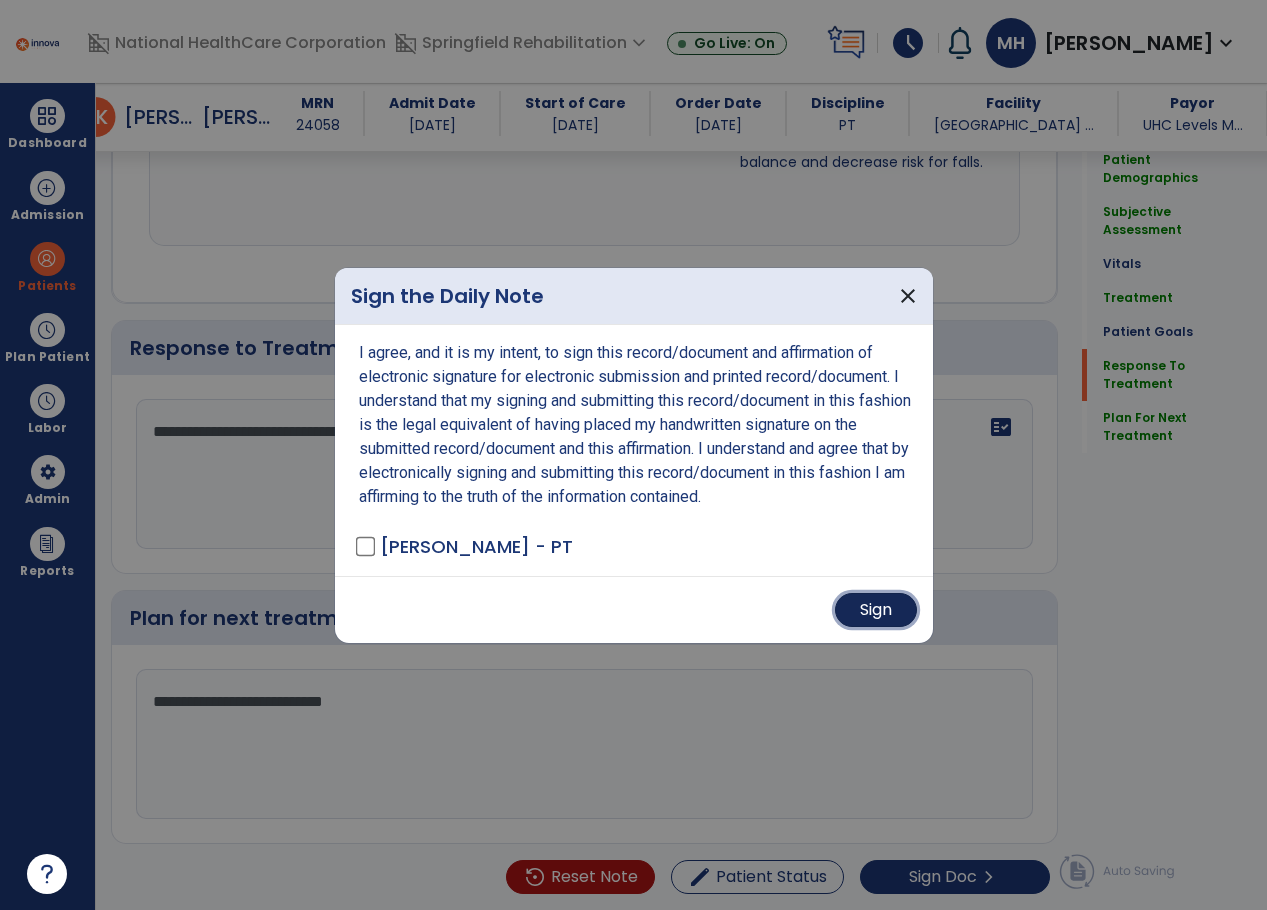 click on "Sign" at bounding box center (876, 610) 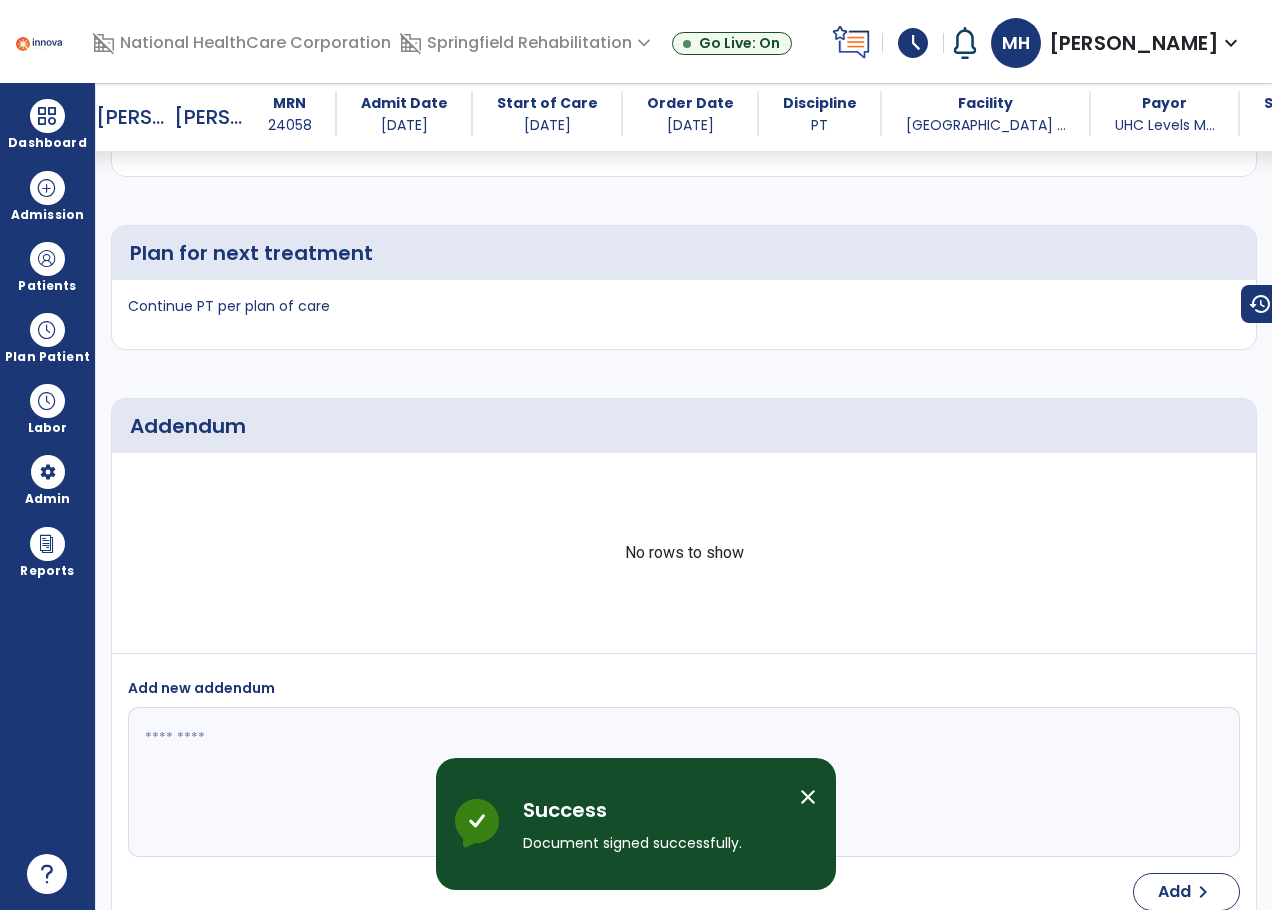 scroll, scrollTop: 4289, scrollLeft: 0, axis: vertical 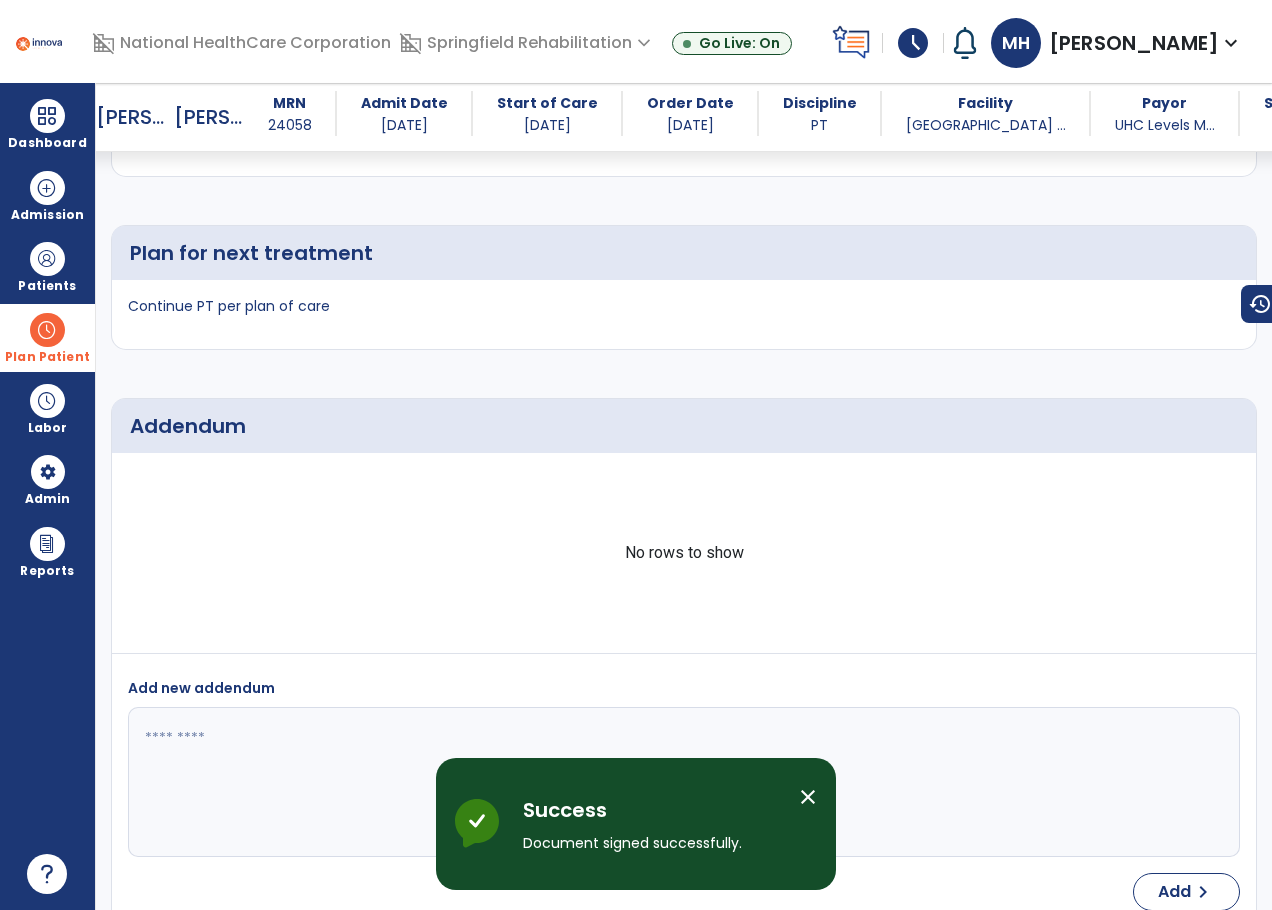 click on "Plan Patient" at bounding box center [47, 266] 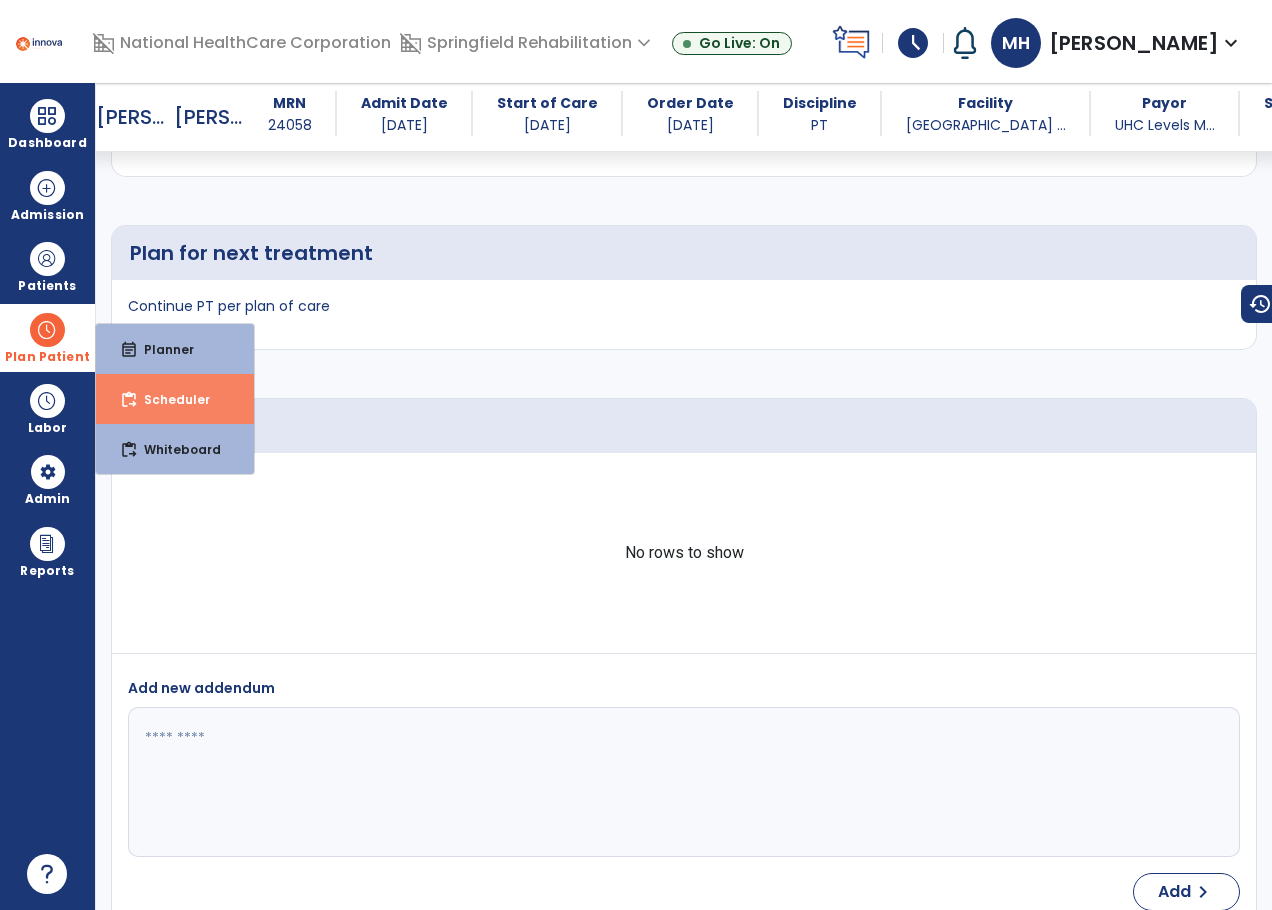 click on "Scheduler" at bounding box center [169, 399] 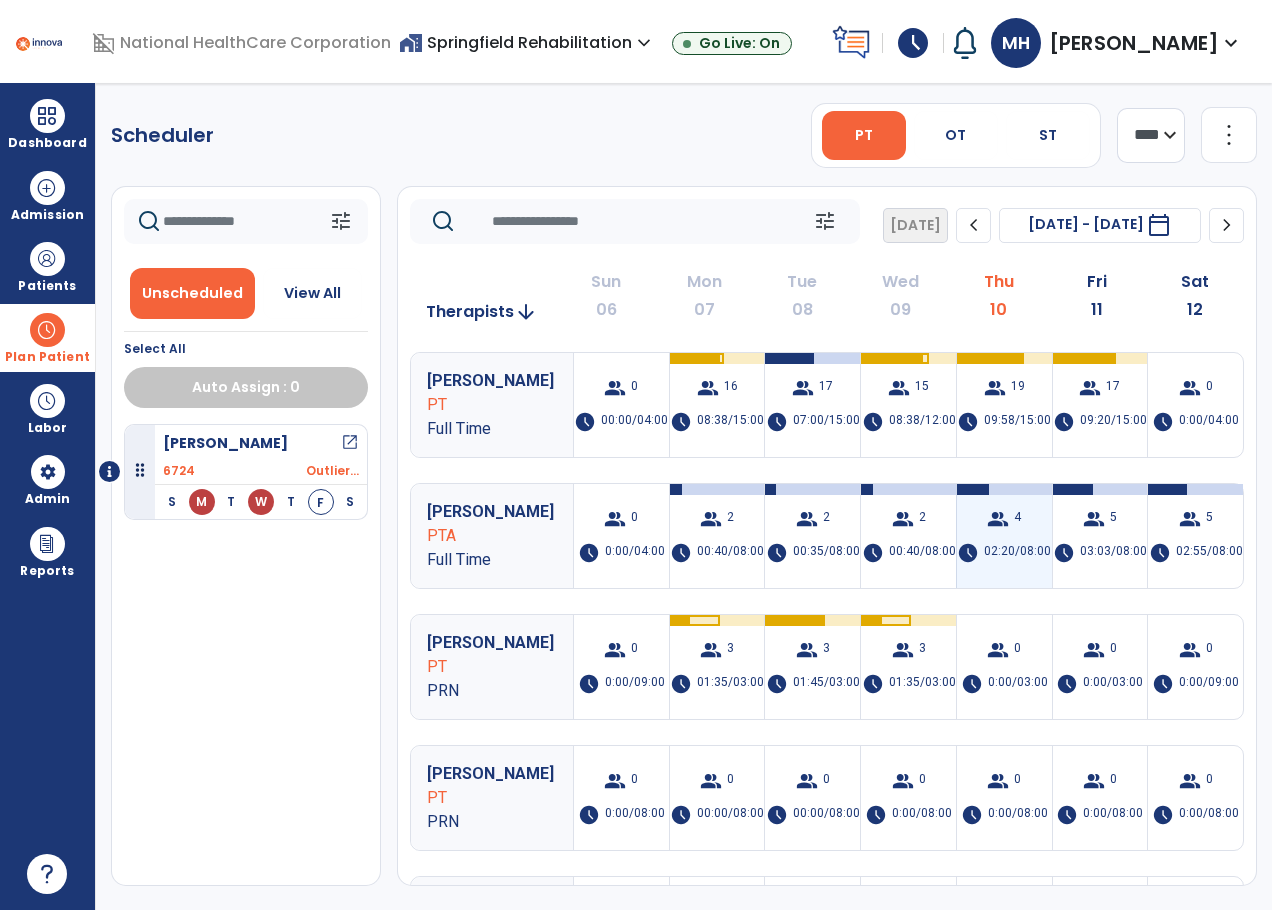 click on "group  4  schedule  02:20/08:00" at bounding box center [1004, 536] 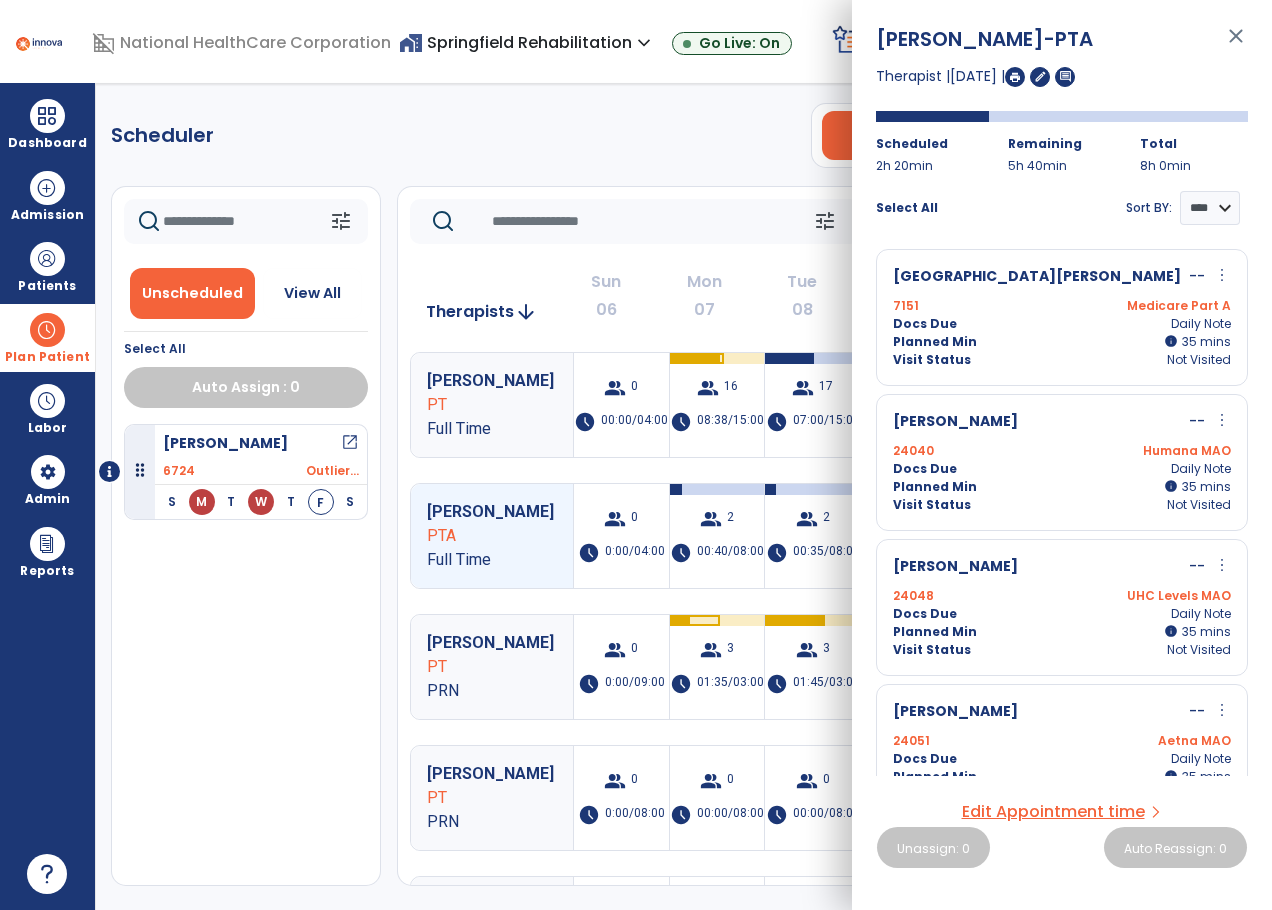 click on "7151 Medicare Part A" at bounding box center [1062, 306] 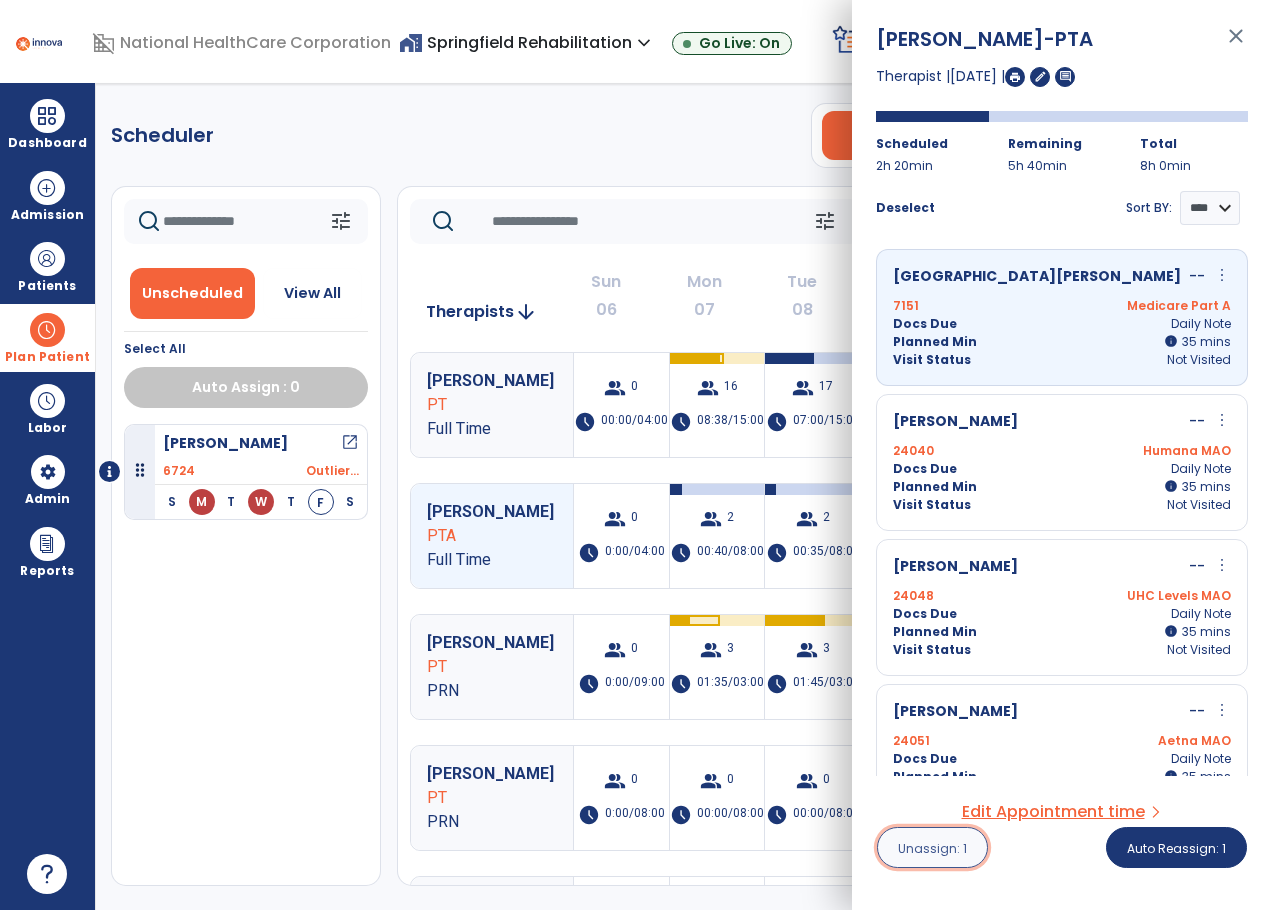 click on "Unassign: 1" at bounding box center [932, 848] 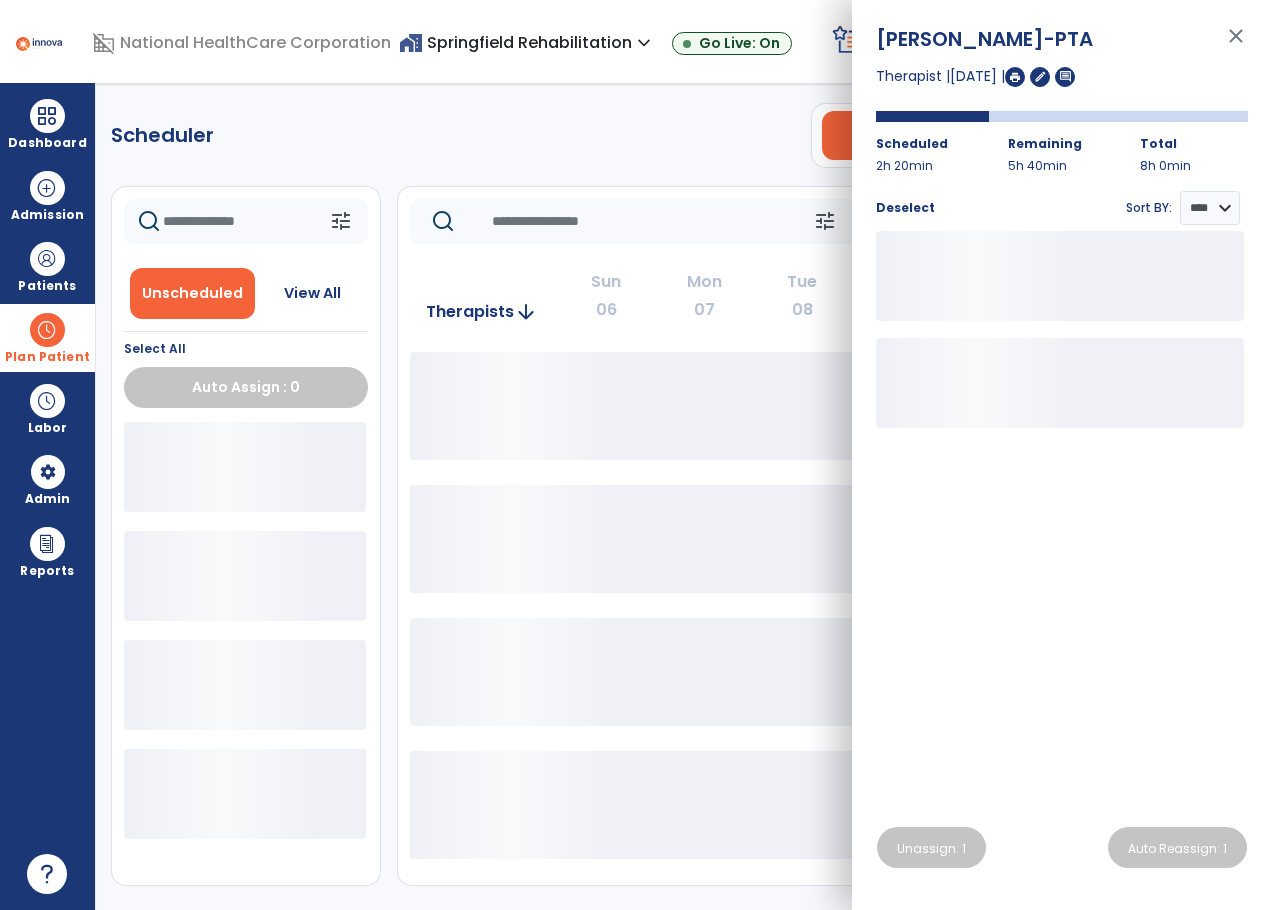 click on "Scheduler   PT   OT   ST  **** *** more_vert  Manage Labor   View All Therapists   Print" 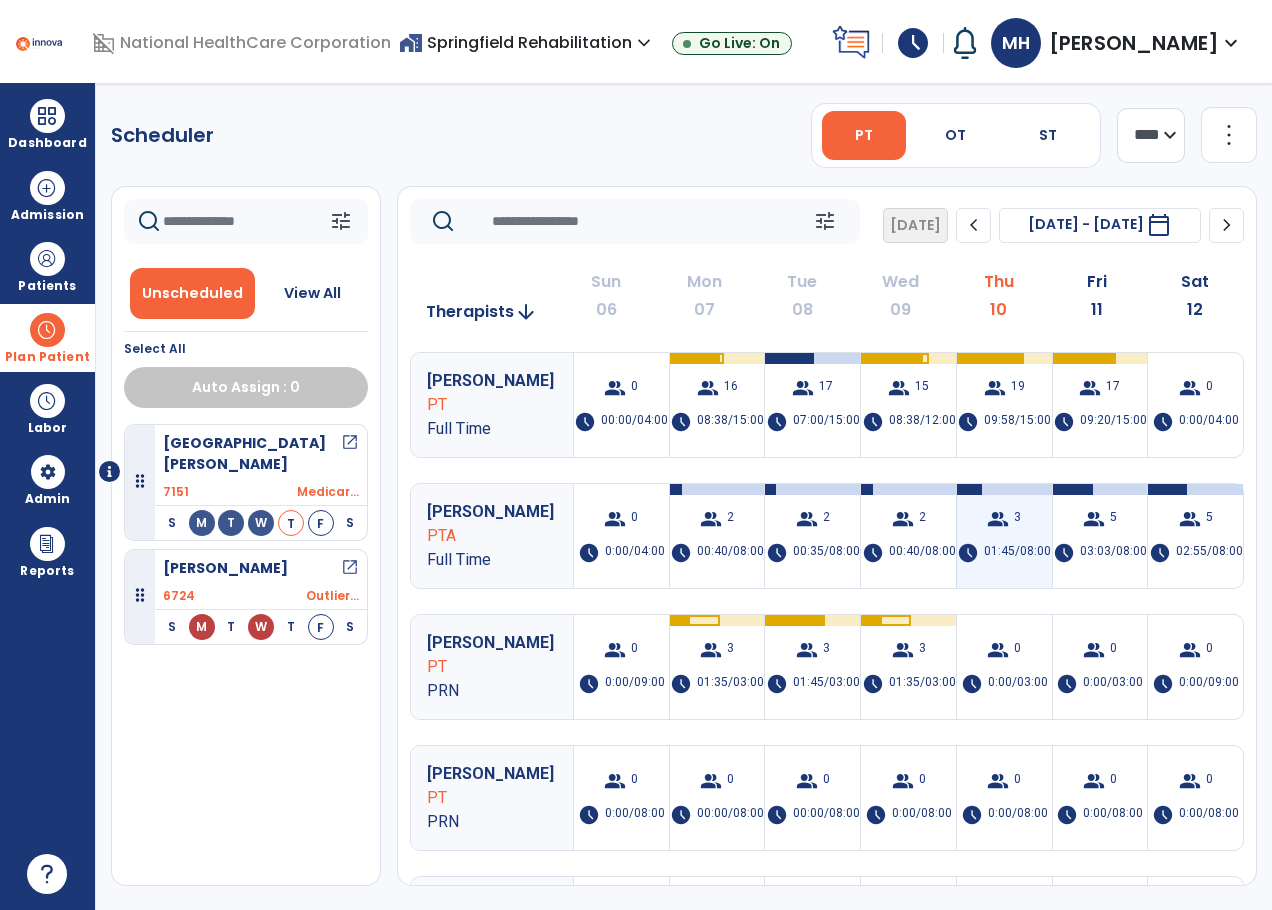 click on "group  3  schedule  01:45/08:00" at bounding box center [1004, 536] 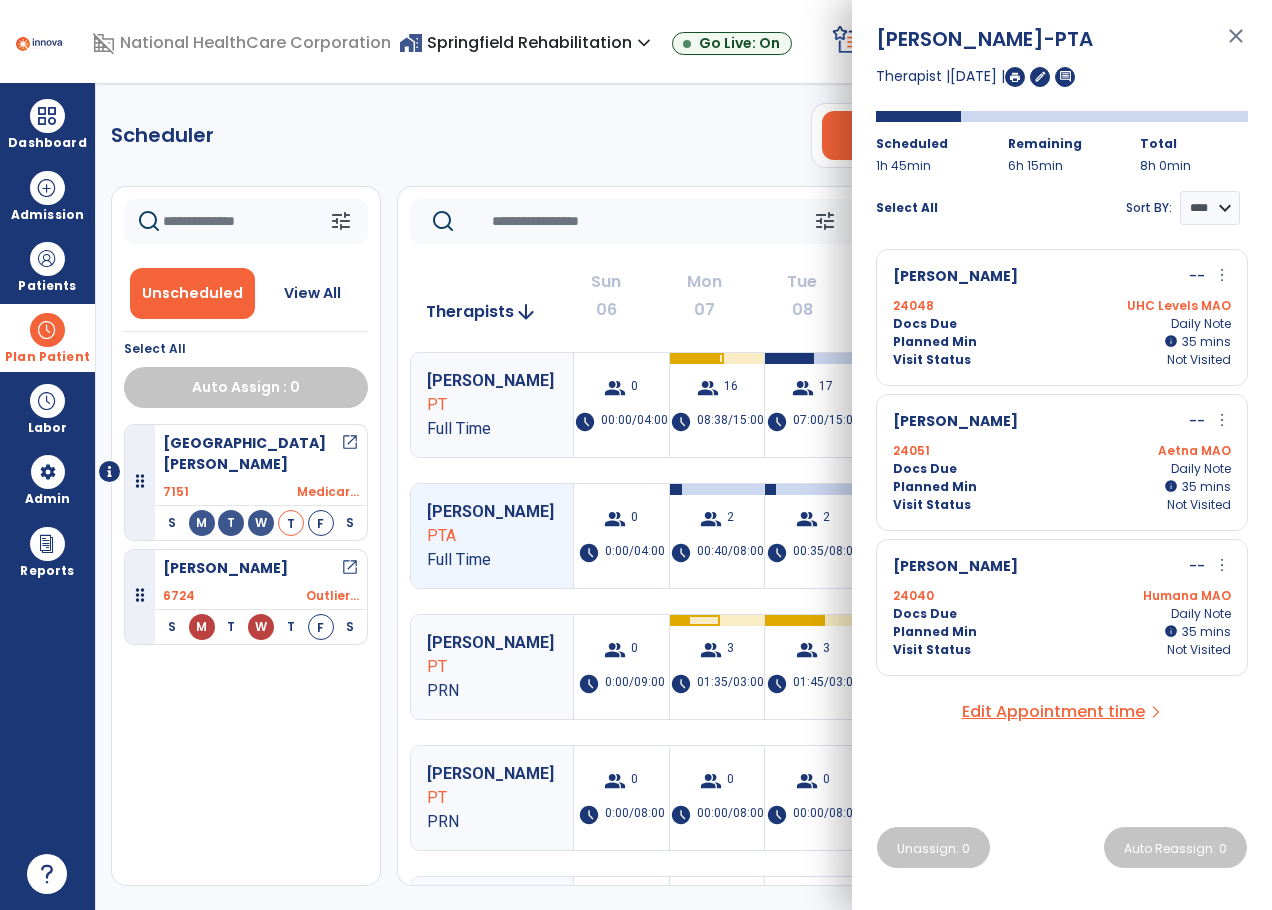 click on "[PERSON_NAME]   --  more_vert  edit   Edit Session   alt_route   Split Minutes  24051 Aetna MAO  Docs Due Daily Note   Planned Min  info   35 I 35 mins  Visit Status  Not Visited" at bounding box center [1062, 462] 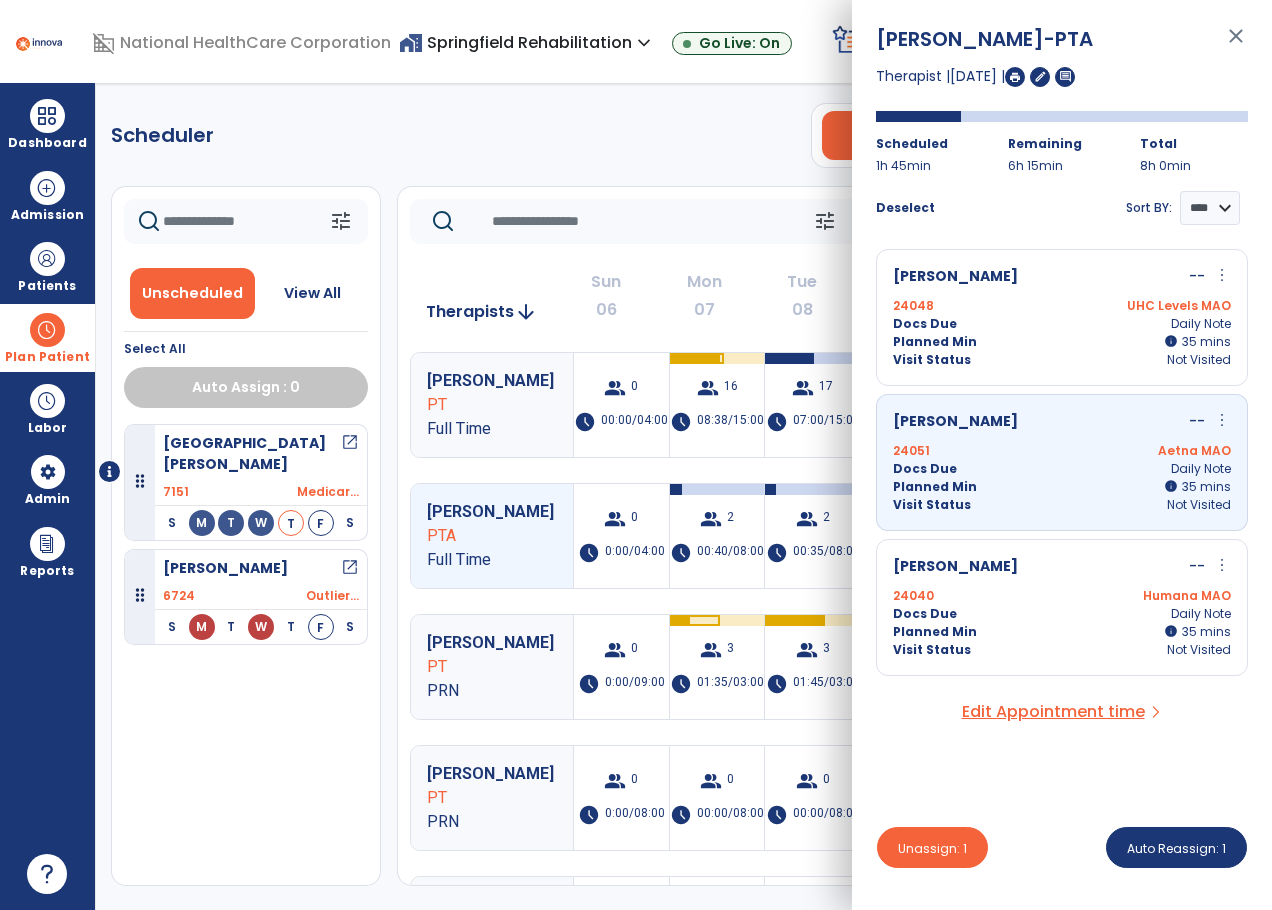 click on "Docs Due Daily Note" at bounding box center [1062, 614] 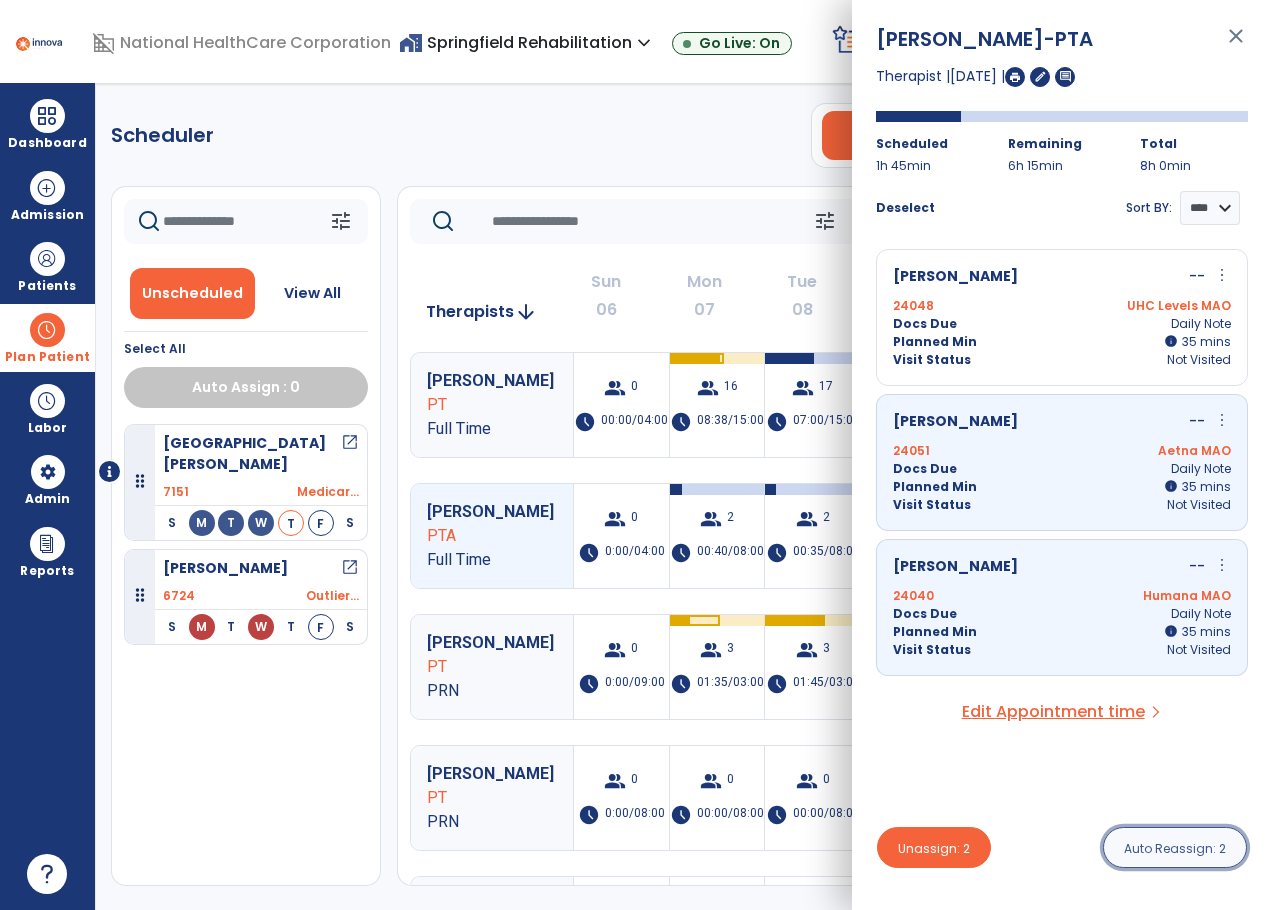 click on "Auto Reassign: 2" at bounding box center (1175, 848) 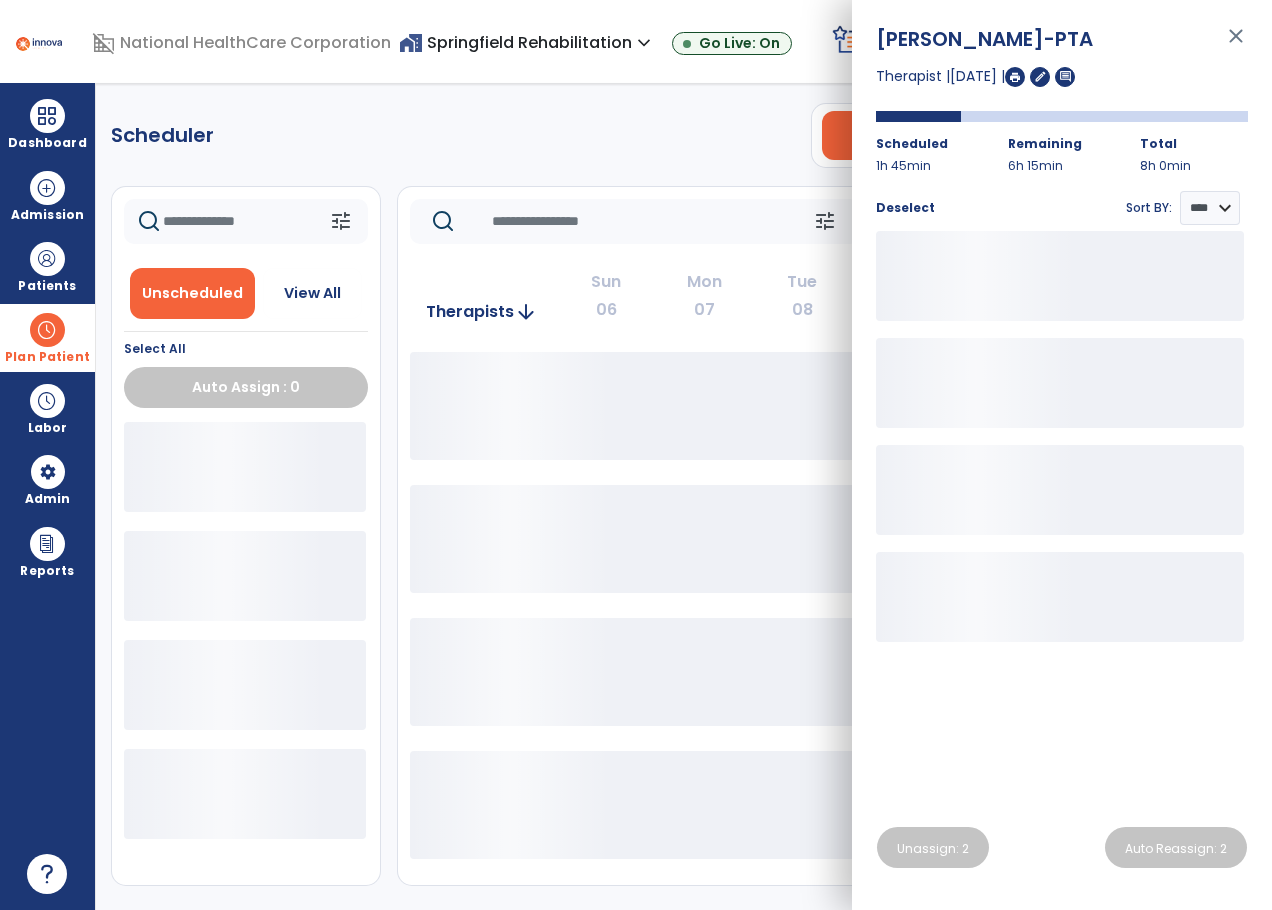 click on "Scheduler   PT   OT   ST  **** *** more_vert  Manage Labor   View All Therapists   Print" 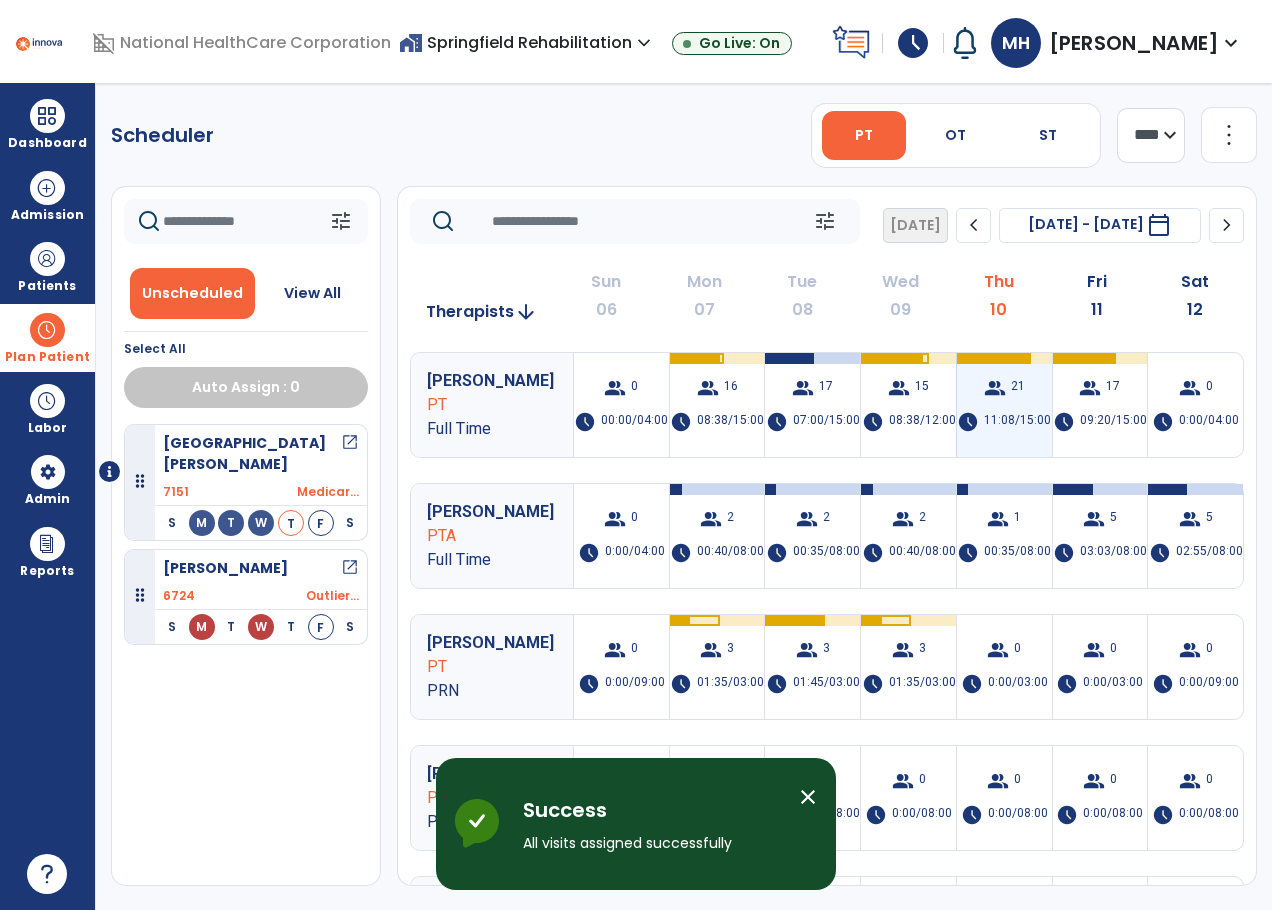 click on "11:08/15:00" at bounding box center (1017, 422) 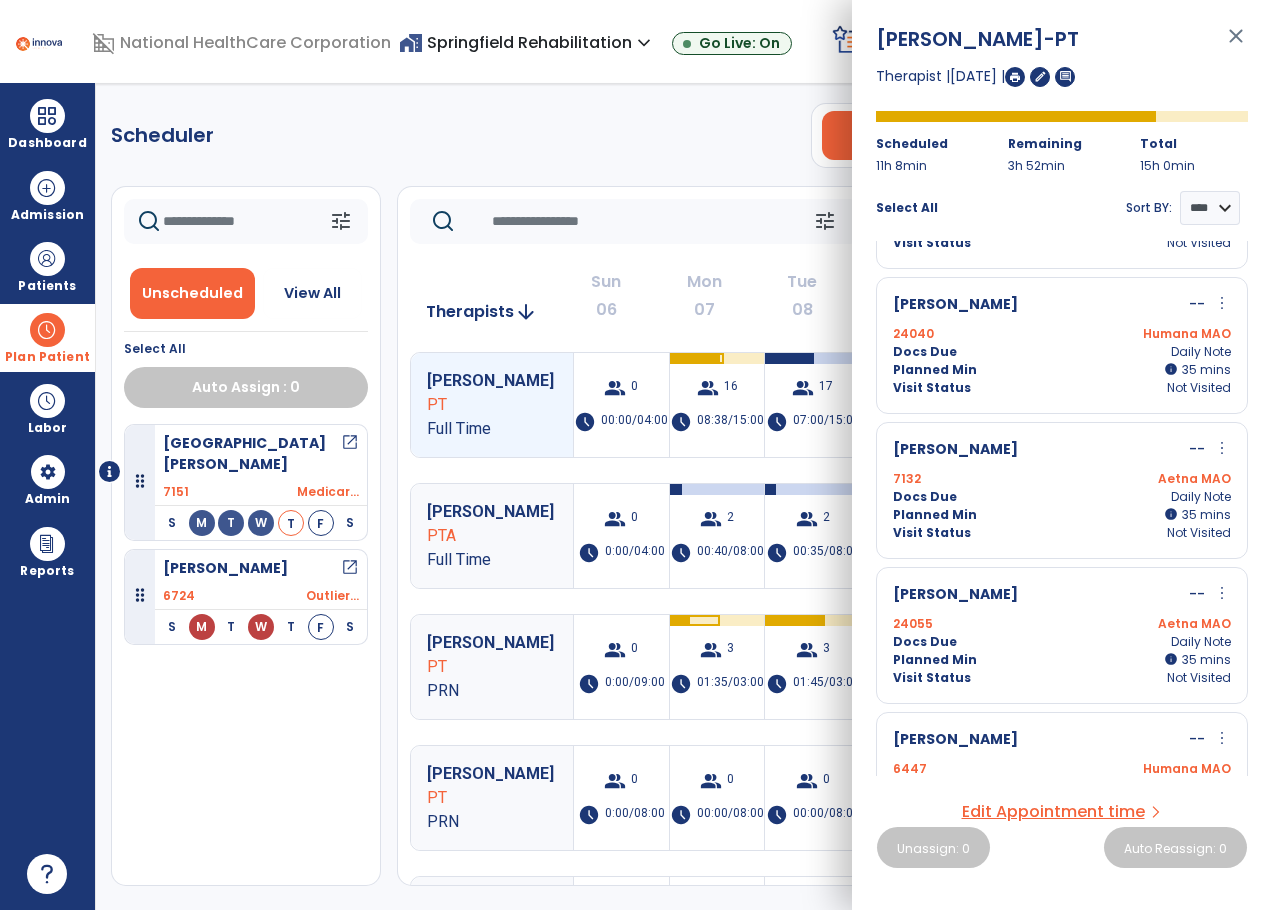 scroll, scrollTop: 1000, scrollLeft: 0, axis: vertical 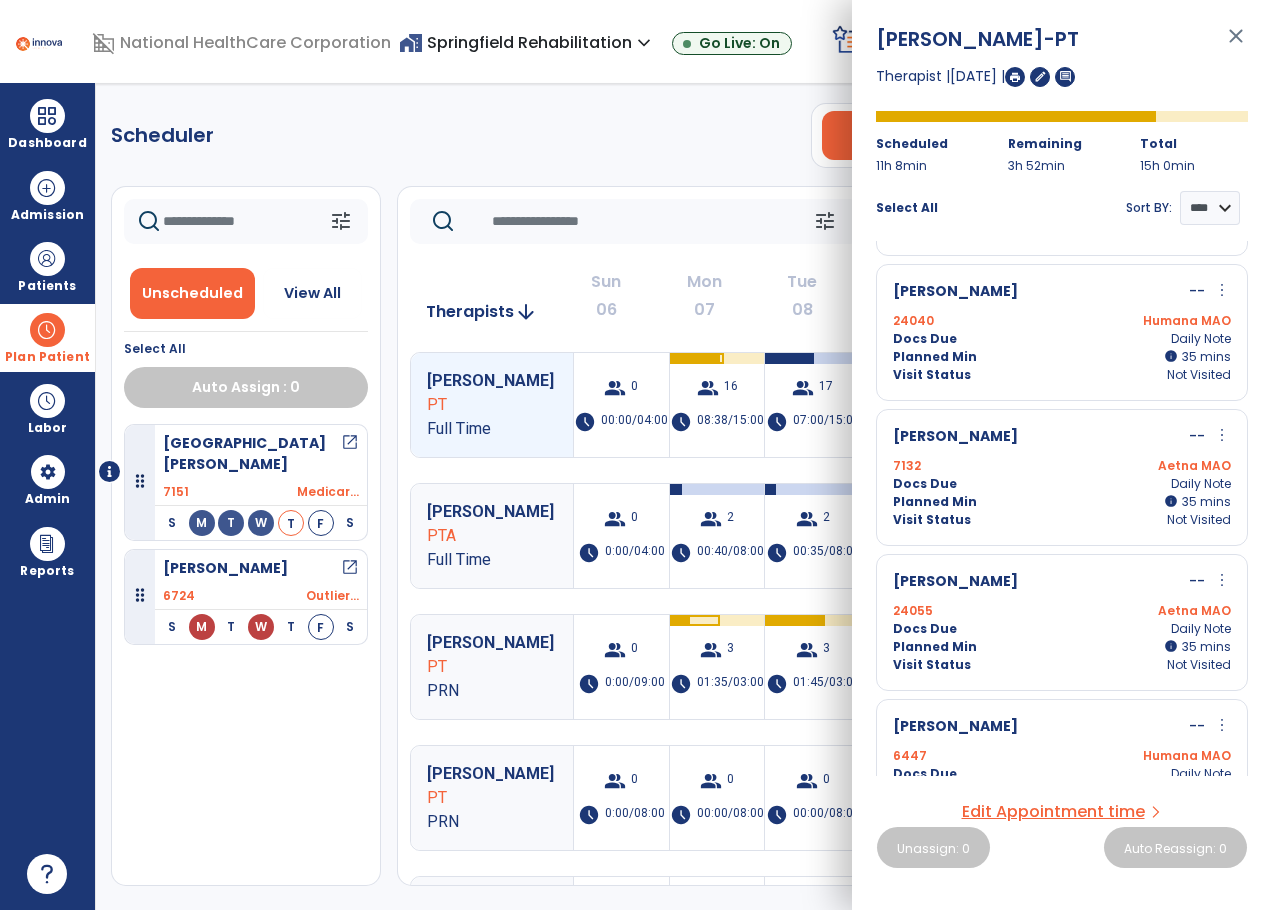 click on "Scheduler   PT   OT   ST  **** *** more_vert  Manage Labor   View All Therapists   Print" 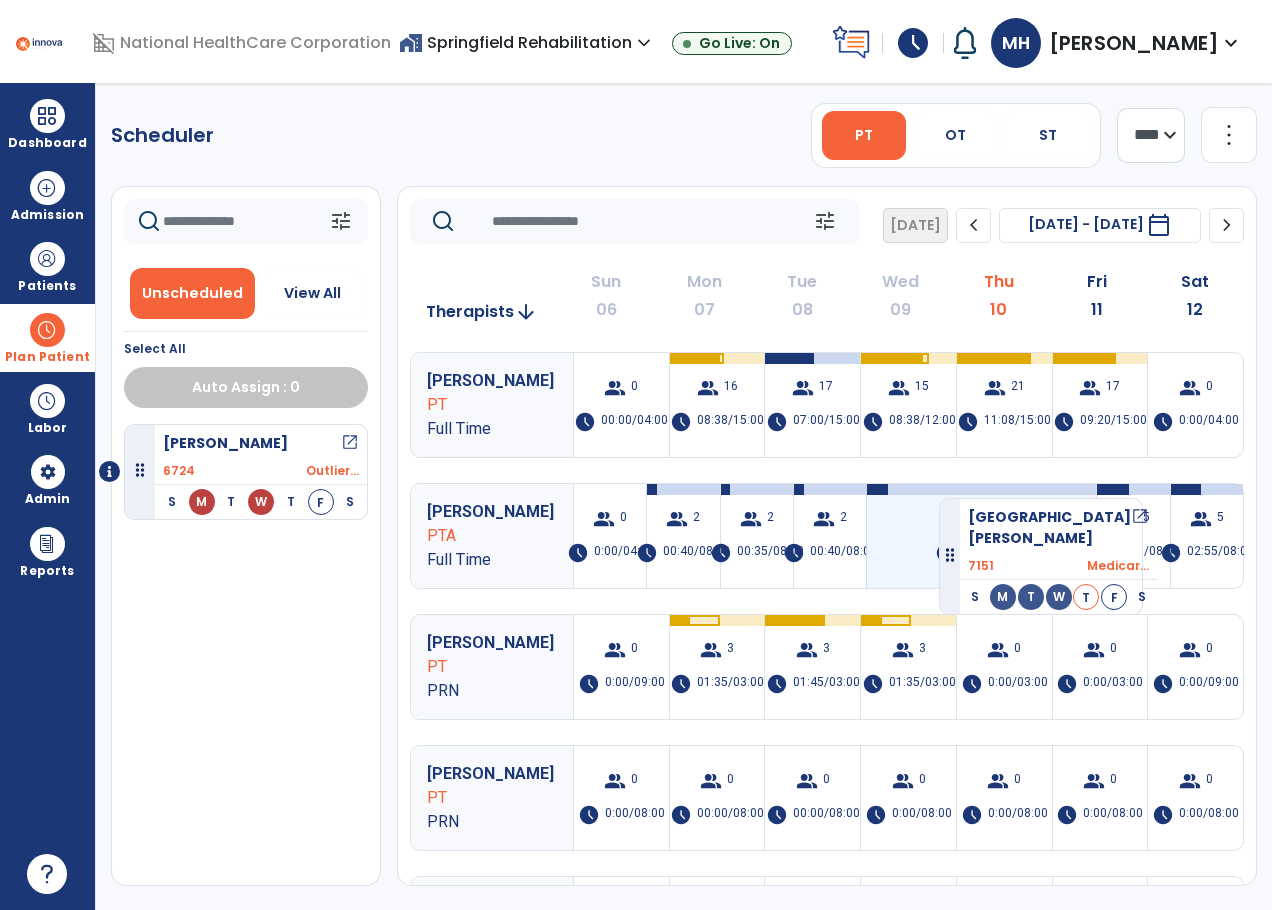 drag, startPoint x: 292, startPoint y: 501, endPoint x: 939, endPoint y: 490, distance: 647.0935 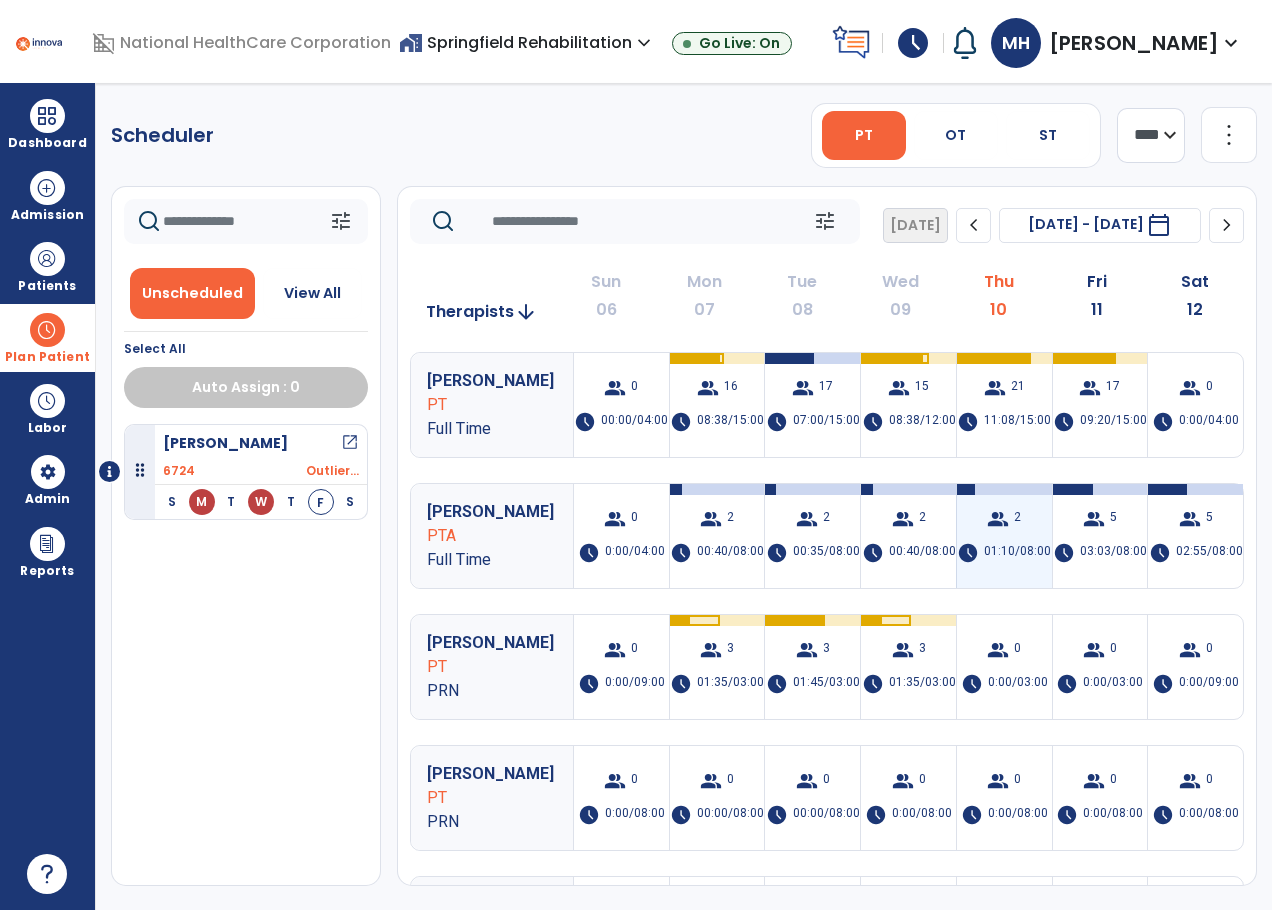 click on "group" at bounding box center [998, 519] 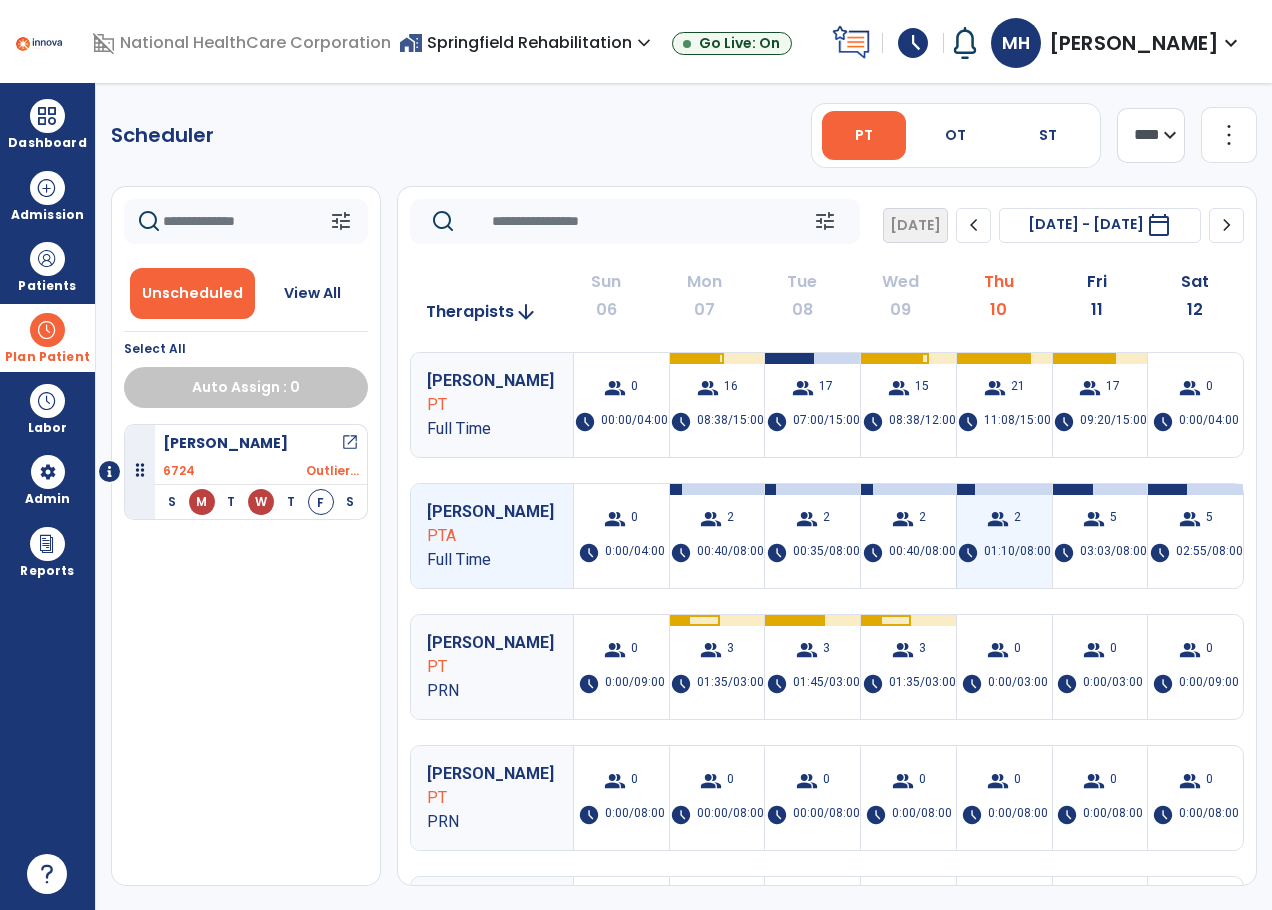 click on "01:10/08:00" at bounding box center (1017, 553) 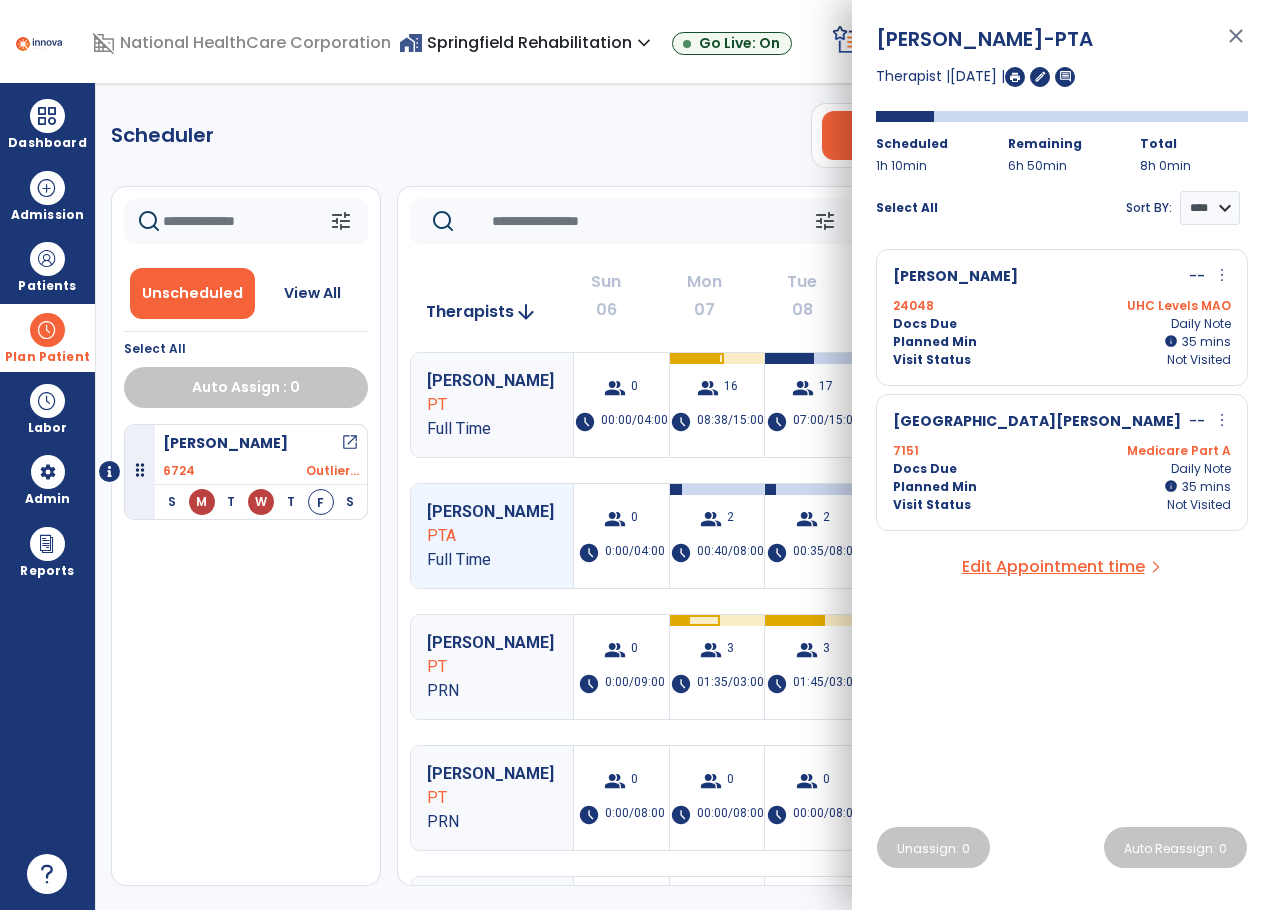 click on "tune" 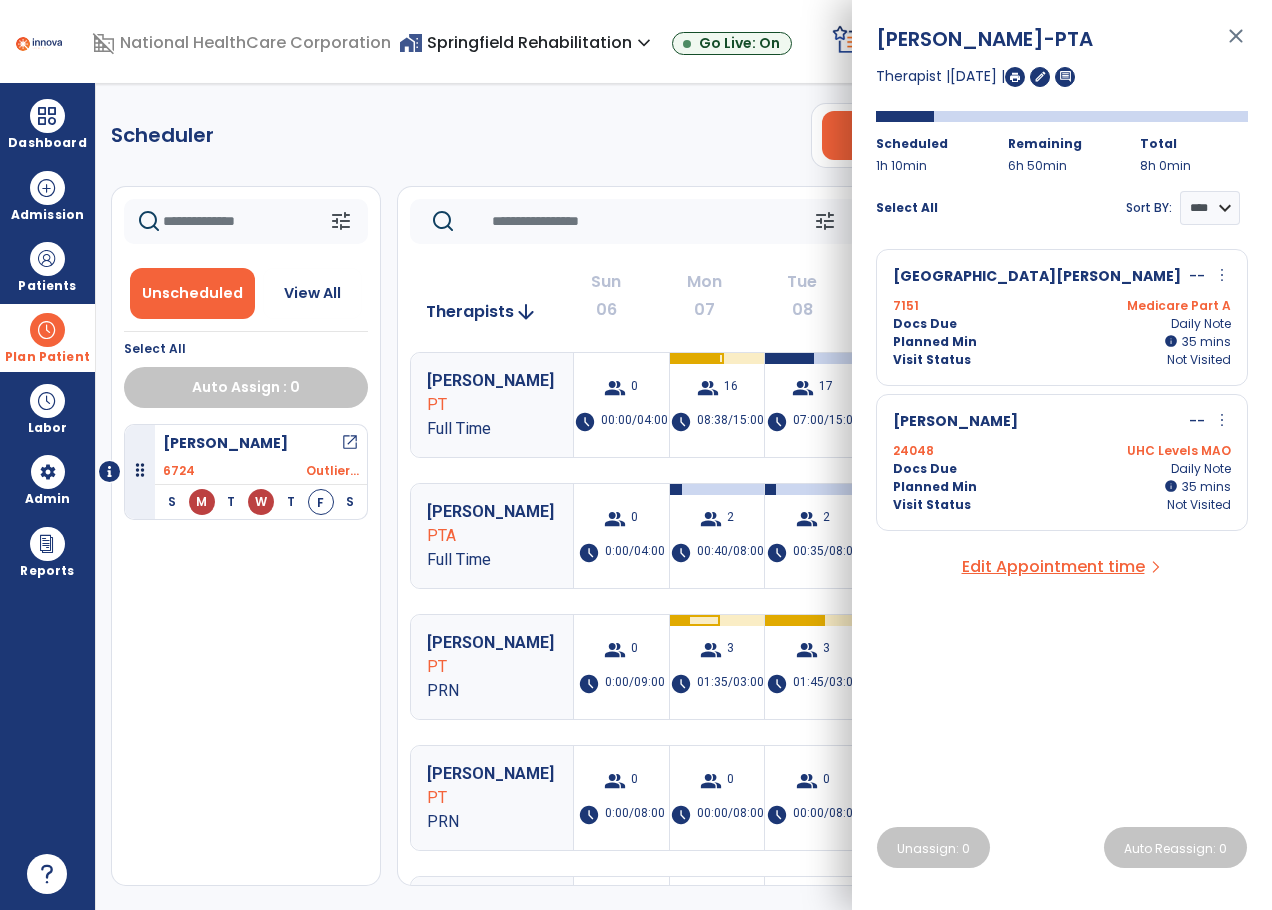 click on "Scheduler   PT   OT   ST  **** *** more_vert  Manage Labor   View All Therapists   Print" 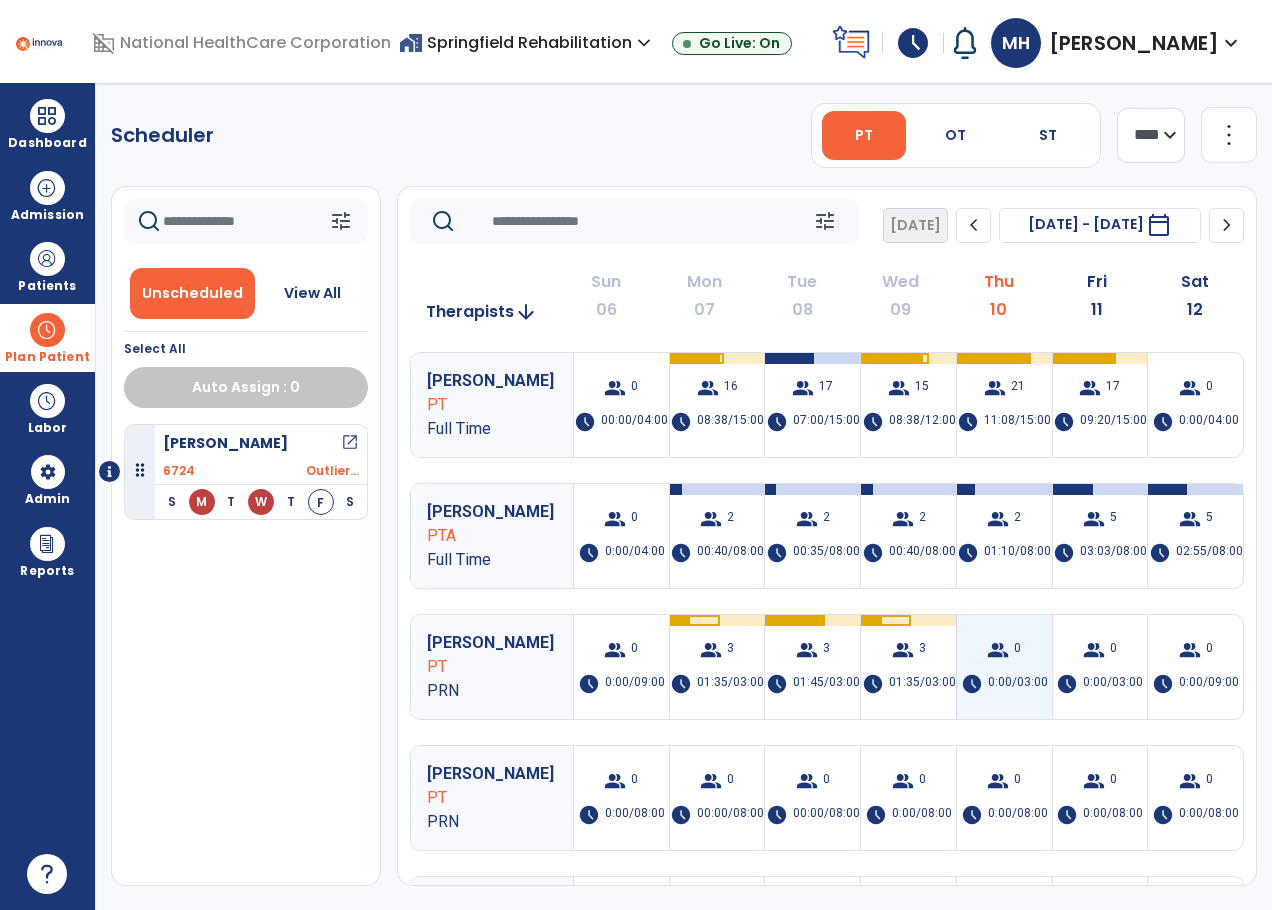 click on "group  0  schedule  0:00/03:00" at bounding box center (1004, 667) 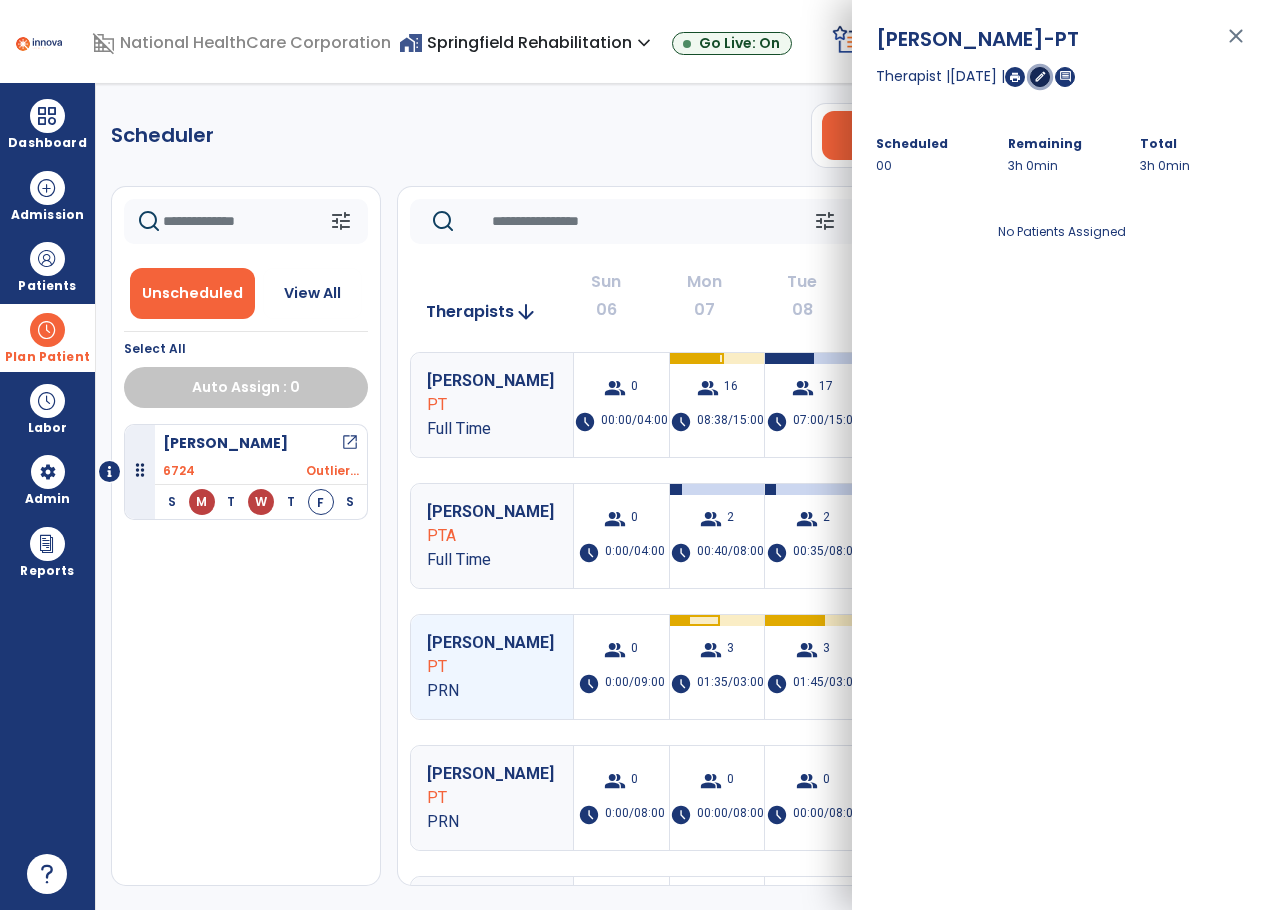 click on "edit" at bounding box center (1040, 76) 